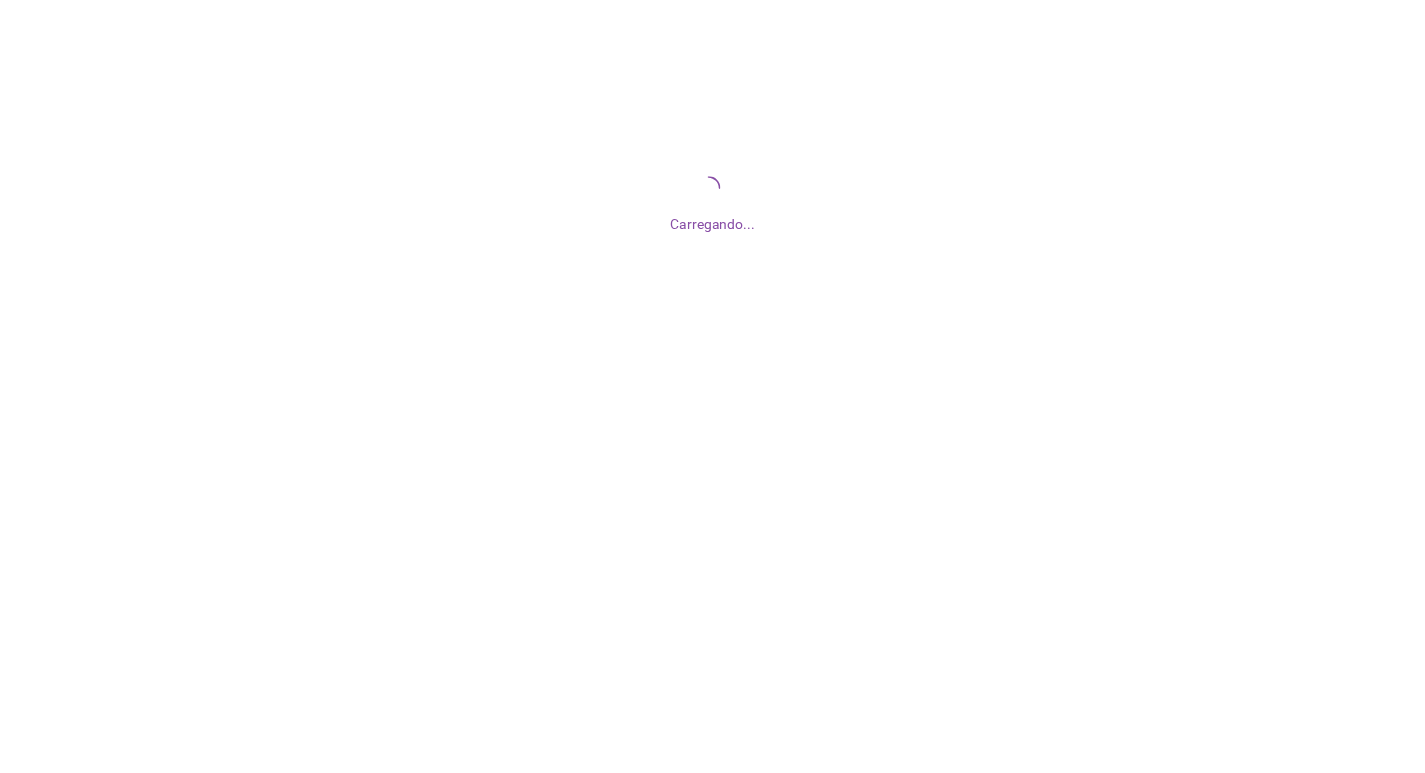 scroll, scrollTop: 0, scrollLeft: 0, axis: both 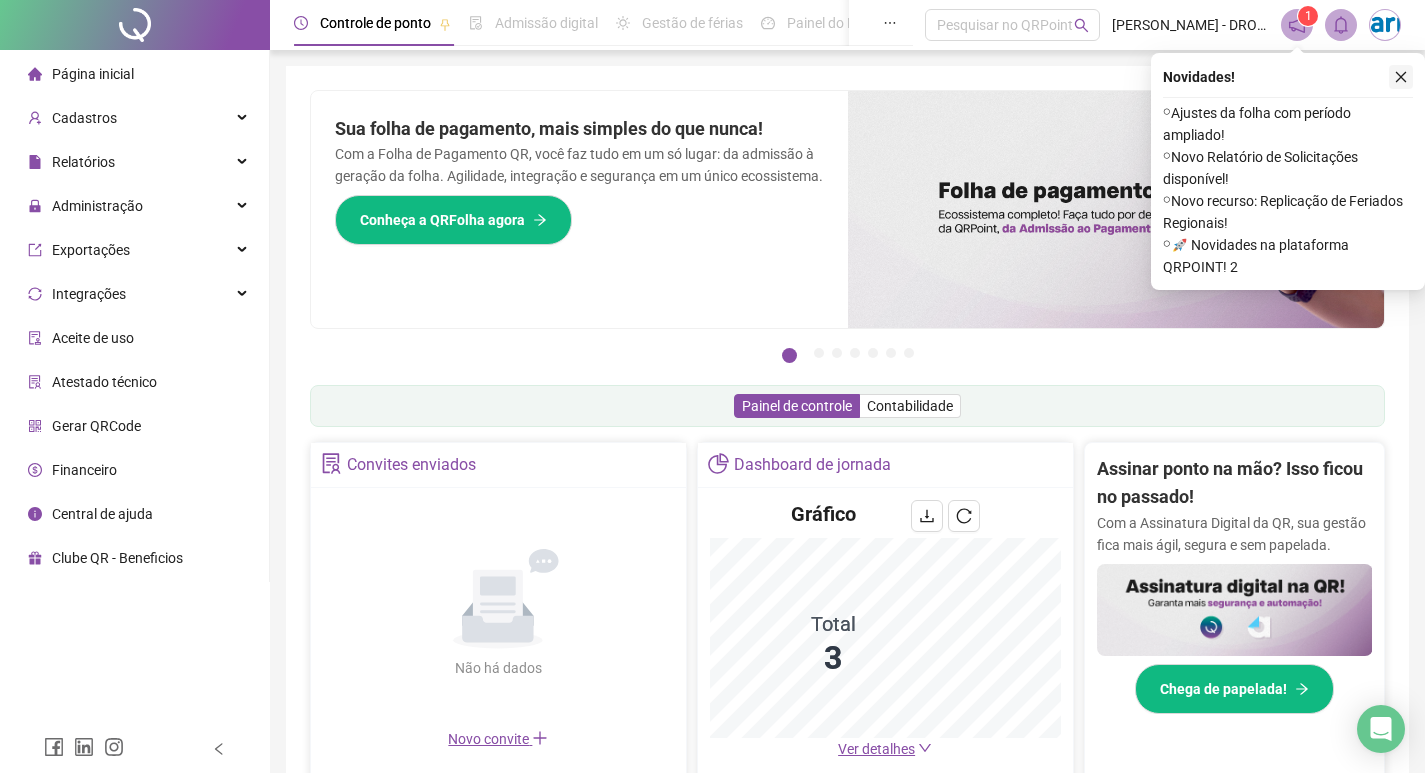 click 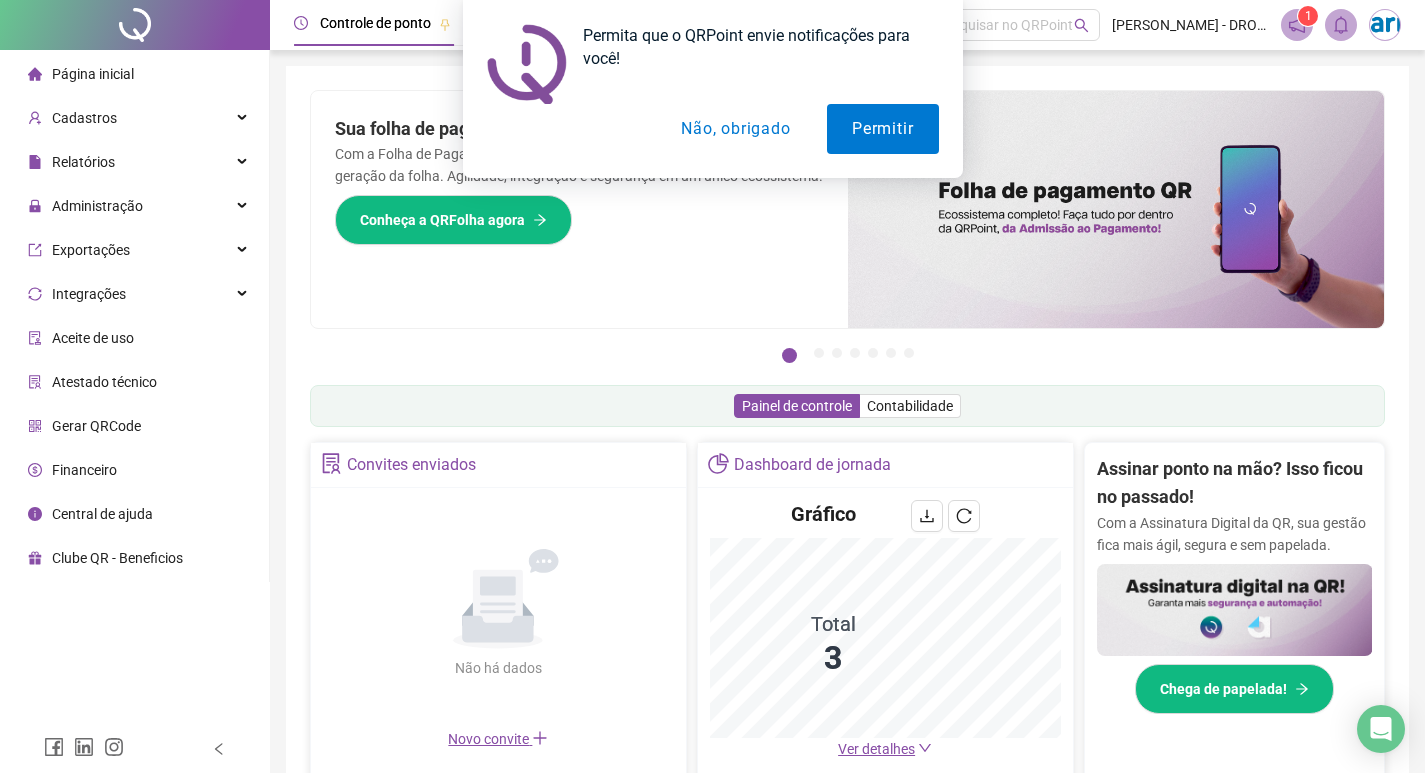 click on "Não, obrigado" at bounding box center (735, 129) 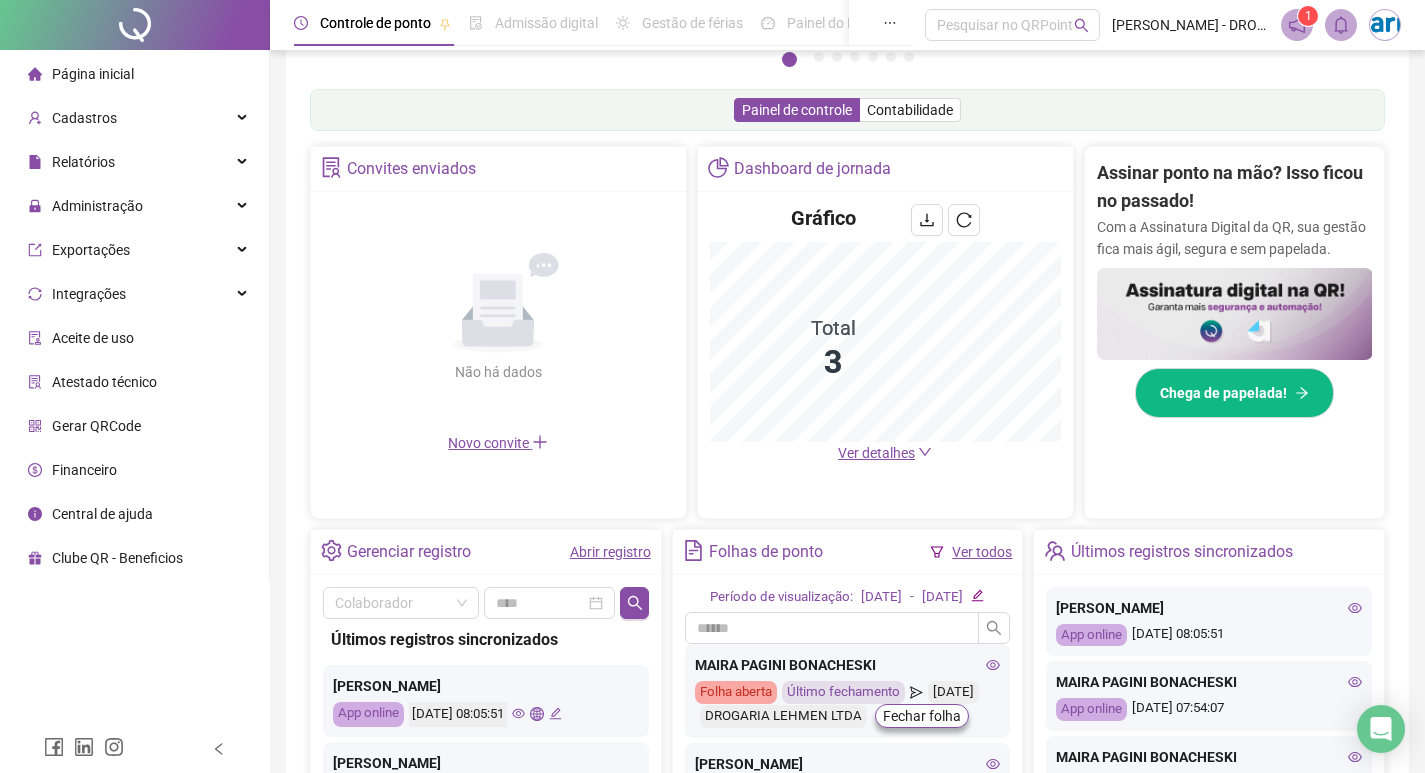 scroll, scrollTop: 0, scrollLeft: 0, axis: both 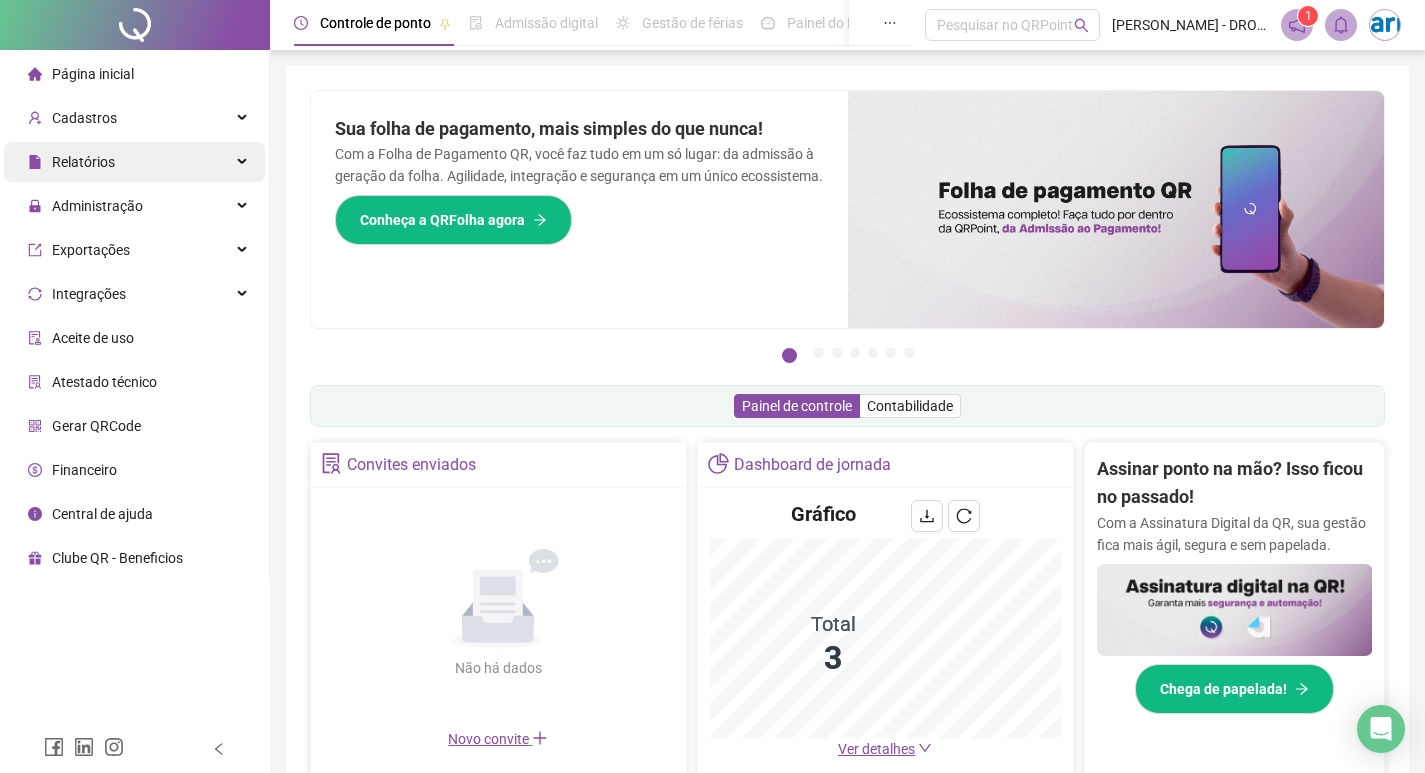 click on "Relatórios" at bounding box center [134, 162] 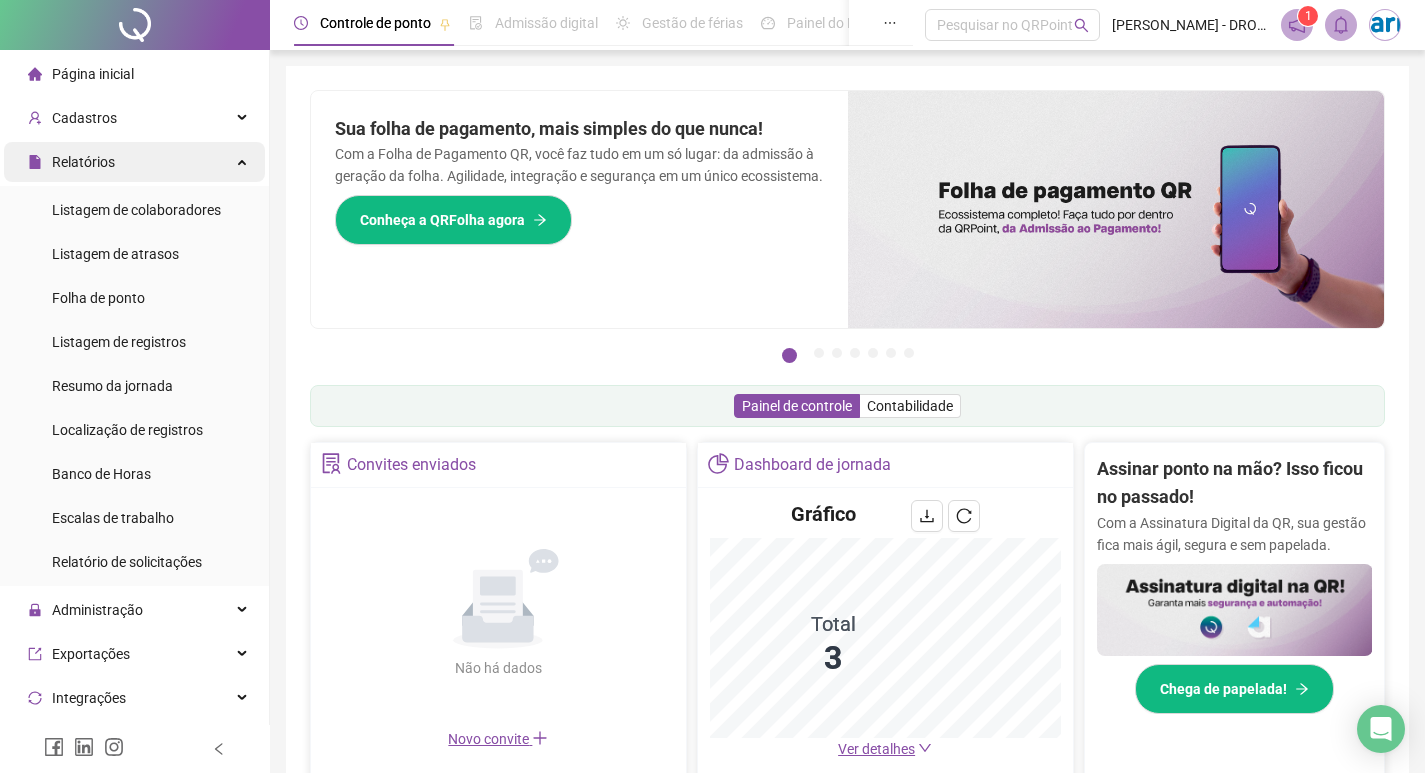 click on "Relatórios" at bounding box center (83, 162) 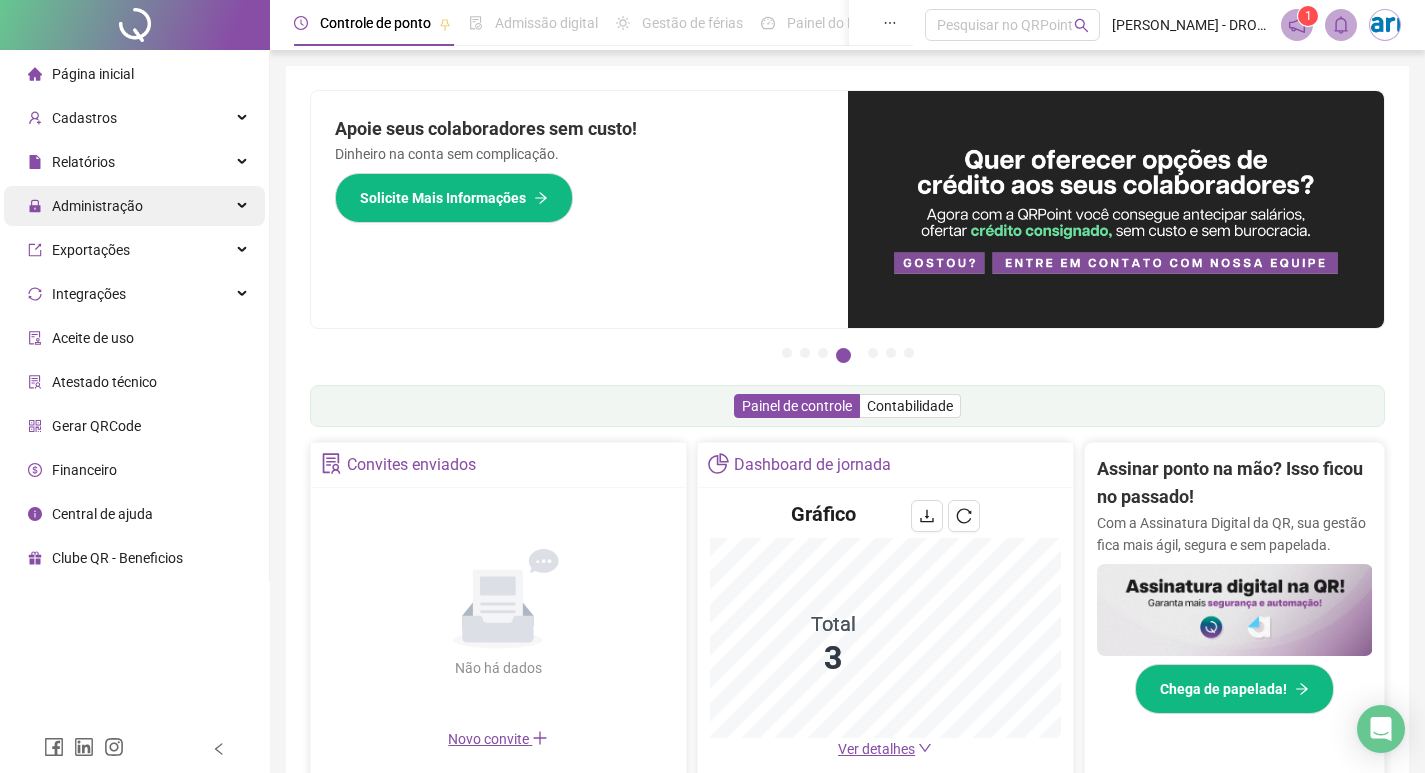 click on "Administração" at bounding box center [97, 206] 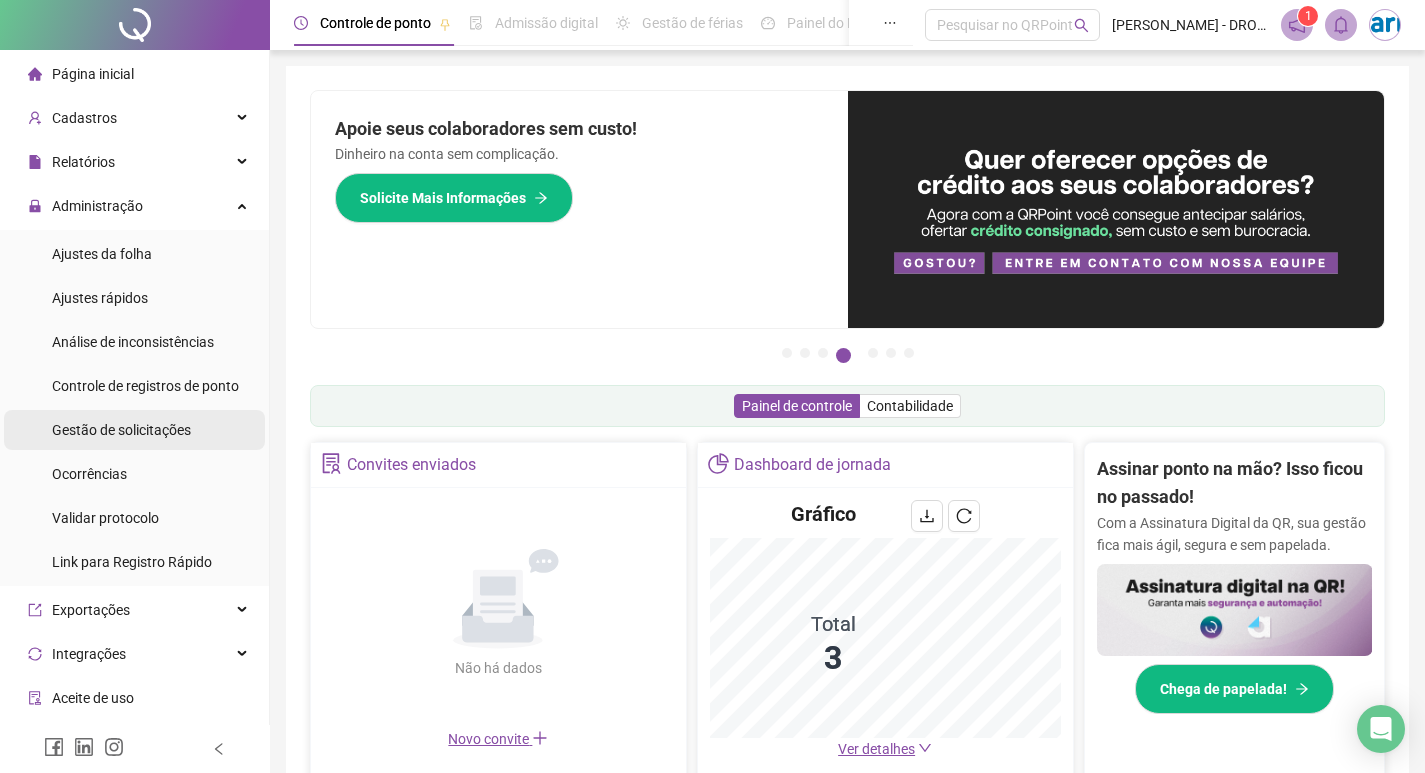 click on "Gestão de solicitações" at bounding box center (121, 430) 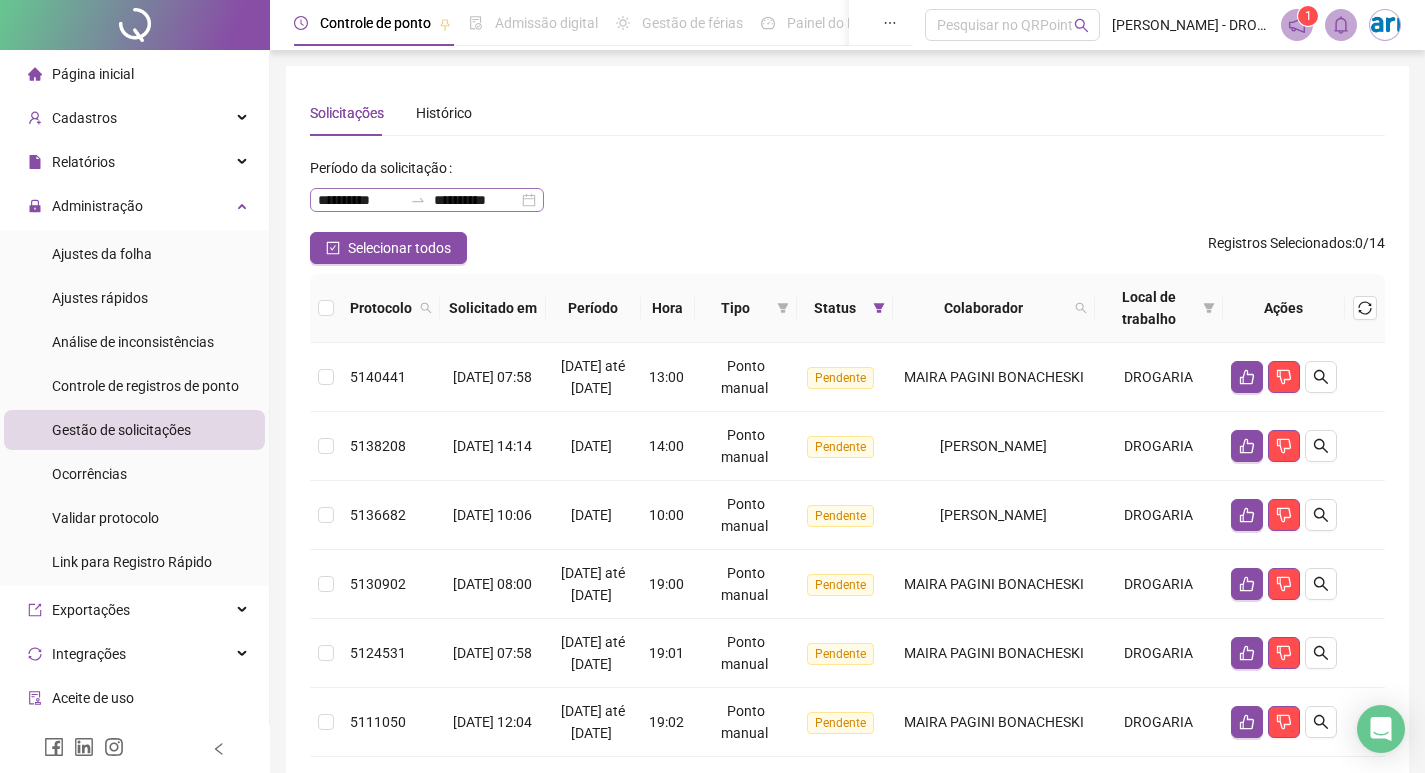 click on "**********" at bounding box center [427, 200] 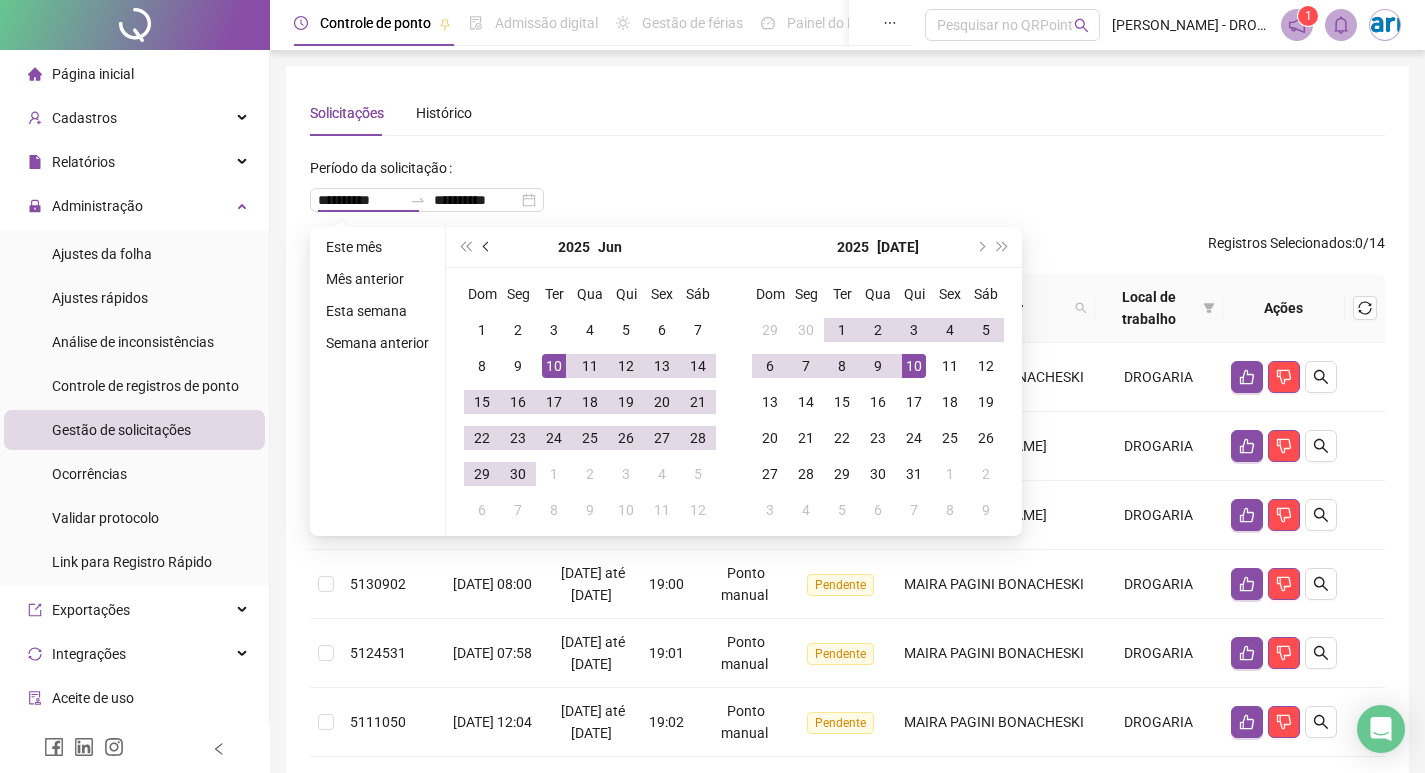 click at bounding box center [488, 247] 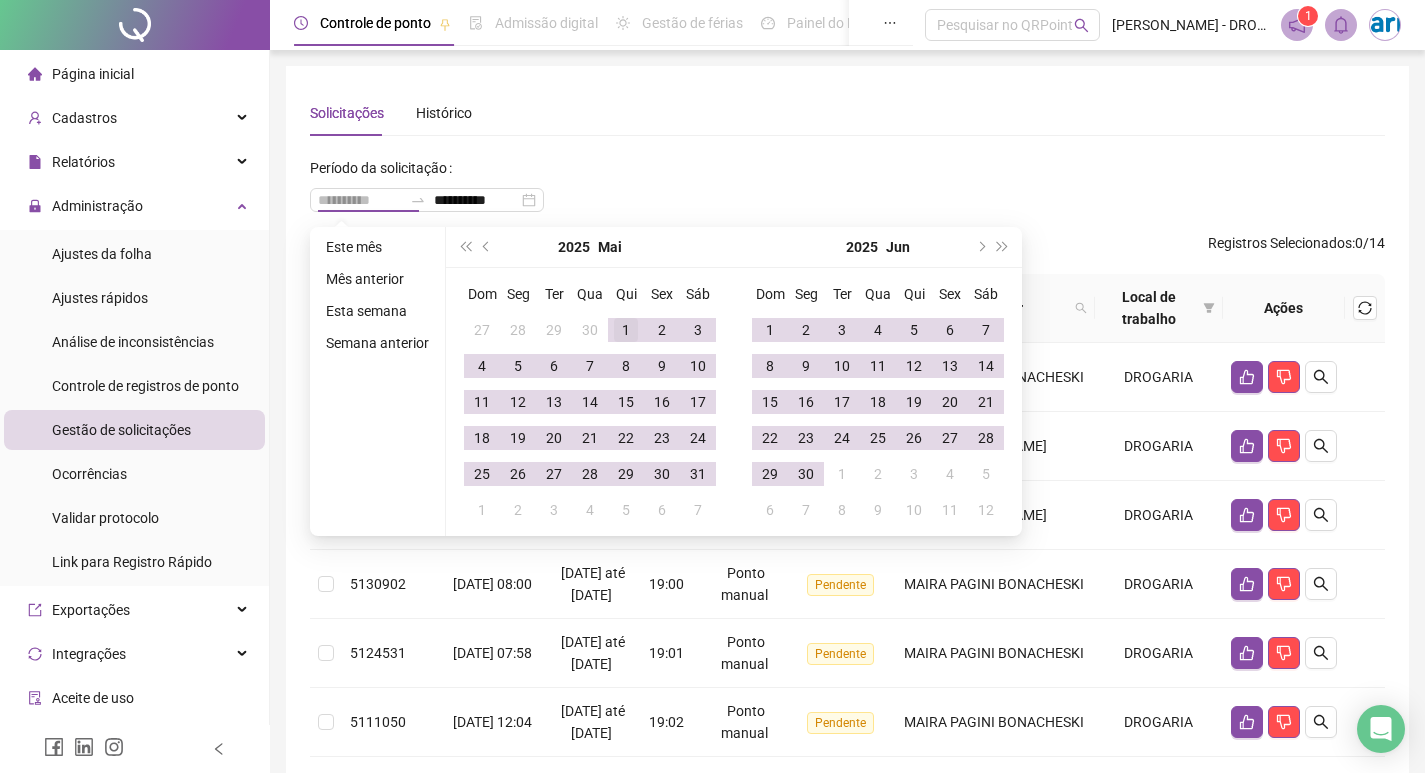 type on "**********" 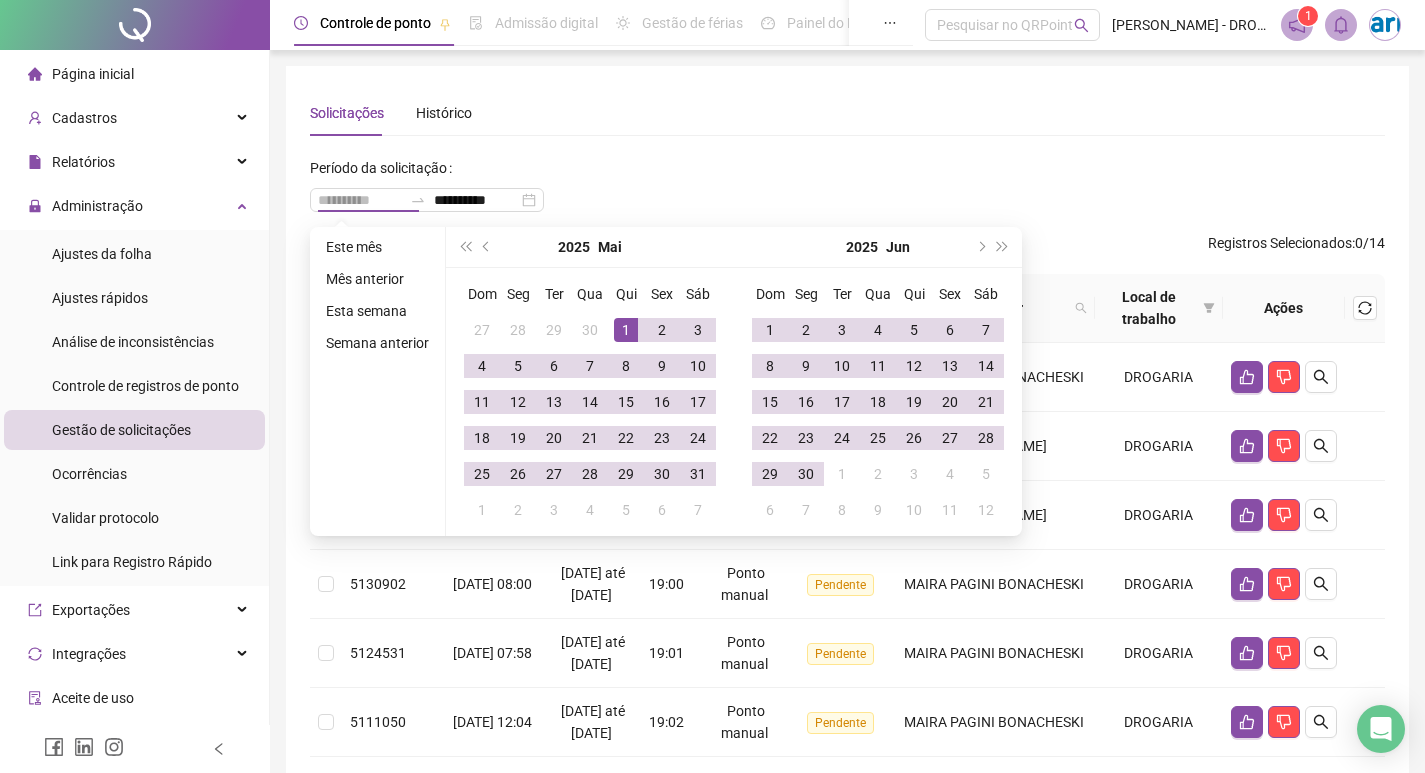click on "1" at bounding box center (626, 330) 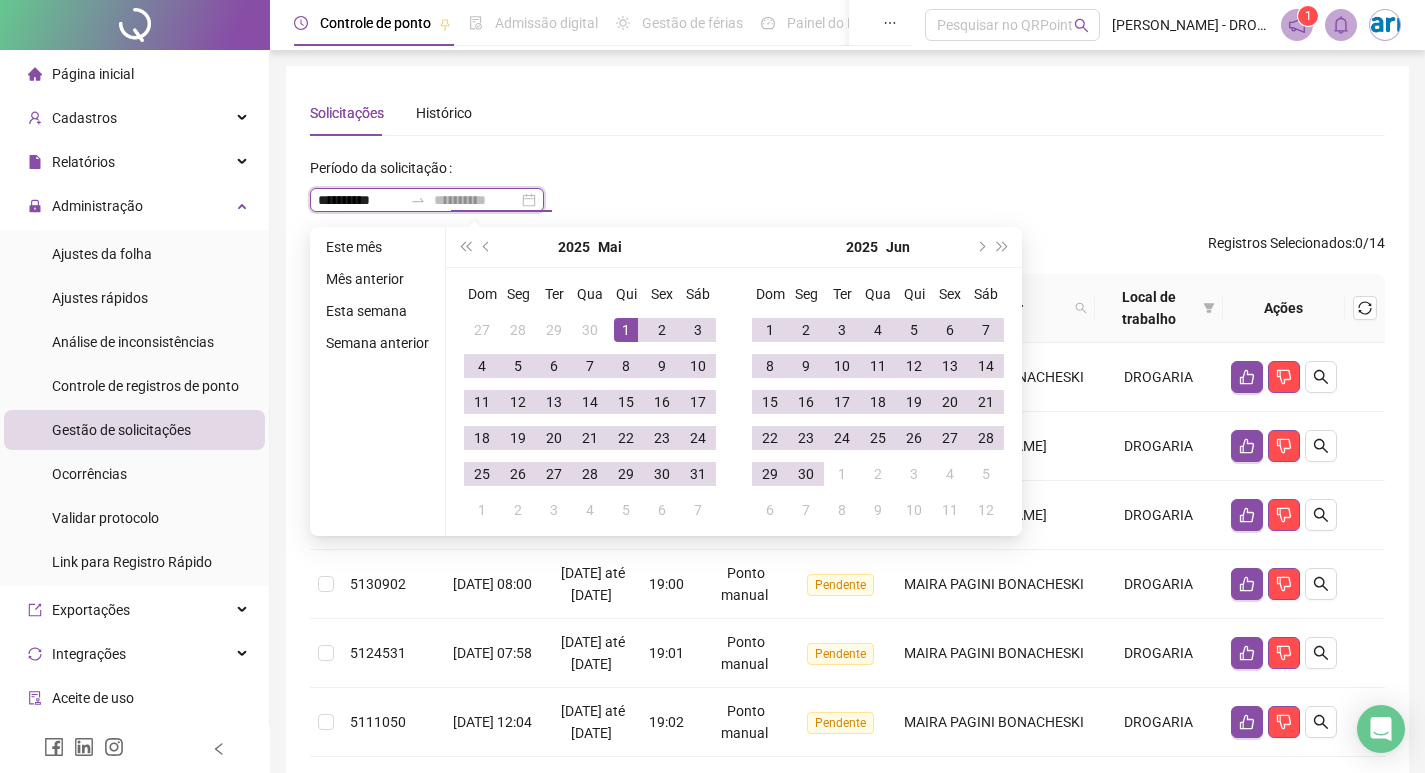type on "**********" 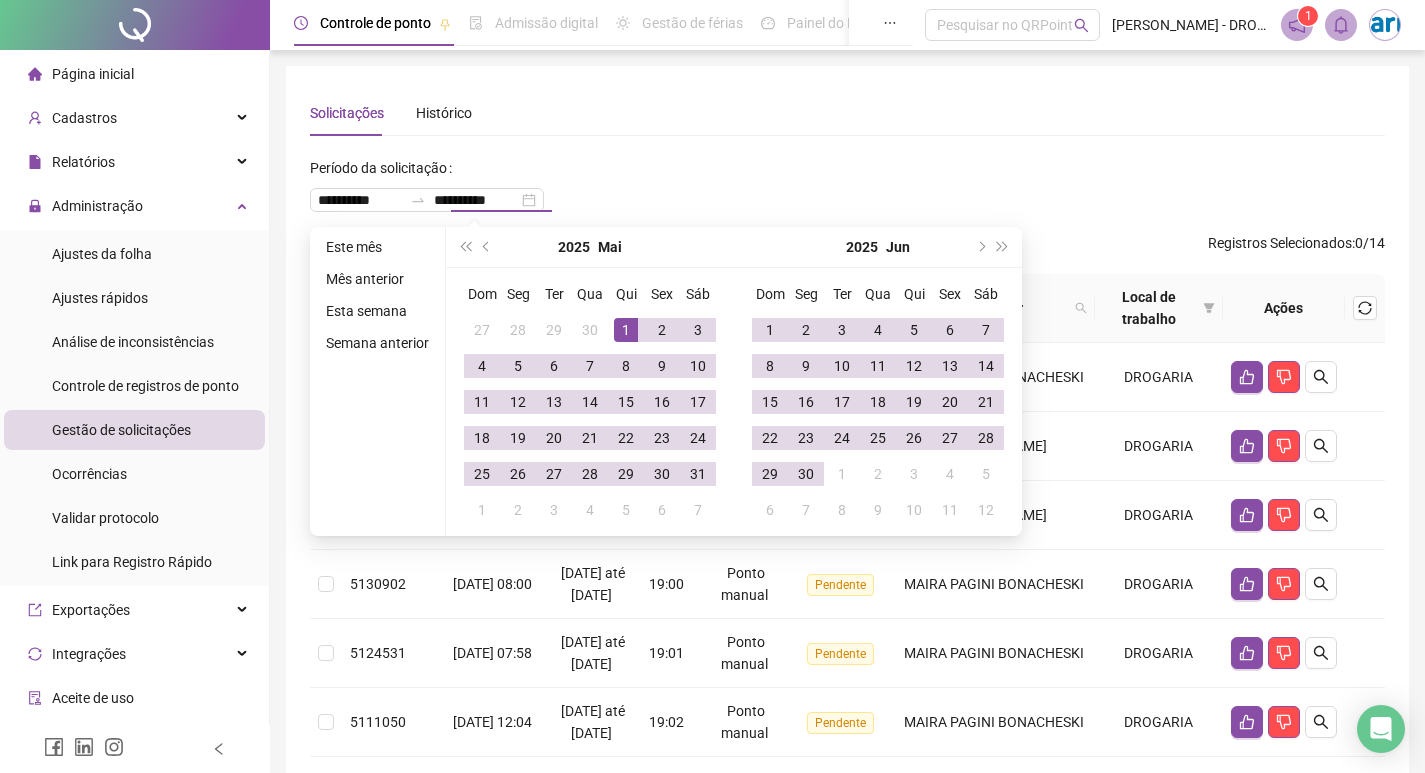 click on "**********" at bounding box center [847, 192] 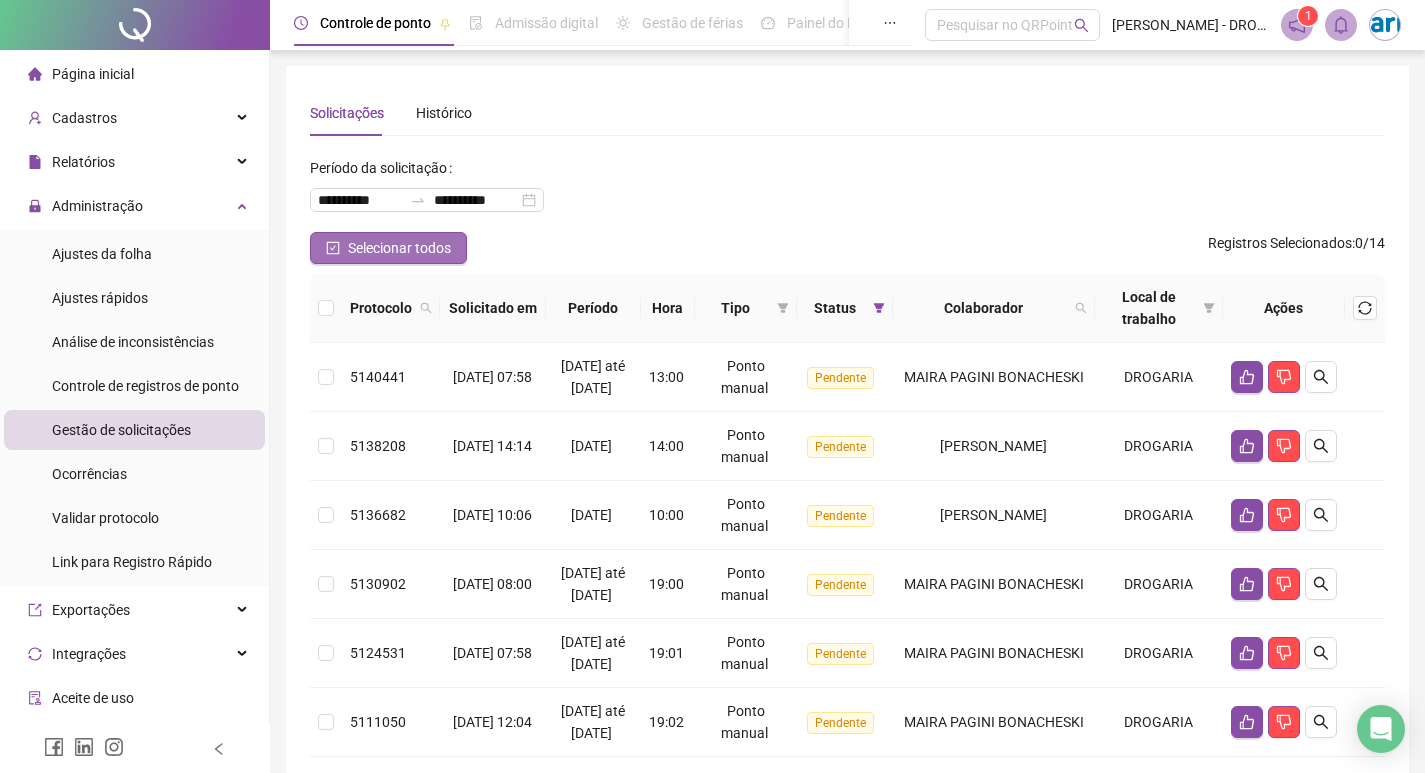 click on "Selecionar todos" at bounding box center [399, 248] 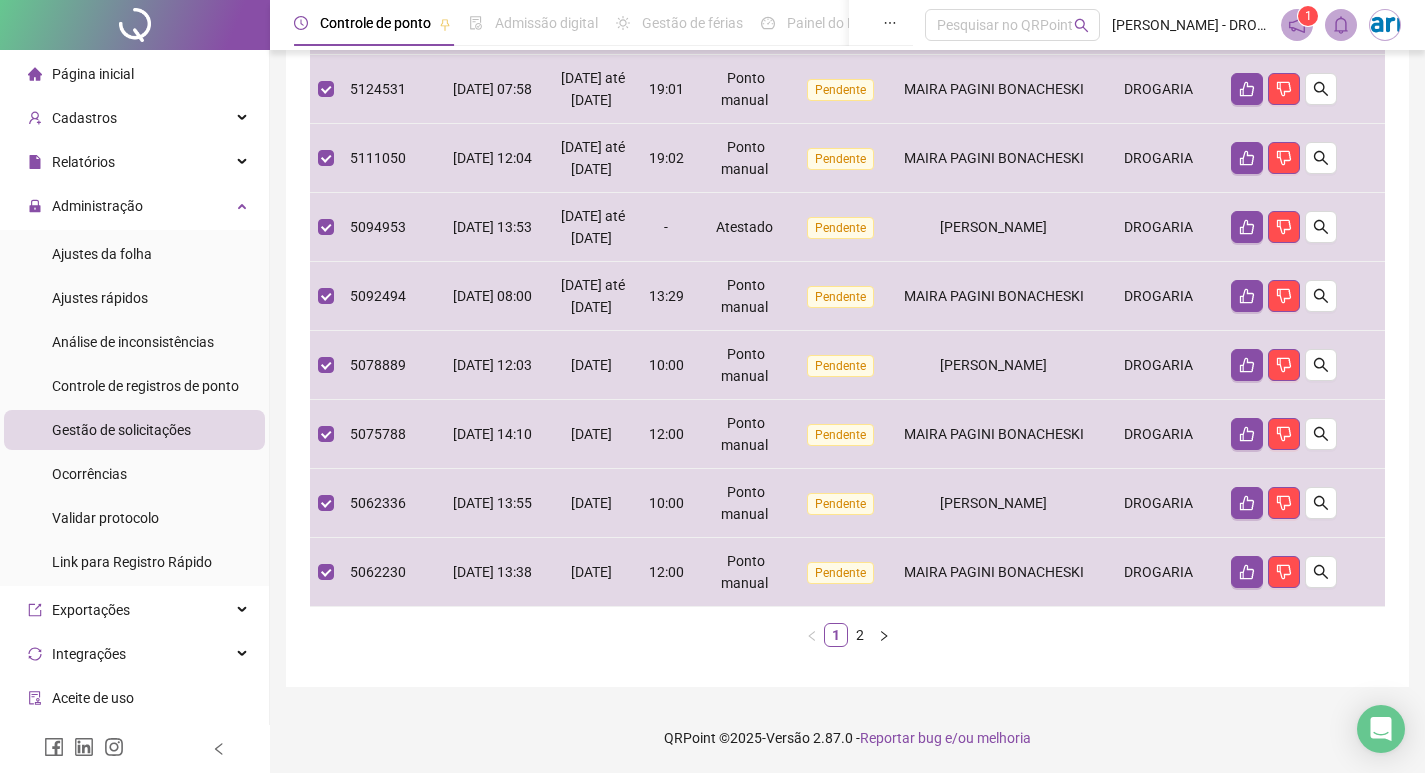 scroll, scrollTop: 696, scrollLeft: 0, axis: vertical 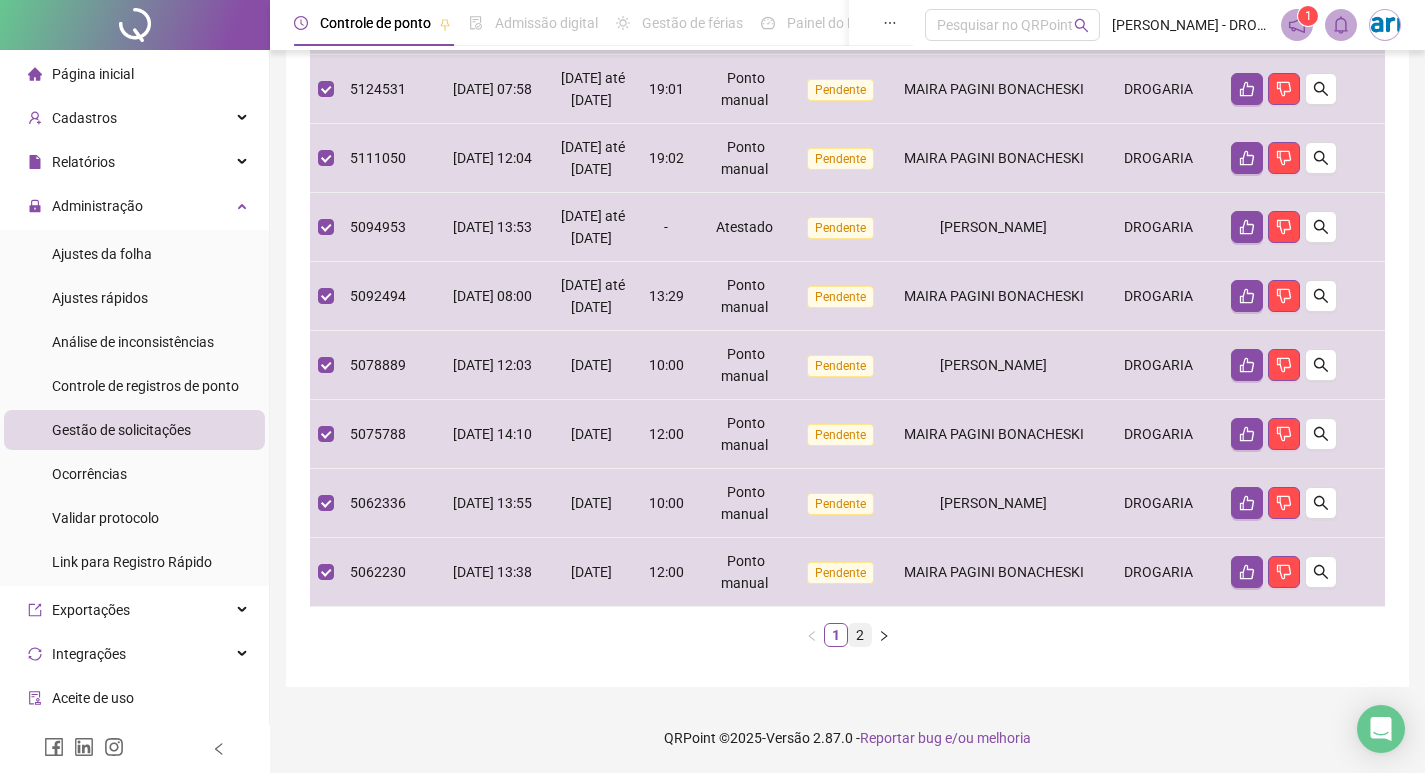click on "2" at bounding box center [860, 635] 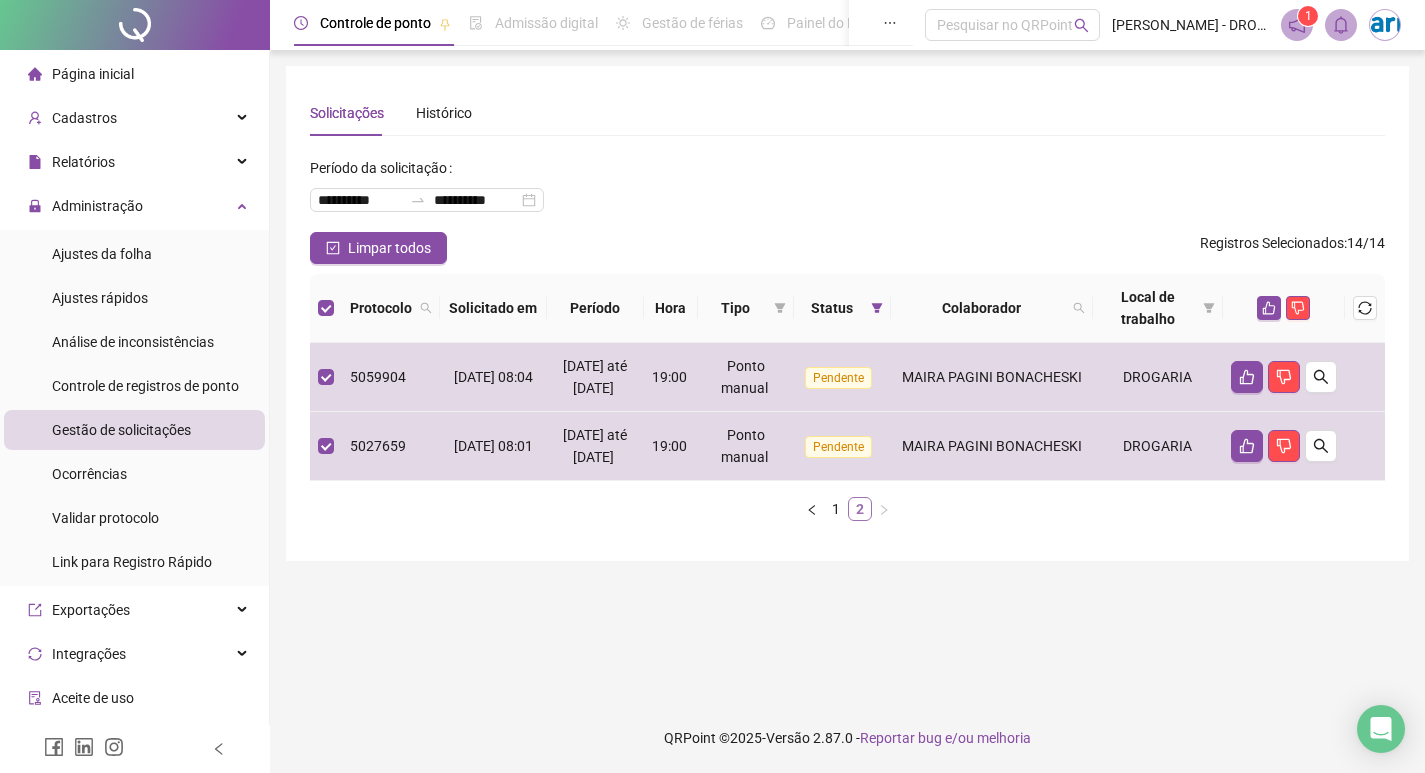 scroll, scrollTop: 0, scrollLeft: 0, axis: both 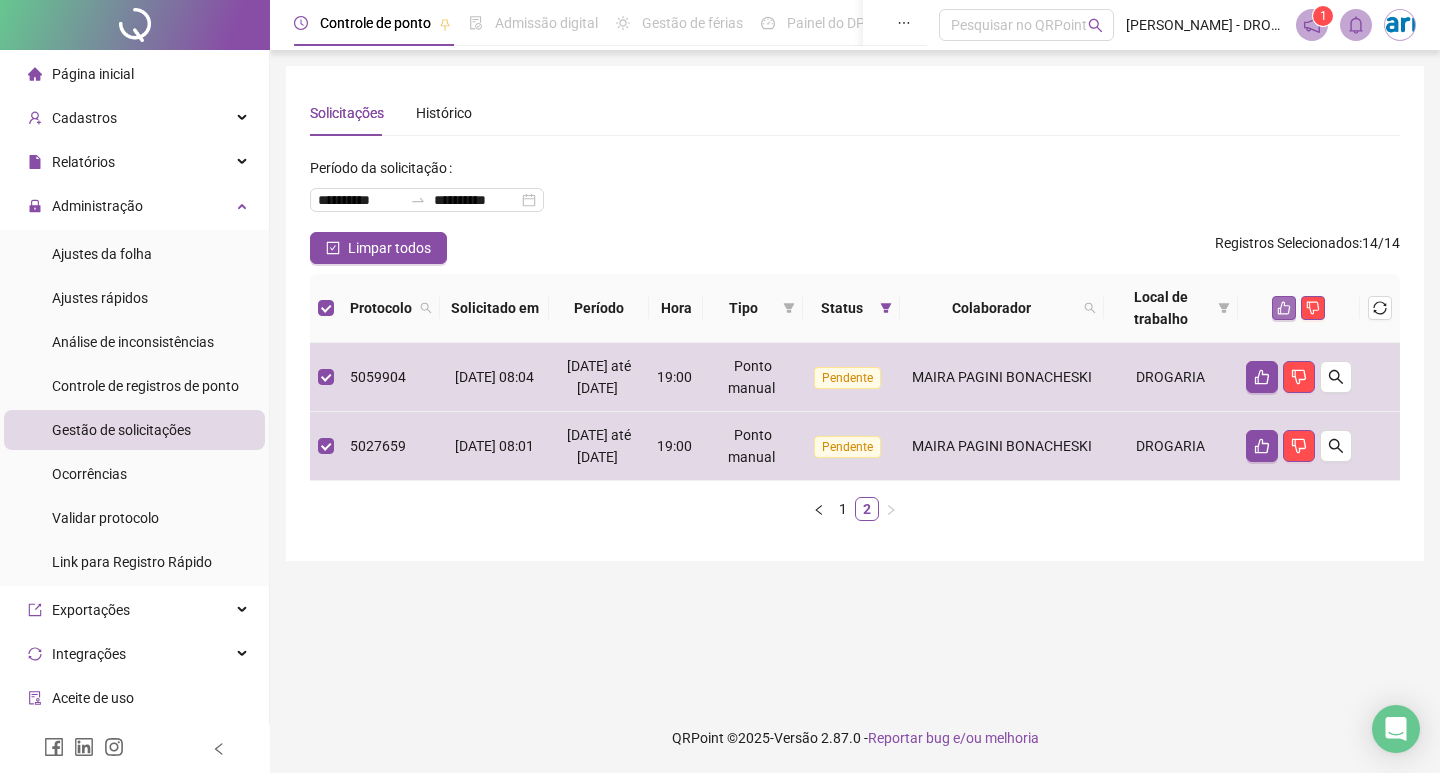 click 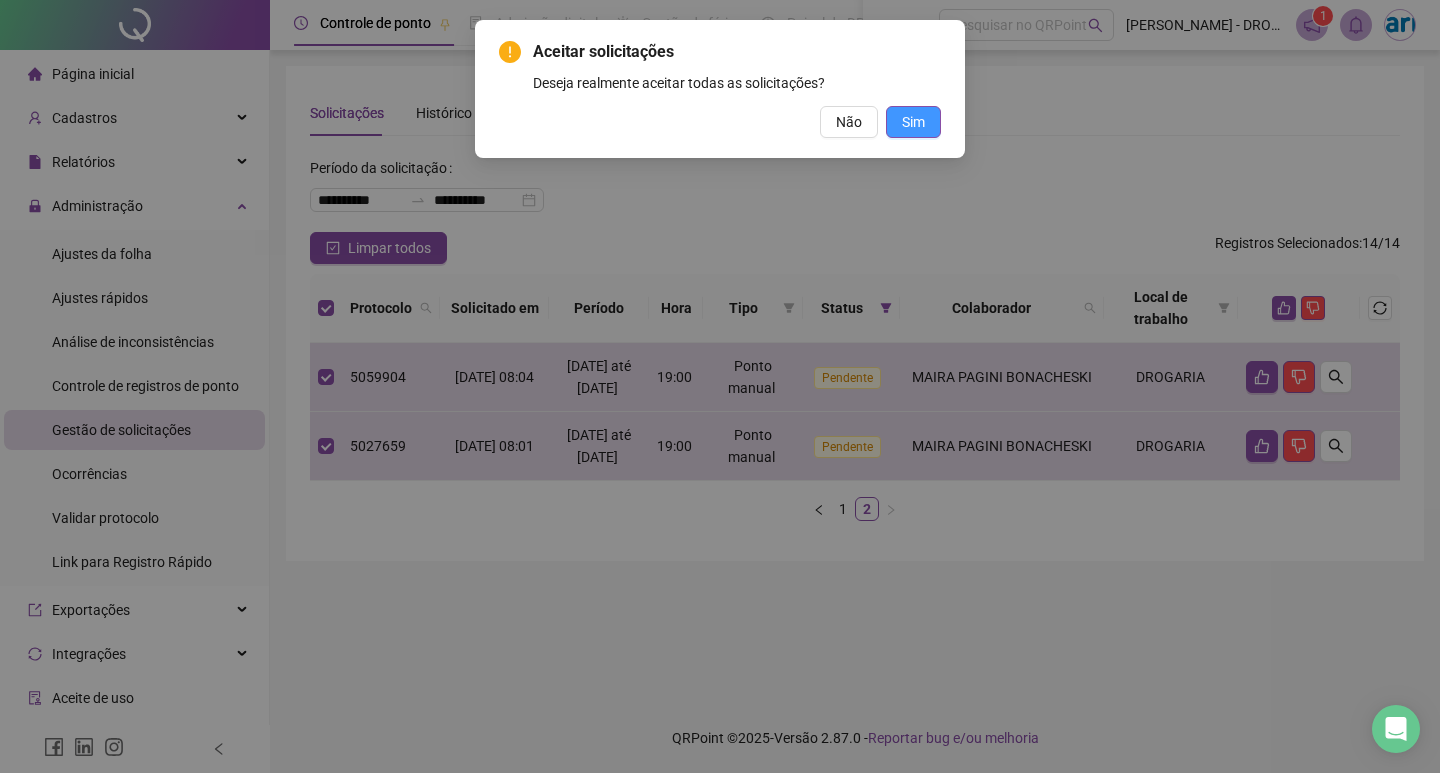 click on "Sim" at bounding box center [913, 122] 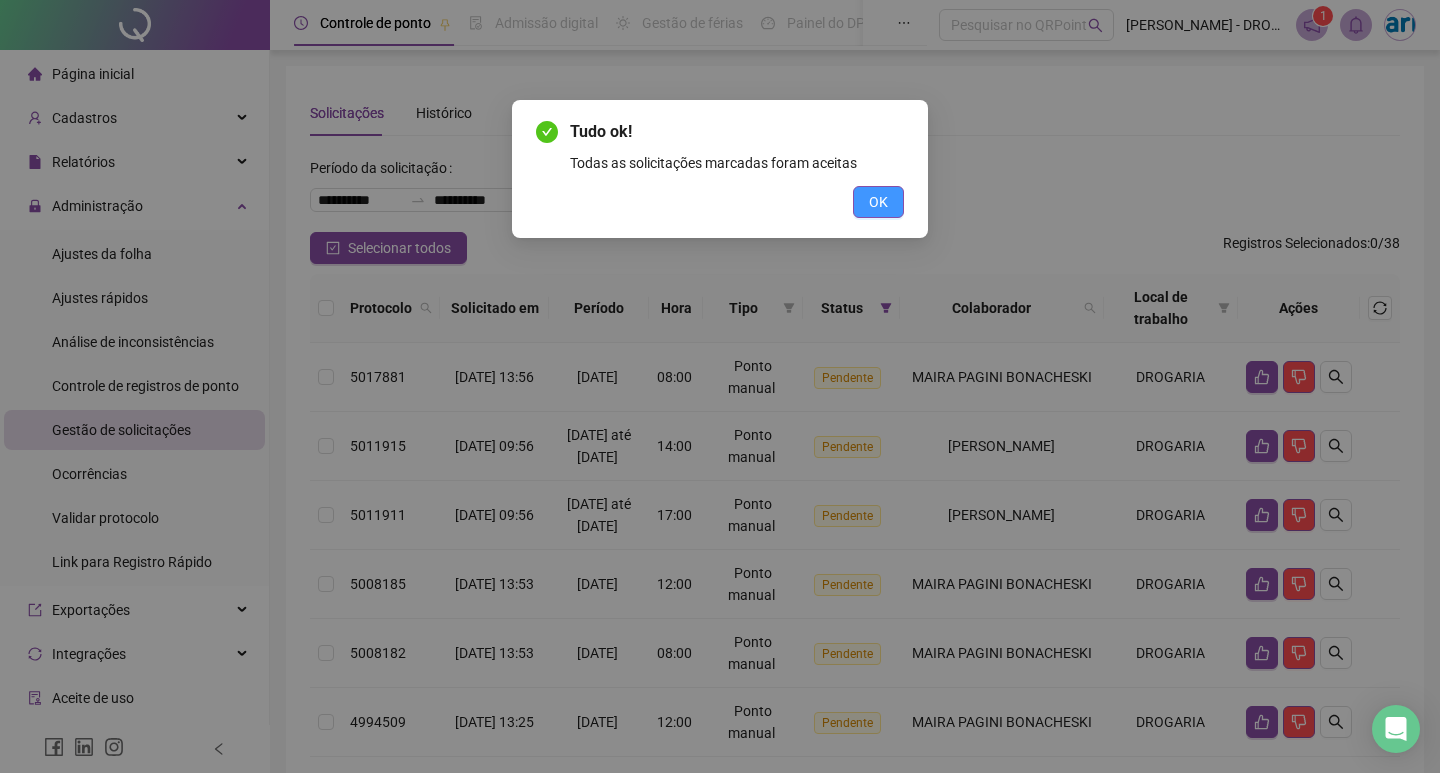 click on "OK" at bounding box center (878, 202) 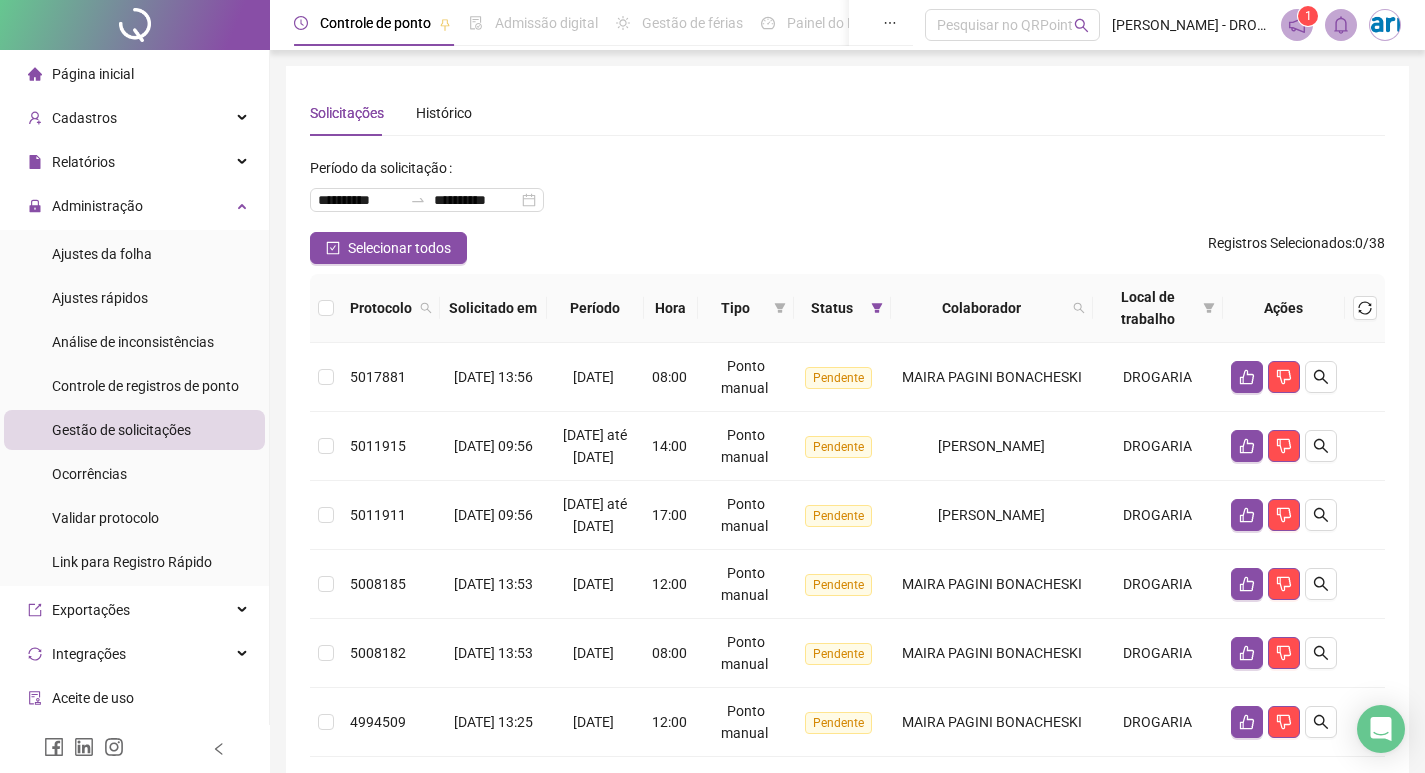click at bounding box center [326, 308] 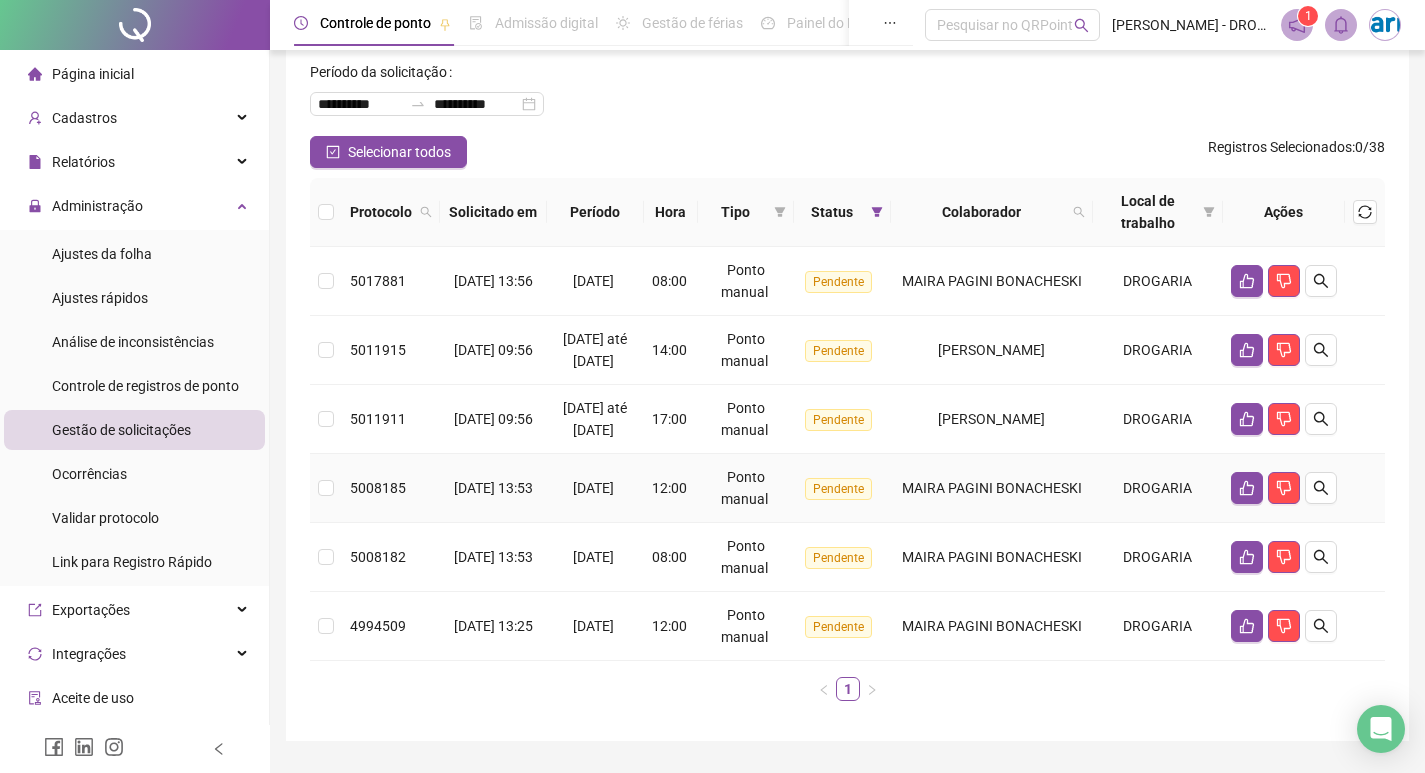 scroll, scrollTop: 0, scrollLeft: 0, axis: both 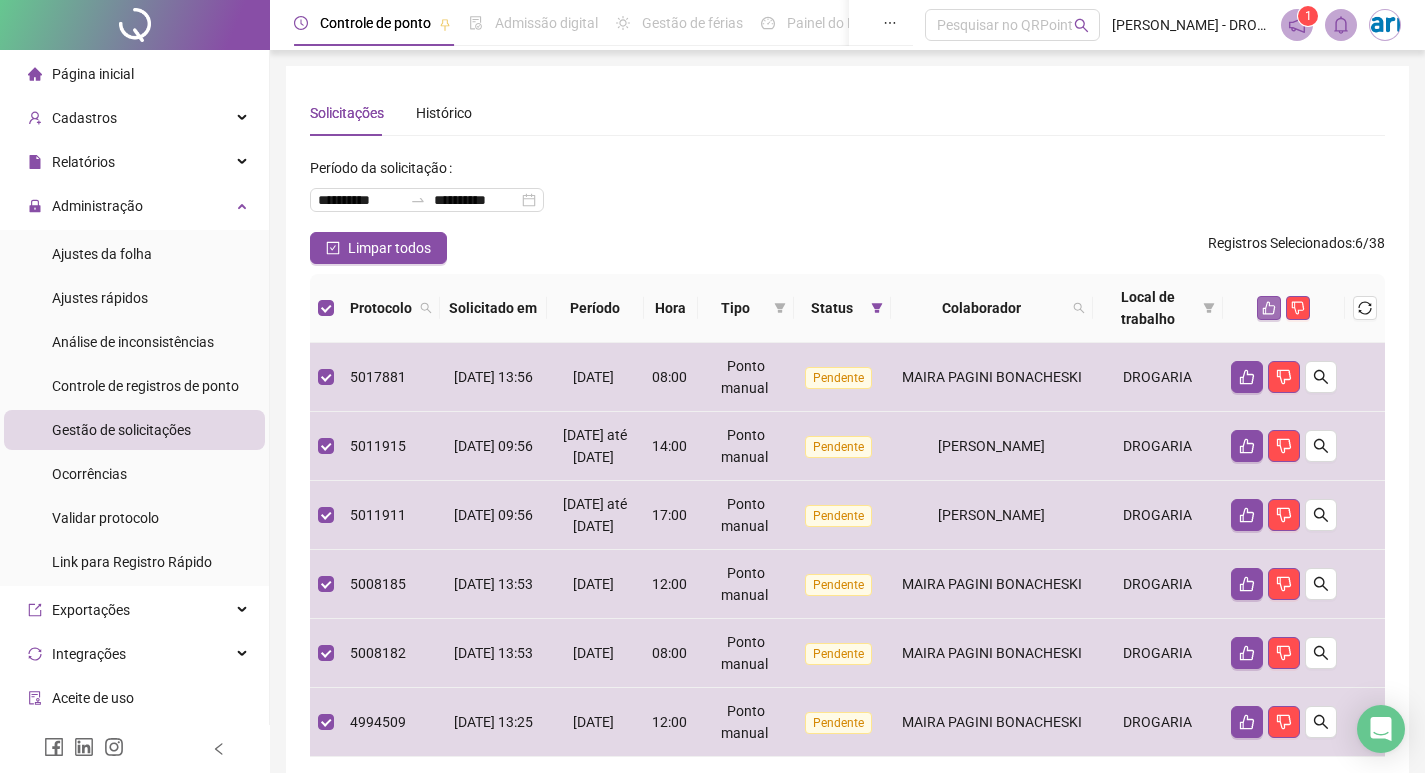 click 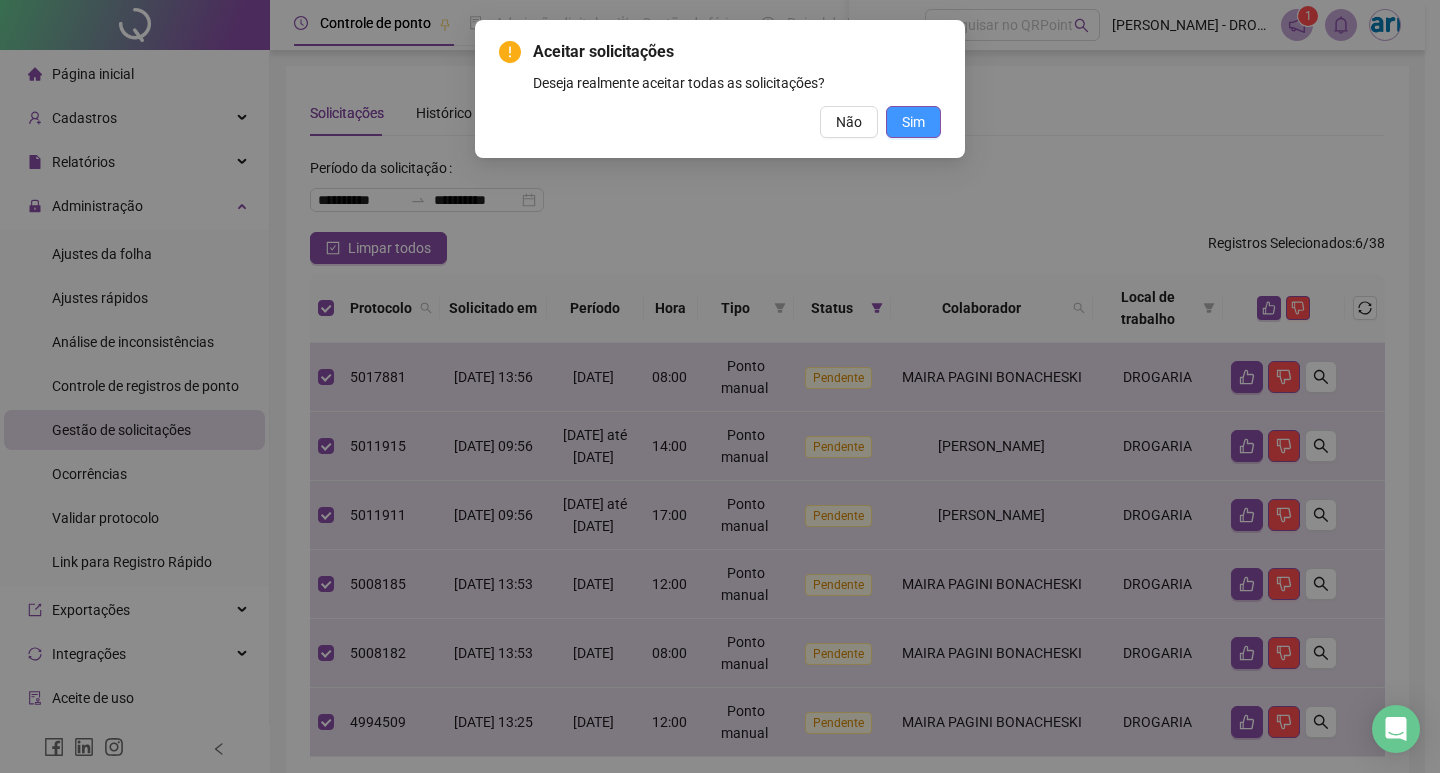 click on "Sim" at bounding box center (913, 122) 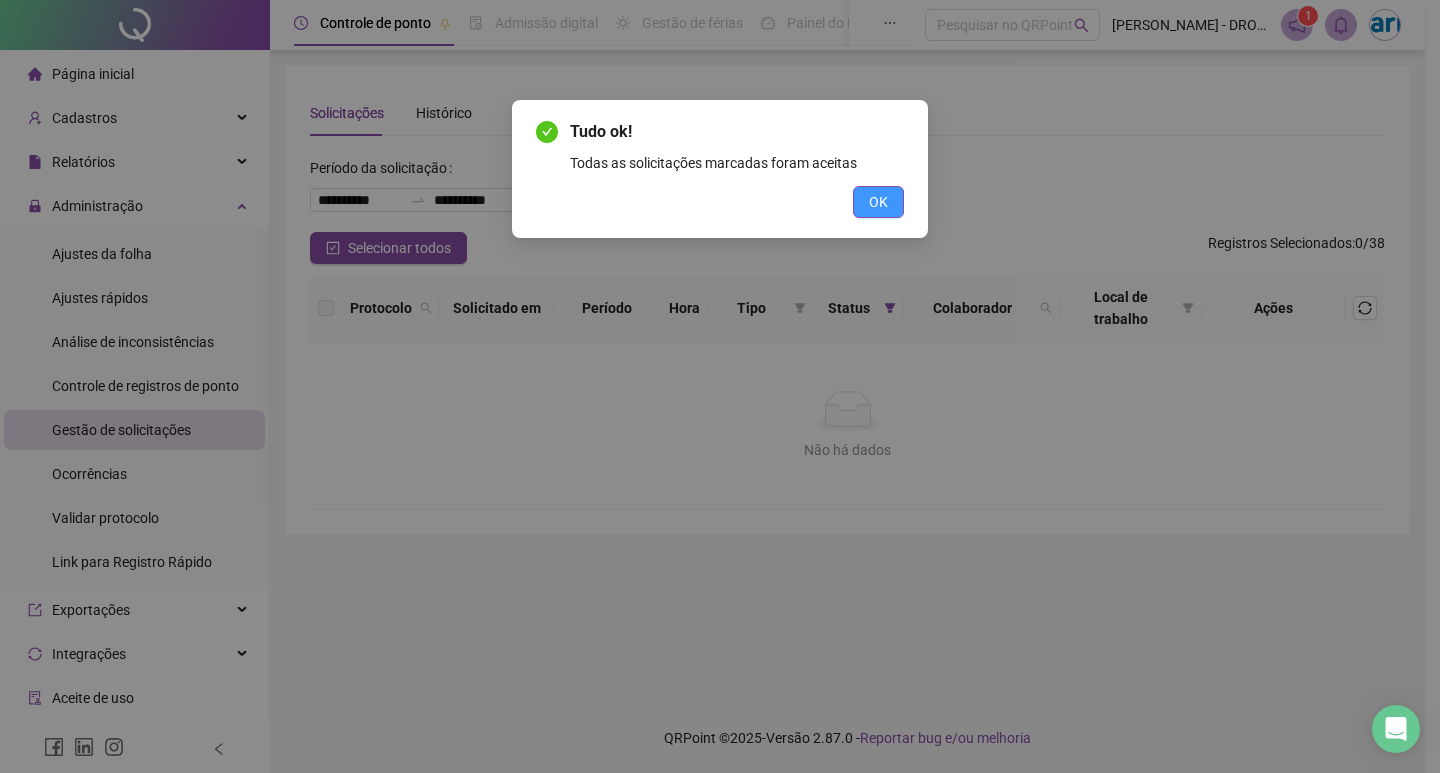 click on "OK" at bounding box center (878, 202) 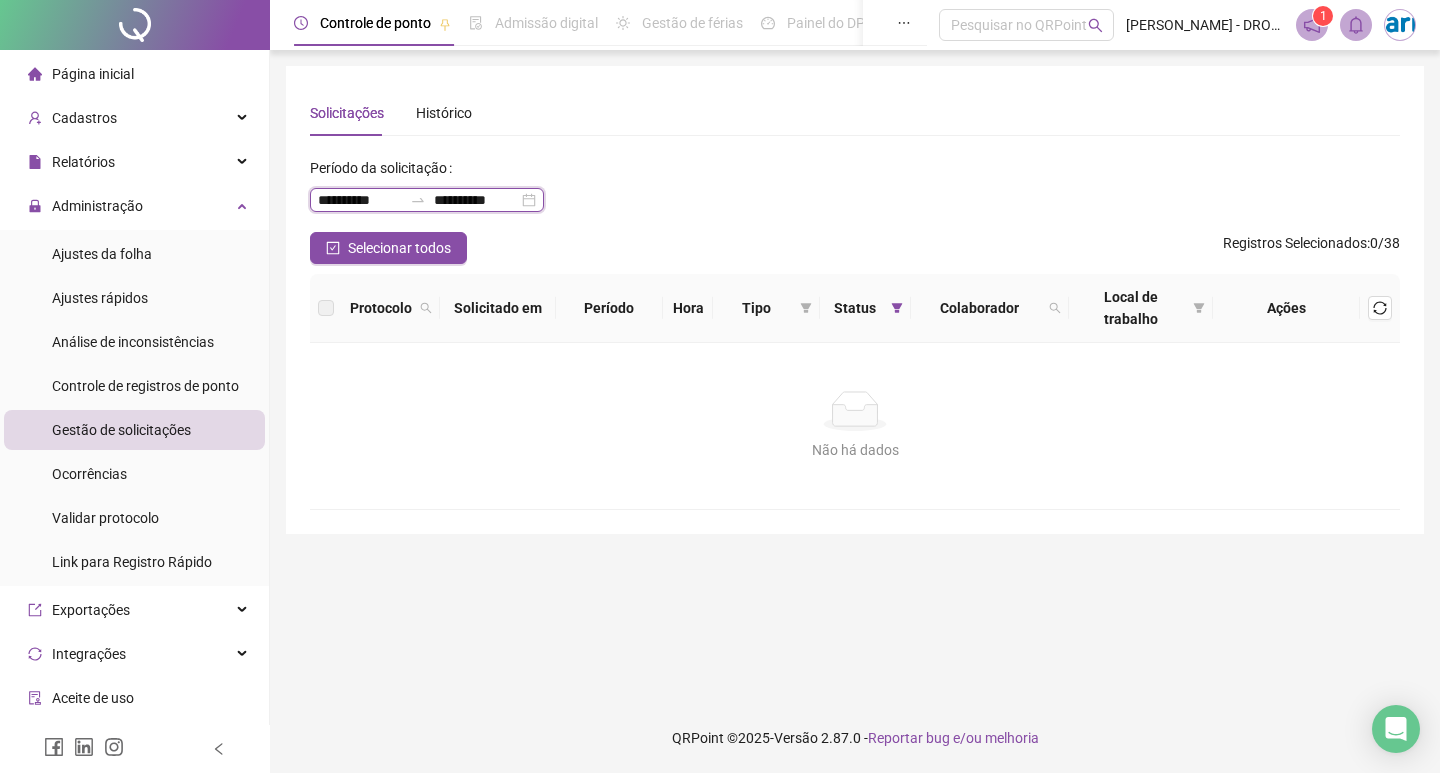 click on "**********" at bounding box center [360, 200] 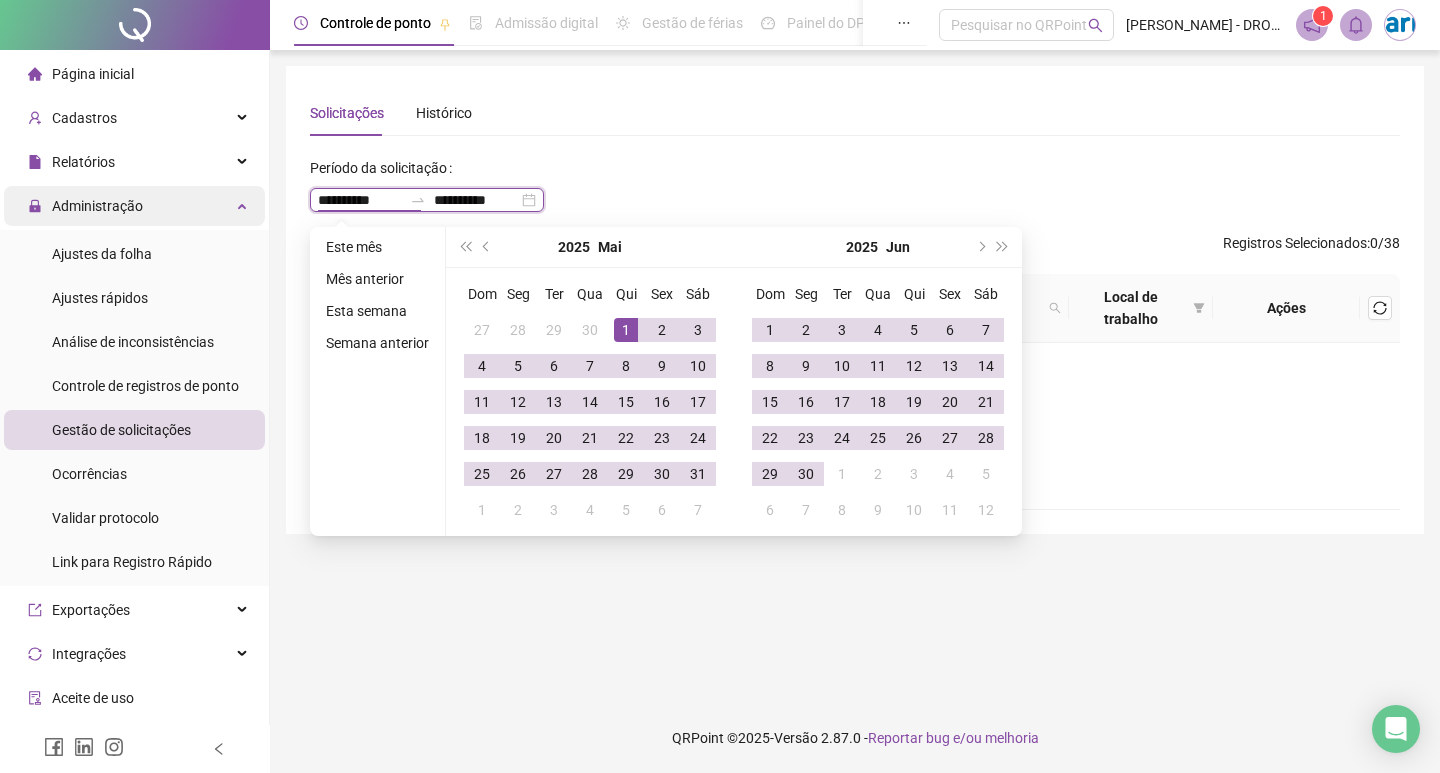 drag, startPoint x: 318, startPoint y: 194, endPoint x: 242, endPoint y: 191, distance: 76.05919 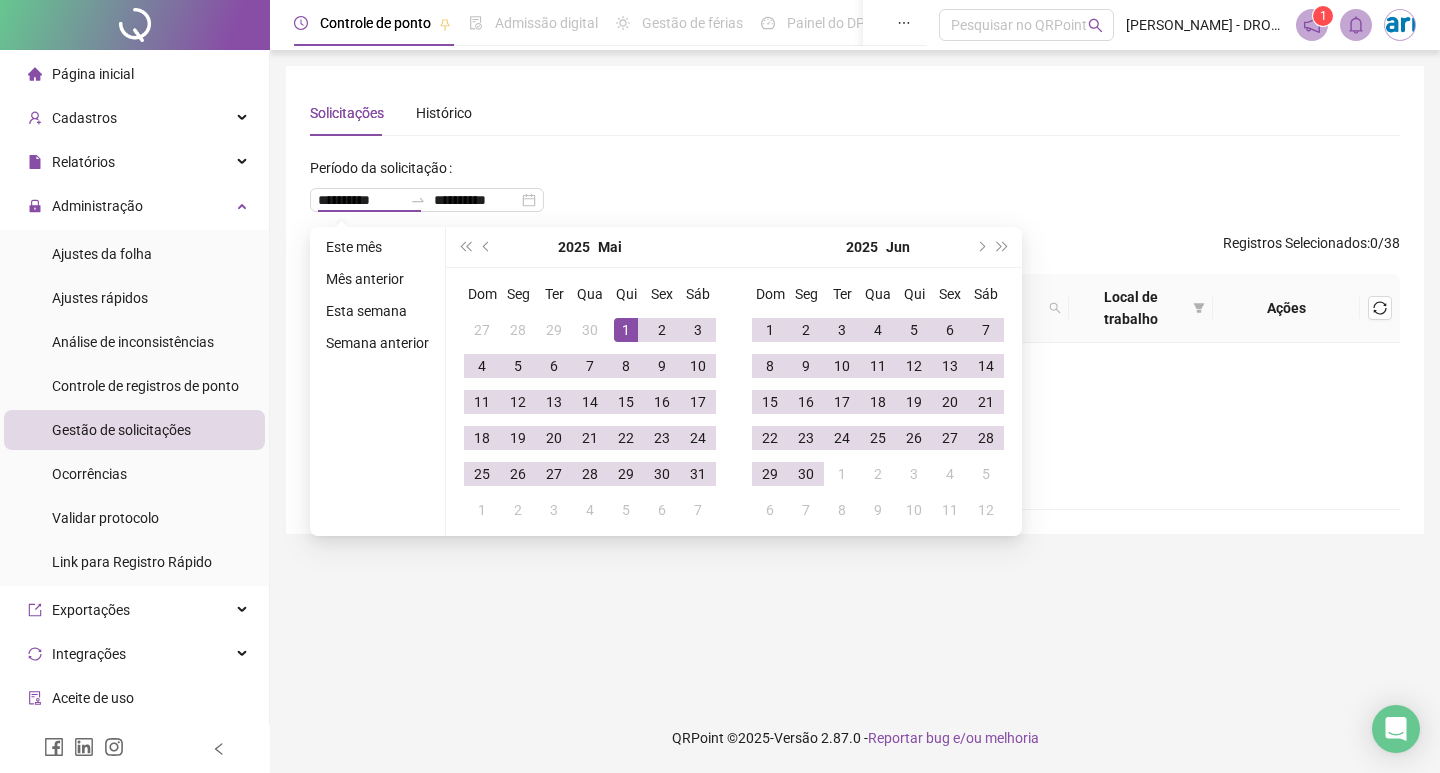 click on "**********" at bounding box center (855, 192) 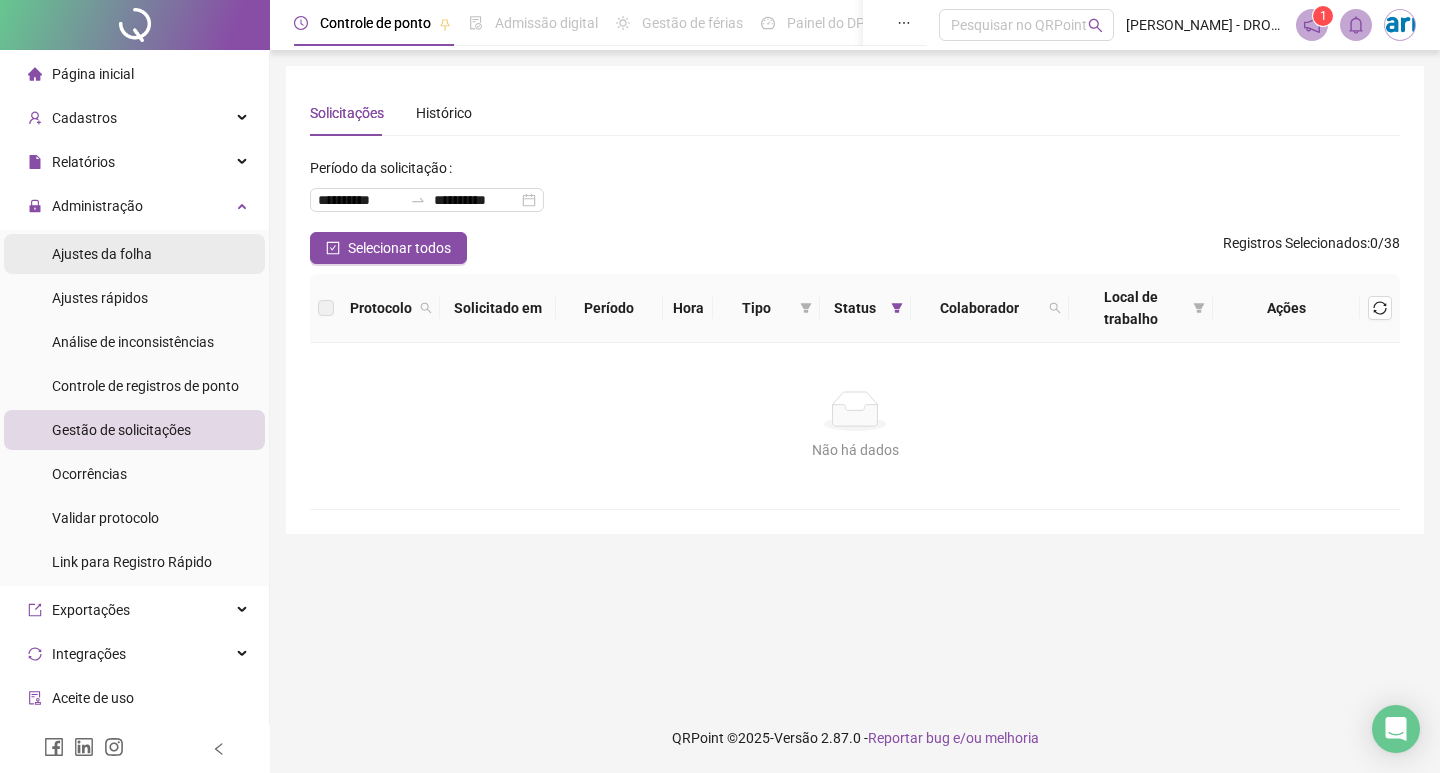 click on "Ajustes da folha" at bounding box center [102, 254] 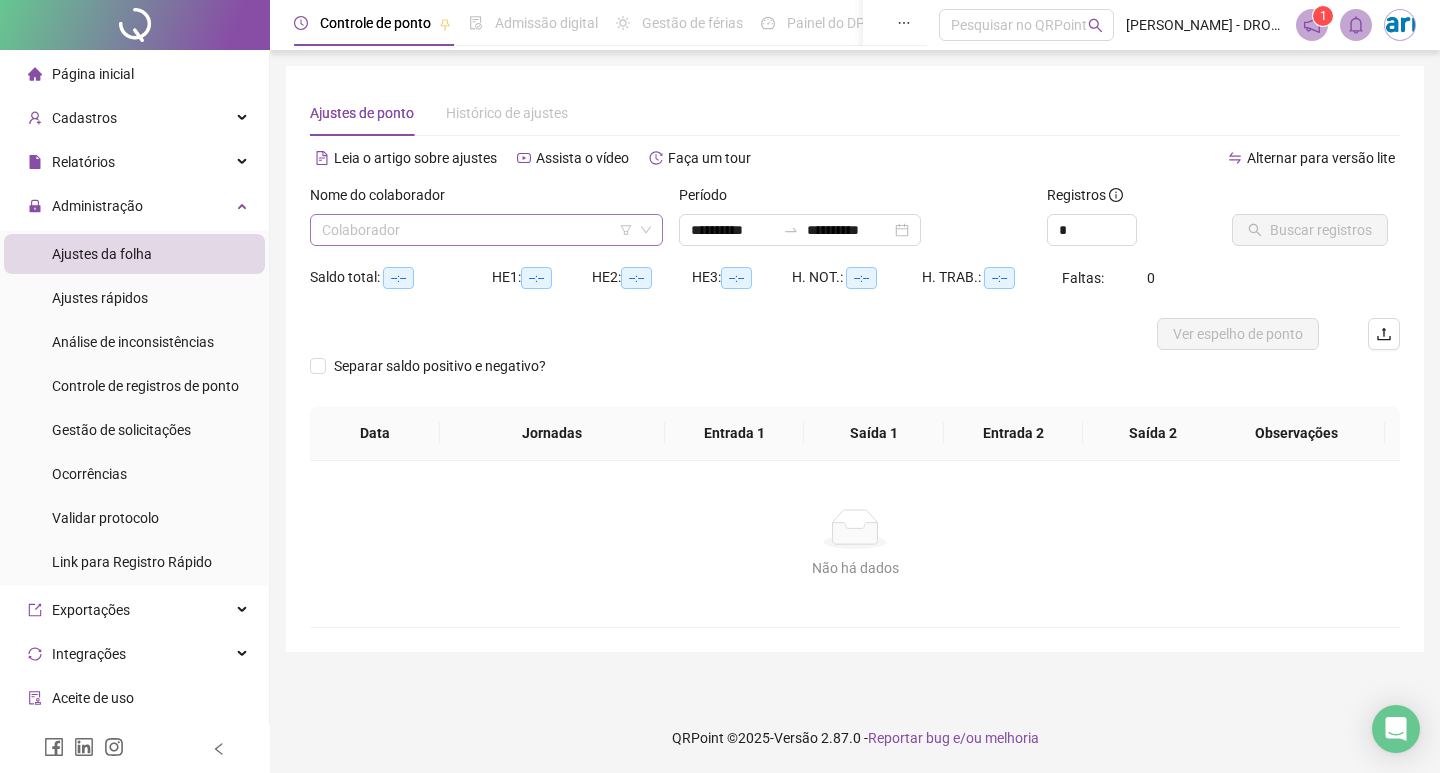 click at bounding box center (480, 230) 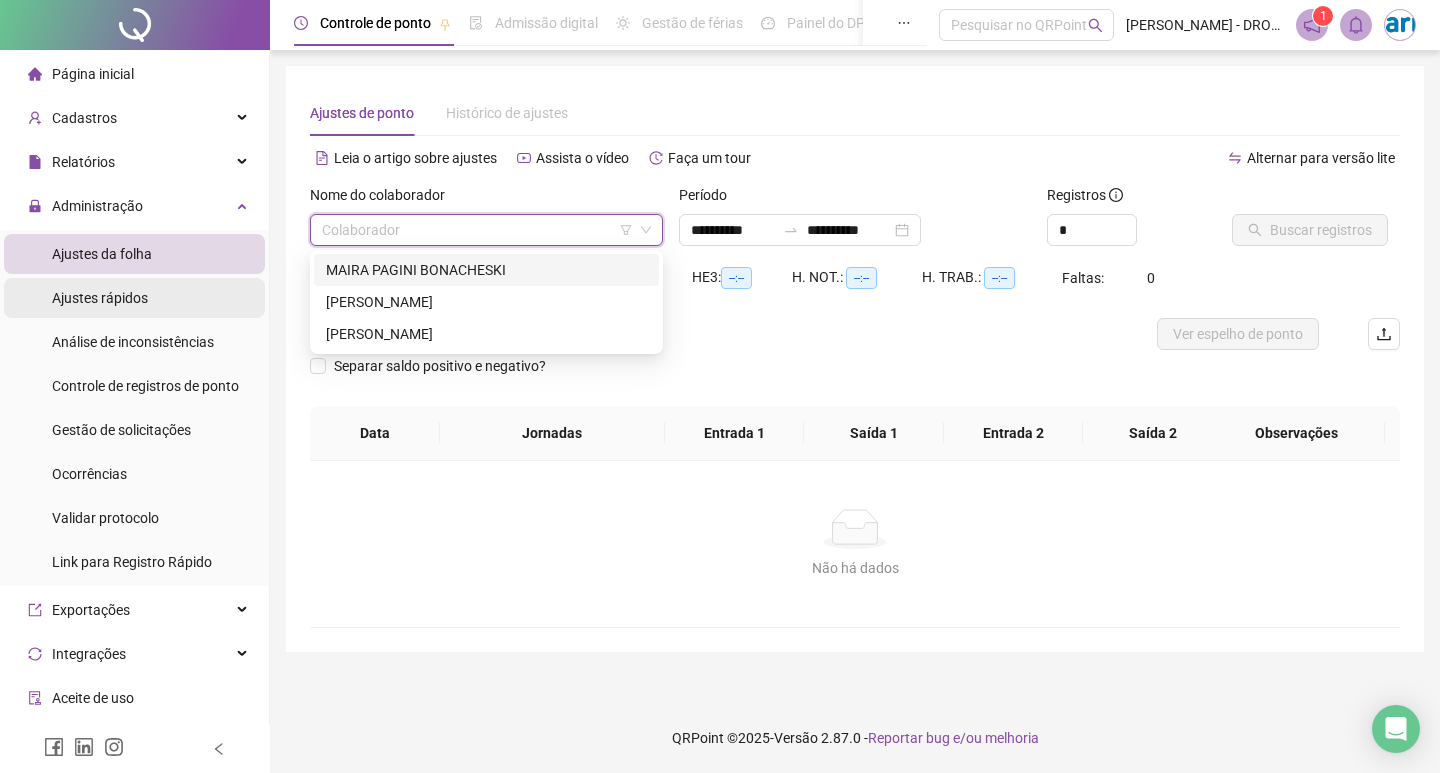 click on "Ajustes rápidos" at bounding box center [100, 298] 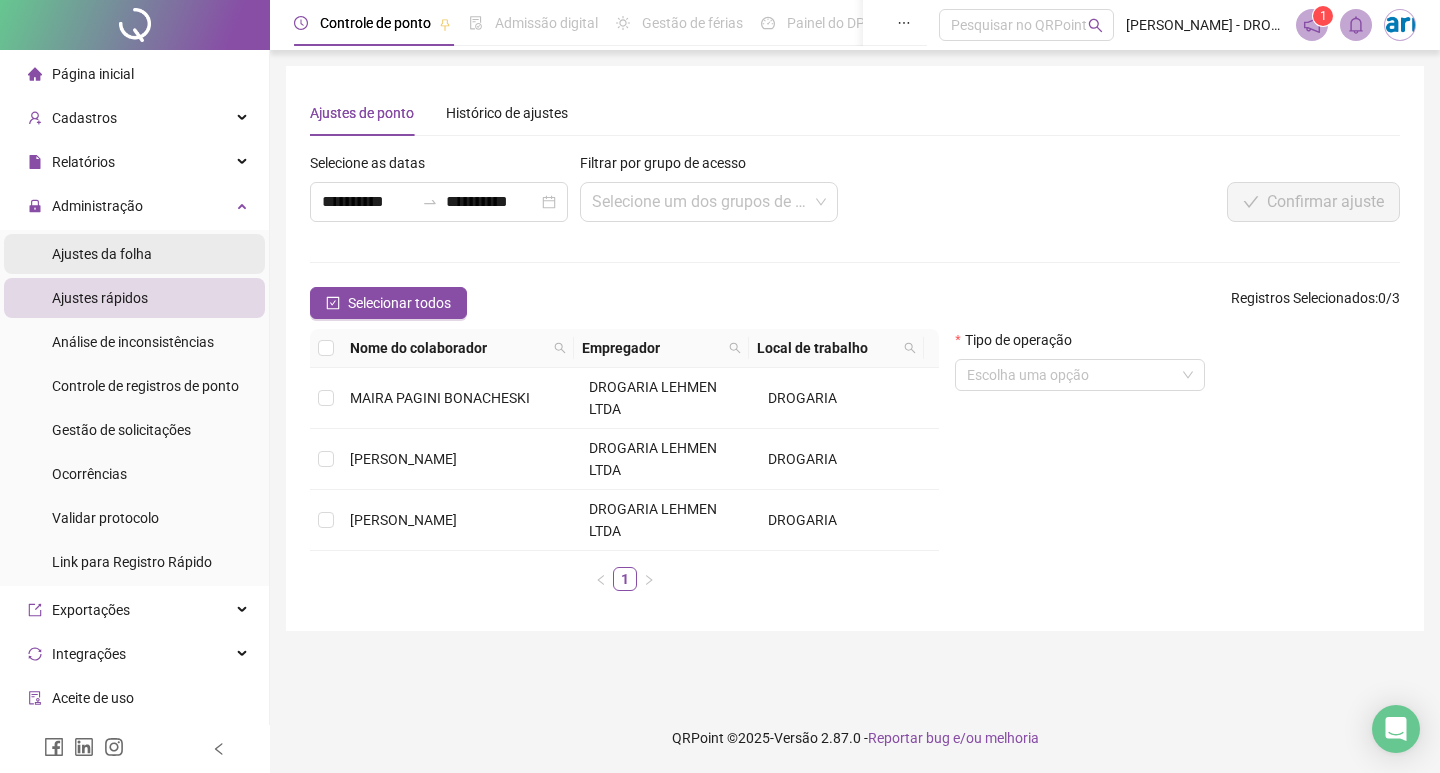 click on "Ajustes da folha" at bounding box center [102, 254] 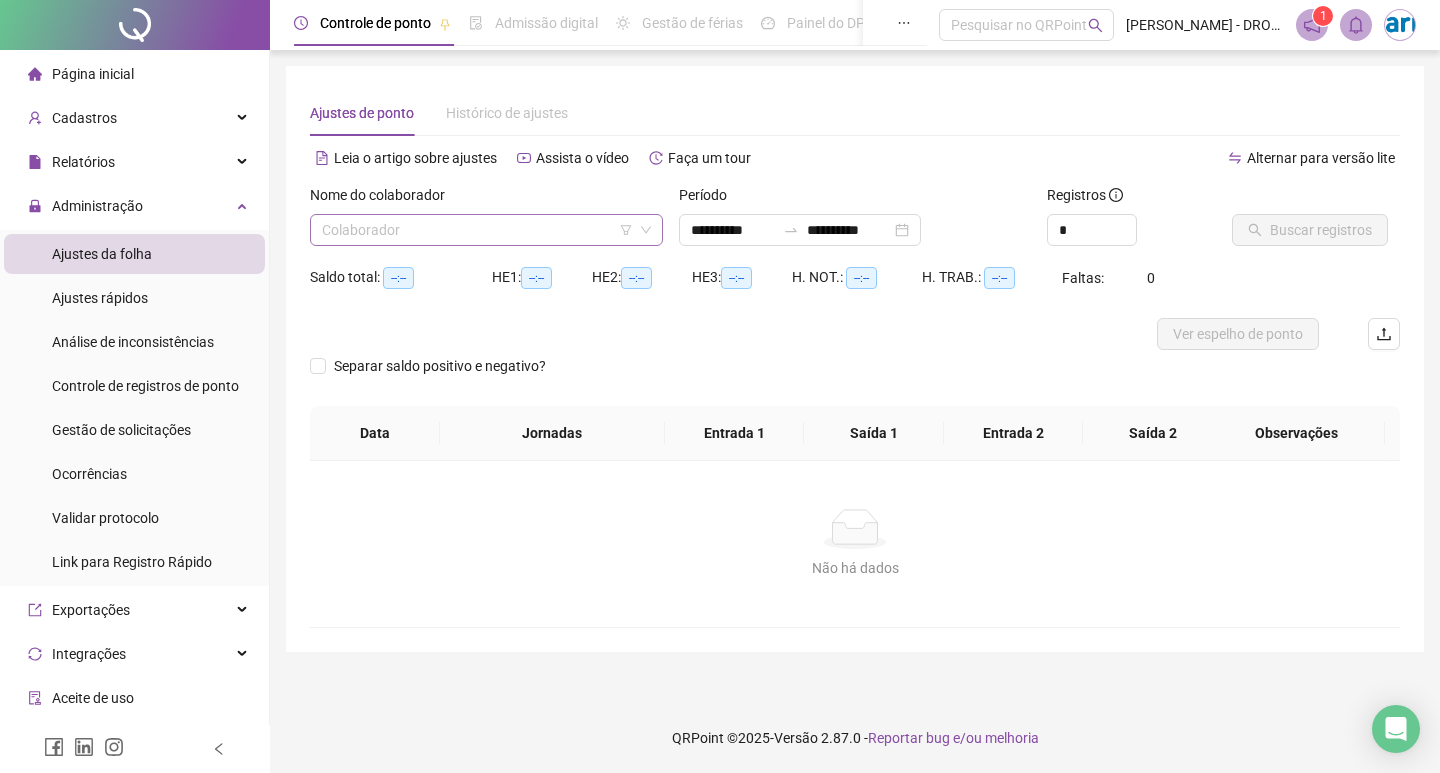click at bounding box center (480, 230) 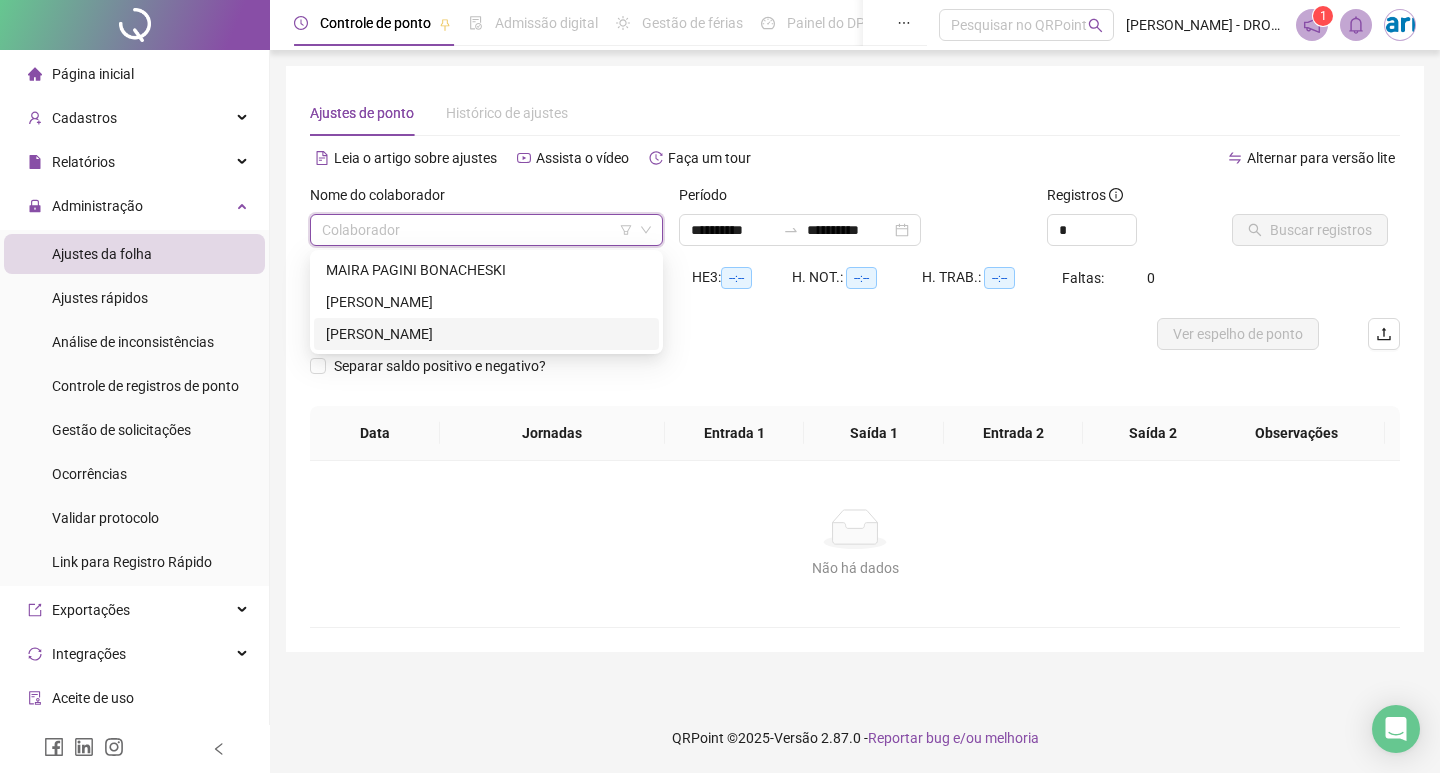 click on "[PERSON_NAME]" at bounding box center [486, 334] 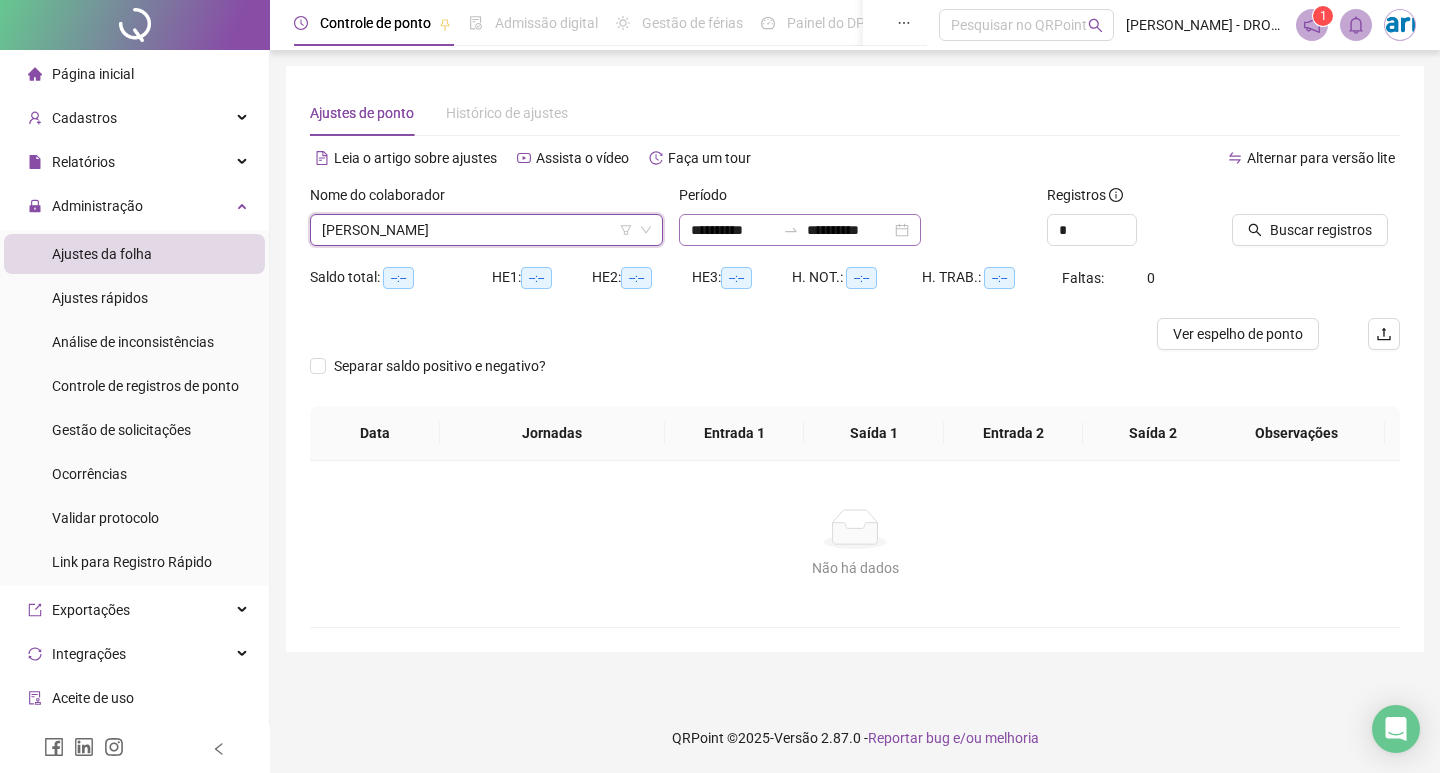 click on "**********" at bounding box center [800, 230] 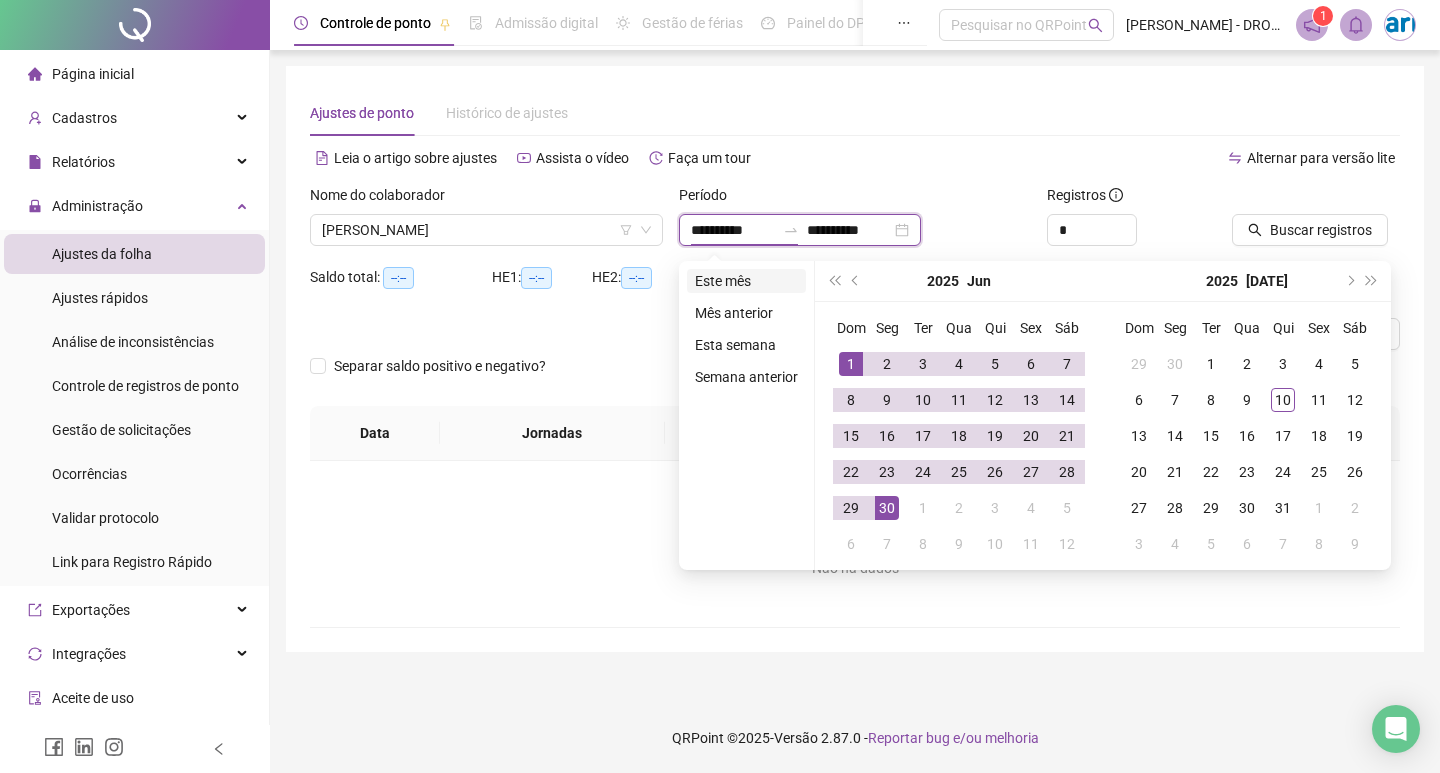 type on "**********" 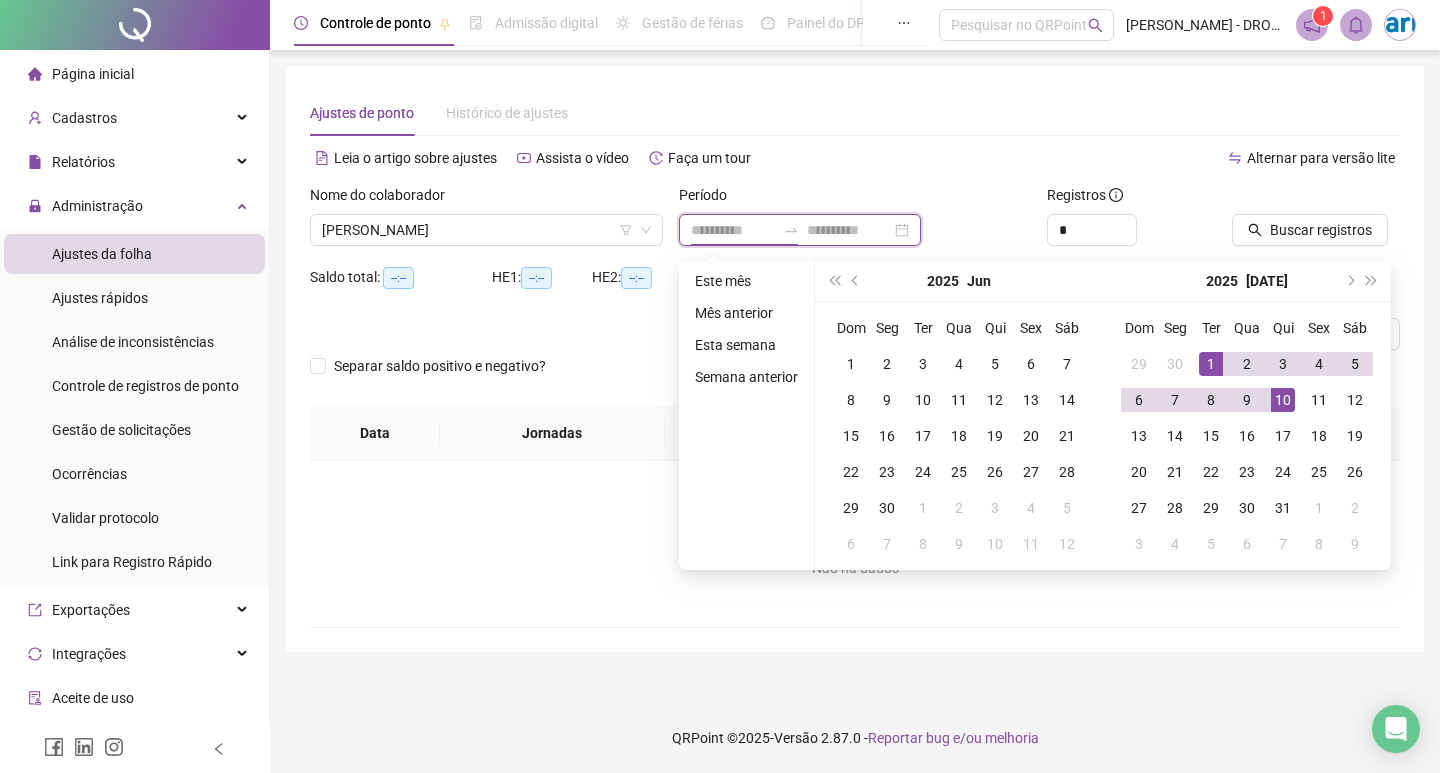 type on "**********" 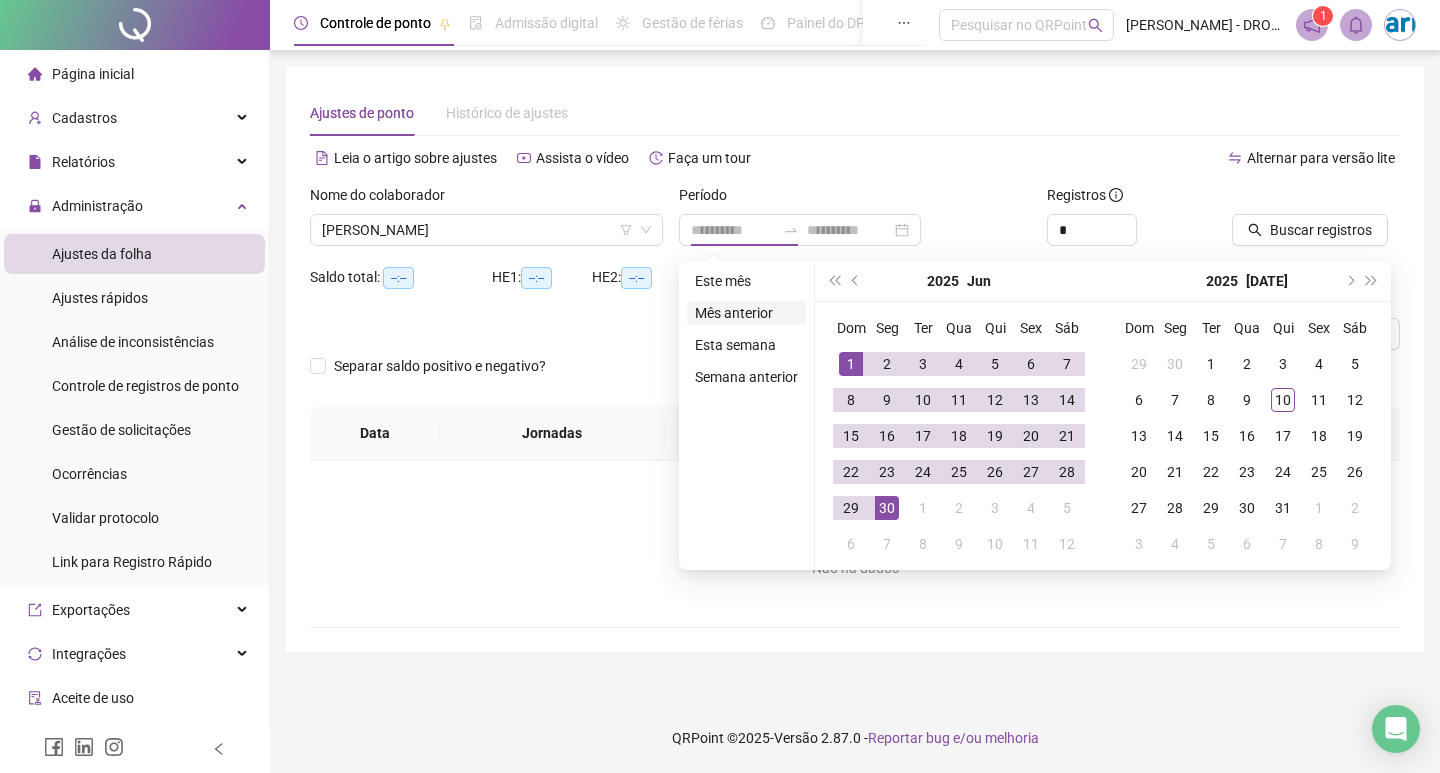 click on "Mês anterior" at bounding box center [746, 313] 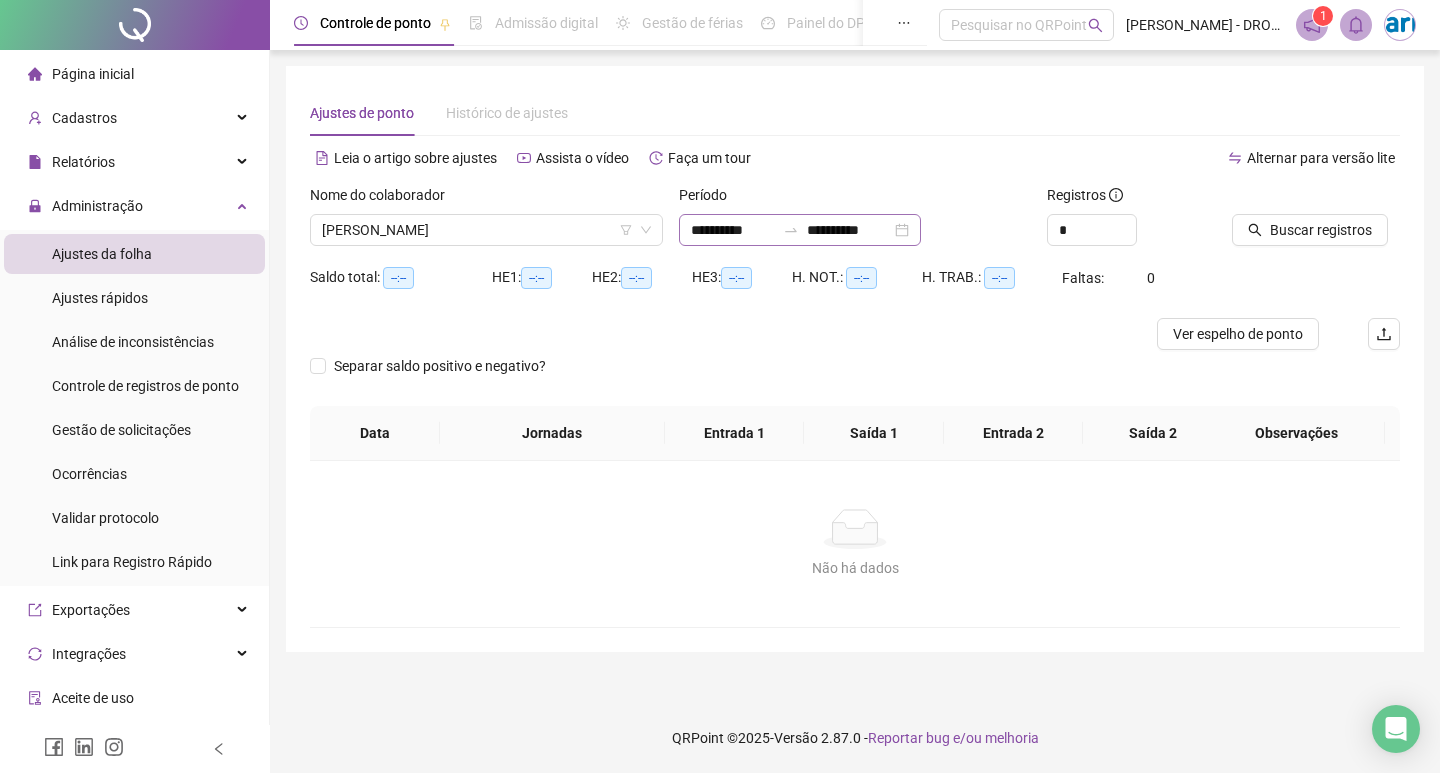 click on "**********" at bounding box center (800, 230) 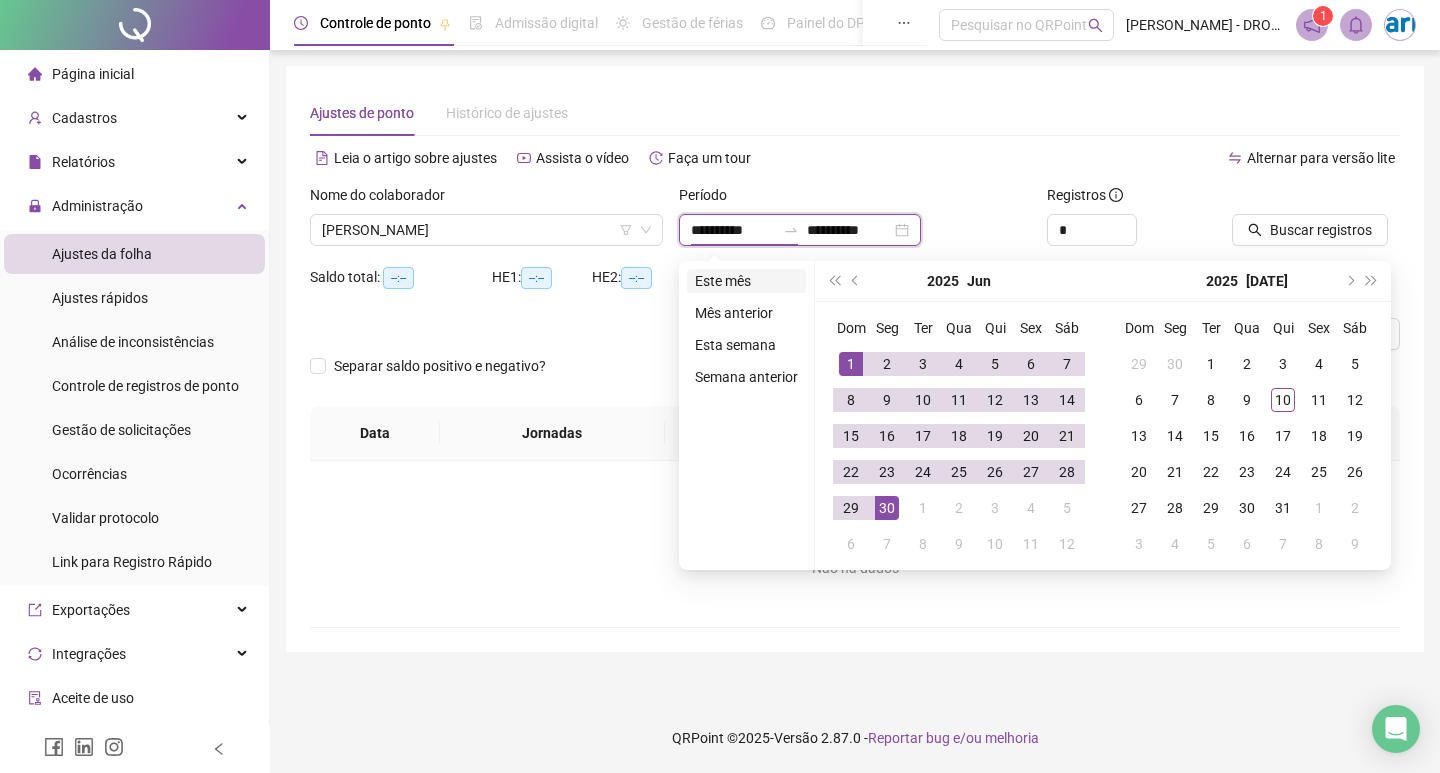 type on "**********" 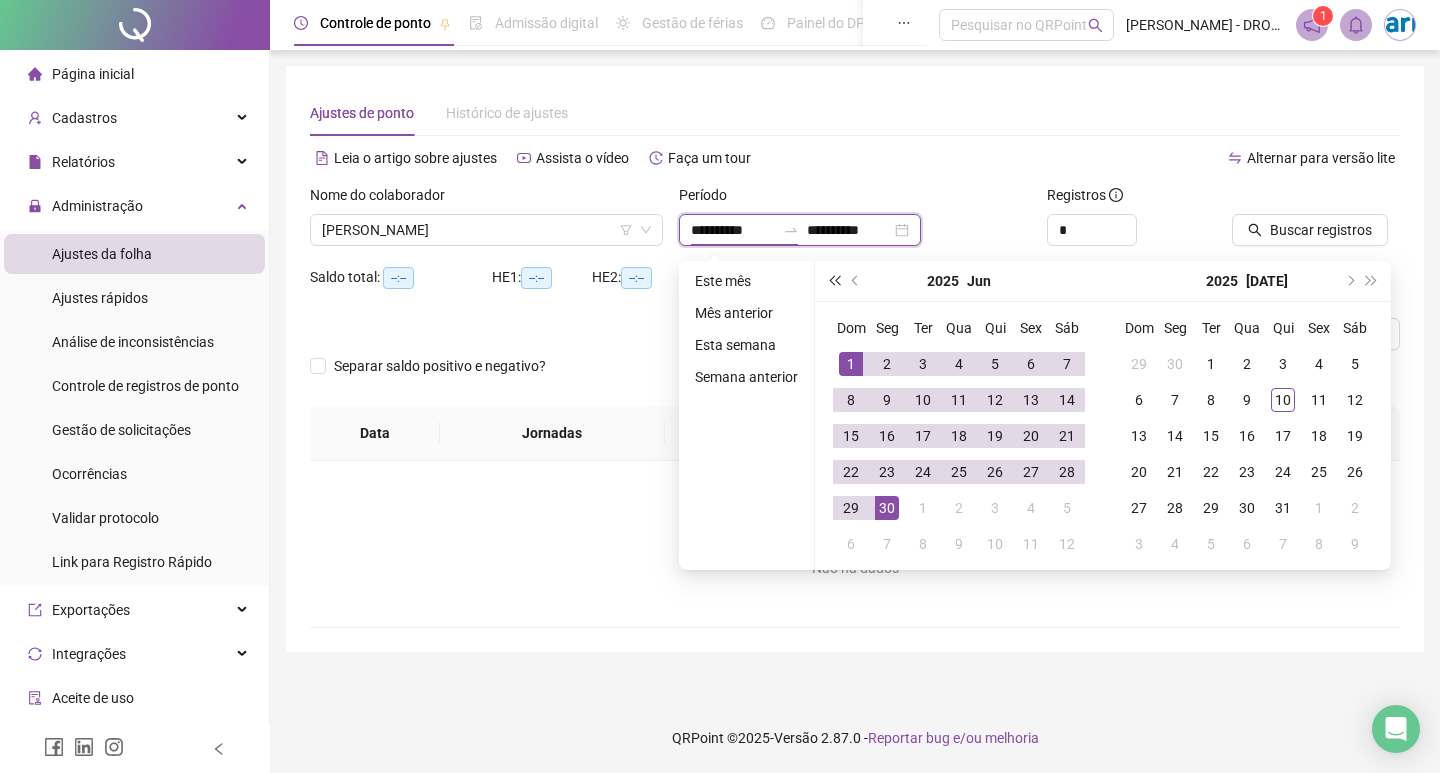 type on "**********" 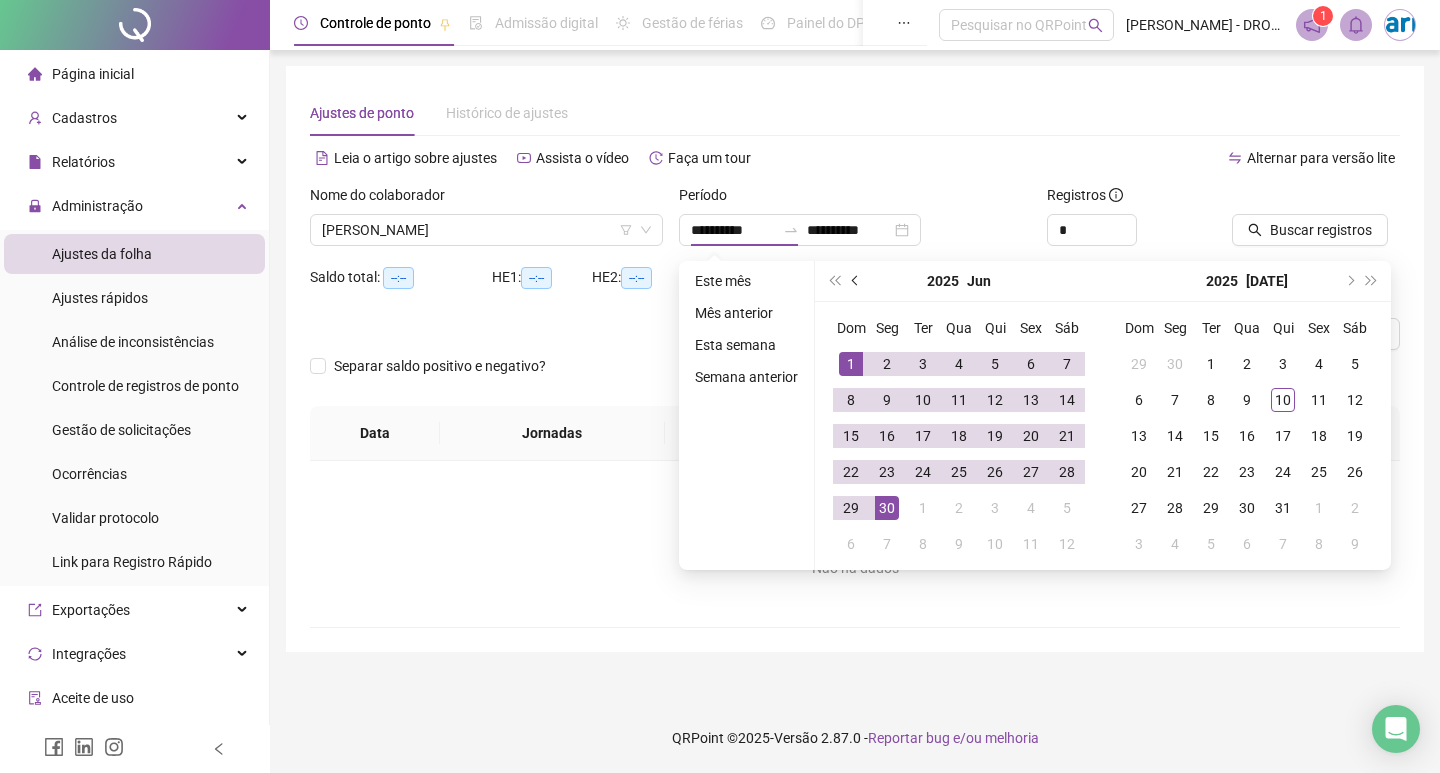 click at bounding box center (856, 281) 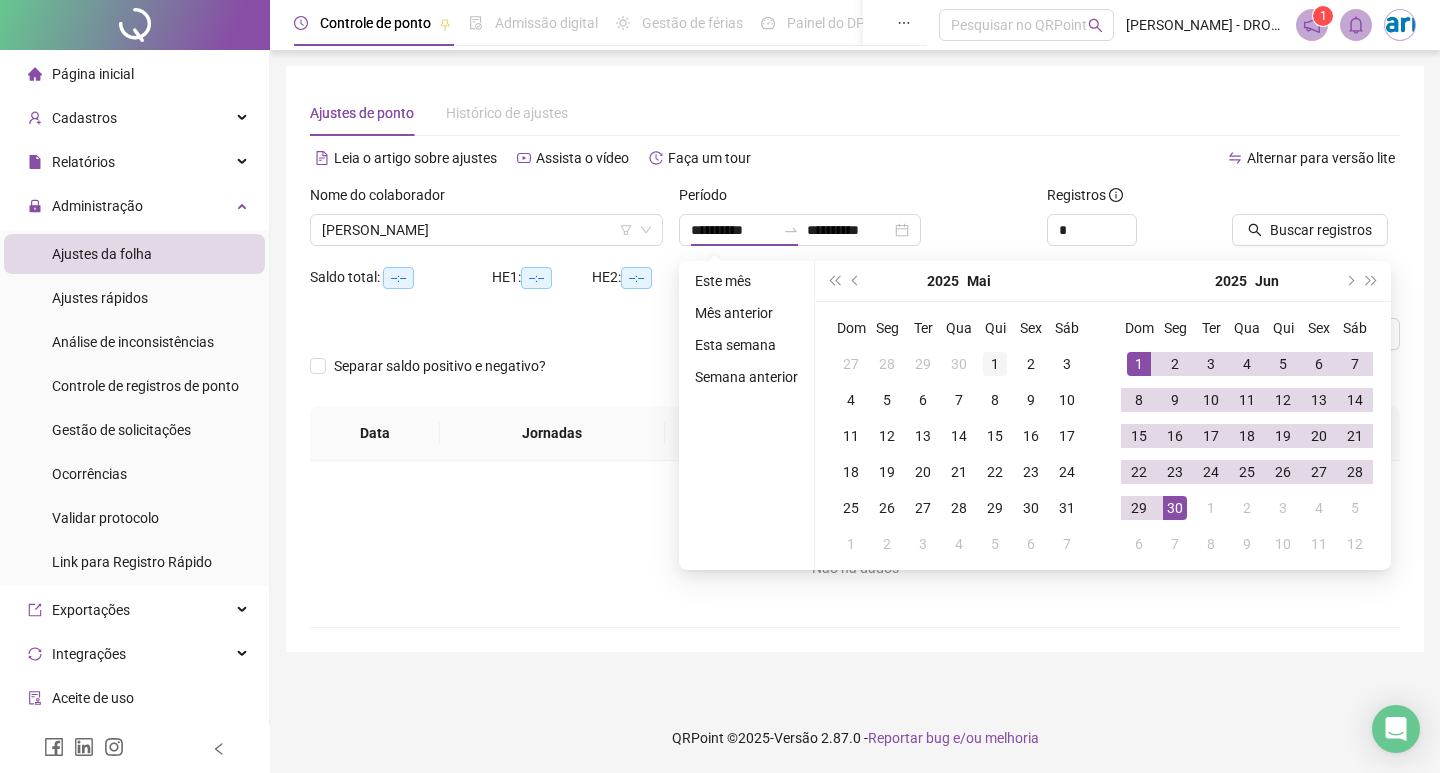 type on "**********" 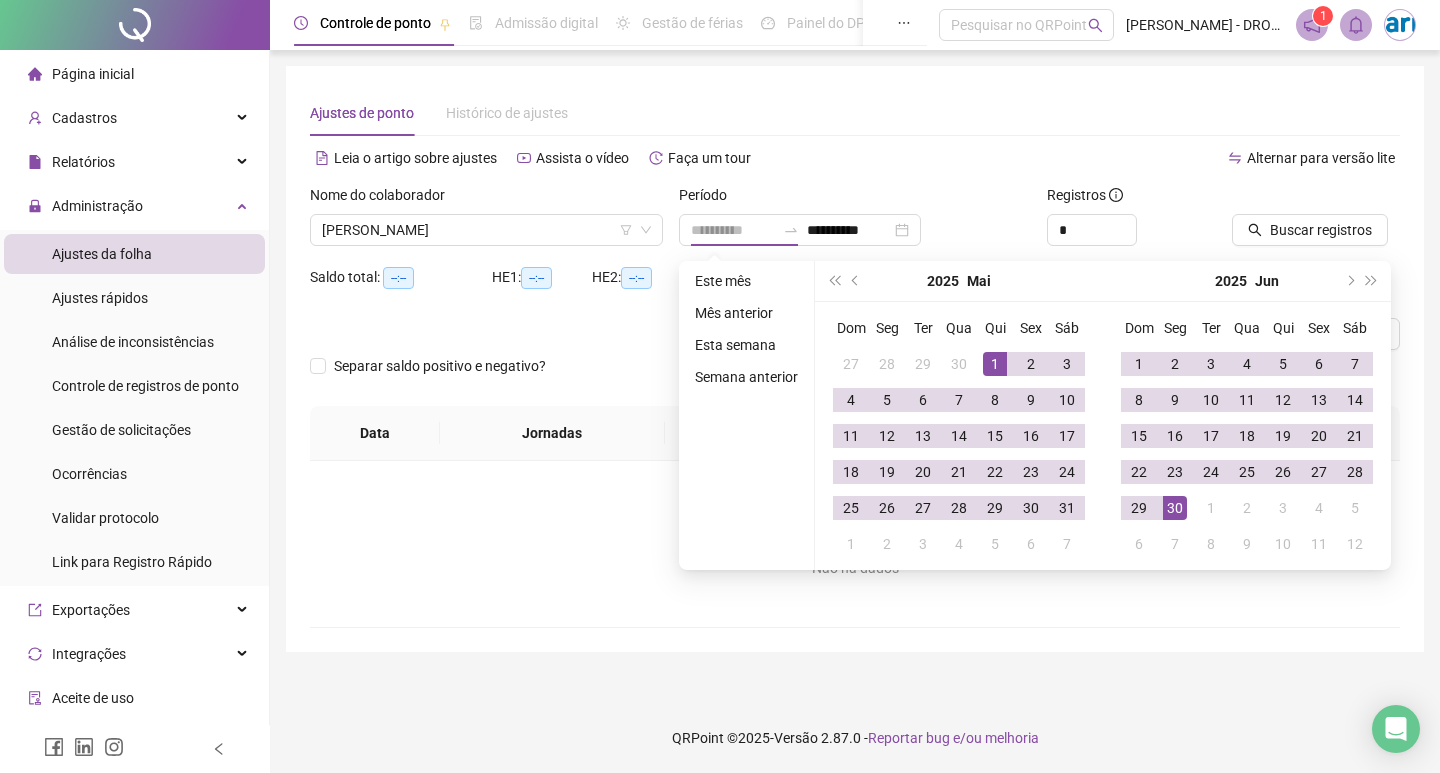 click on "1" at bounding box center [995, 364] 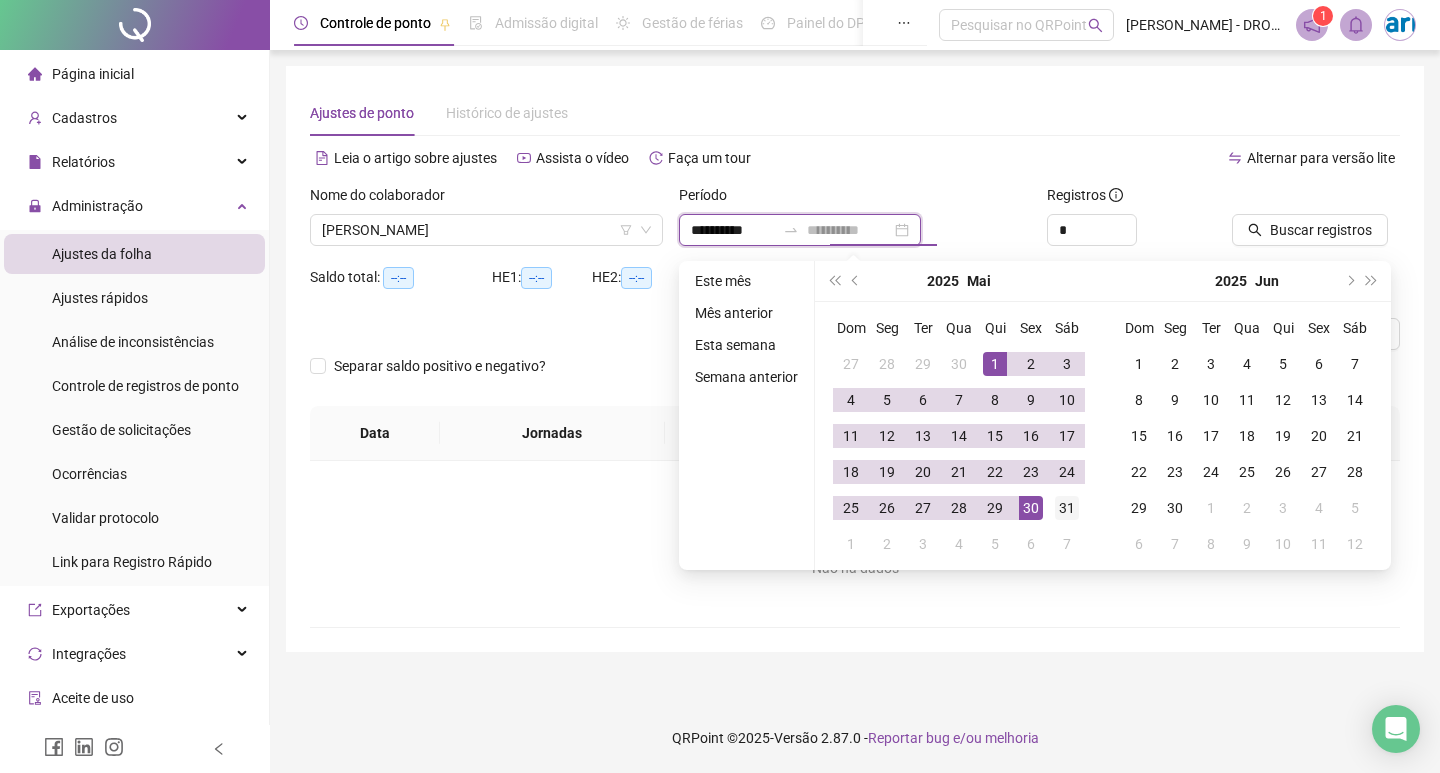 type on "**********" 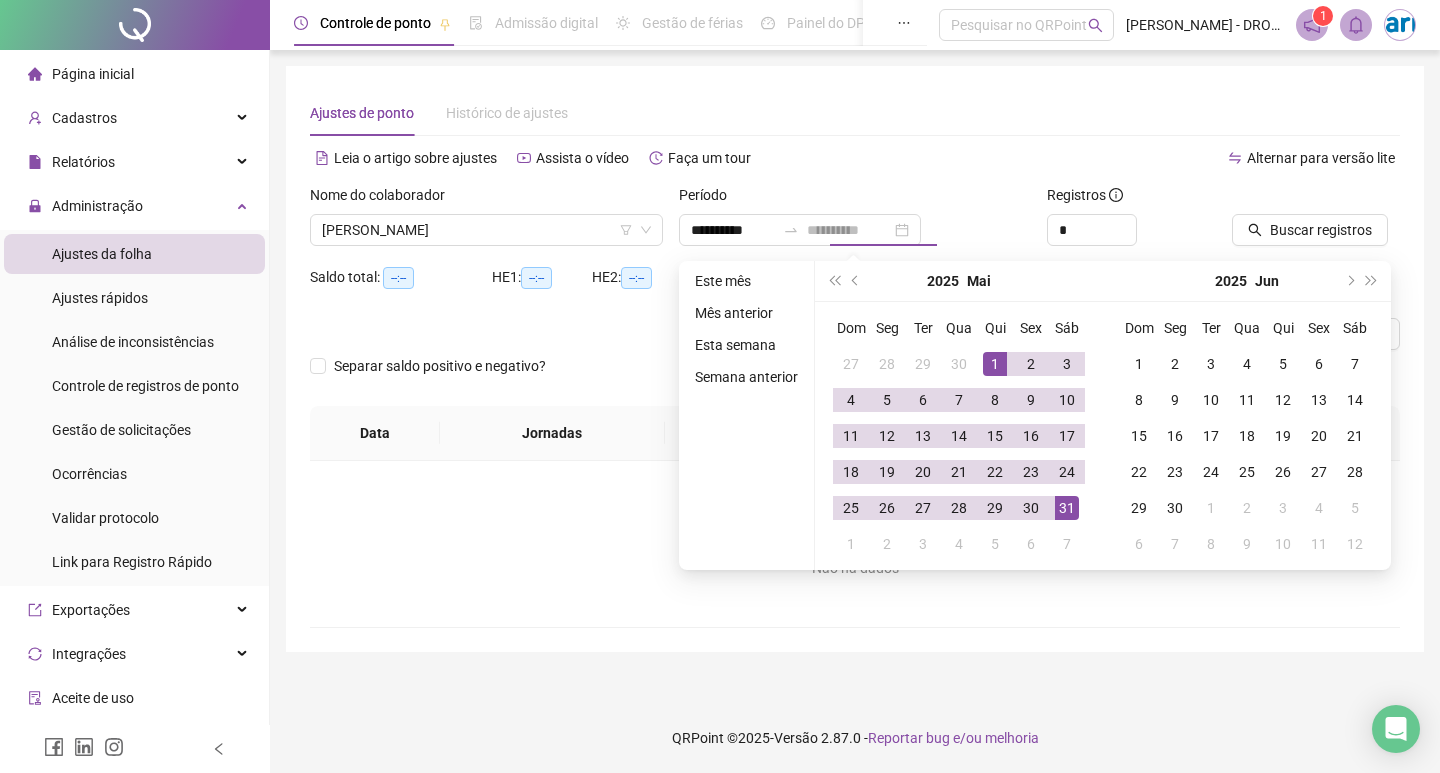 click on "31" at bounding box center (1067, 508) 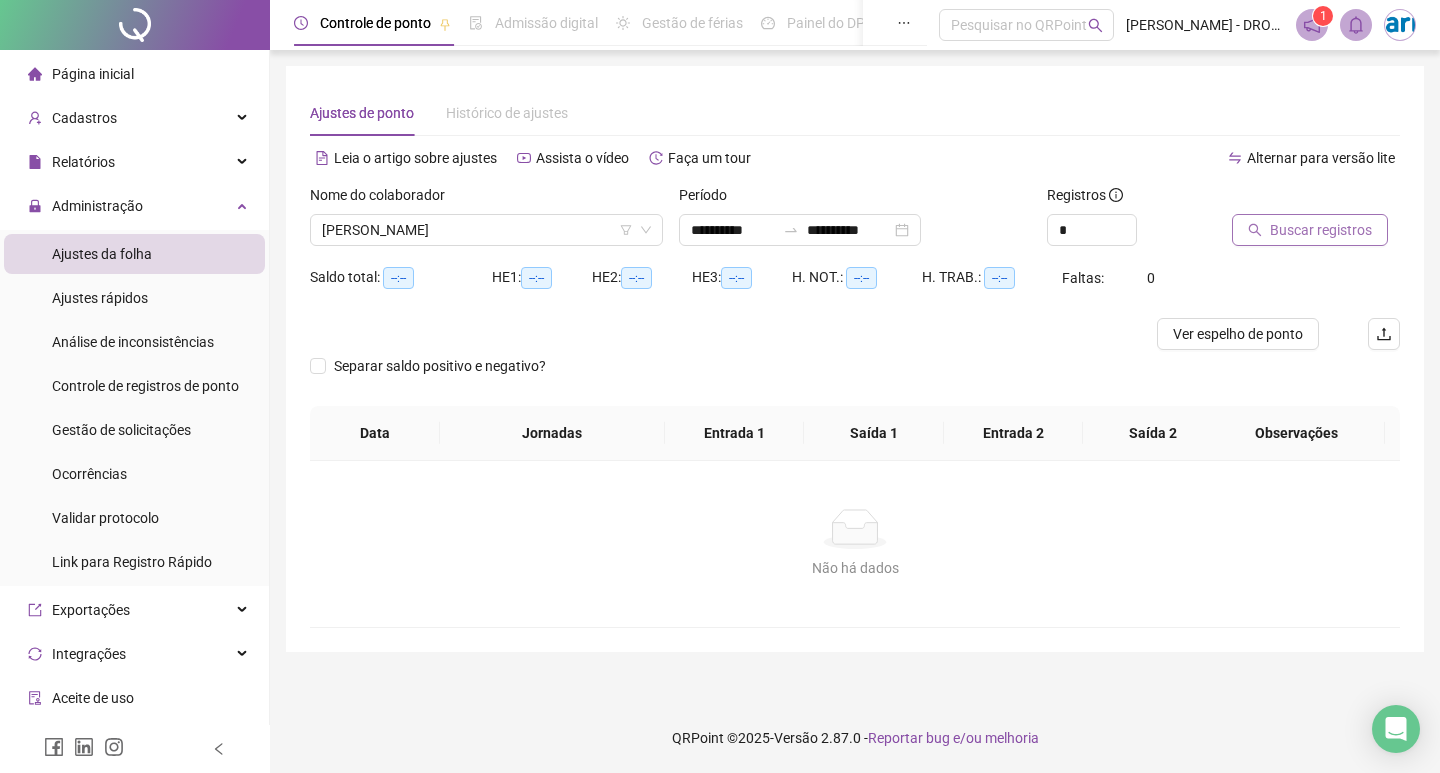 click on "Buscar registros" at bounding box center (1321, 230) 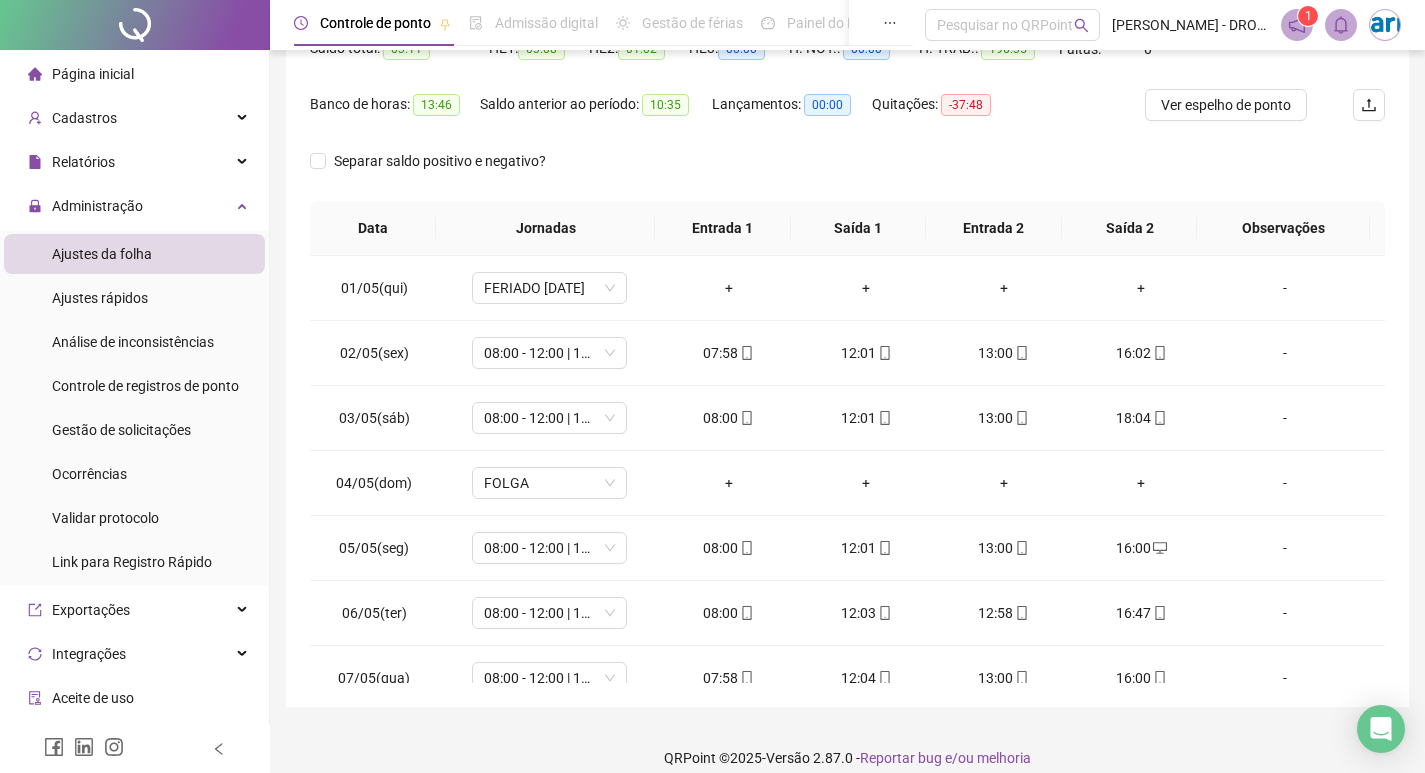 scroll, scrollTop: 249, scrollLeft: 0, axis: vertical 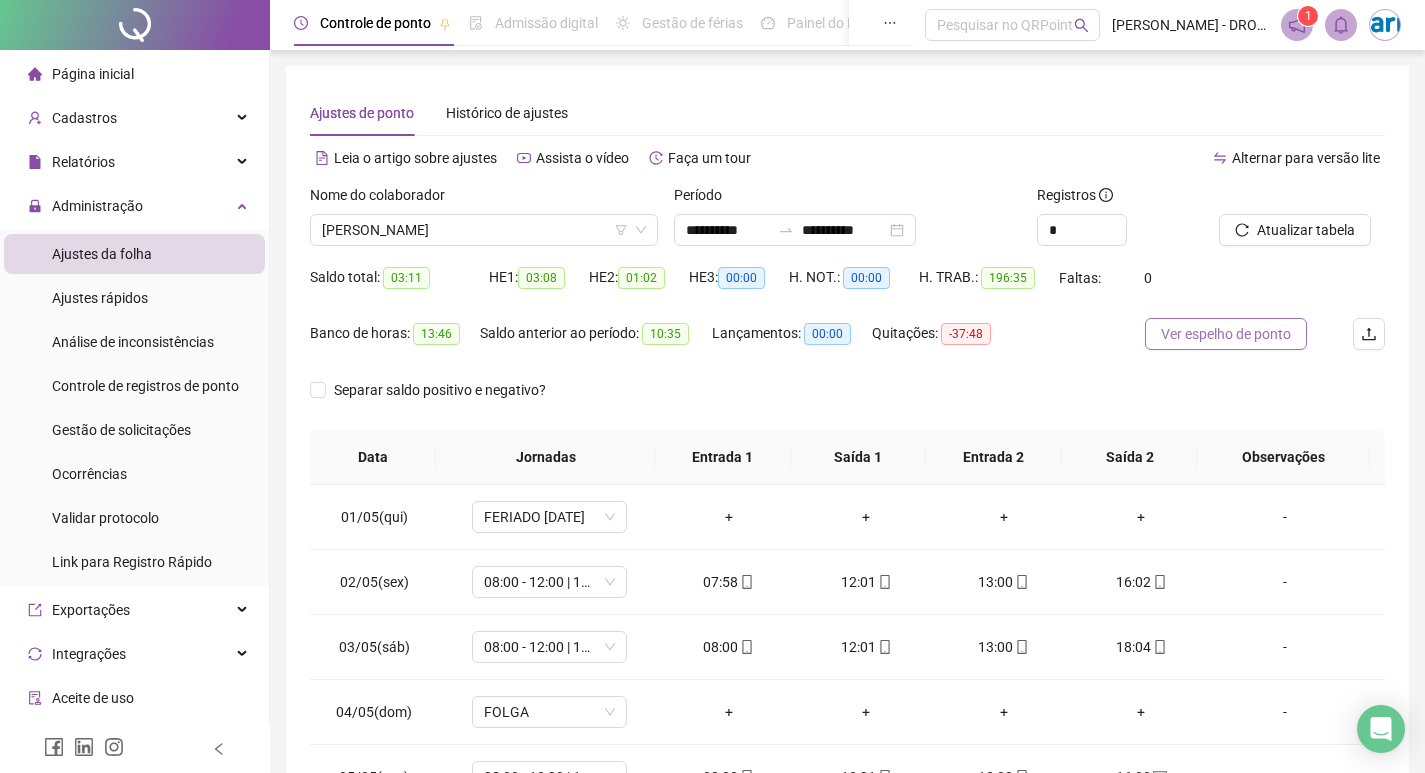 click on "Ver espelho de ponto" at bounding box center [1226, 334] 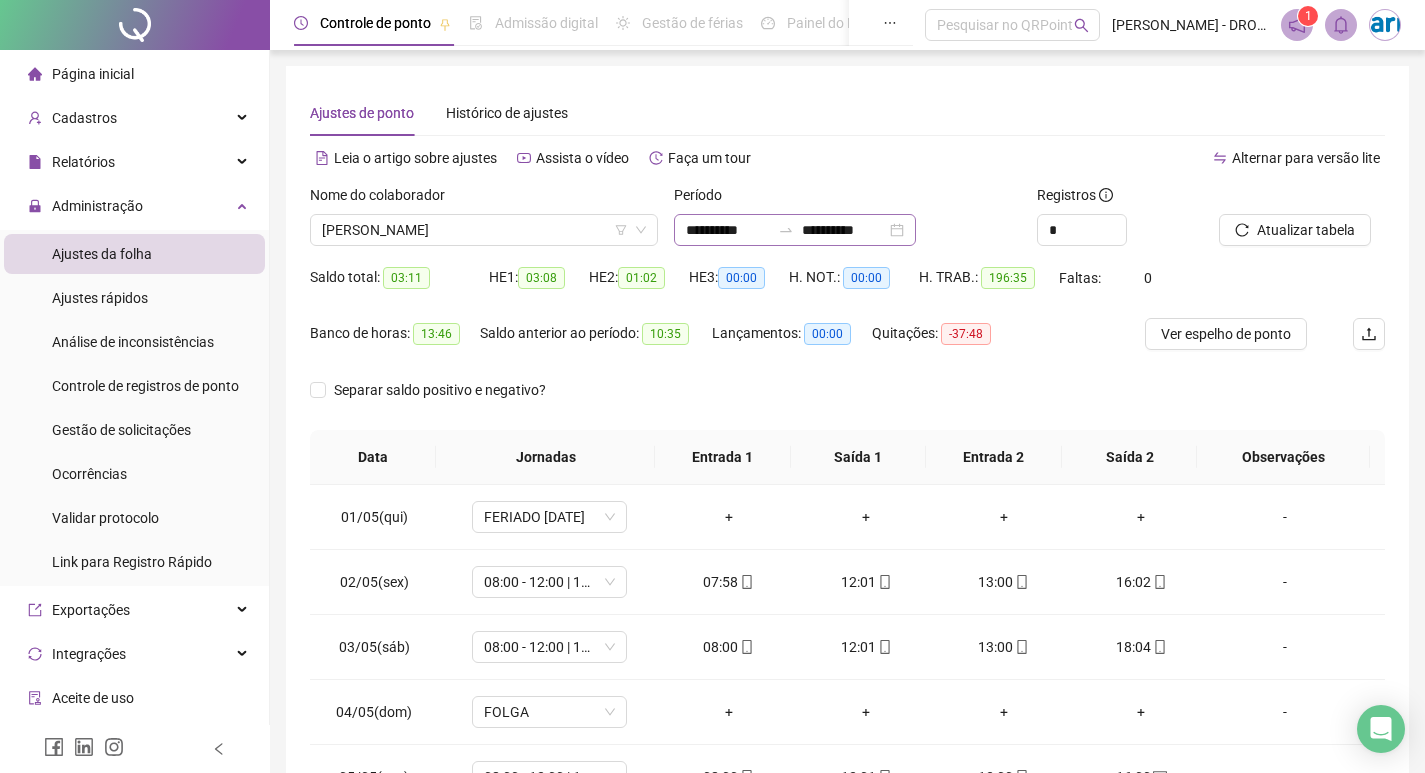 click on "**********" at bounding box center [795, 230] 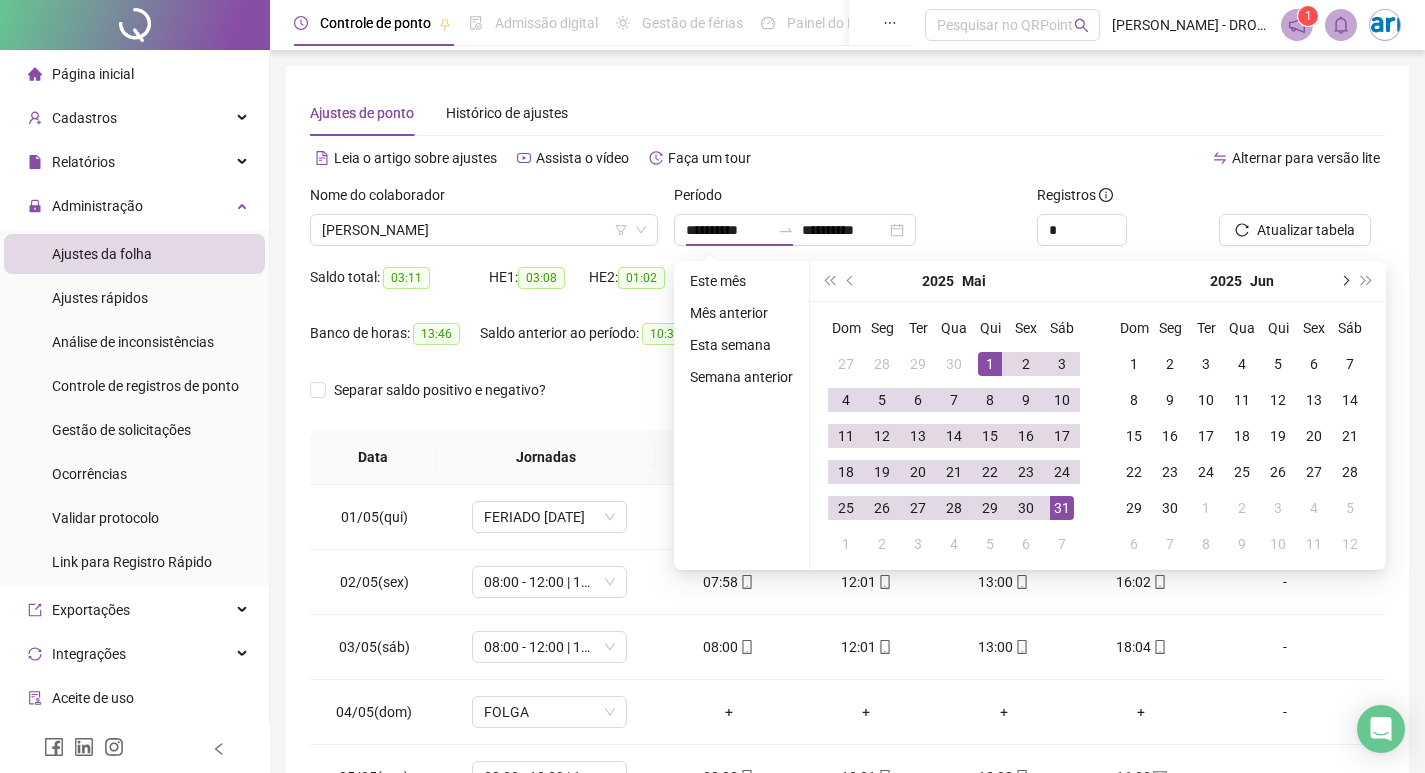 click at bounding box center (1344, 281) 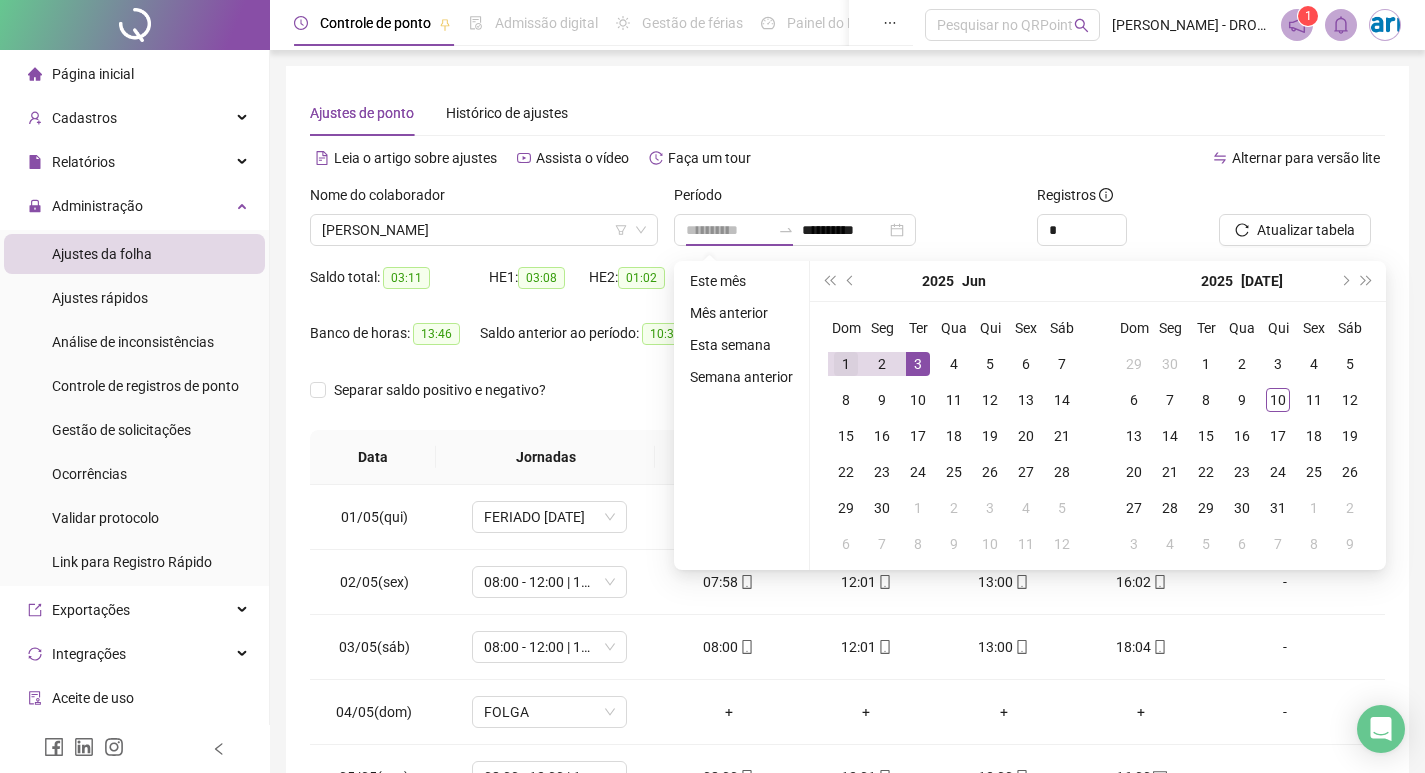 type on "**********" 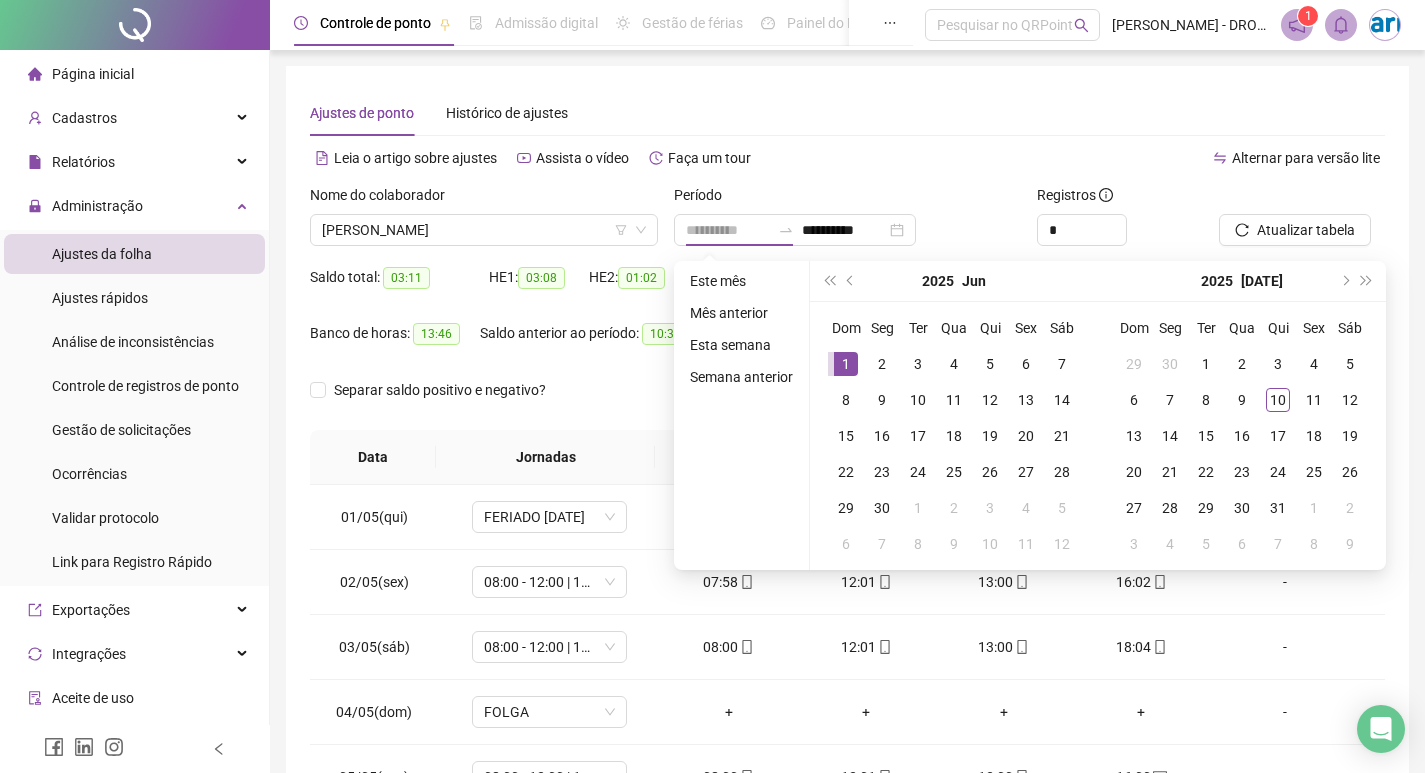 click on "1" at bounding box center (846, 364) 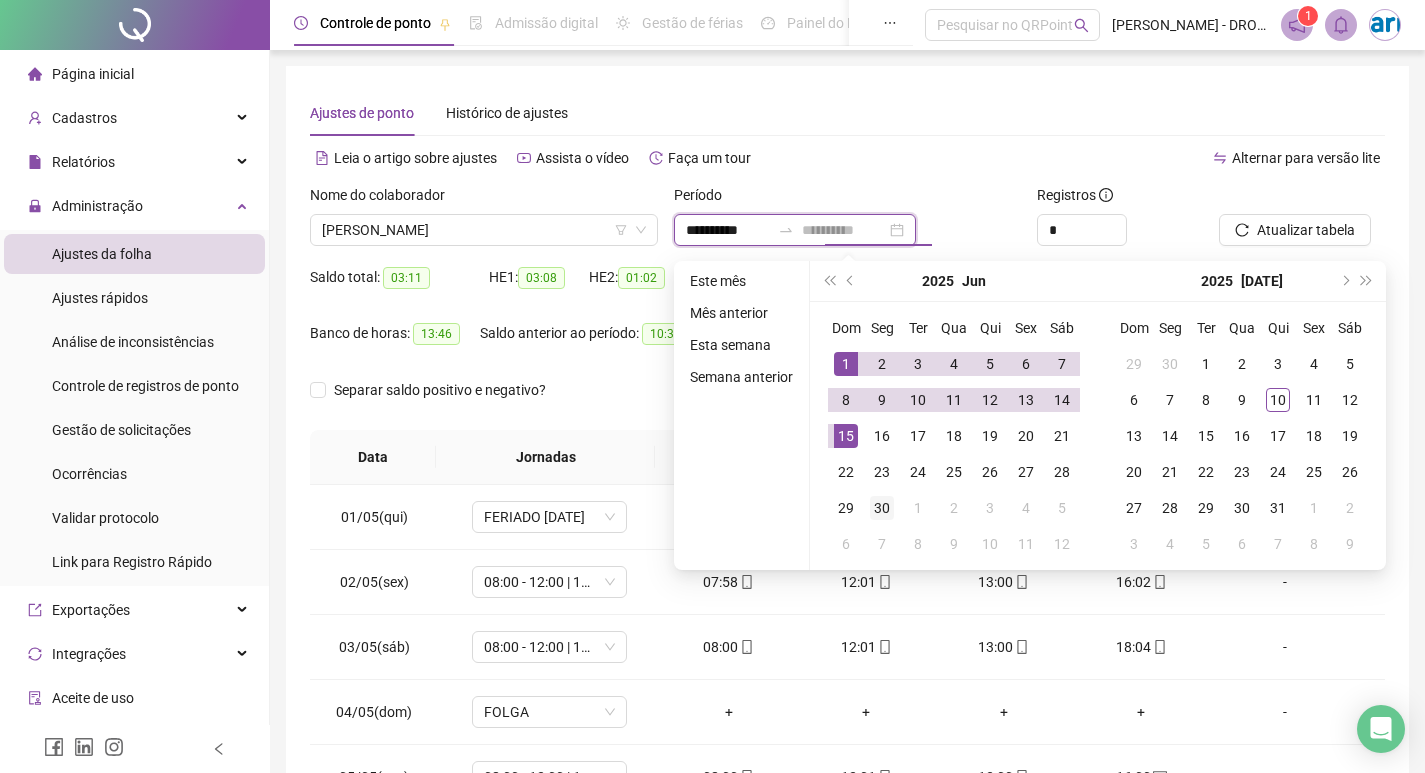 type on "**********" 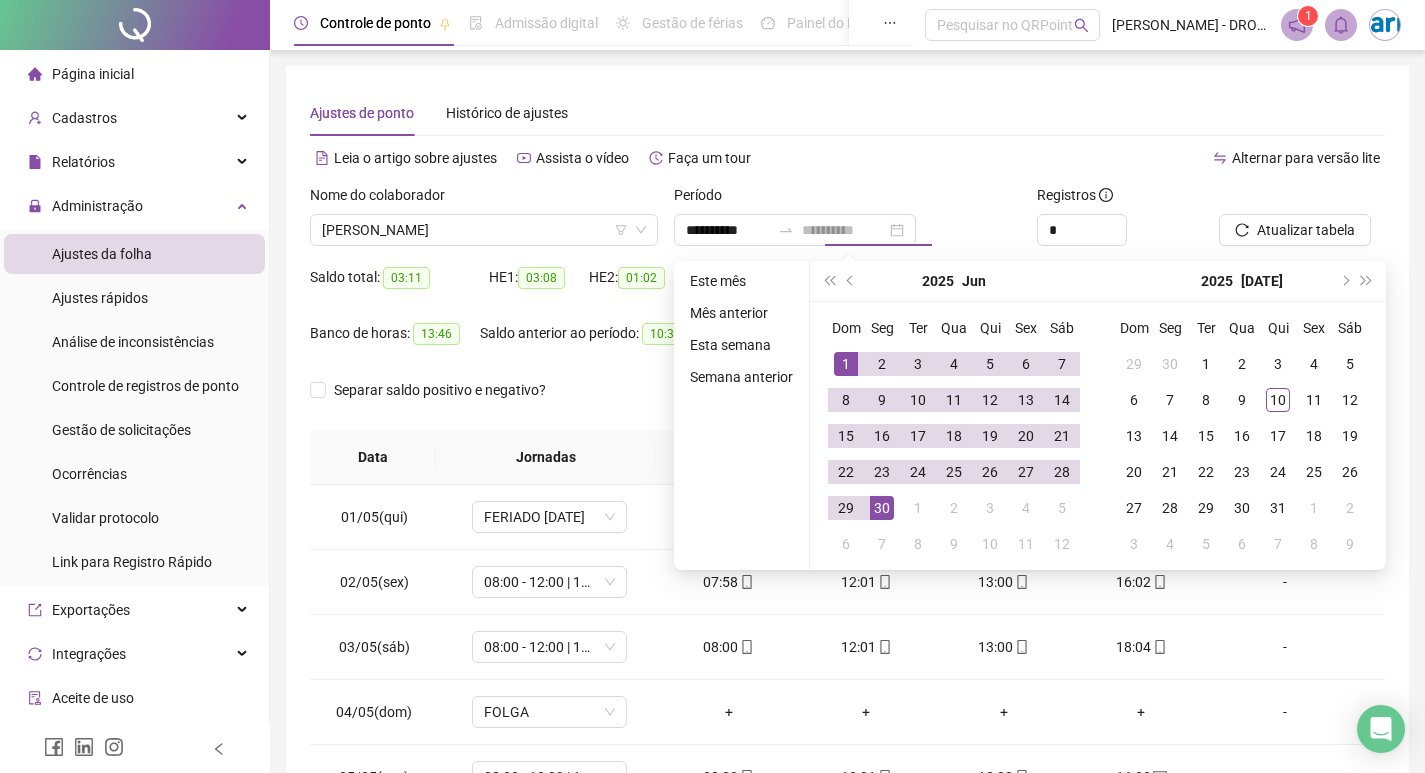 click on "30" at bounding box center [882, 508] 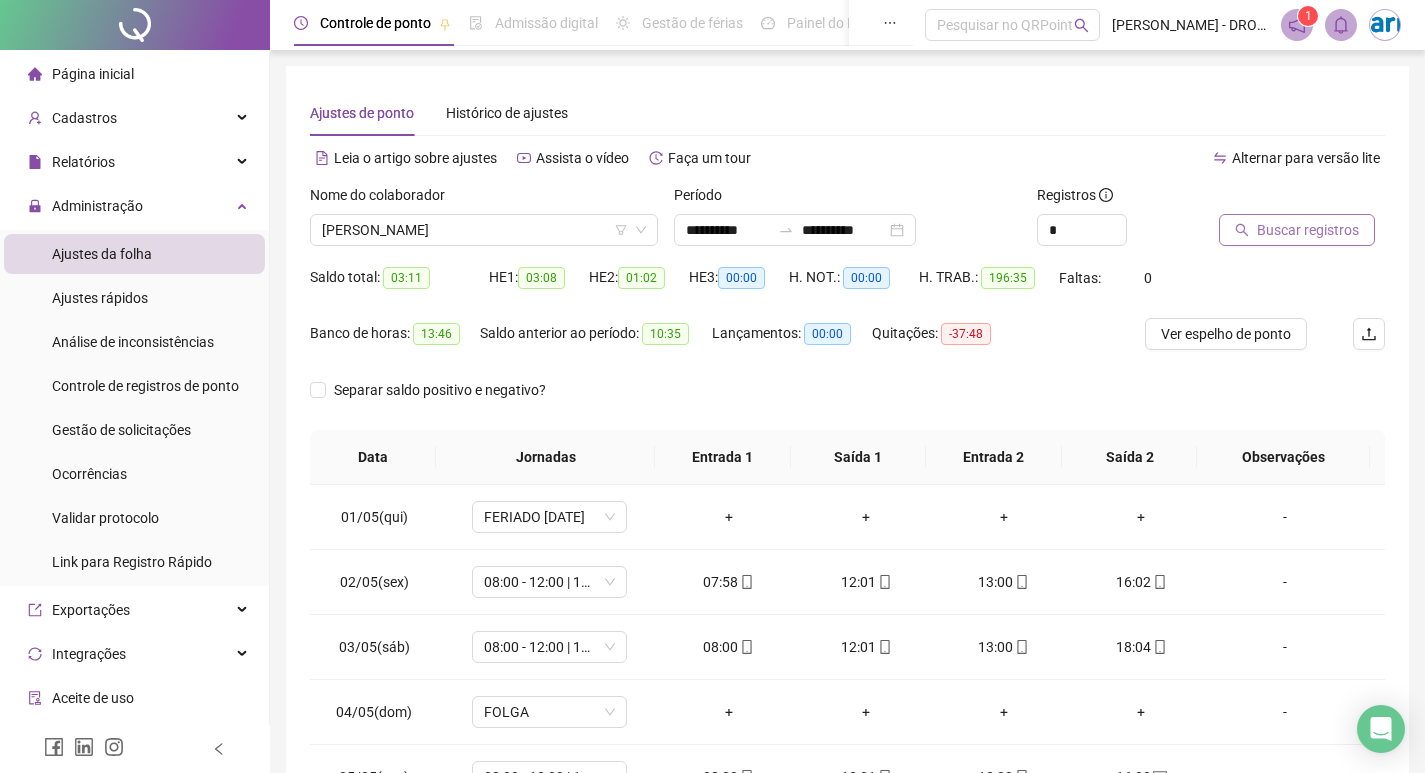 click on "Buscar registros" at bounding box center (1308, 230) 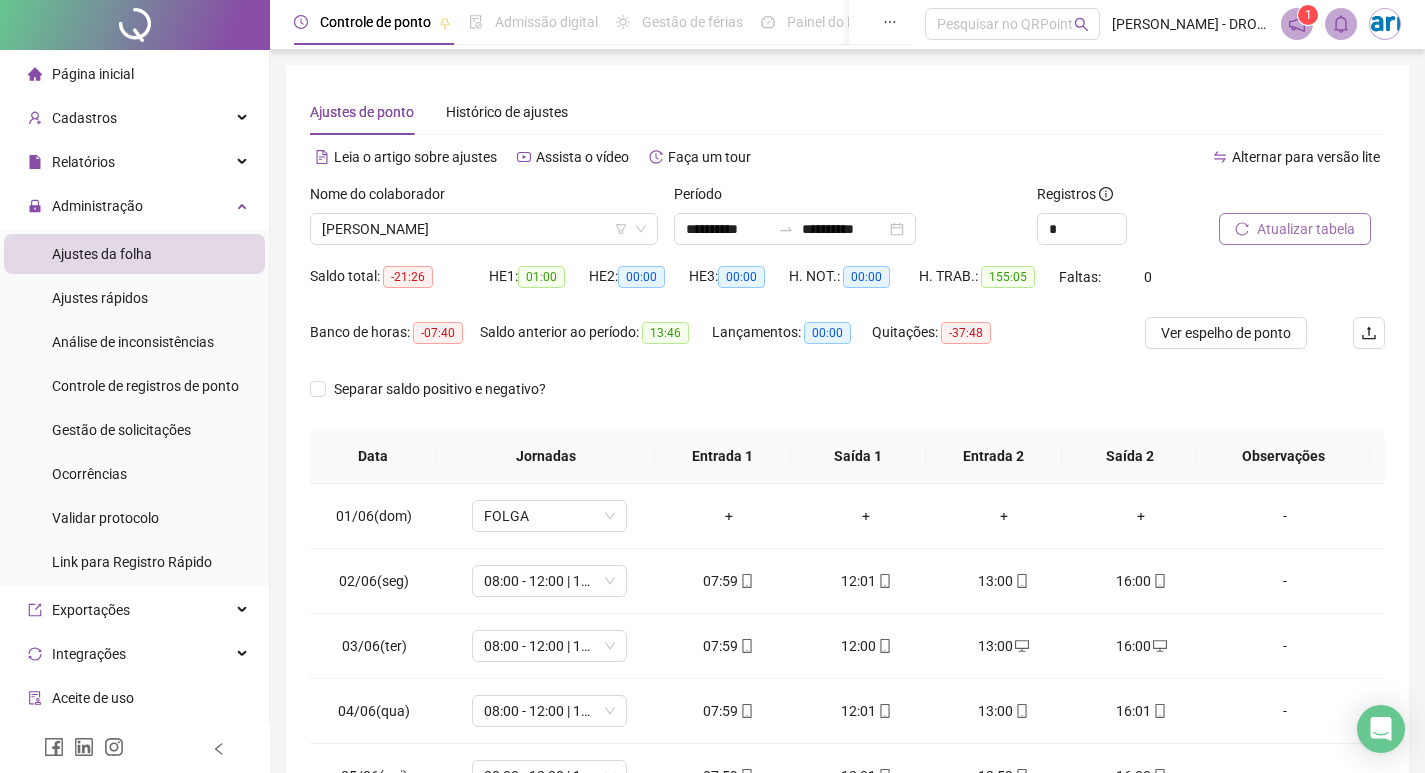scroll, scrollTop: 0, scrollLeft: 0, axis: both 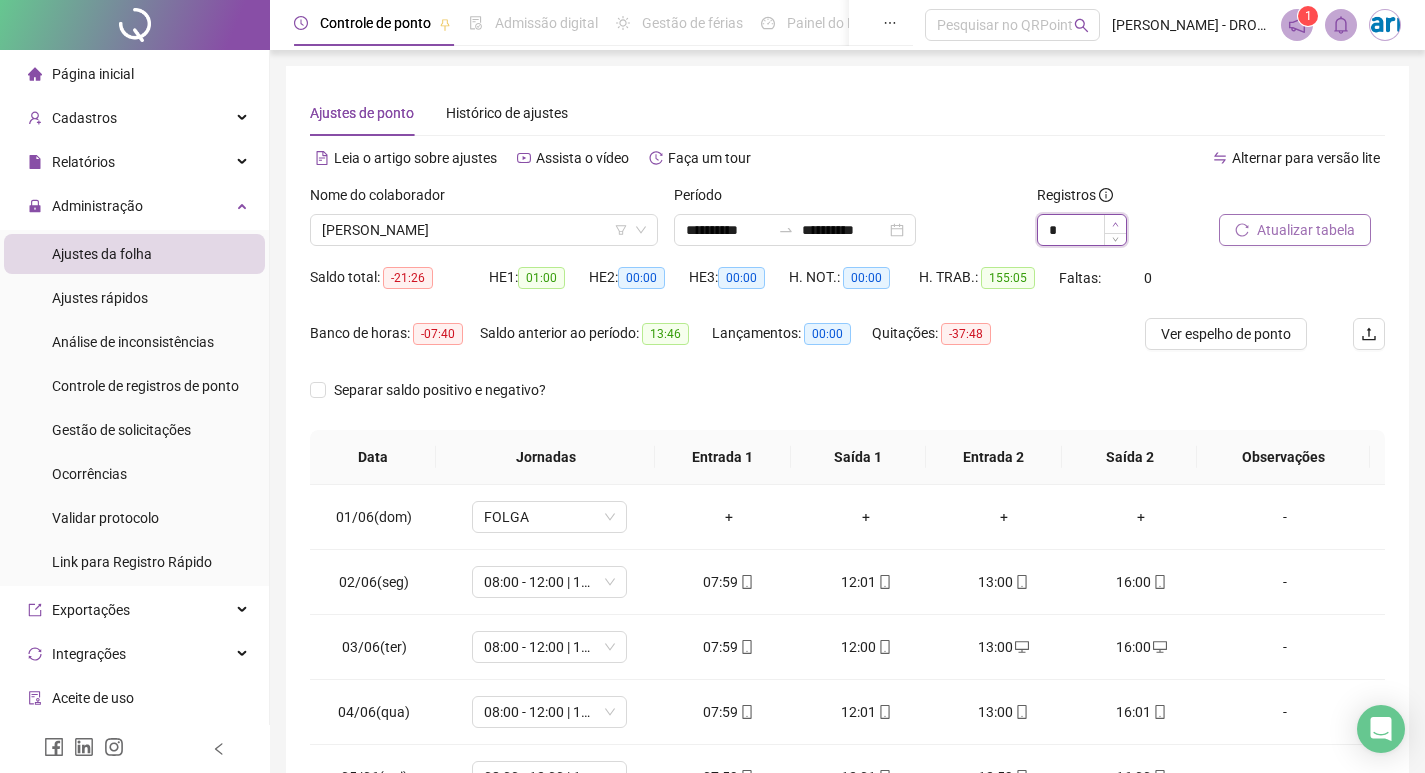 click 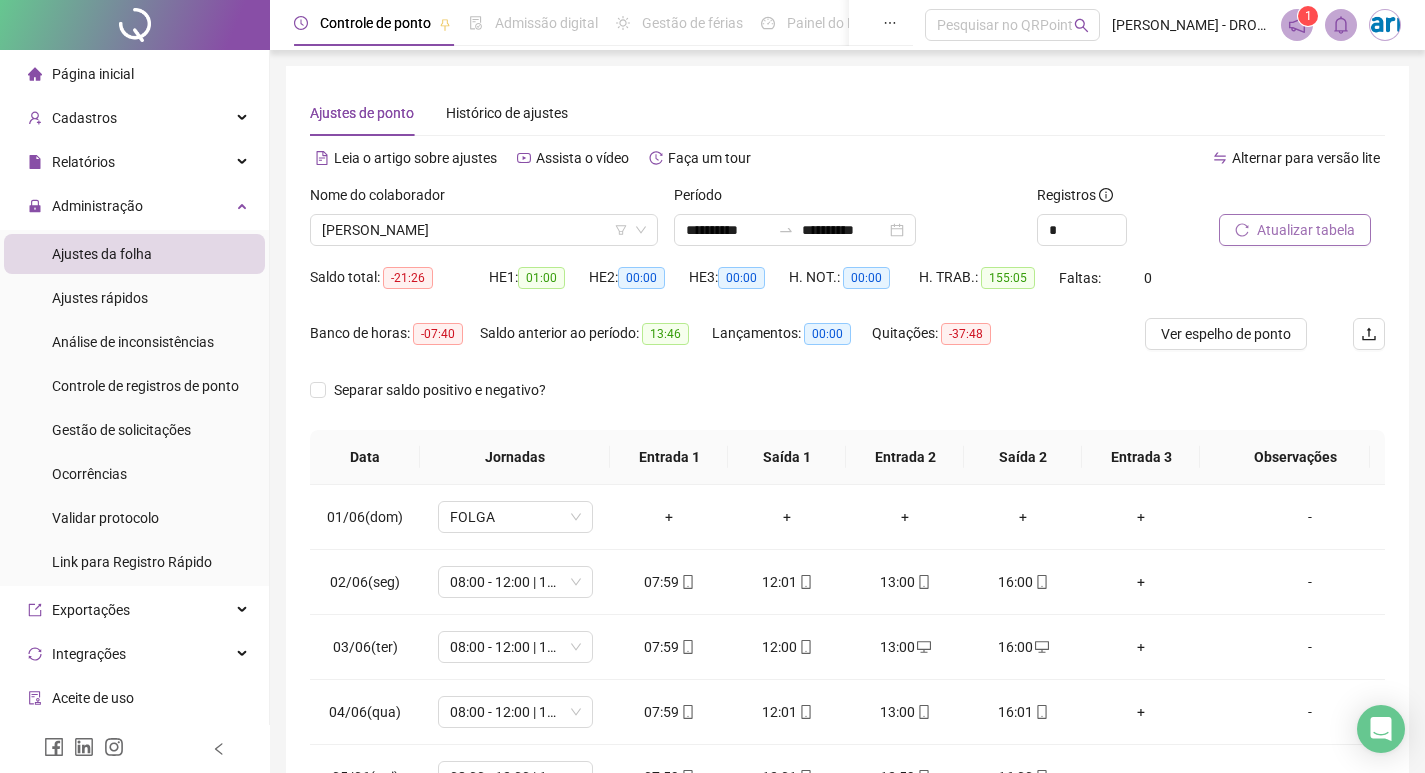 click on "Atualizar tabela" at bounding box center [1306, 230] 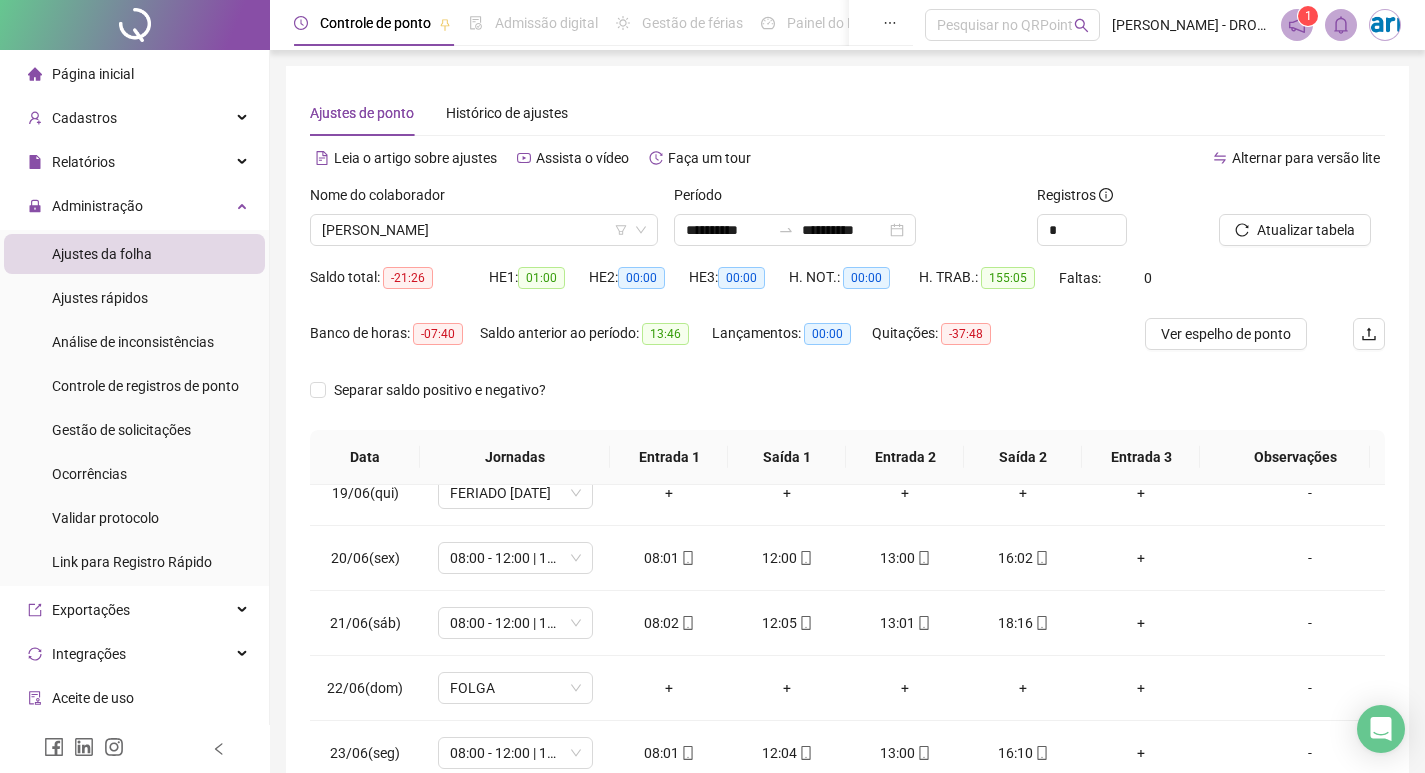 scroll, scrollTop: 1200, scrollLeft: 0, axis: vertical 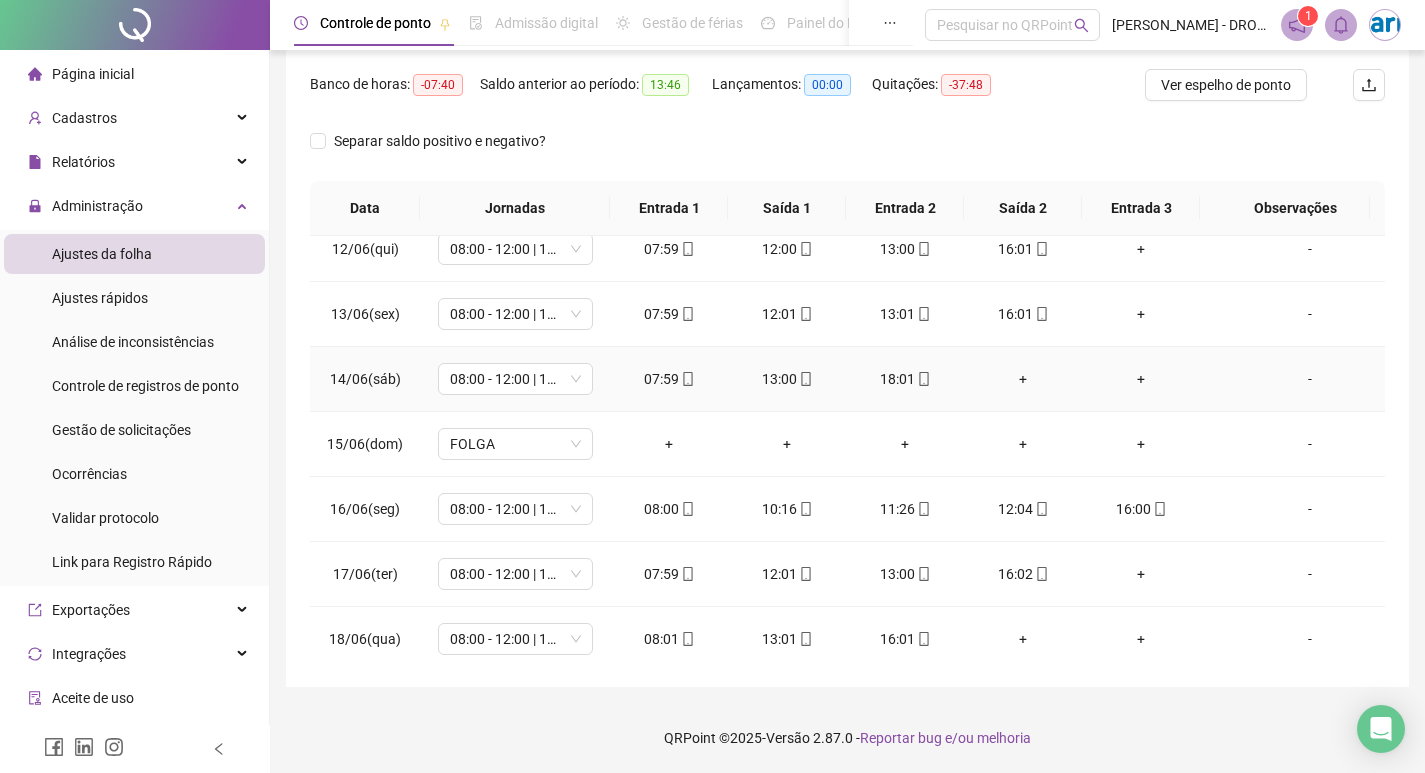 click on "+" at bounding box center (1023, 379) 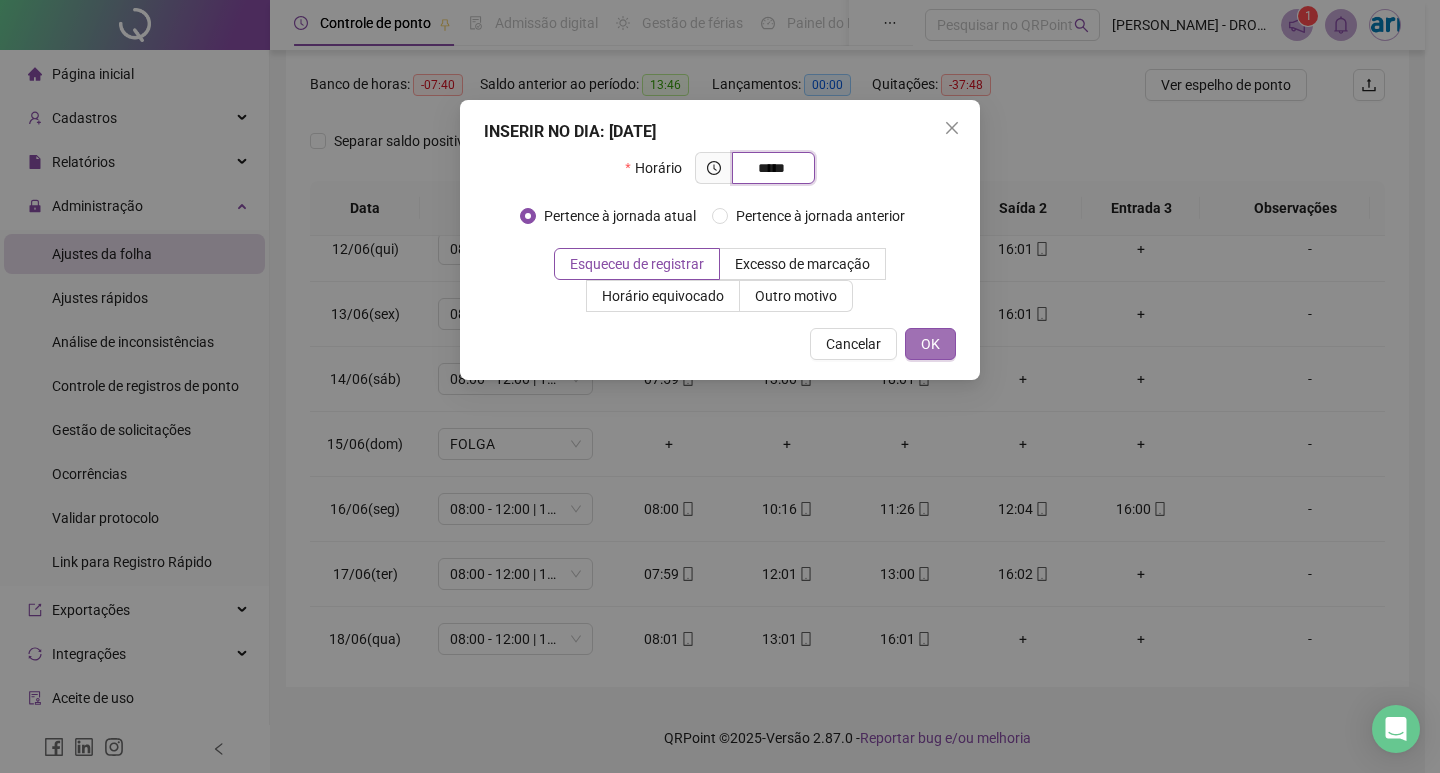 type on "*****" 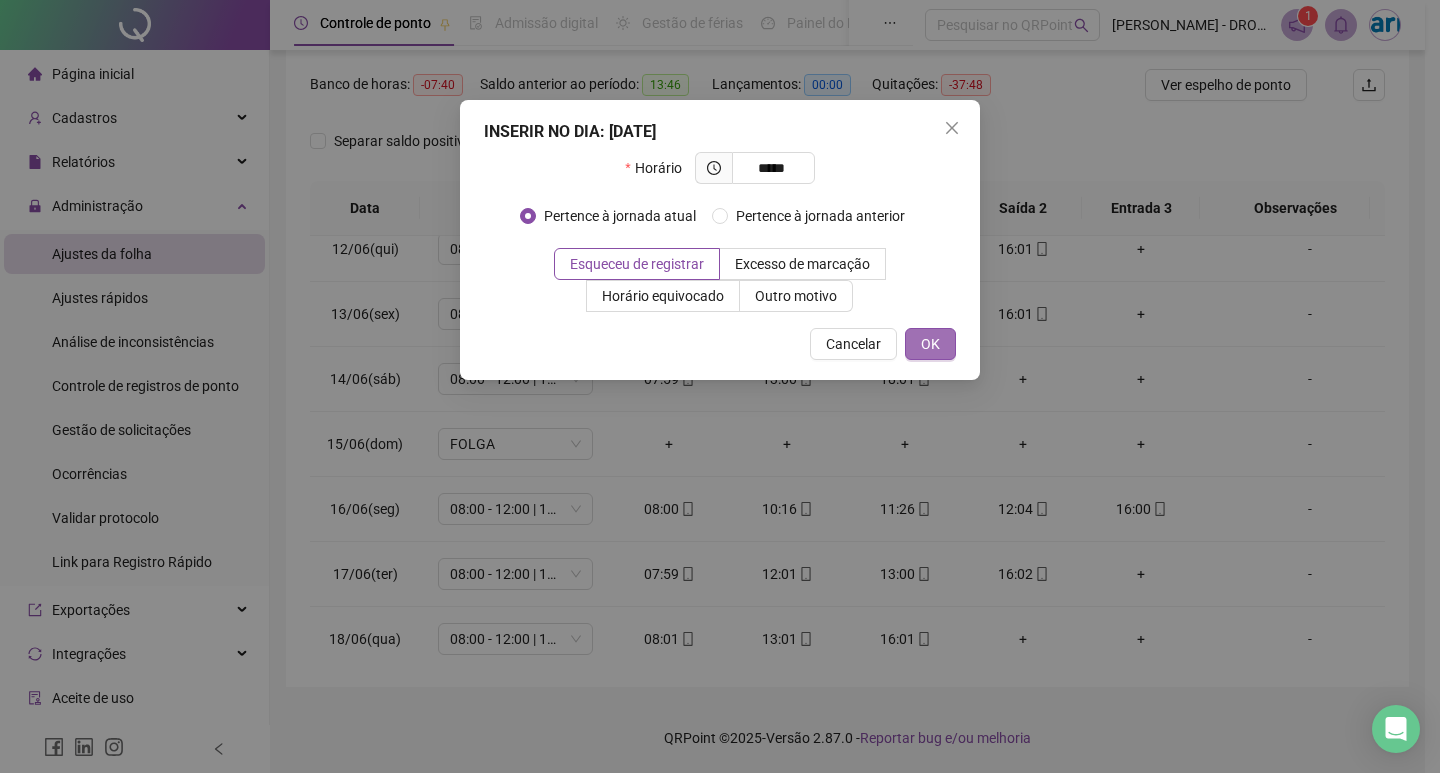 click on "OK" at bounding box center [930, 344] 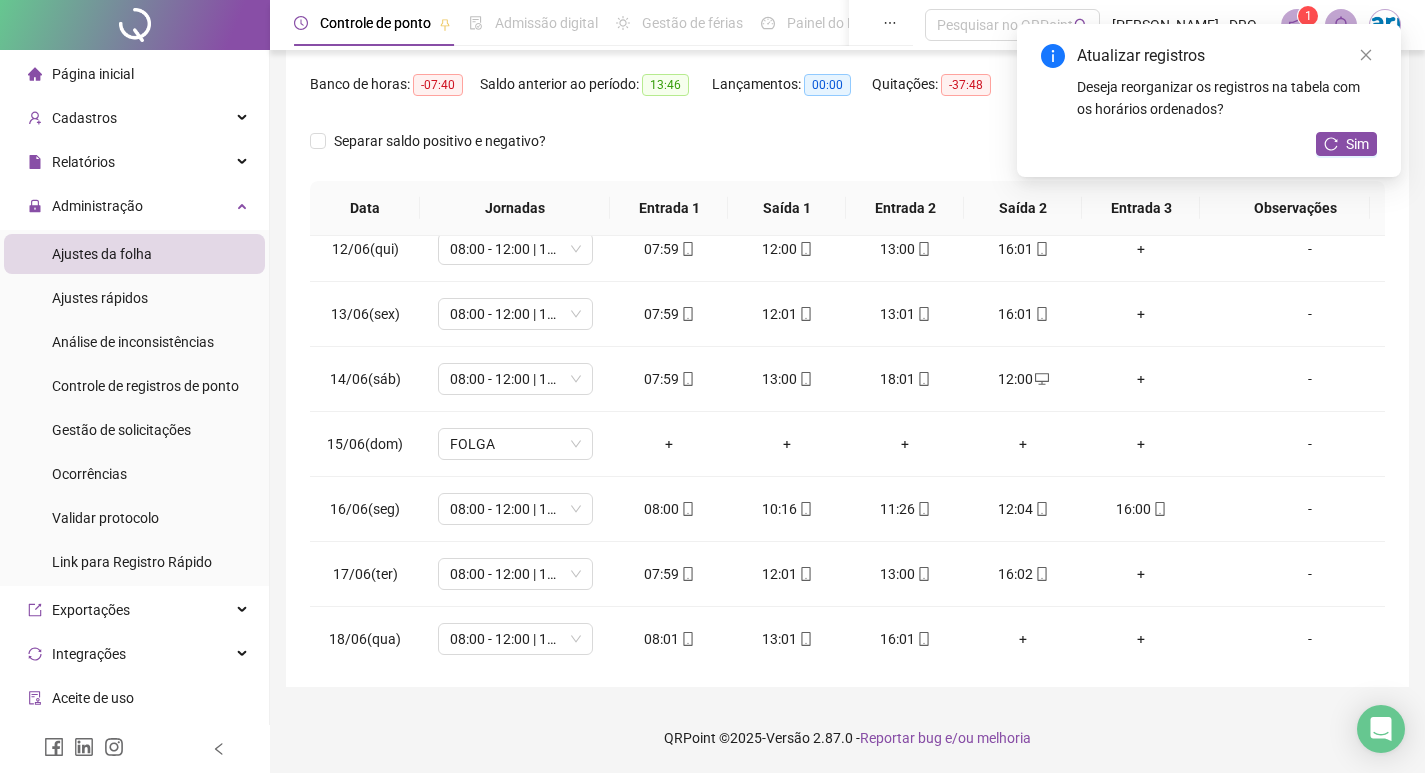 scroll, scrollTop: 734, scrollLeft: 62, axis: both 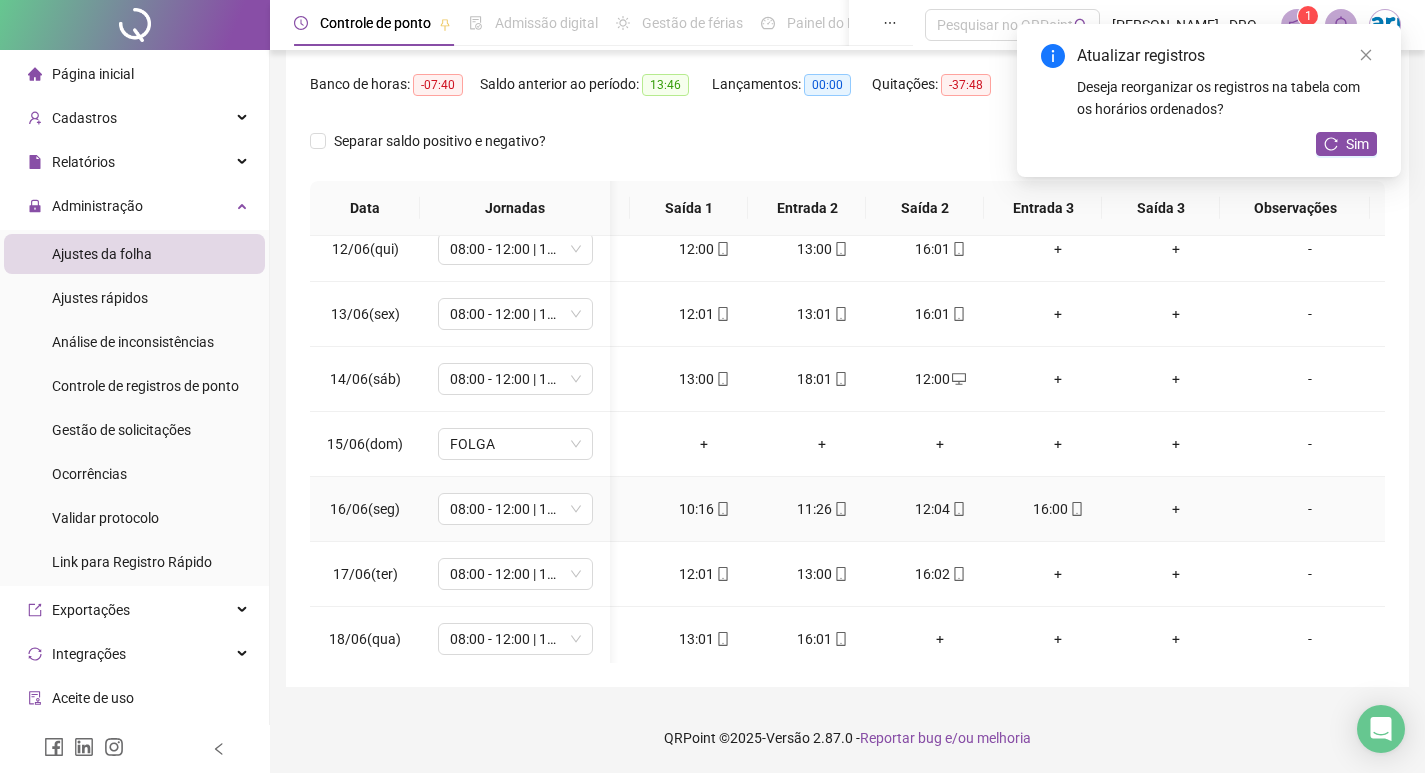 click on "+" at bounding box center [1176, 509] 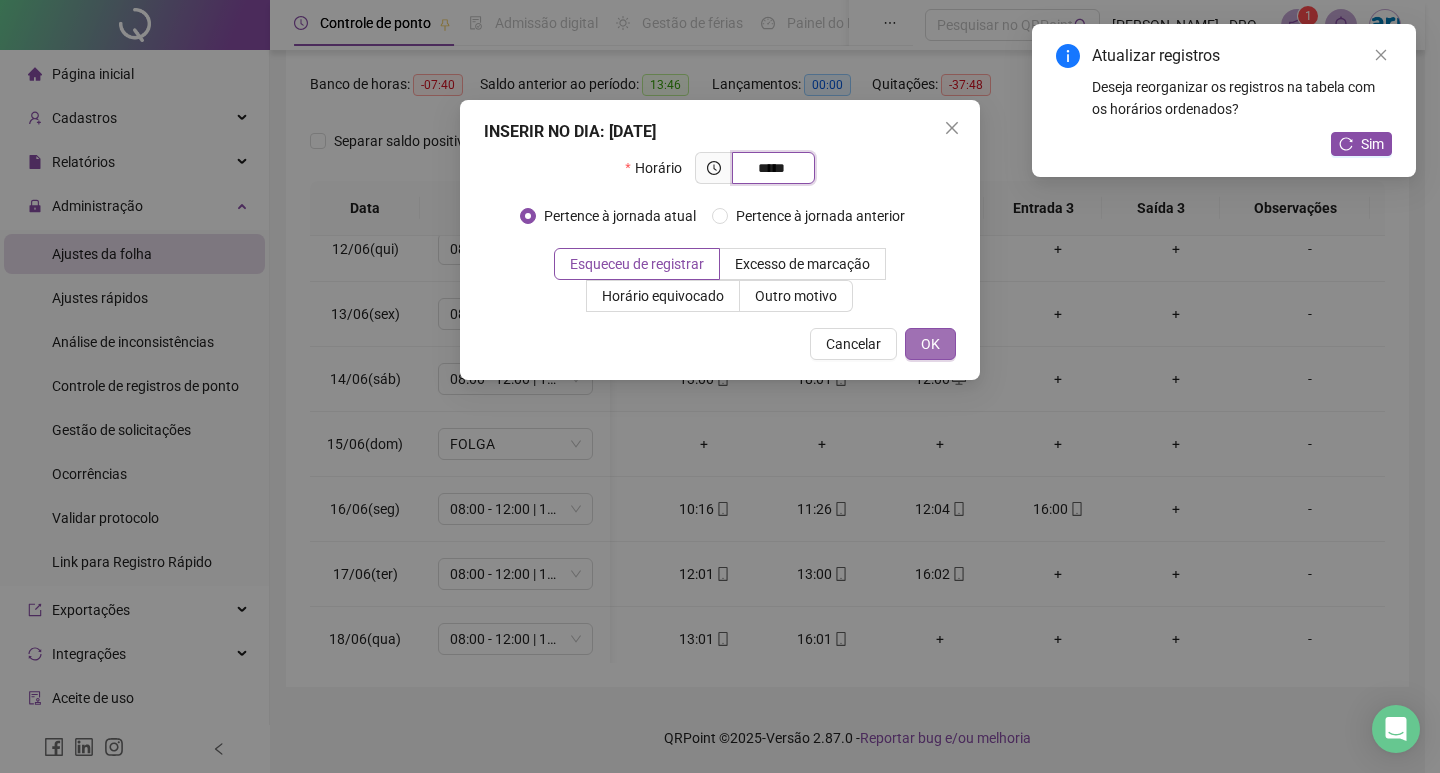 type on "*****" 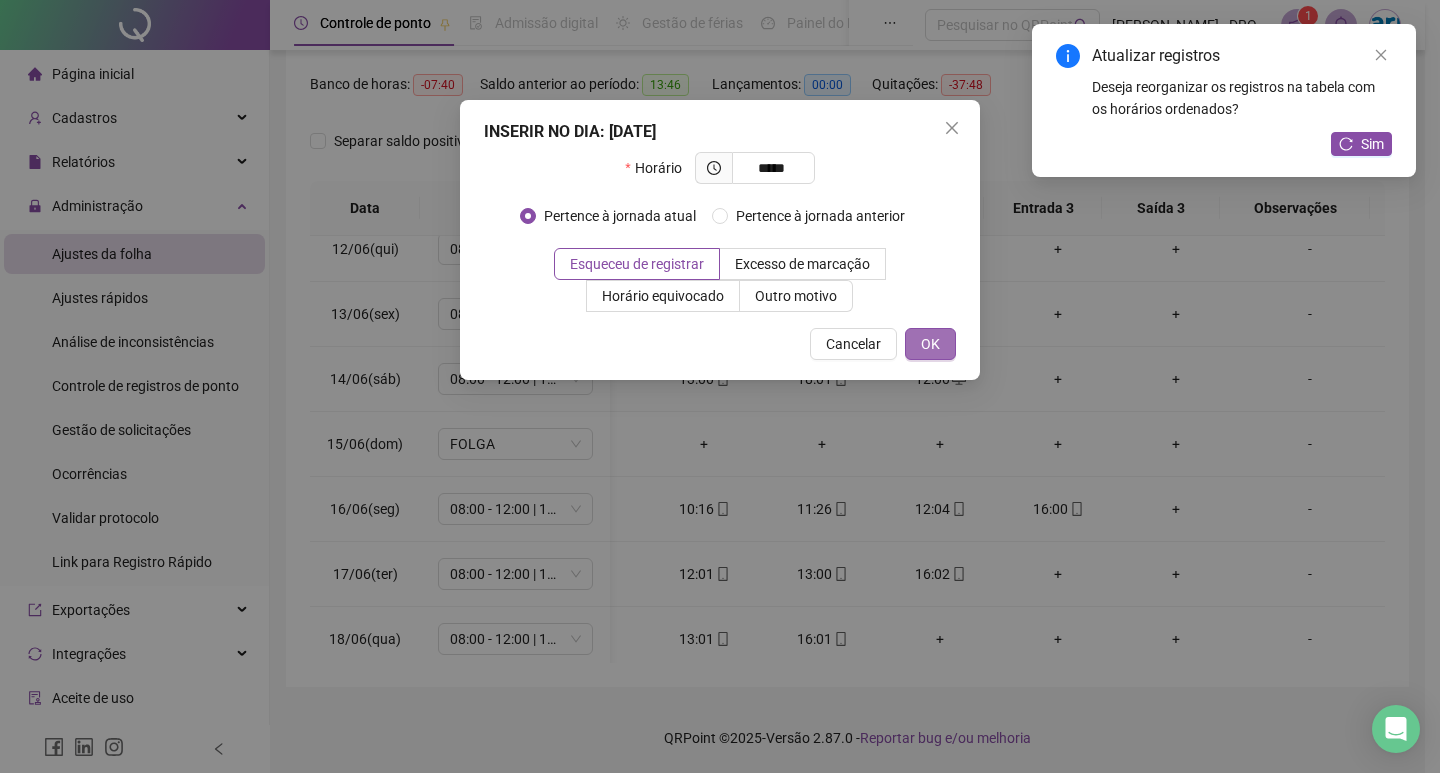 click on "OK" at bounding box center (930, 344) 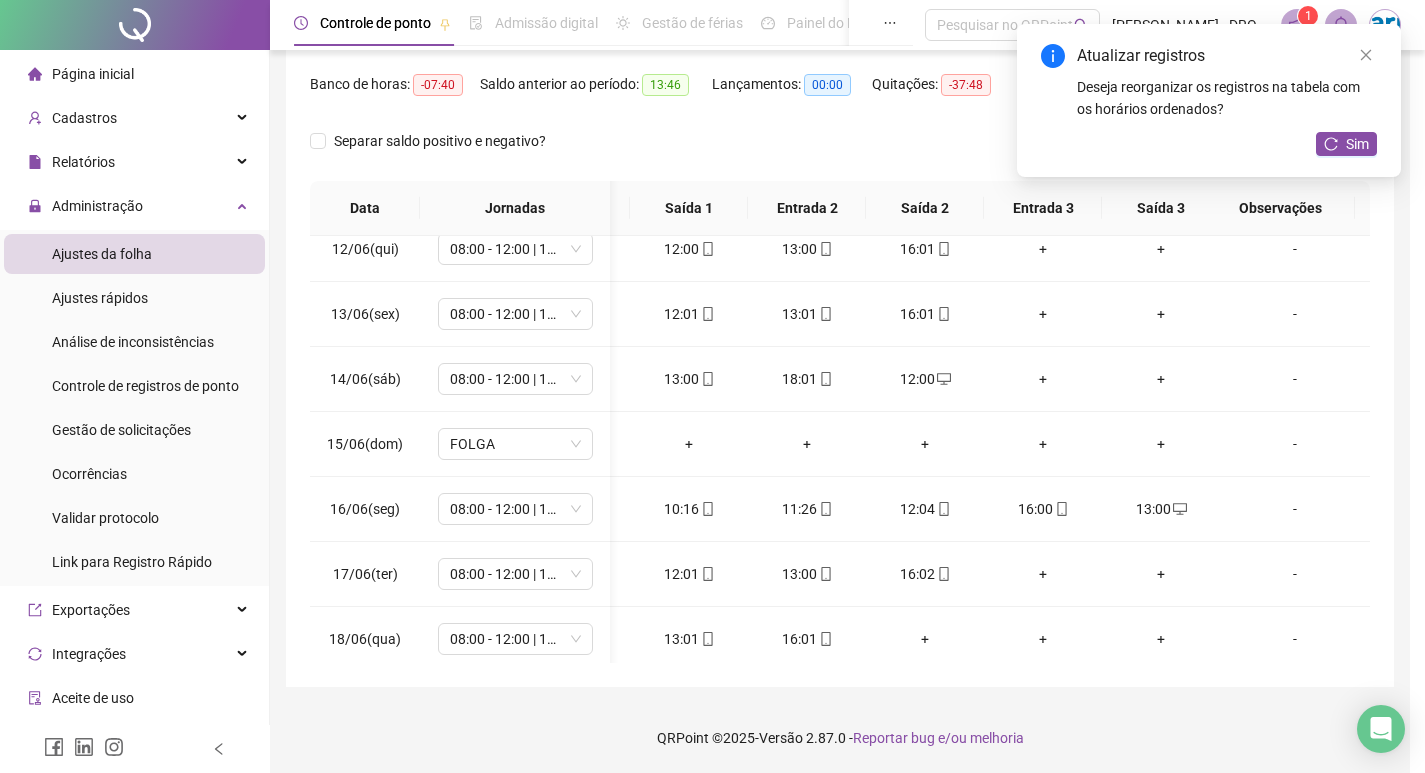 scroll, scrollTop: 0, scrollLeft: 83, axis: horizontal 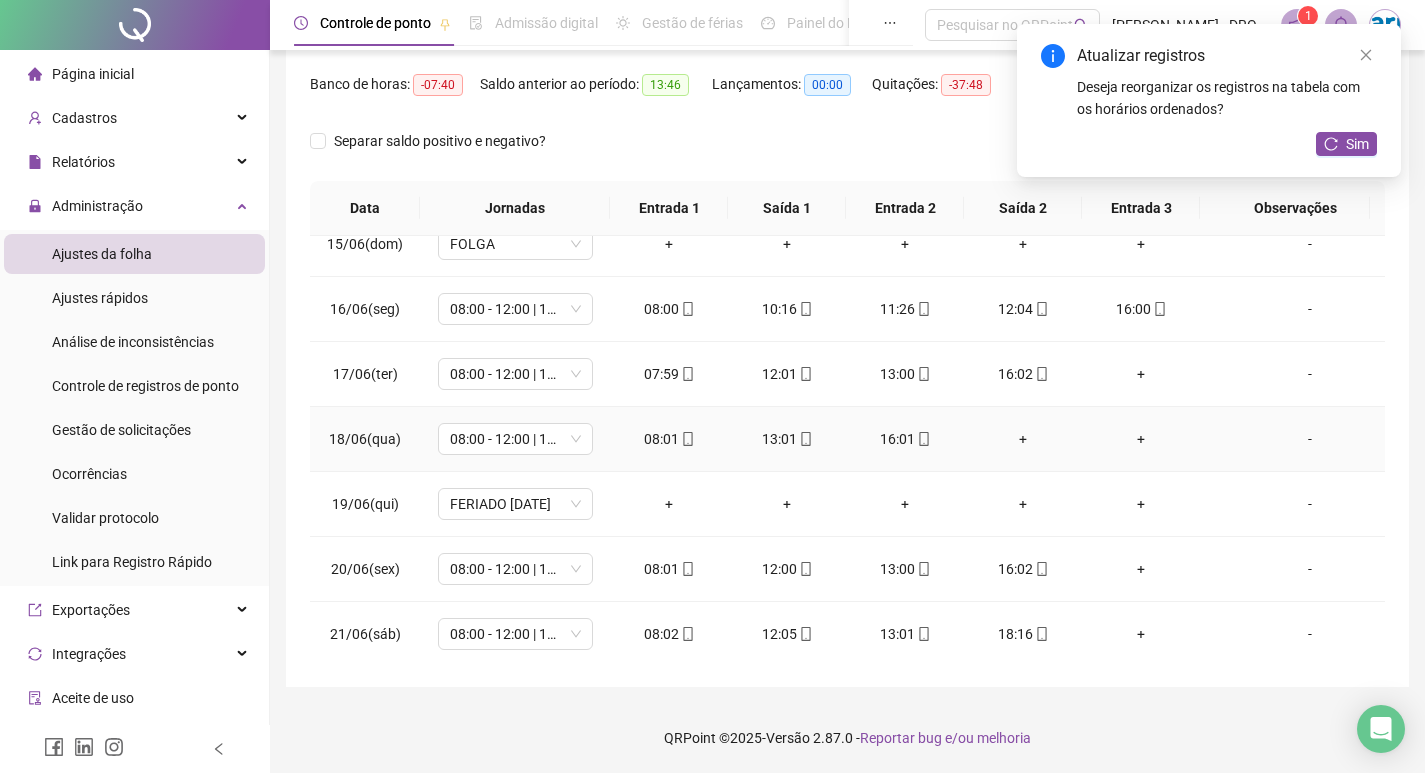 click on "+" at bounding box center (1023, 439) 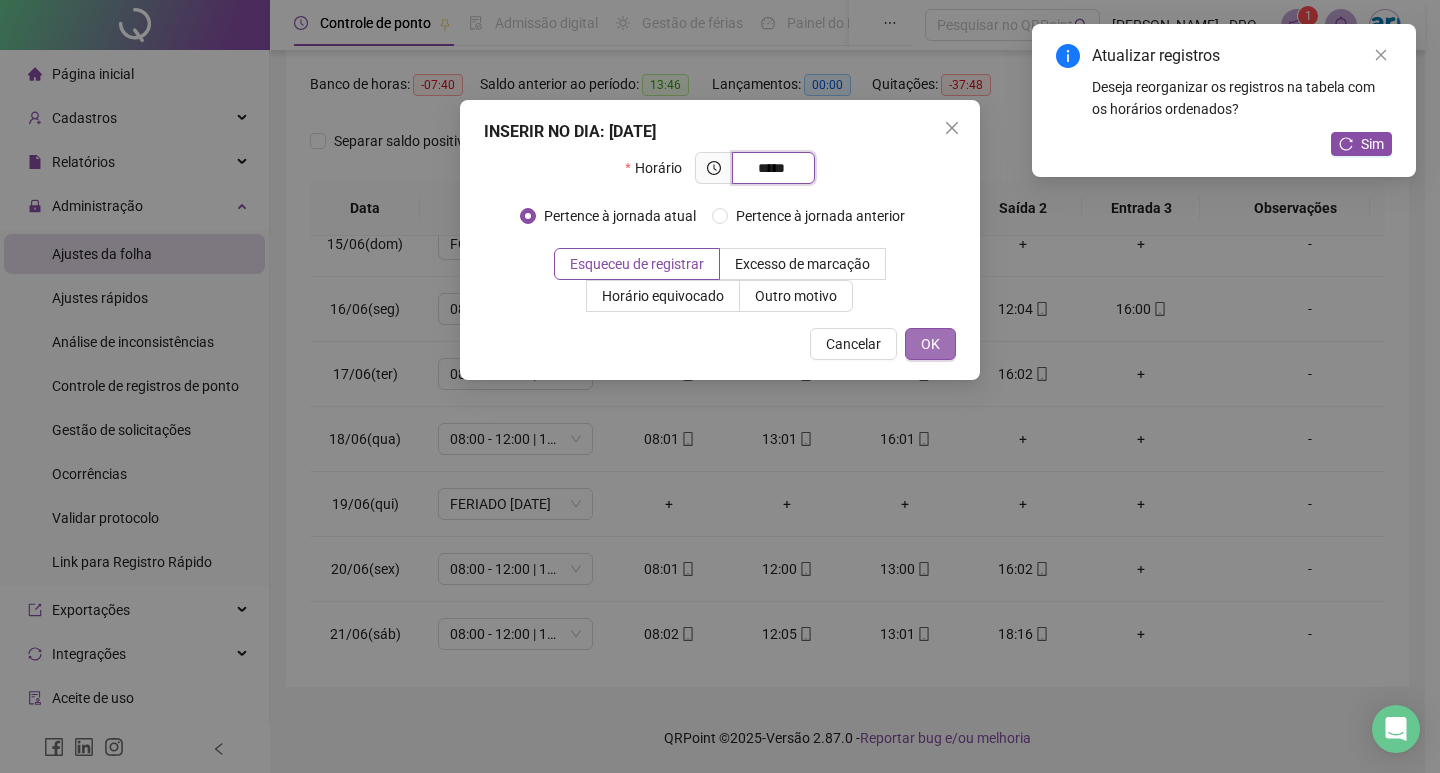 type on "*****" 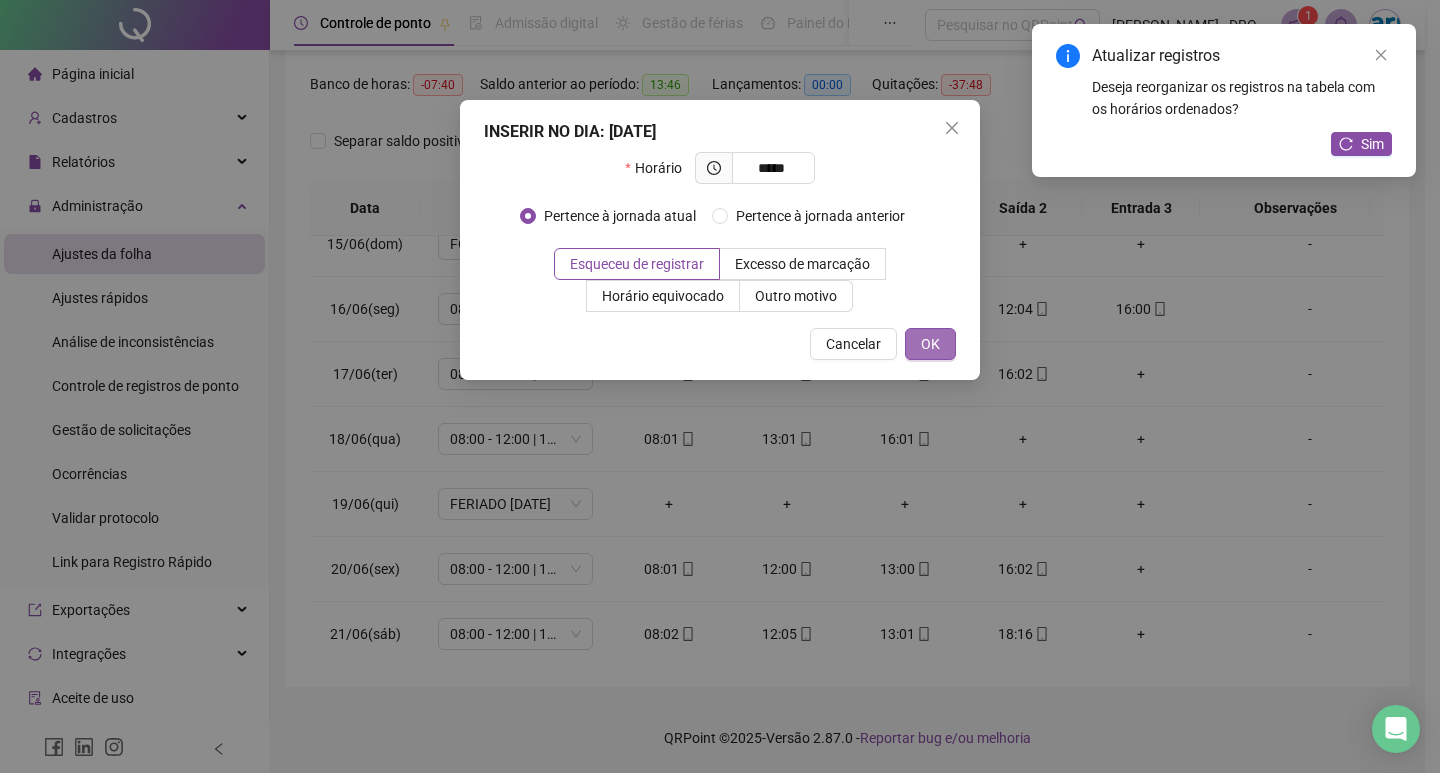 click on "OK" at bounding box center (930, 344) 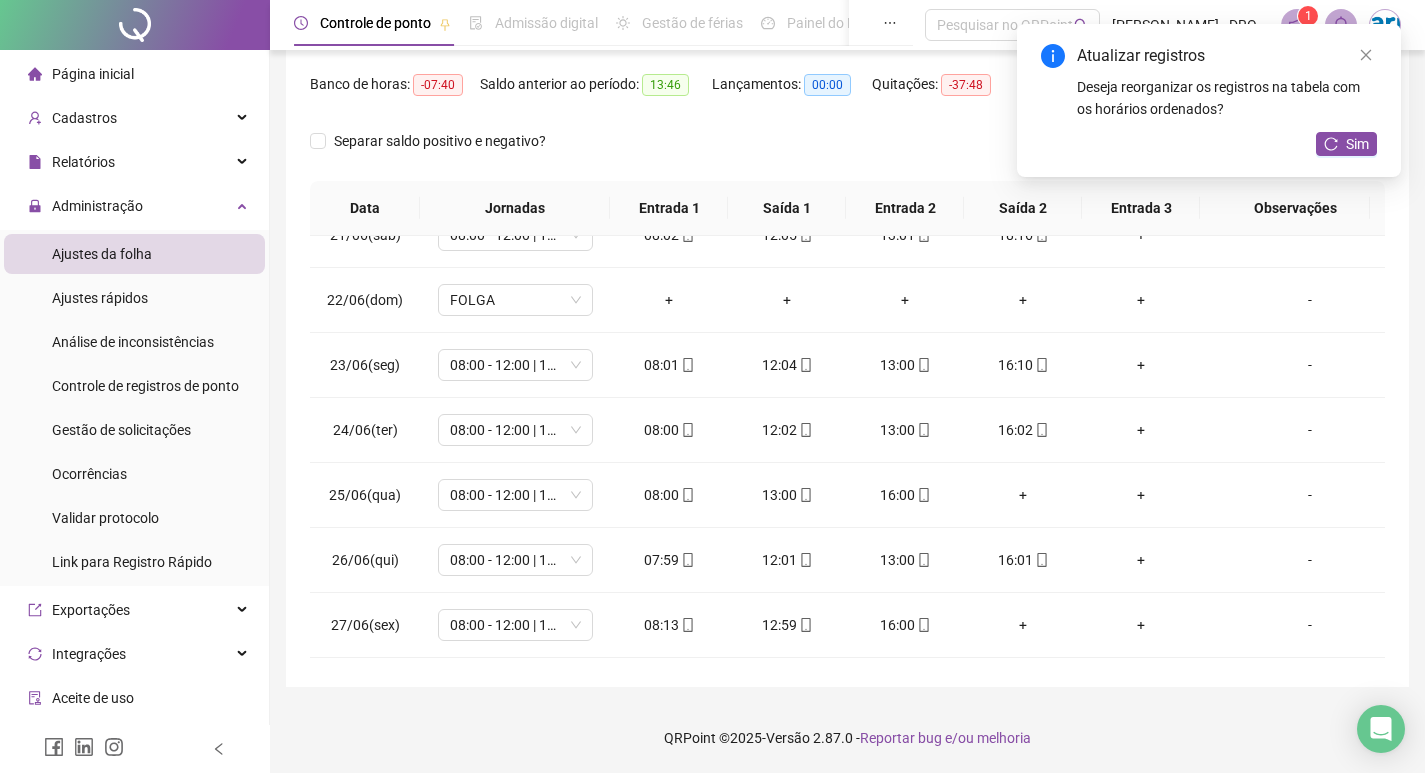 scroll, scrollTop: 1334, scrollLeft: 0, axis: vertical 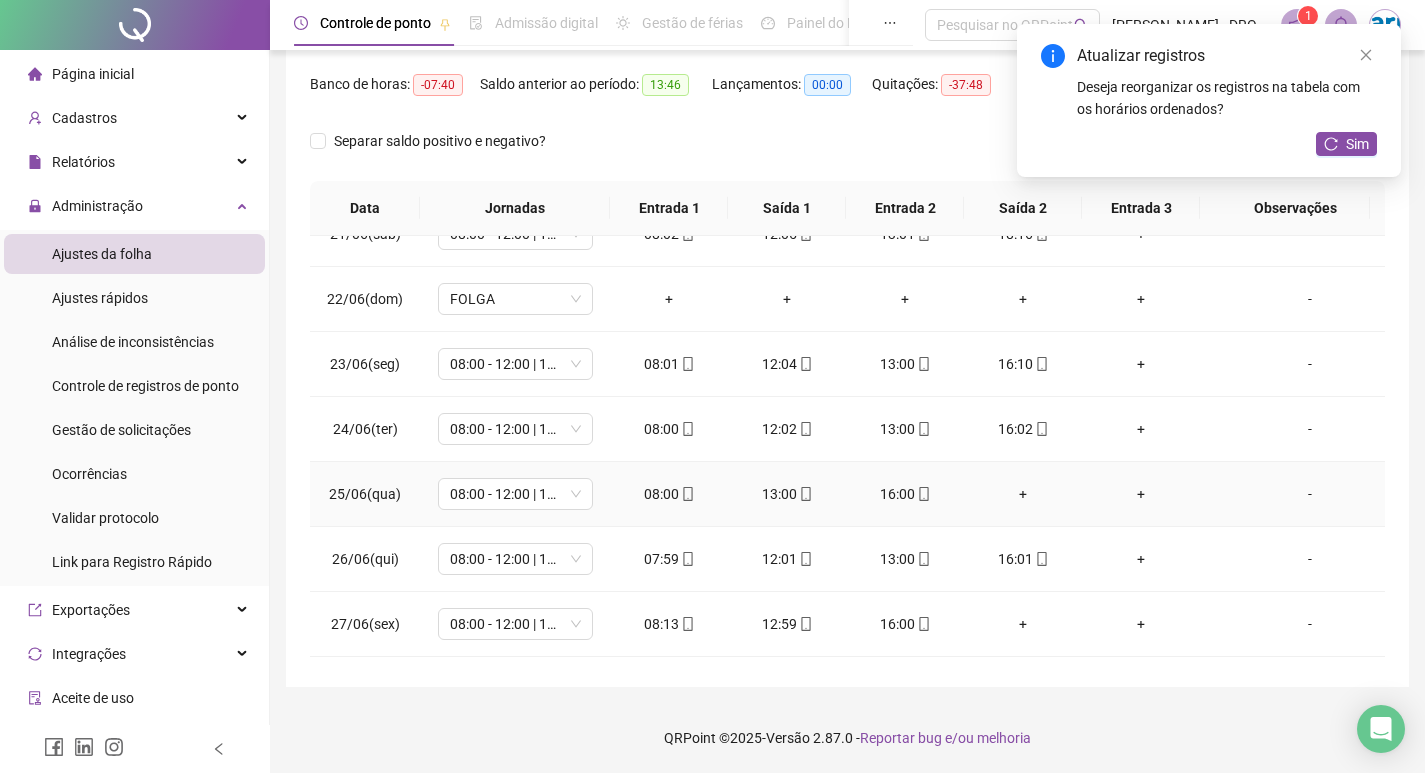 click on "+" at bounding box center (1023, 494) 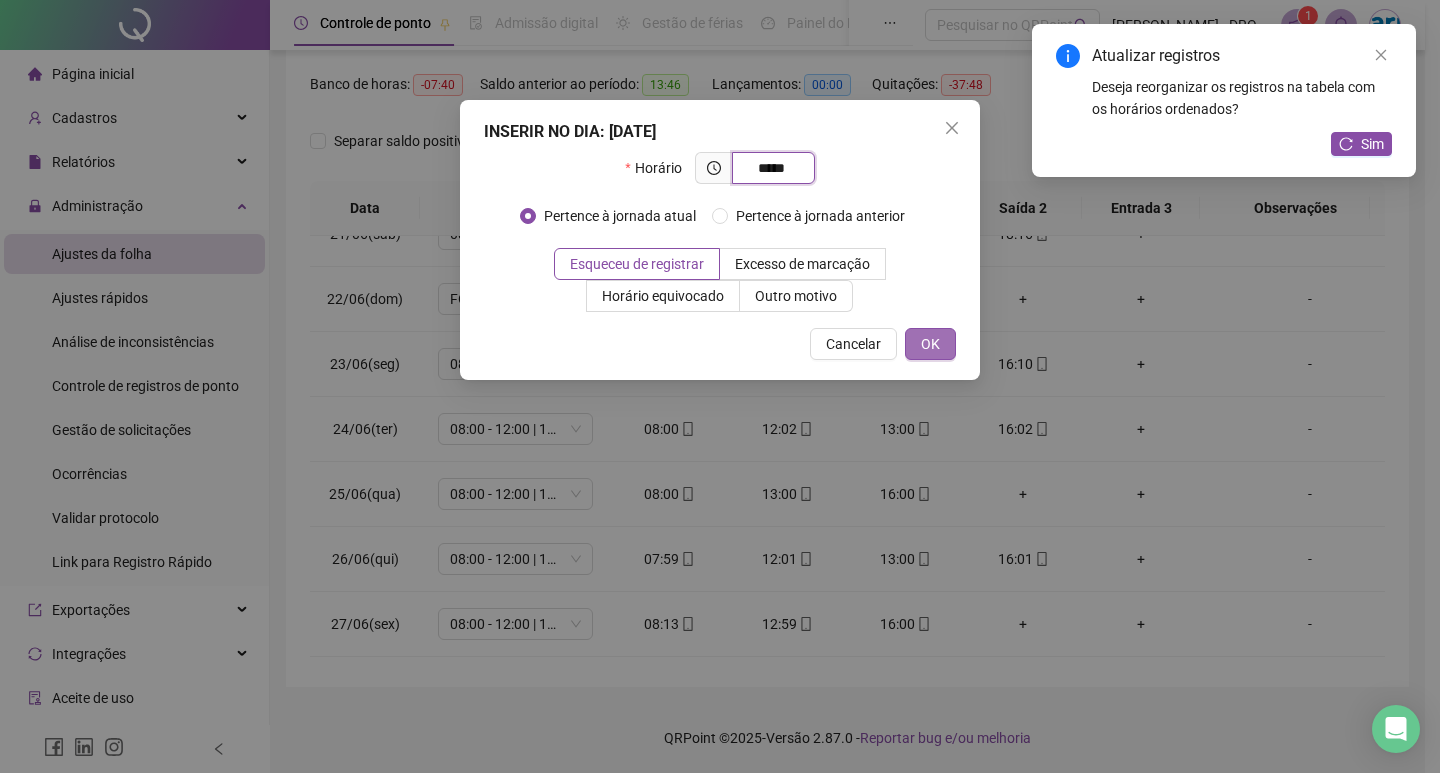 type on "*****" 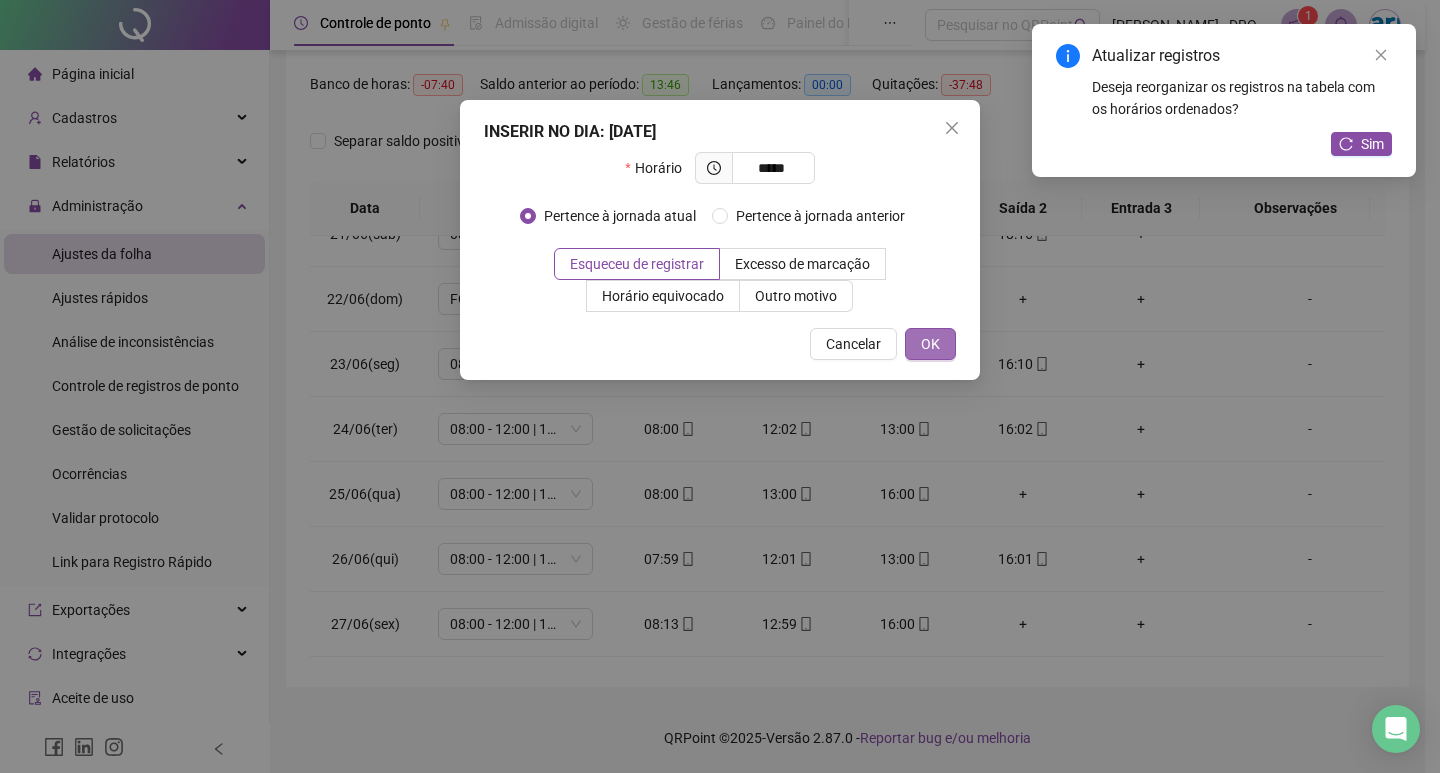 click on "OK" at bounding box center (930, 344) 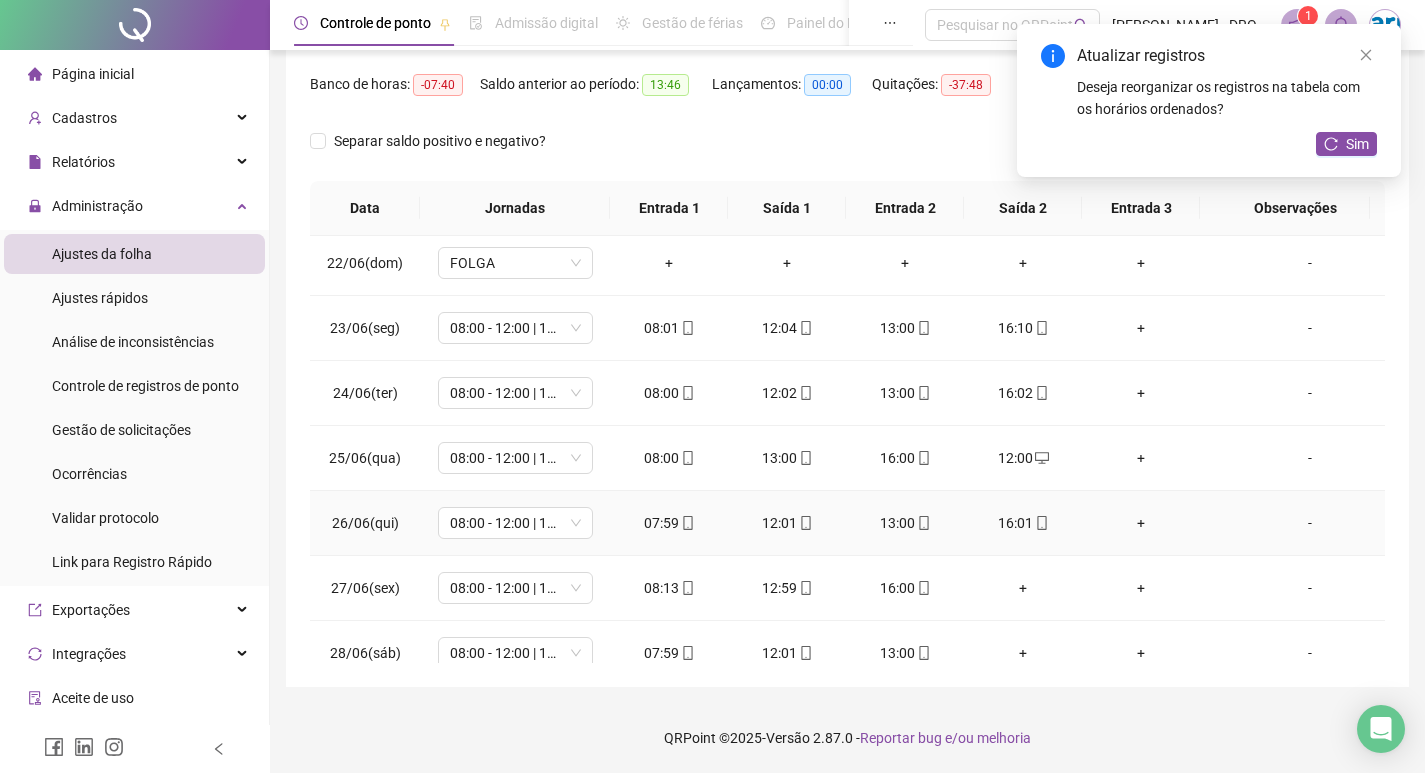scroll, scrollTop: 1434, scrollLeft: 0, axis: vertical 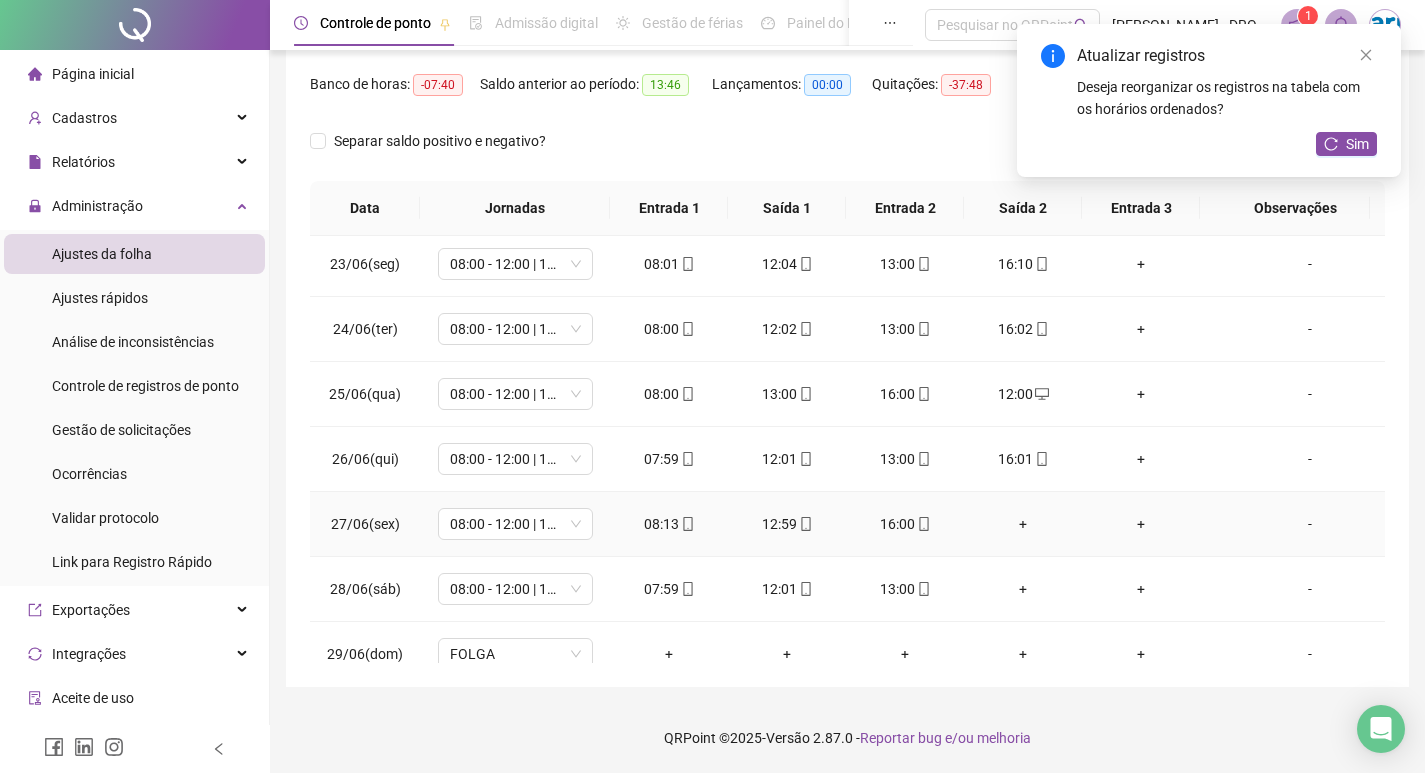 click on "+" at bounding box center (1023, 524) 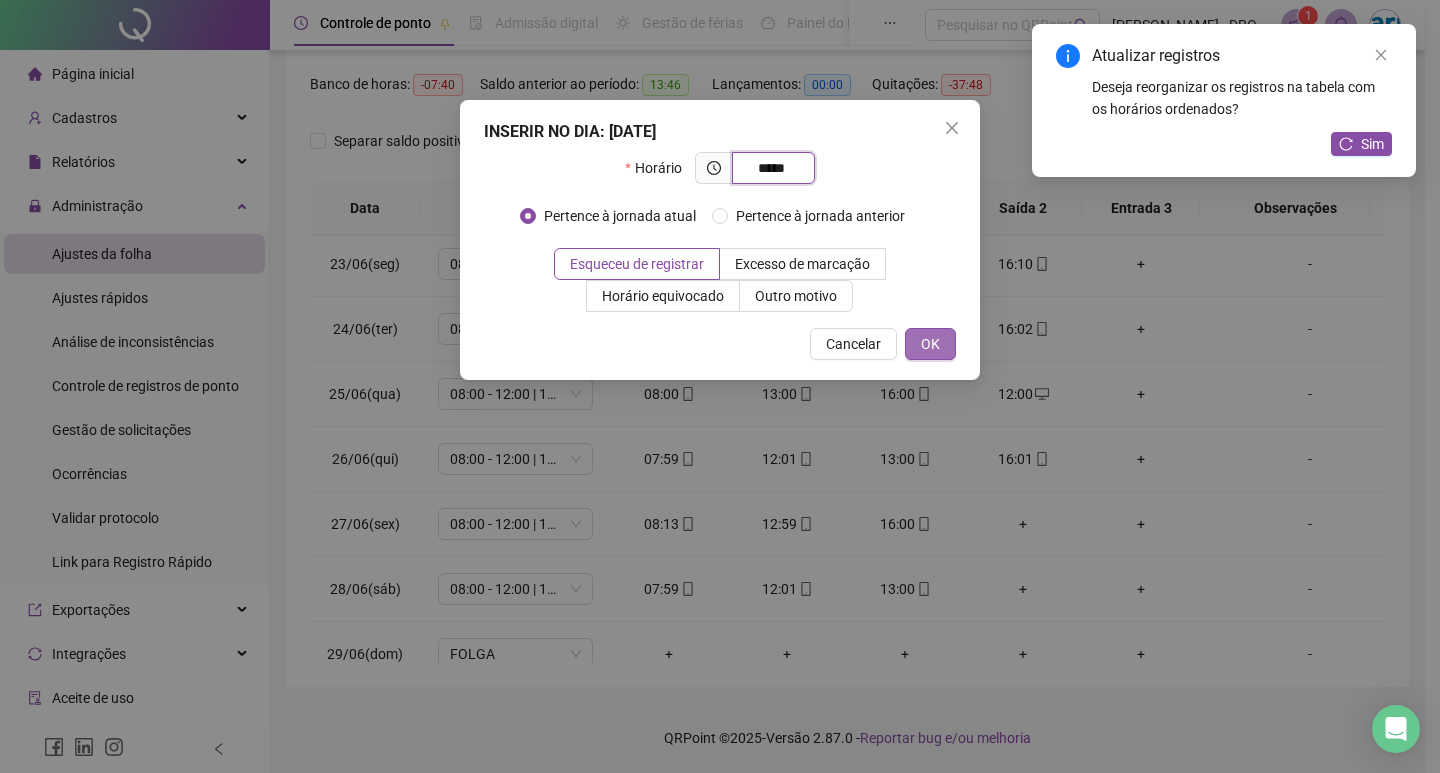 type on "*****" 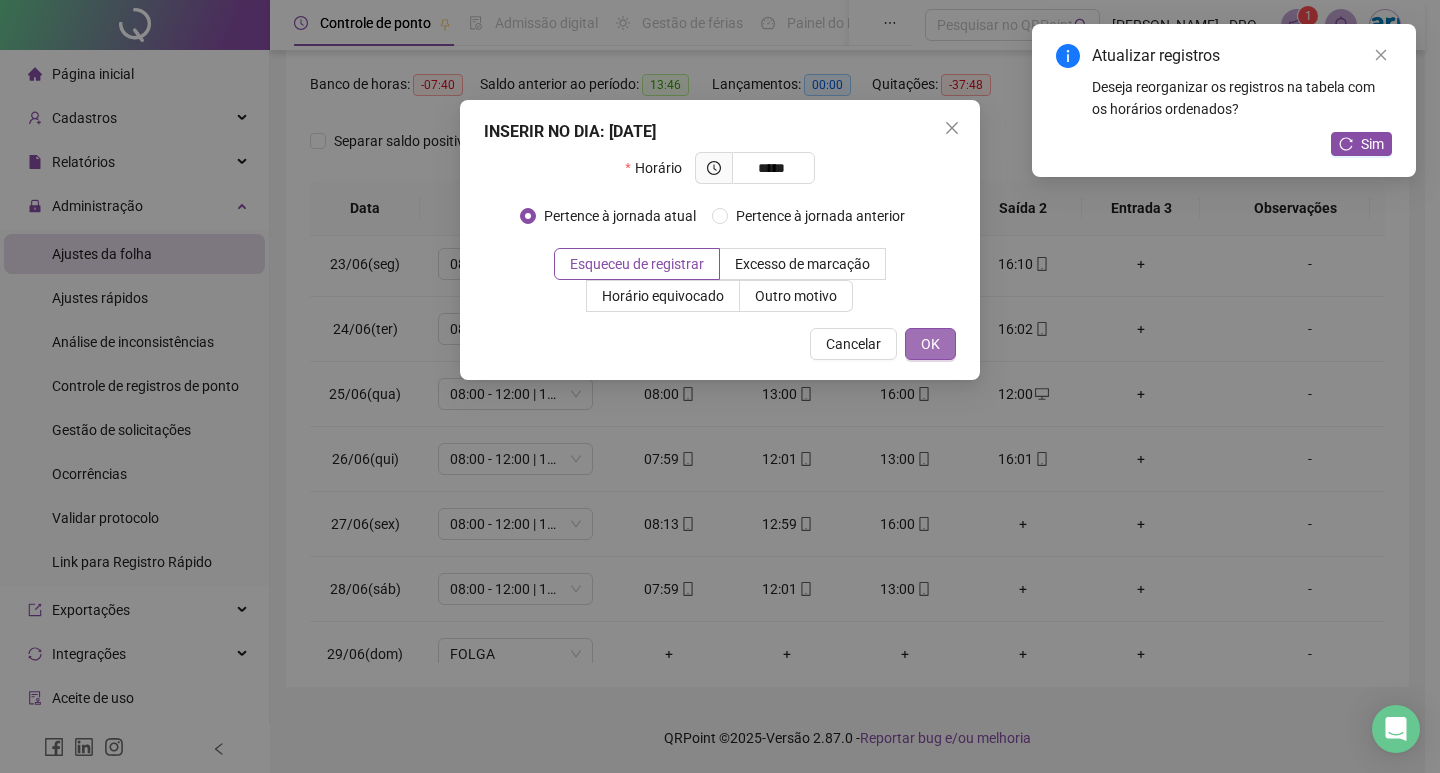 click on "OK" at bounding box center (930, 344) 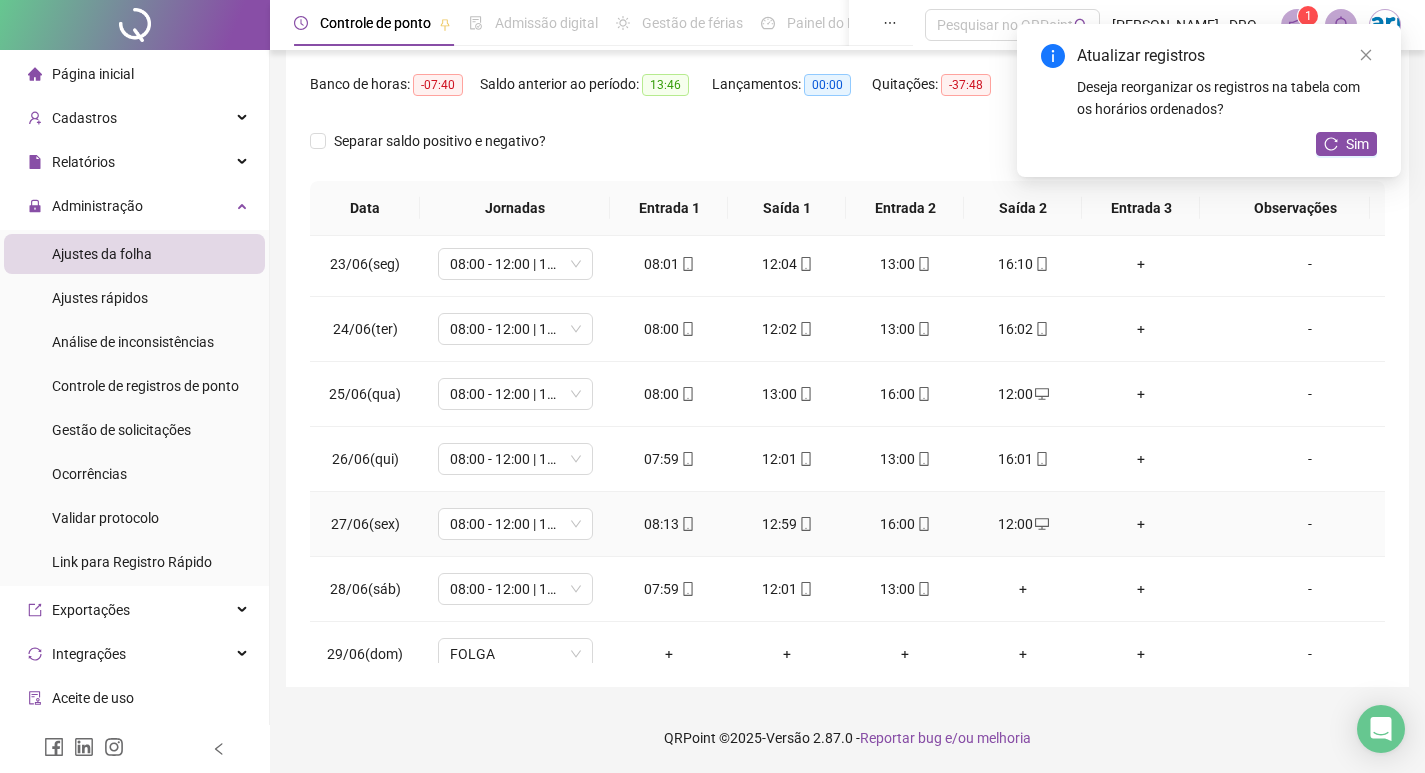 scroll, scrollTop: 1534, scrollLeft: 0, axis: vertical 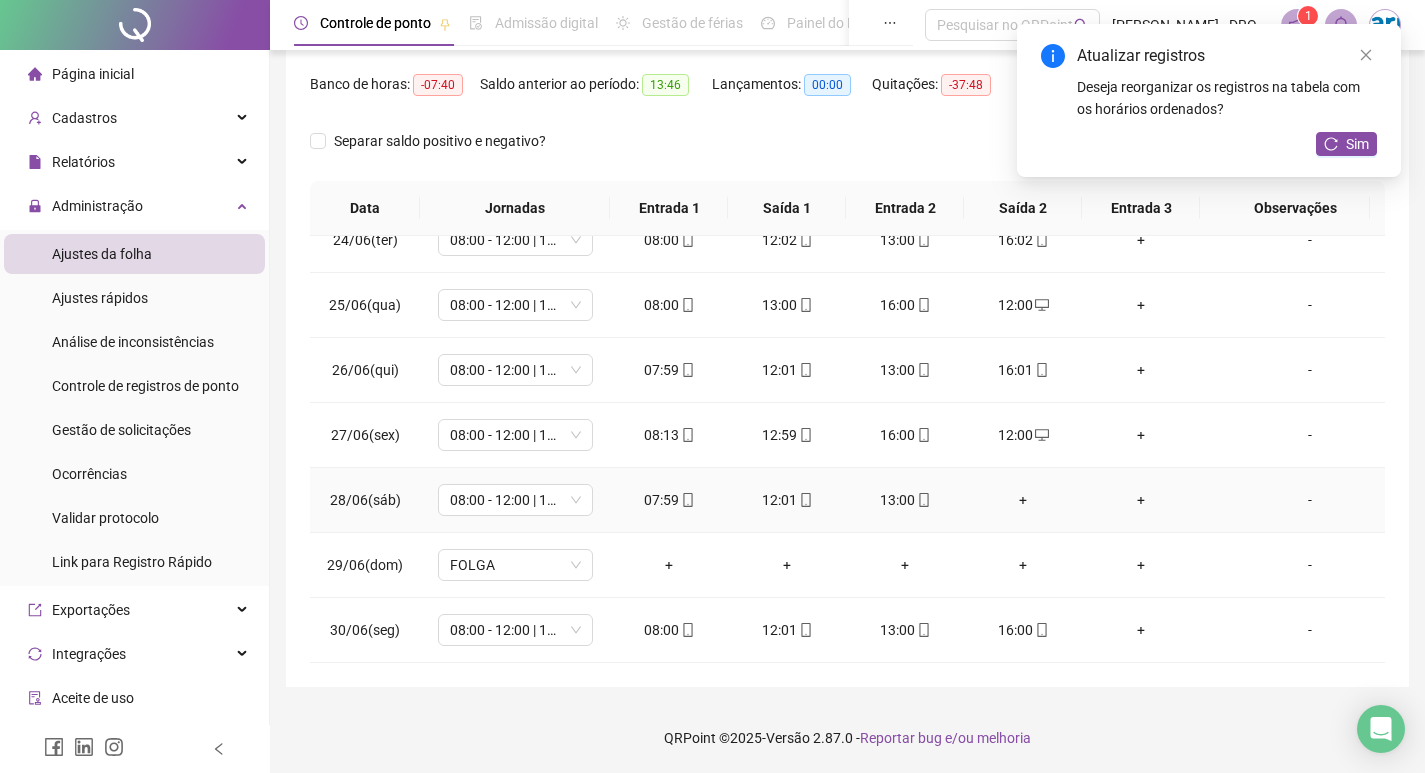 click on "+" at bounding box center (1023, 500) 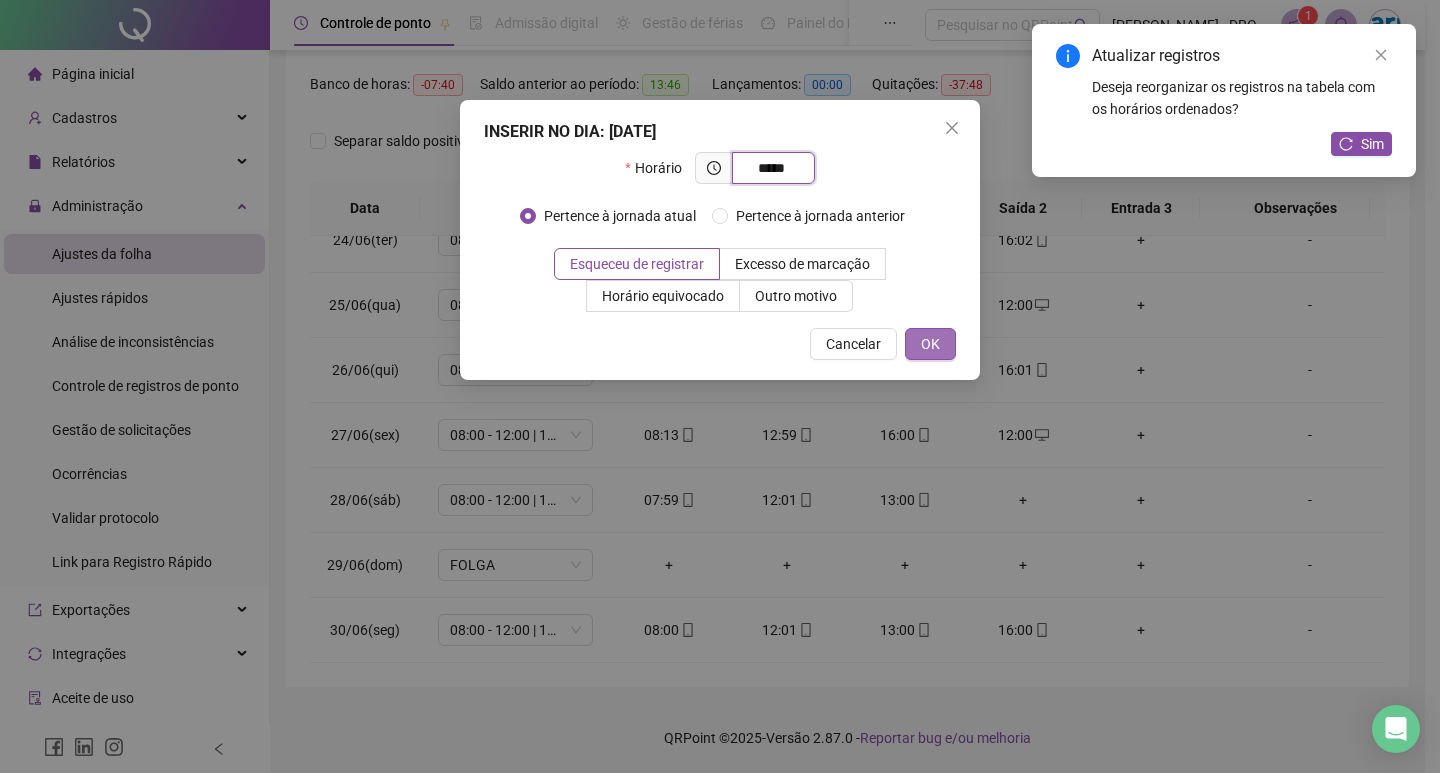 type on "*****" 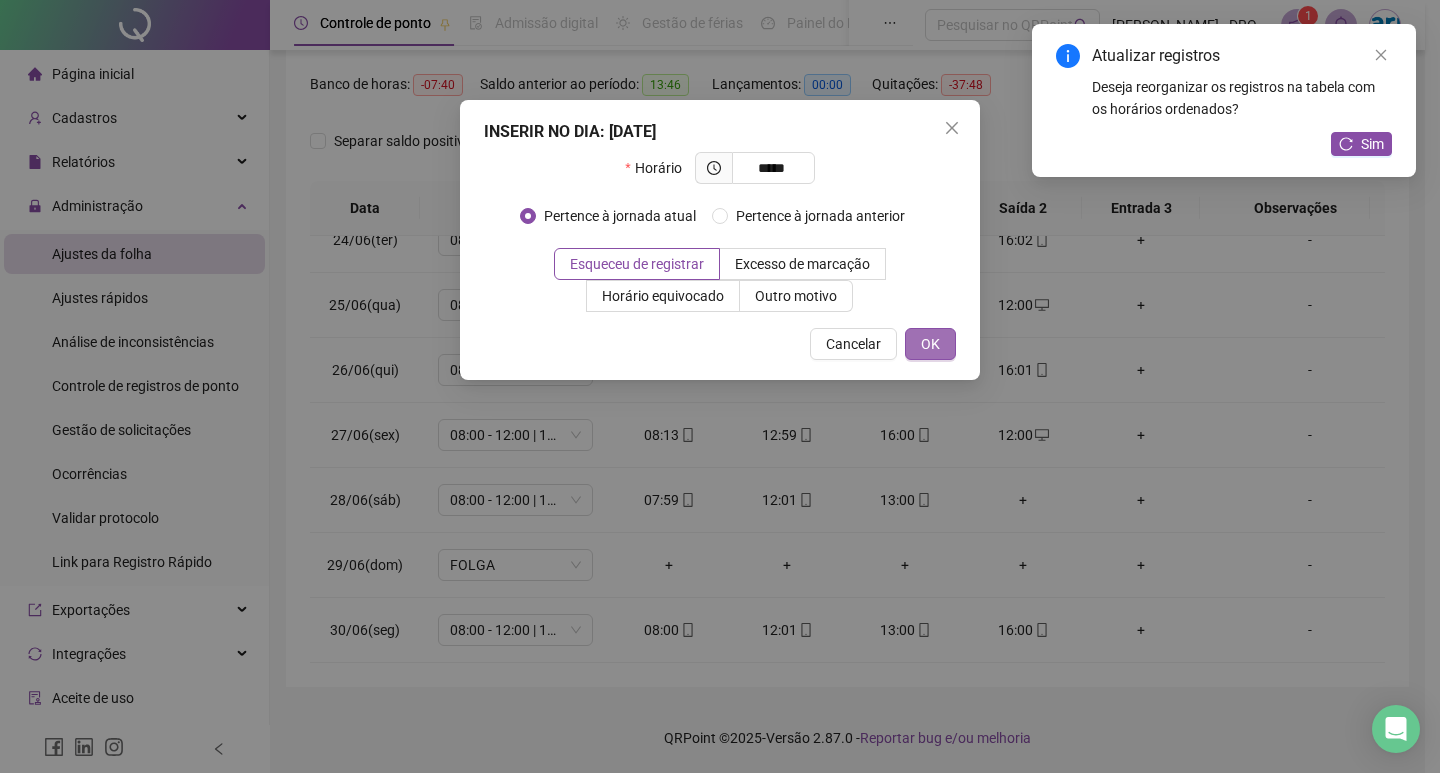 click on "OK" at bounding box center [930, 344] 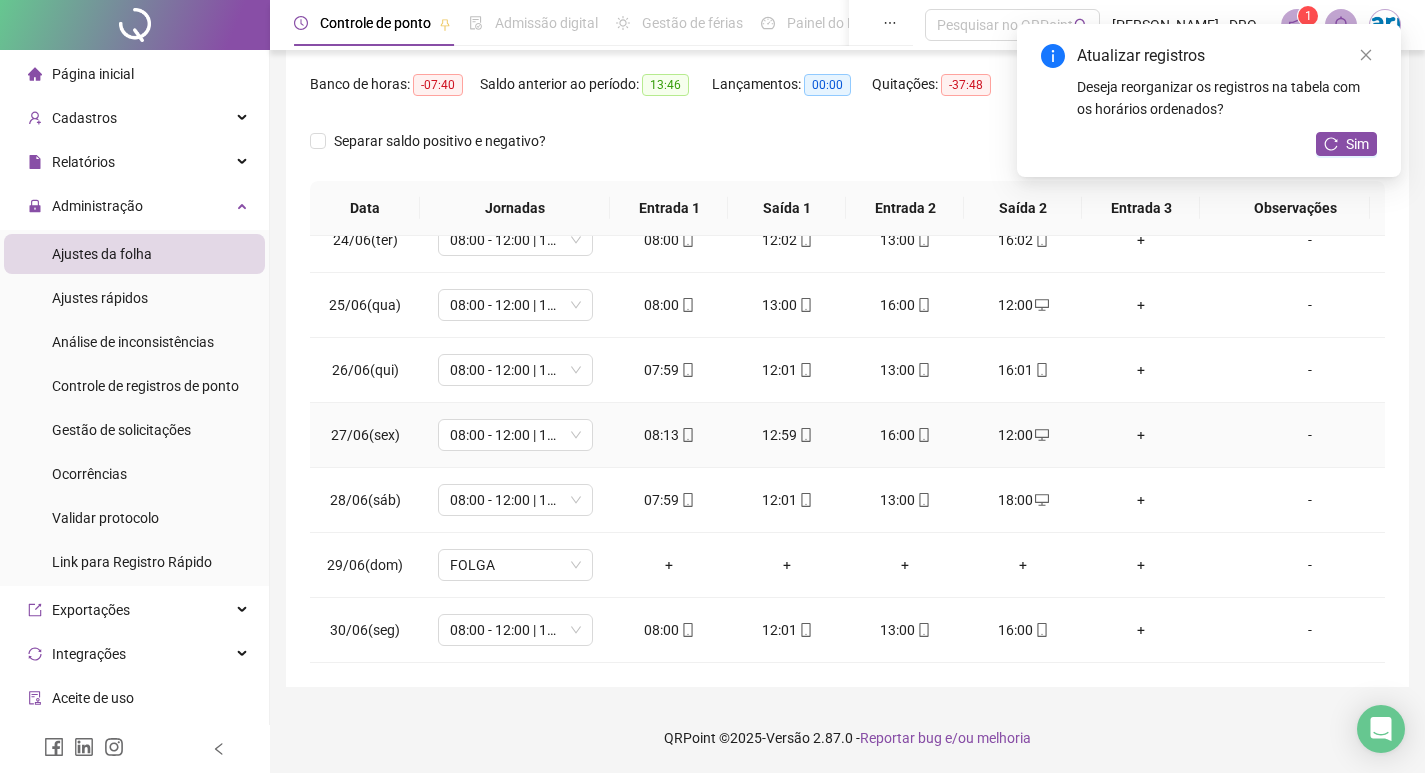scroll, scrollTop: 1538, scrollLeft: 0, axis: vertical 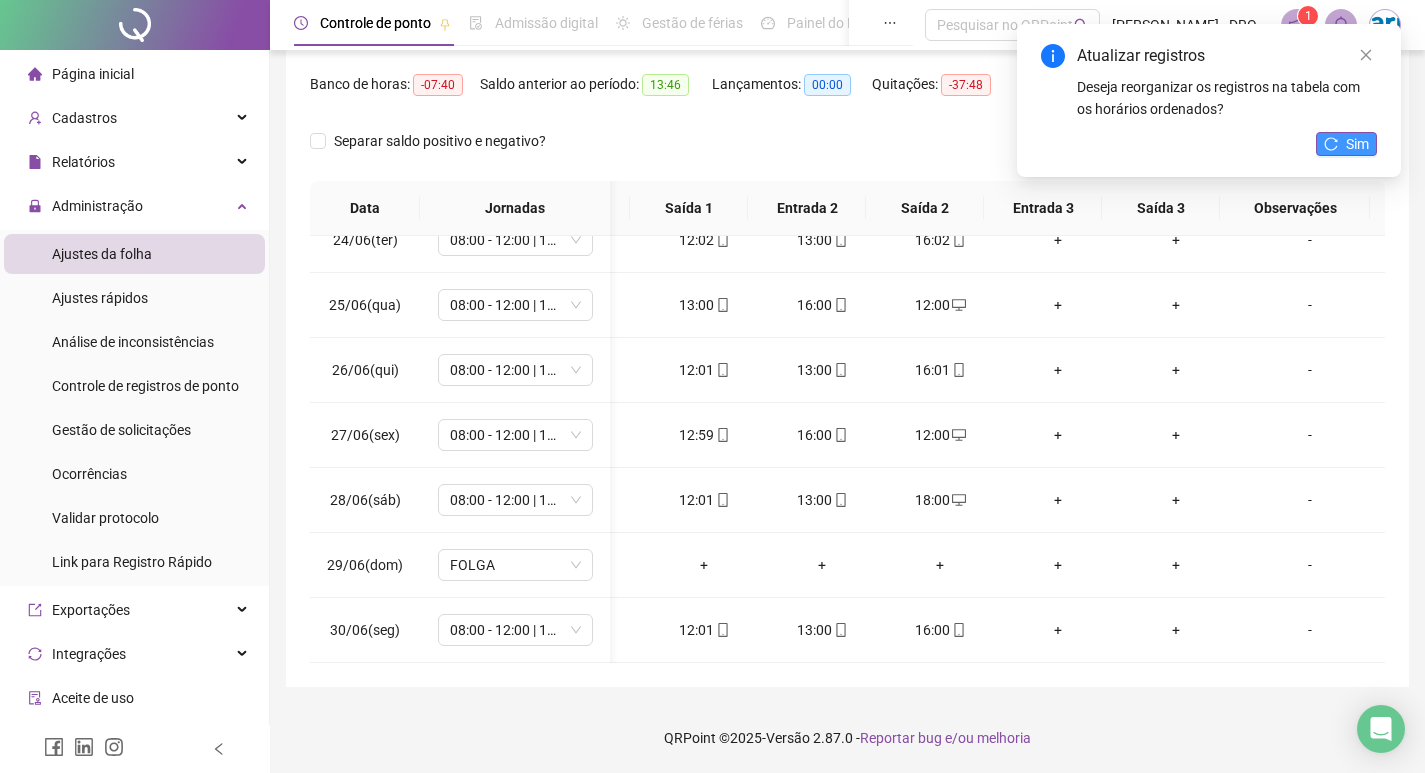 click on "Sim" at bounding box center (1357, 144) 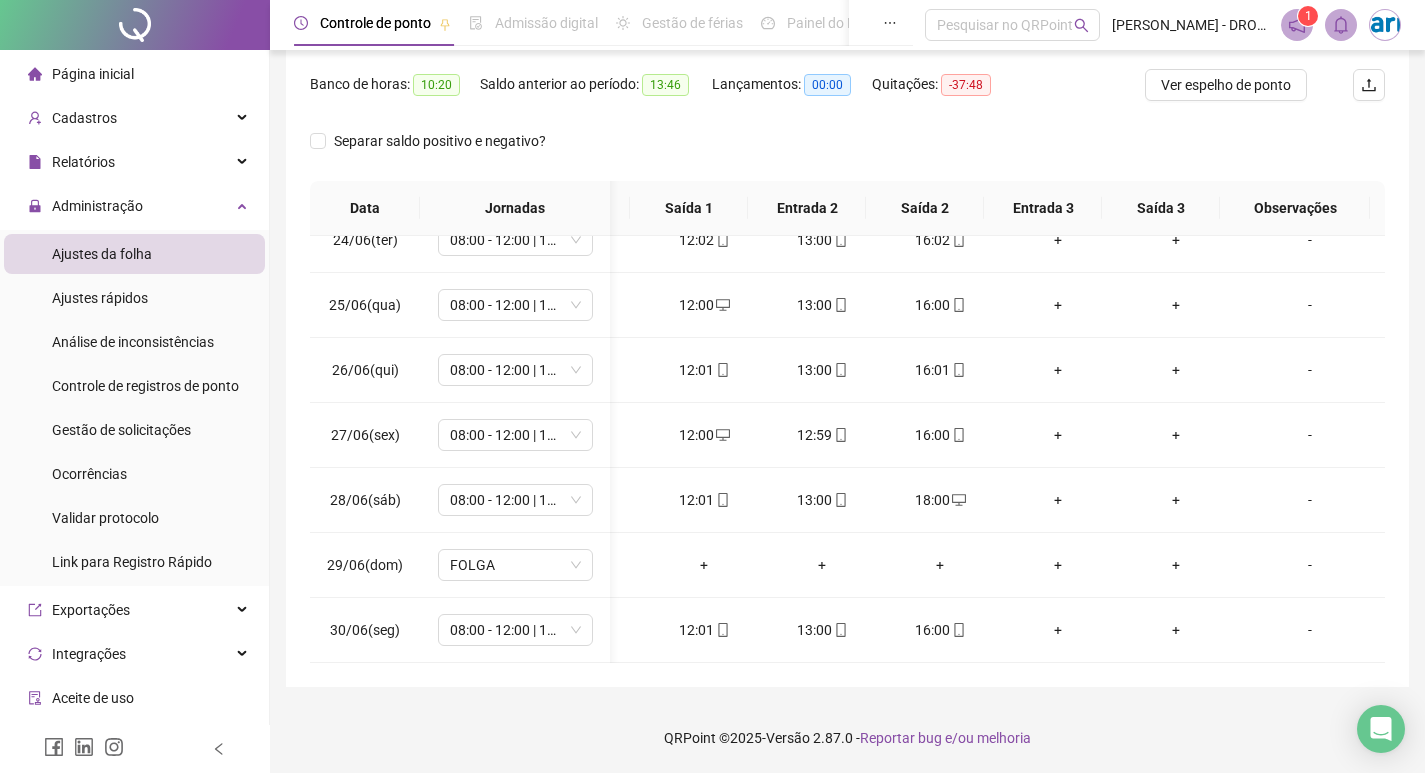 scroll, scrollTop: 0, scrollLeft: 83, axis: horizontal 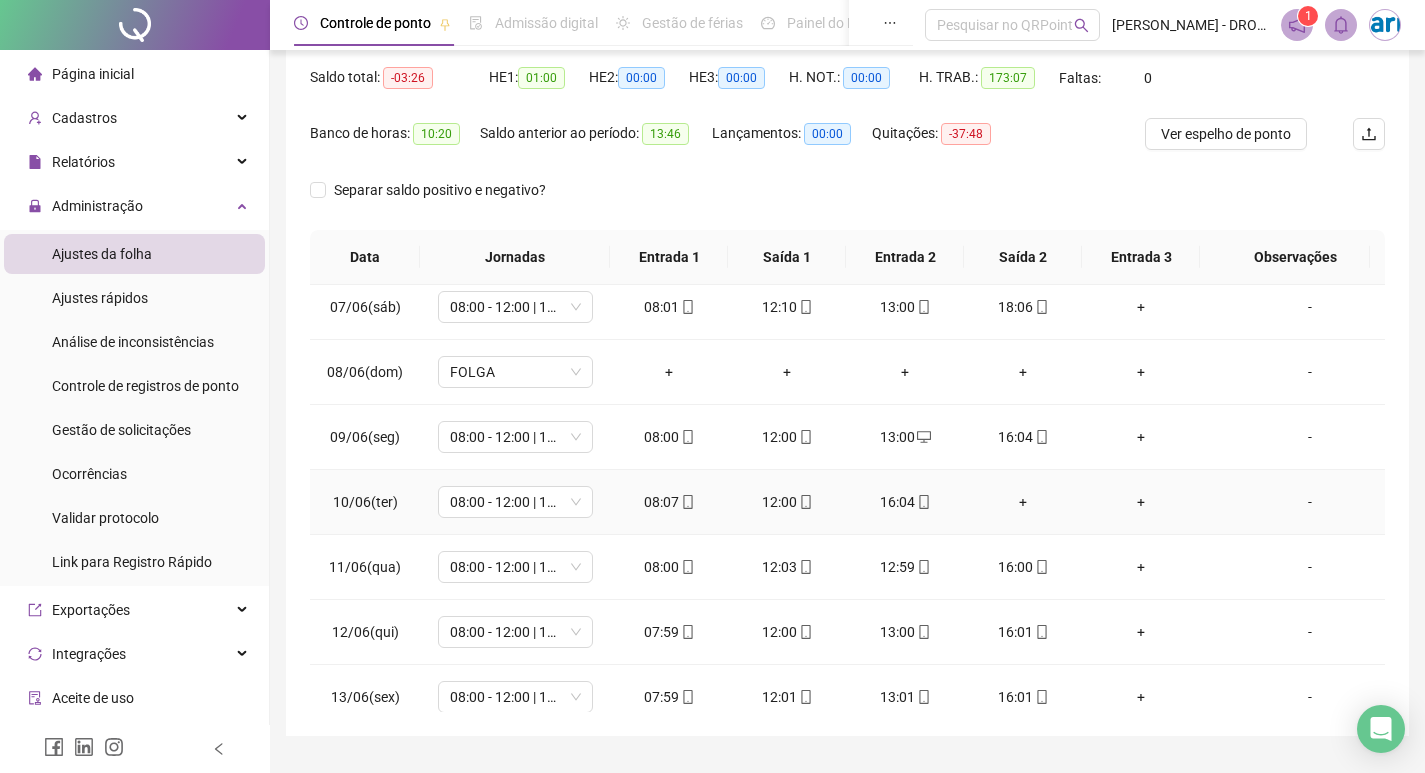 click on "+" at bounding box center [1023, 502] 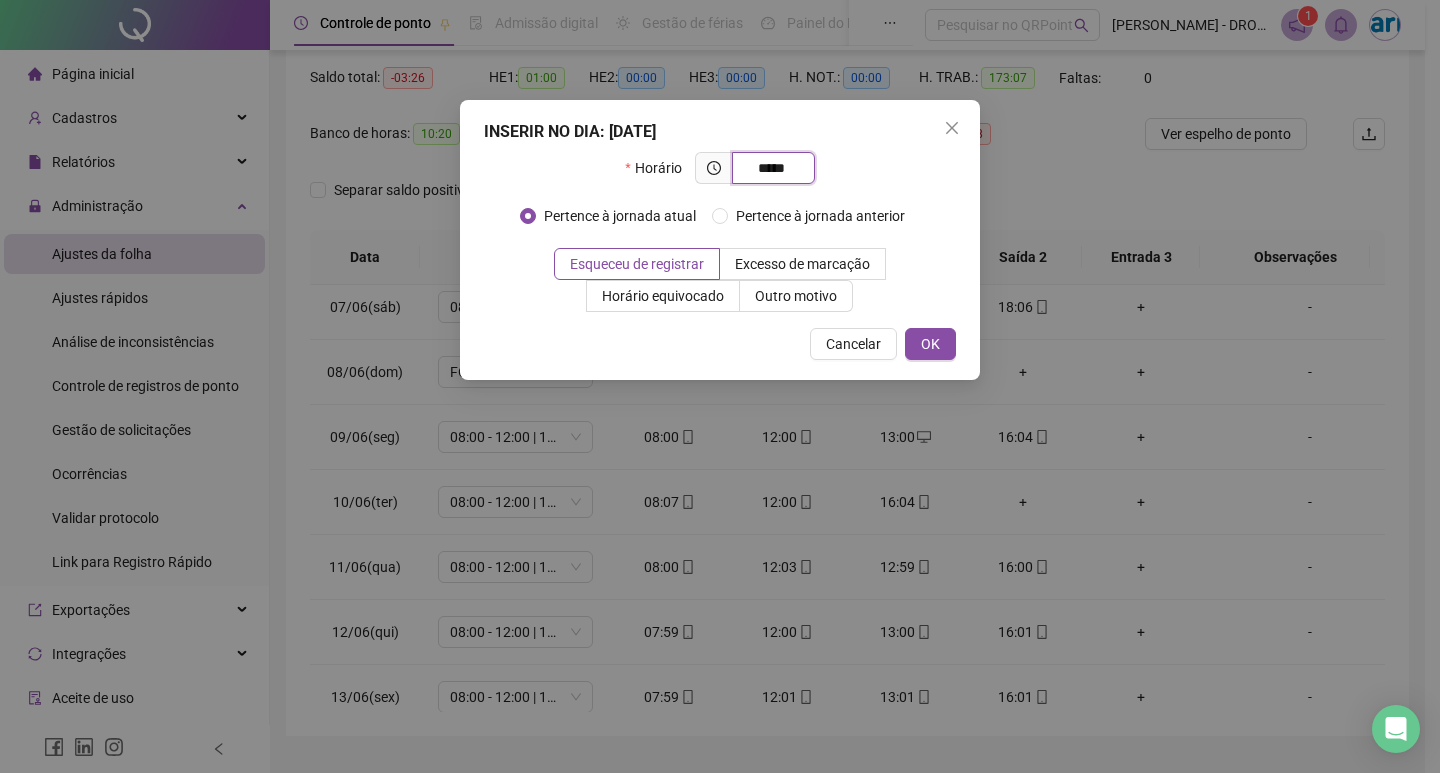 type on "*****" 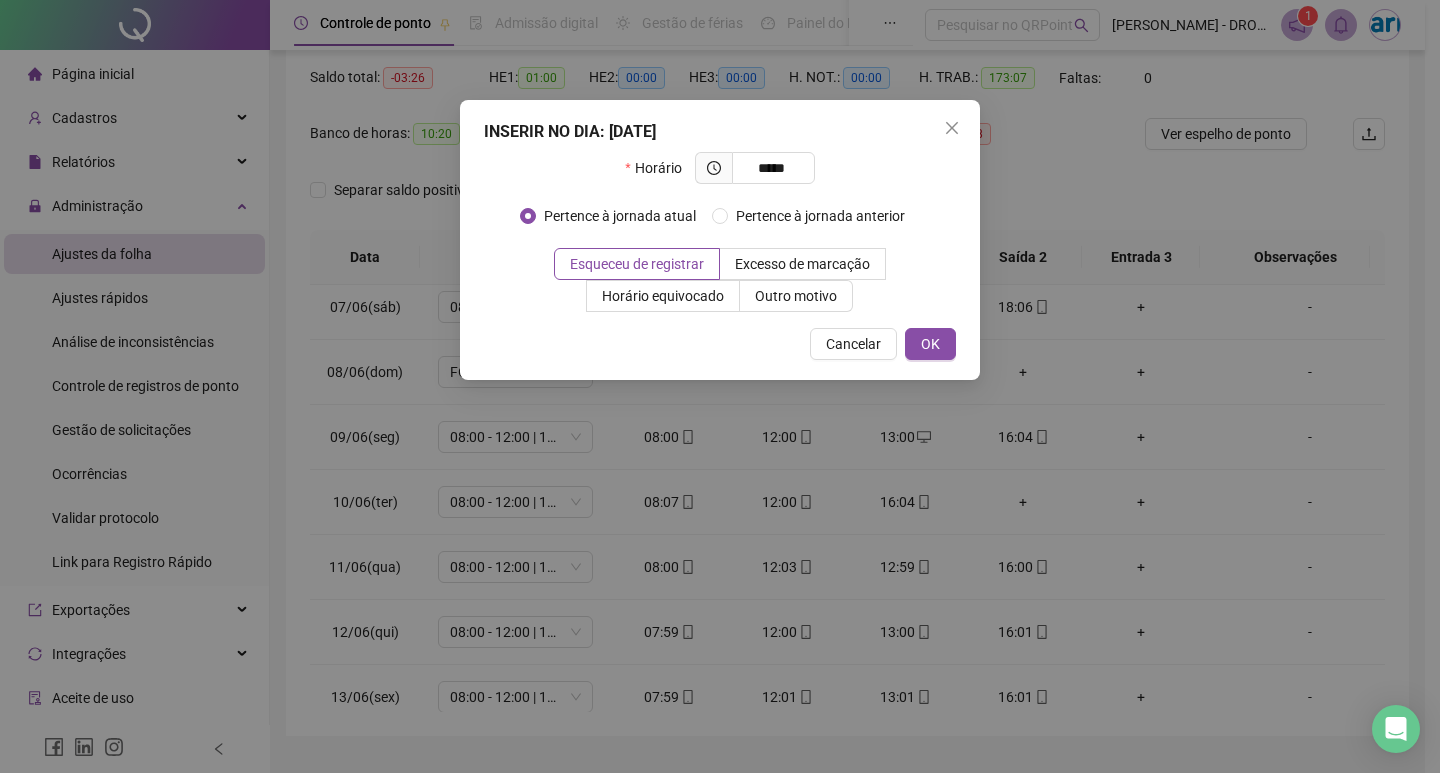 click on "OK" at bounding box center [930, 344] 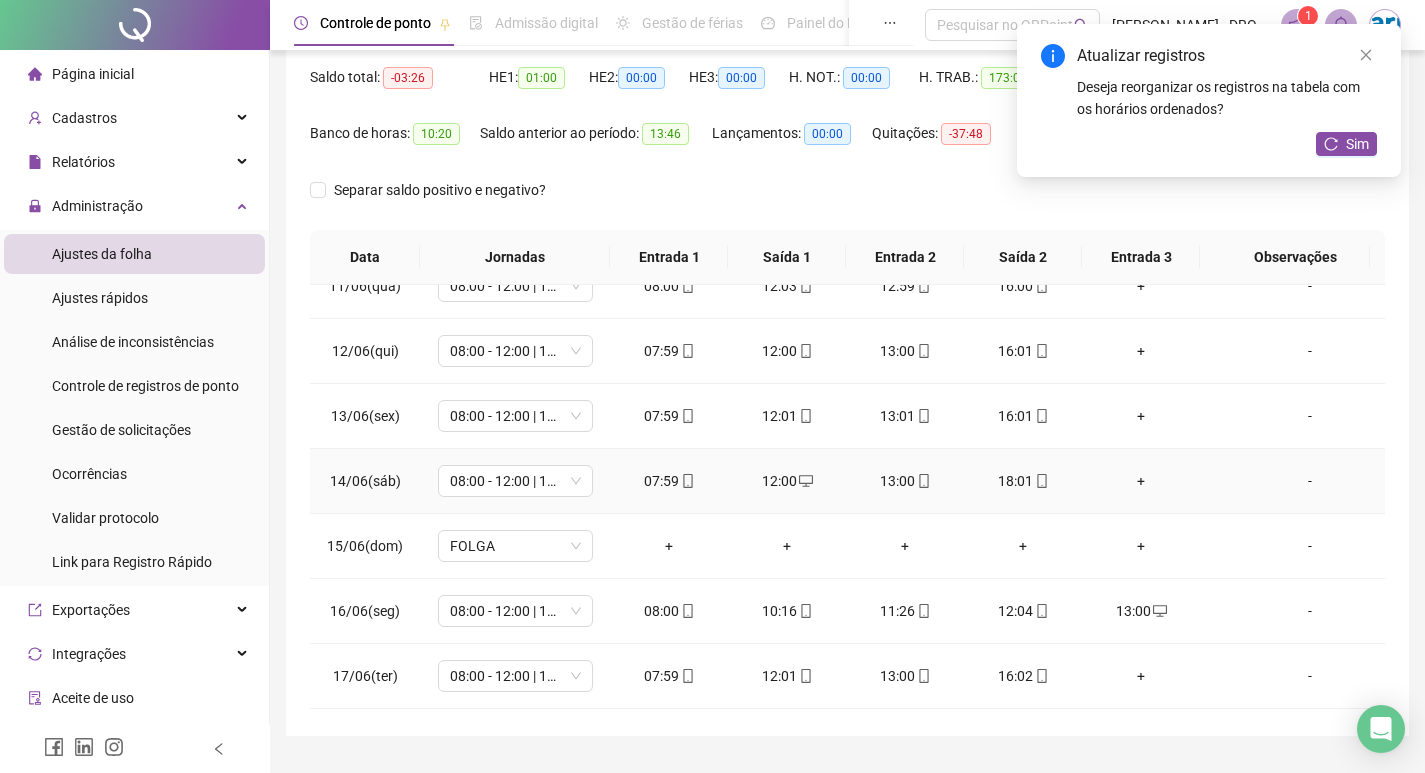 scroll, scrollTop: 800, scrollLeft: 0, axis: vertical 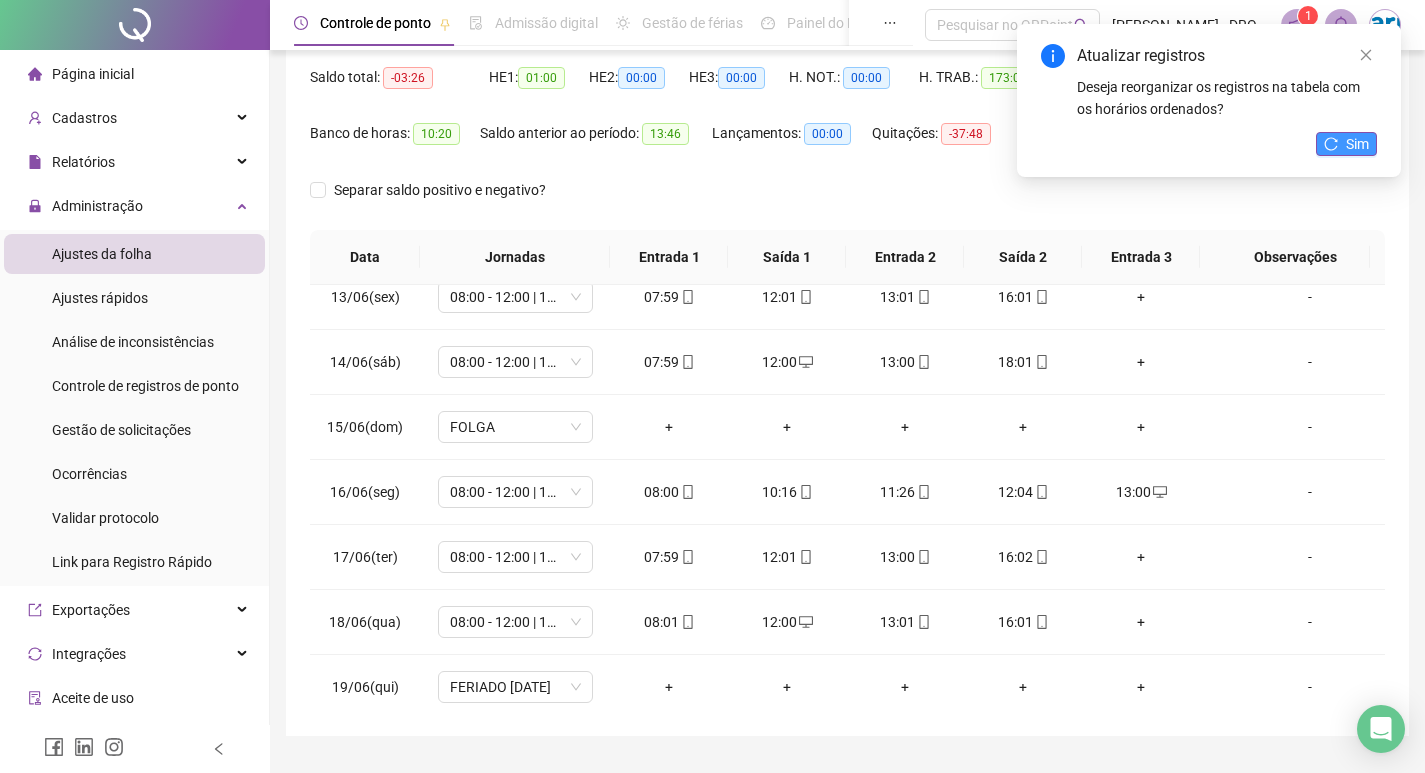 click on "Sim" at bounding box center [1346, 144] 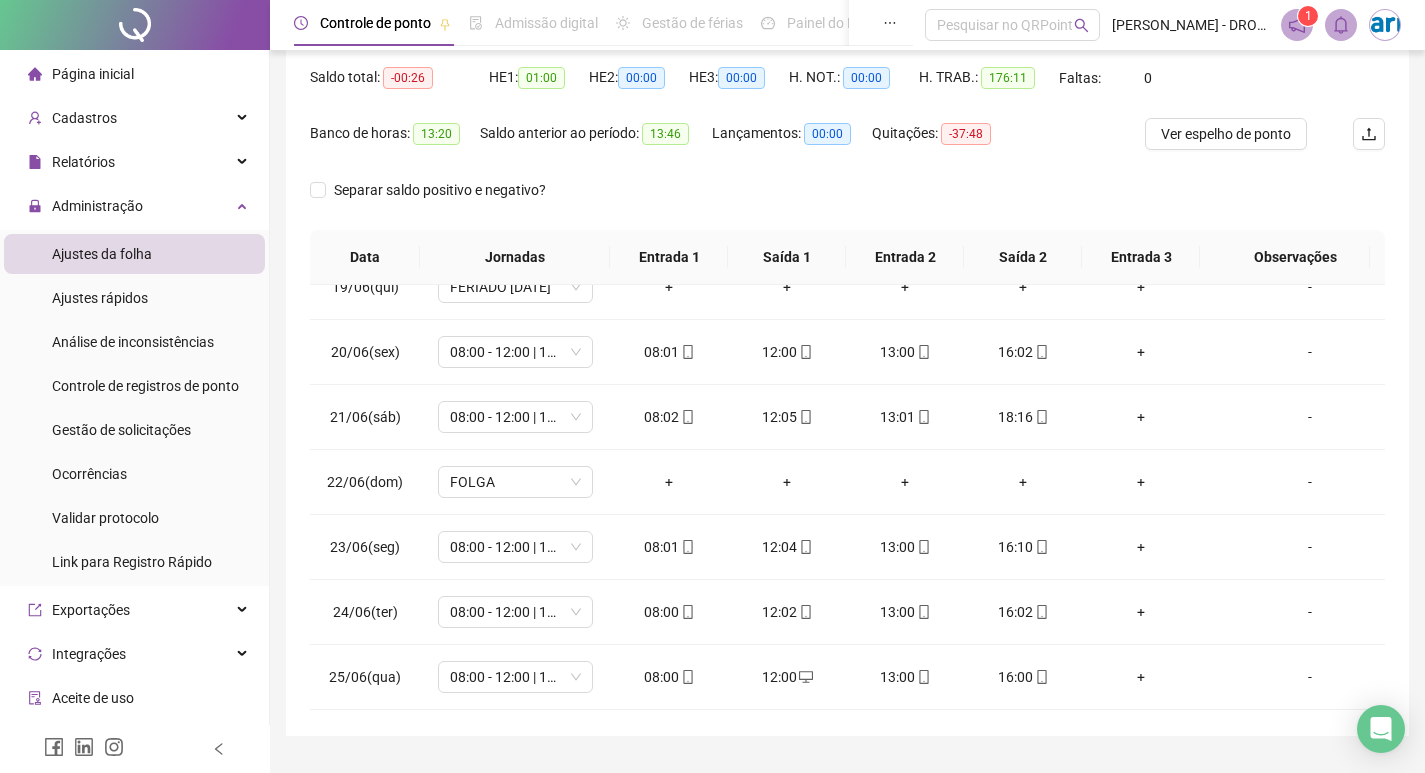 scroll, scrollTop: 1538, scrollLeft: 0, axis: vertical 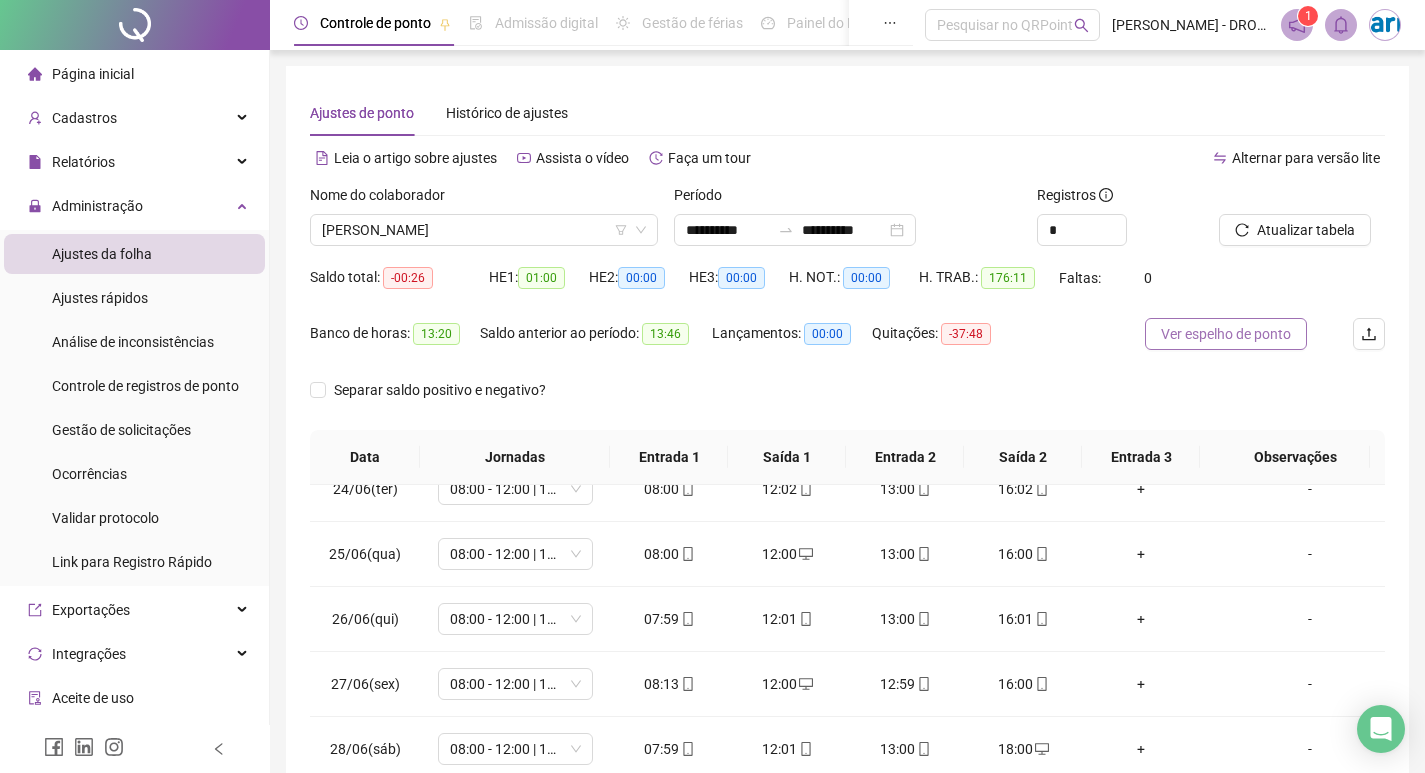click on "Ver espelho de ponto" at bounding box center [1226, 334] 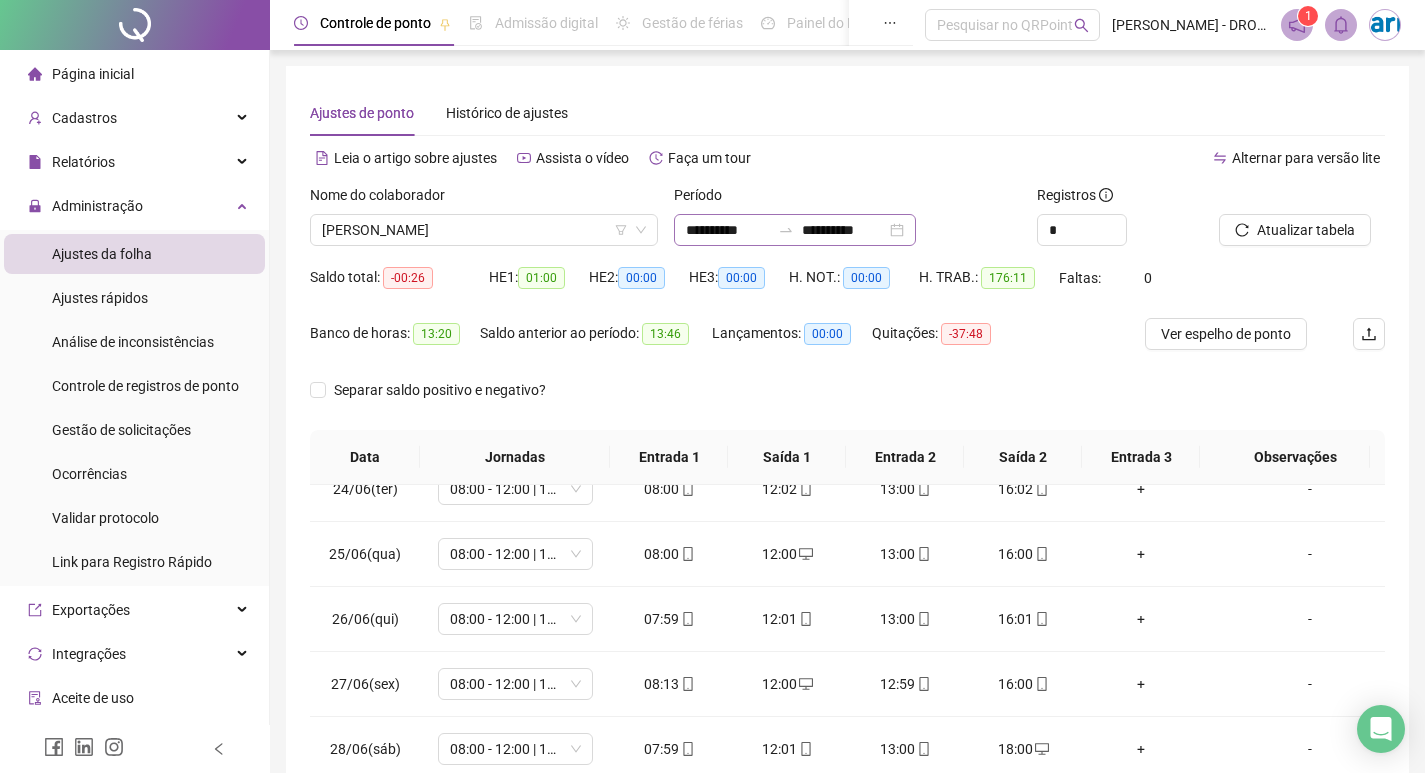 click on "**********" at bounding box center (795, 230) 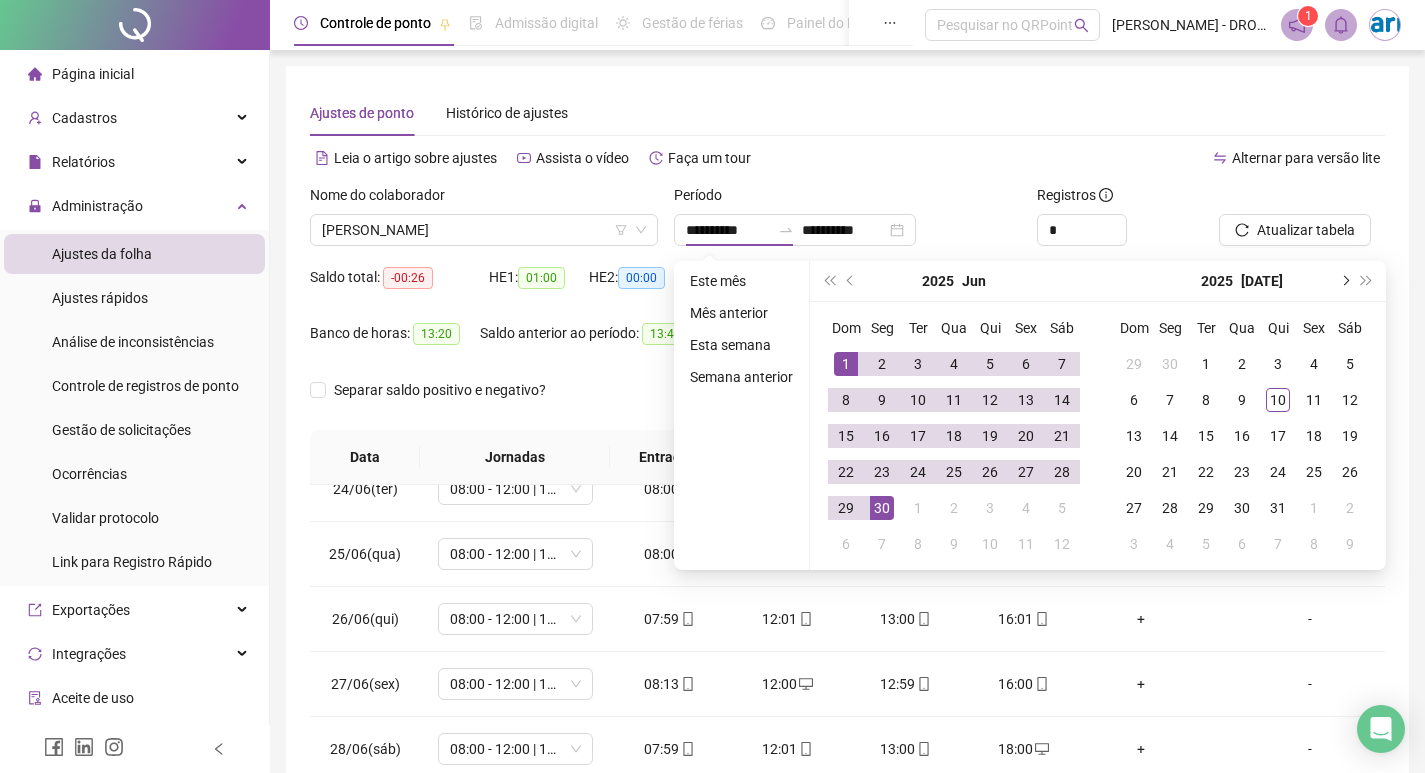 click at bounding box center [1344, 281] 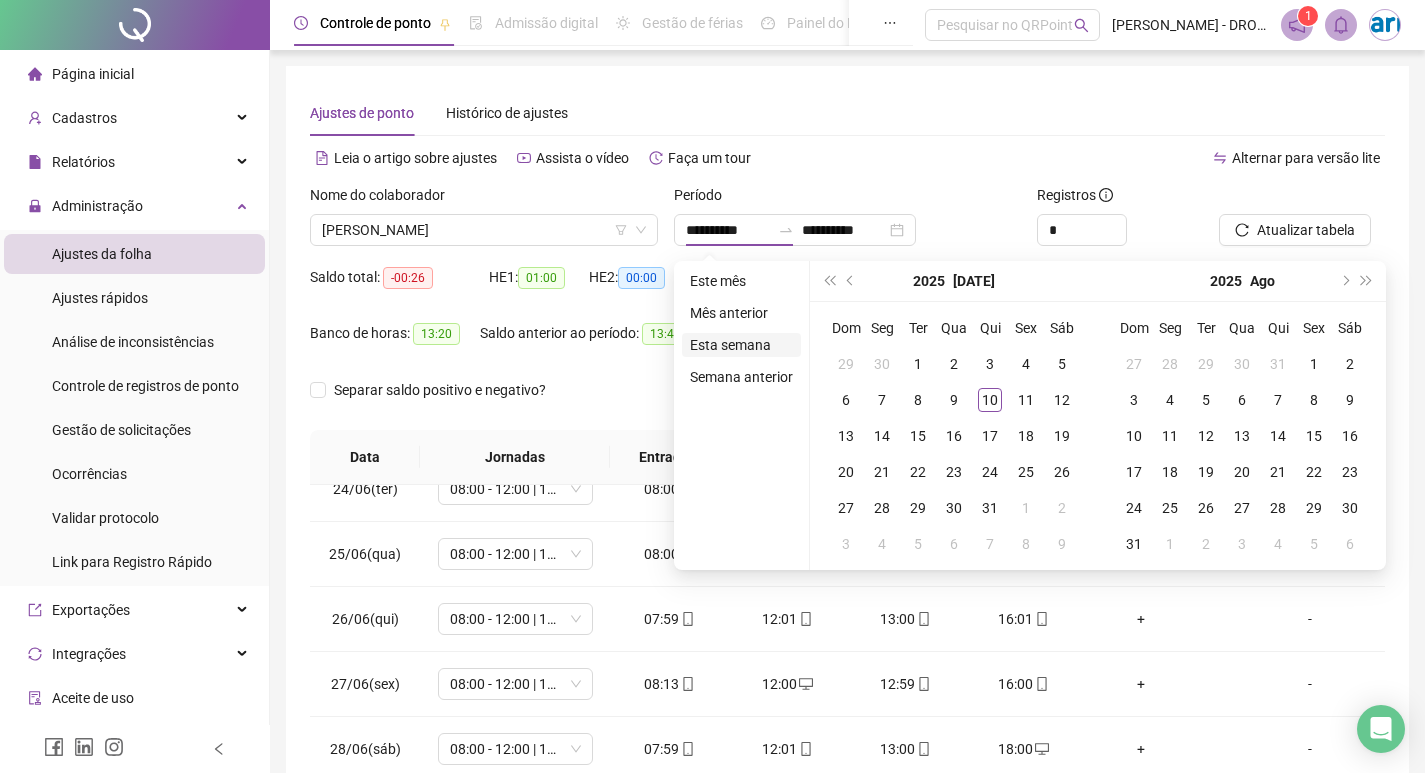 type on "**********" 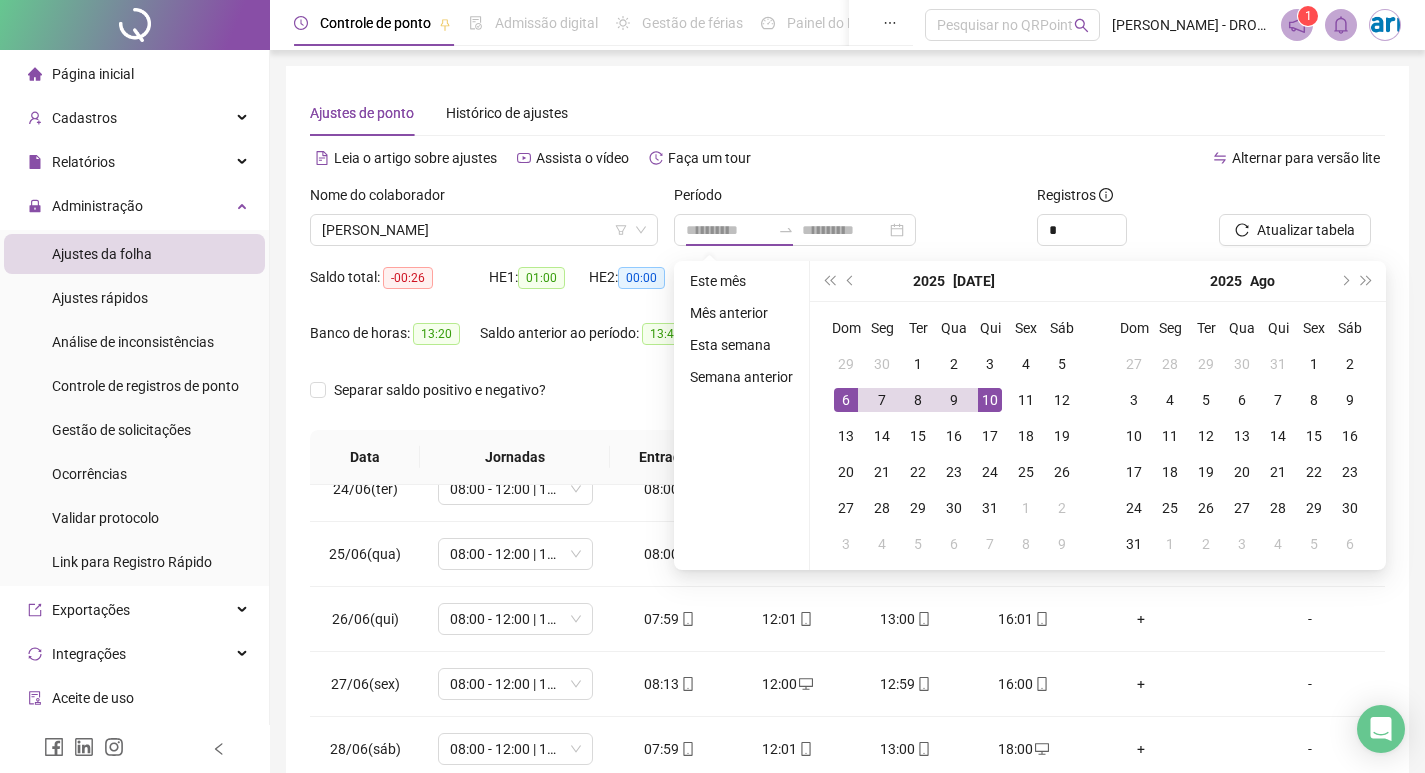 type on "**********" 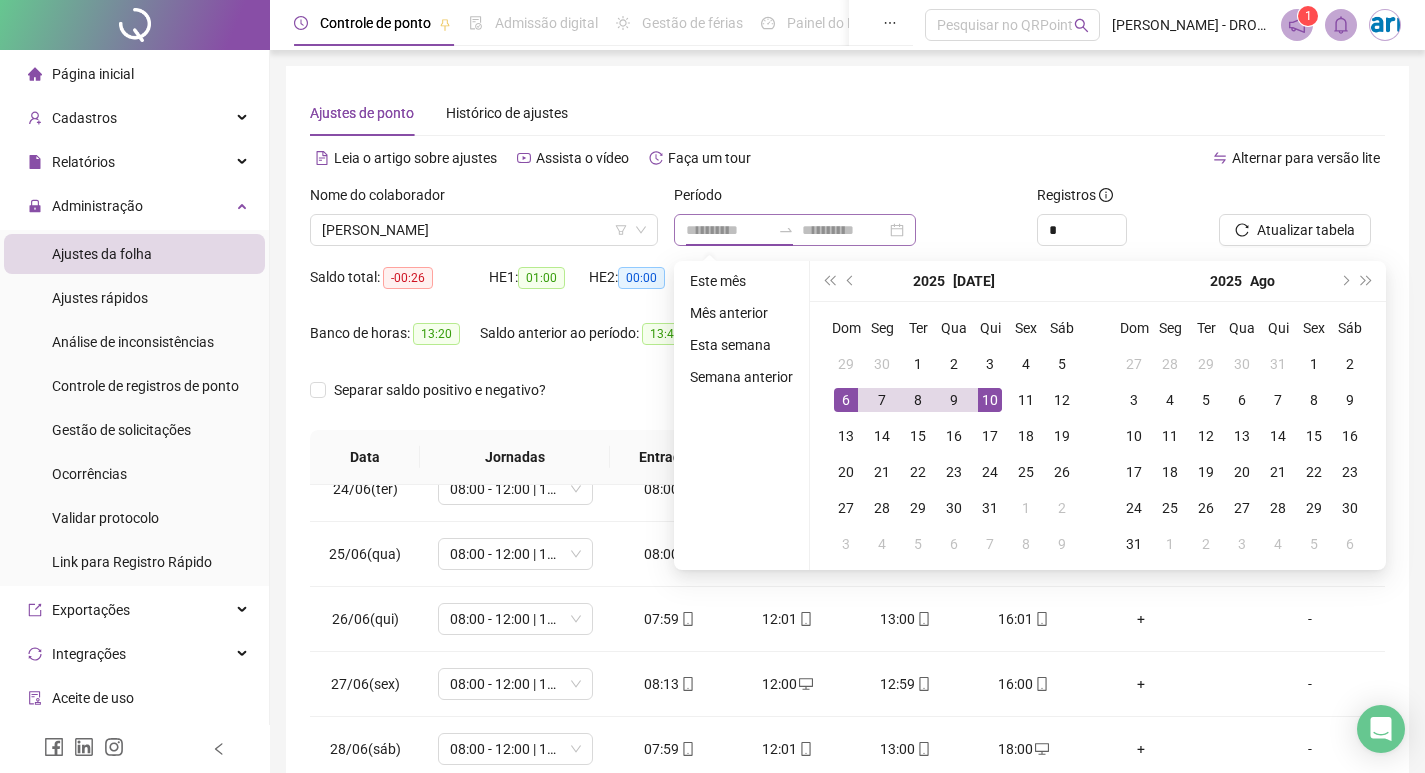 type on "**********" 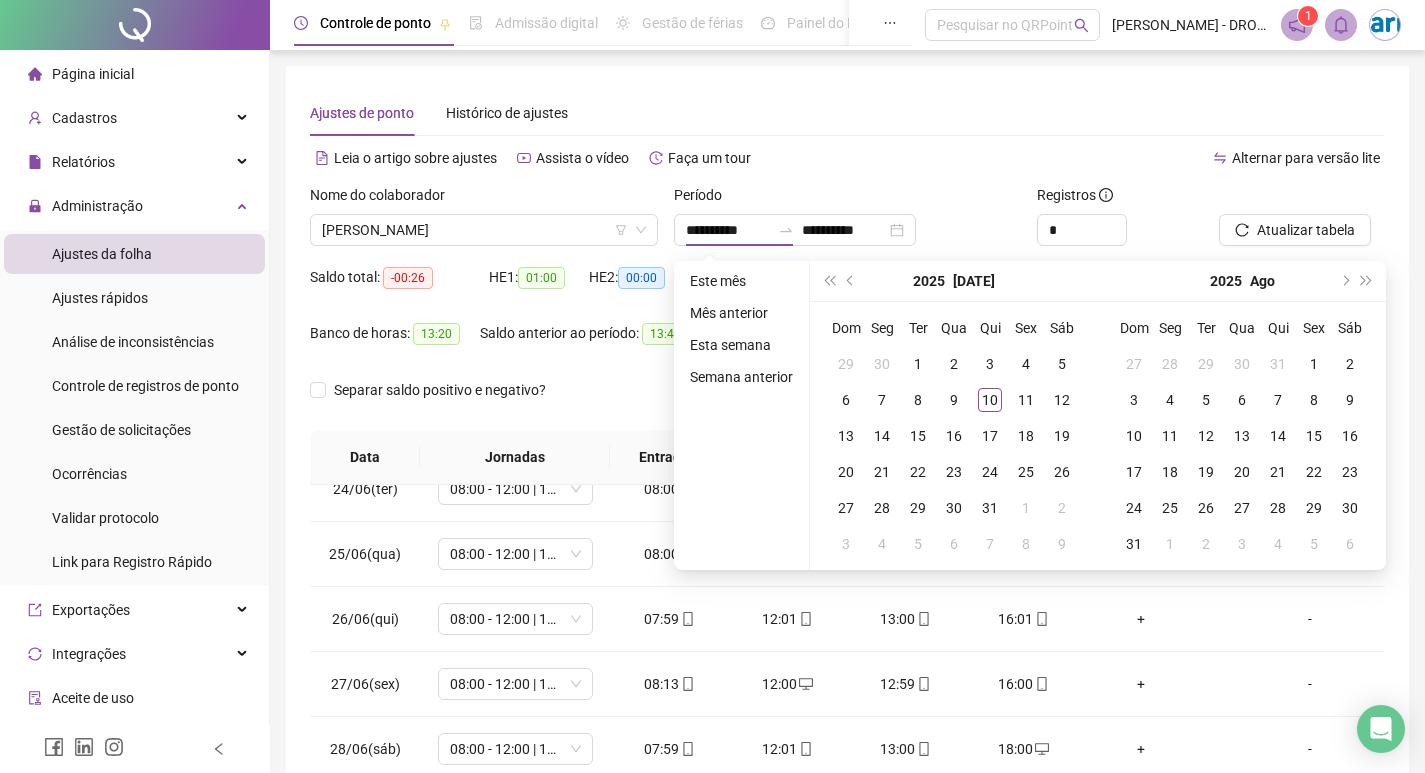 click on "**********" at bounding box center (847, 501) 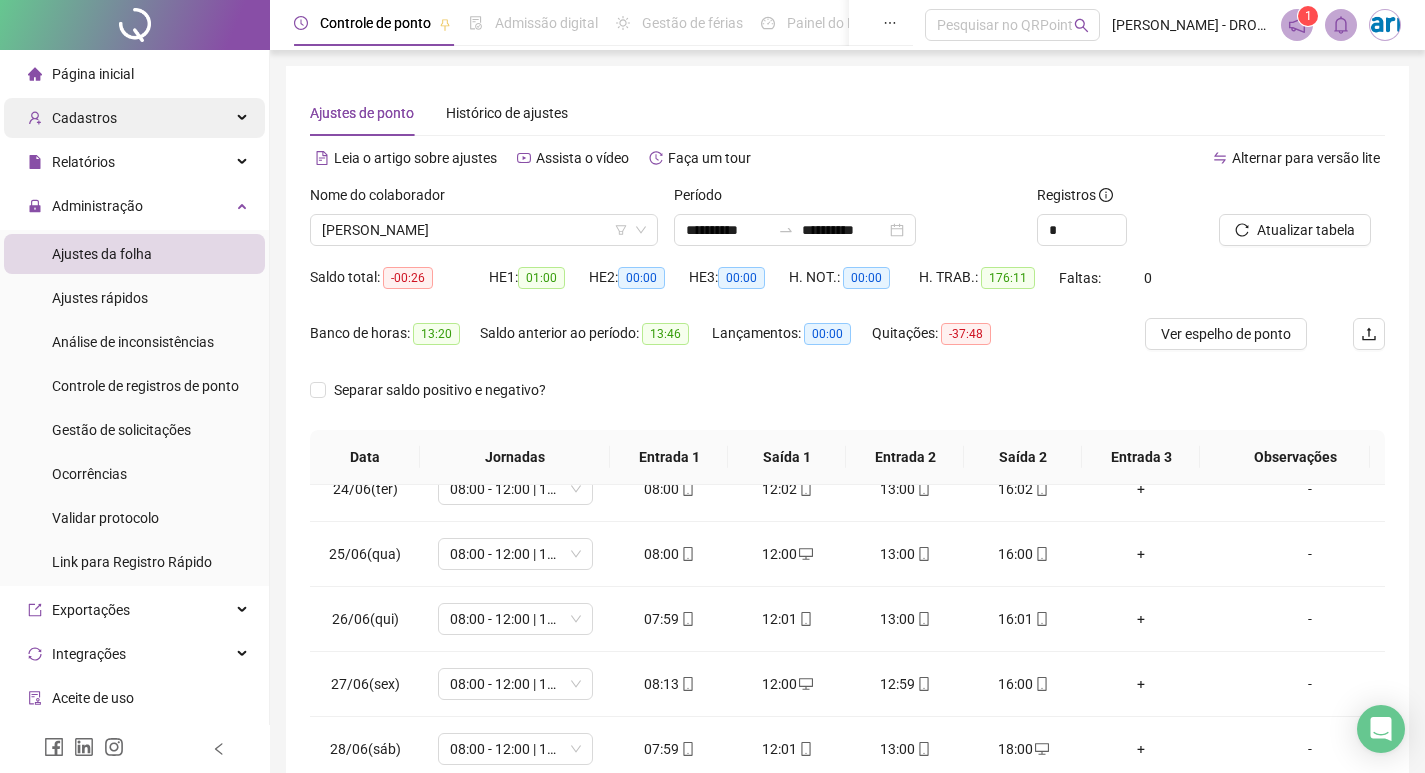 click on "Cadastros" at bounding box center (134, 118) 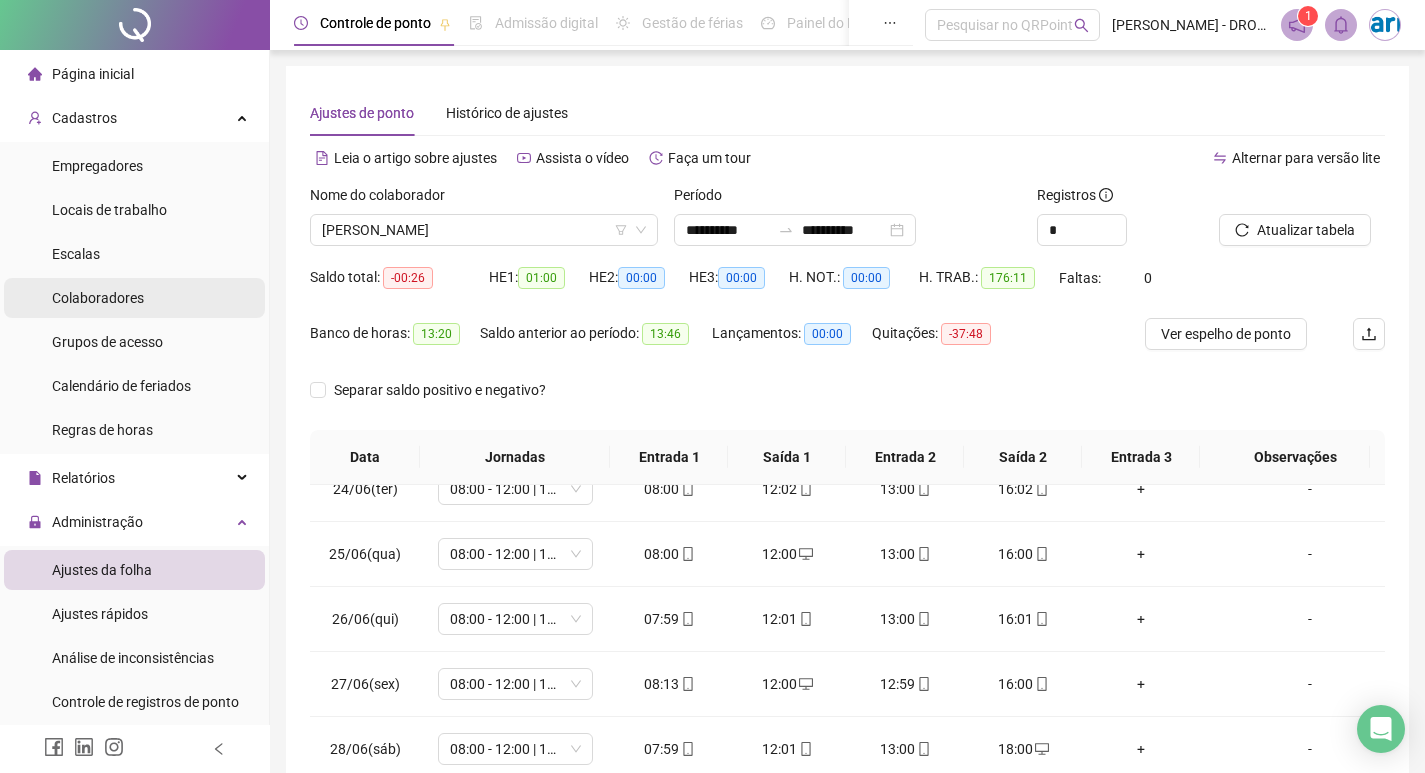click on "Colaboradores" at bounding box center (98, 298) 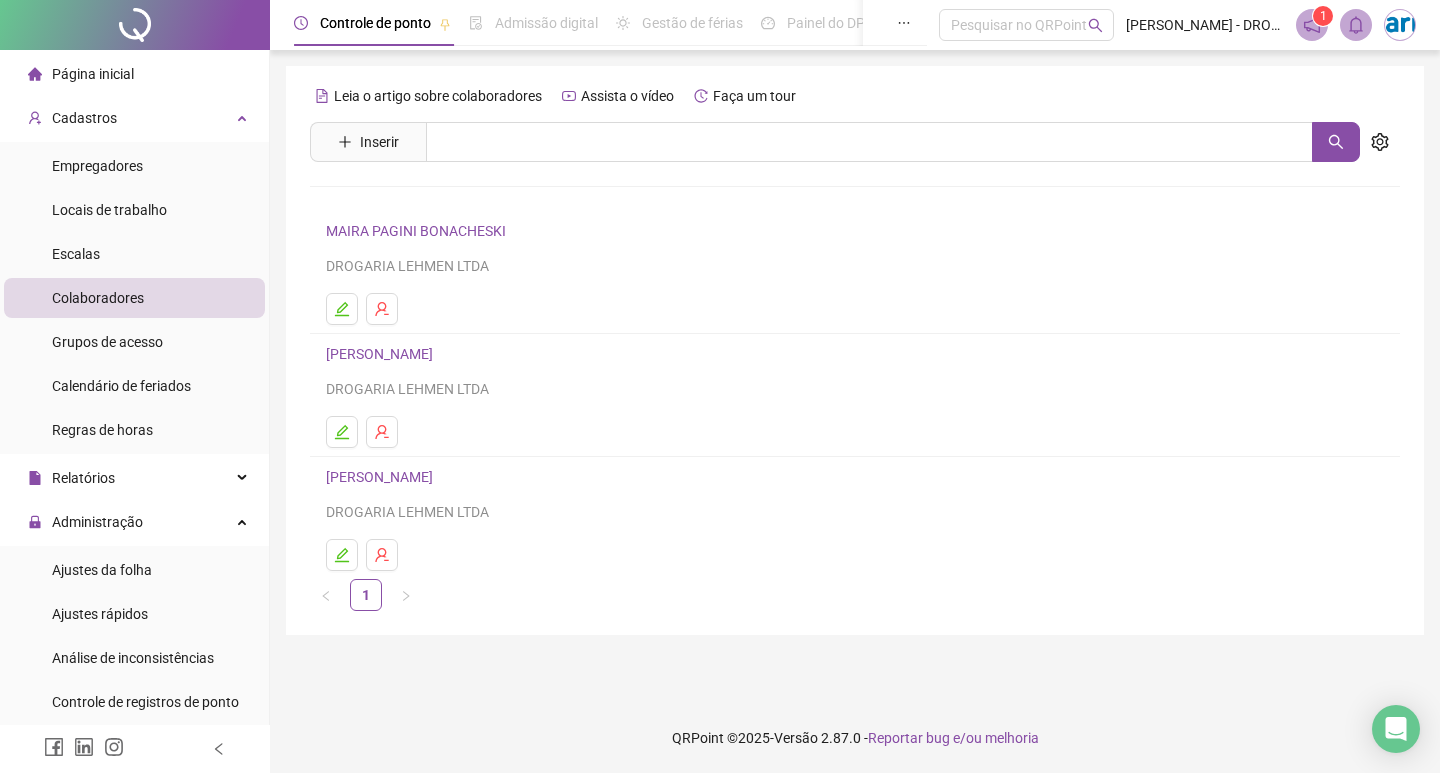 click on "[PERSON_NAME]" at bounding box center (382, 477) 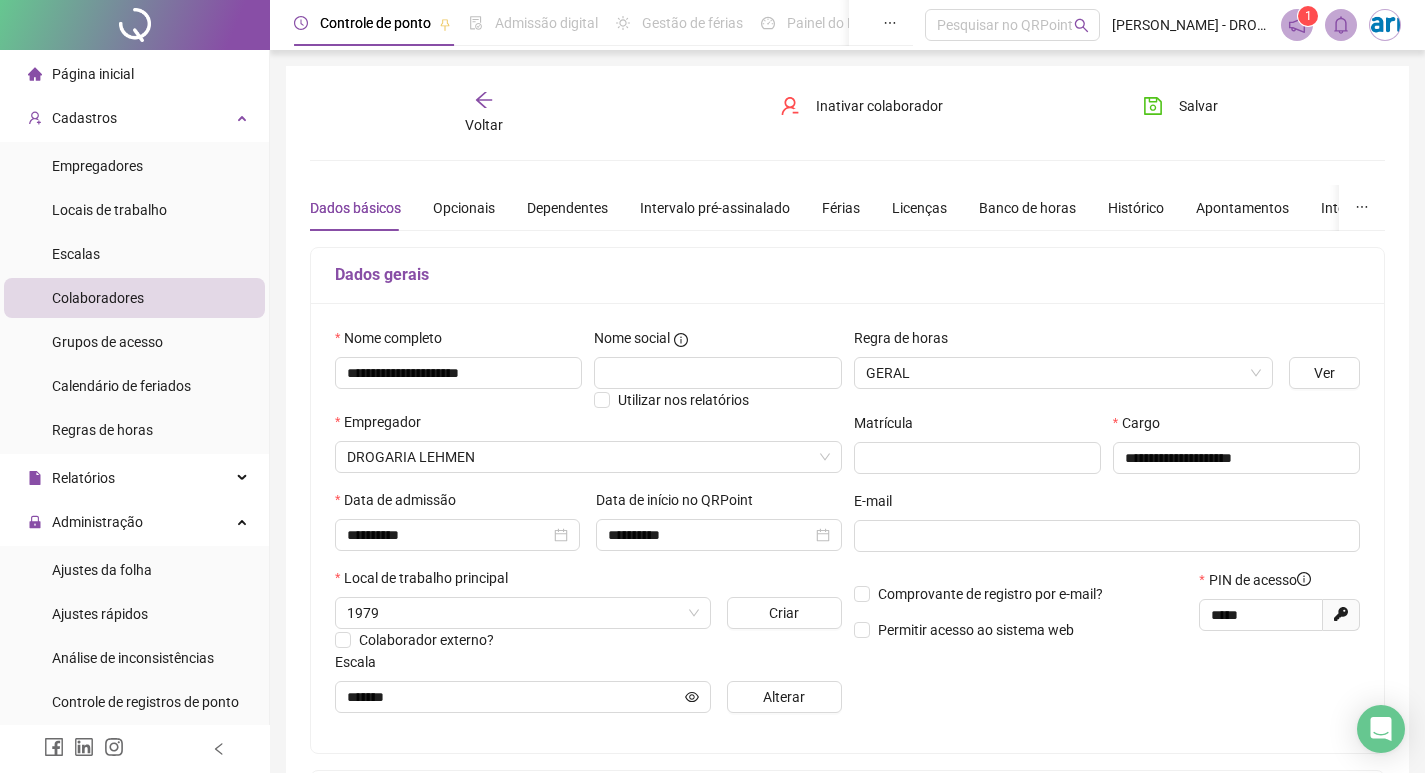 type on "*******" 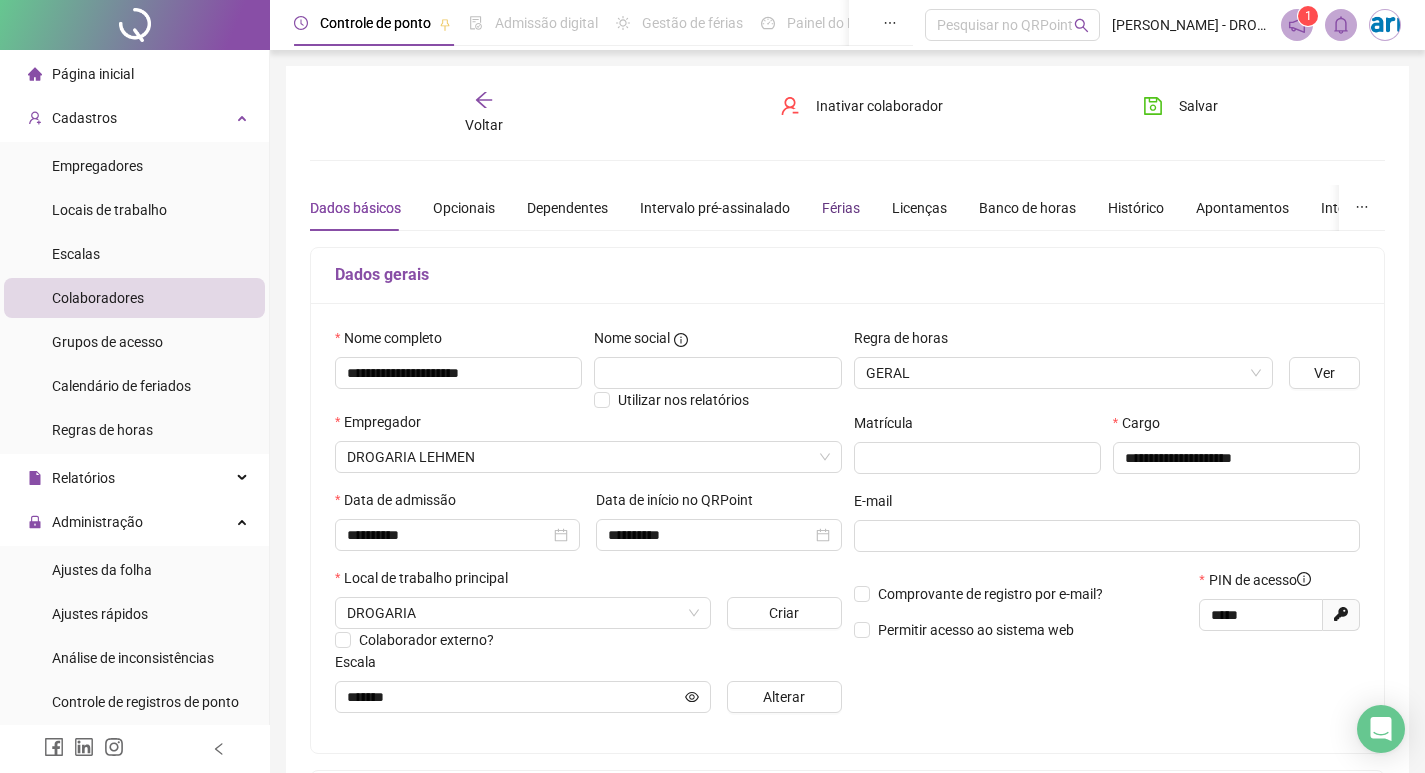 click on "Férias" at bounding box center [841, 208] 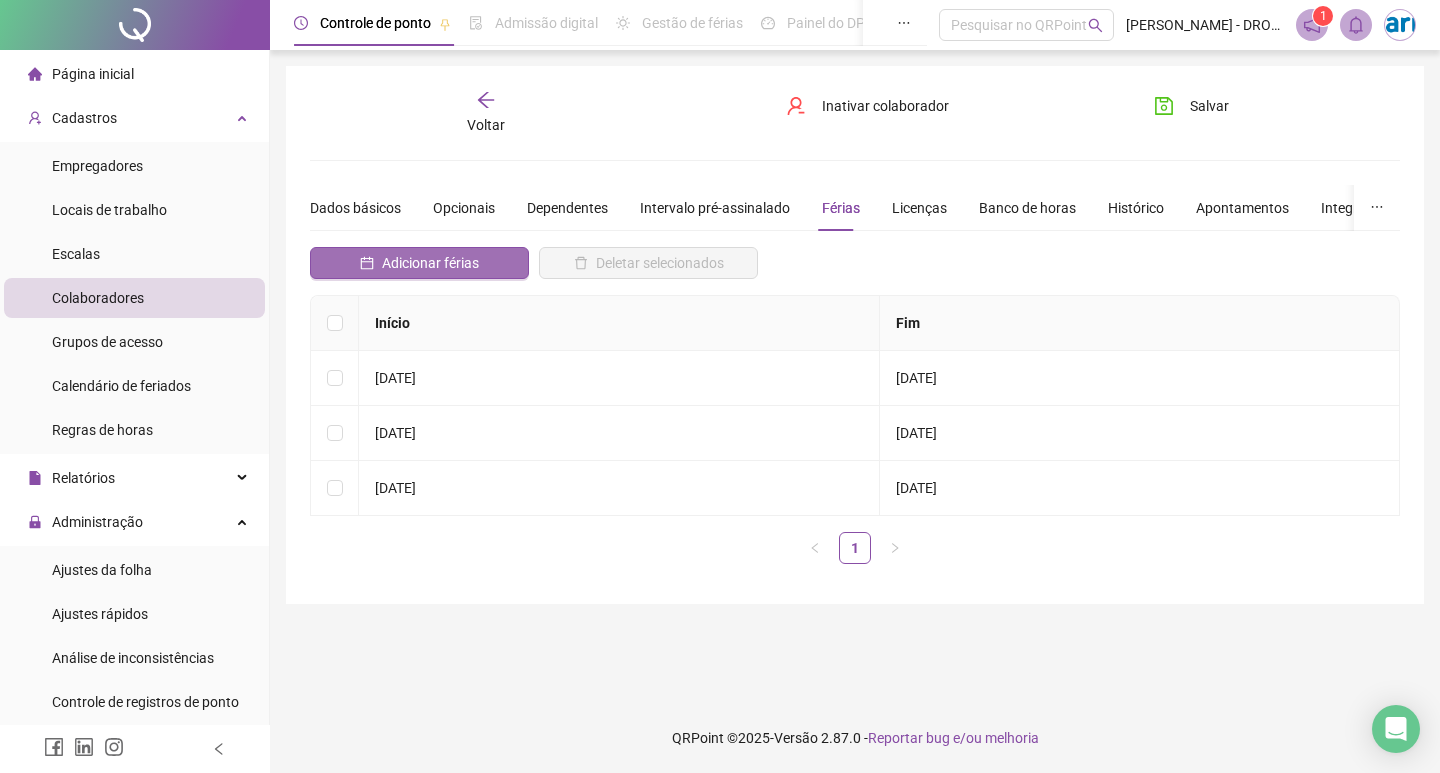 click on "Adicionar férias" at bounding box center (430, 263) 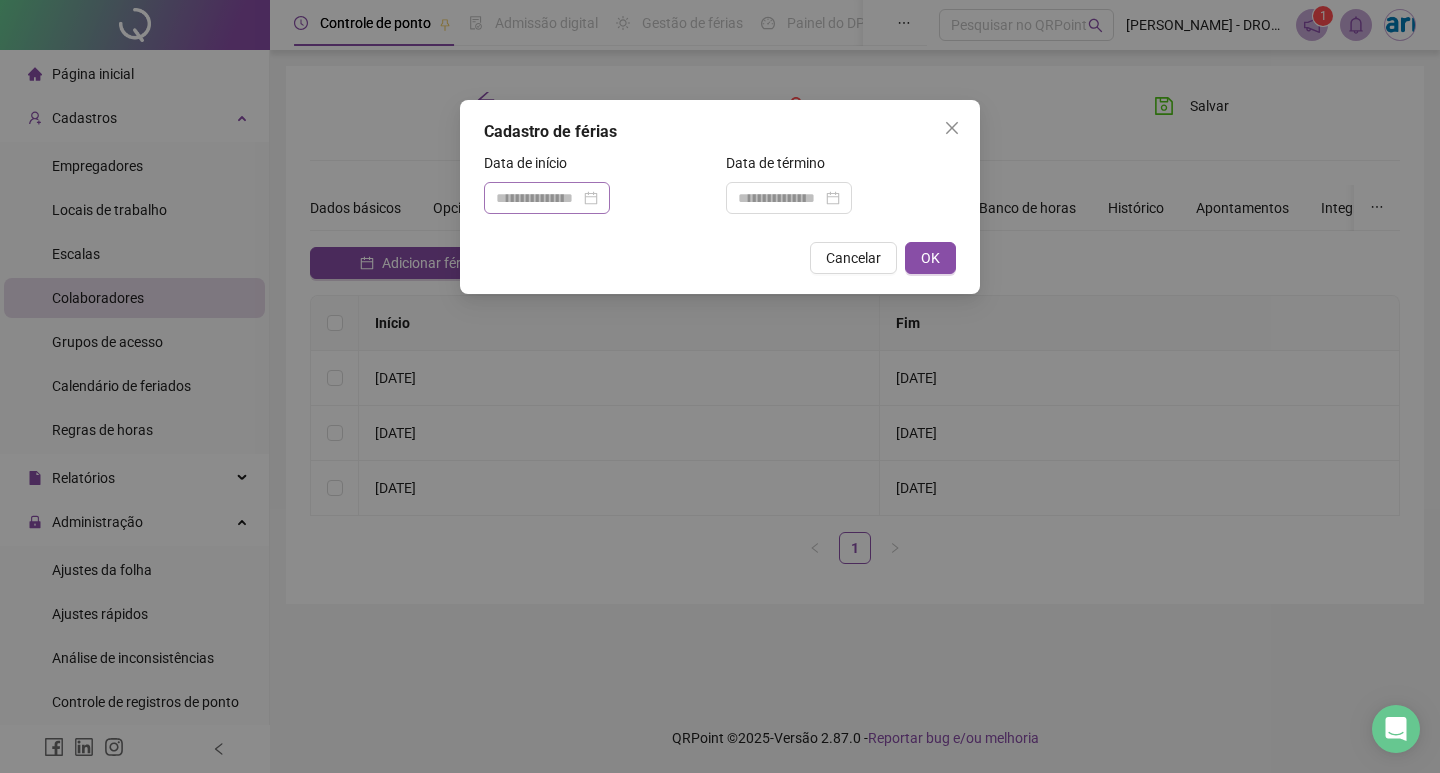 click at bounding box center [547, 198] 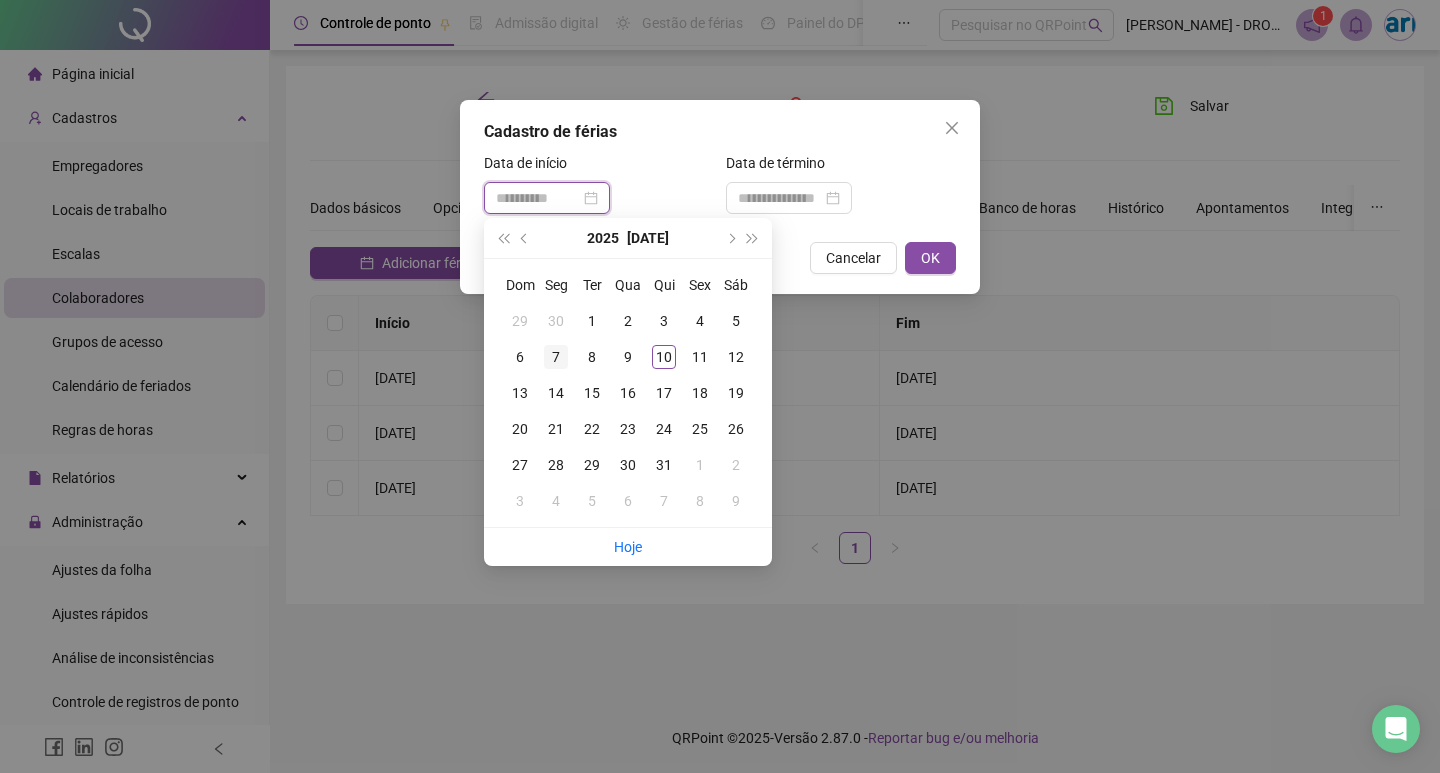 type on "**********" 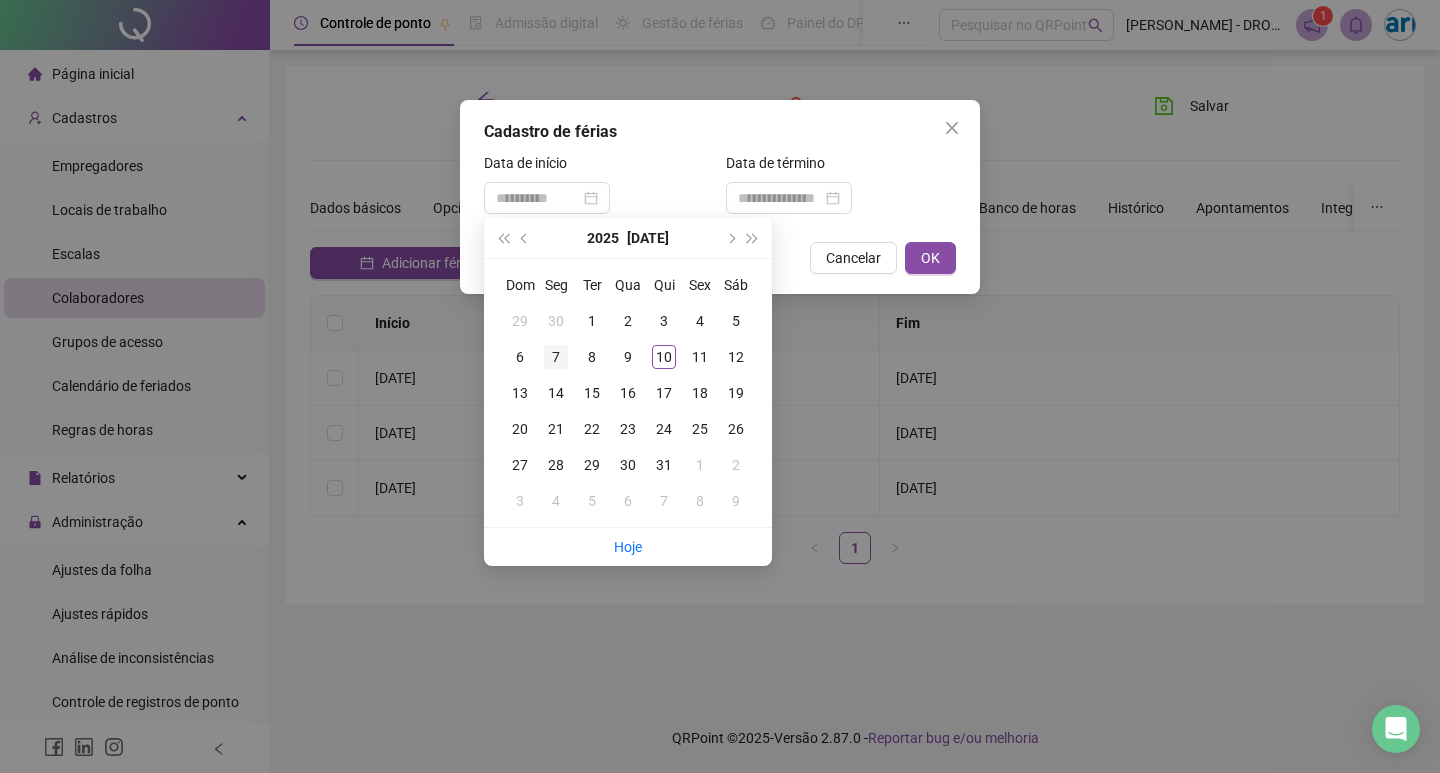 click on "7" at bounding box center [556, 357] 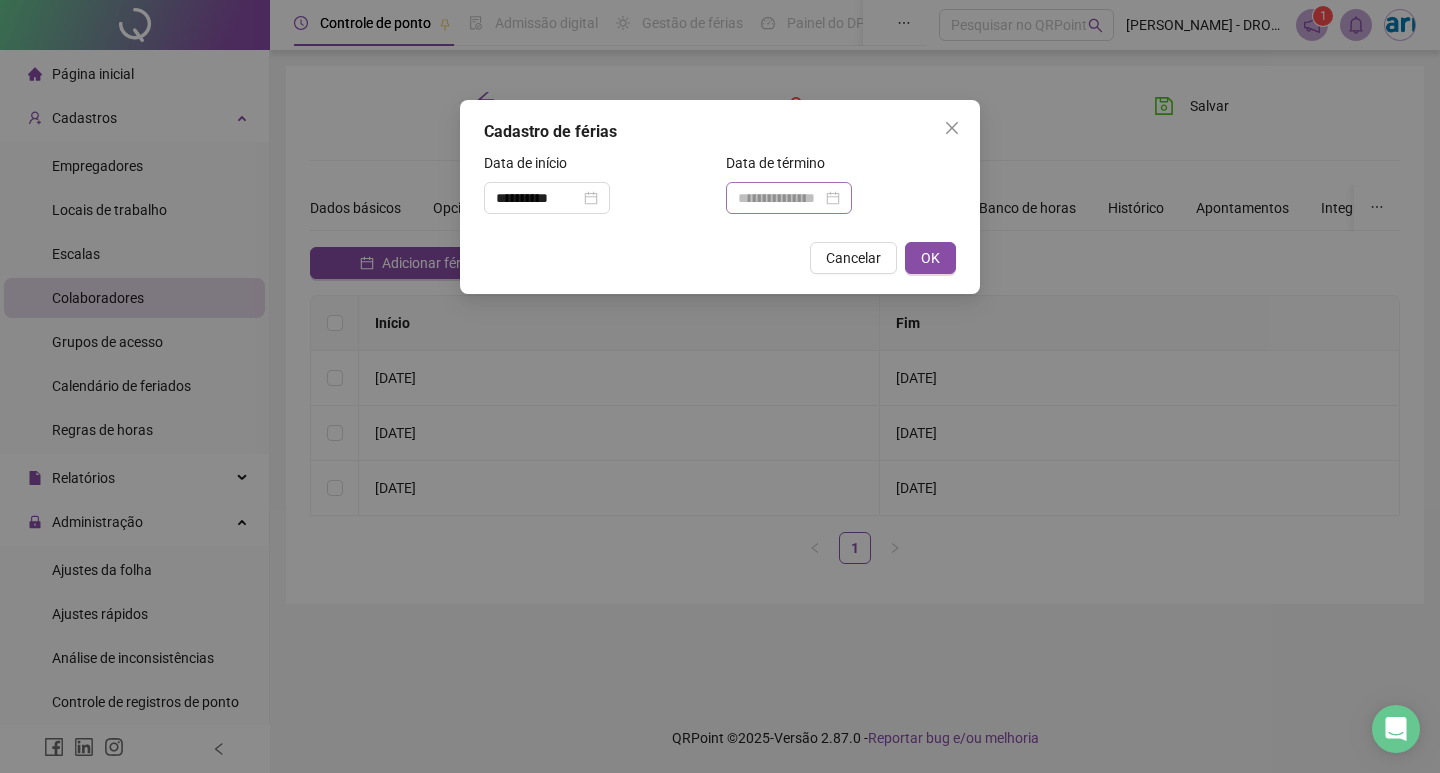 click at bounding box center (789, 198) 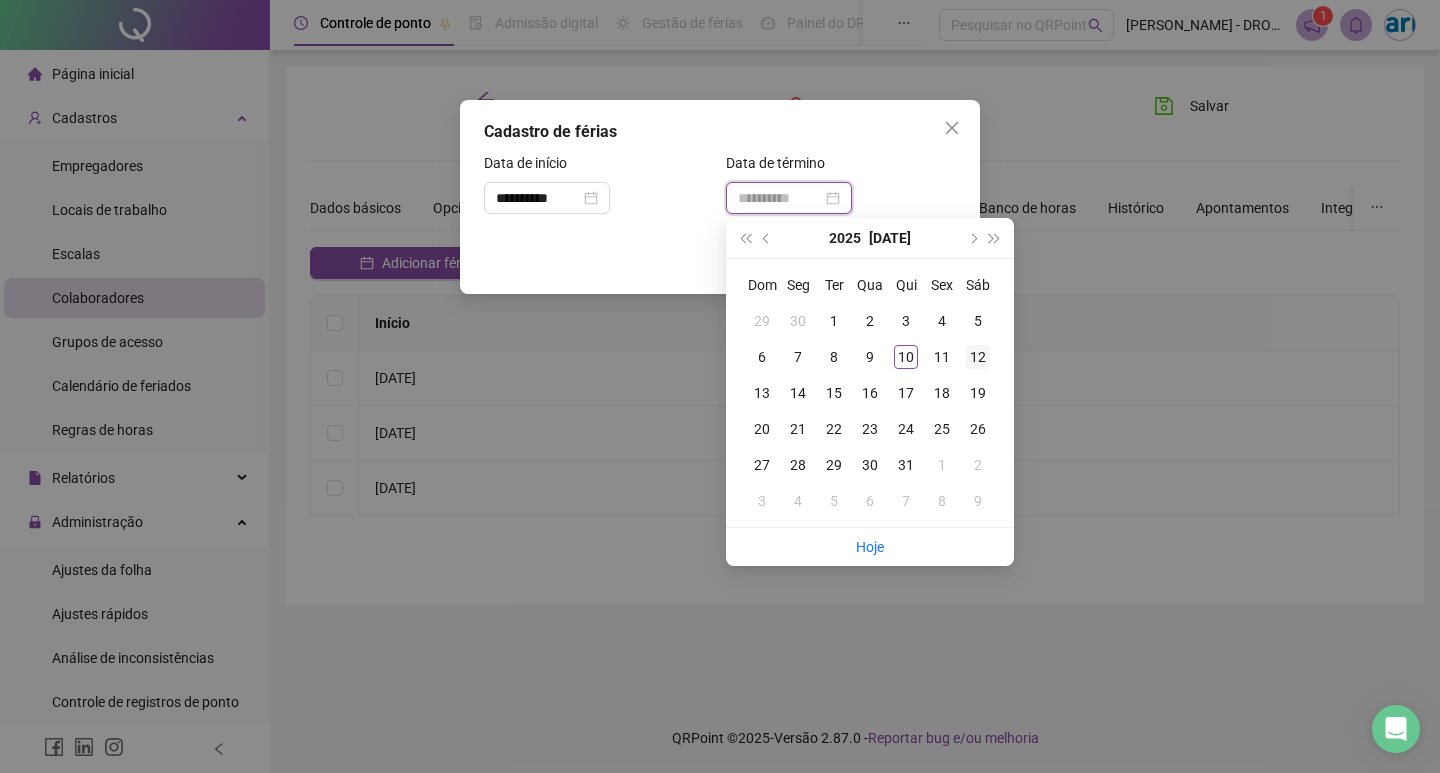 type on "**********" 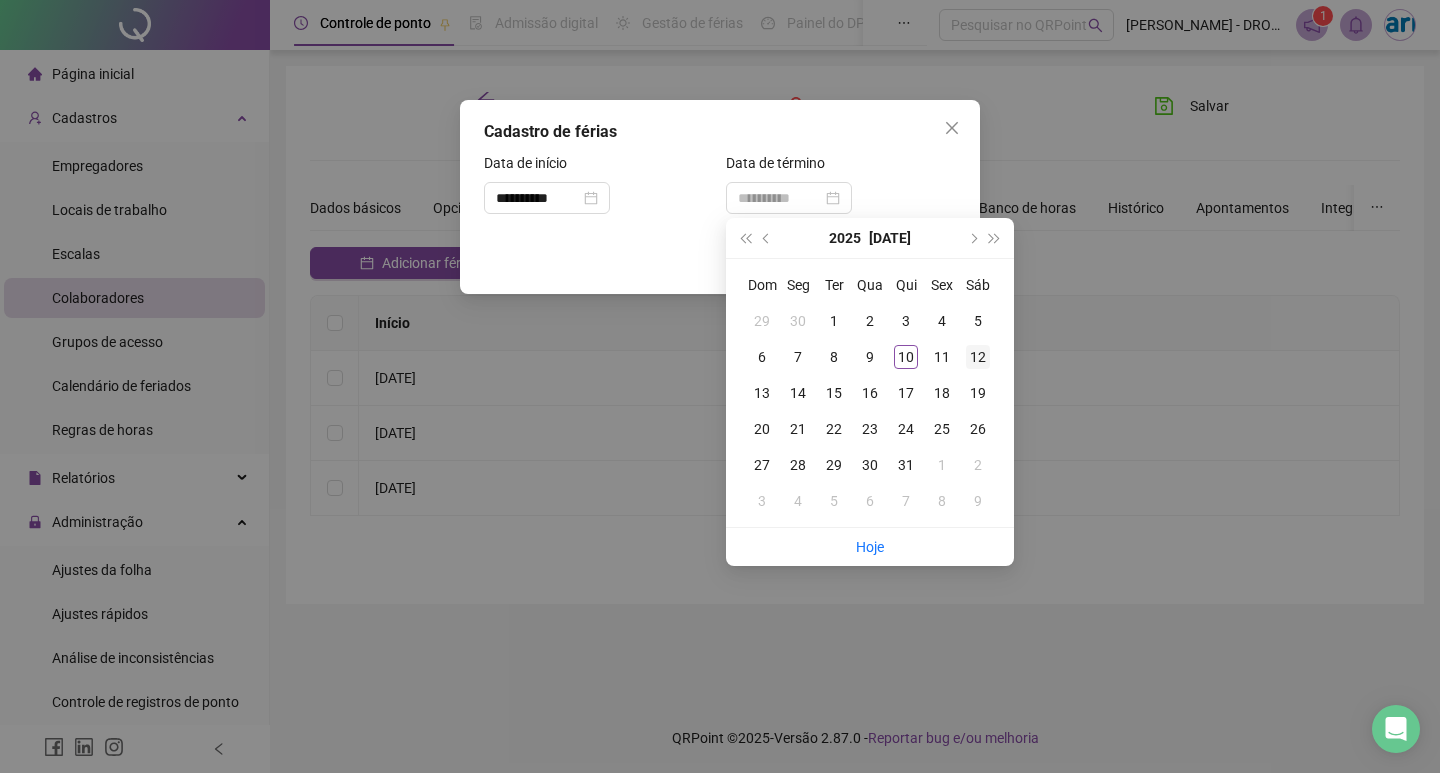 click on "12" at bounding box center (978, 357) 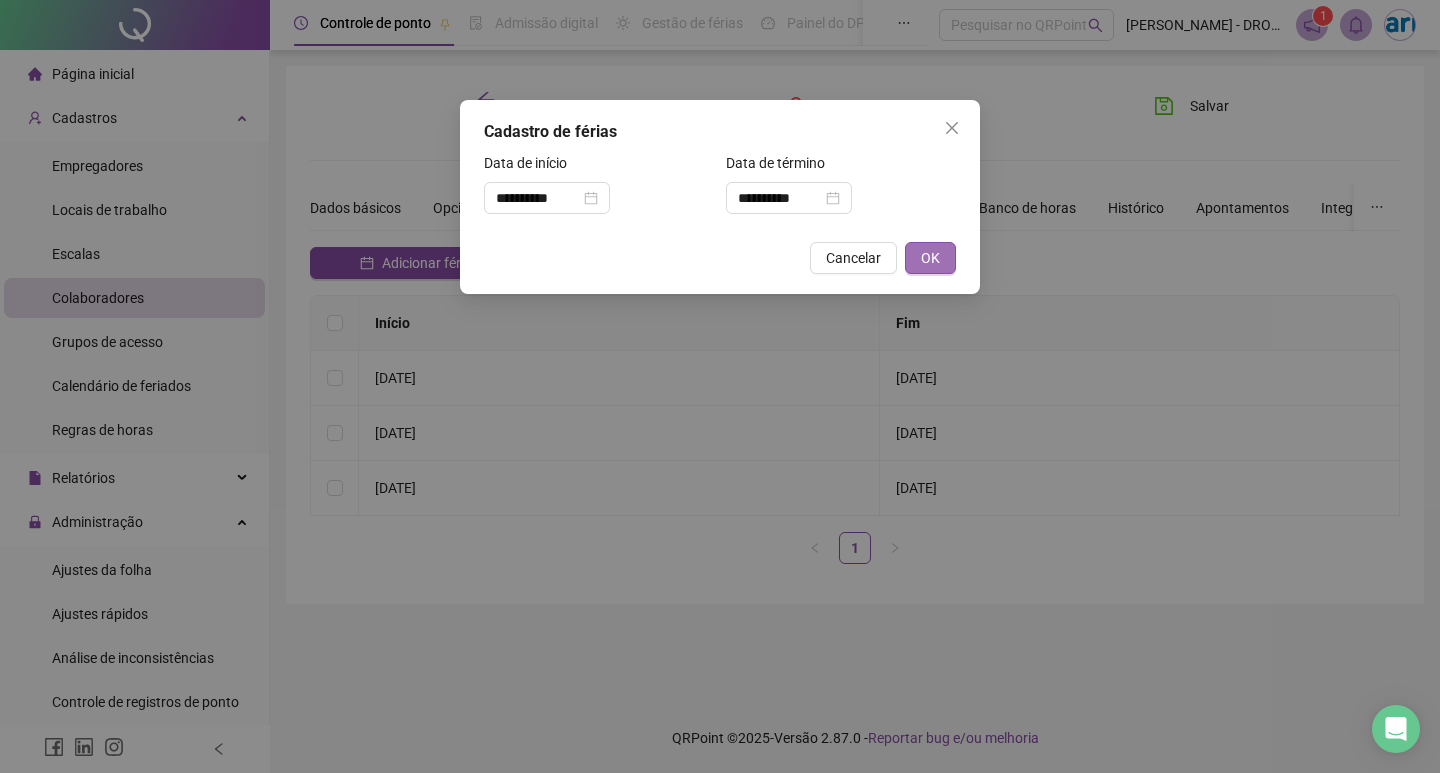 click on "OK" at bounding box center (930, 258) 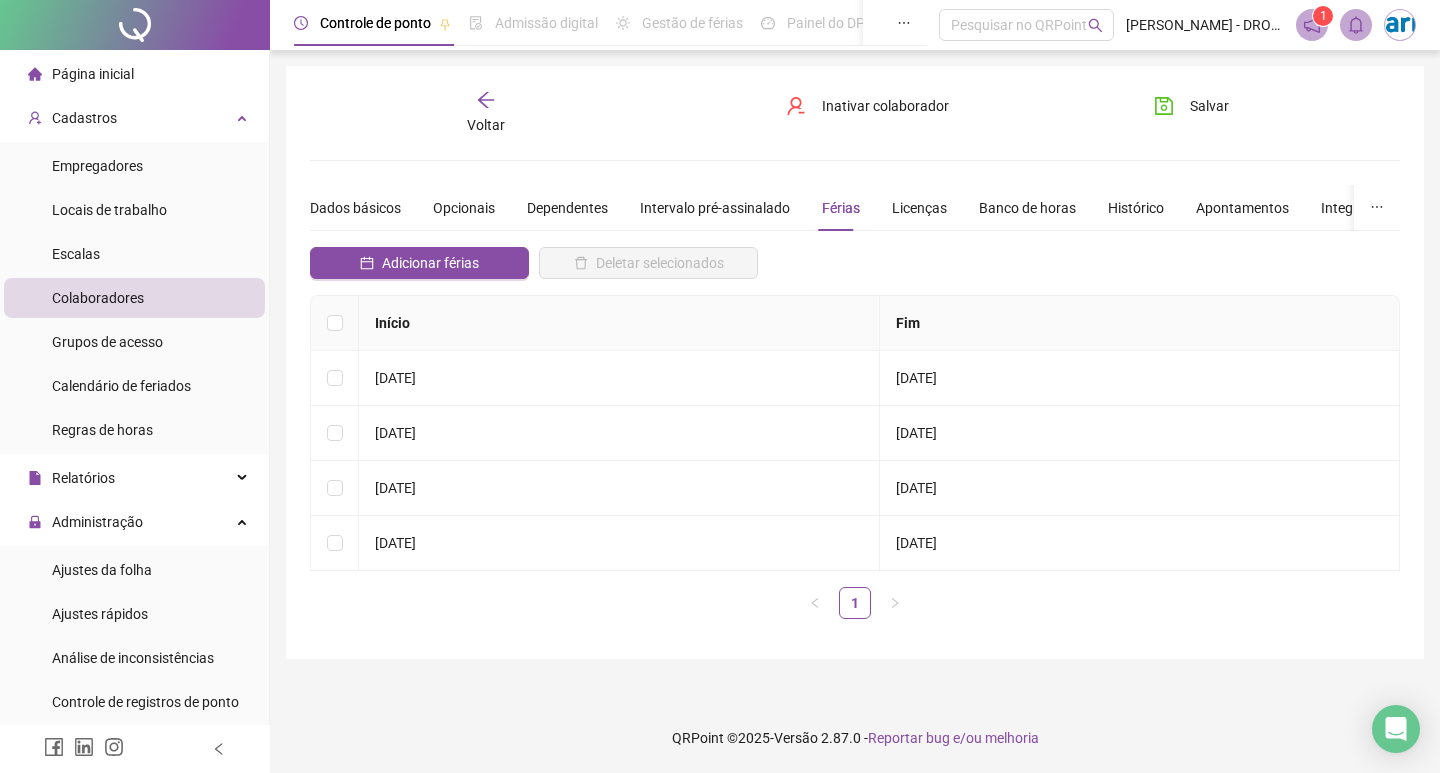click on "Página inicial" at bounding box center (93, 74) 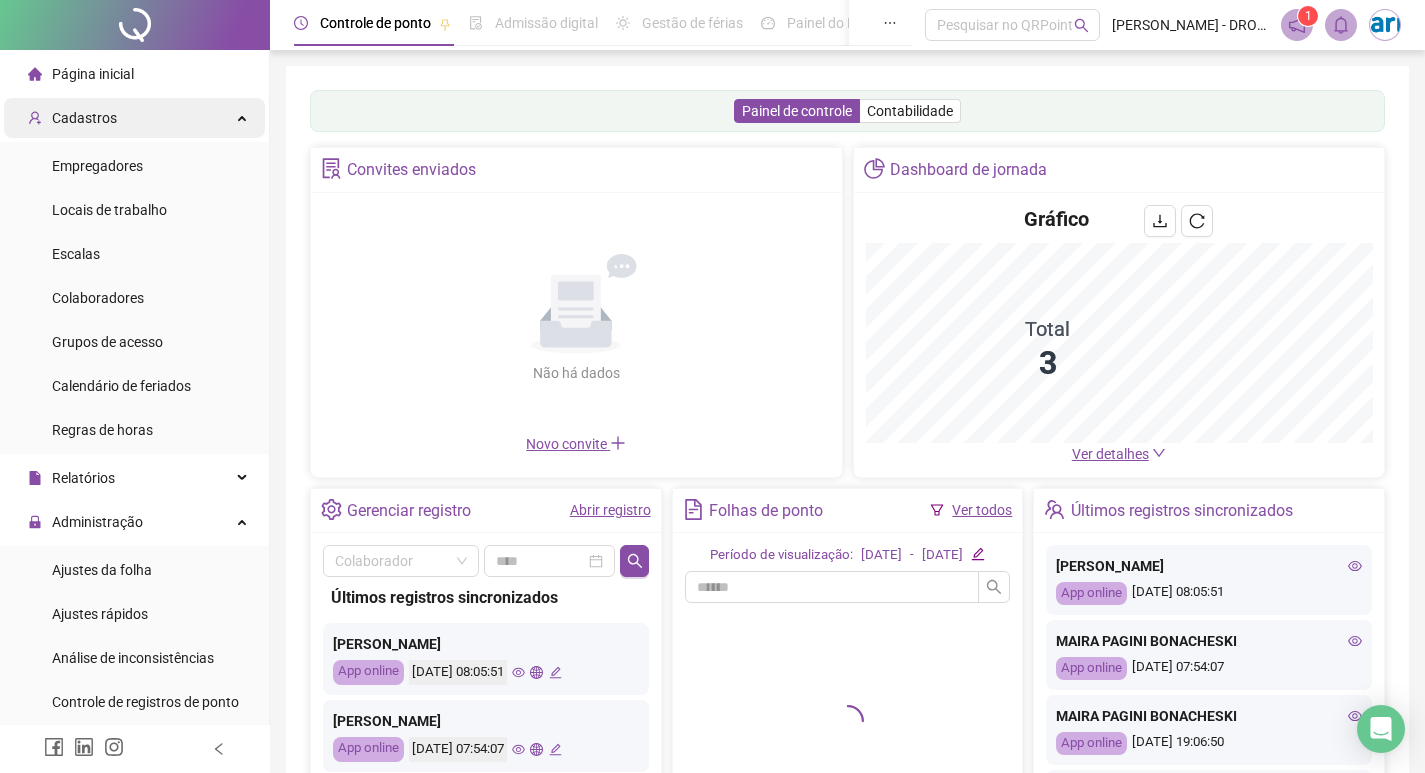 click on "Cadastros" at bounding box center (134, 118) 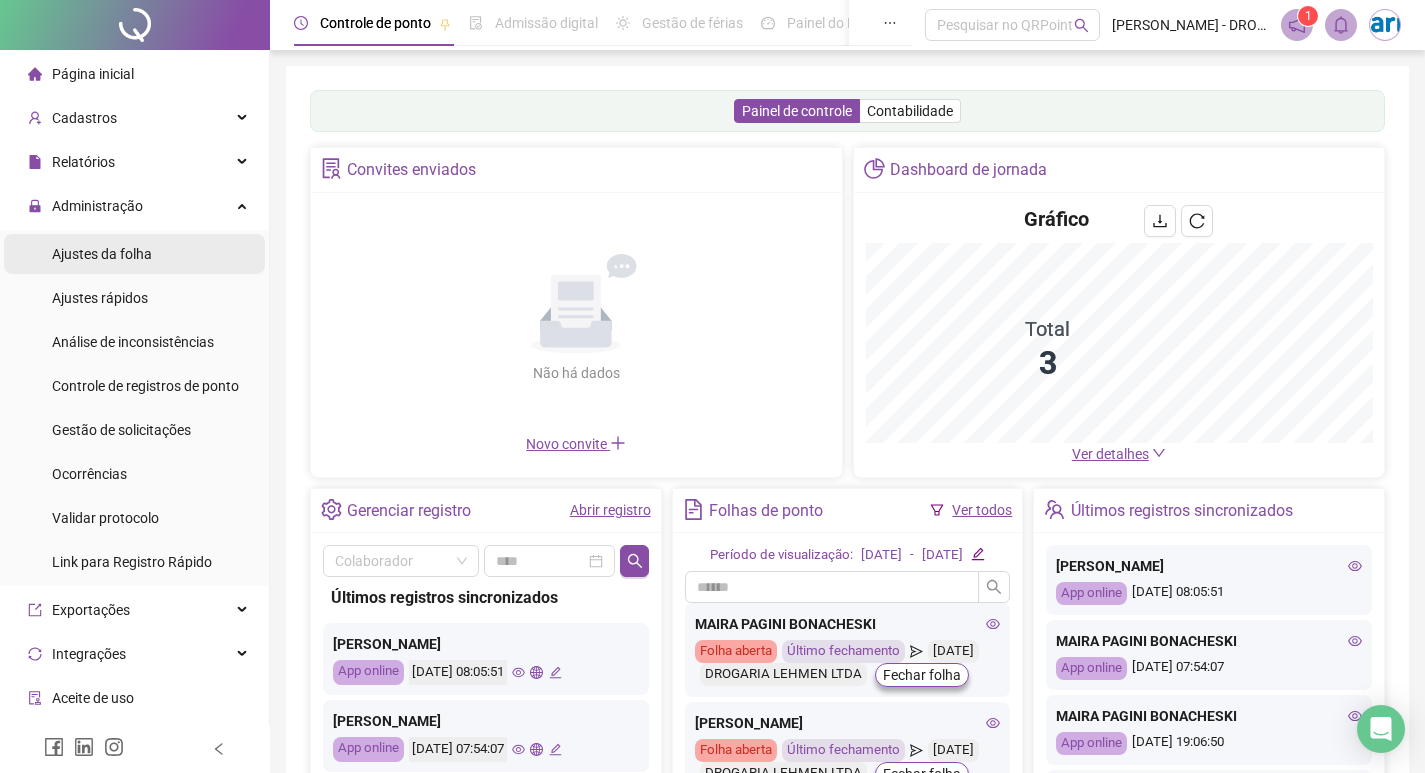 click on "Ajustes da folha" at bounding box center (102, 254) 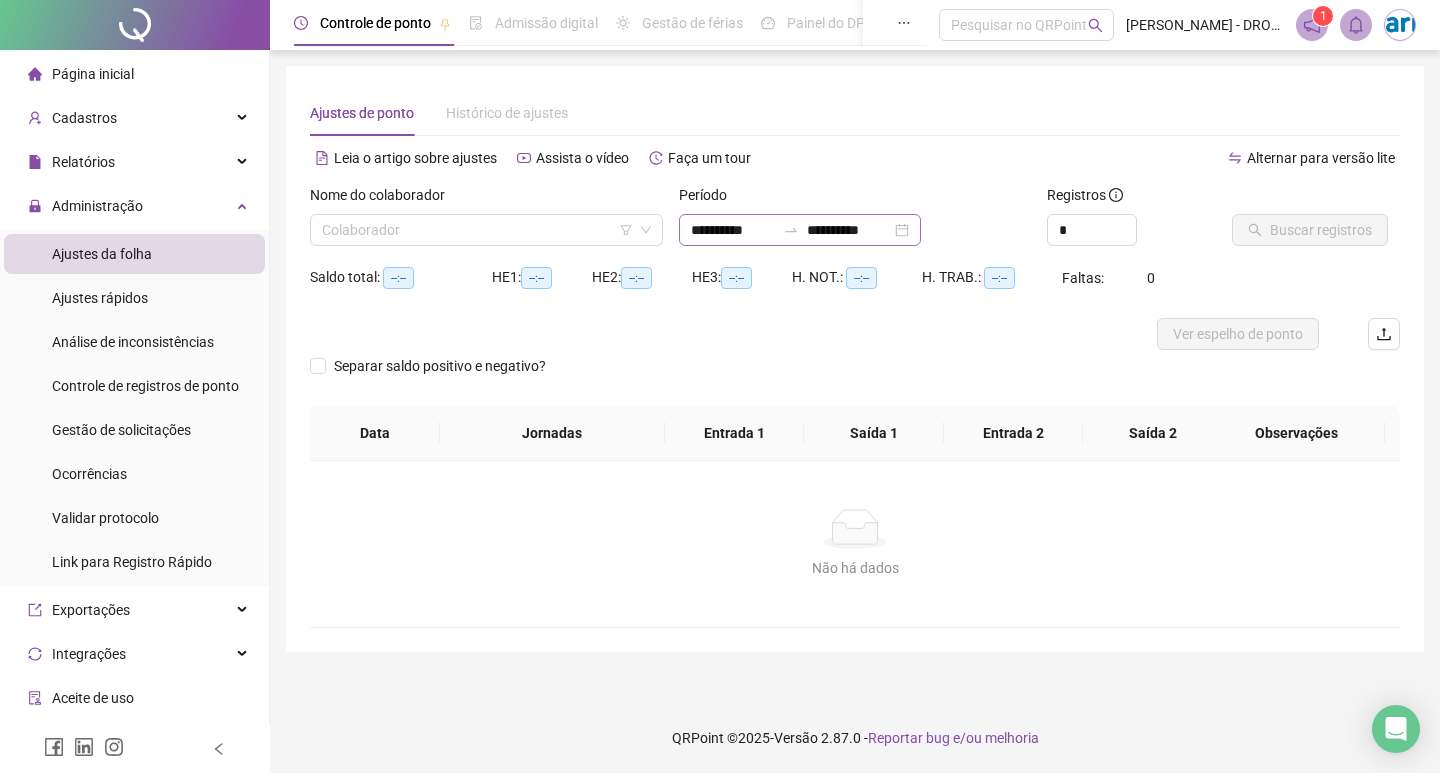 click on "**********" at bounding box center (800, 230) 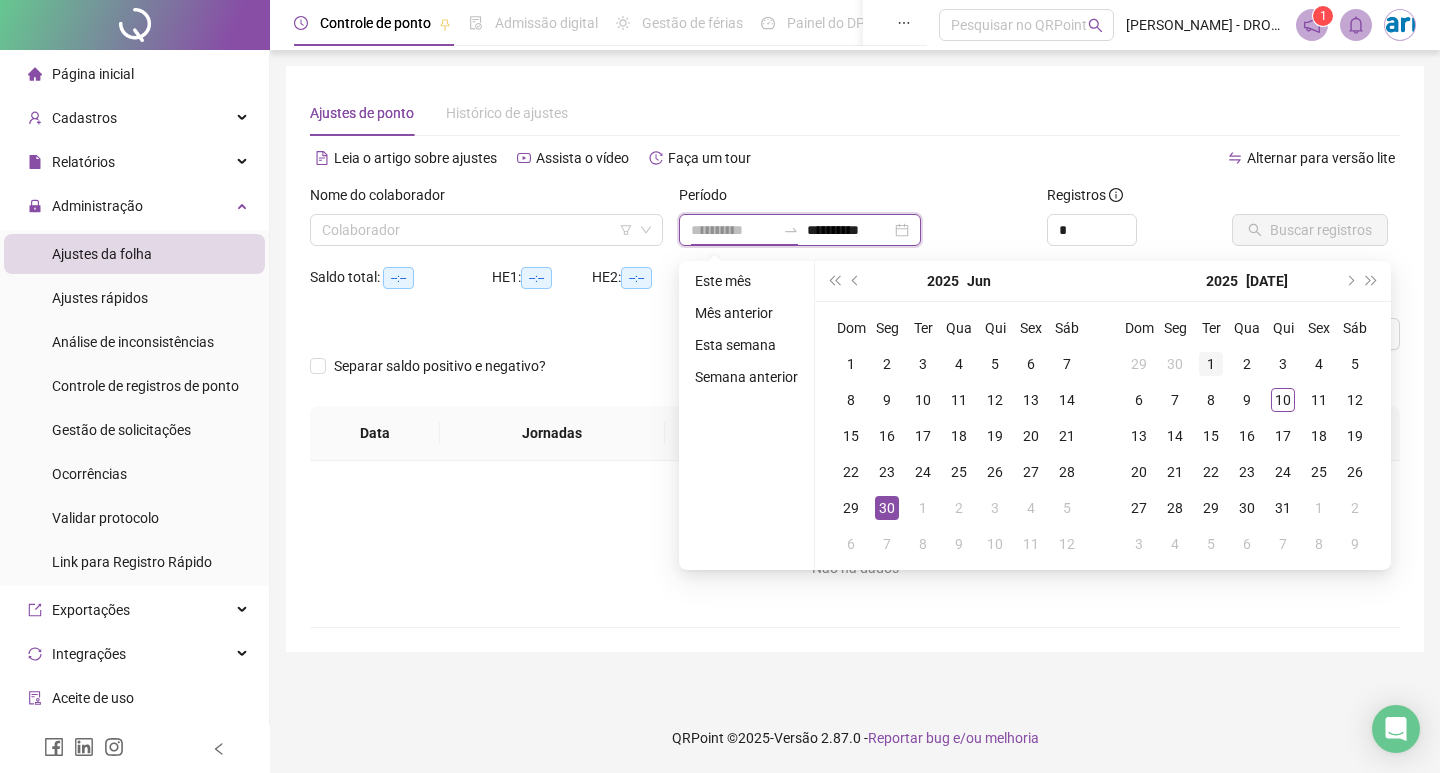 type on "**********" 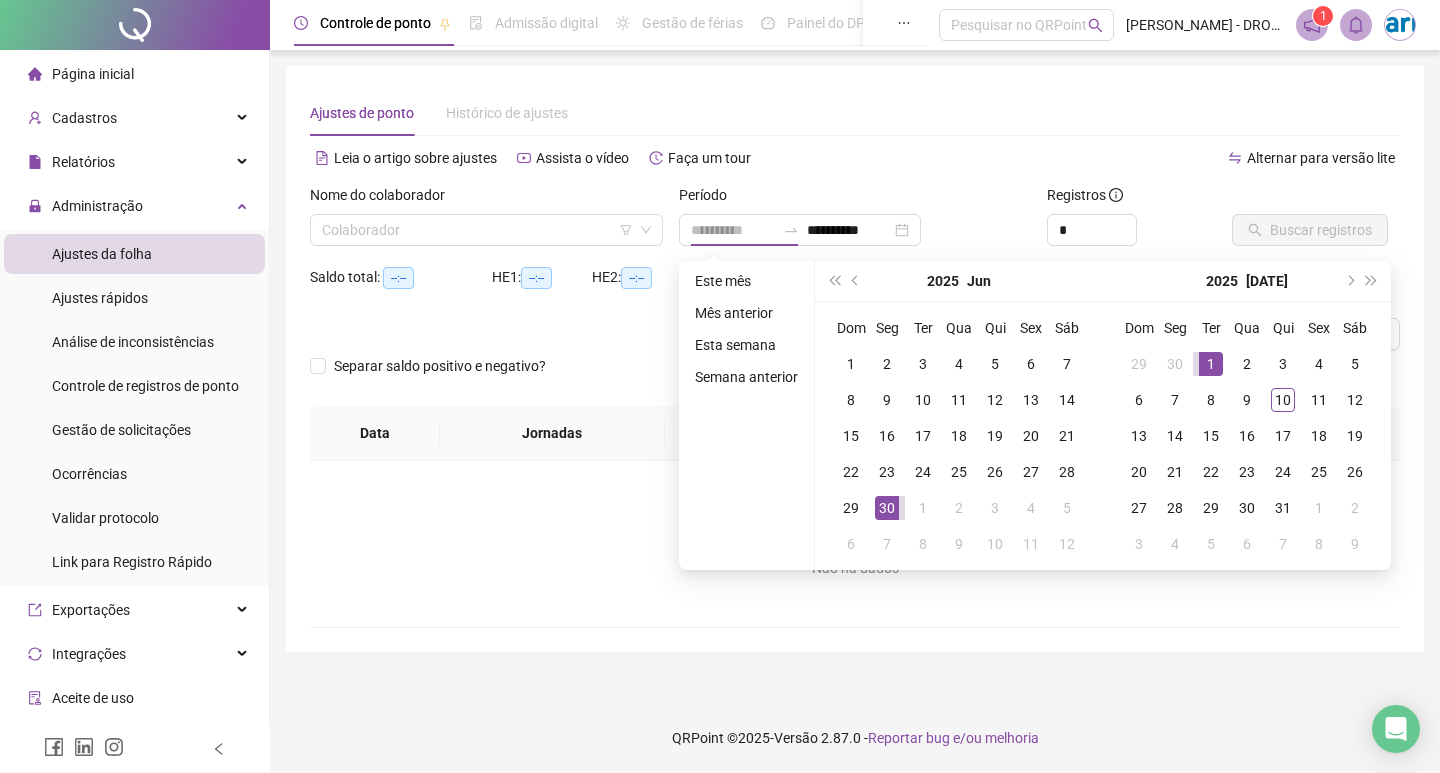 click on "1" at bounding box center (1211, 364) 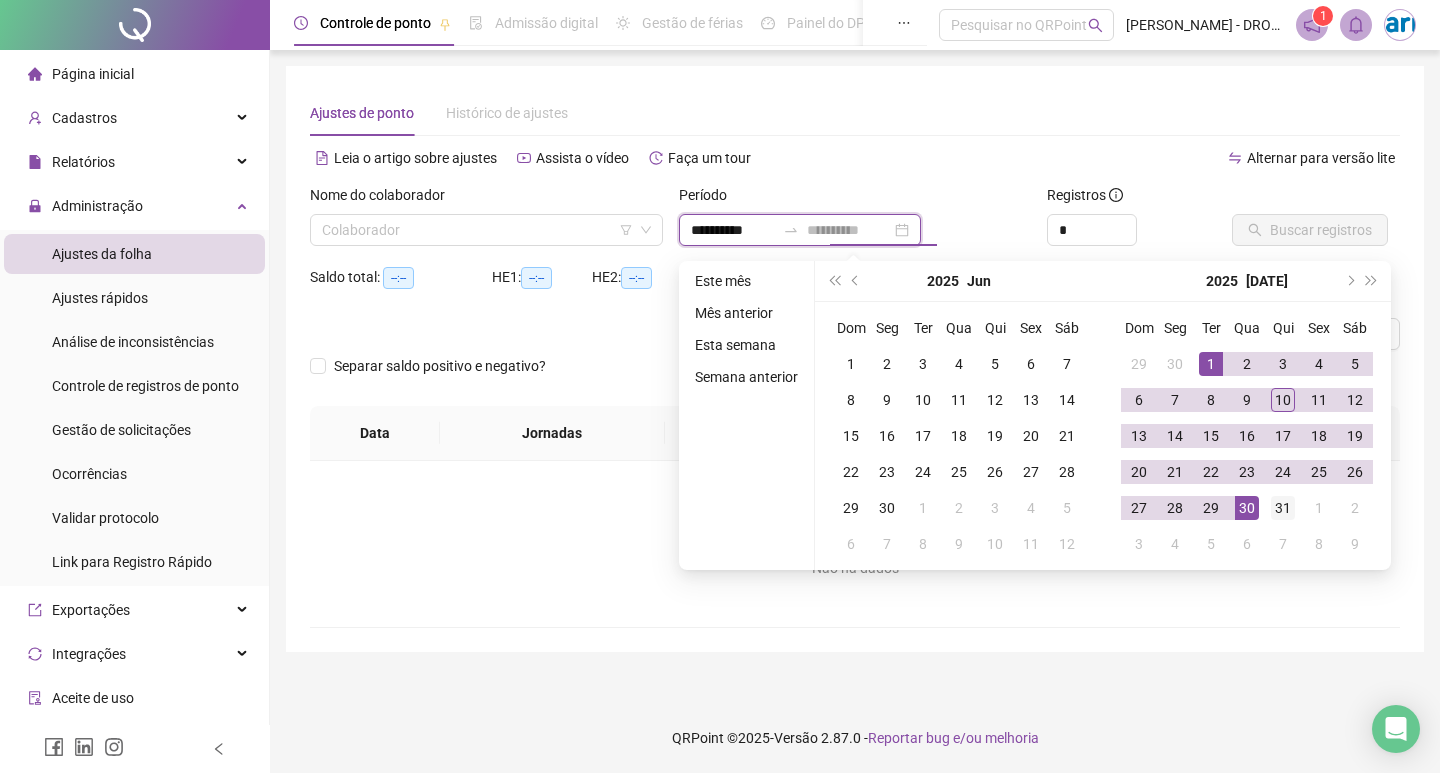 type on "**********" 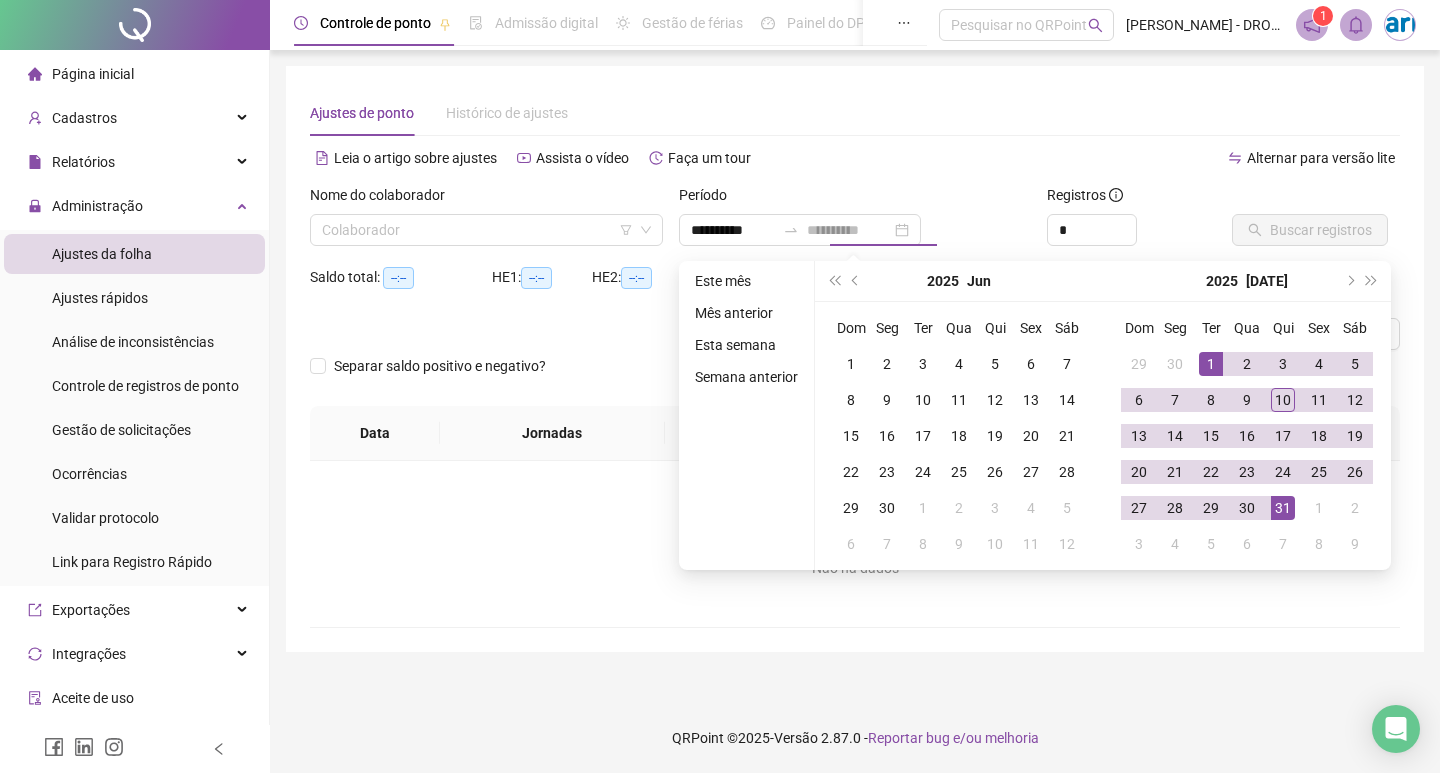 click on "31" at bounding box center (1283, 508) 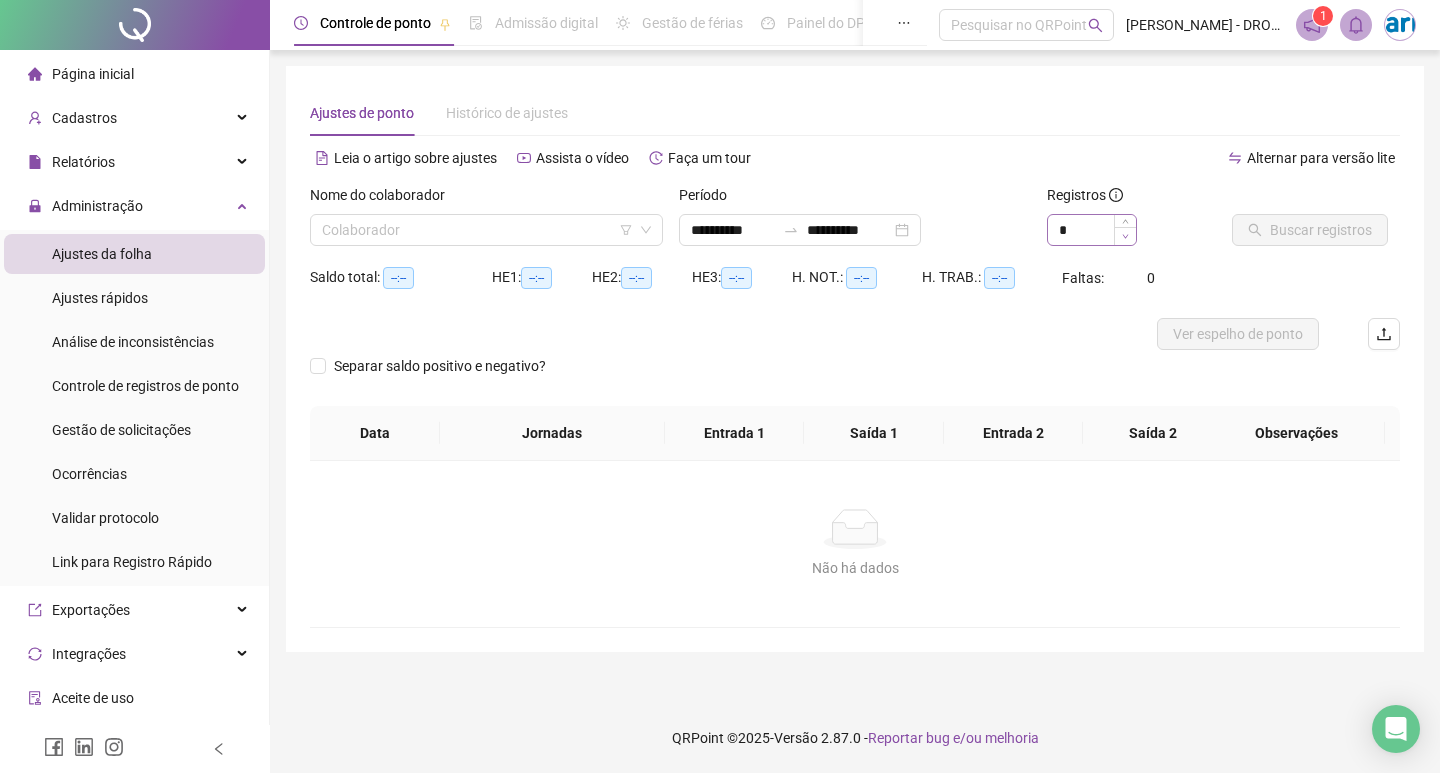 click at bounding box center (1125, 236) 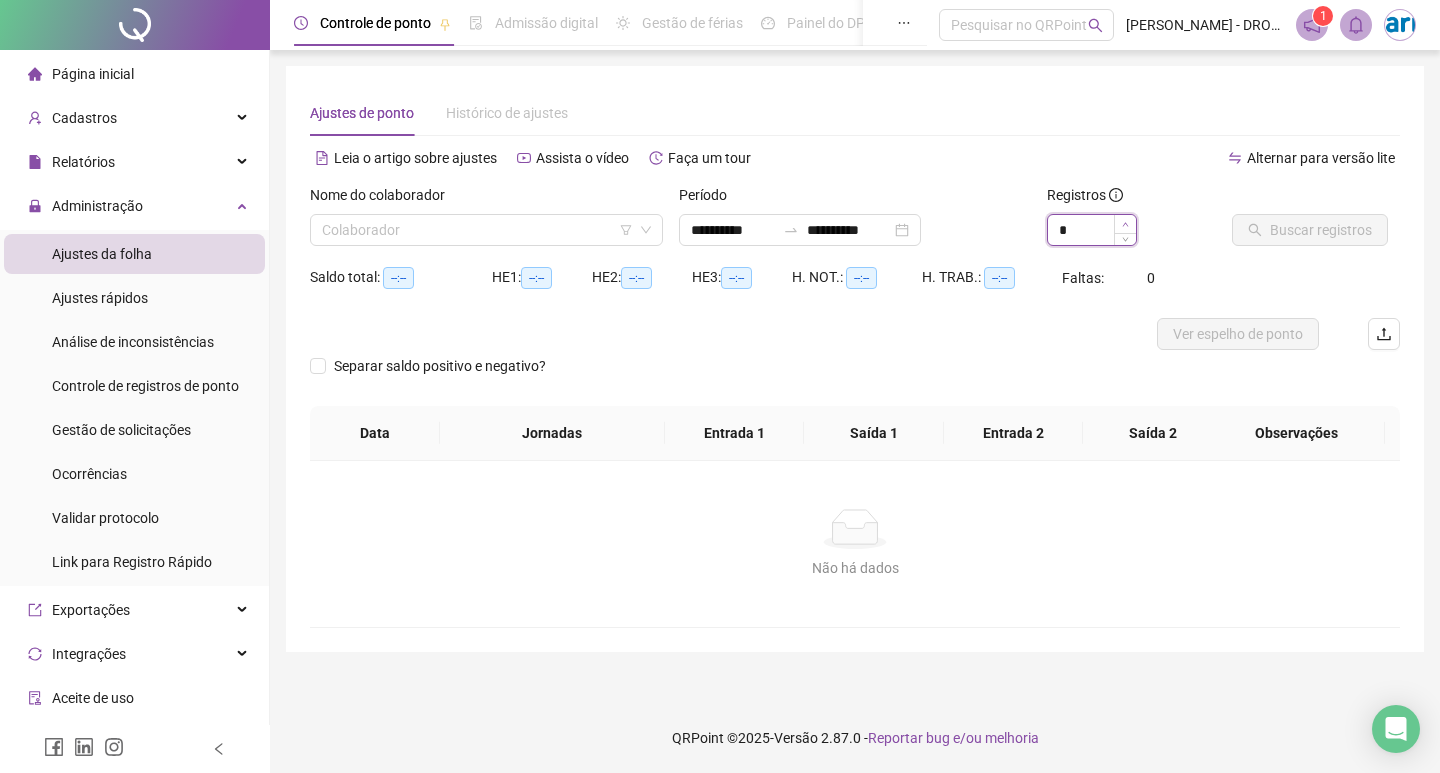 click 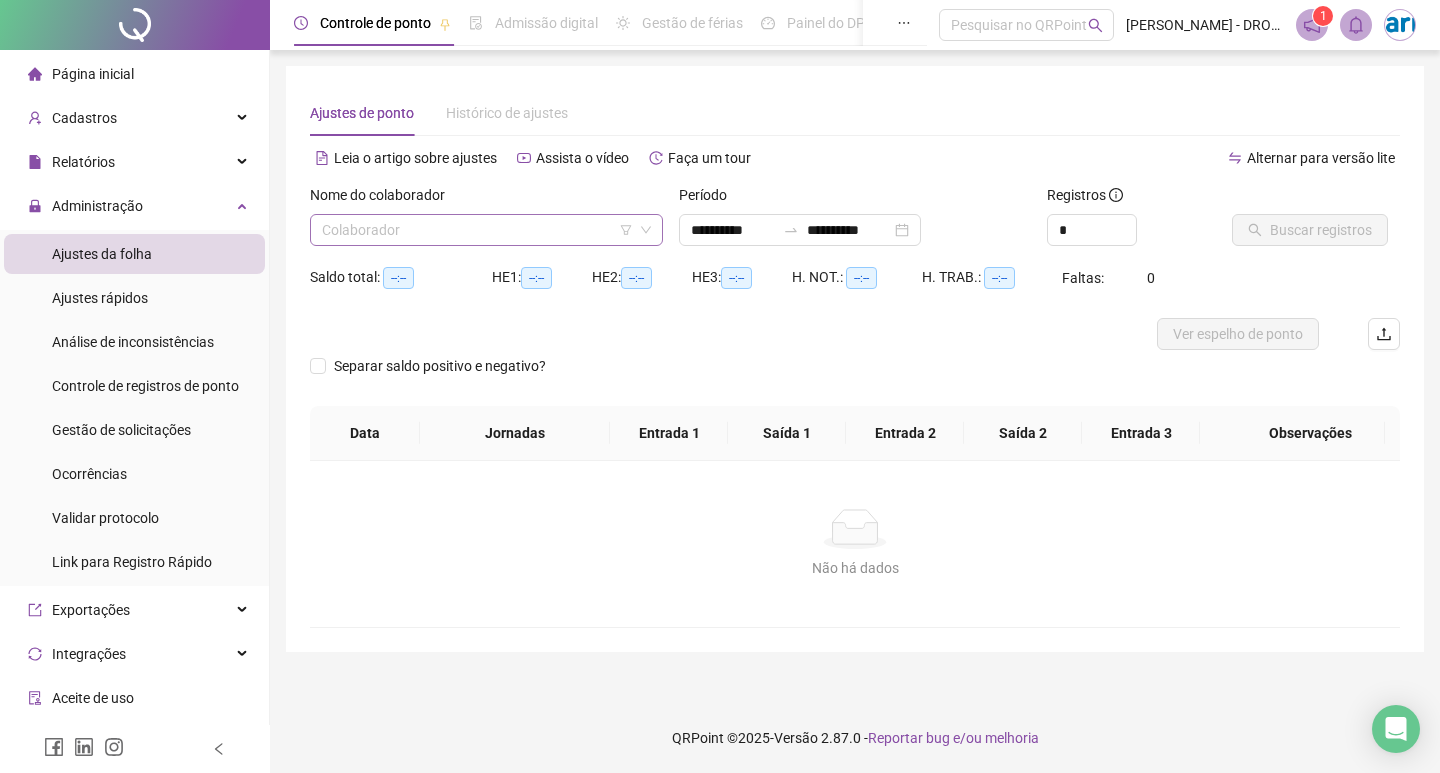 click at bounding box center [480, 230] 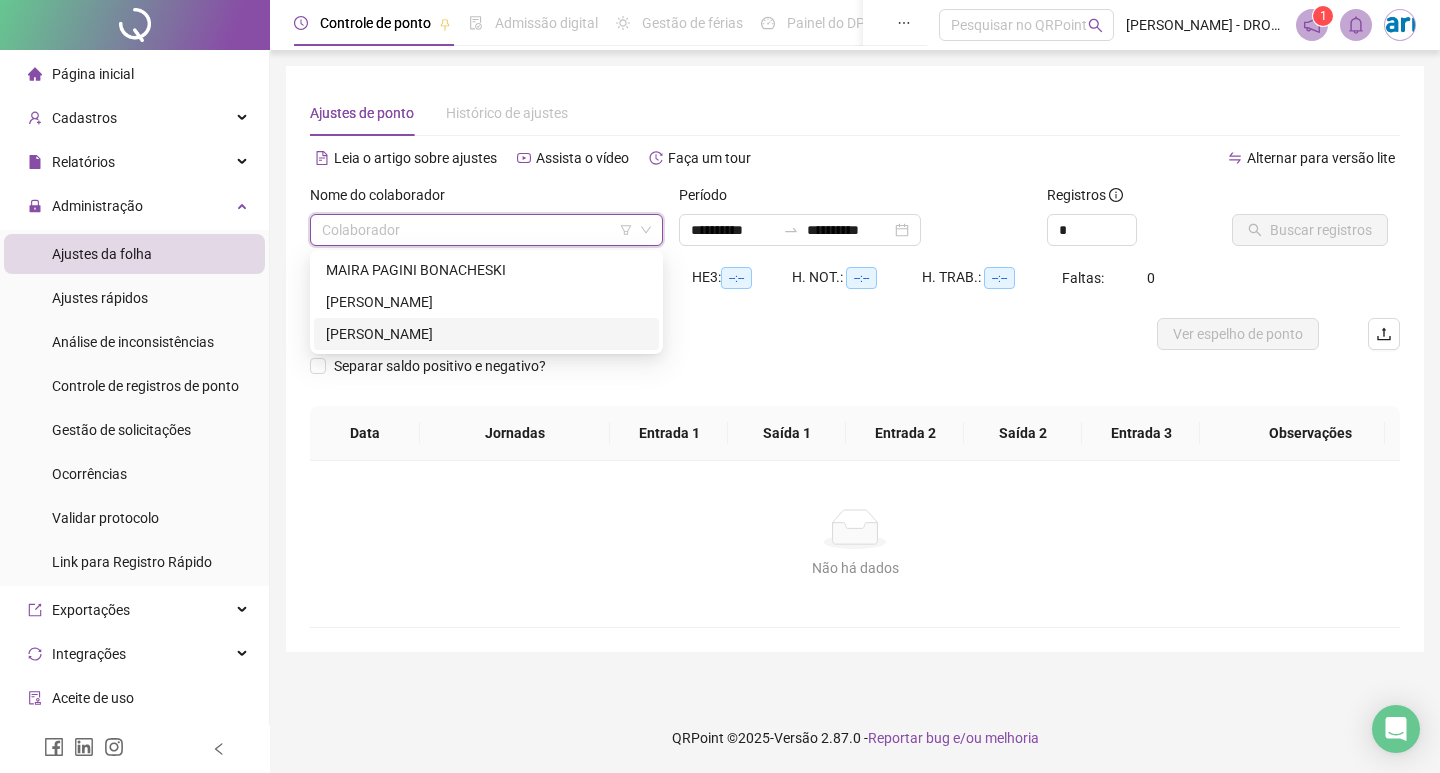 click on "[PERSON_NAME]" at bounding box center [486, 334] 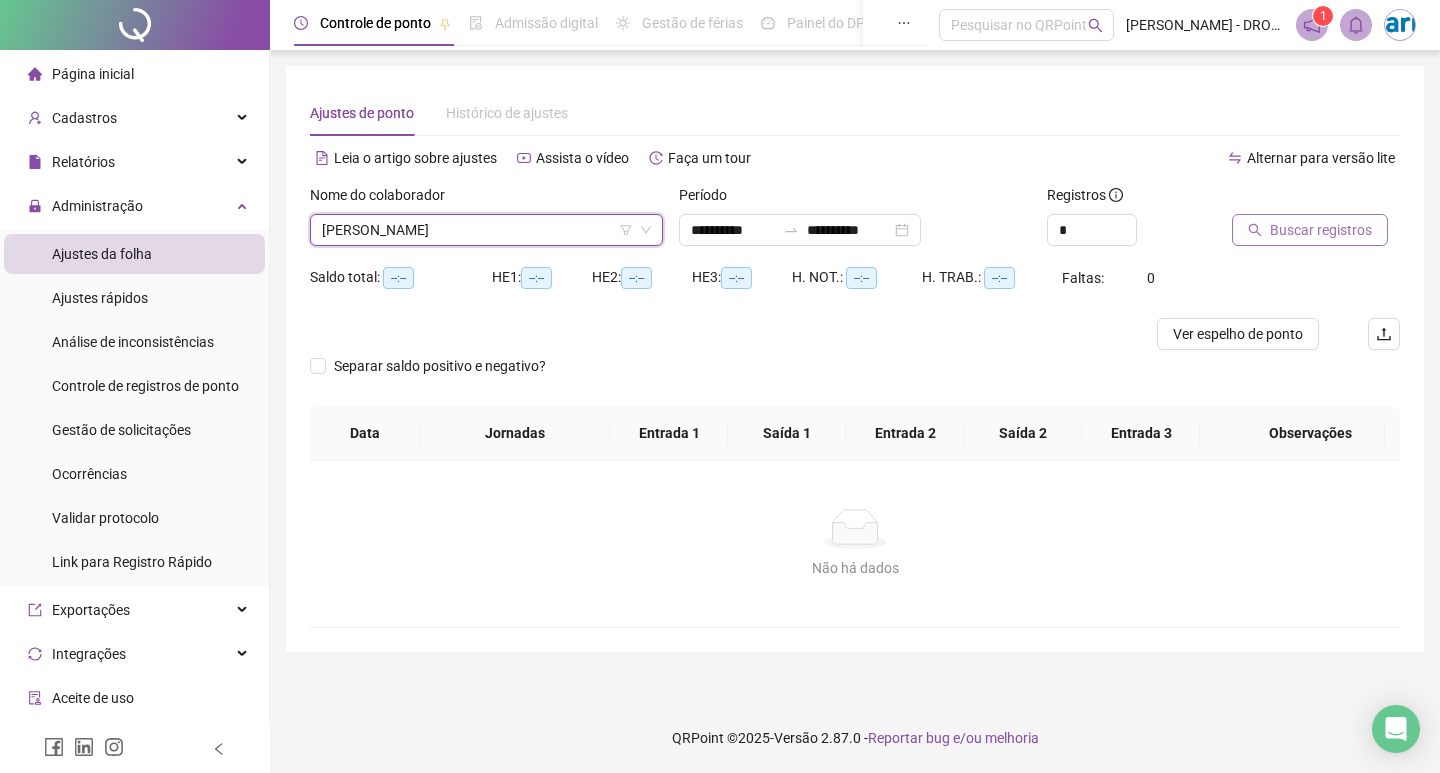 click on "Buscar registros" at bounding box center [1321, 230] 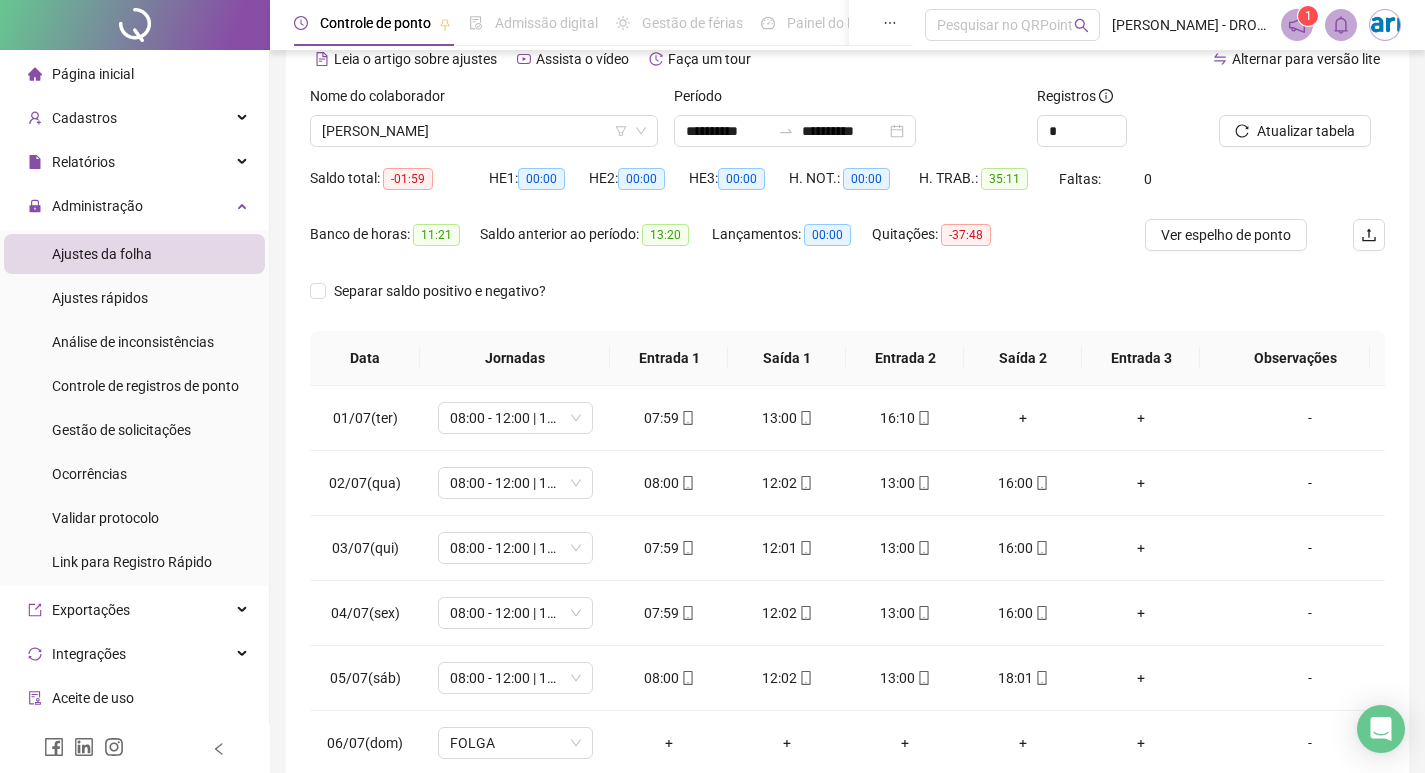 scroll, scrollTop: 100, scrollLeft: 0, axis: vertical 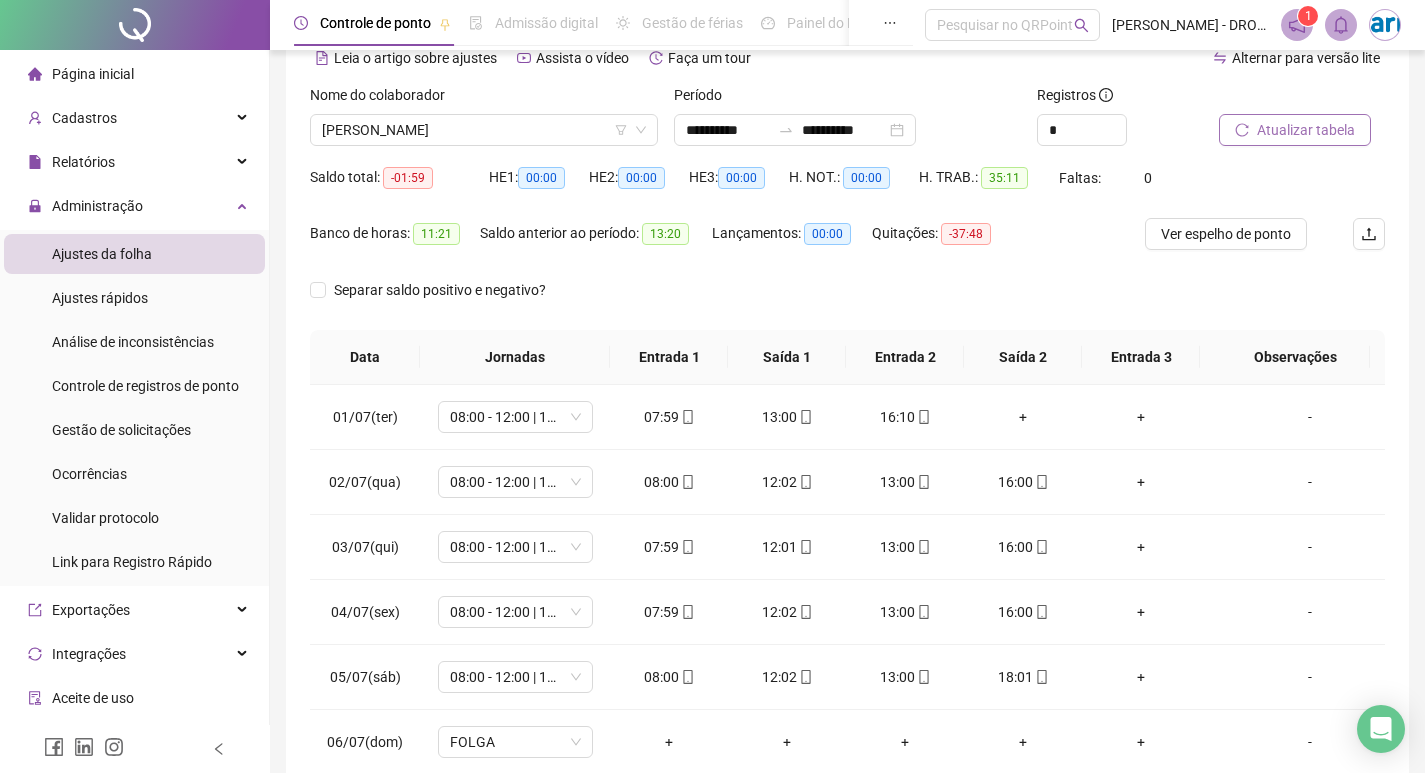 click on "Atualizar tabela" at bounding box center (1306, 130) 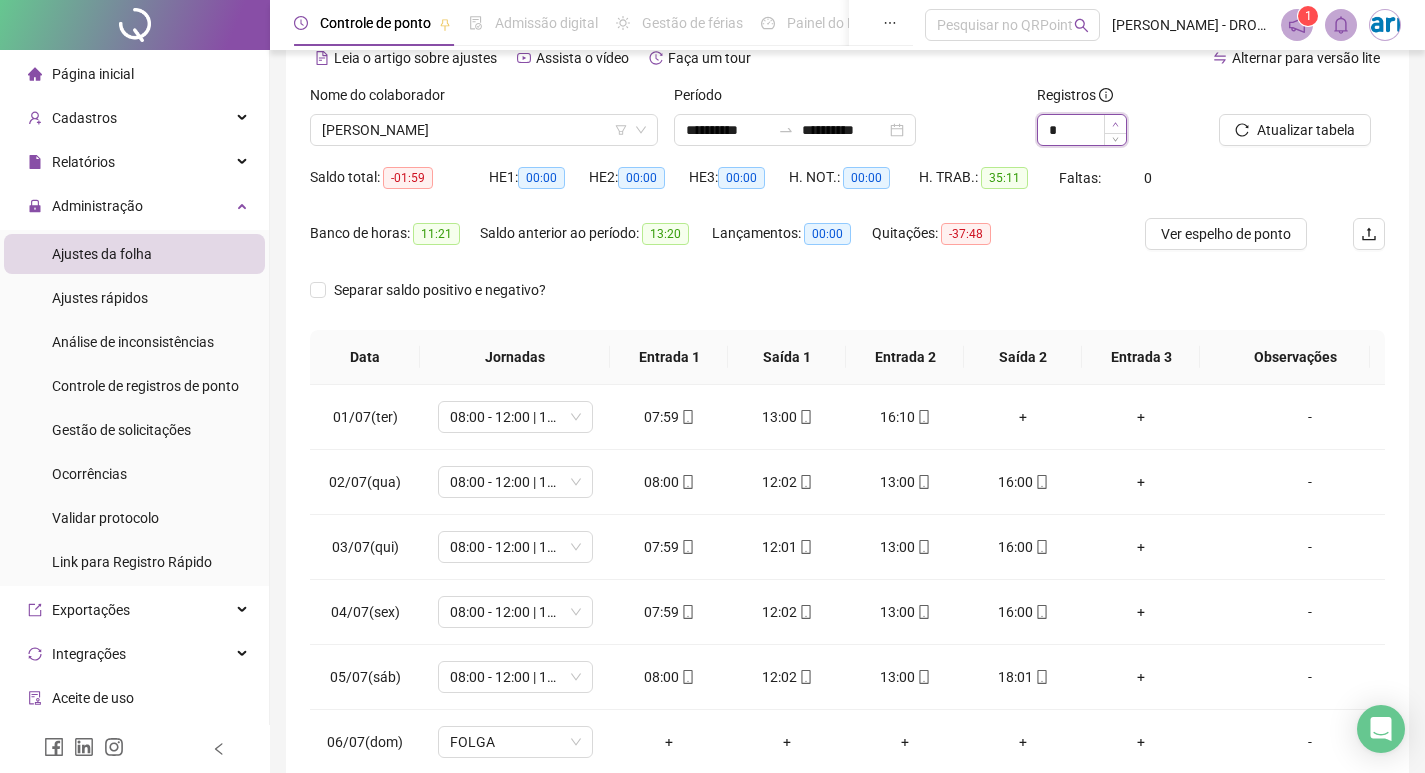 click 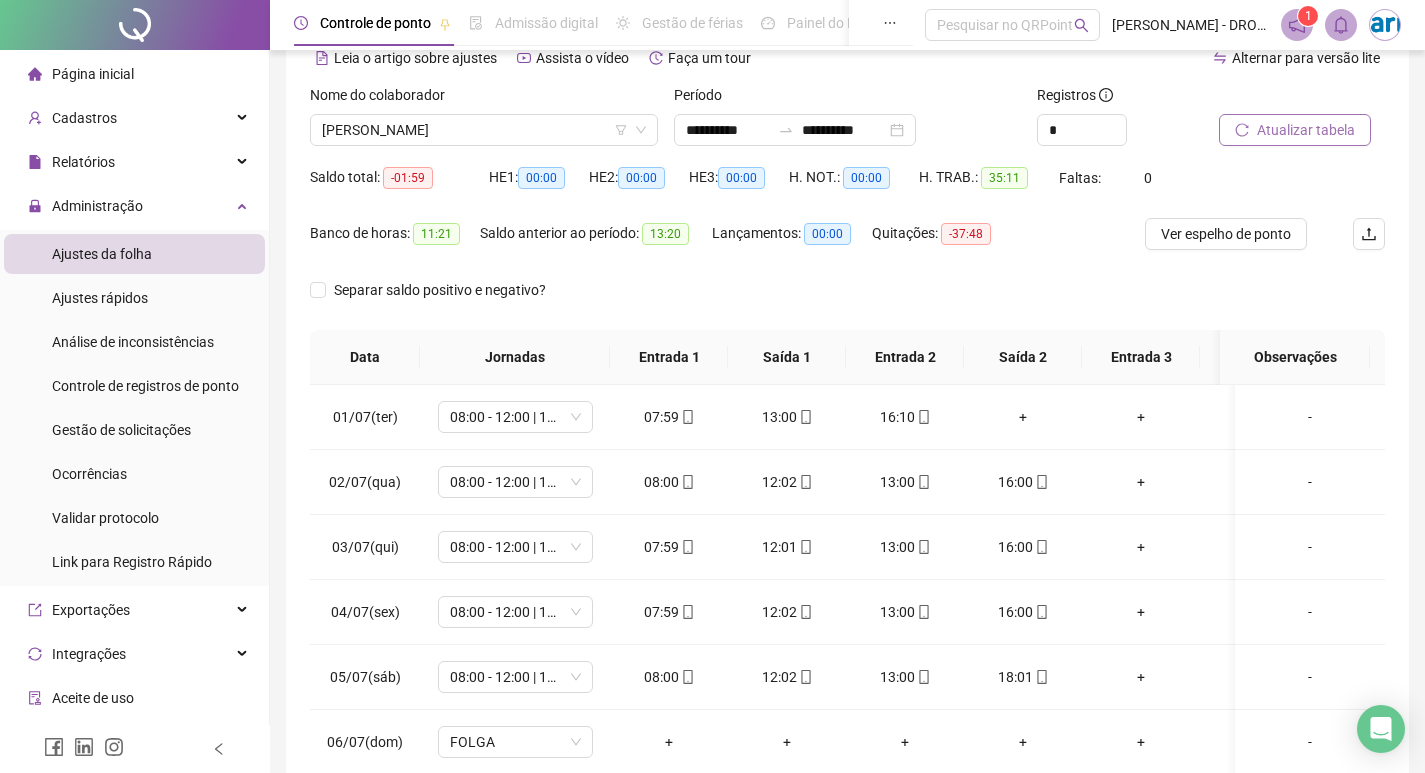 click on "Atualizar tabela" at bounding box center (1295, 130) 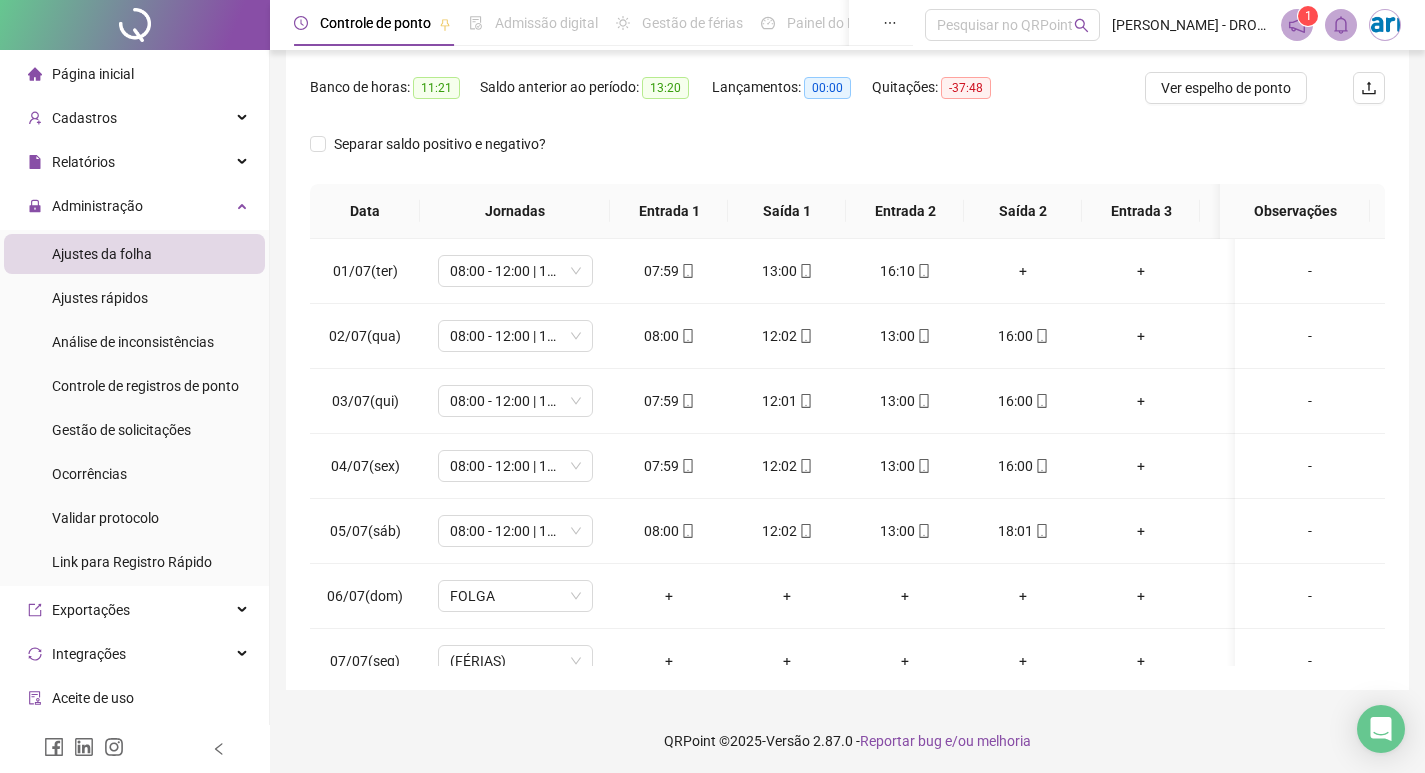 scroll, scrollTop: 249, scrollLeft: 0, axis: vertical 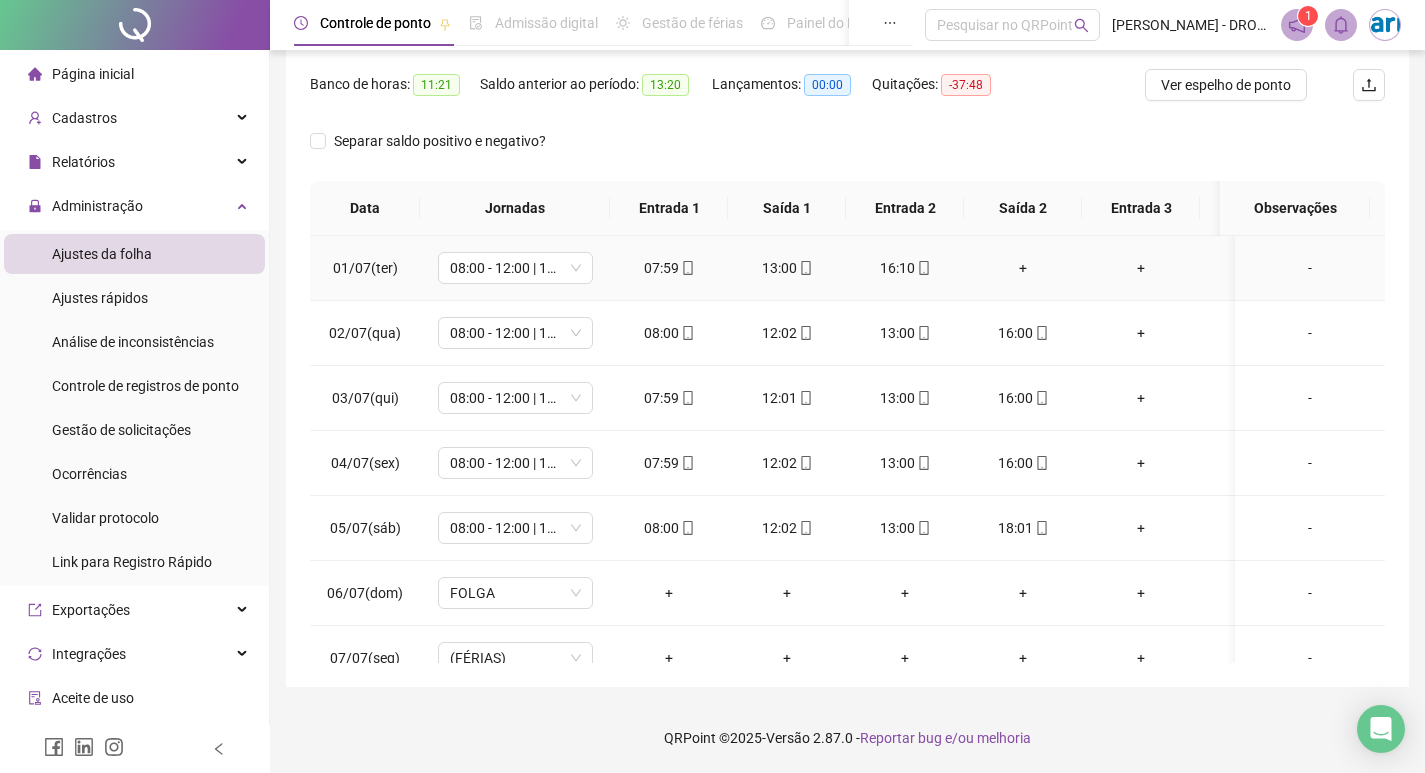 click on "+" at bounding box center (1023, 268) 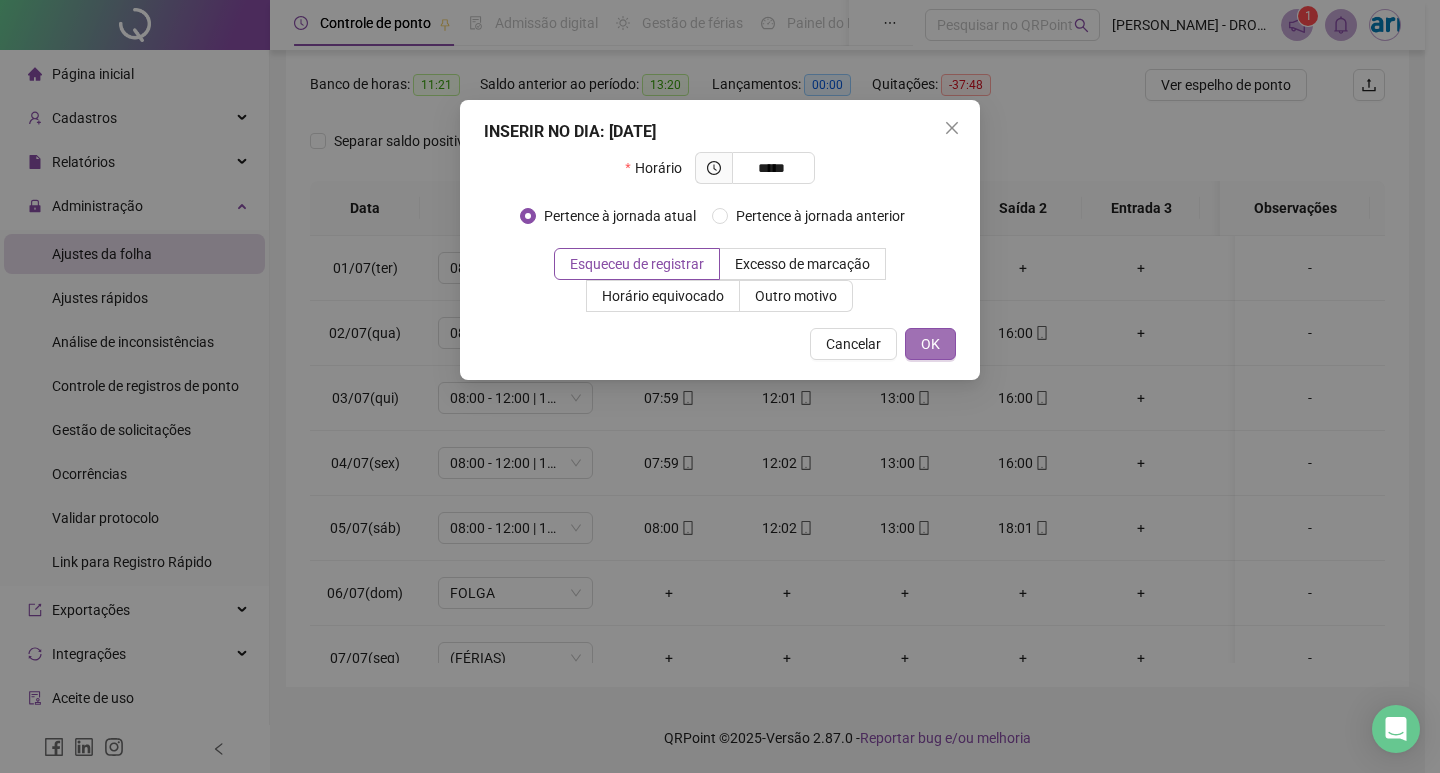 type on "*****" 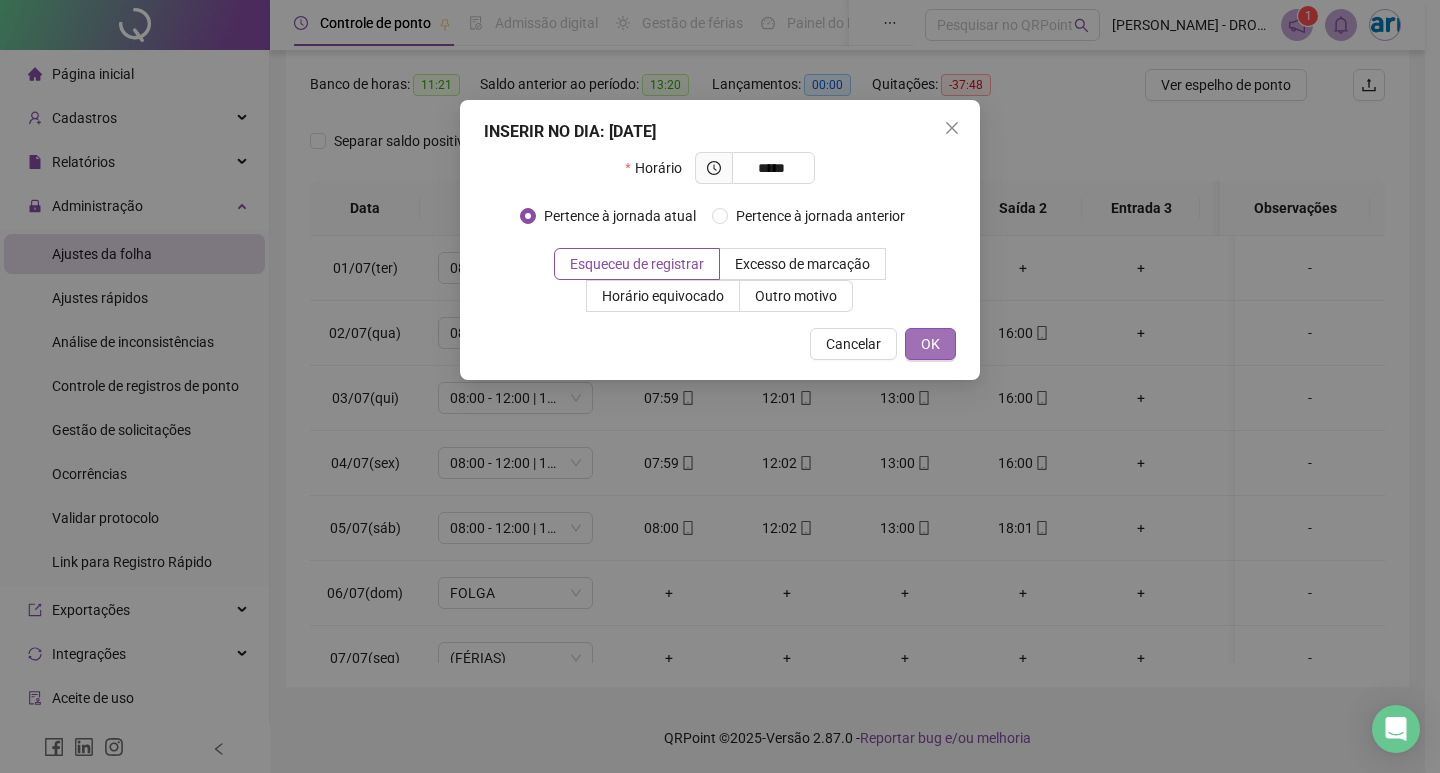 click on "OK" at bounding box center [930, 344] 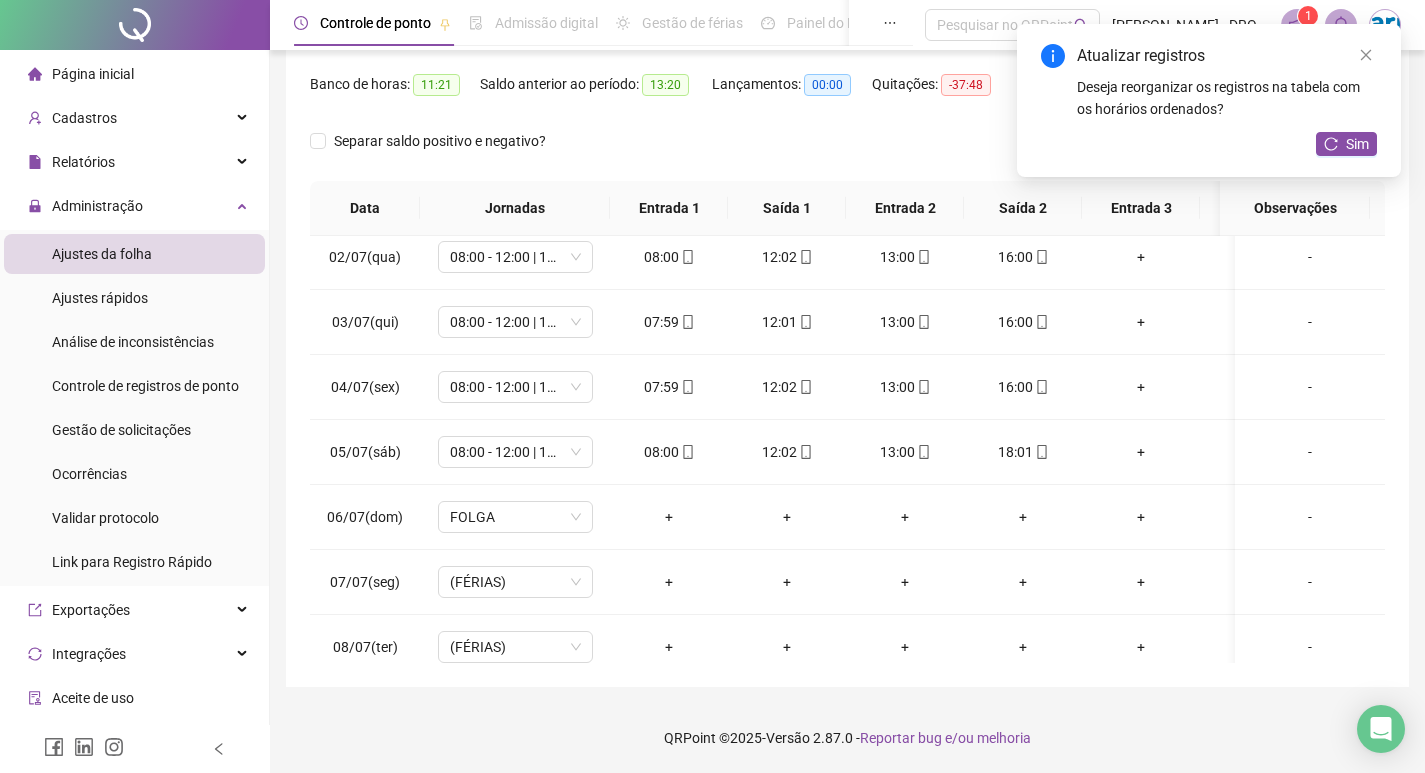 scroll, scrollTop: 238, scrollLeft: 0, axis: vertical 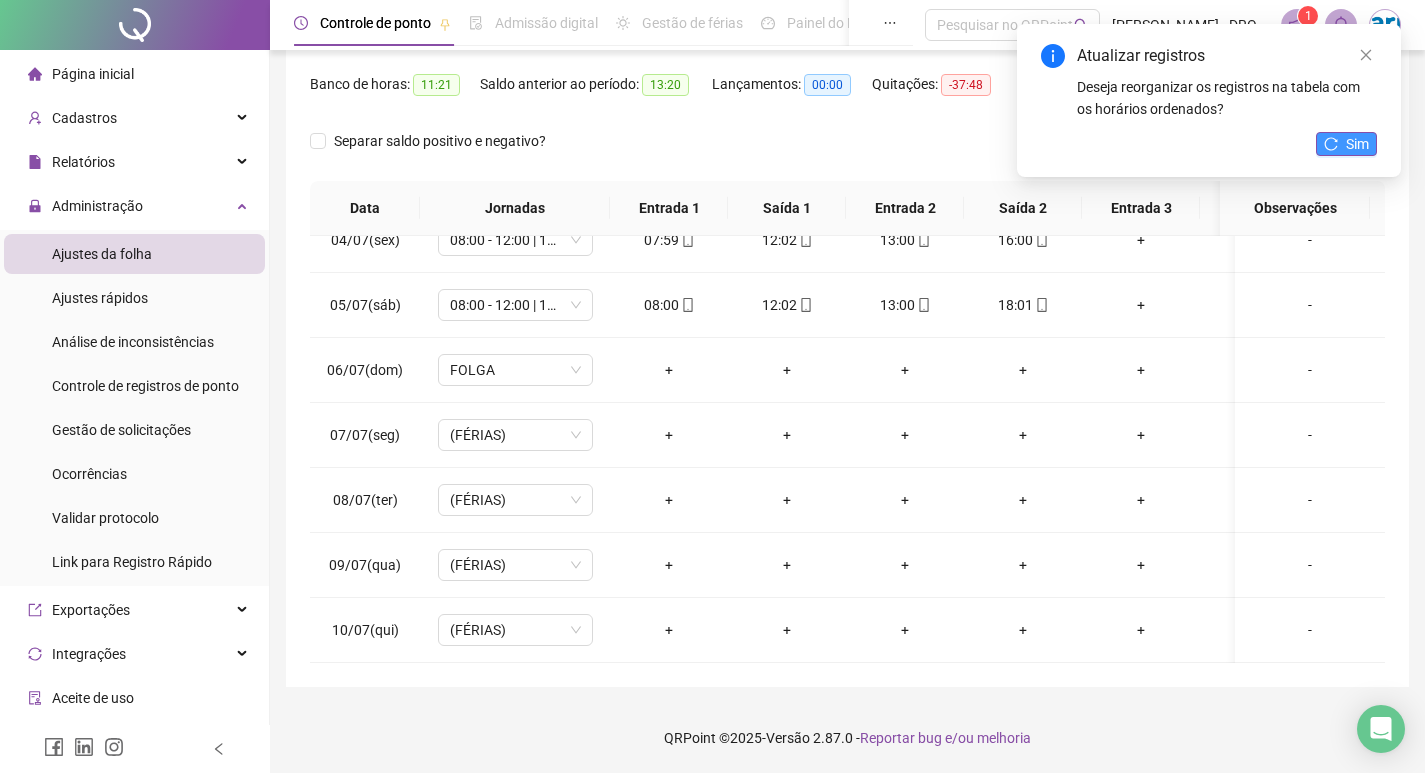 click on "Sim" at bounding box center (1357, 144) 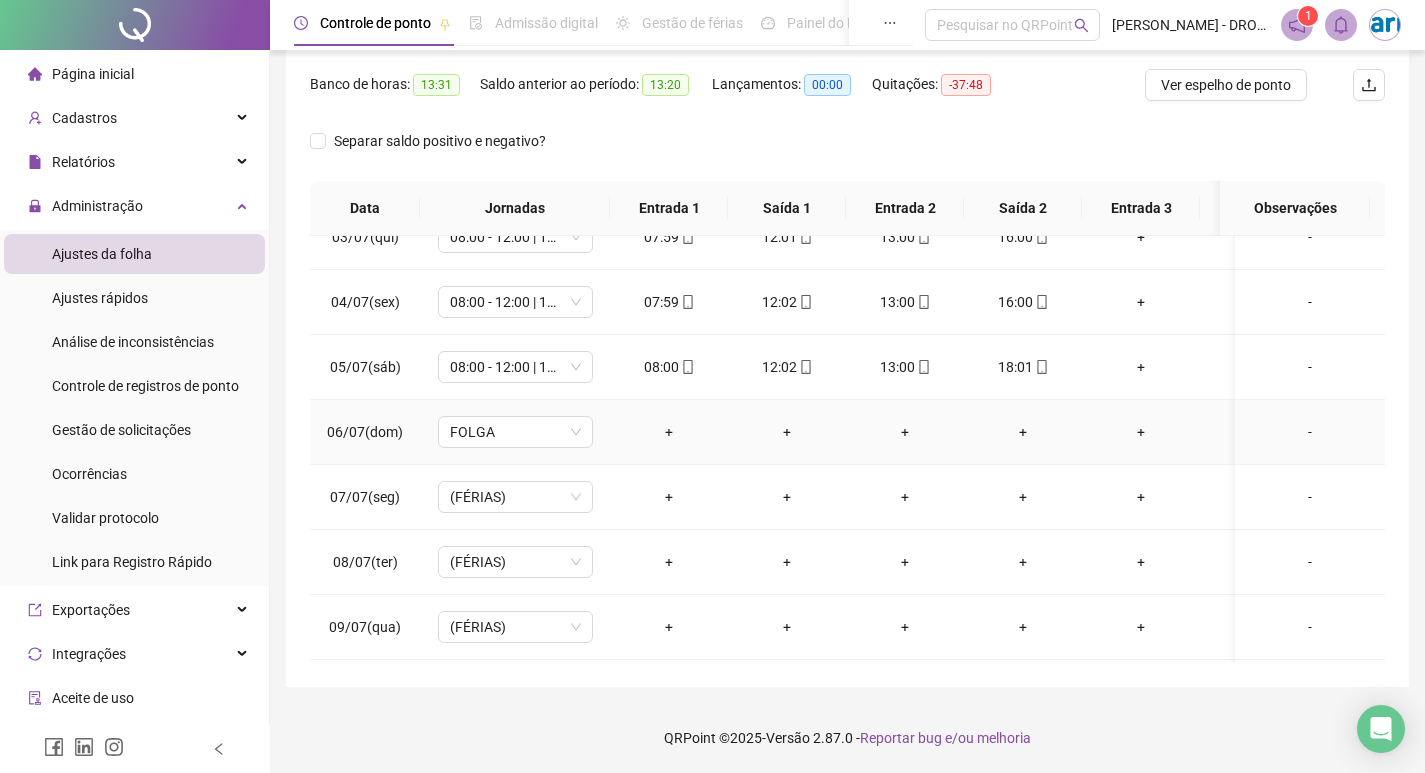 scroll, scrollTop: 0, scrollLeft: 0, axis: both 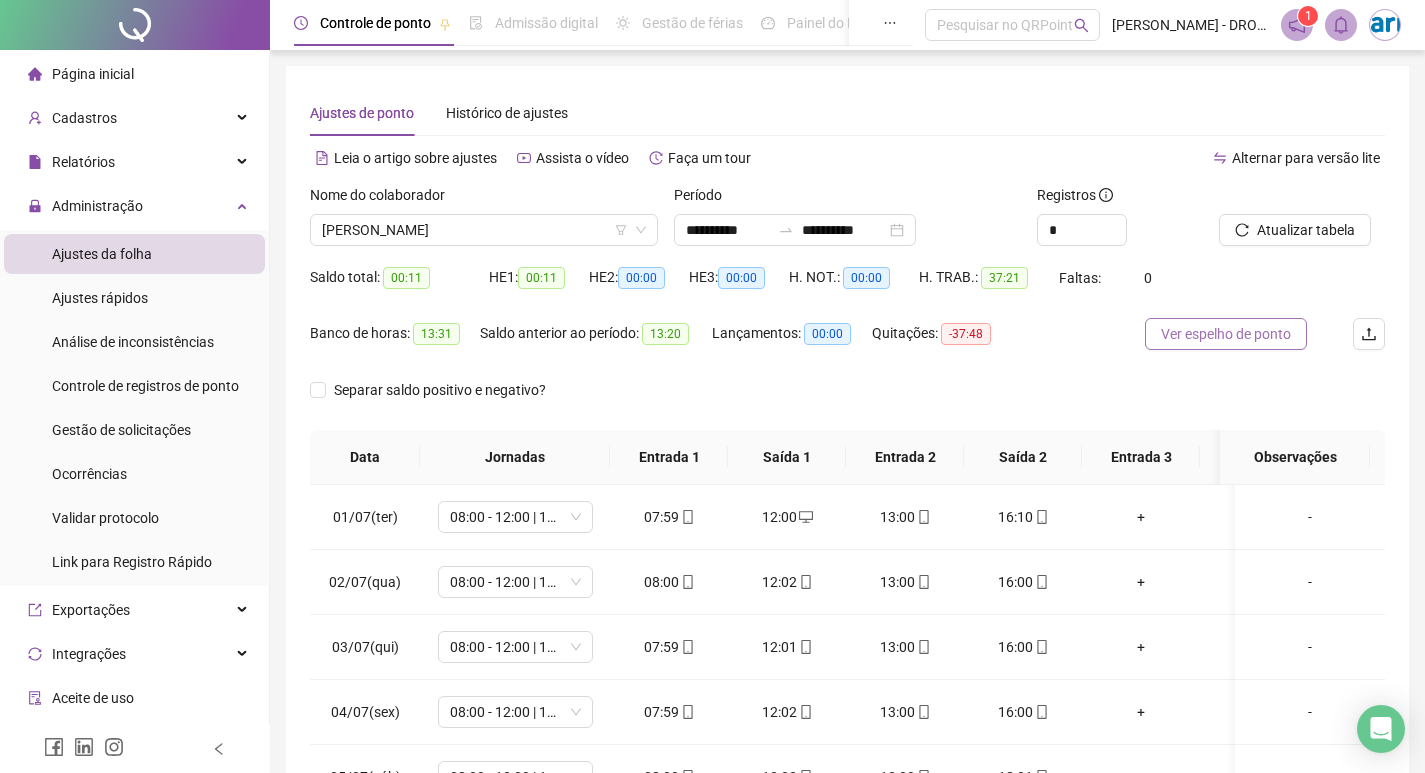 click on "Ver espelho de ponto" at bounding box center [1226, 334] 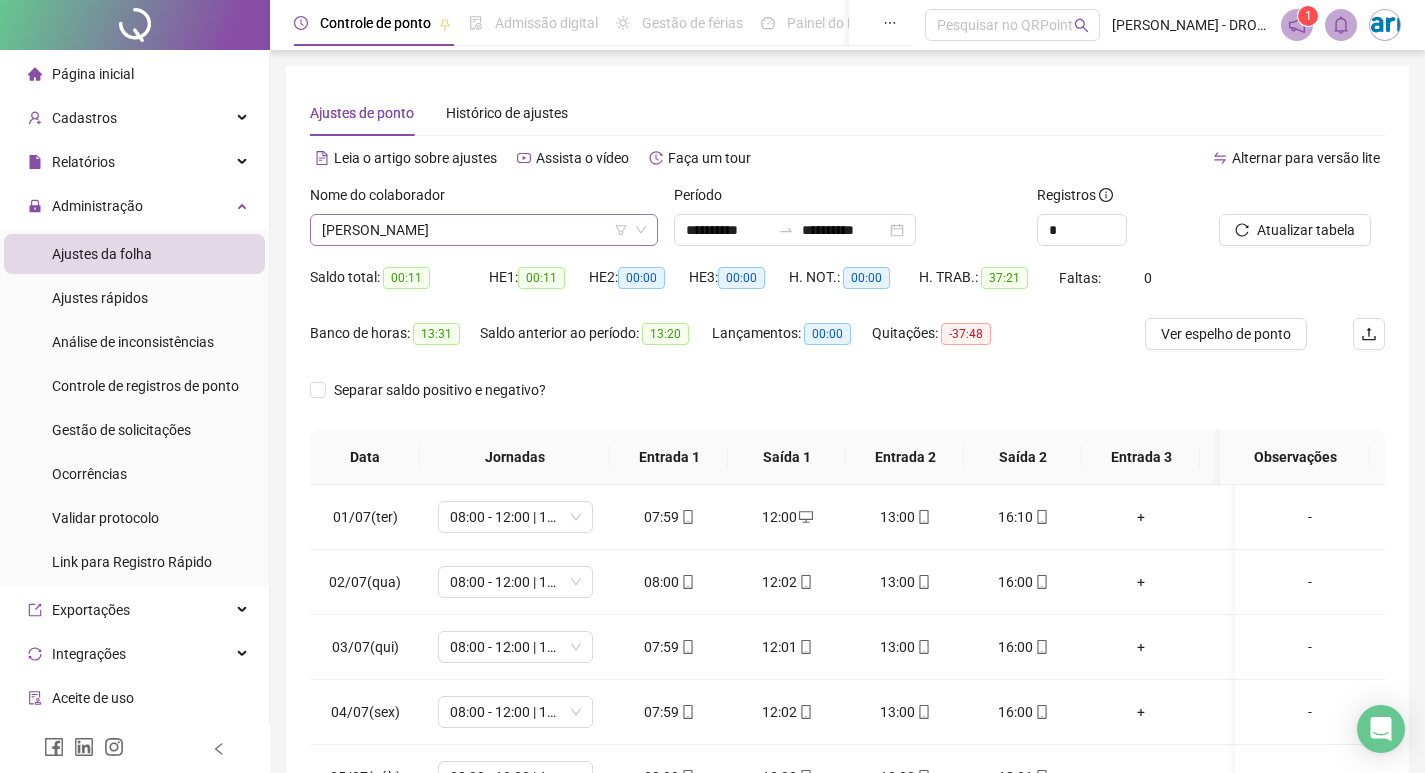 click on "[PERSON_NAME]" at bounding box center (484, 230) 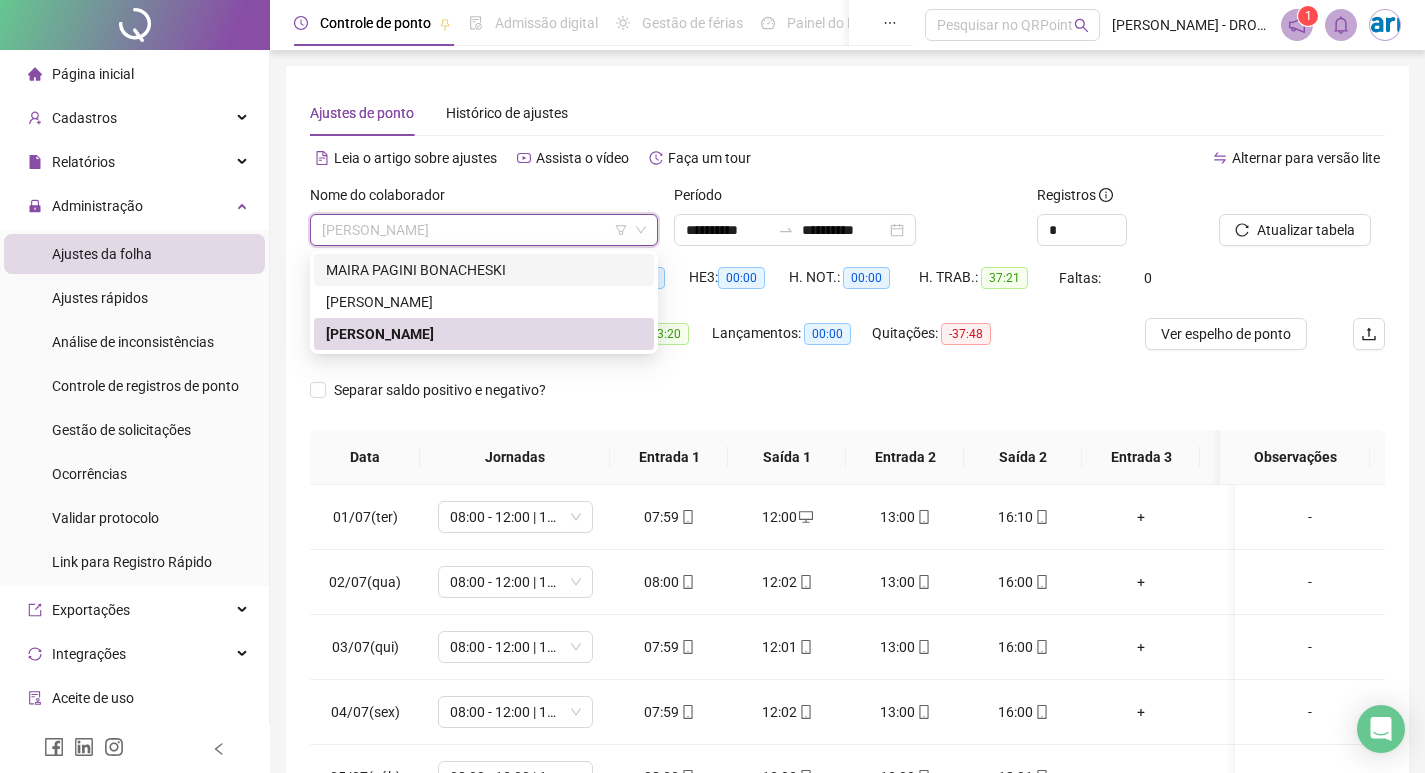 click on "MAIRA PAGINI BONACHESKI" at bounding box center [484, 270] 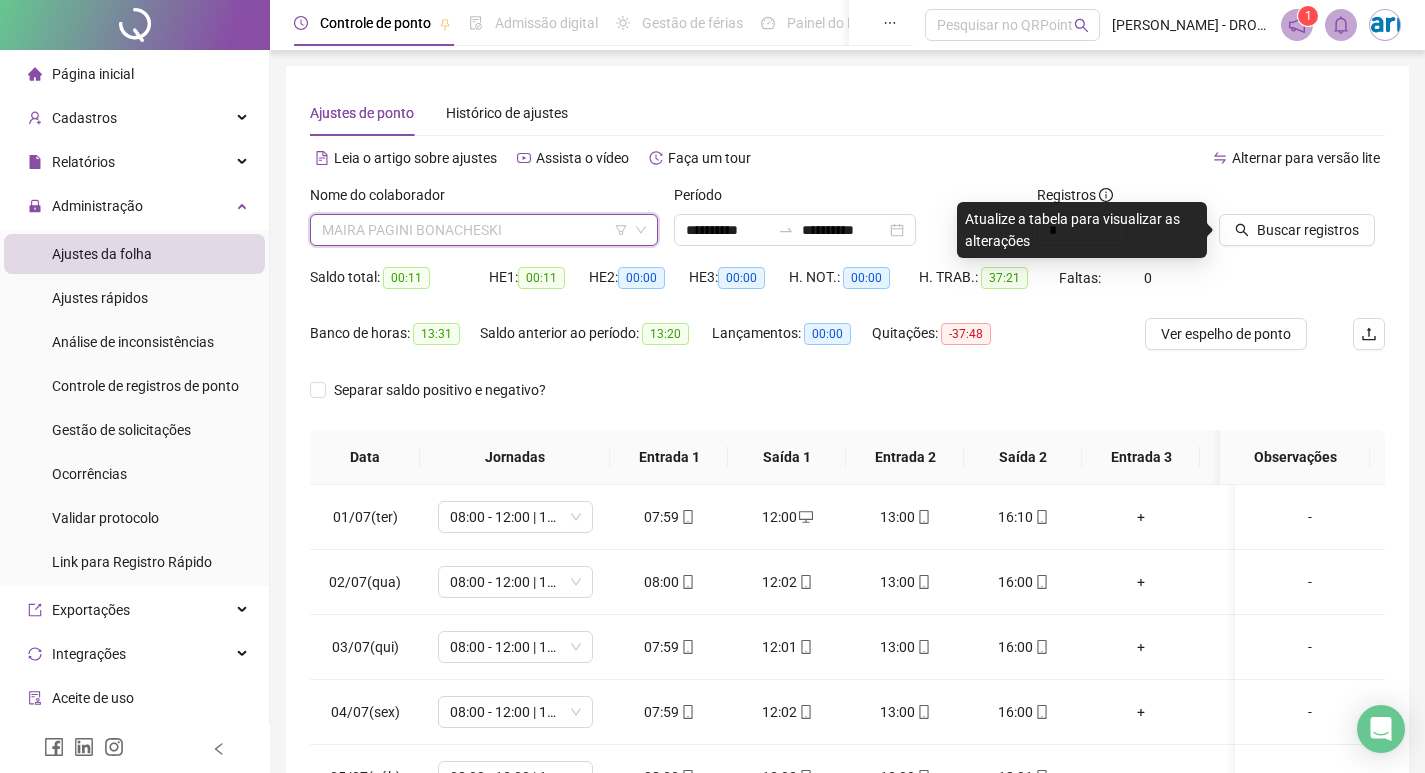 click on "MAIRA PAGINI BONACHESKI" at bounding box center [484, 230] 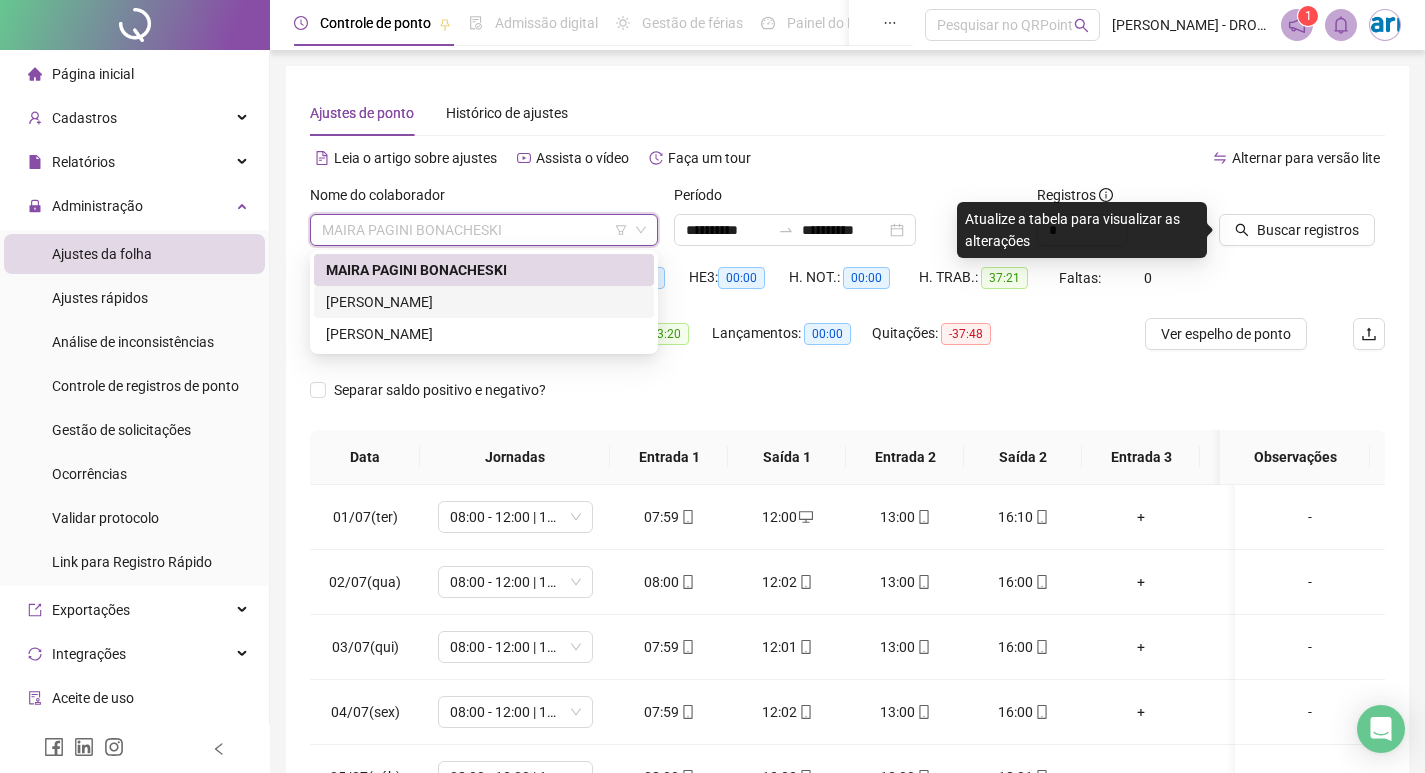 click on "[PERSON_NAME]" at bounding box center (484, 302) 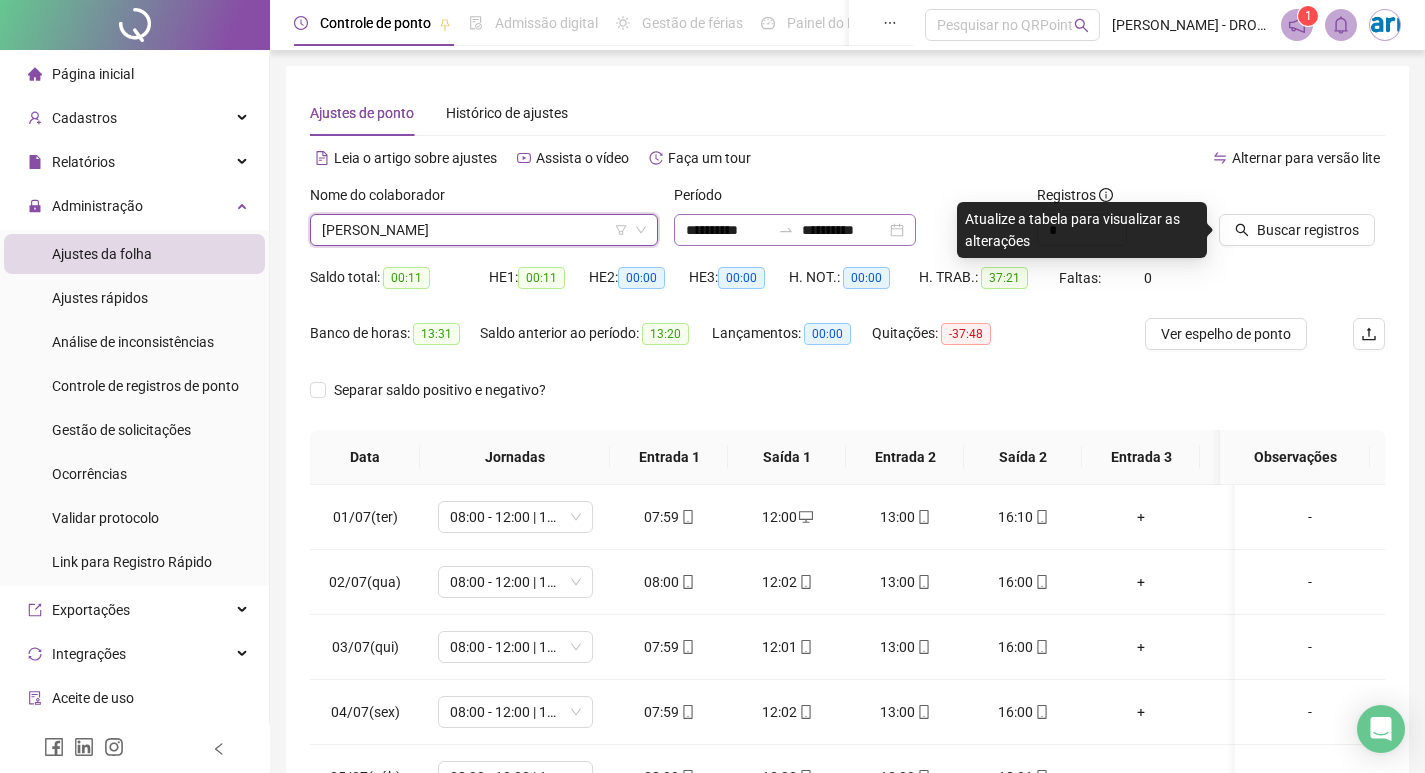 click on "**********" at bounding box center [795, 230] 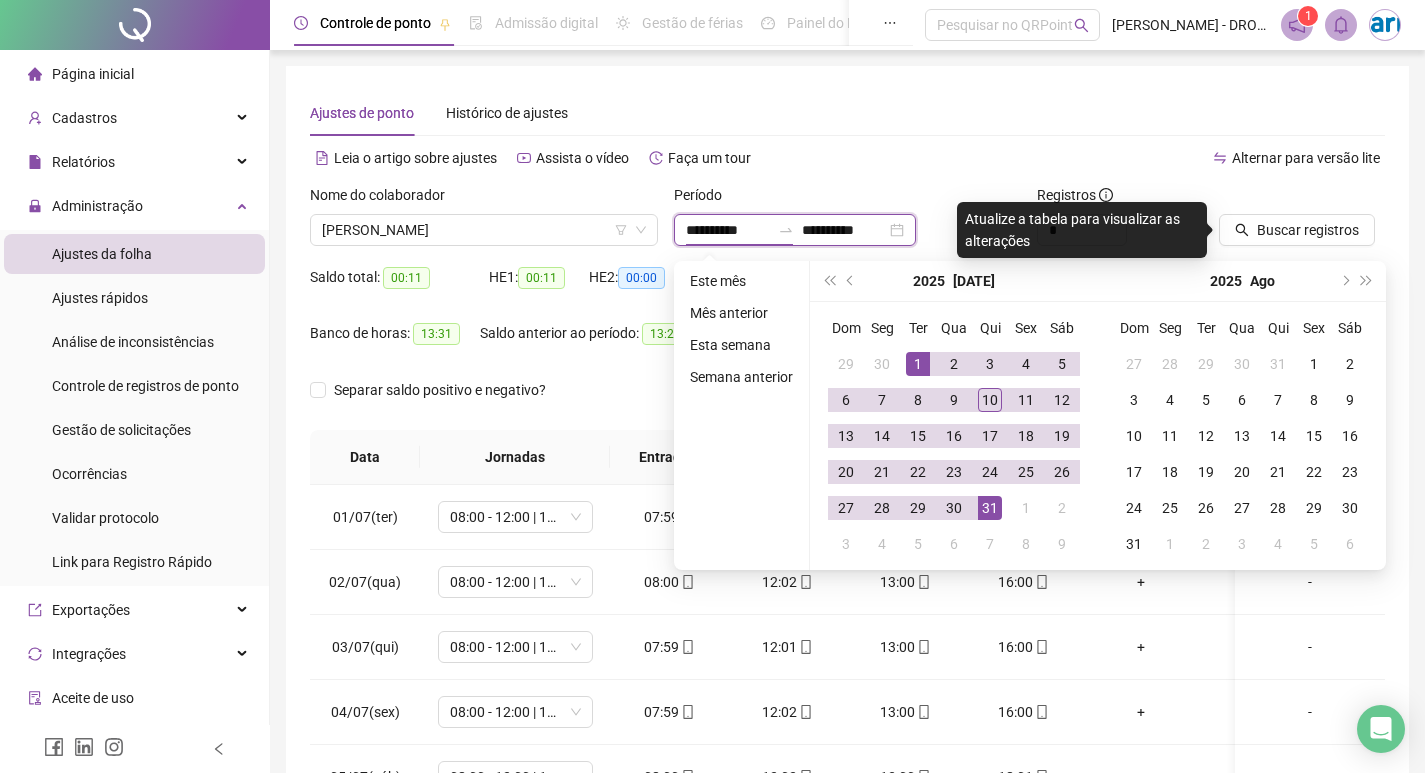 type on "**********" 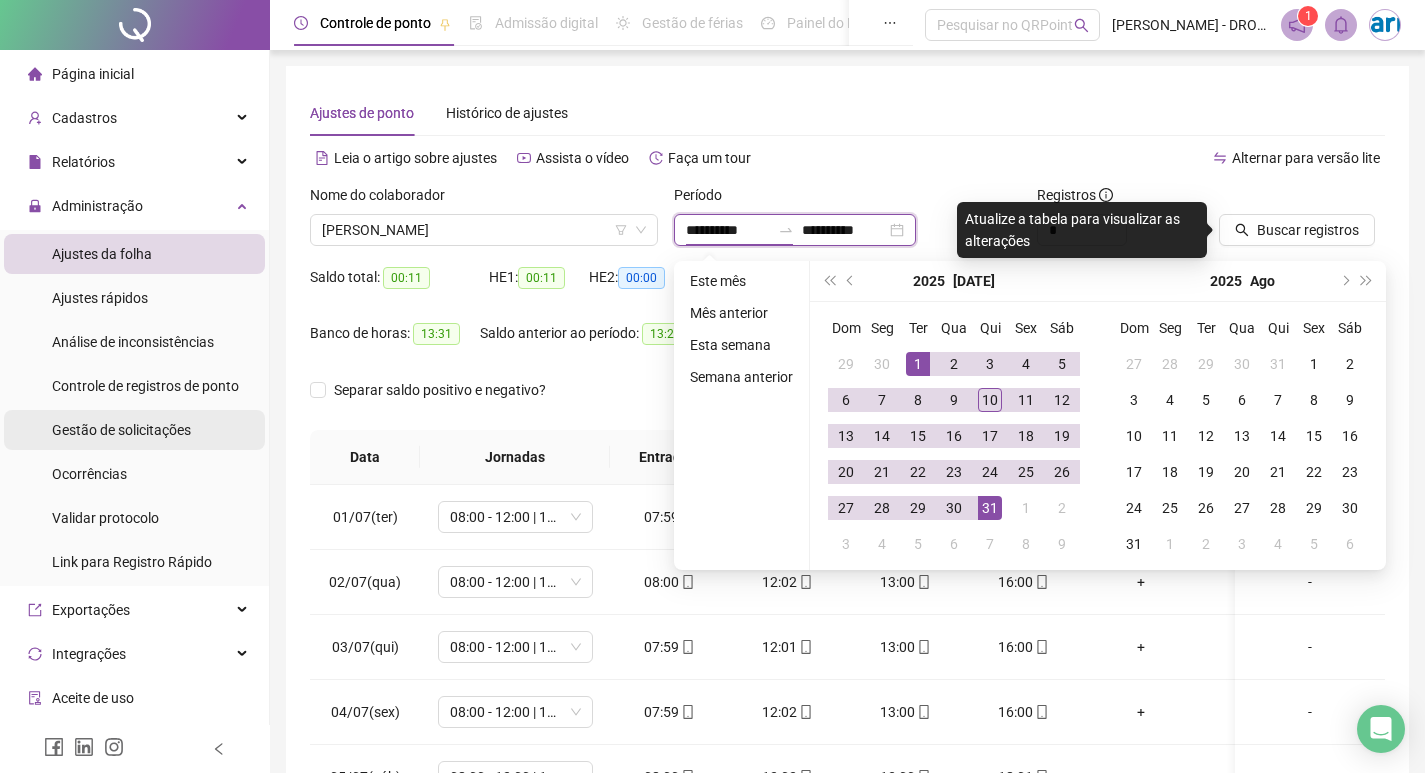type on "**********" 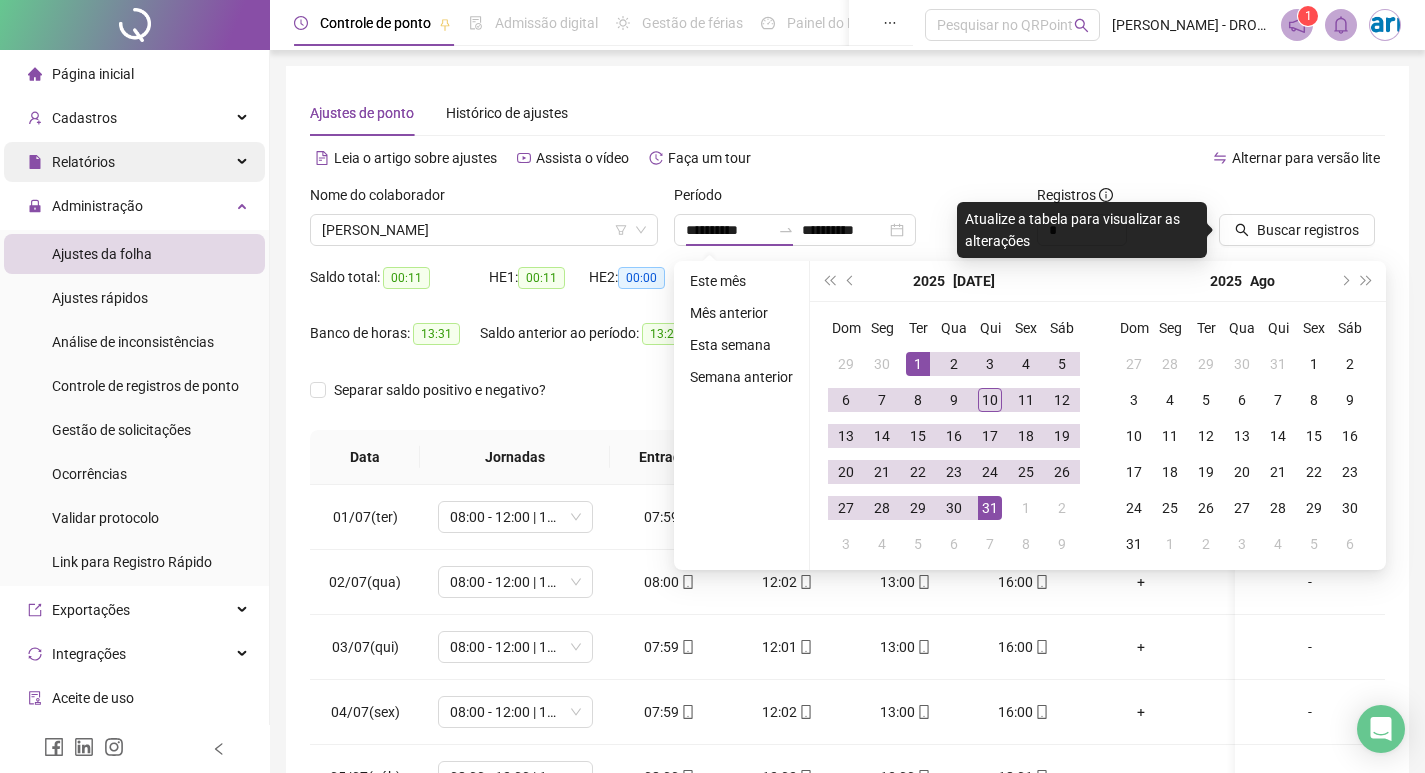 click on "Relatórios" at bounding box center [83, 162] 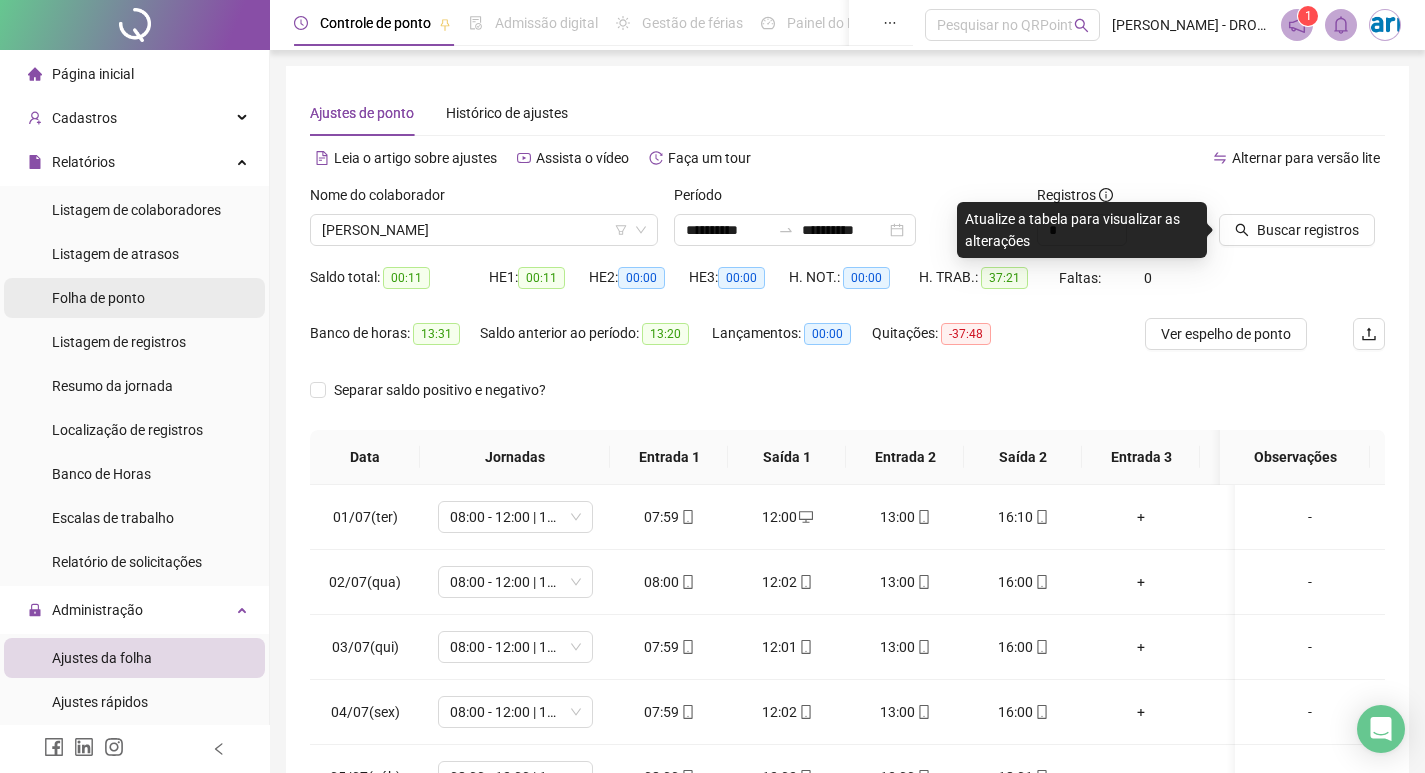 click on "Folha de ponto" at bounding box center (98, 298) 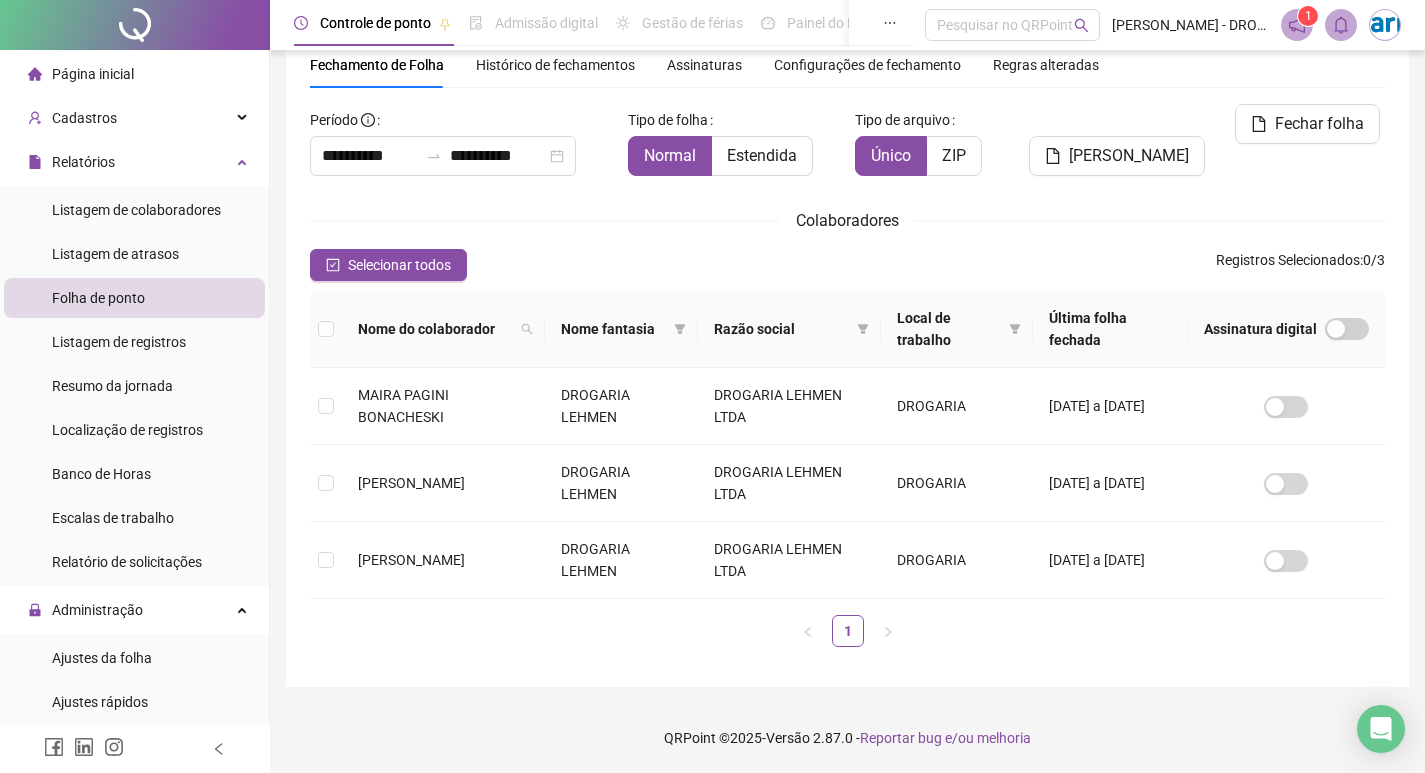 scroll, scrollTop: 0, scrollLeft: 0, axis: both 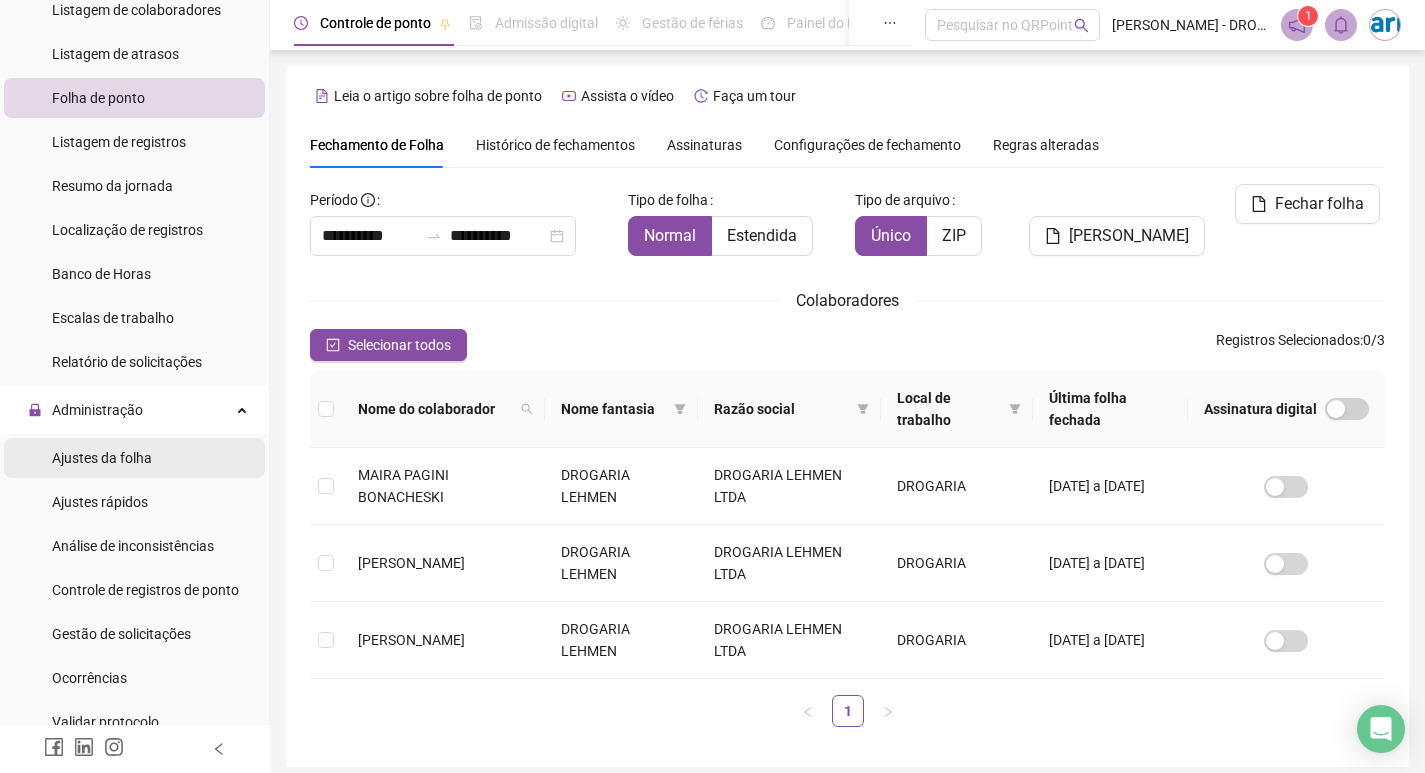 click on "Ajustes da folha" at bounding box center (102, 458) 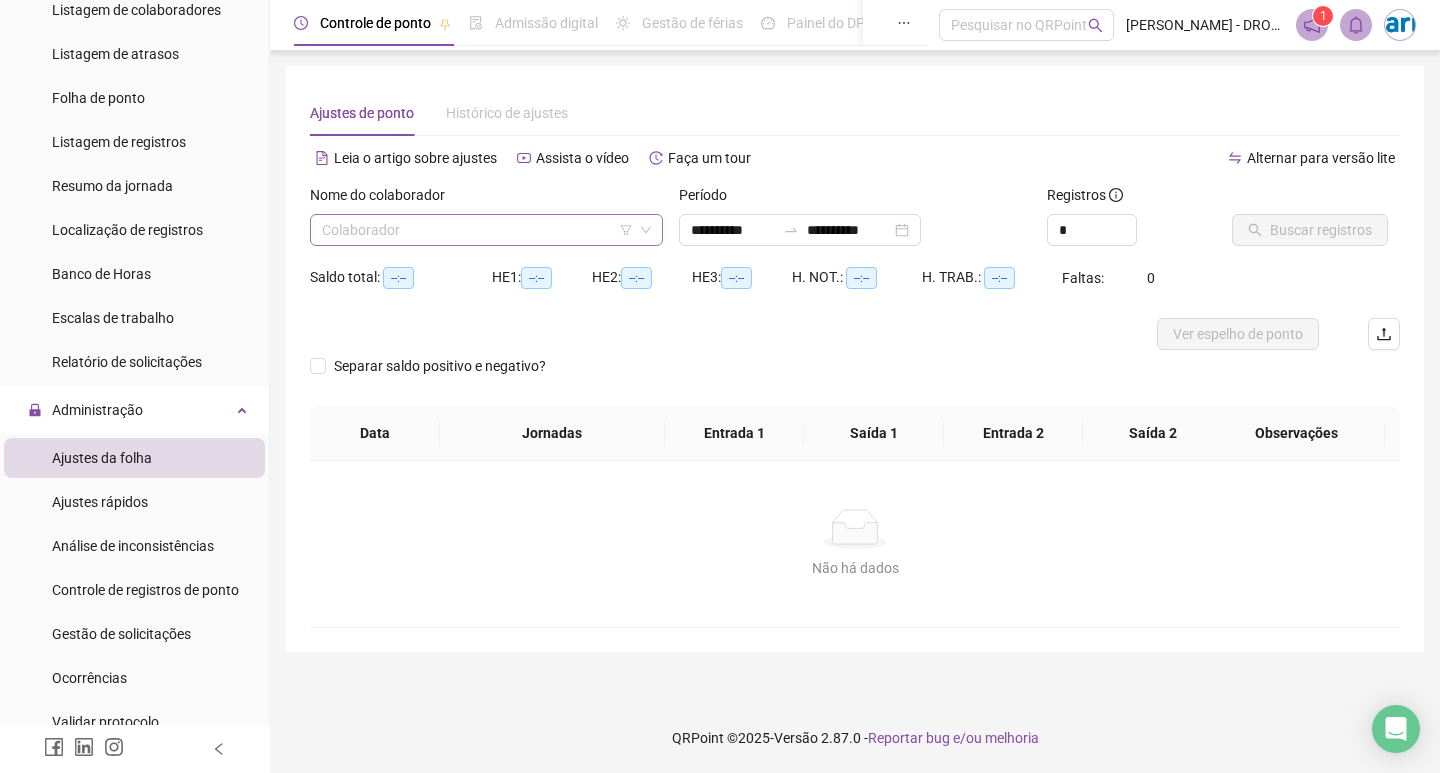 click at bounding box center (480, 230) 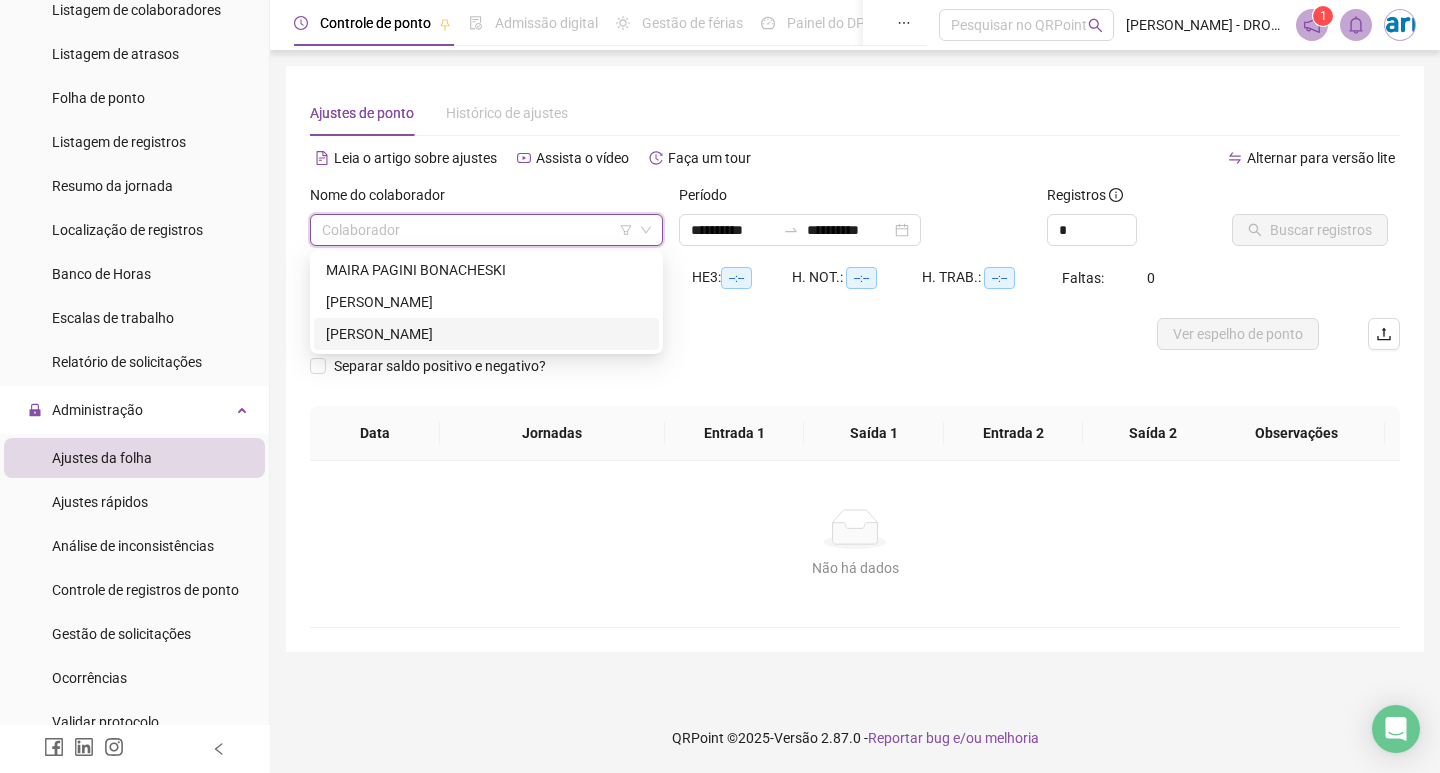 click on "[PERSON_NAME]" at bounding box center (486, 302) 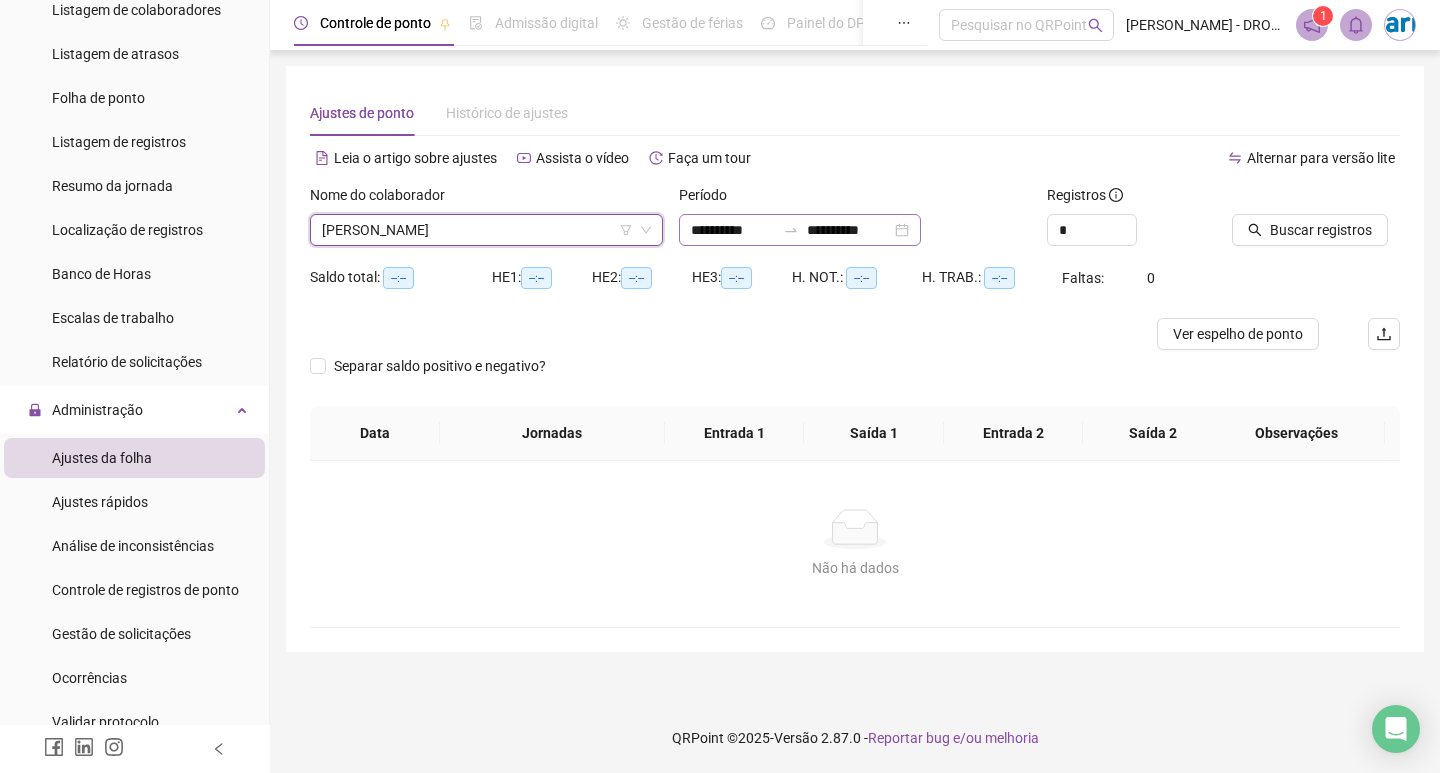 click on "**********" at bounding box center (800, 230) 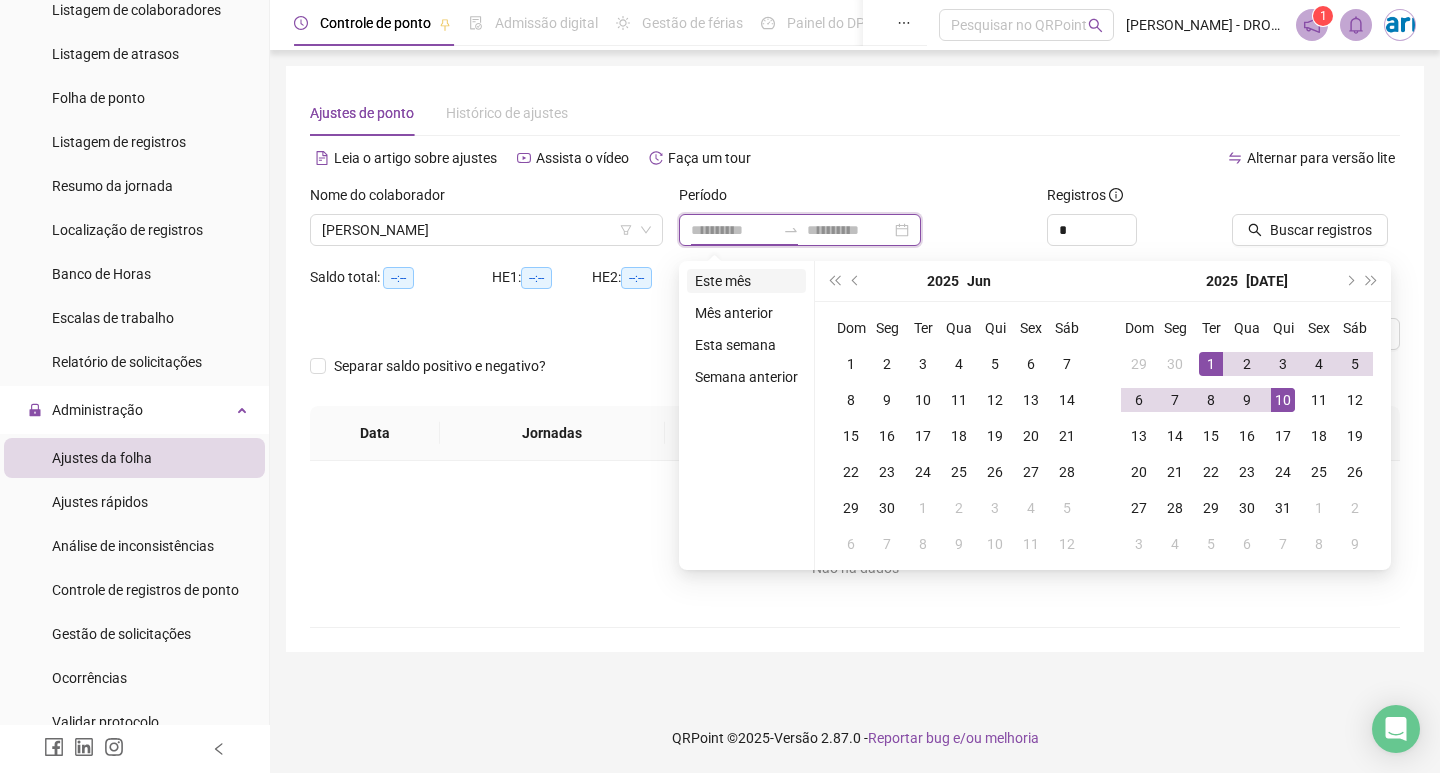 type on "**********" 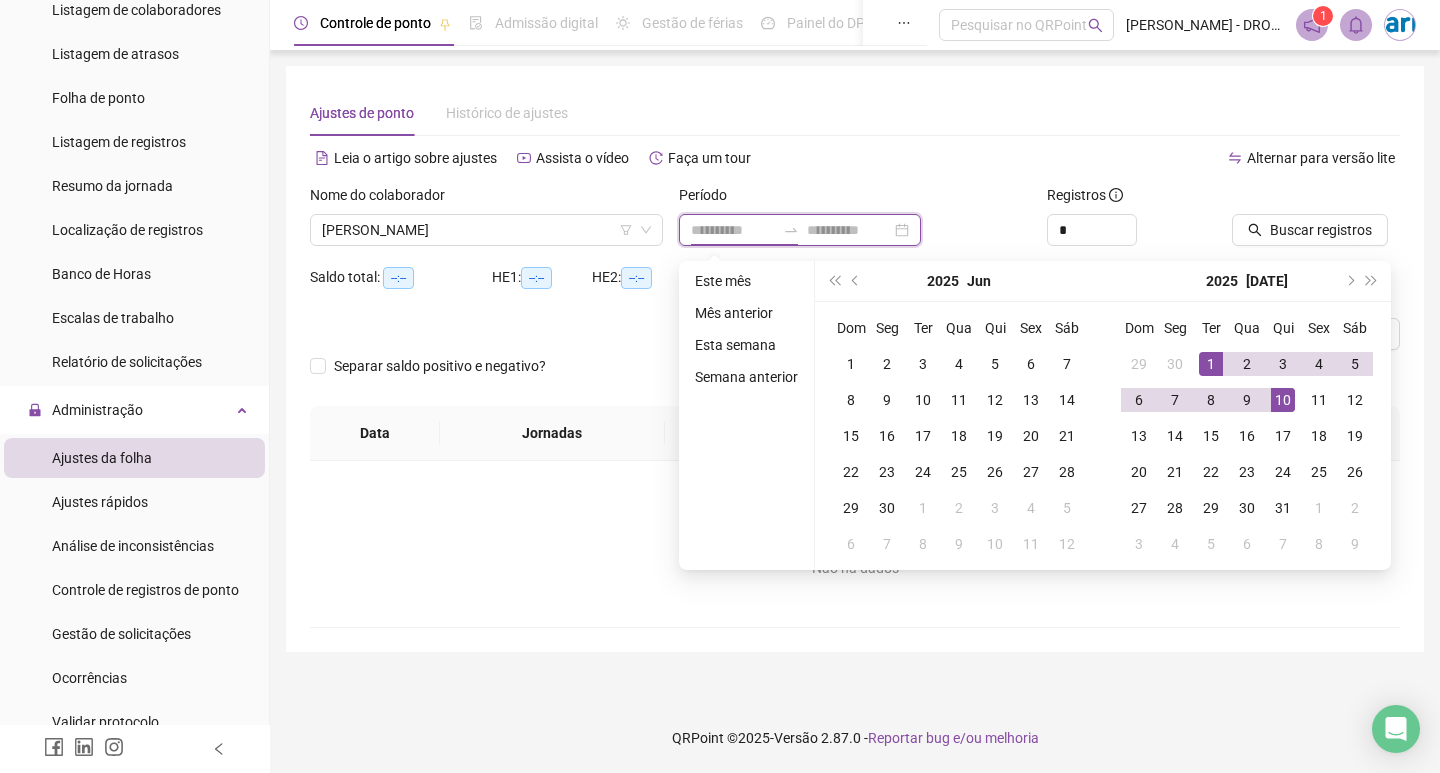 type on "**********" 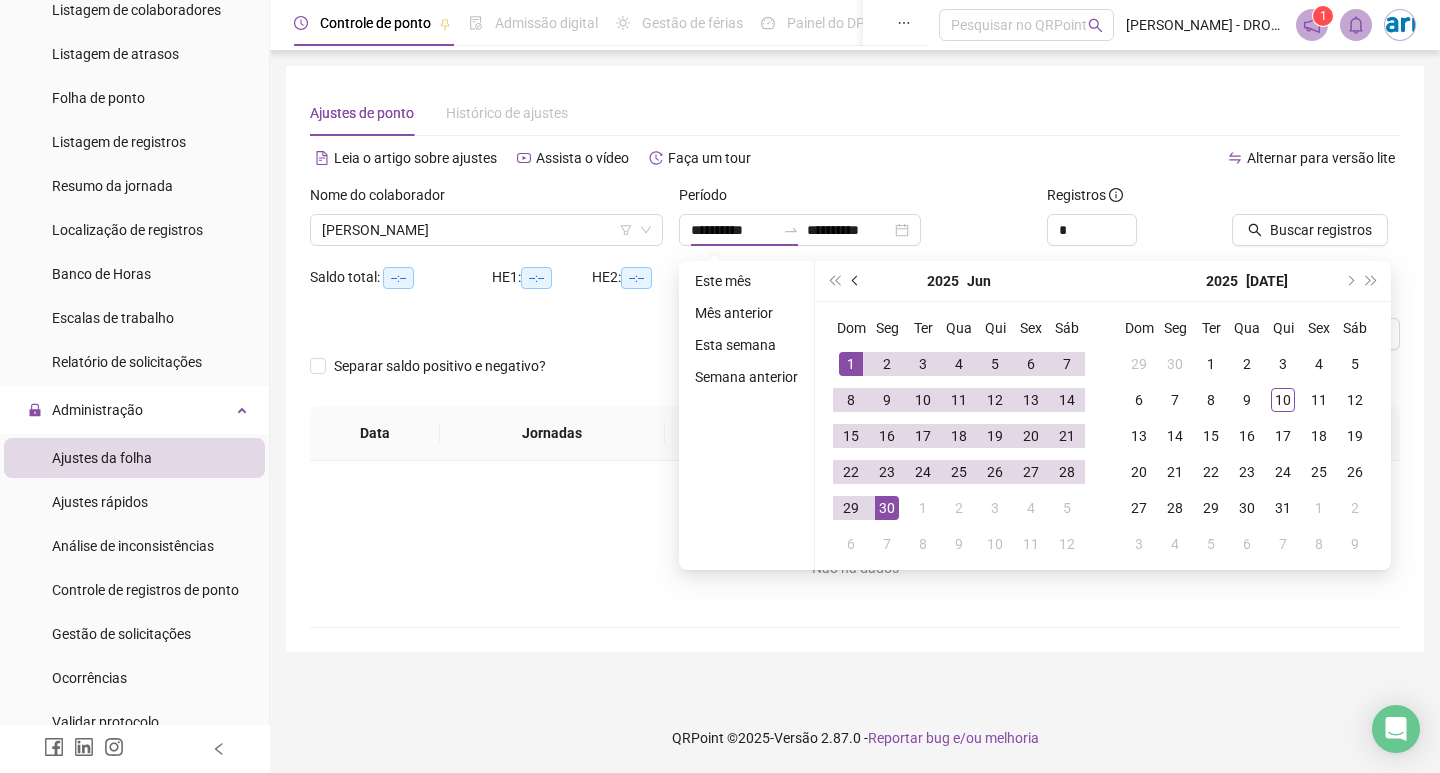 click at bounding box center (857, 281) 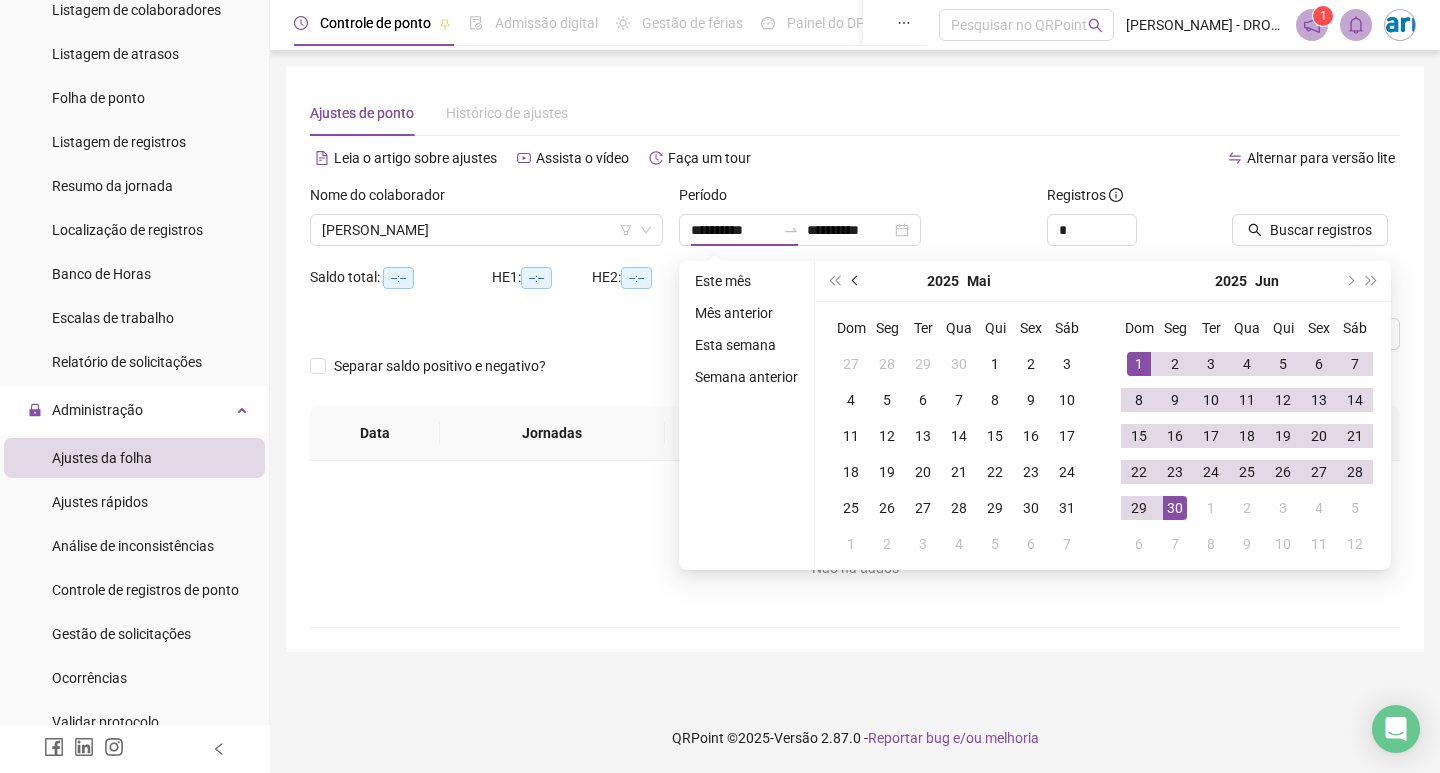 click at bounding box center (857, 281) 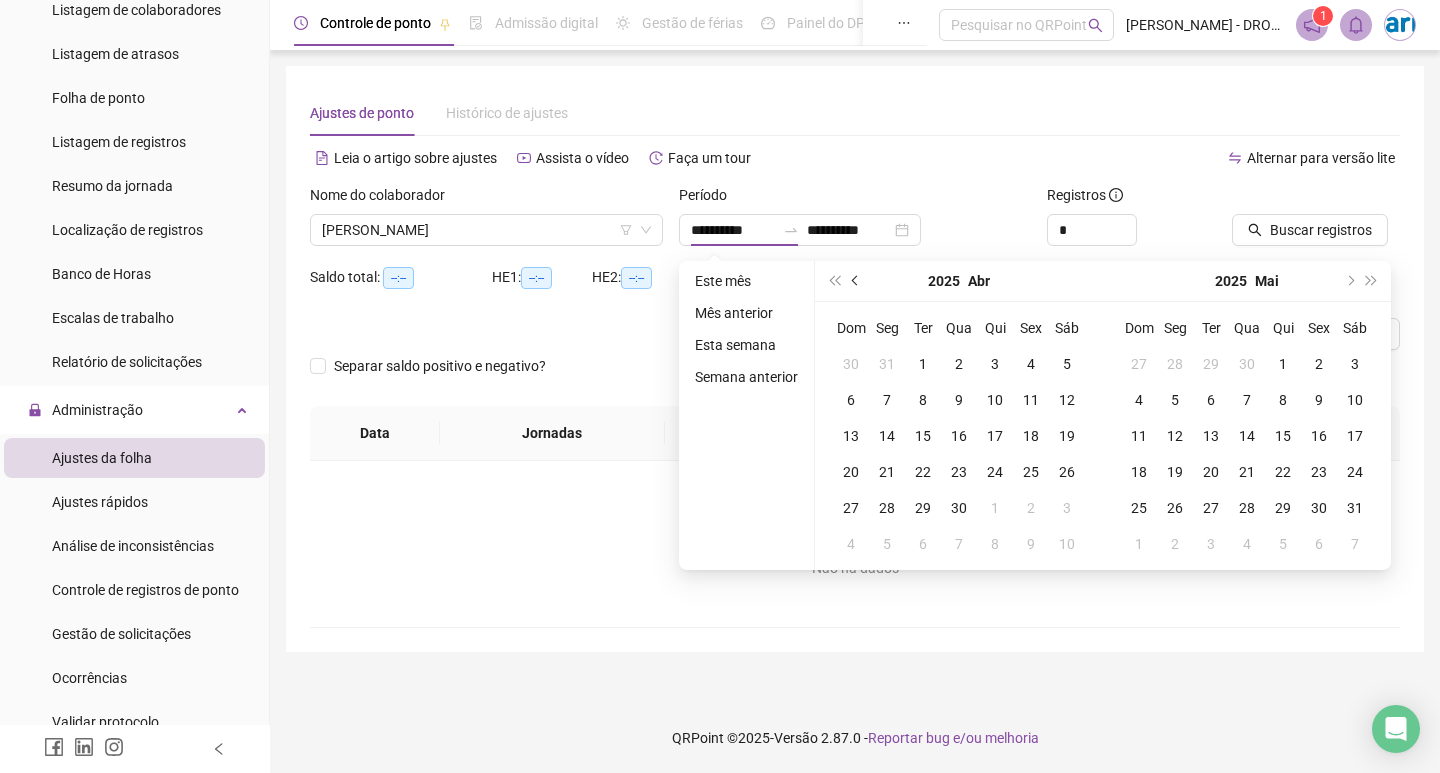 click at bounding box center [857, 281] 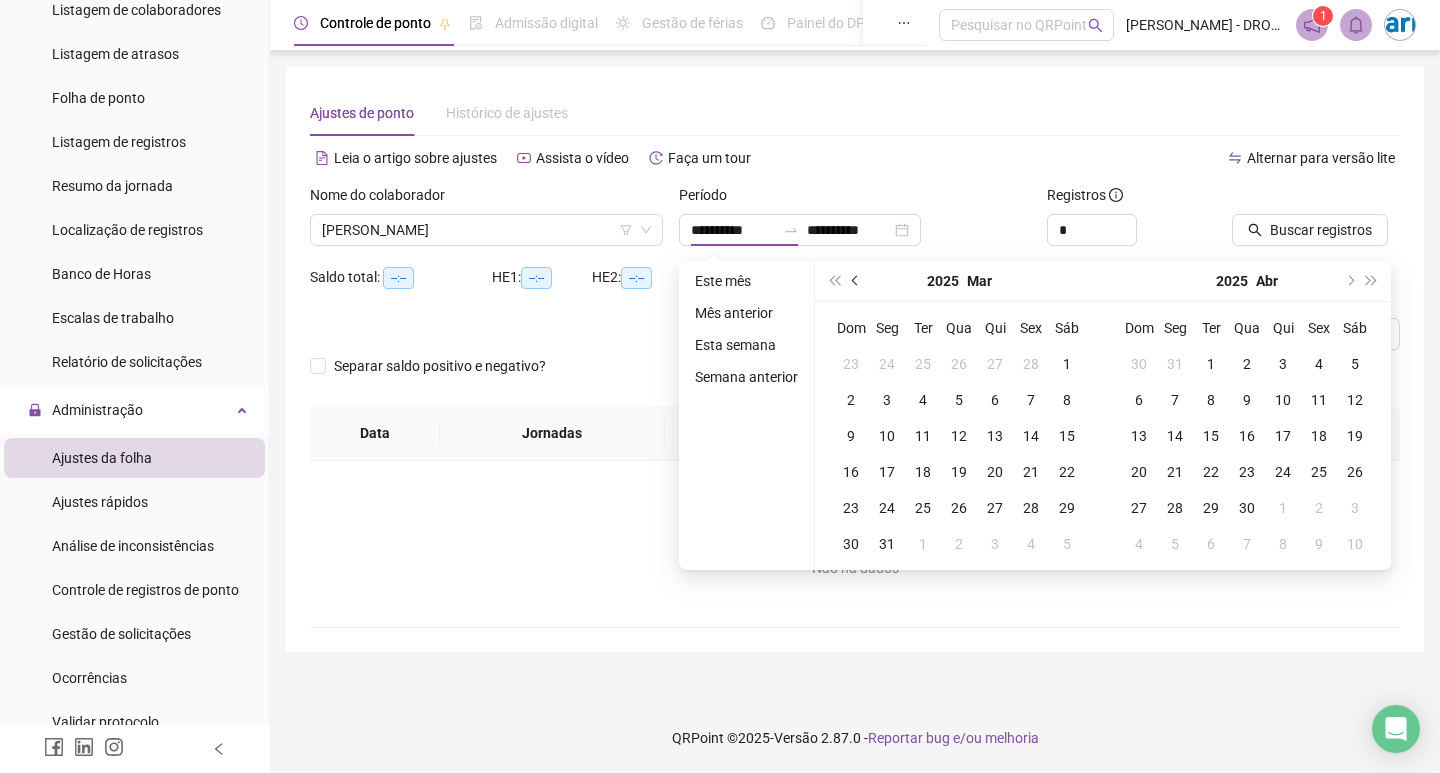 click at bounding box center [857, 281] 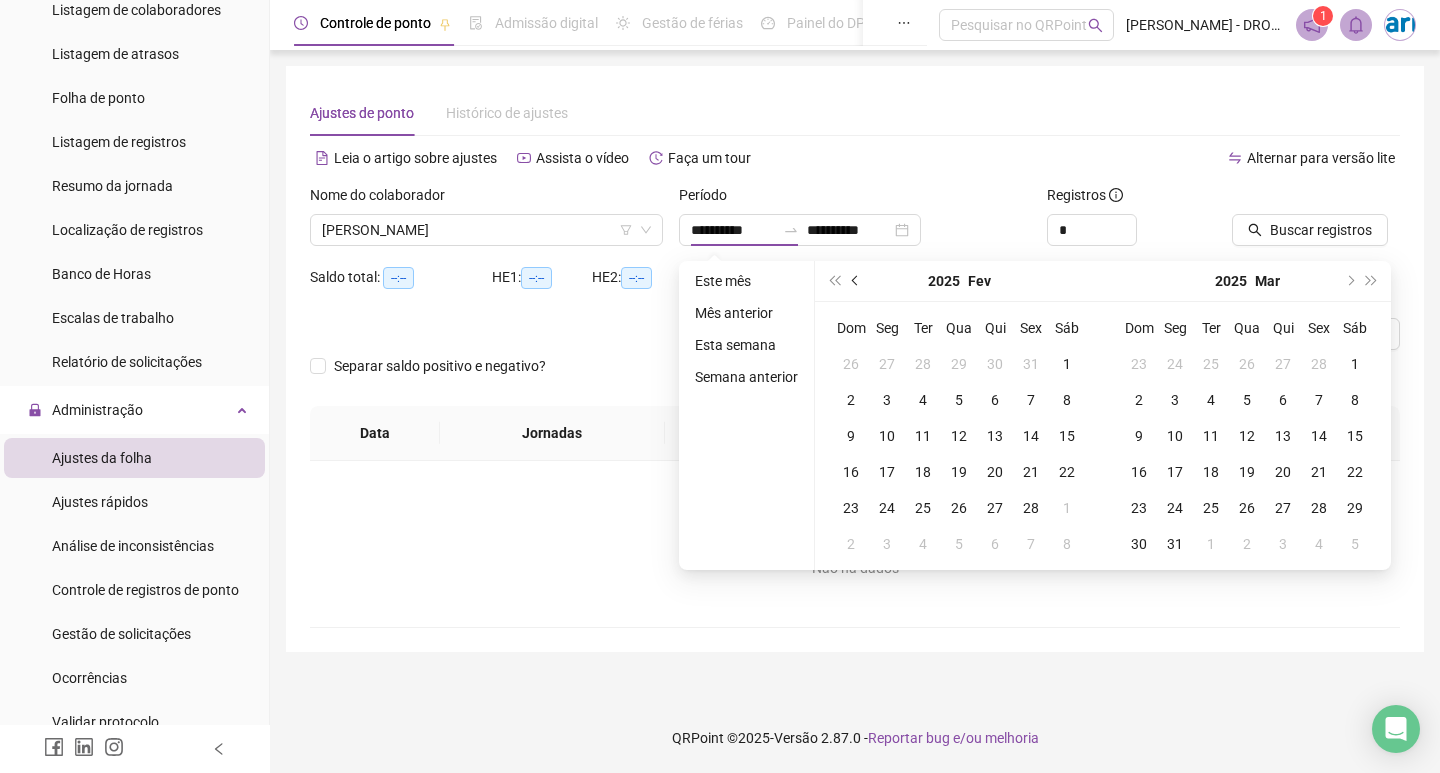 click at bounding box center [857, 281] 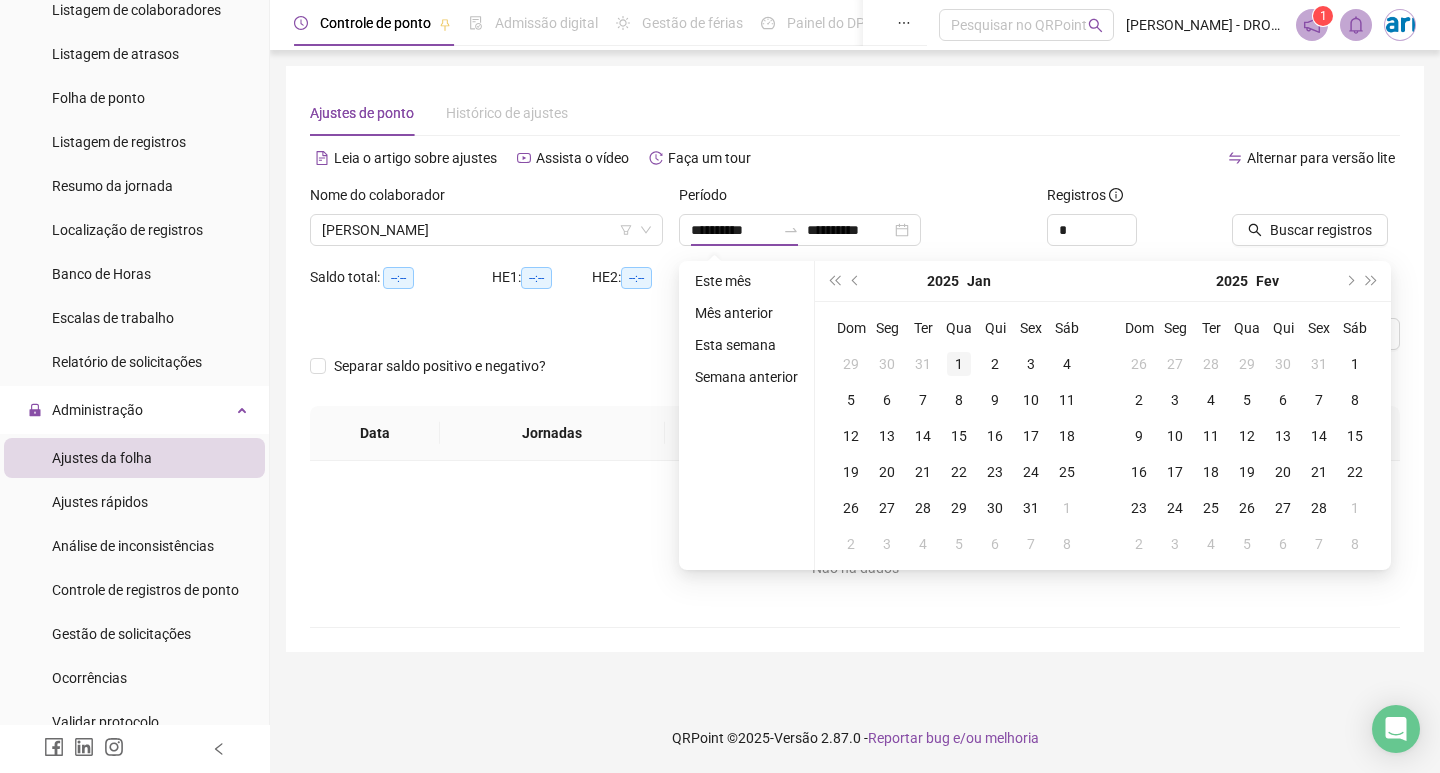 type on "**********" 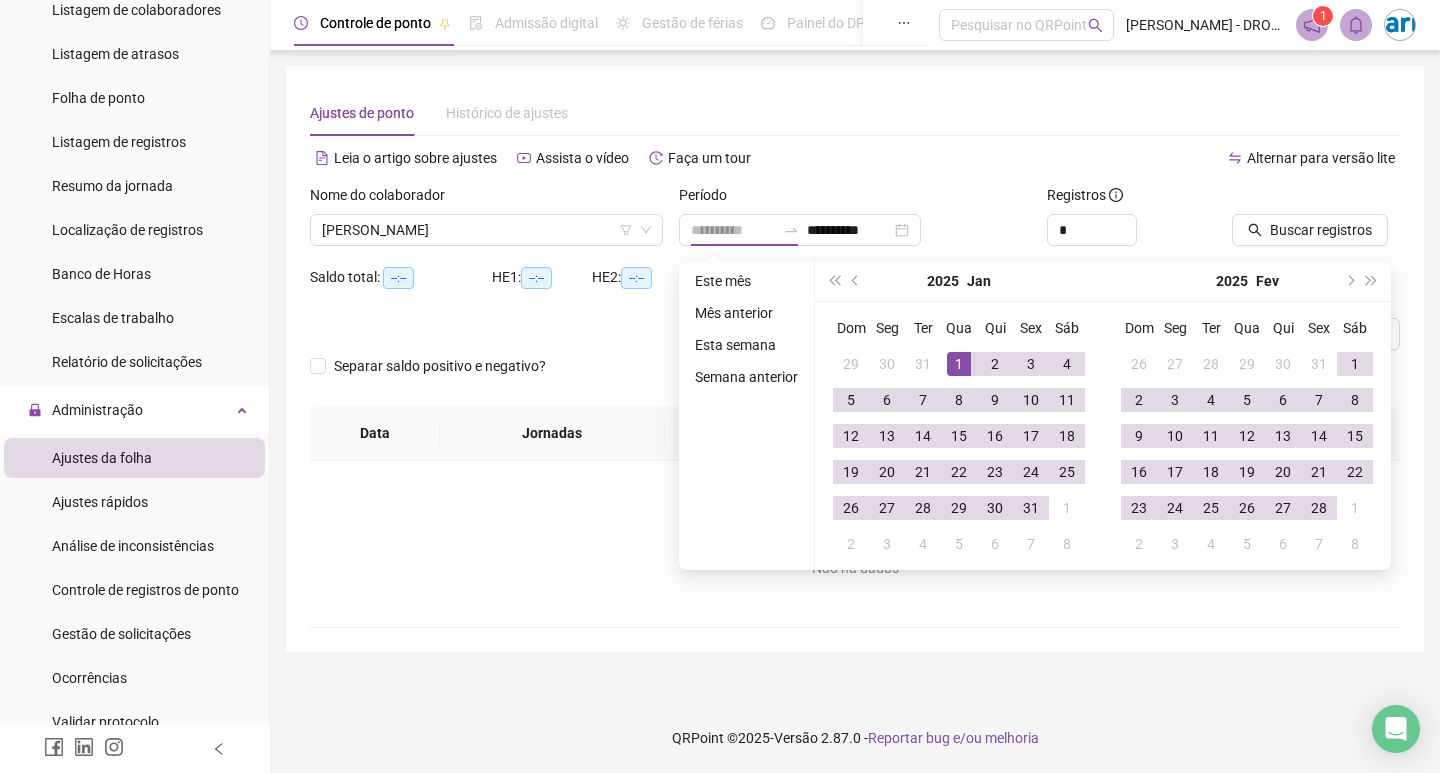 click on "1" at bounding box center [959, 364] 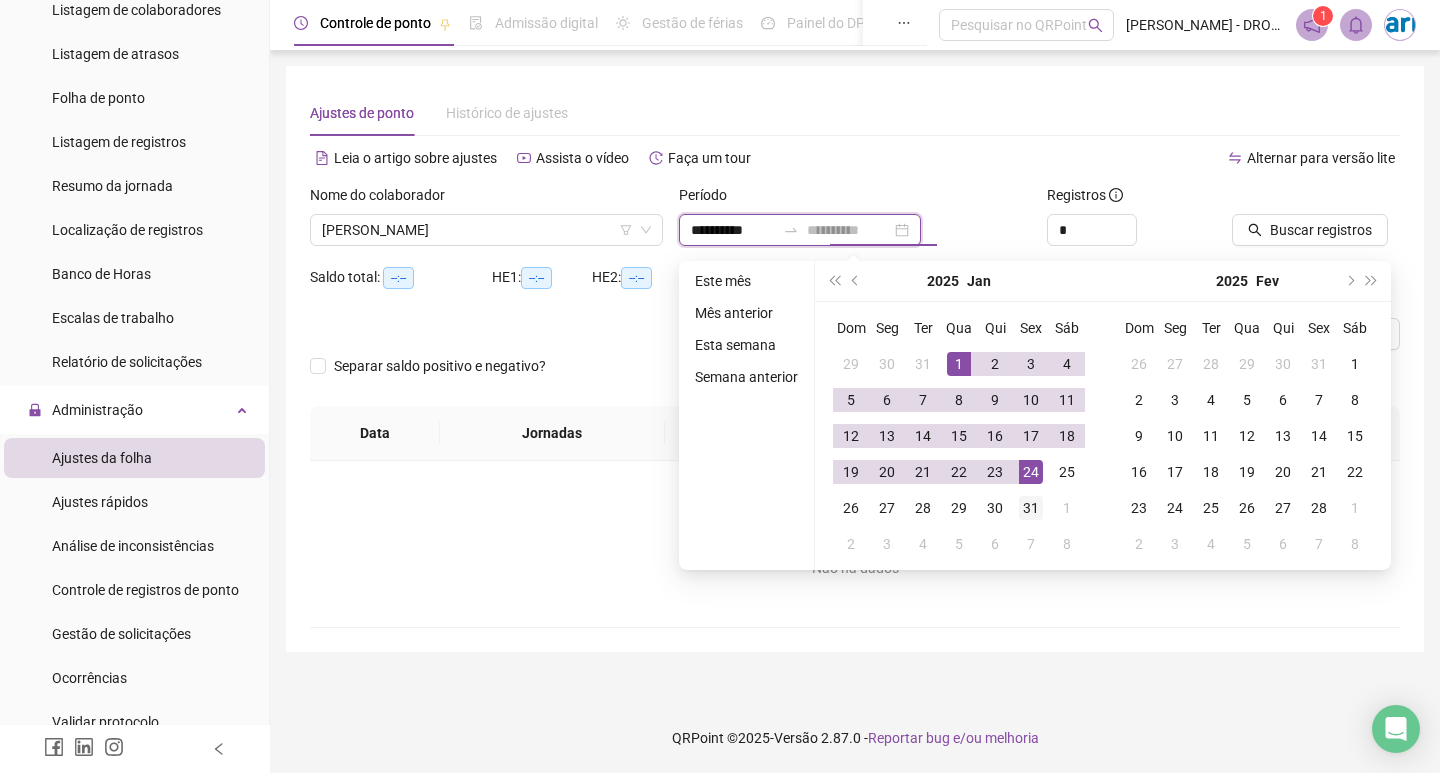 type on "**********" 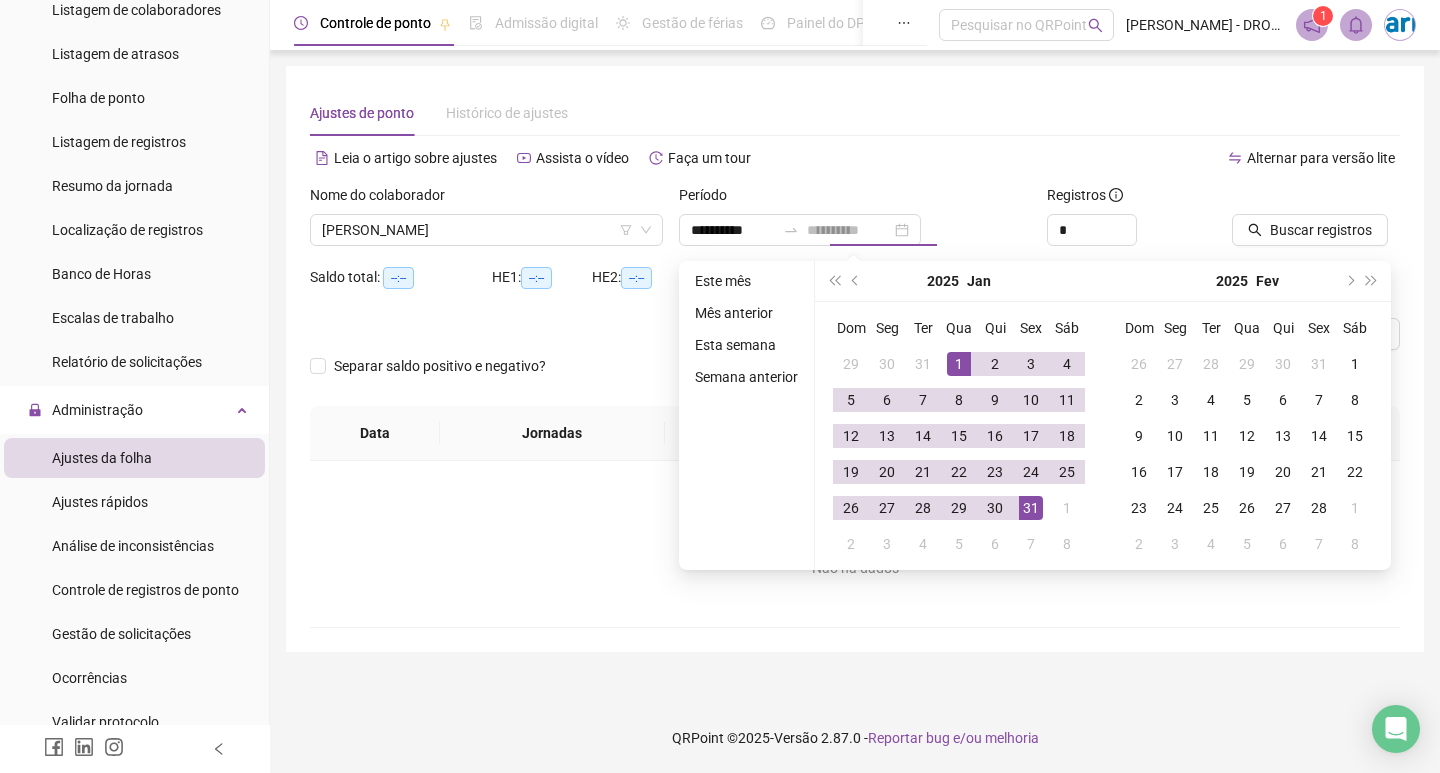 click on "31" at bounding box center (1031, 508) 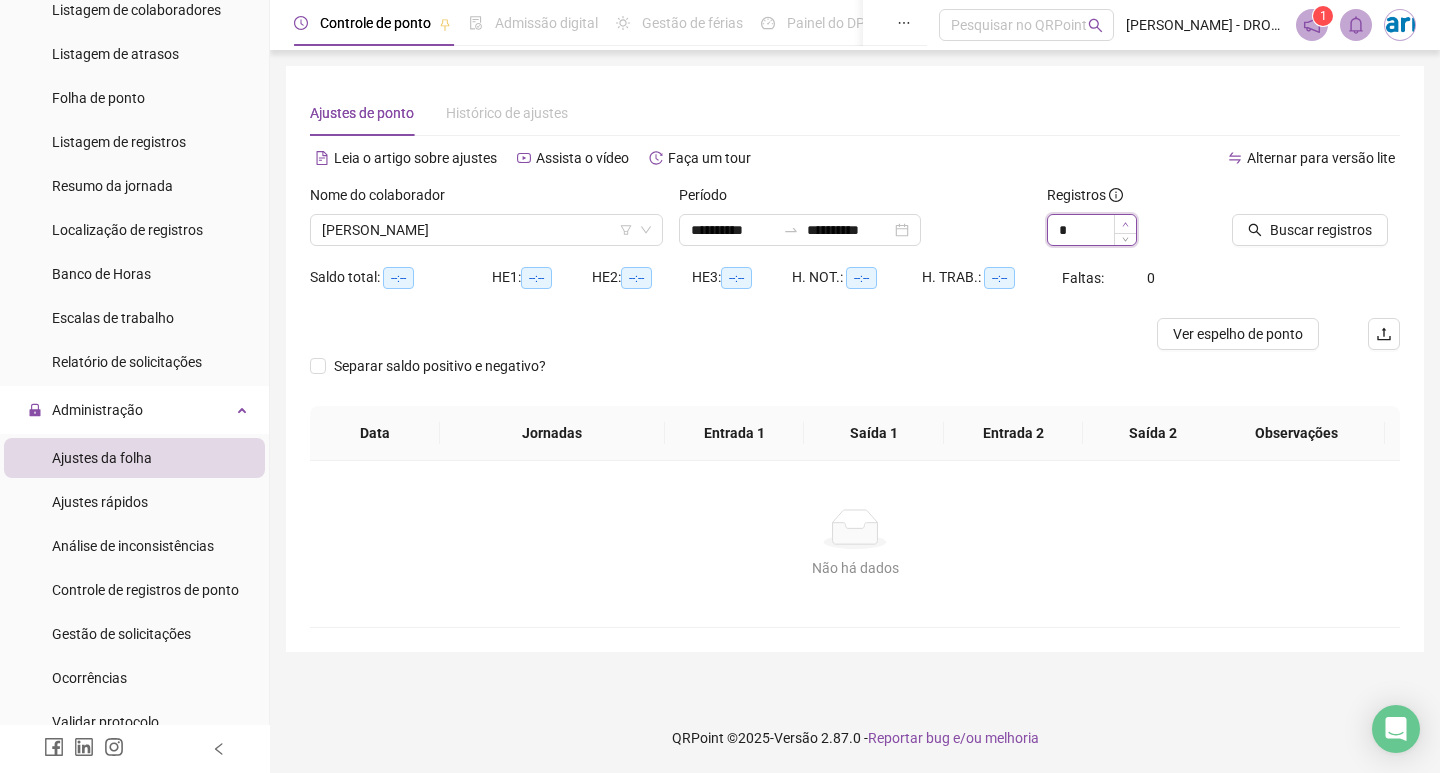 type on "*" 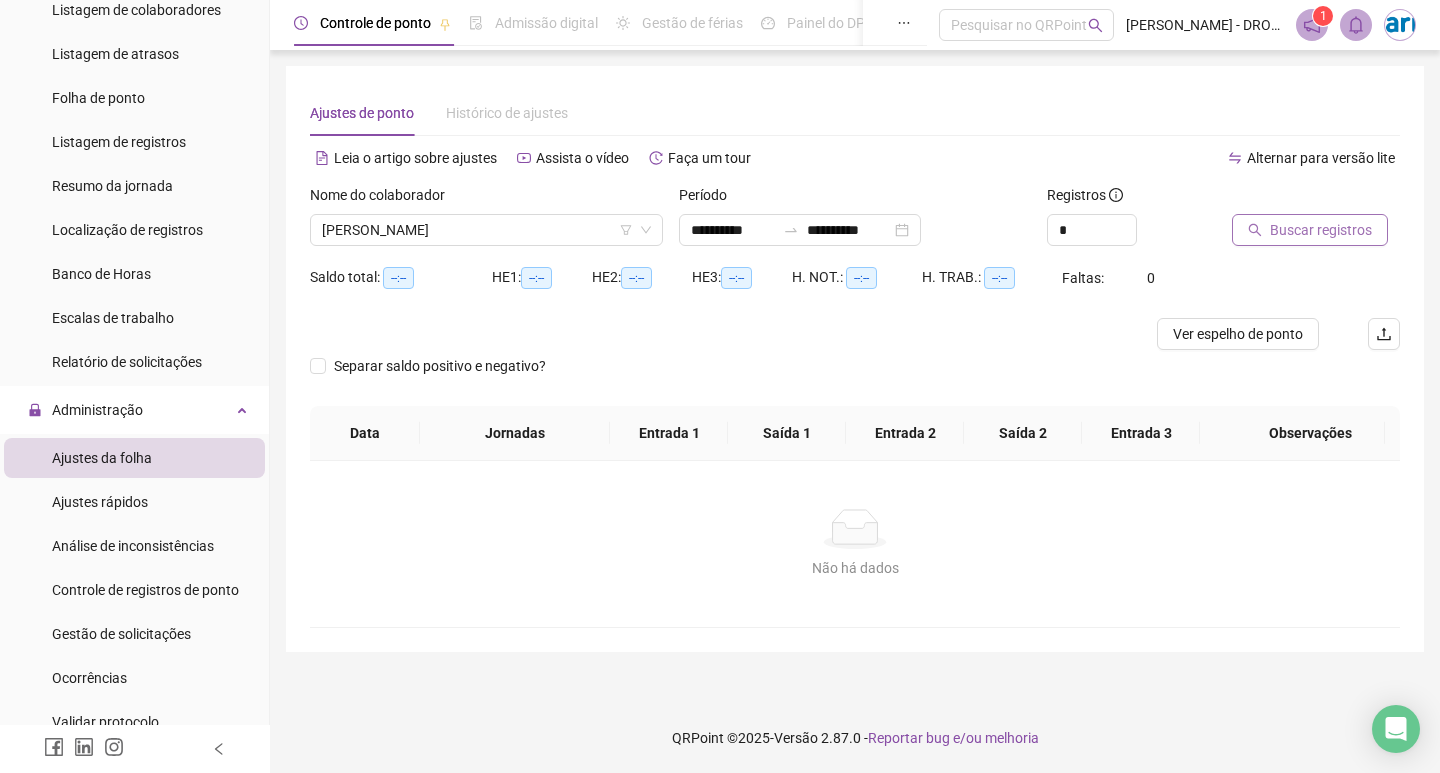 click on "Buscar registros" at bounding box center (1321, 230) 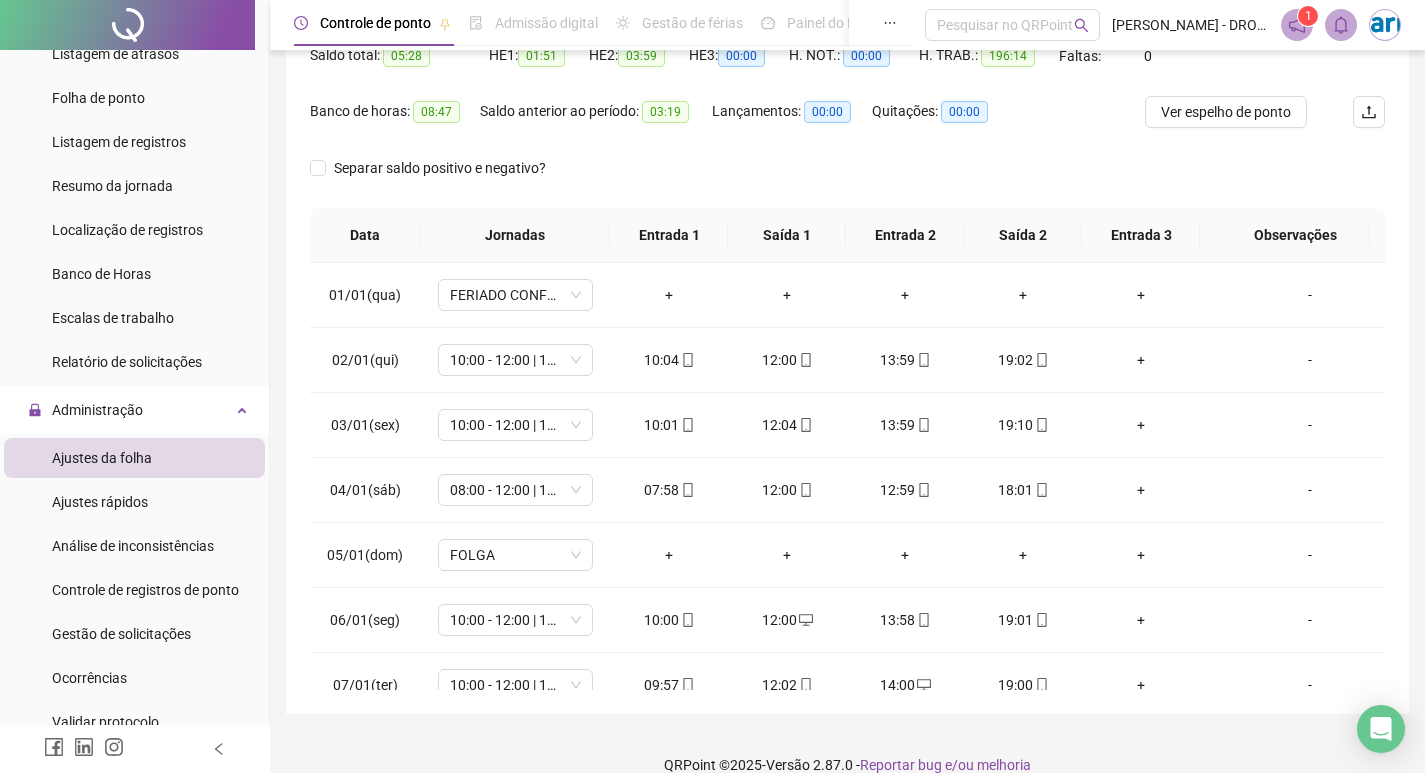 scroll, scrollTop: 249, scrollLeft: 0, axis: vertical 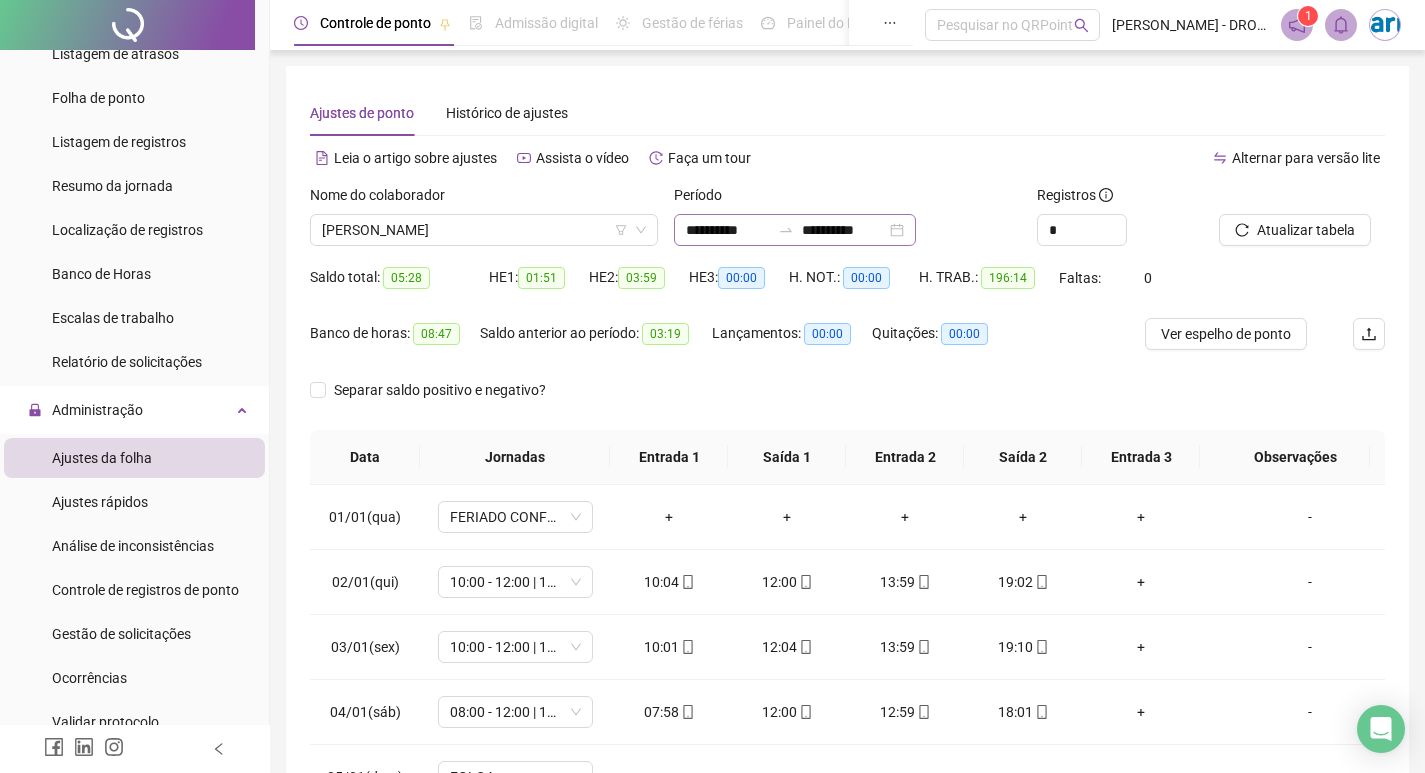 click on "**********" at bounding box center [795, 230] 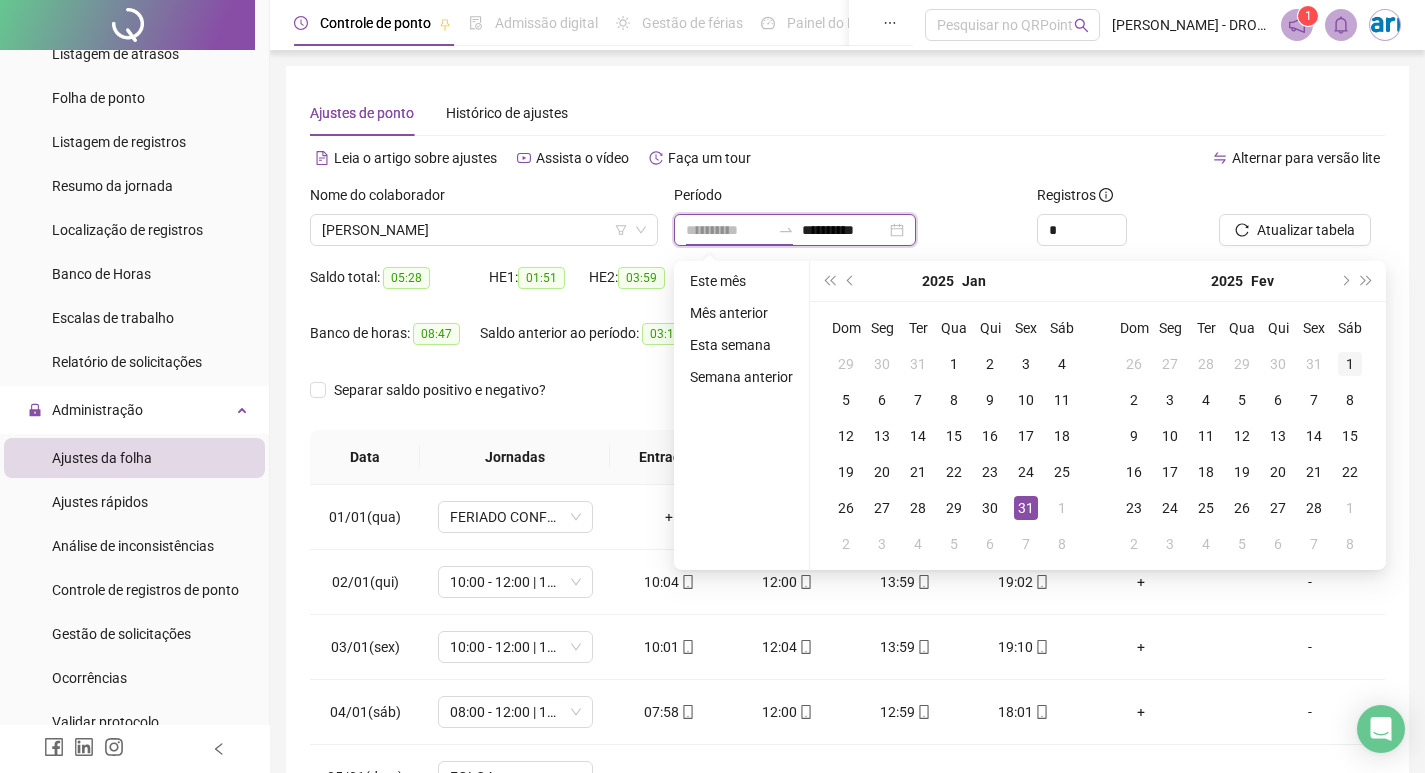 type on "**********" 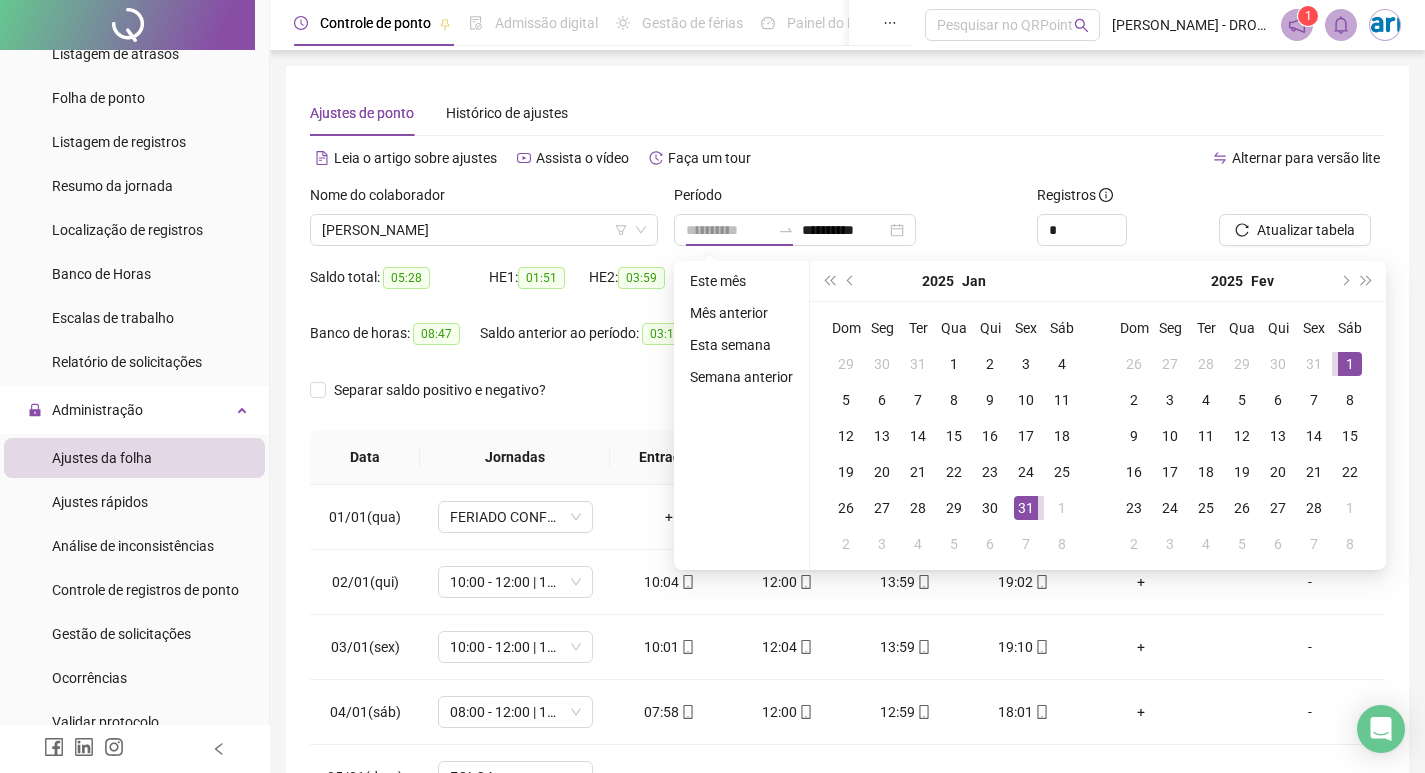 click on "1" at bounding box center [1350, 364] 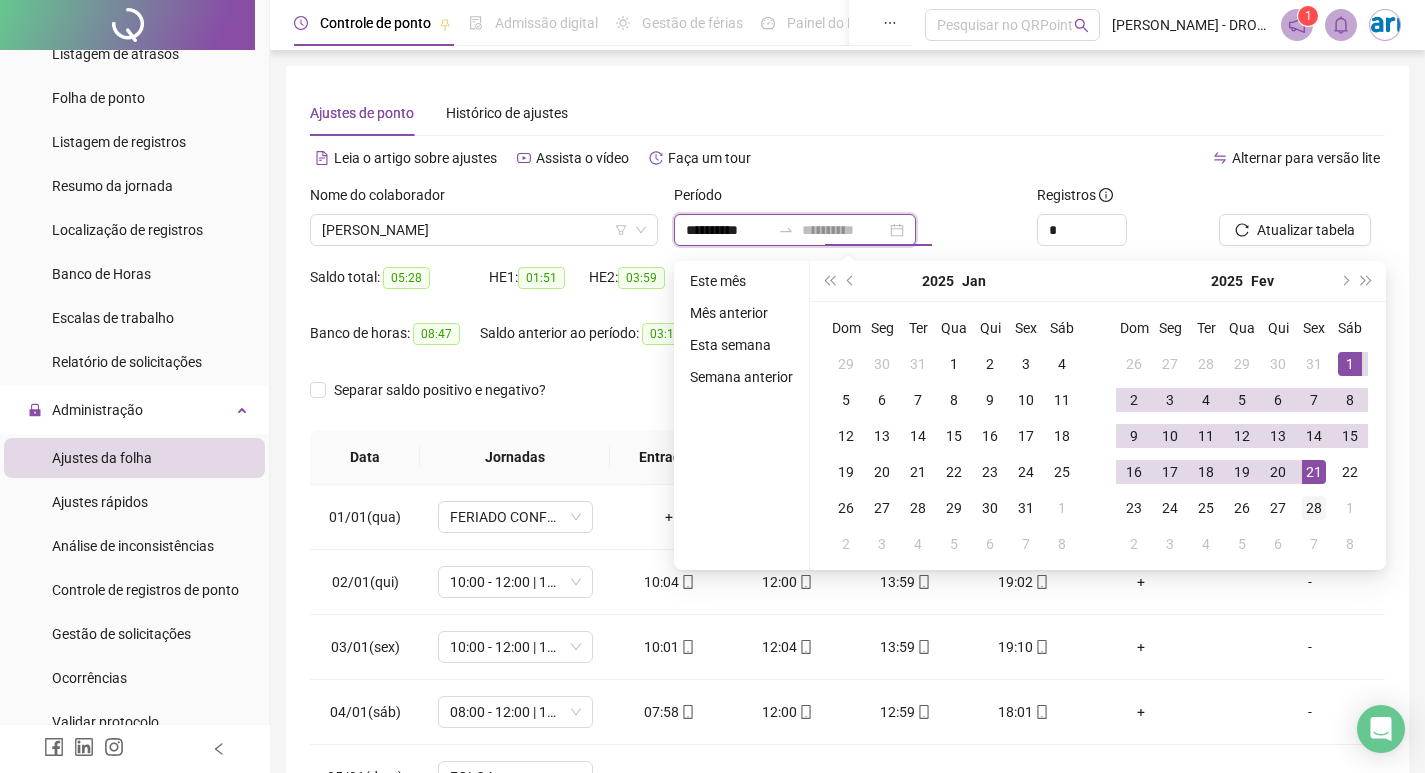 type on "**********" 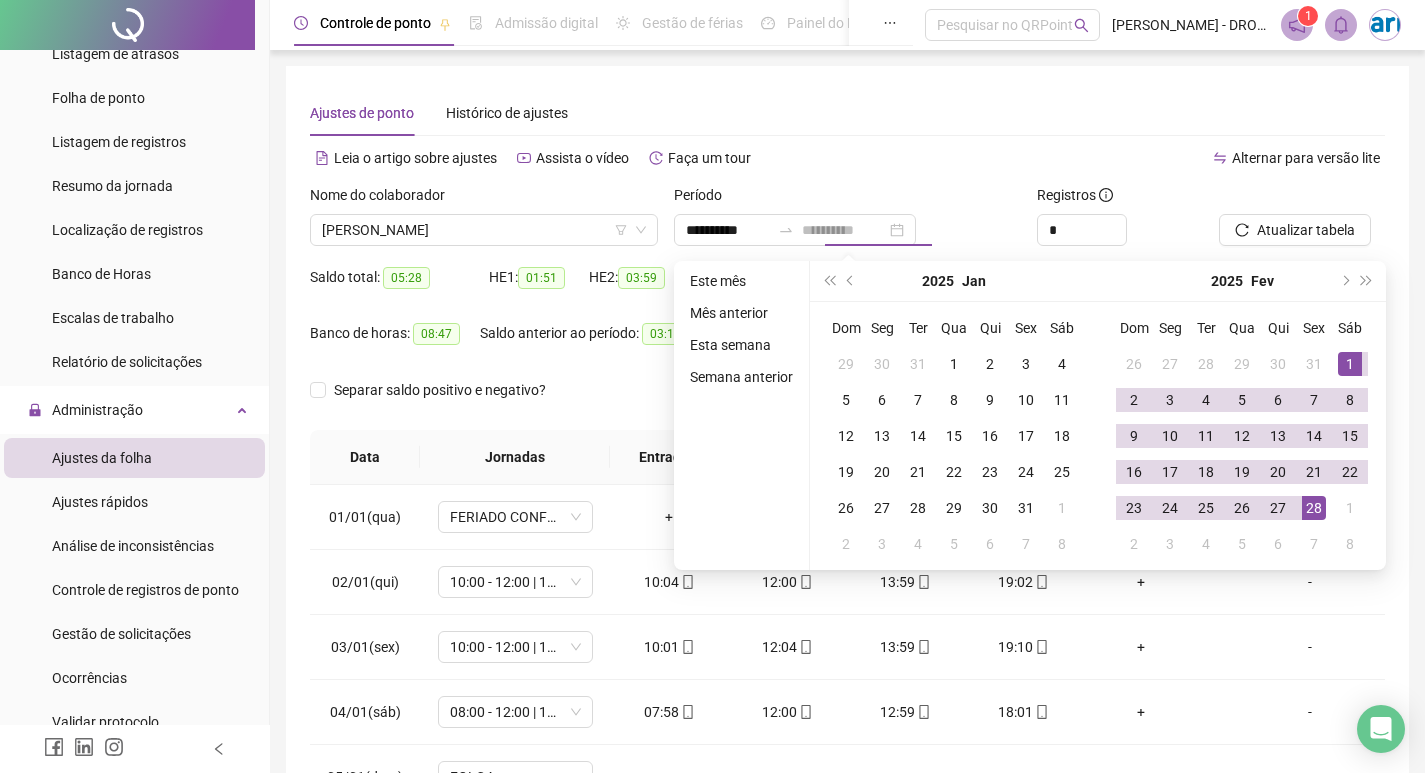 click on "28" at bounding box center [1314, 508] 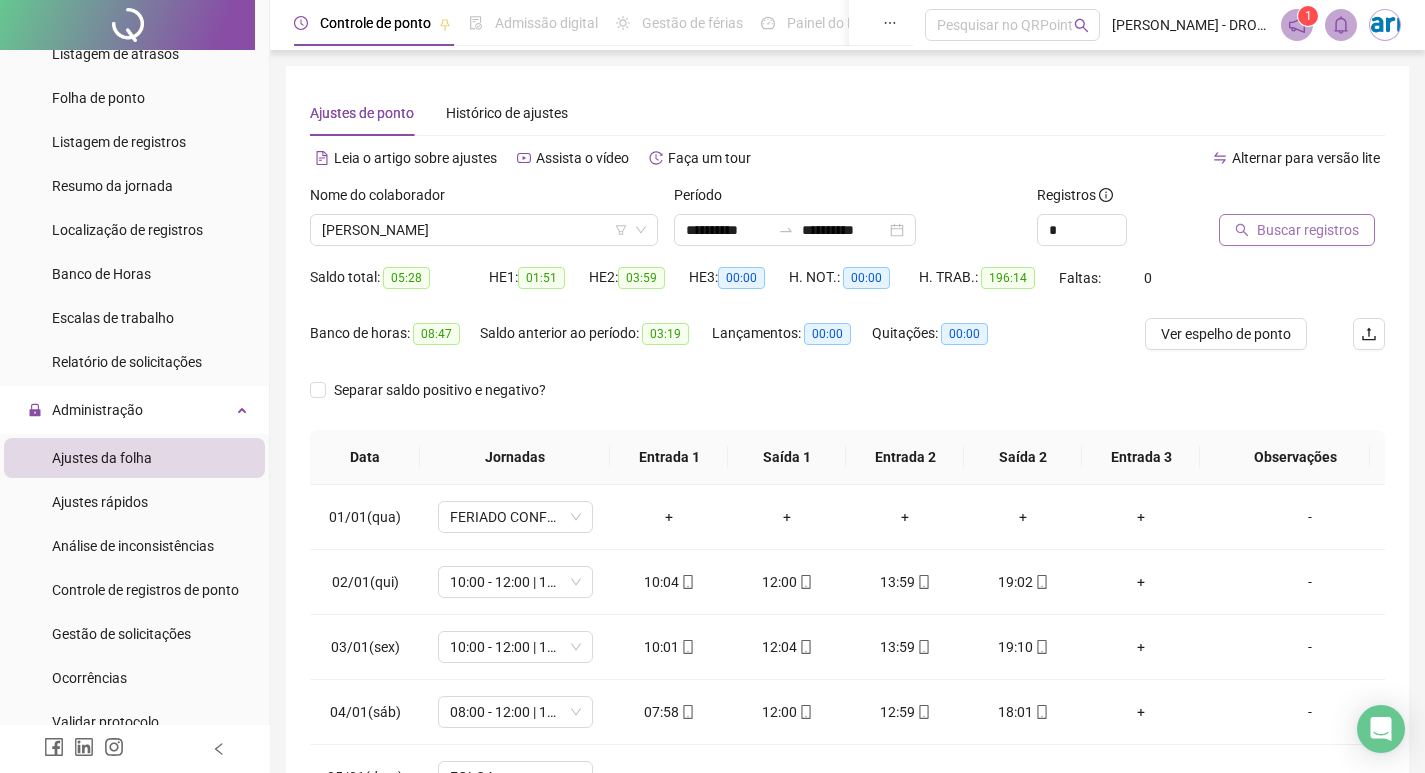 click on "Buscar registros" at bounding box center (1308, 230) 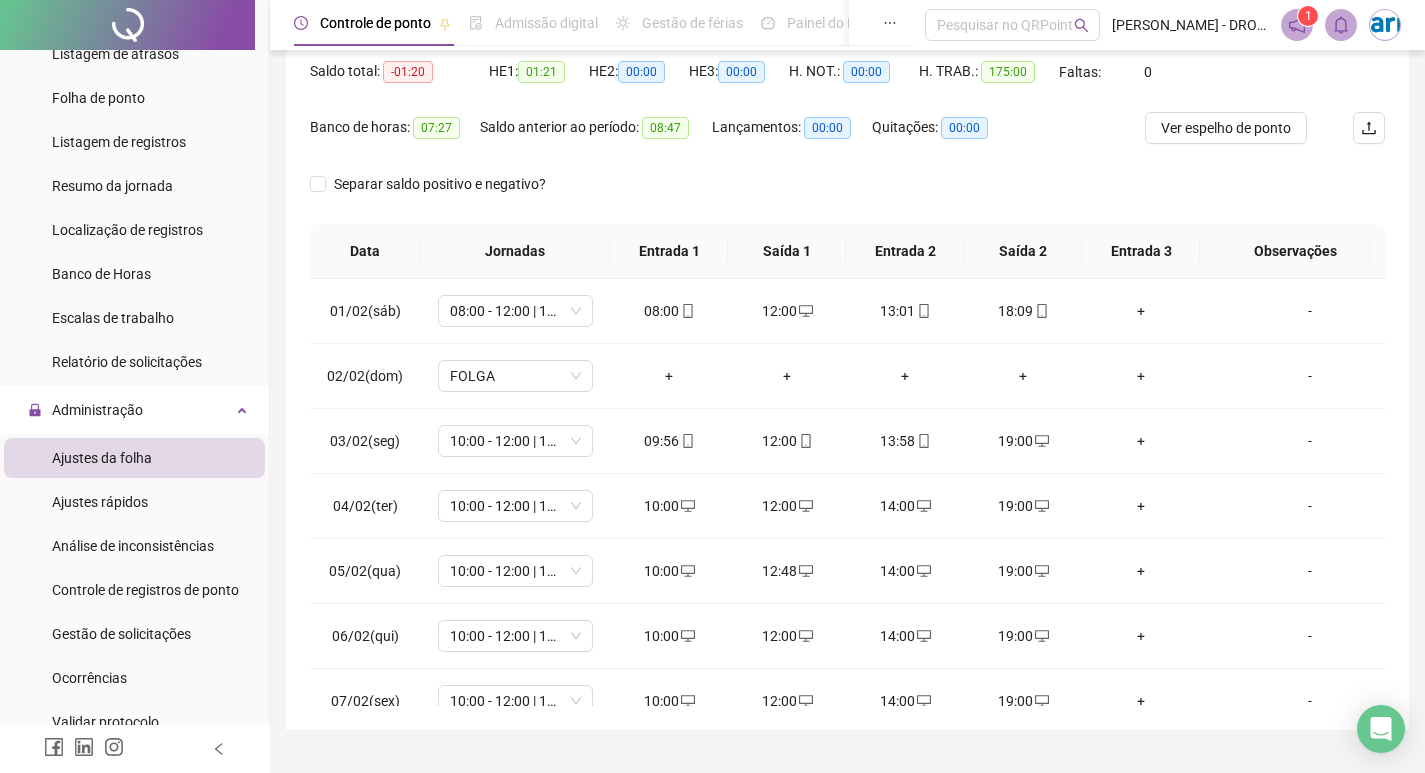 scroll, scrollTop: 249, scrollLeft: 0, axis: vertical 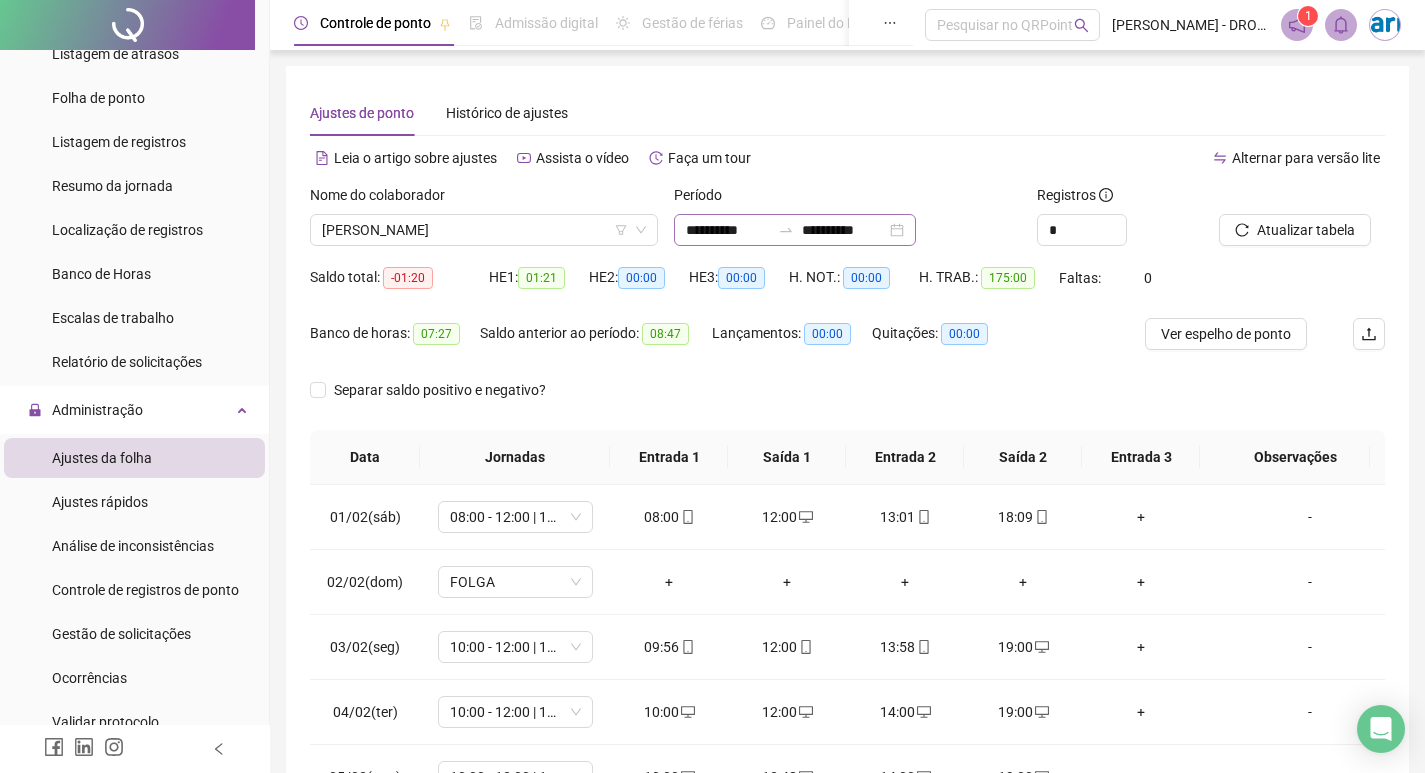 click on "**********" at bounding box center [795, 230] 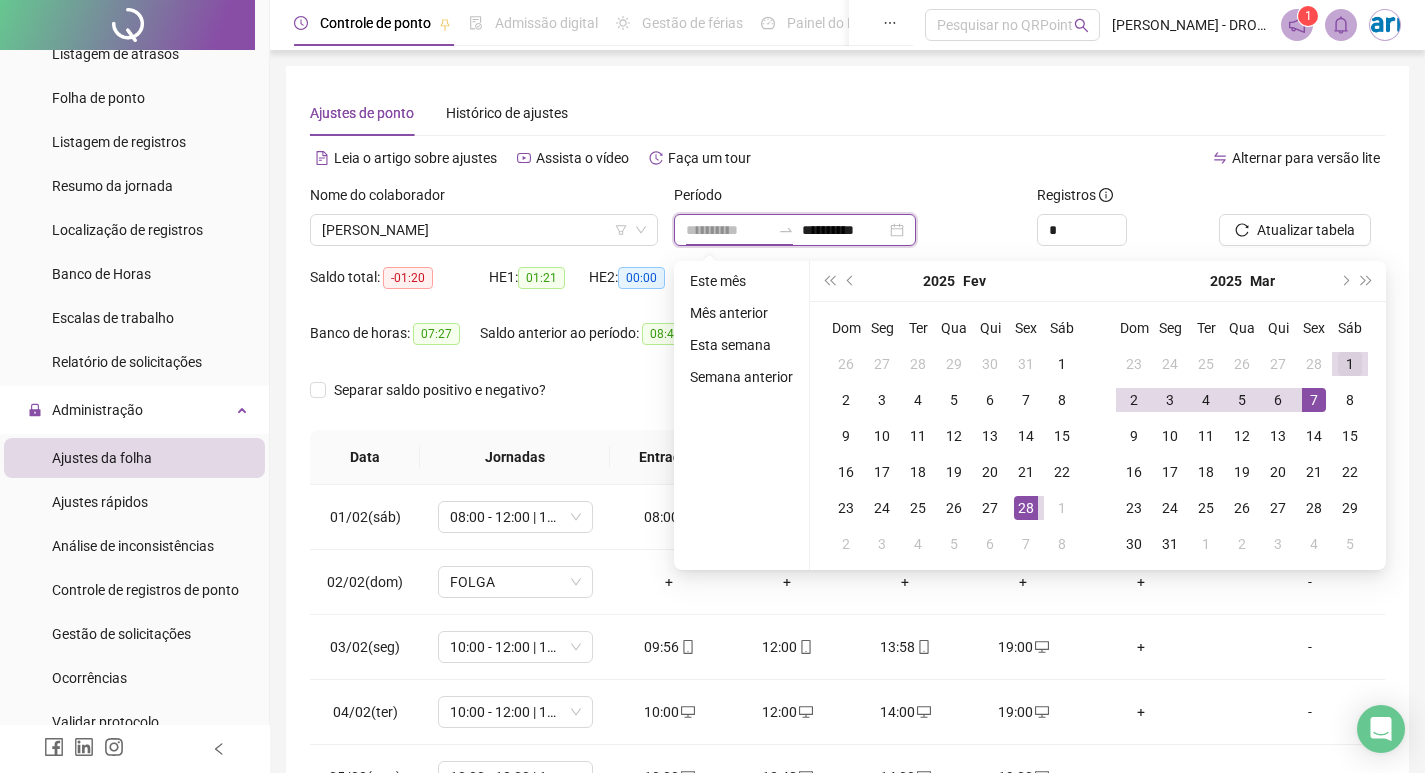type on "**********" 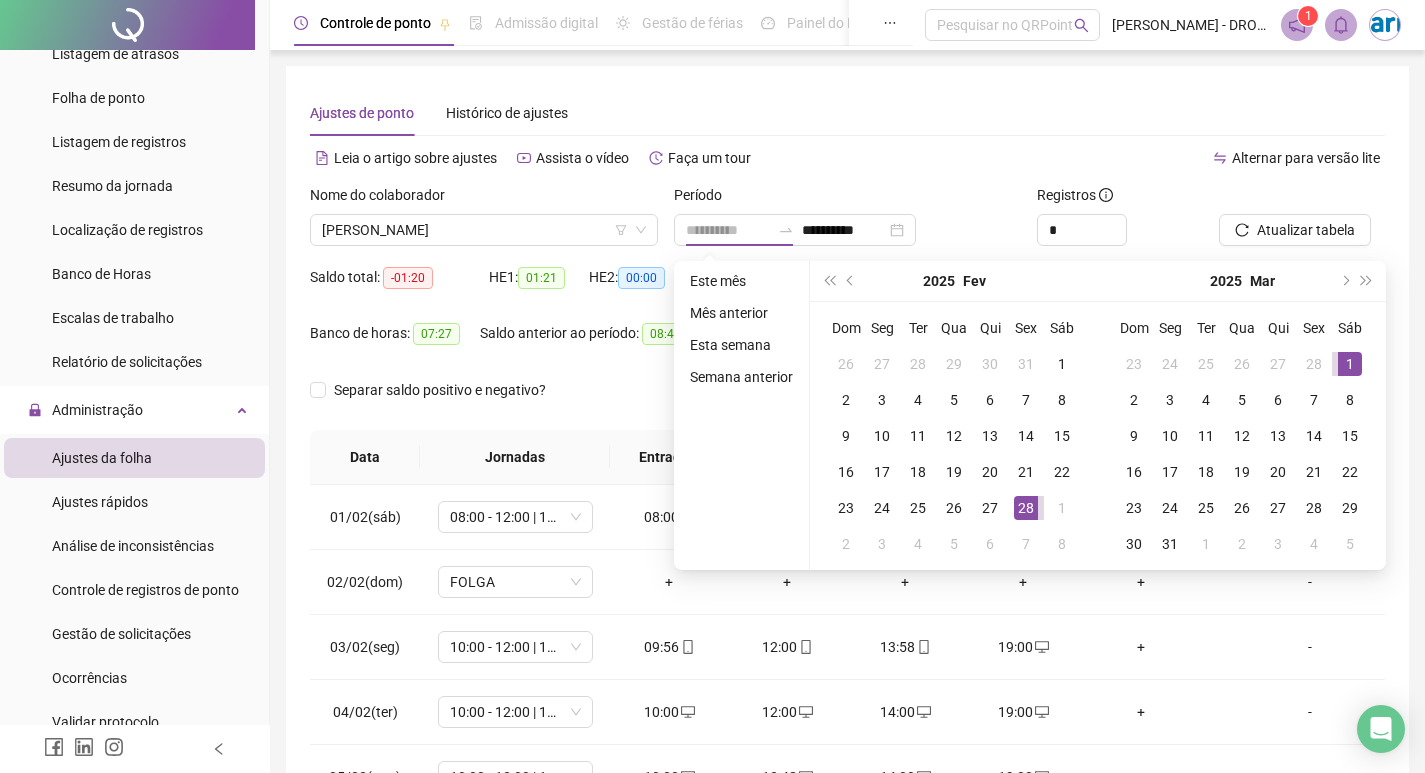 click on "1" at bounding box center [1350, 364] 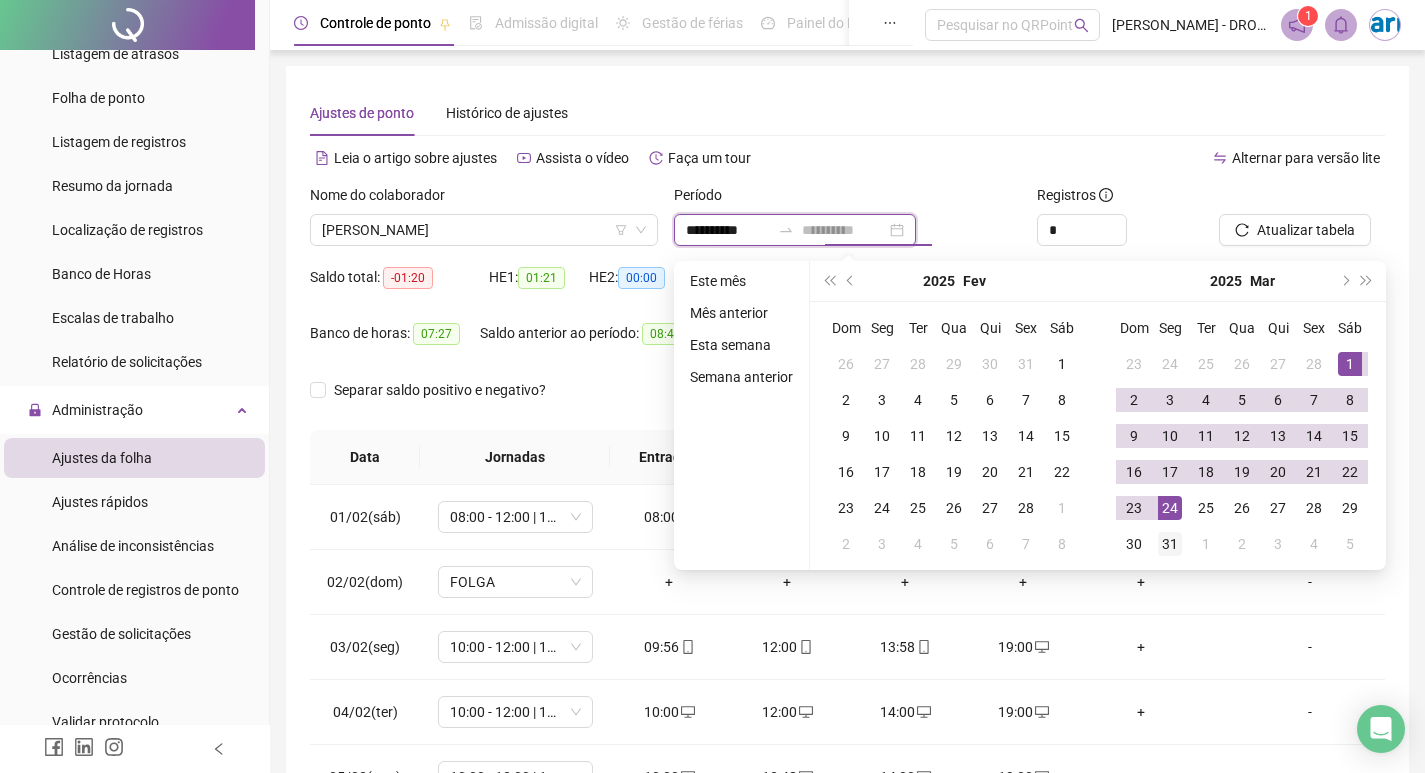 type on "**********" 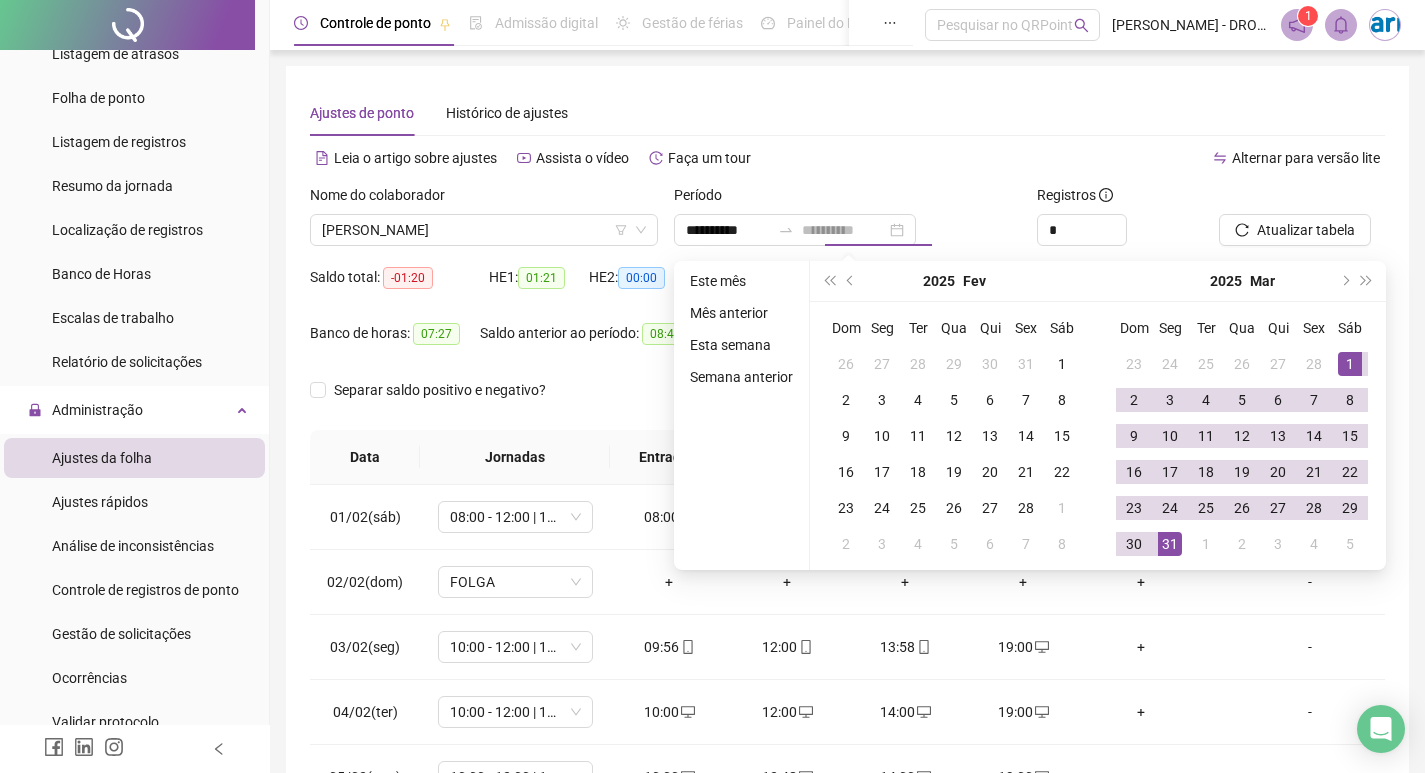 click on "31" at bounding box center (1170, 544) 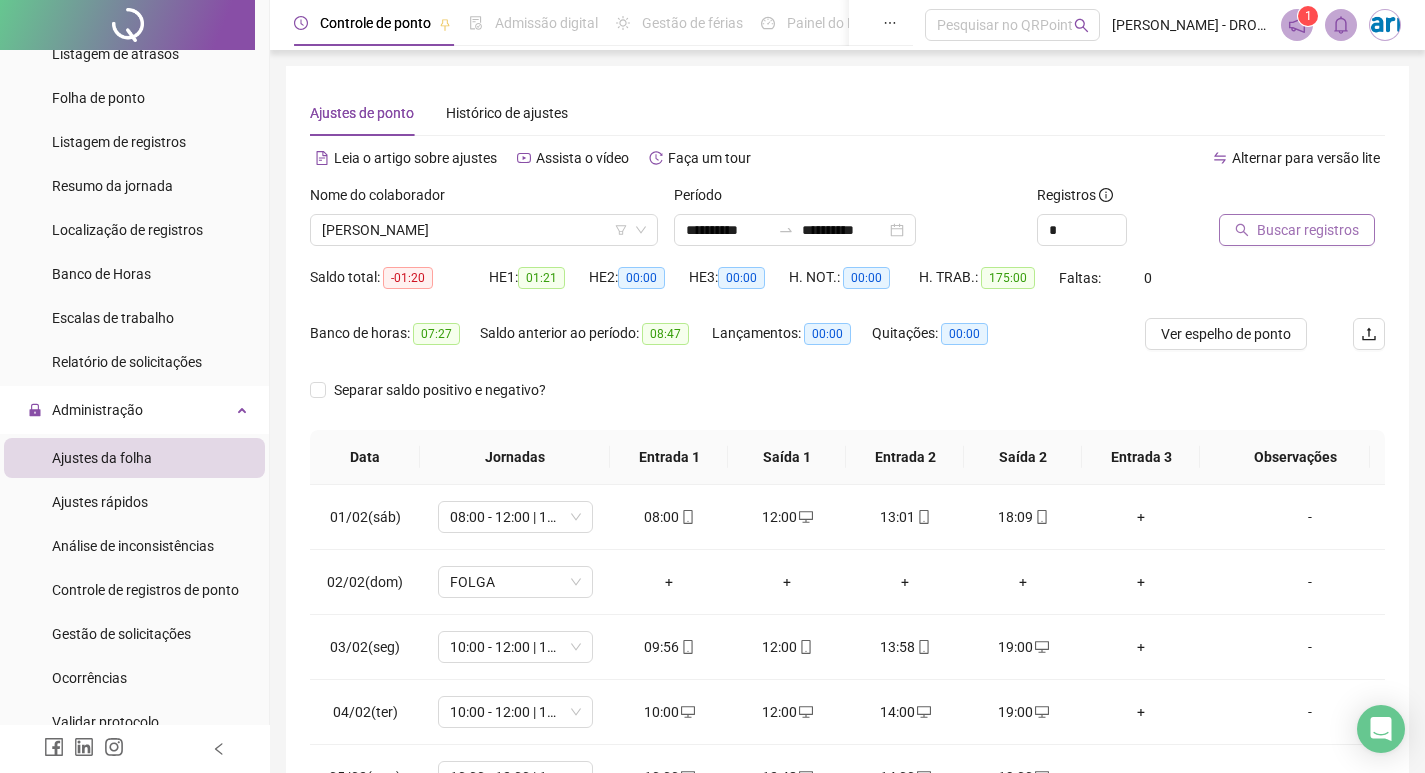 click on "Buscar registros" at bounding box center [1308, 230] 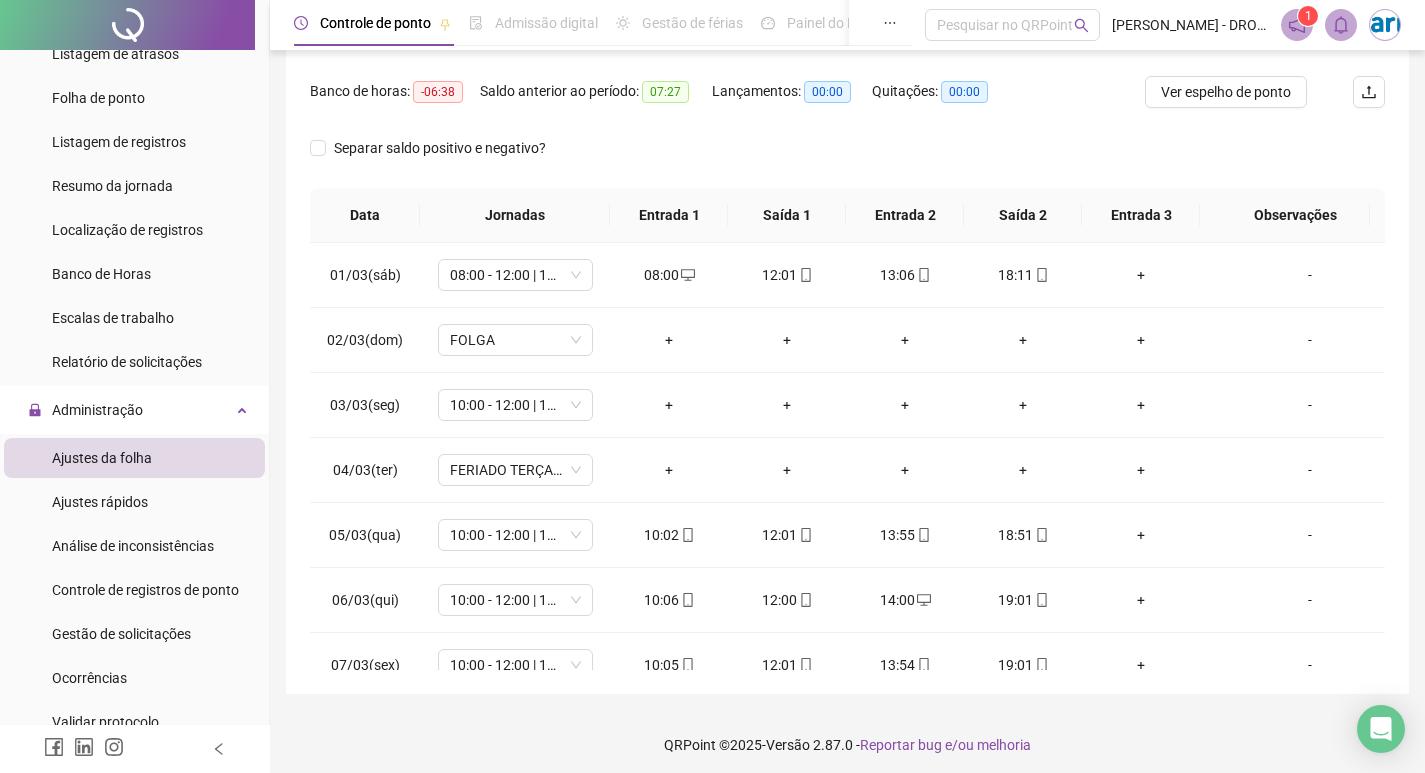 scroll, scrollTop: 249, scrollLeft: 0, axis: vertical 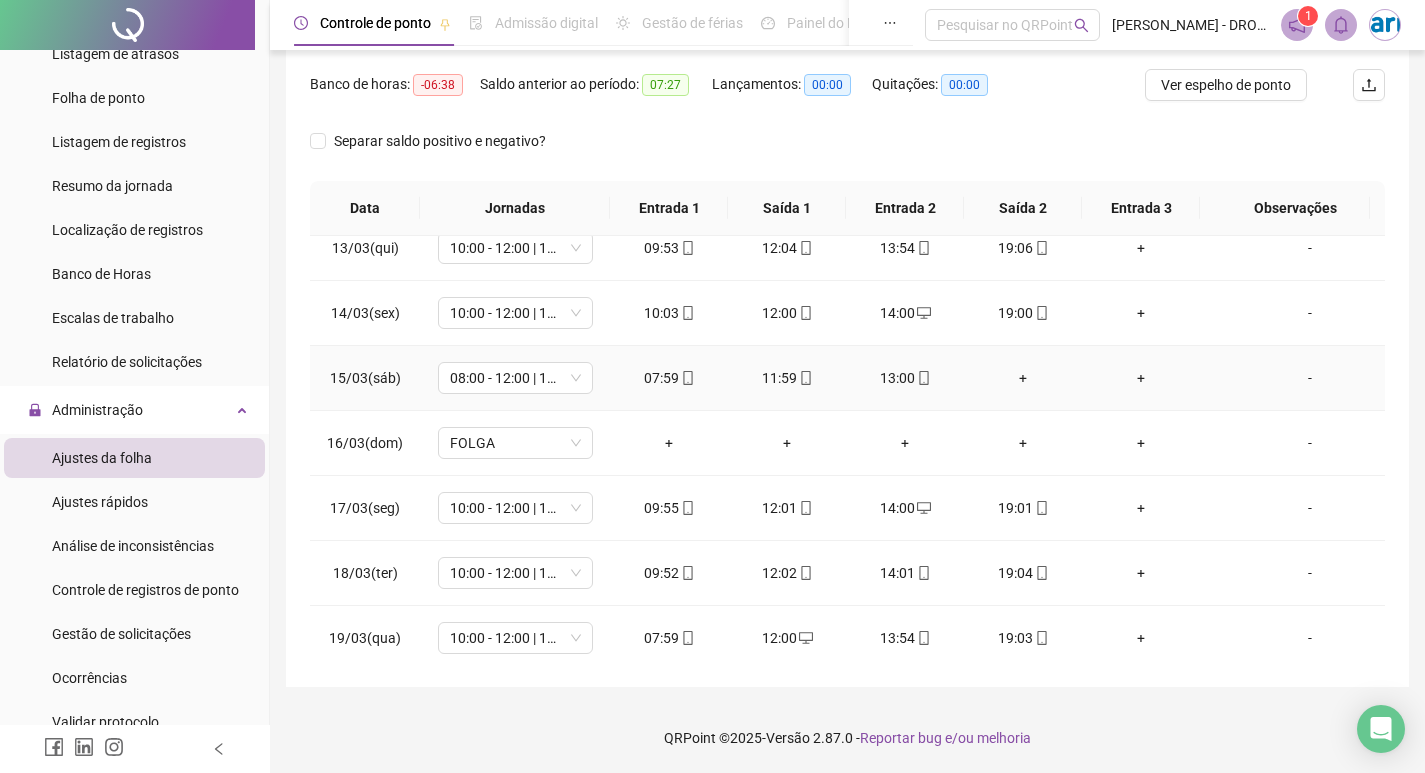 click on "+" at bounding box center [1023, 378] 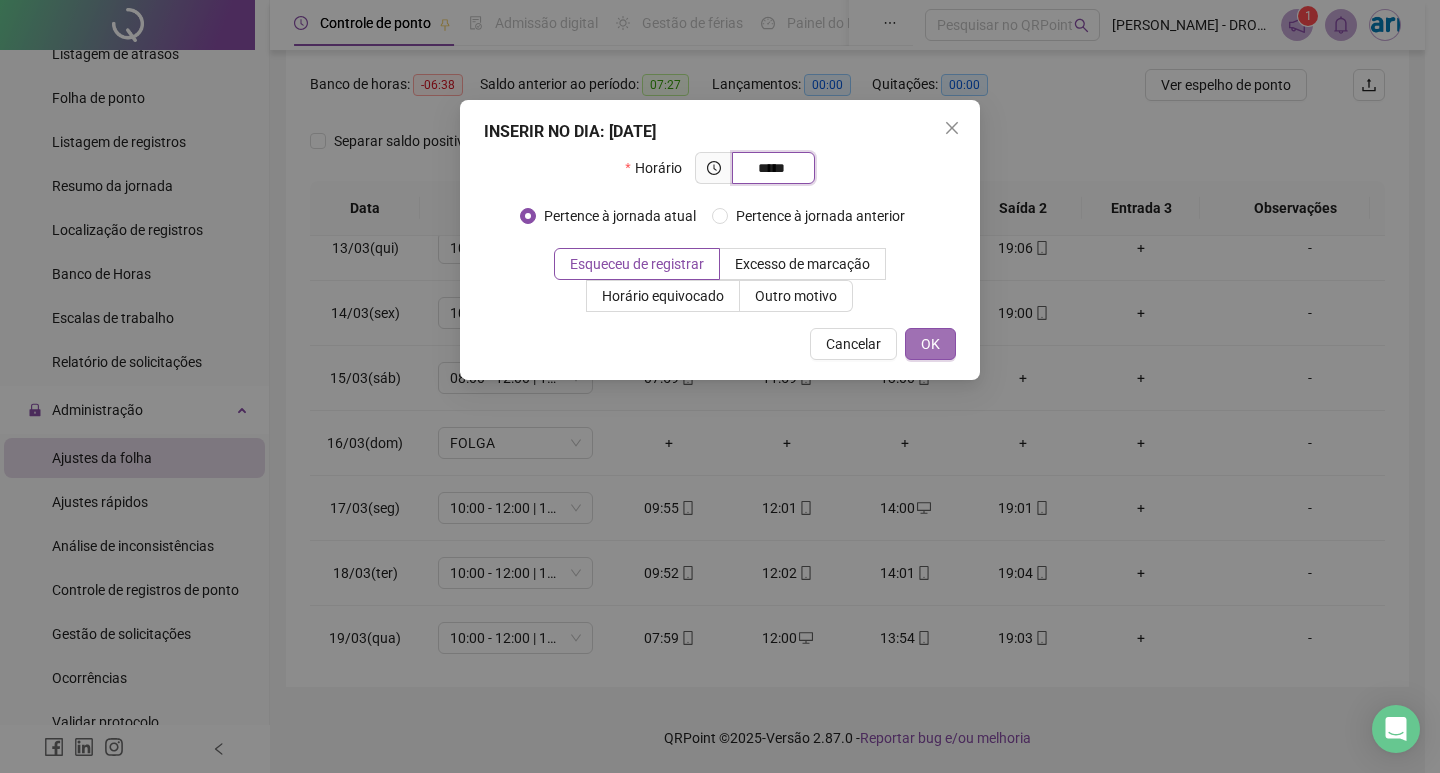 type on "*****" 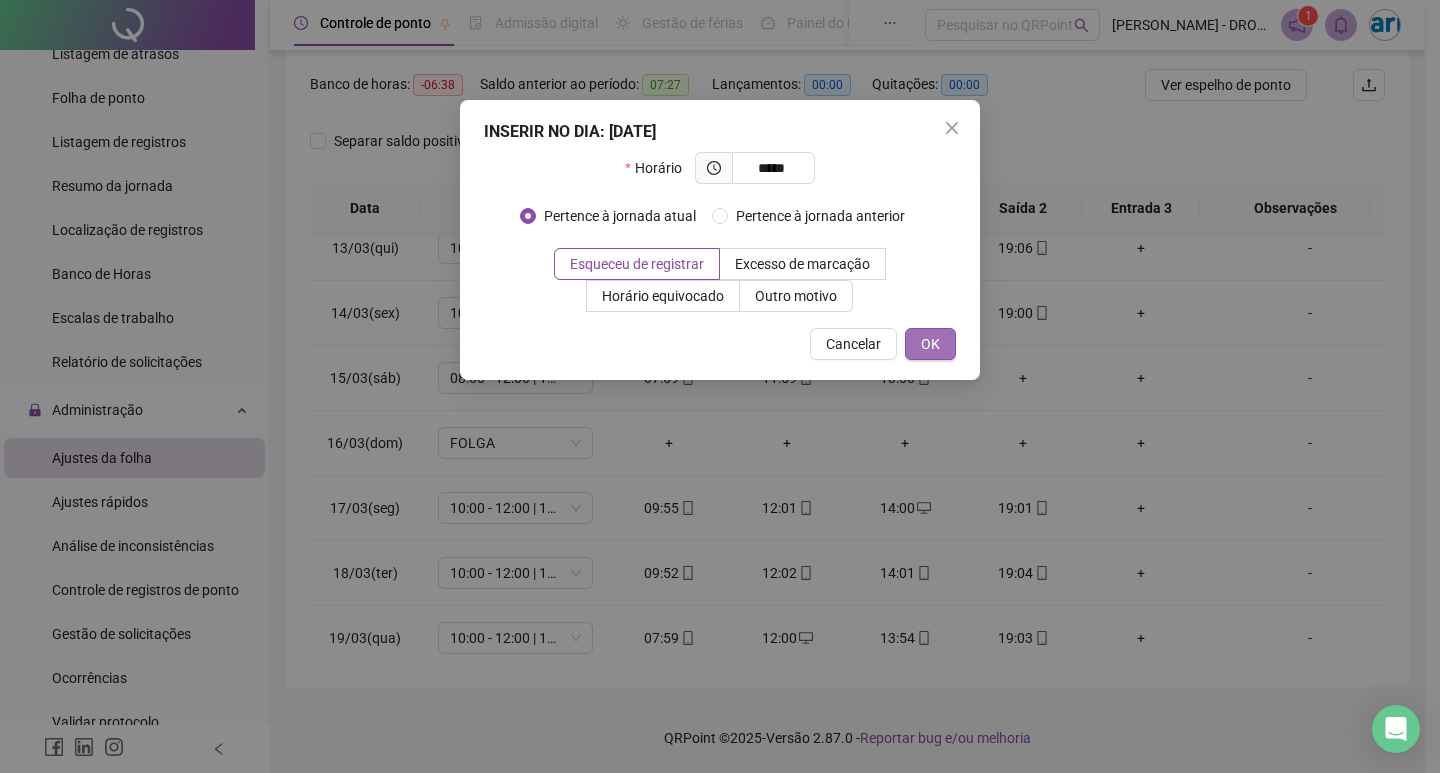 click on "OK" at bounding box center [930, 344] 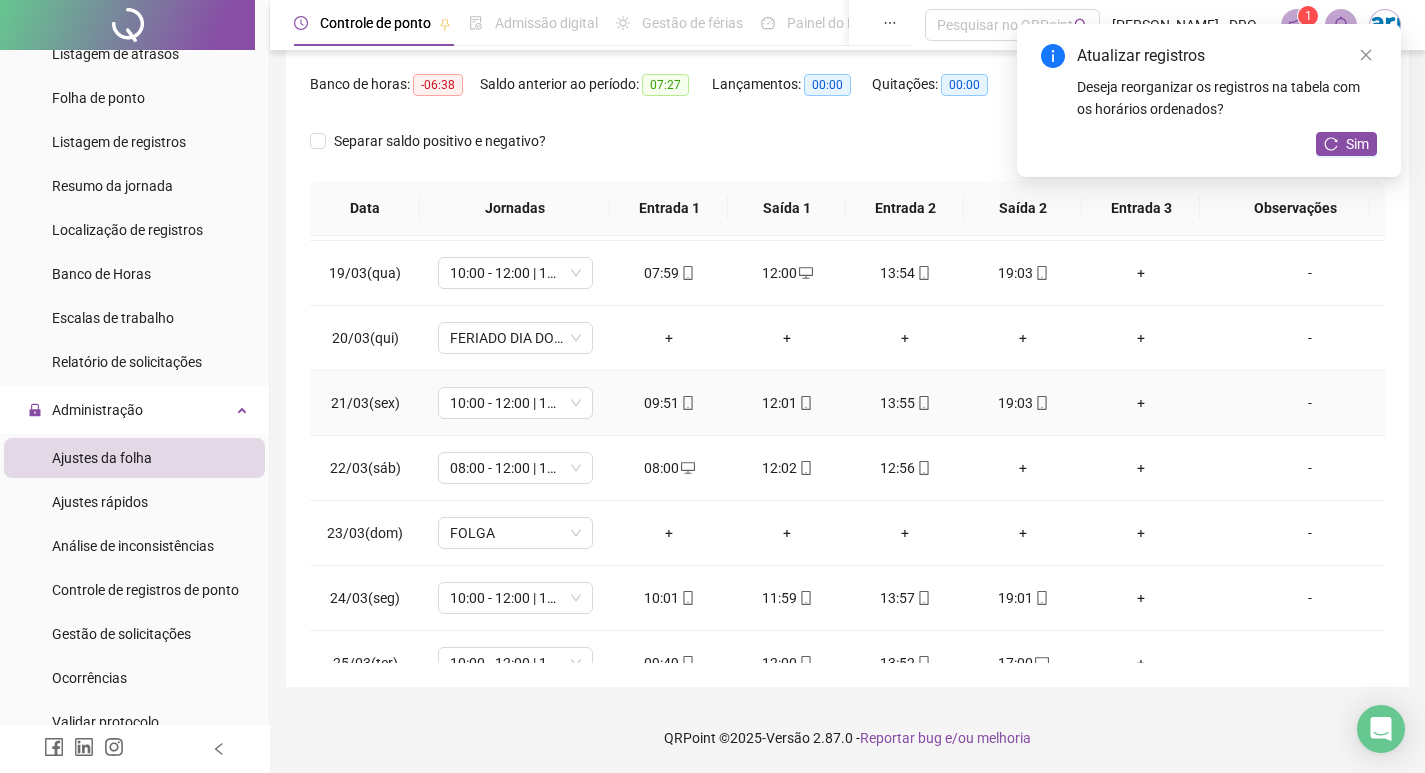 scroll, scrollTop: 1200, scrollLeft: 0, axis: vertical 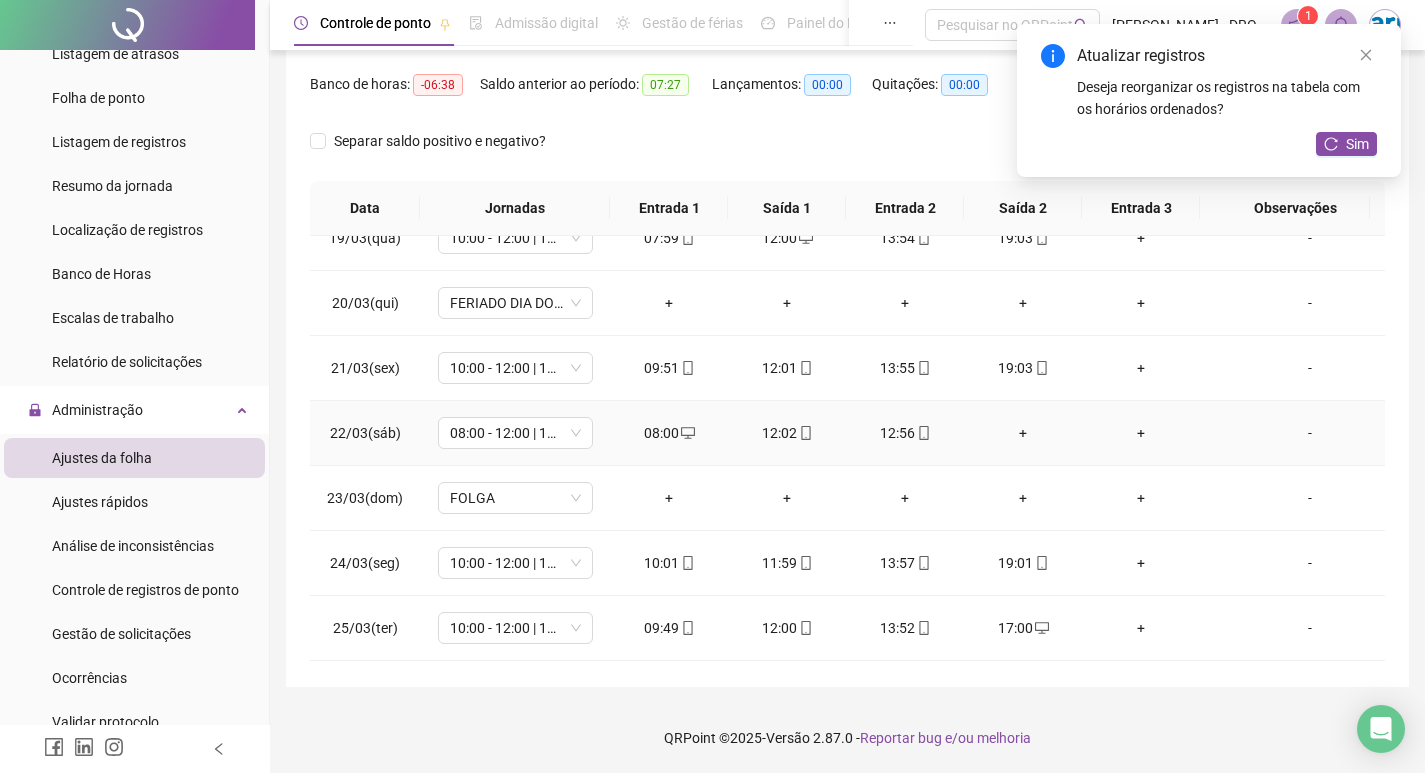 click on "+" at bounding box center [1023, 433] 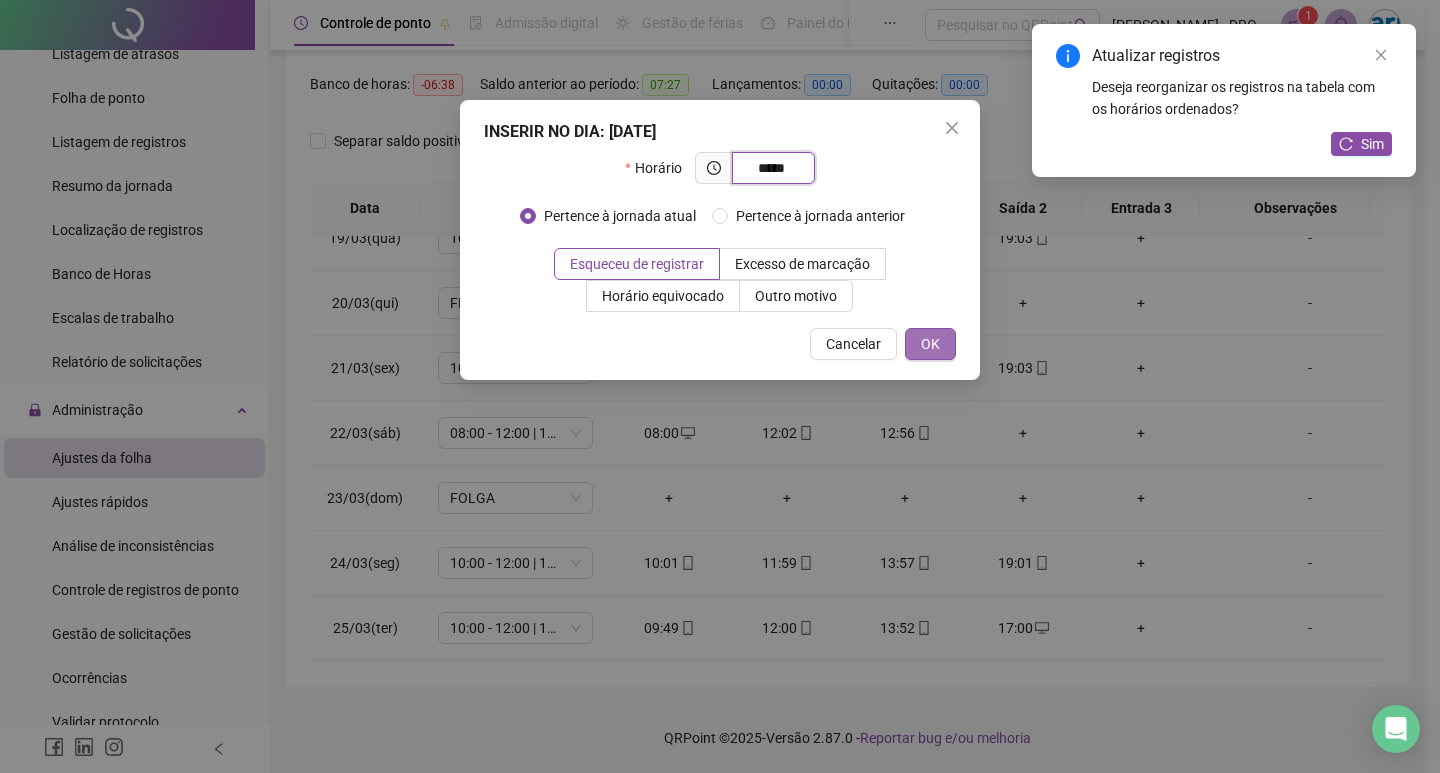 type on "*****" 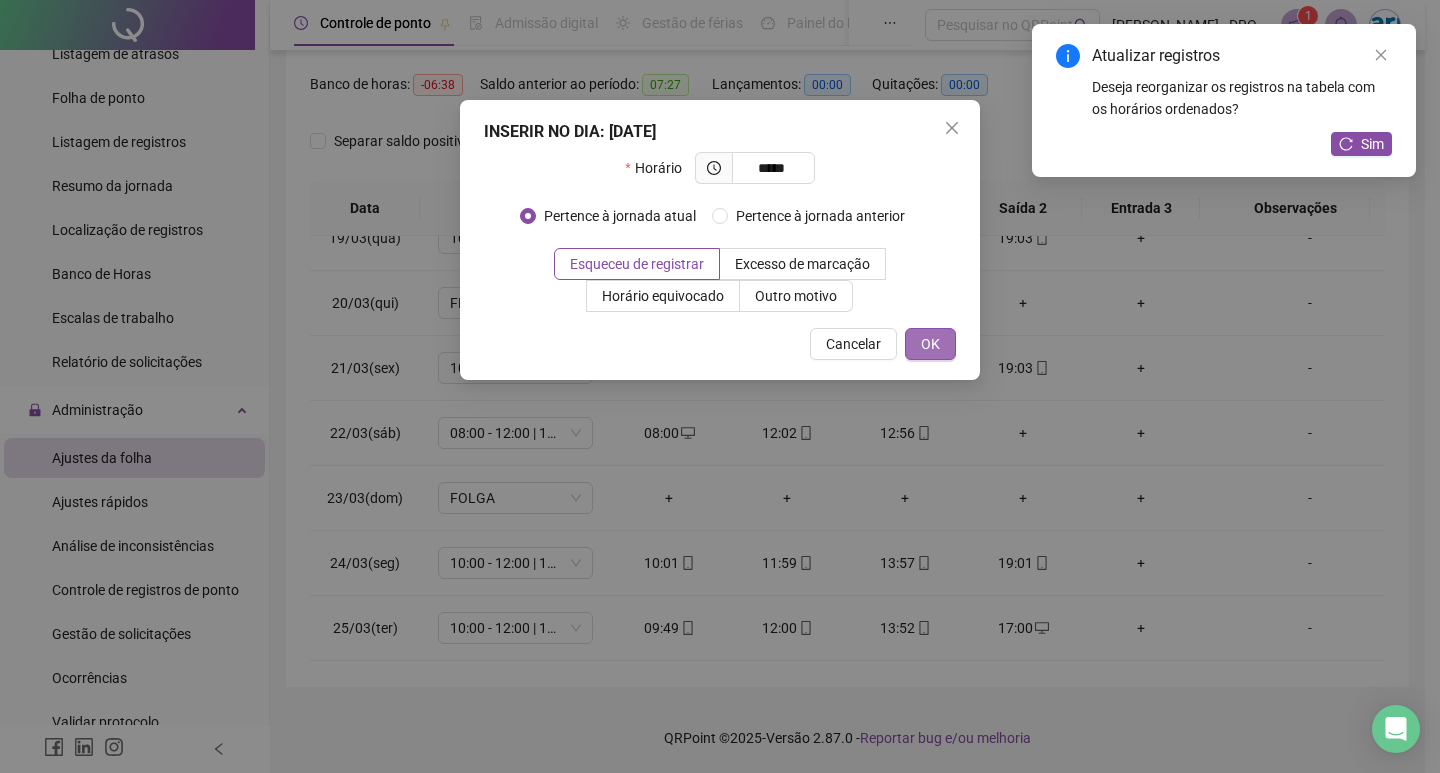 click on "OK" at bounding box center [930, 344] 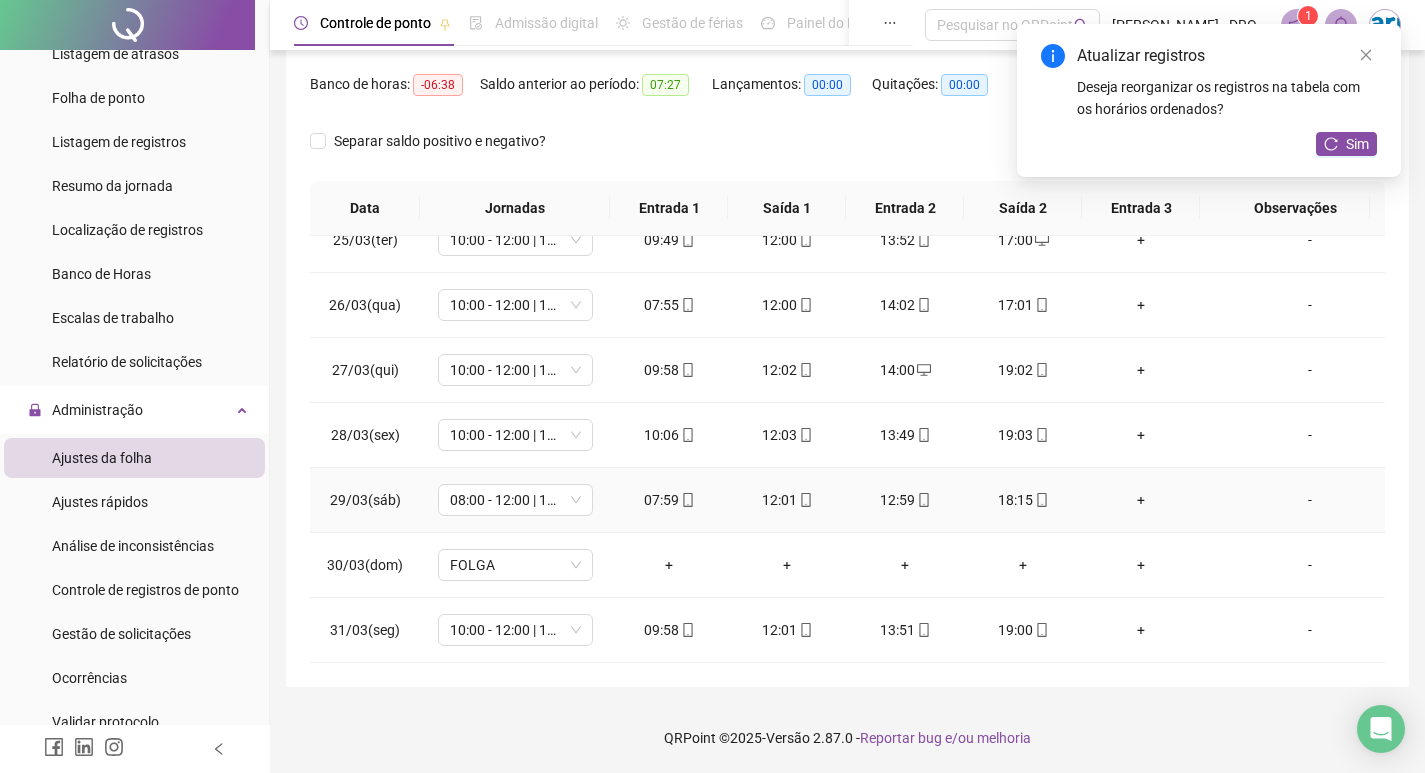 scroll, scrollTop: 1603, scrollLeft: 0, axis: vertical 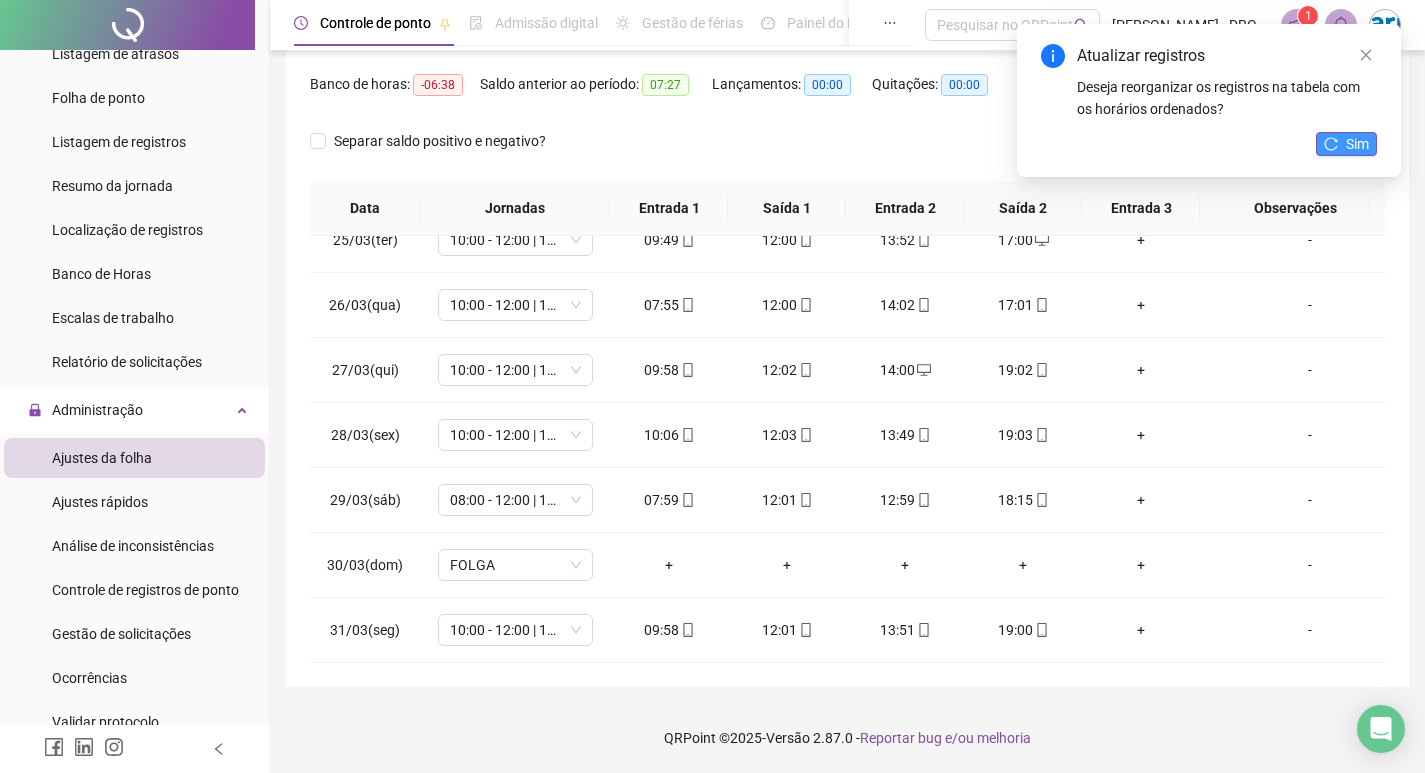 click on "Sim" at bounding box center (1357, 144) 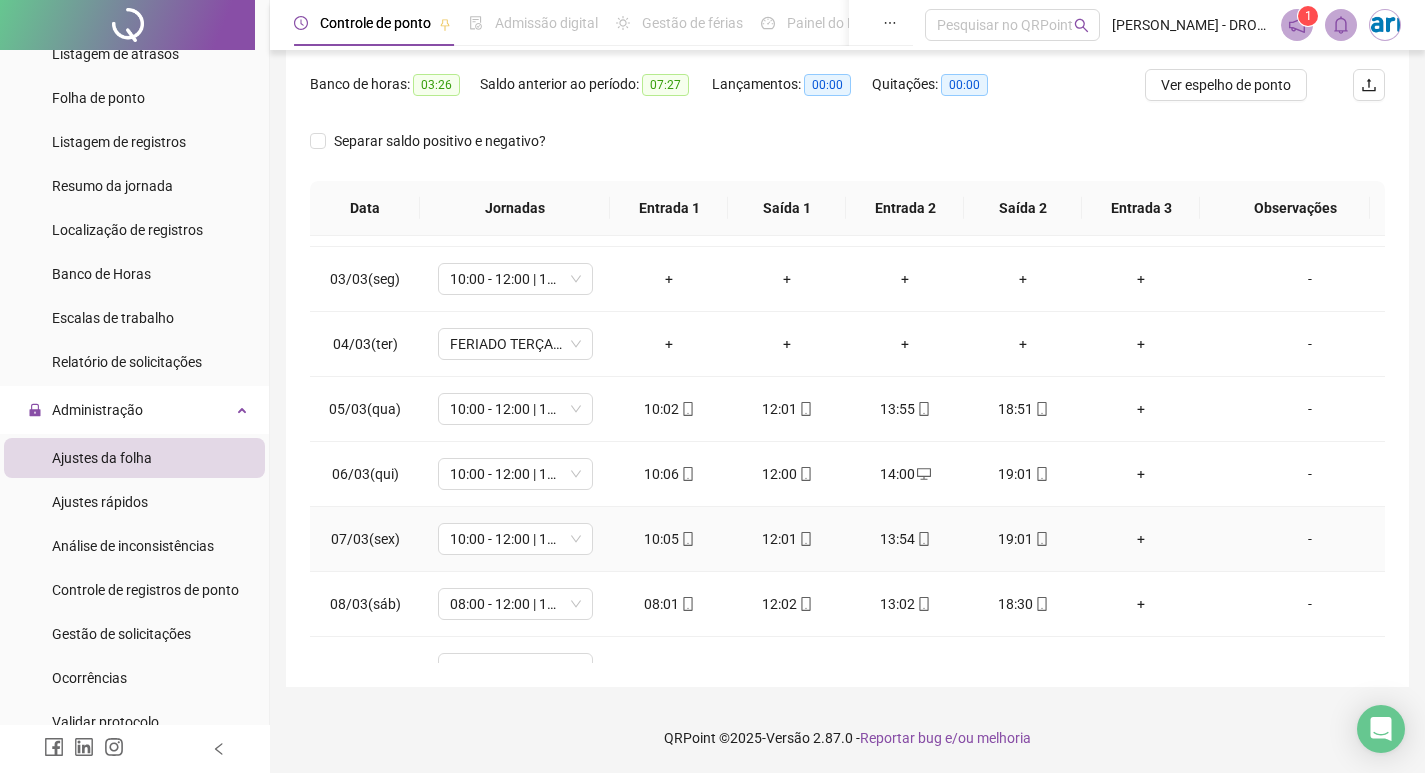 scroll, scrollTop: 0, scrollLeft: 0, axis: both 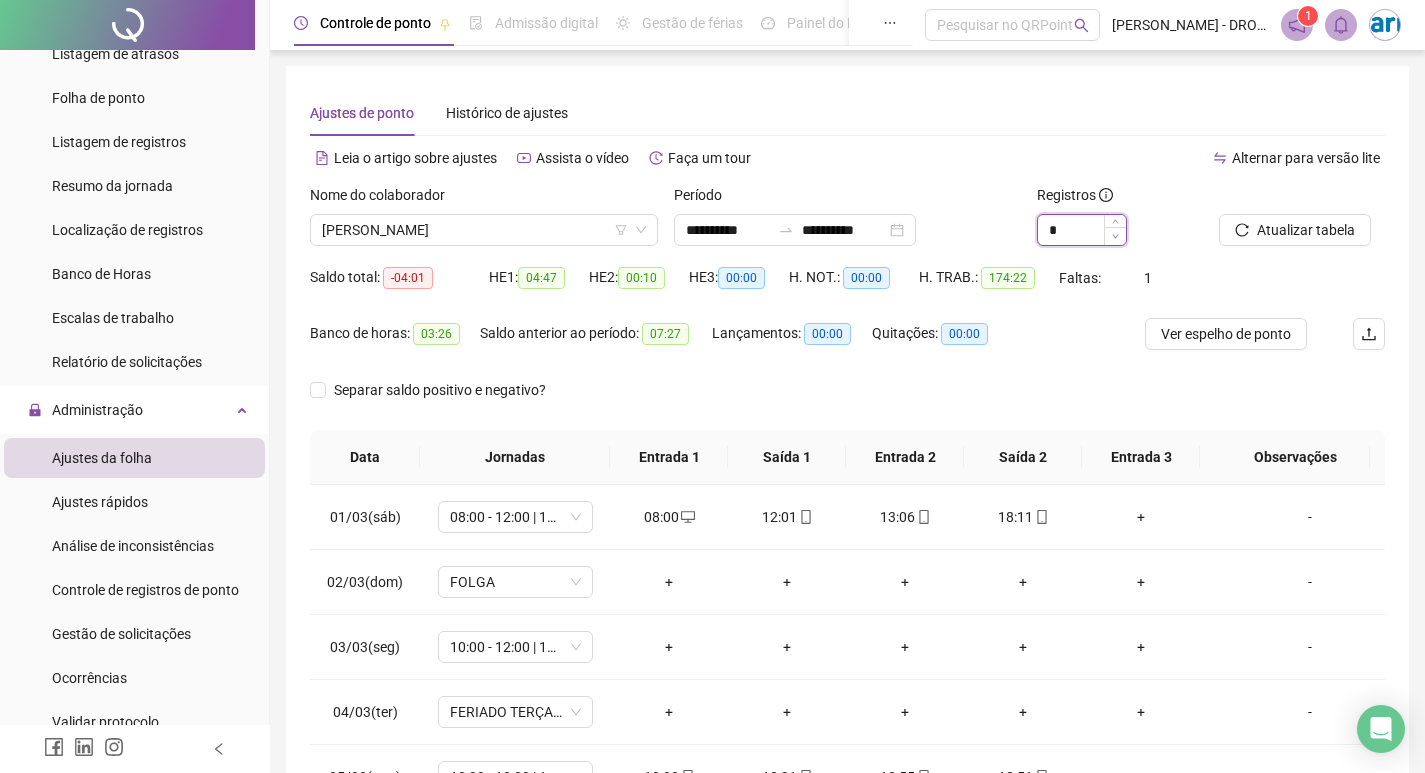 click at bounding box center [1115, 236] 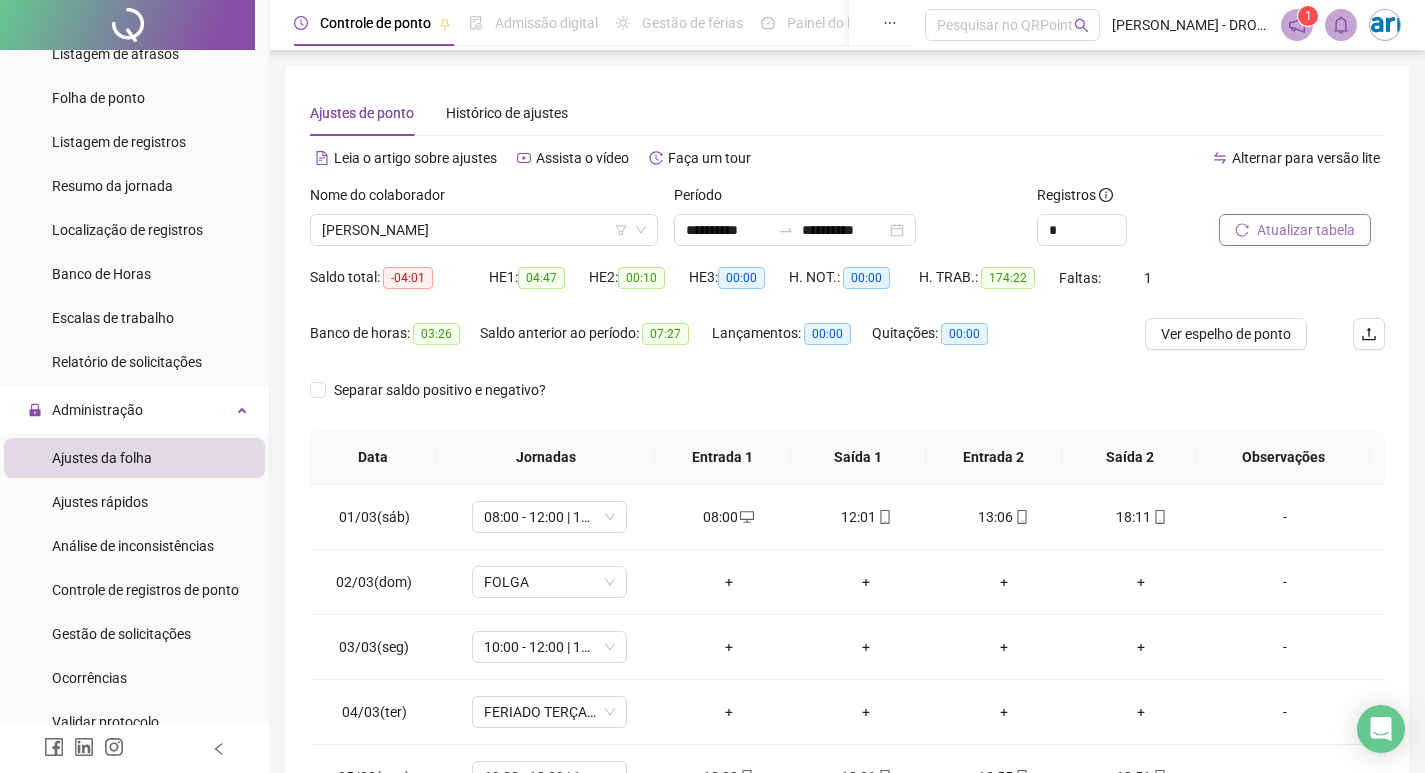 click on "Atualizar tabela" at bounding box center [1306, 230] 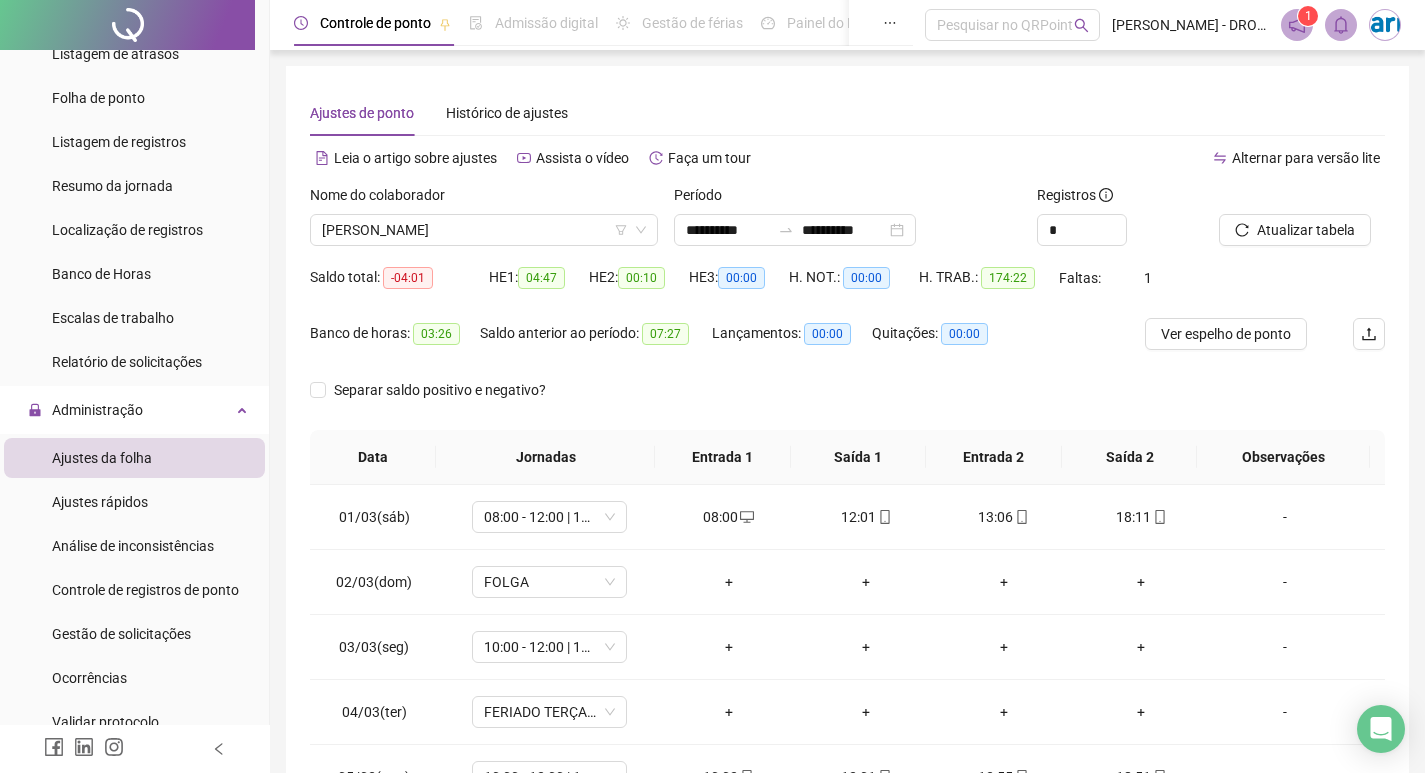 click on "Ver espelho de ponto" at bounding box center (1226, 334) 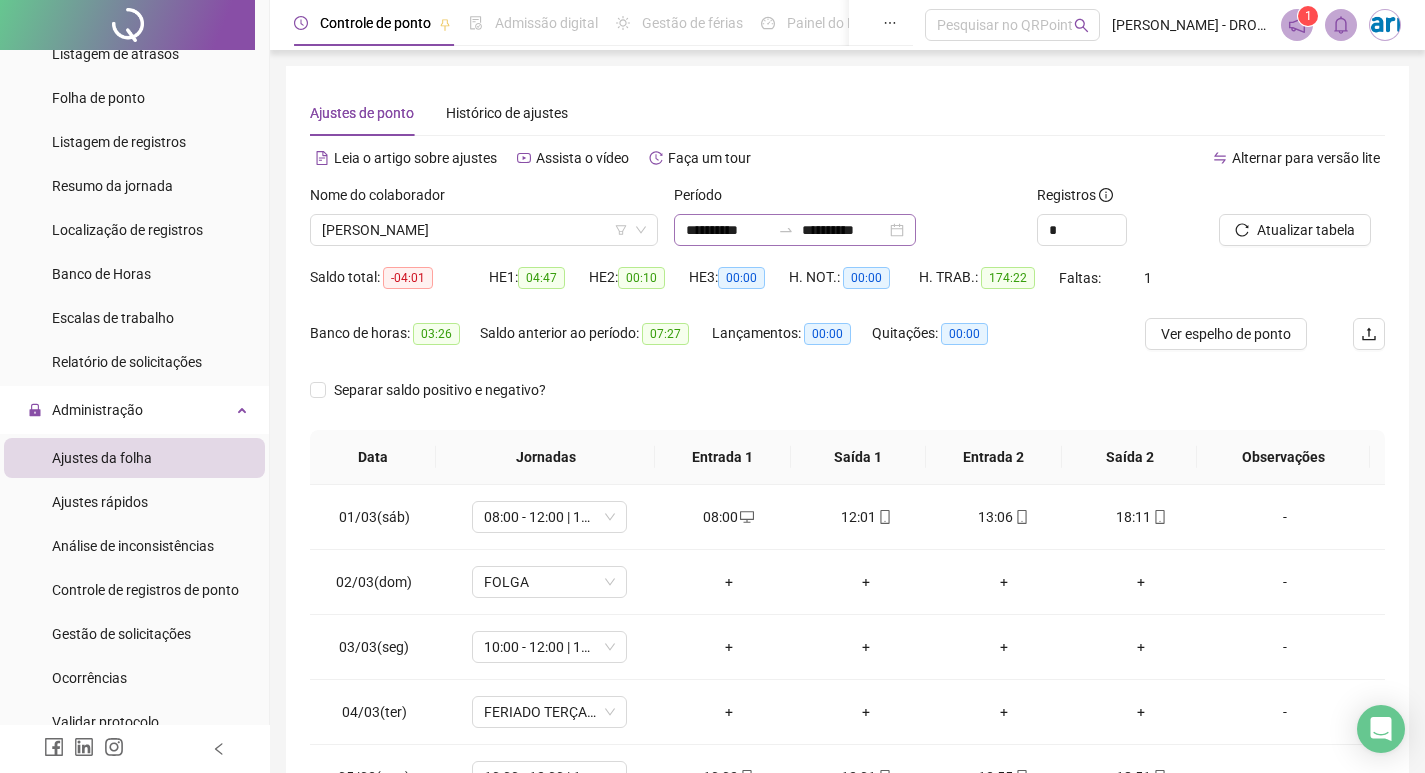click on "**********" at bounding box center [795, 230] 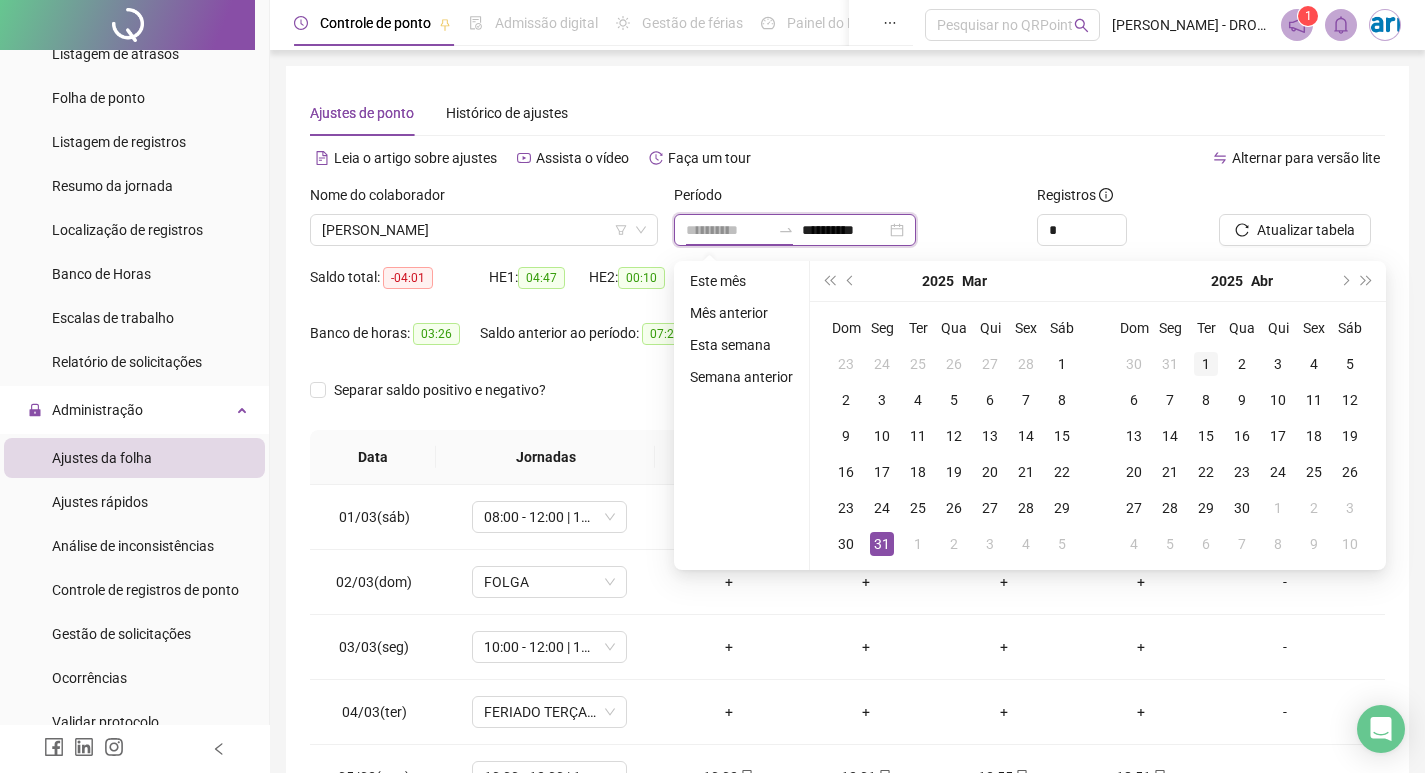 type on "**********" 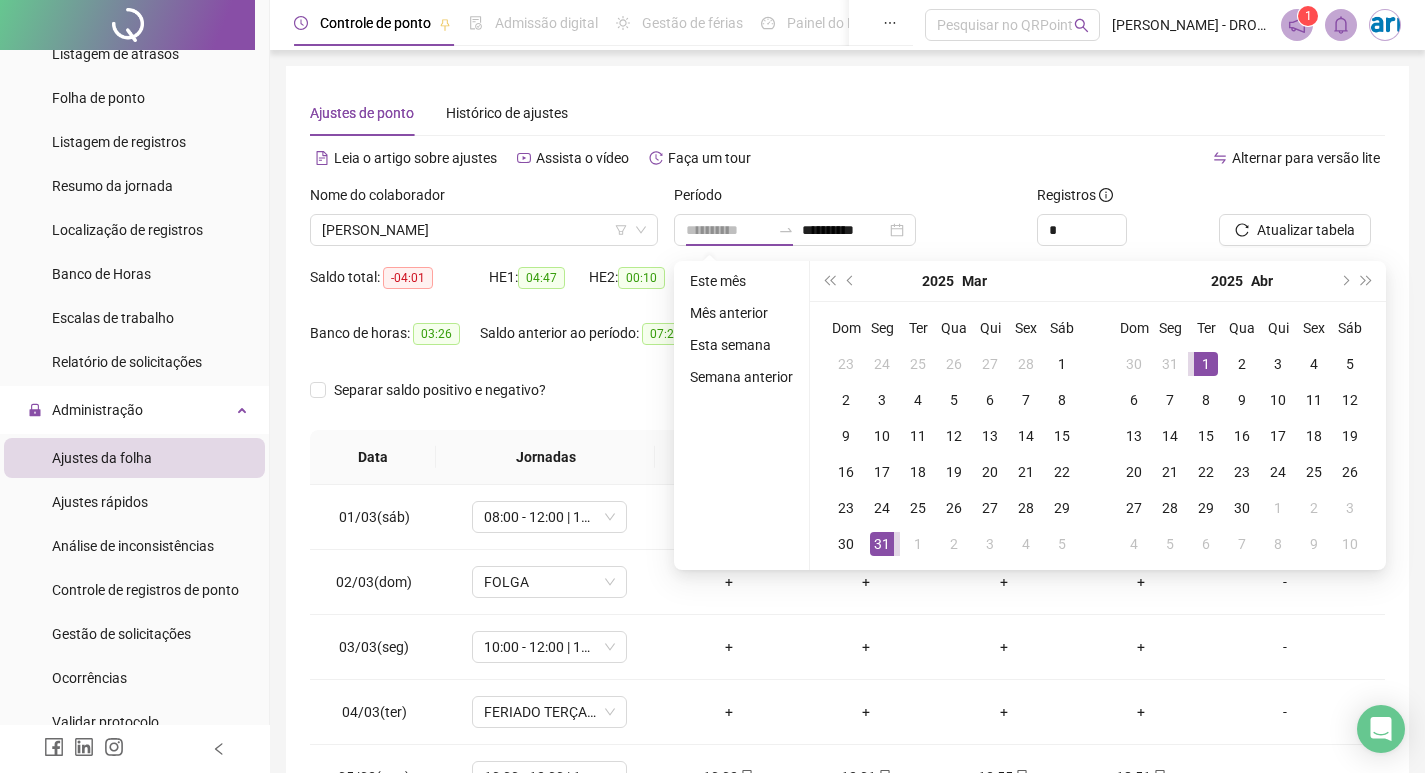 click on "1" at bounding box center [1206, 364] 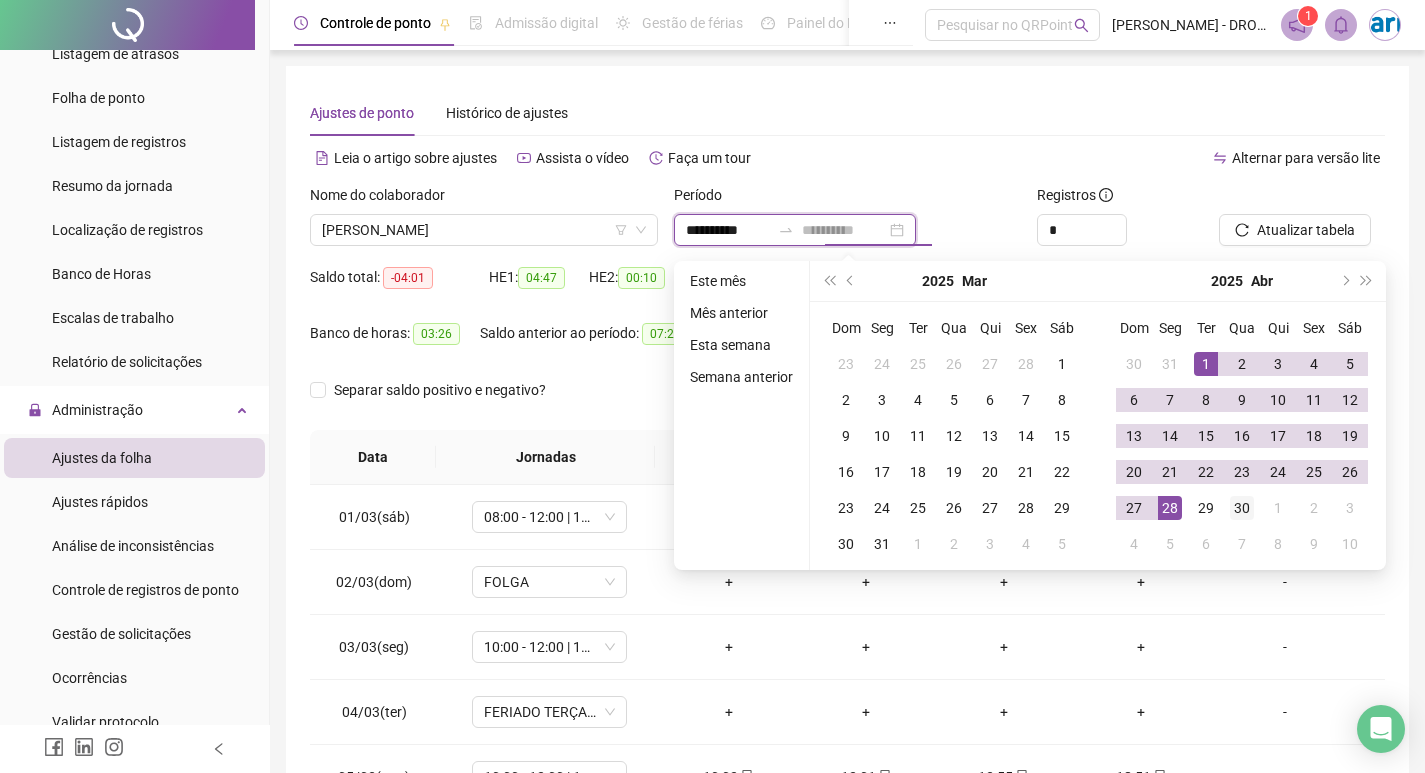 type on "**********" 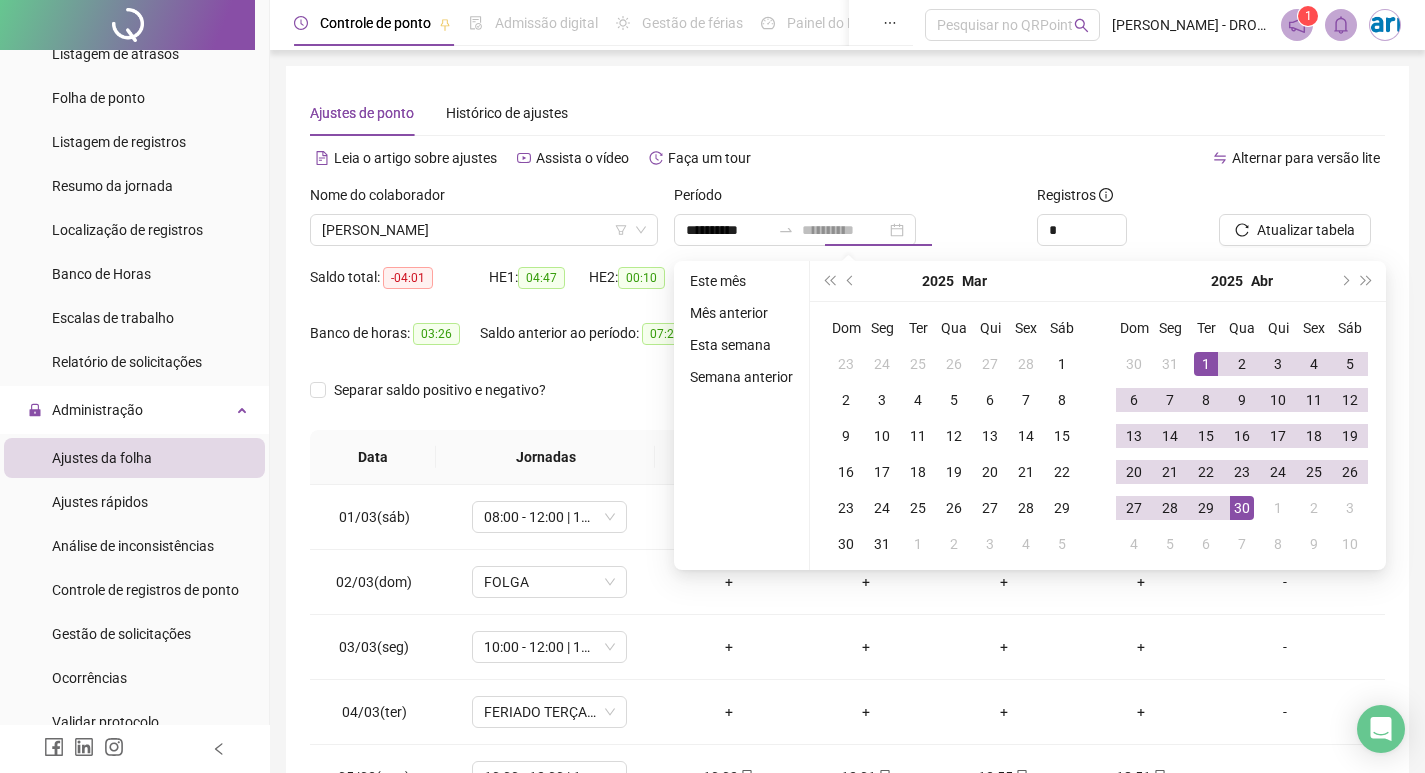 click on "30" at bounding box center (1242, 508) 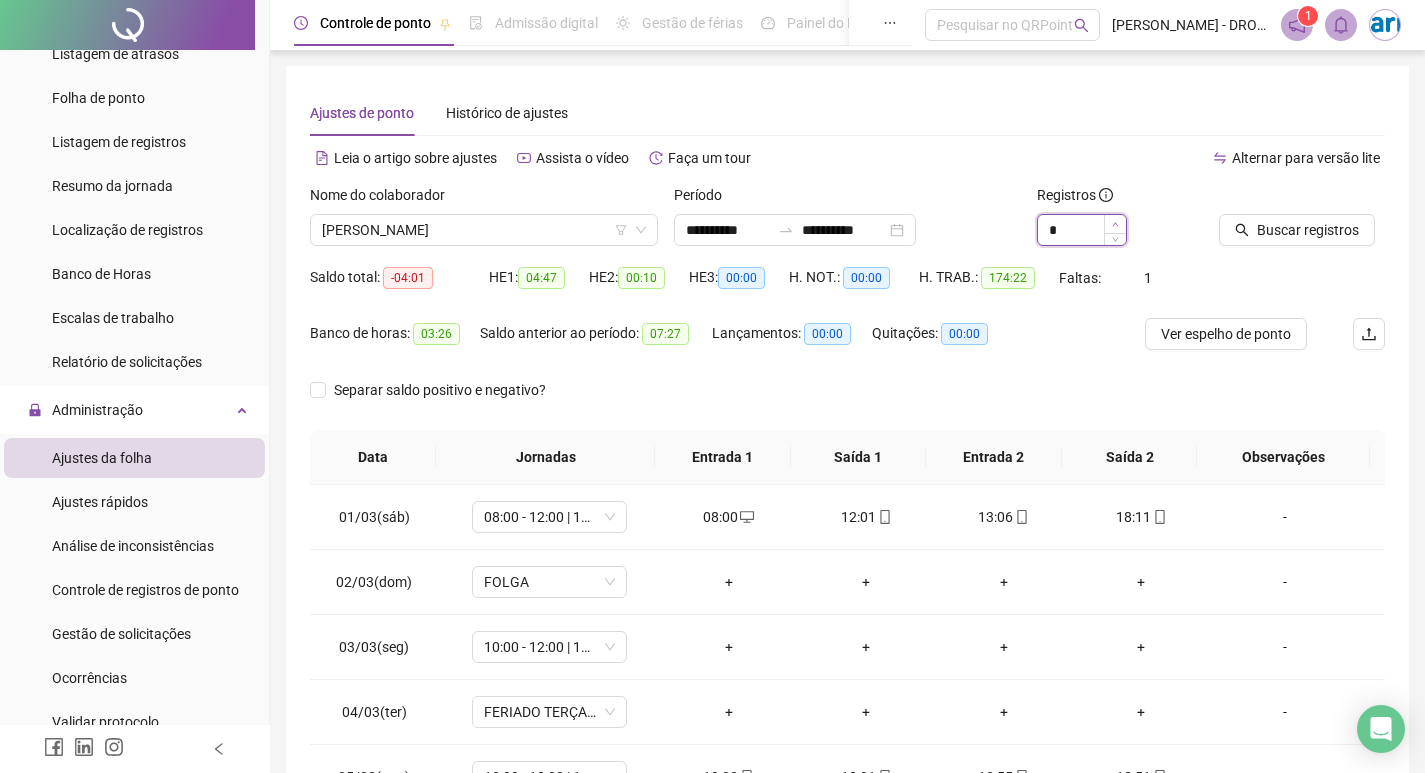click at bounding box center [1115, 224] 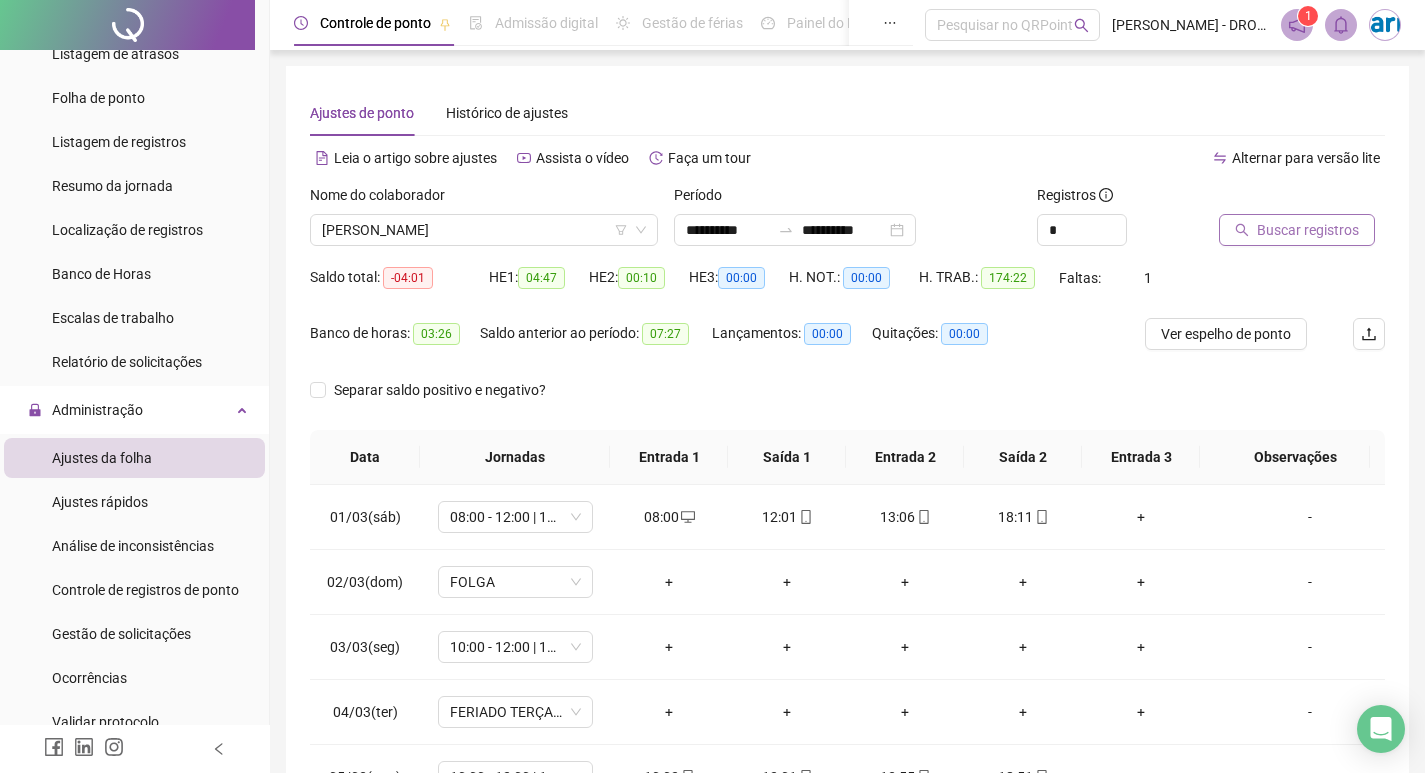 click on "Buscar registros" at bounding box center (1308, 230) 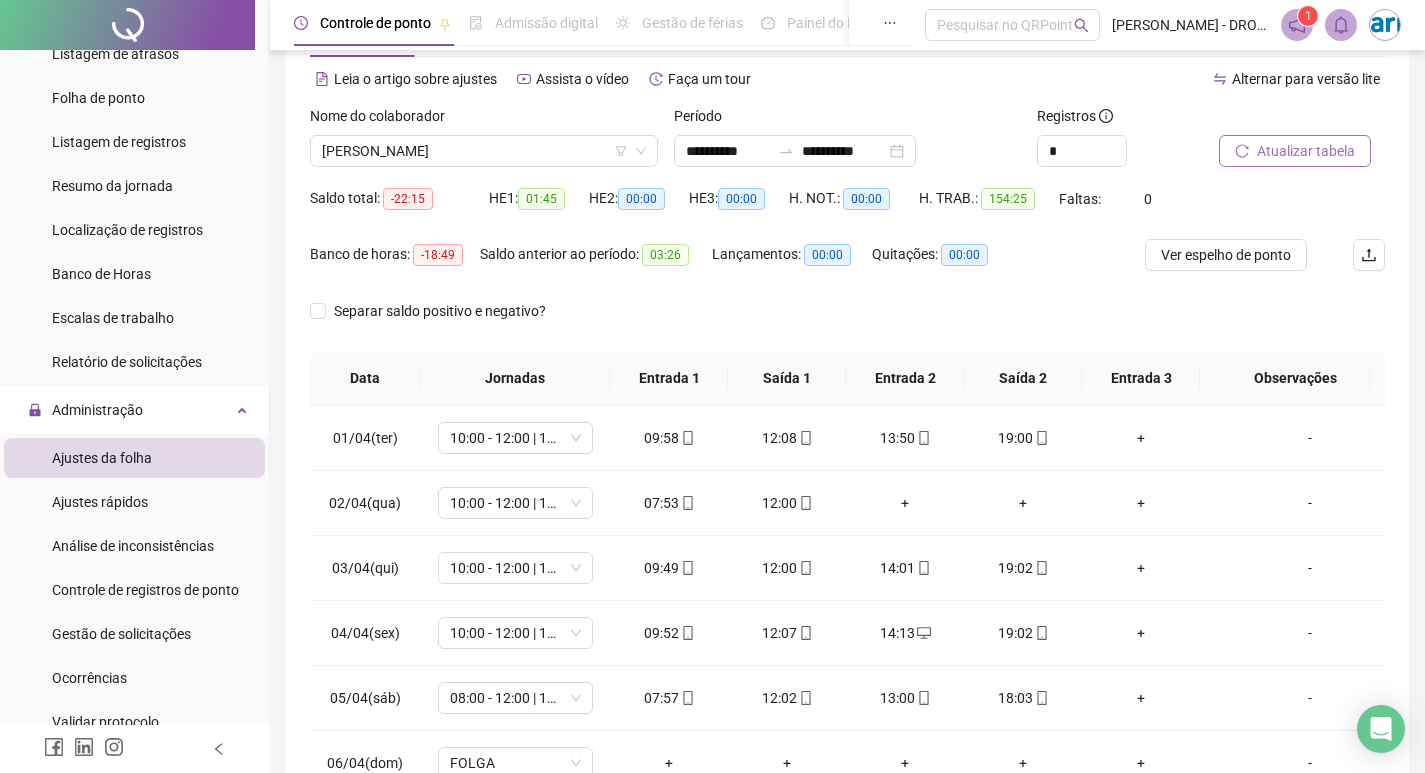 scroll, scrollTop: 249, scrollLeft: 0, axis: vertical 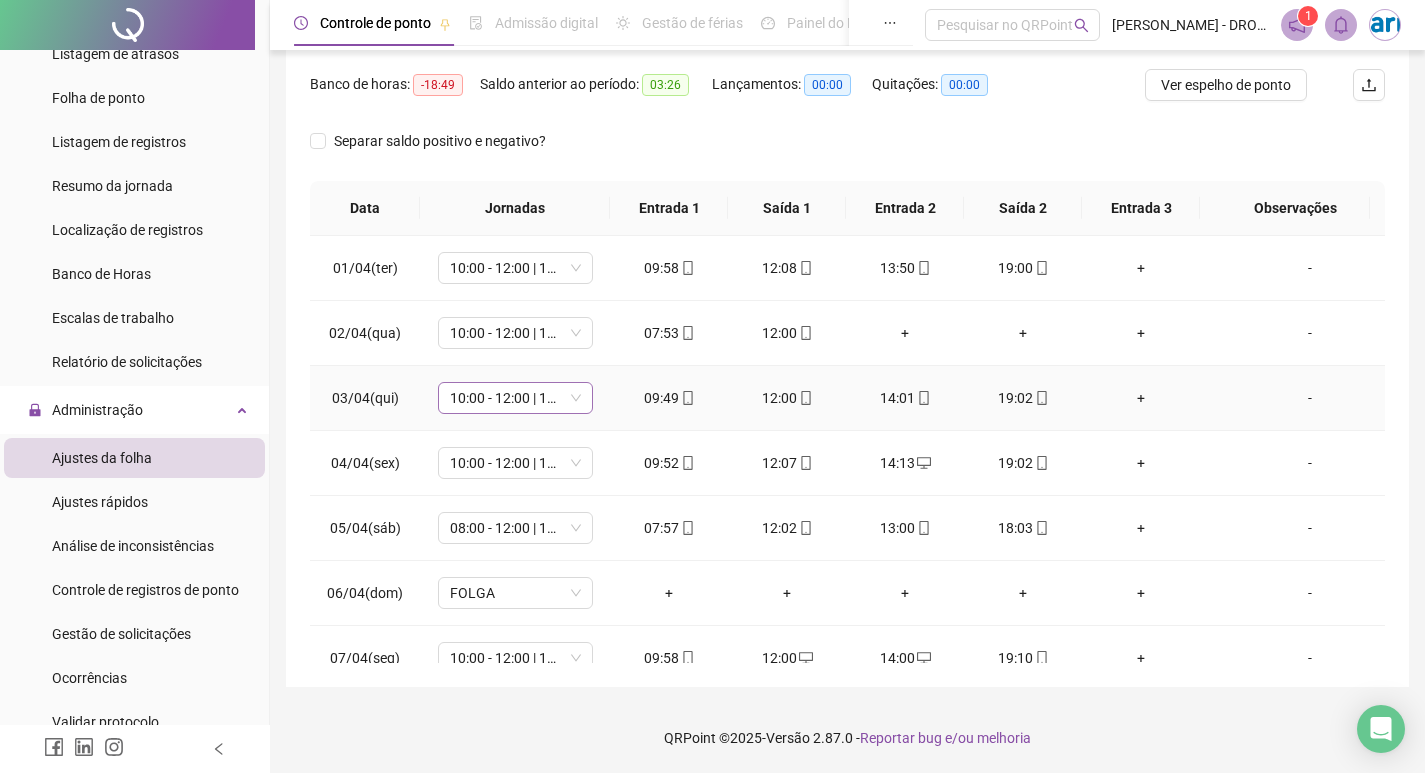 type 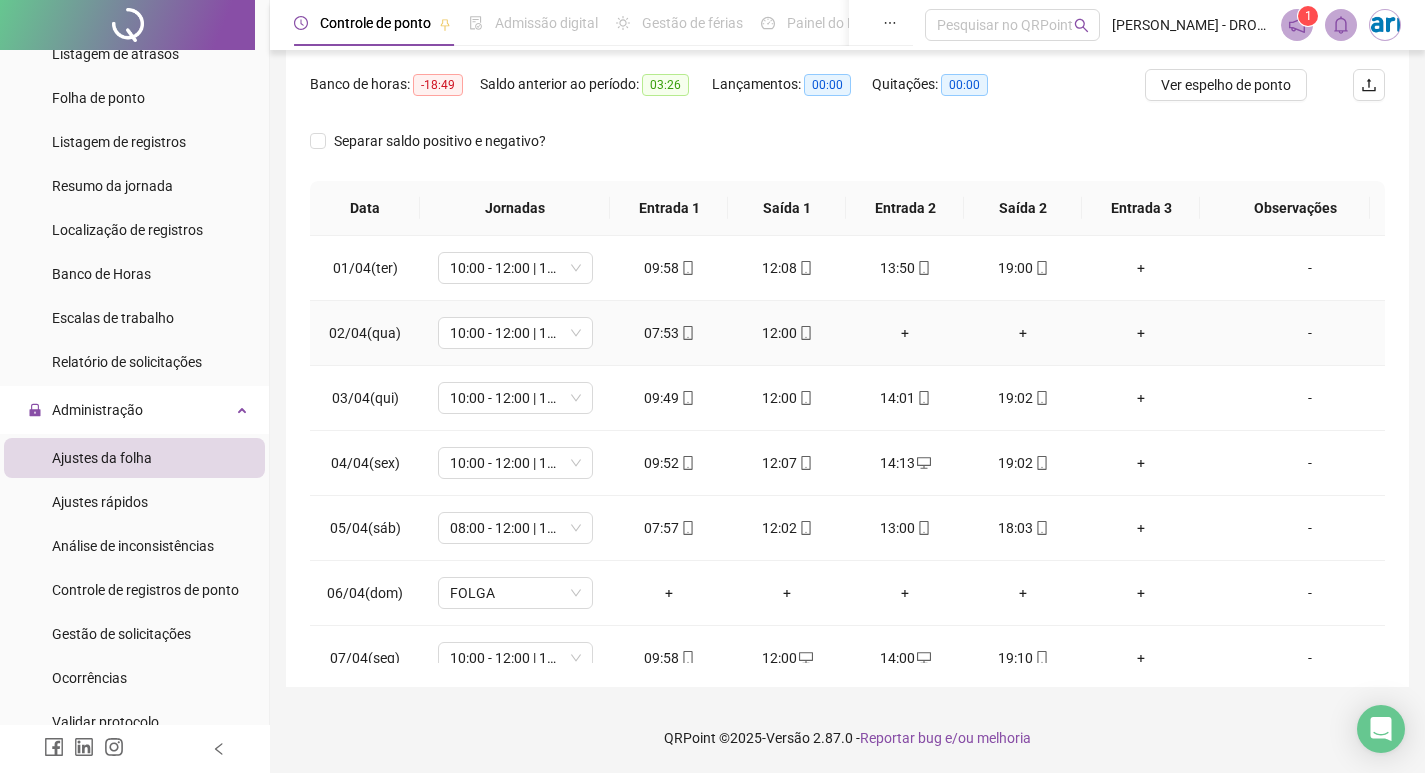 click on "+" at bounding box center (905, 333) 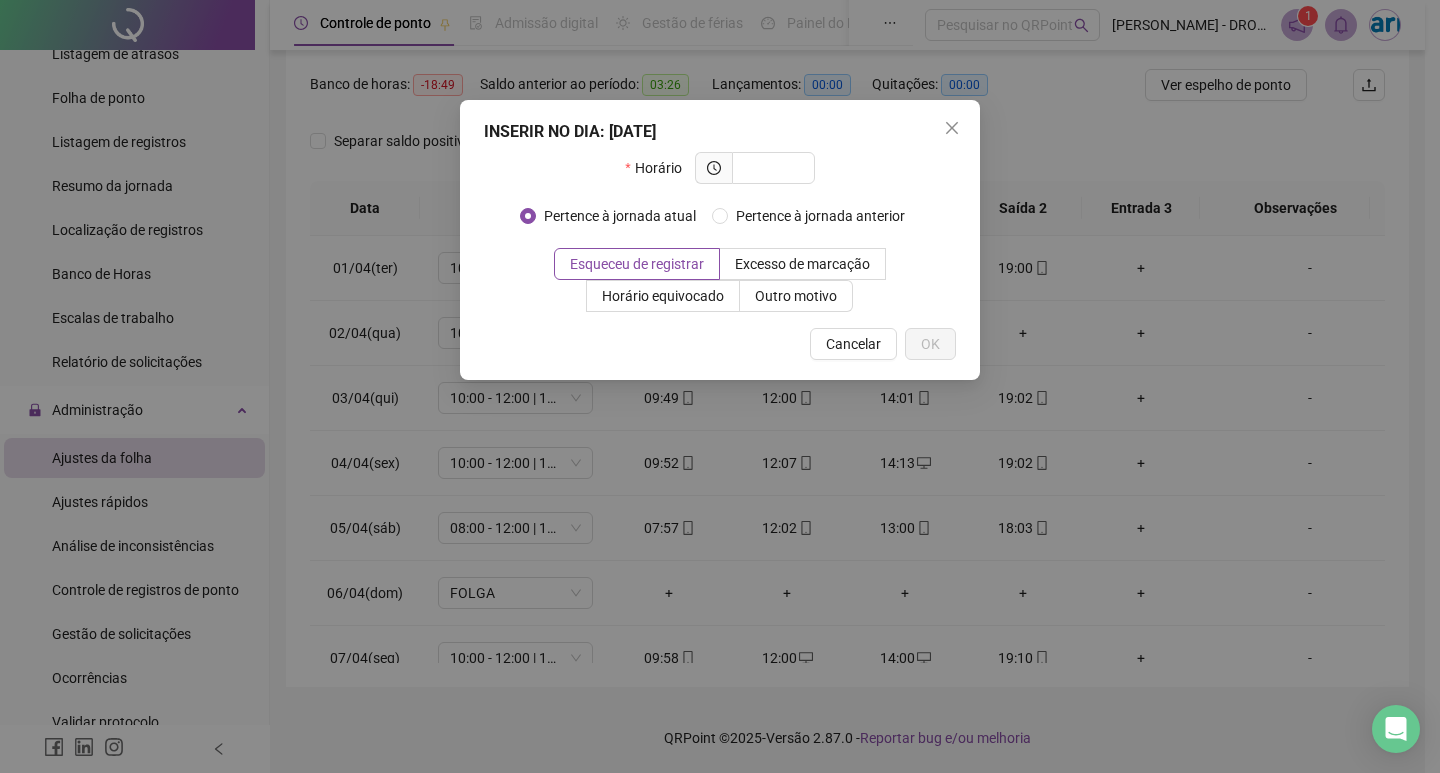 click 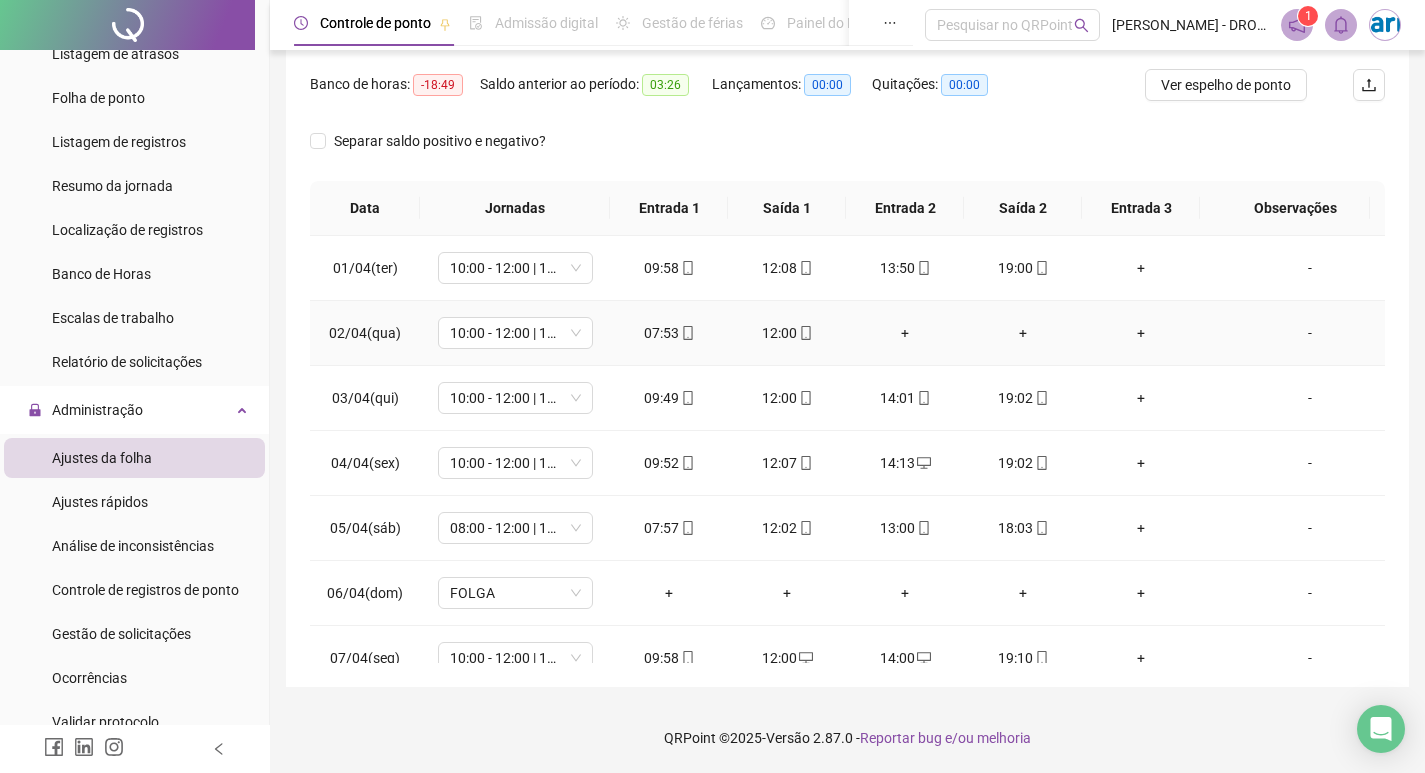 click on "+" at bounding box center [905, 333] 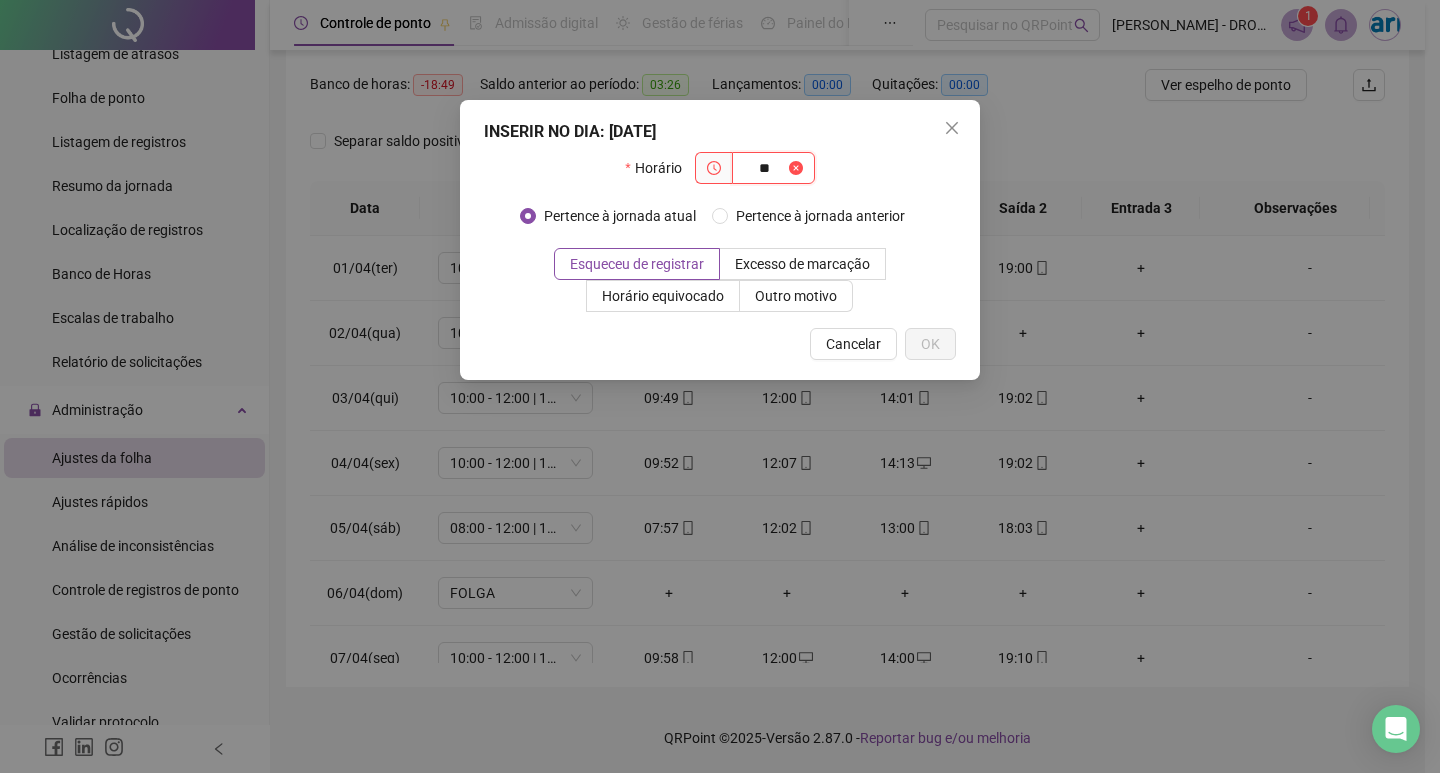 type on "*" 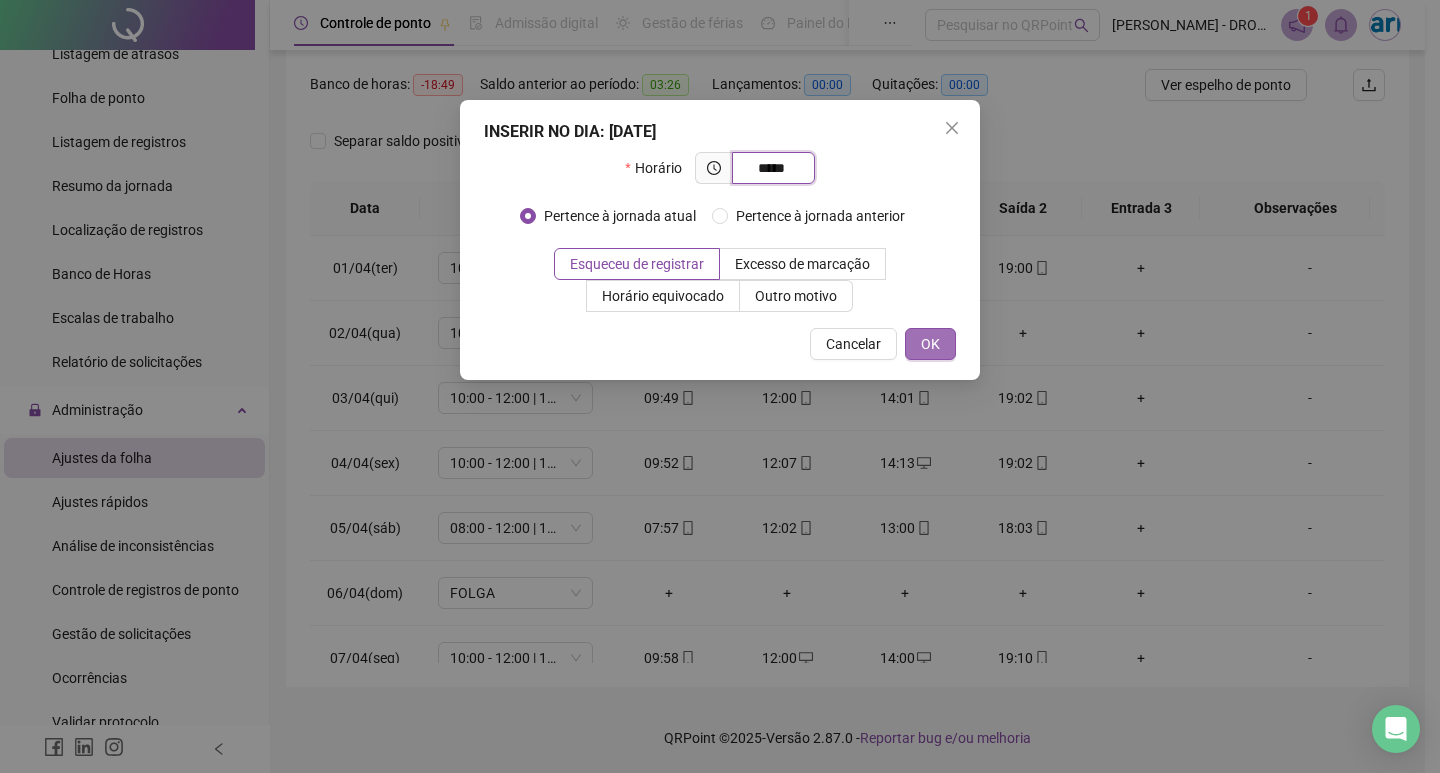 type on "*****" 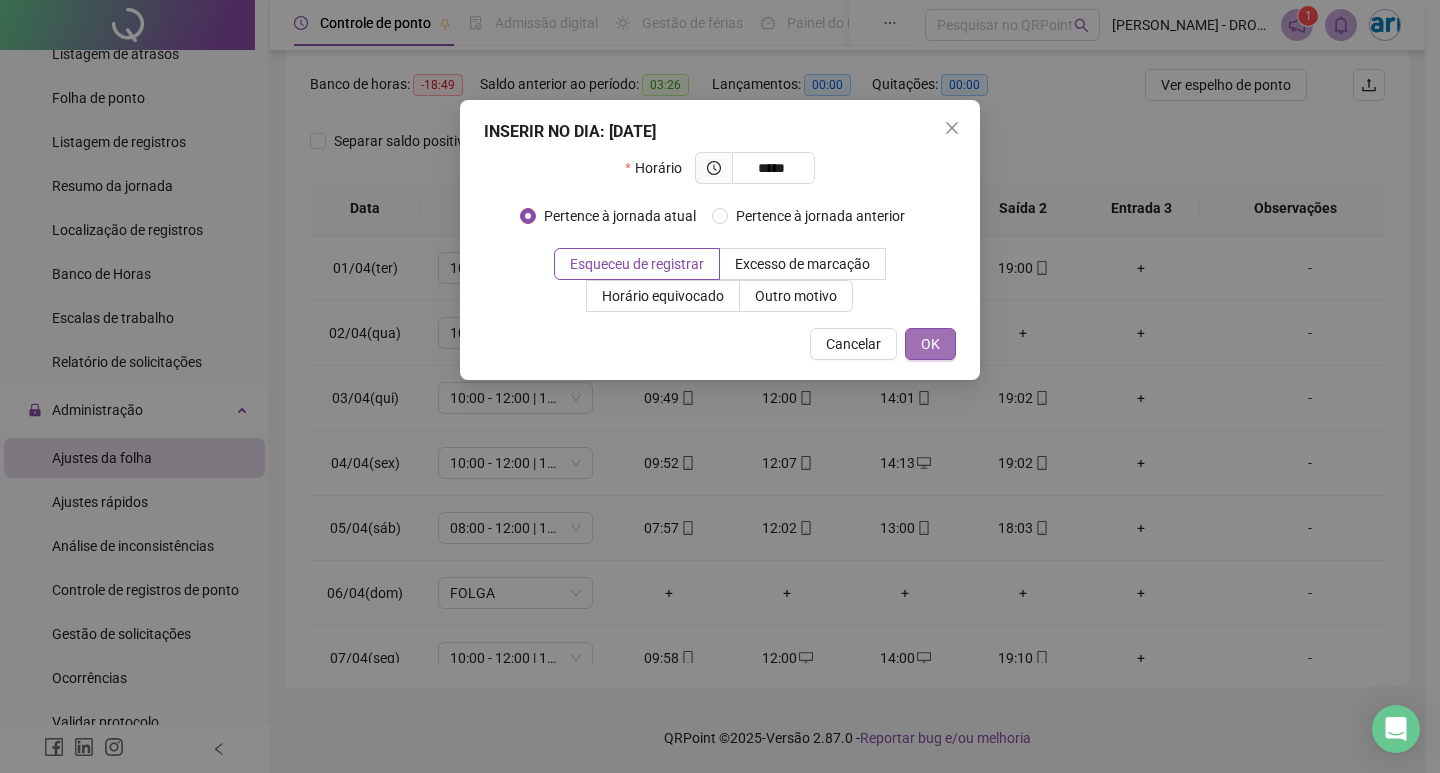 click on "OK" at bounding box center (930, 344) 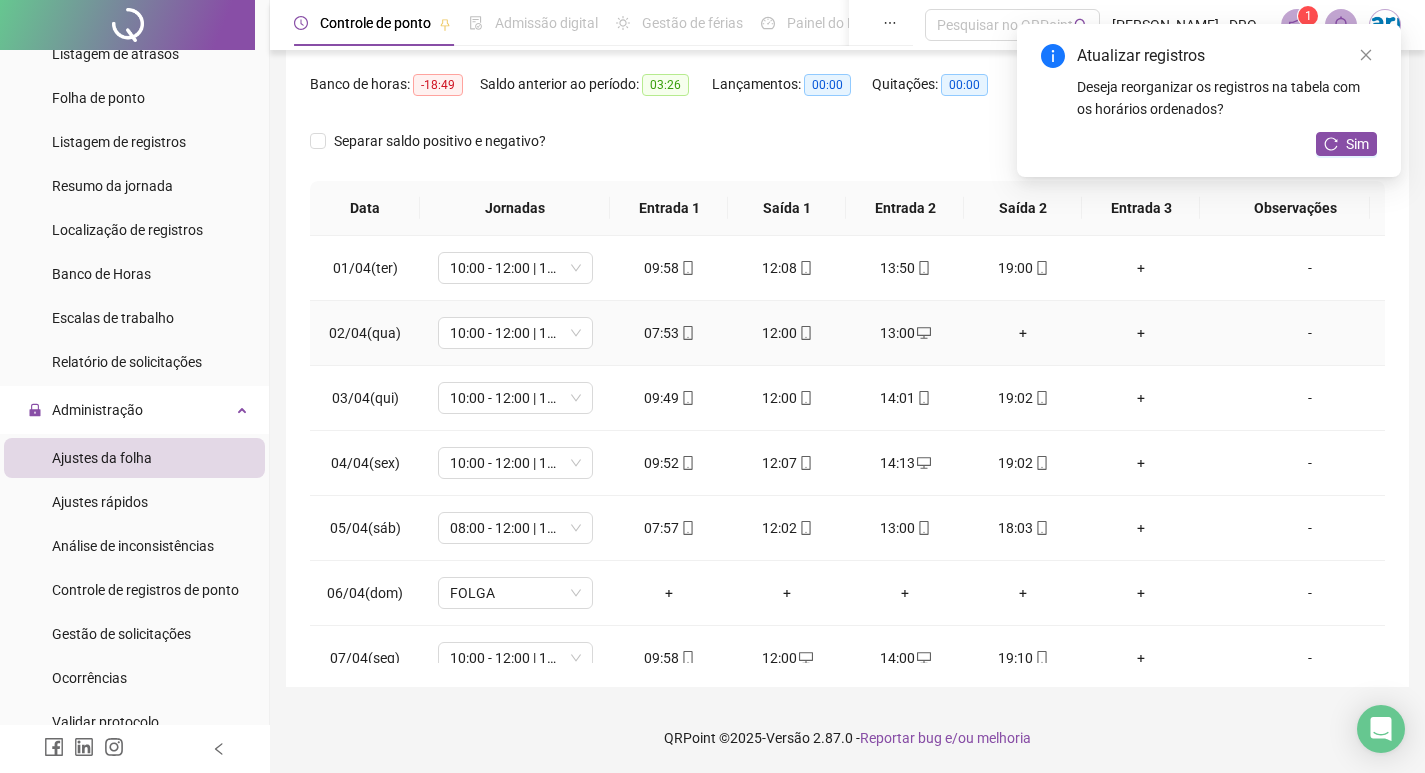 click on "+" at bounding box center [1023, 333] 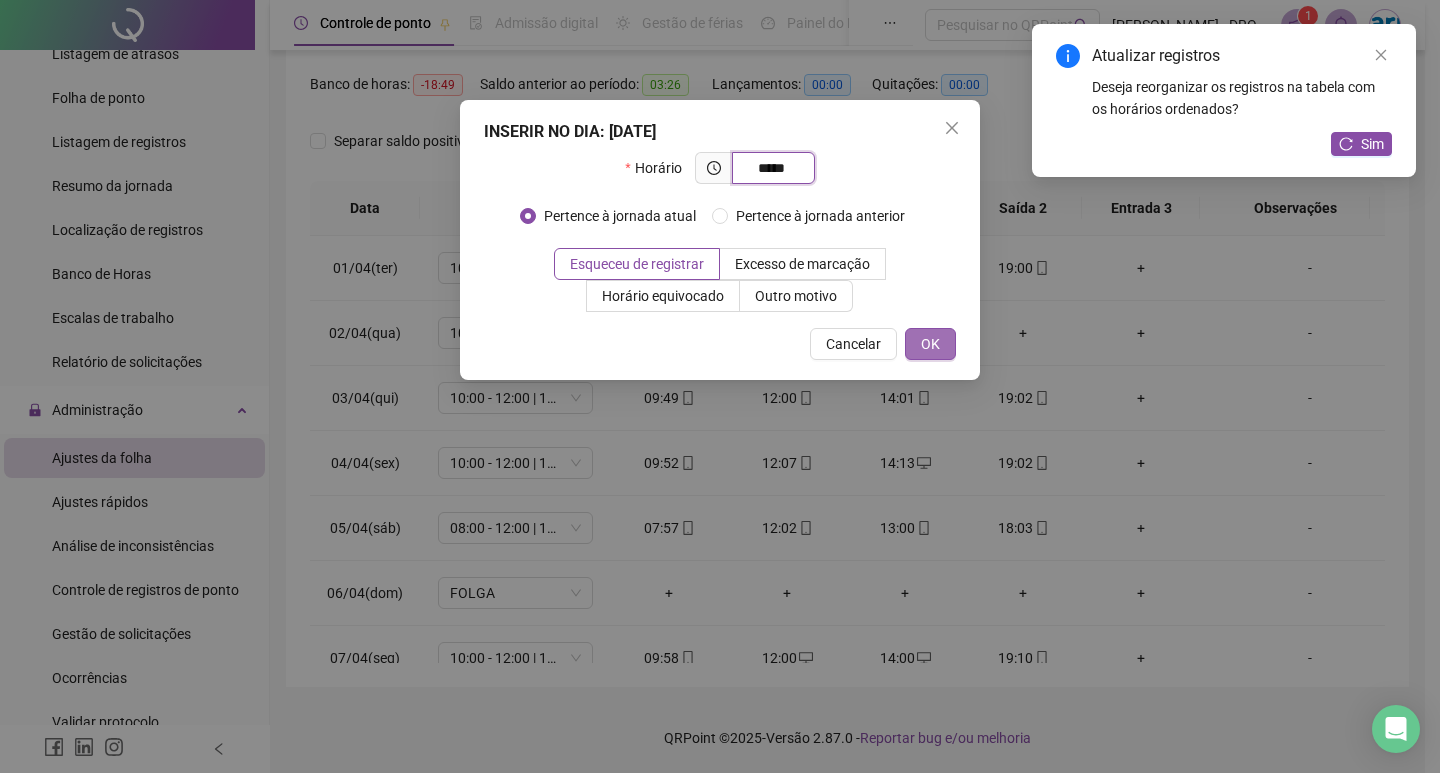 type on "*****" 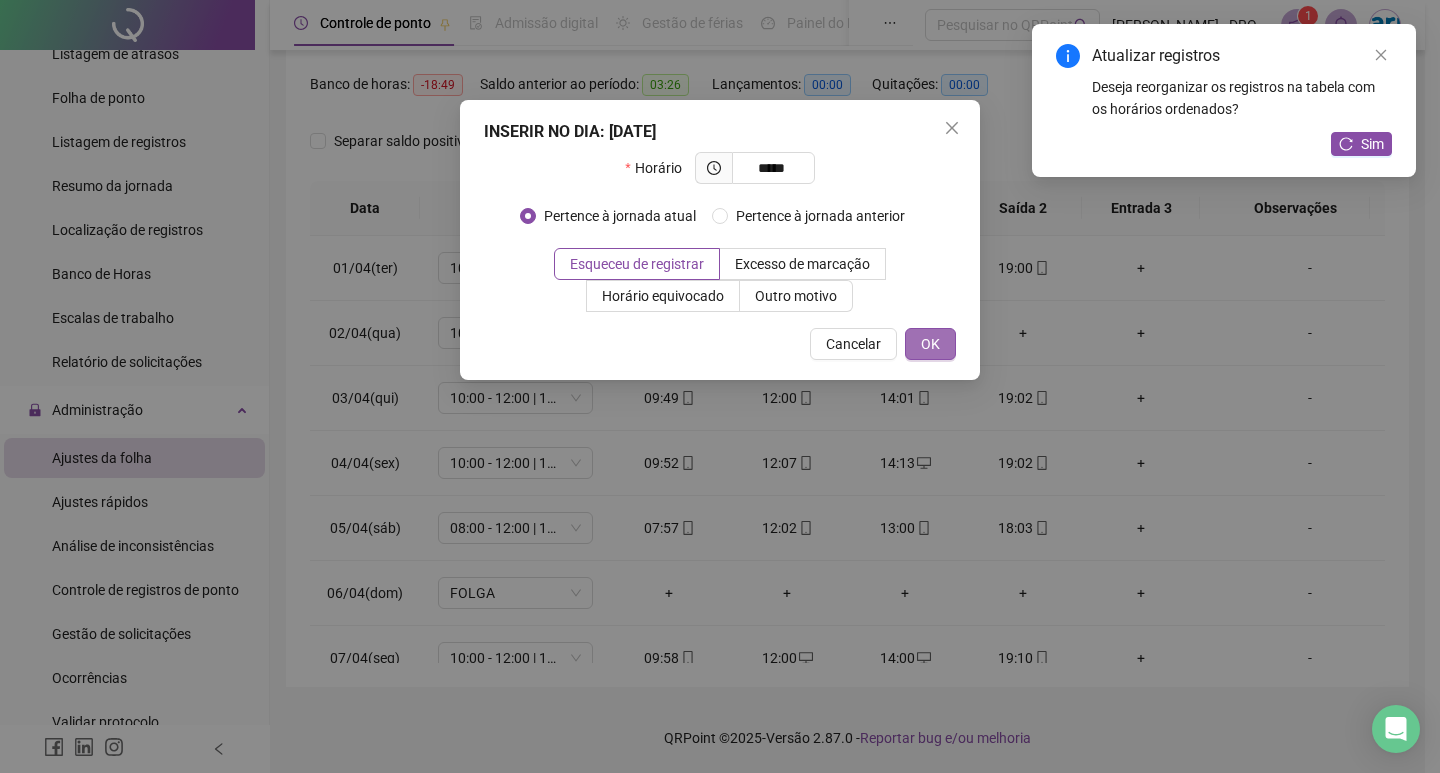 click on "OK" at bounding box center [930, 344] 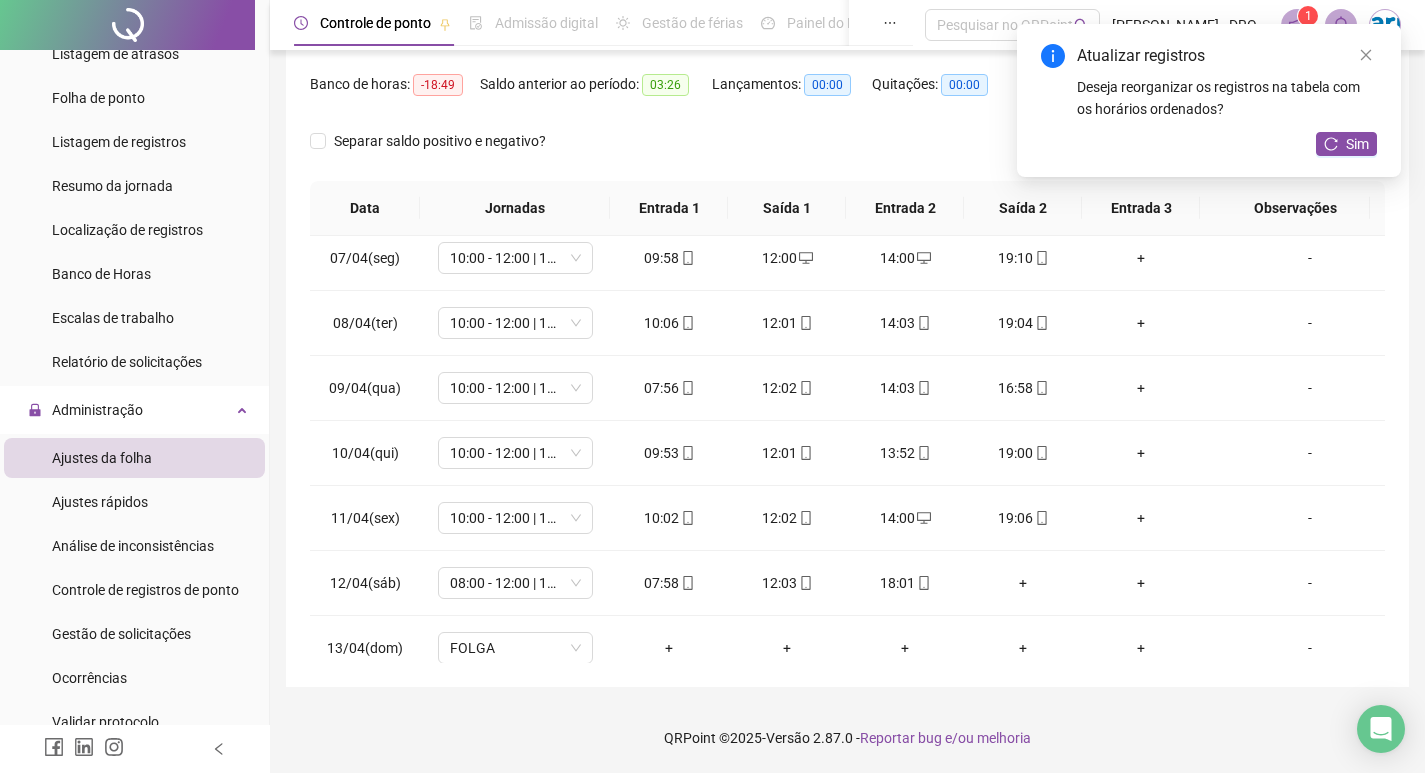 scroll, scrollTop: 600, scrollLeft: 0, axis: vertical 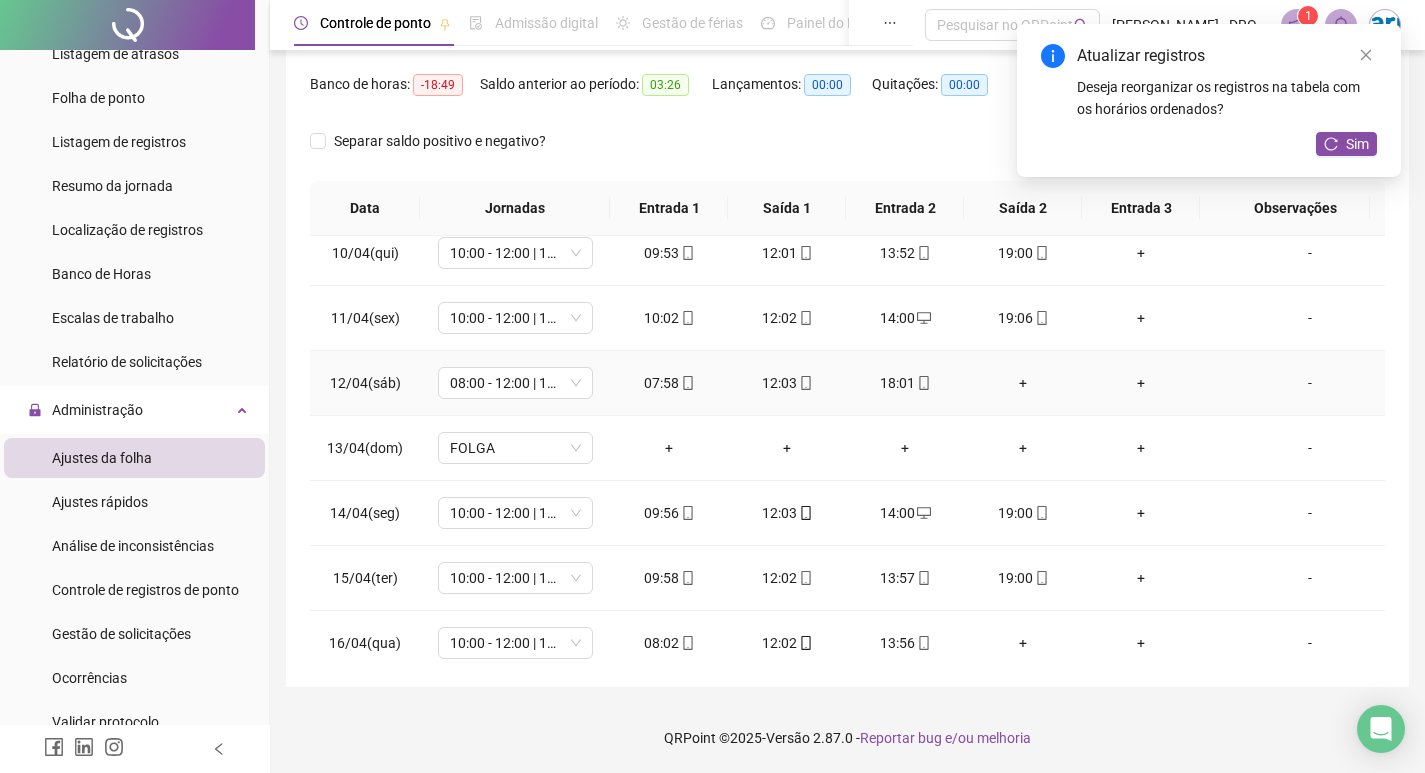 click on "+" at bounding box center (1023, 383) 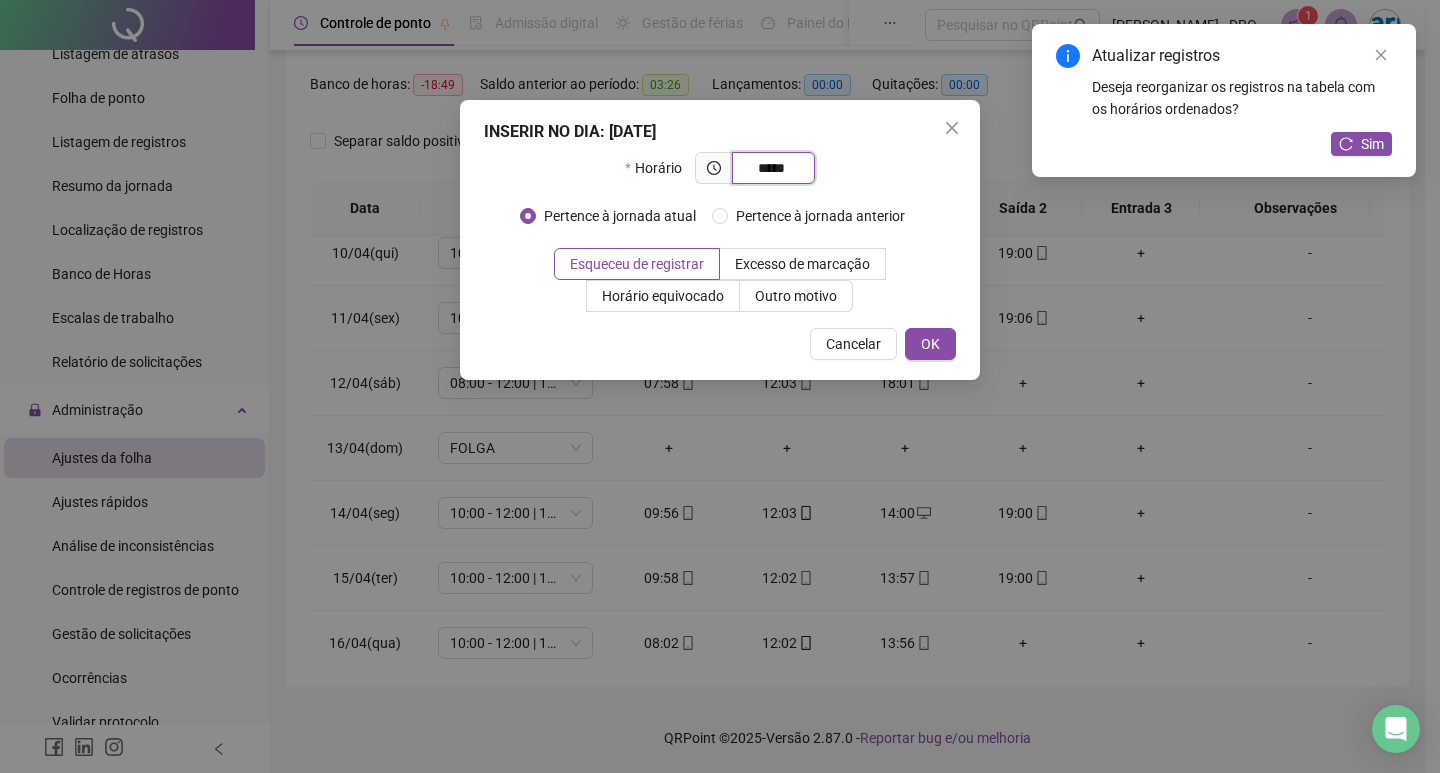 type on "*****" 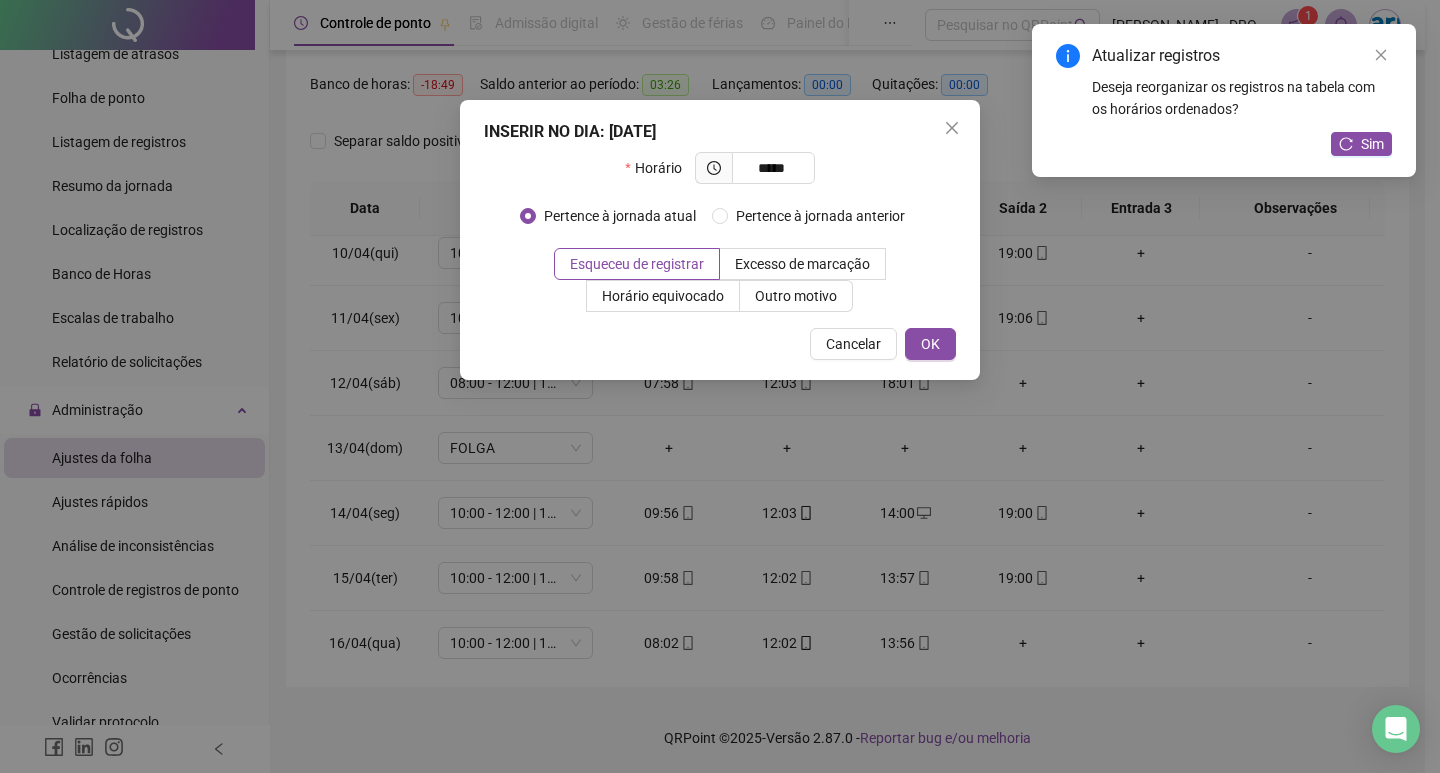 click on "INSERIR NO DIA :   [DATE] Horário ***** Pertence à jornada atual Pertence à jornada anterior Esqueceu de registrar Excesso de marcação Horário equivocado Outro motivo Motivo Cancelar OK" at bounding box center [720, 240] 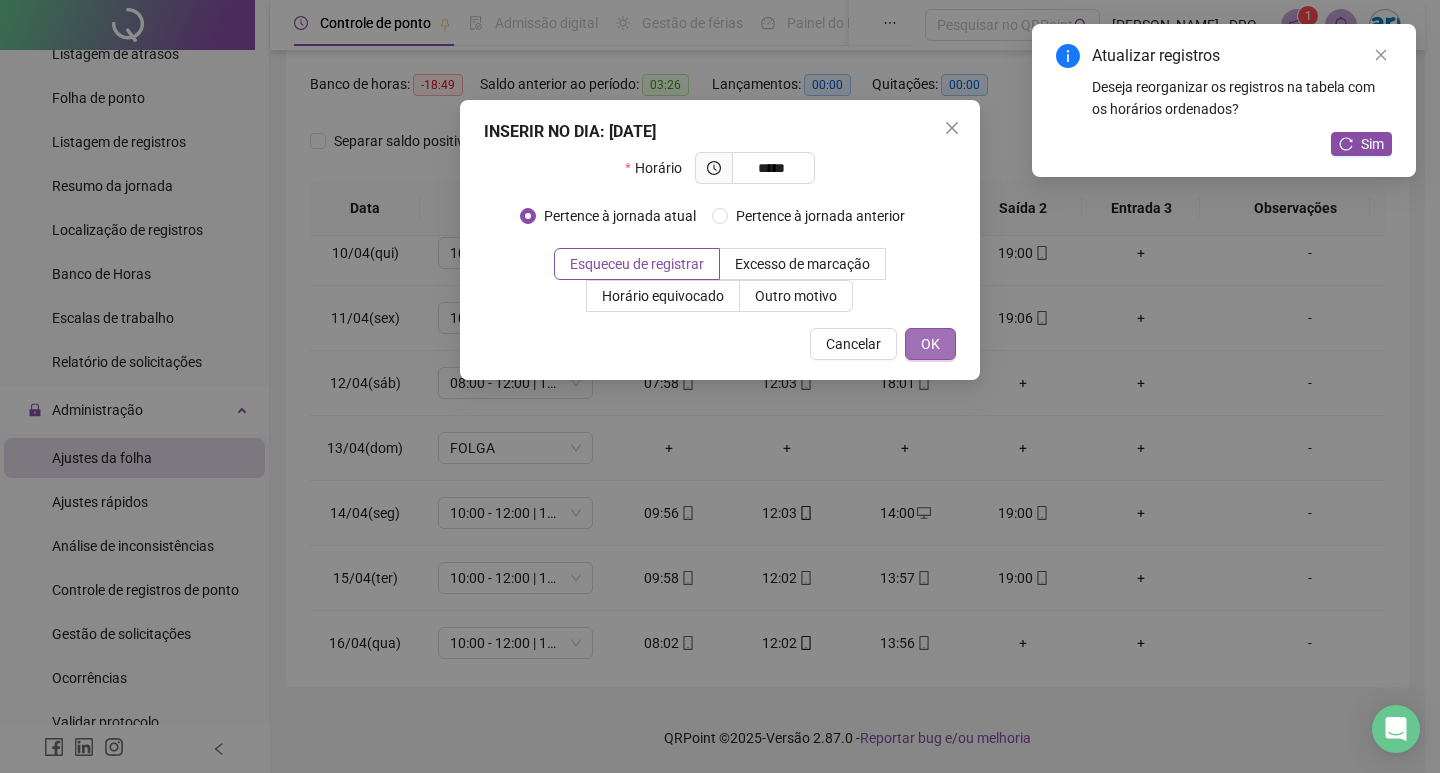 click on "OK" at bounding box center (930, 344) 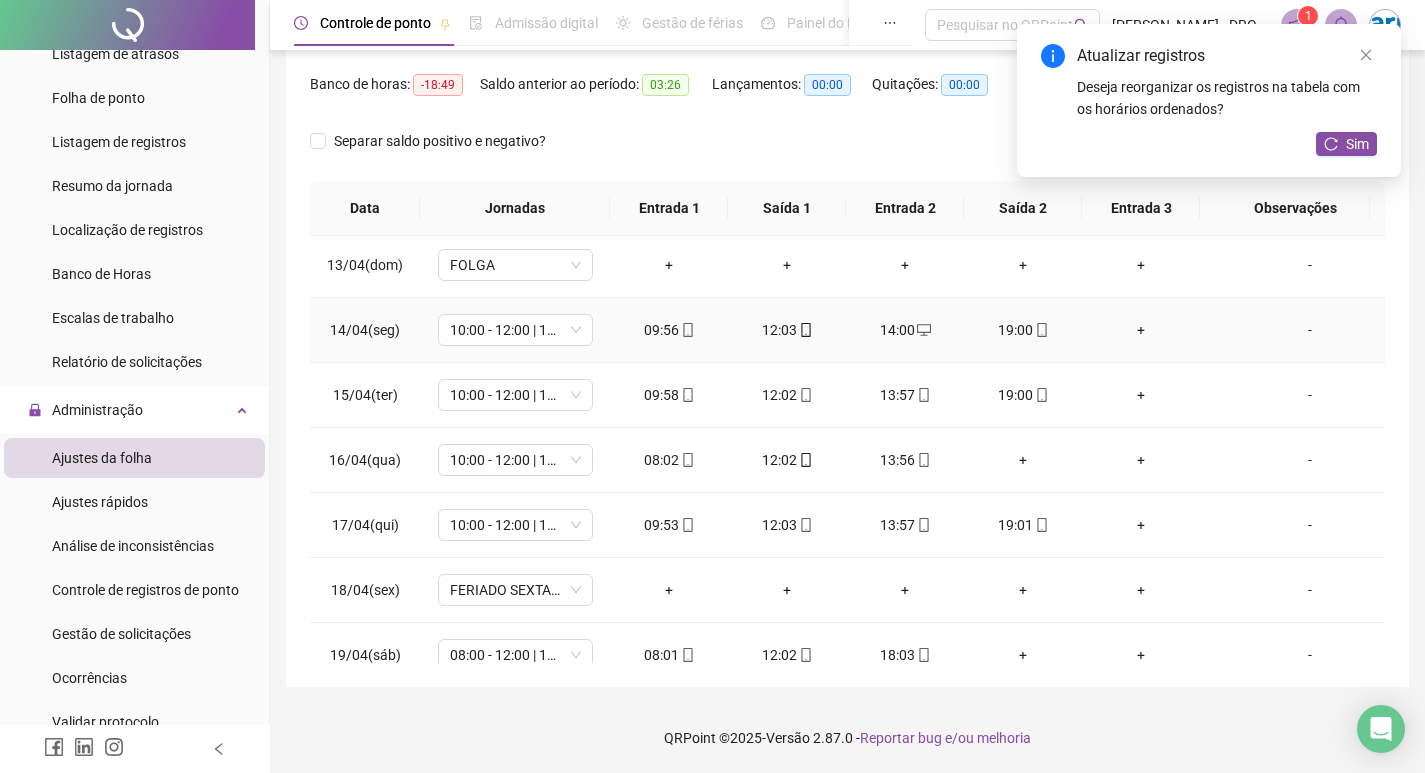 scroll, scrollTop: 800, scrollLeft: 0, axis: vertical 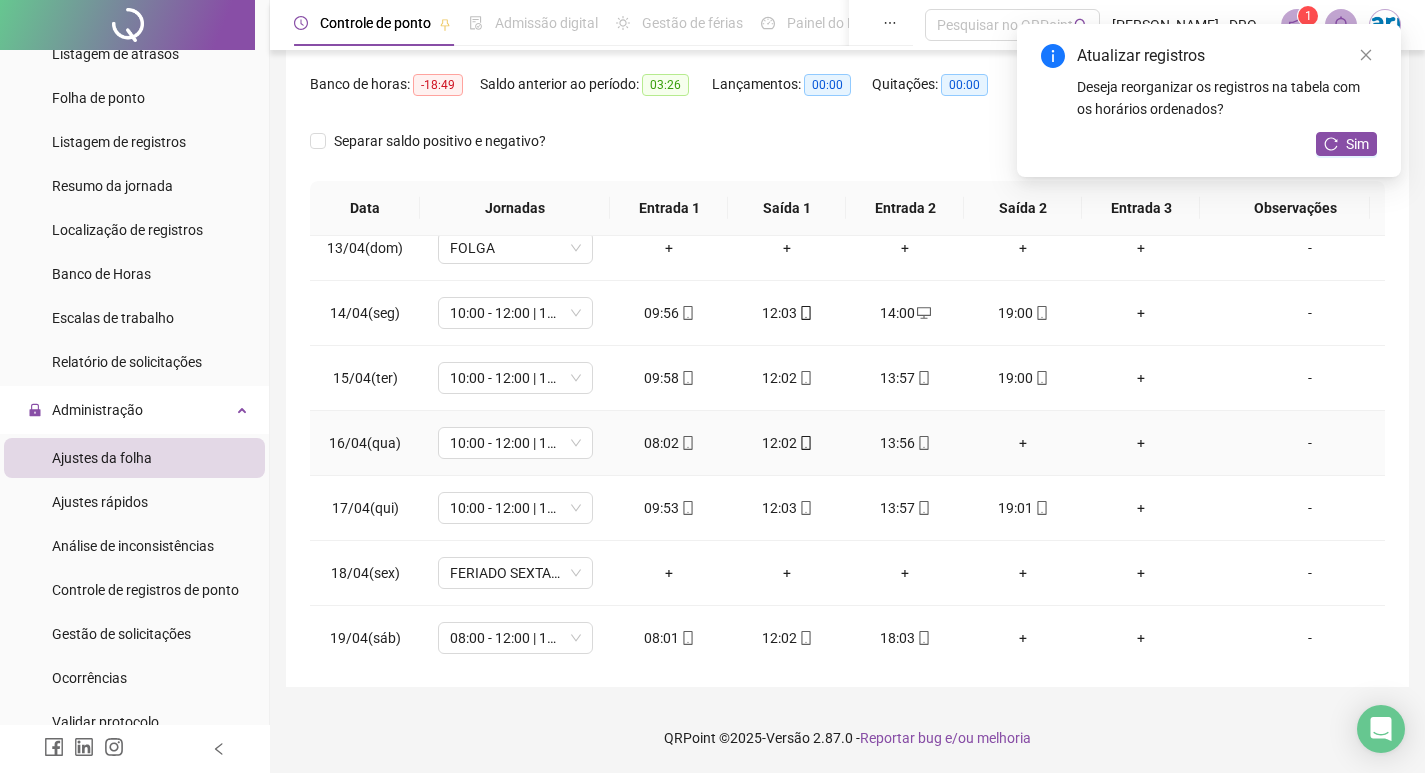 click on "+" at bounding box center (1023, 443) 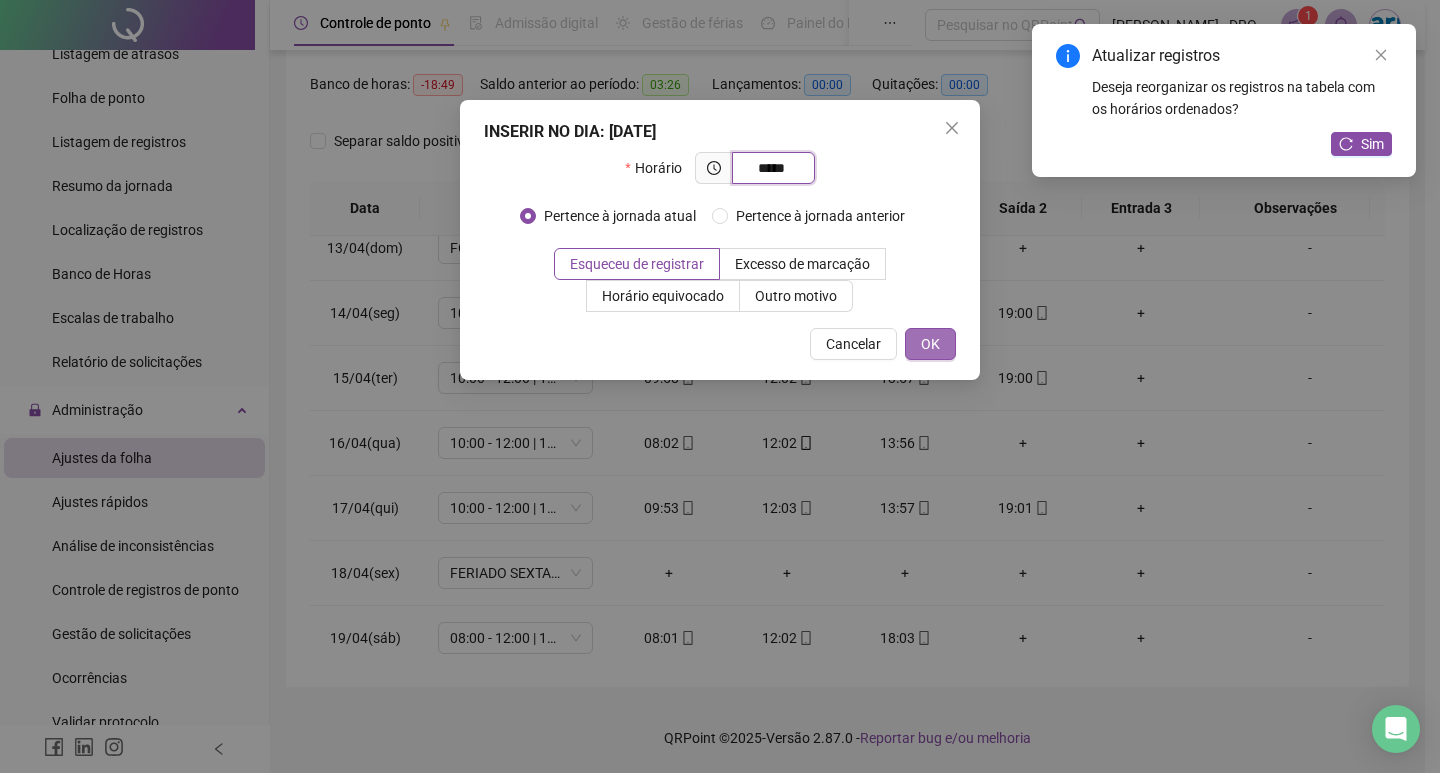 type on "*****" 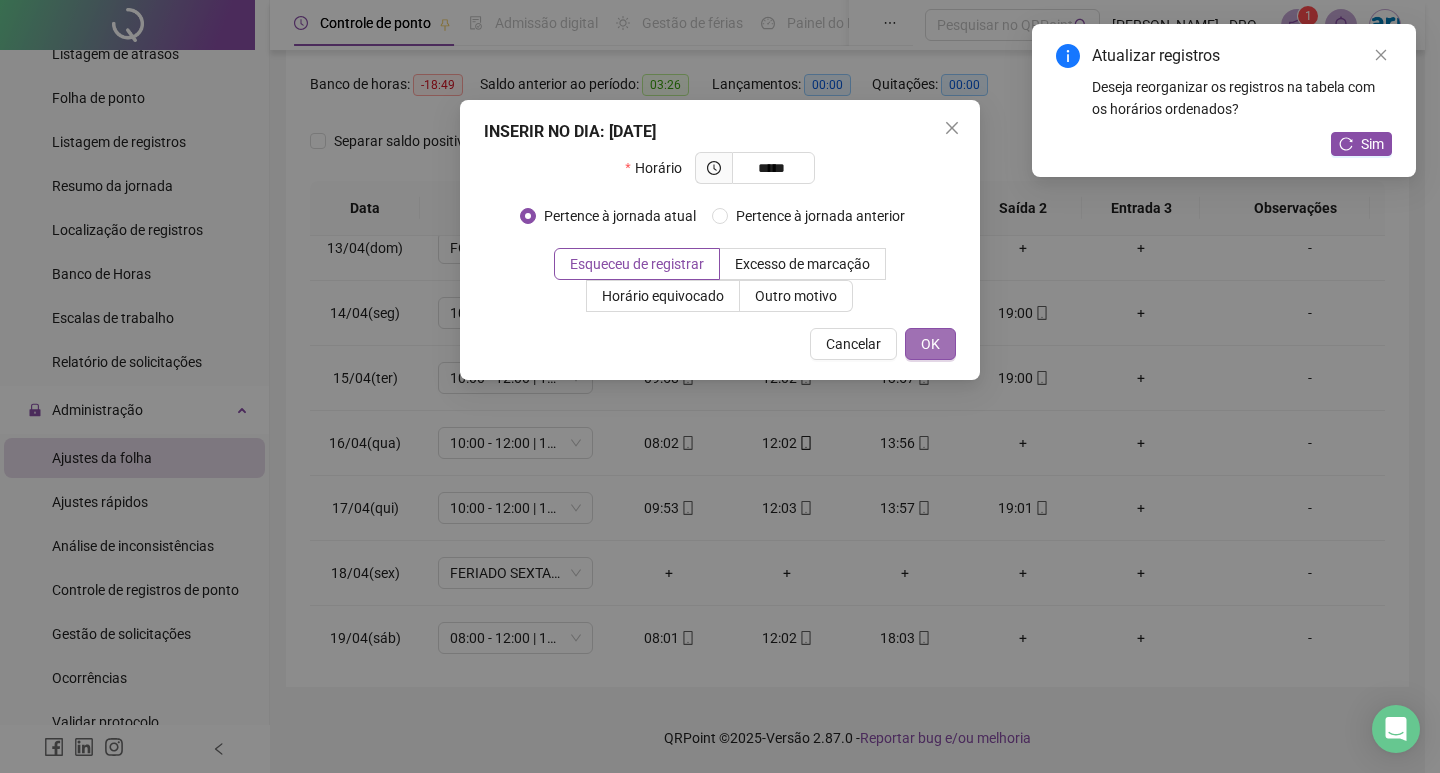 click on "OK" at bounding box center [930, 344] 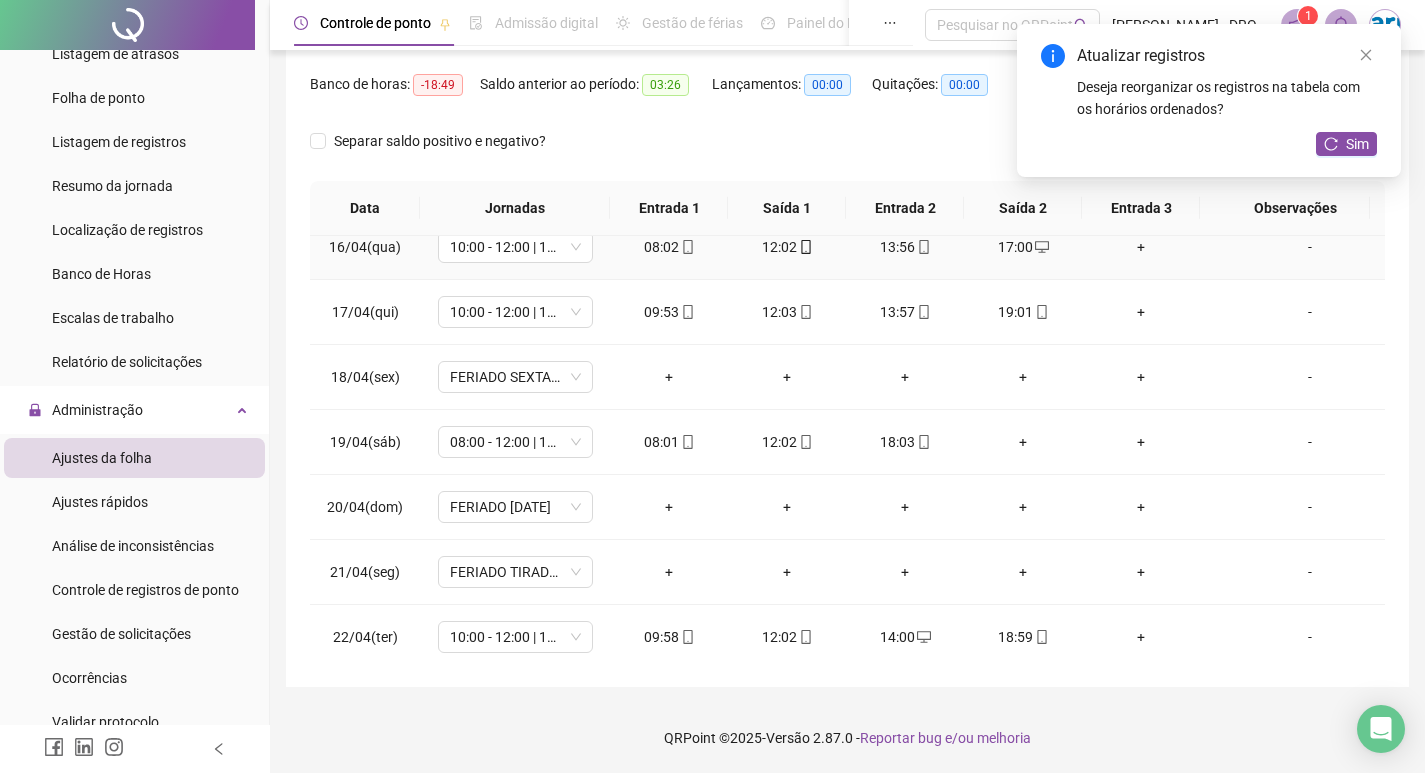 scroll, scrollTop: 1000, scrollLeft: 0, axis: vertical 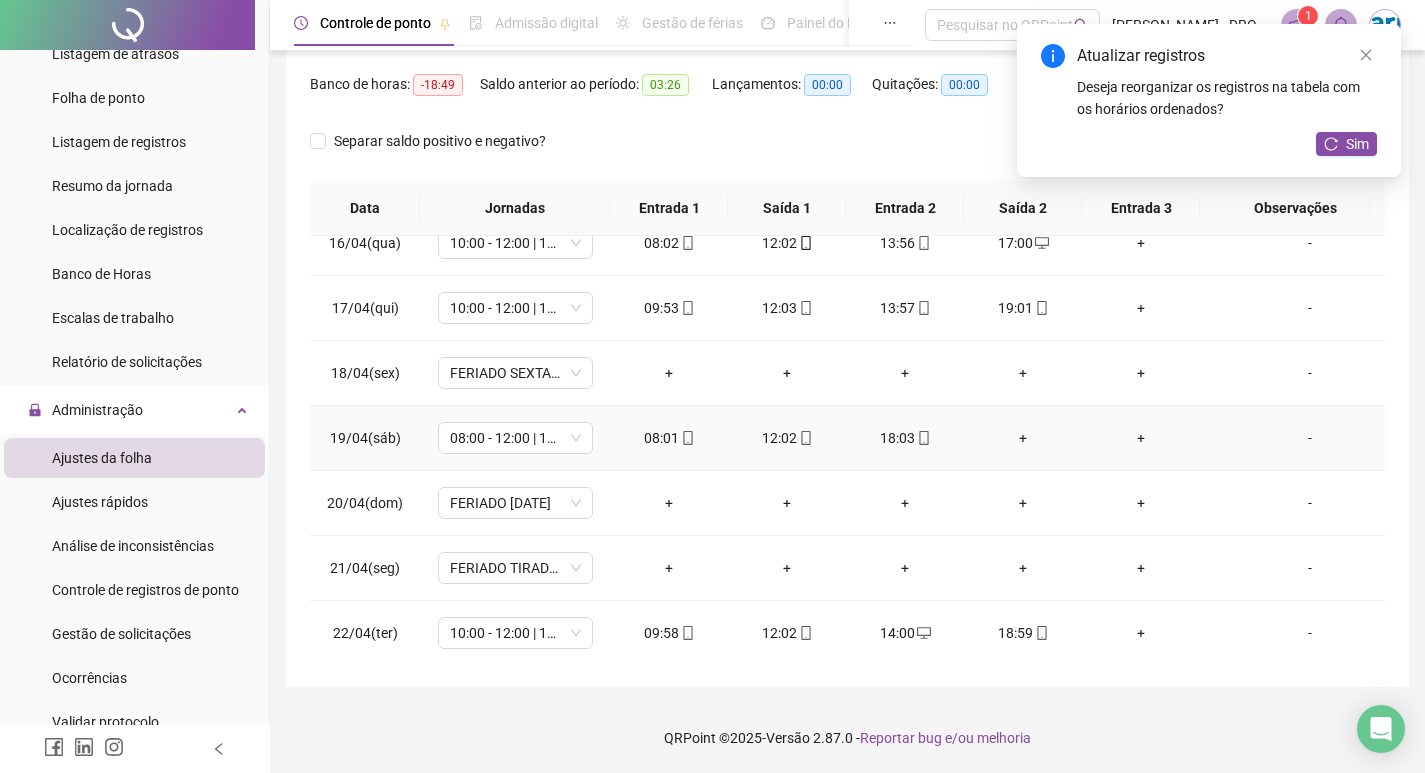 click on "+" at bounding box center [1023, 438] 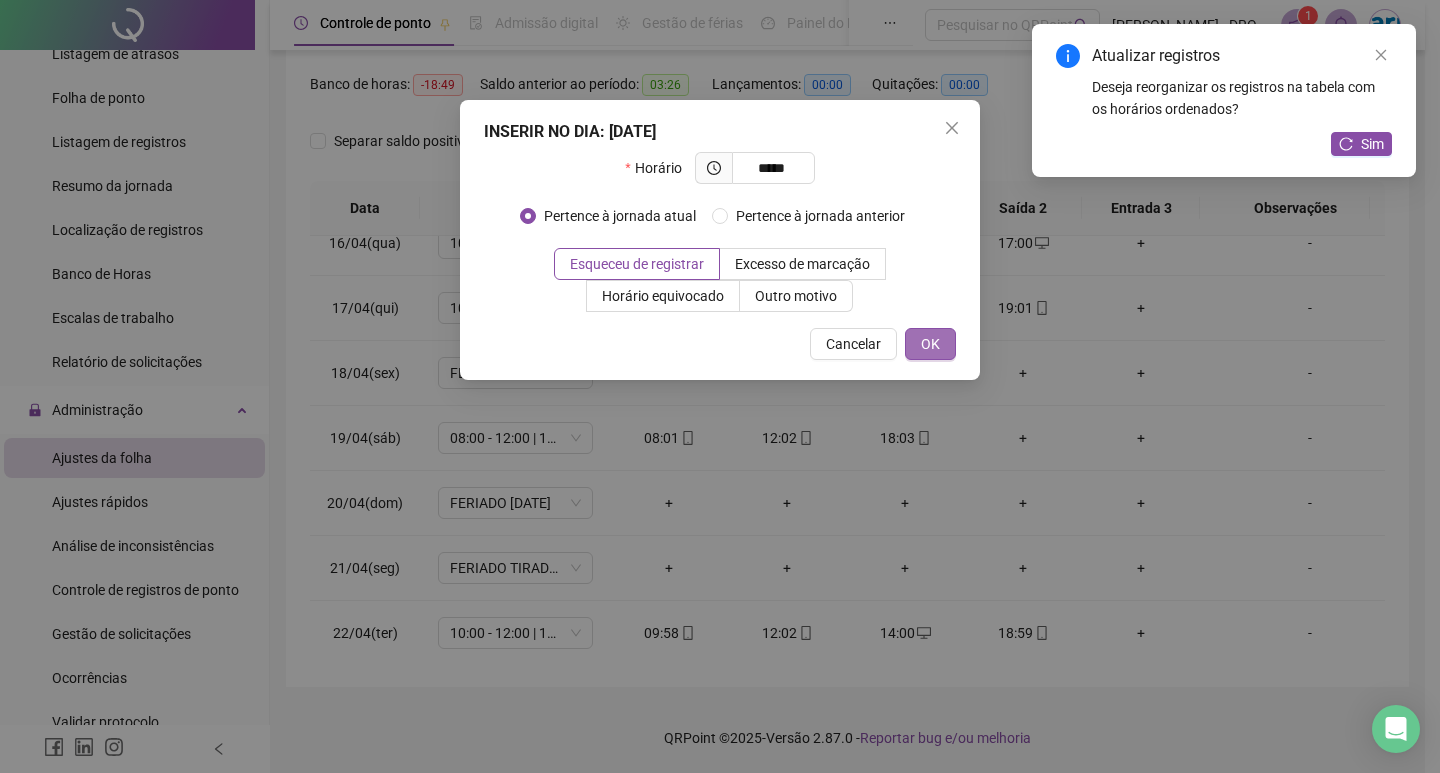 type on "*****" 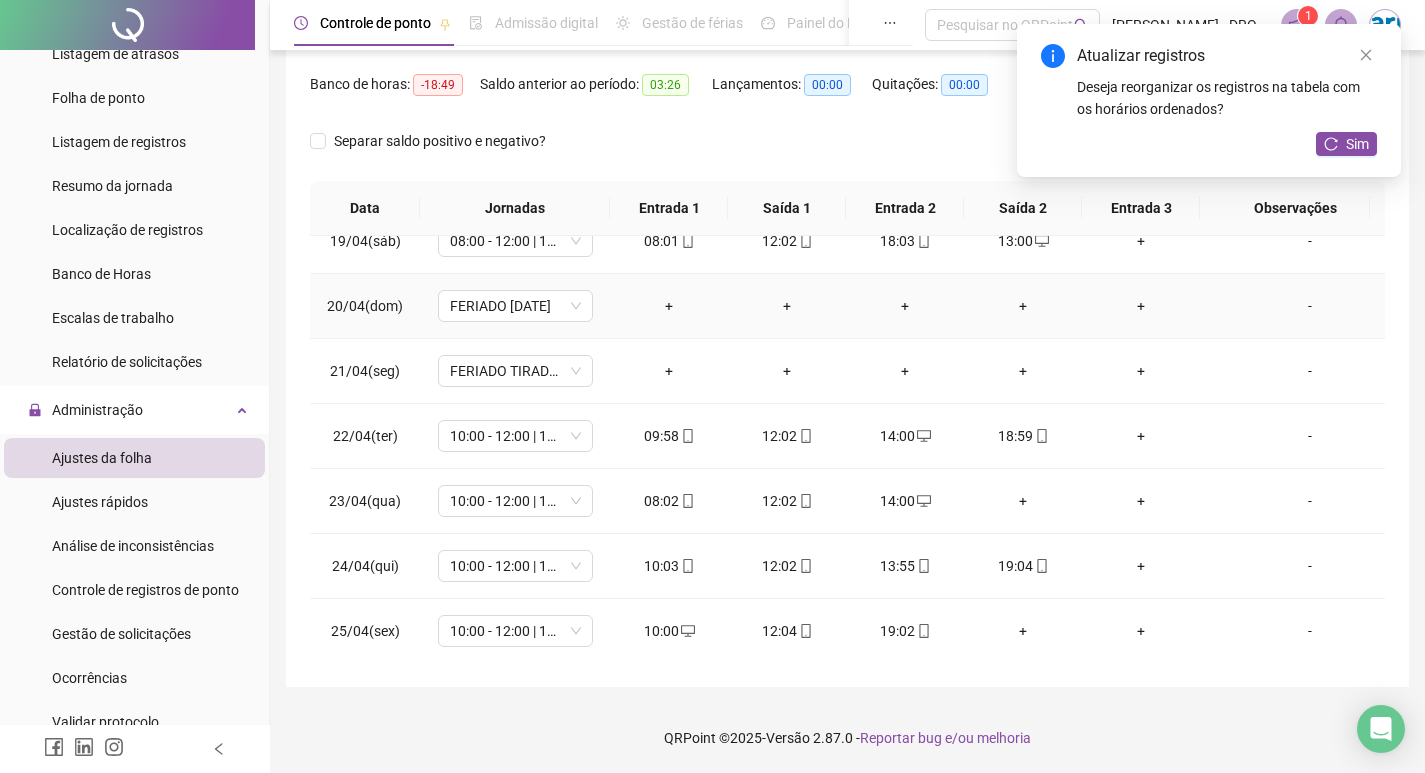 scroll, scrollTop: 1300, scrollLeft: 0, axis: vertical 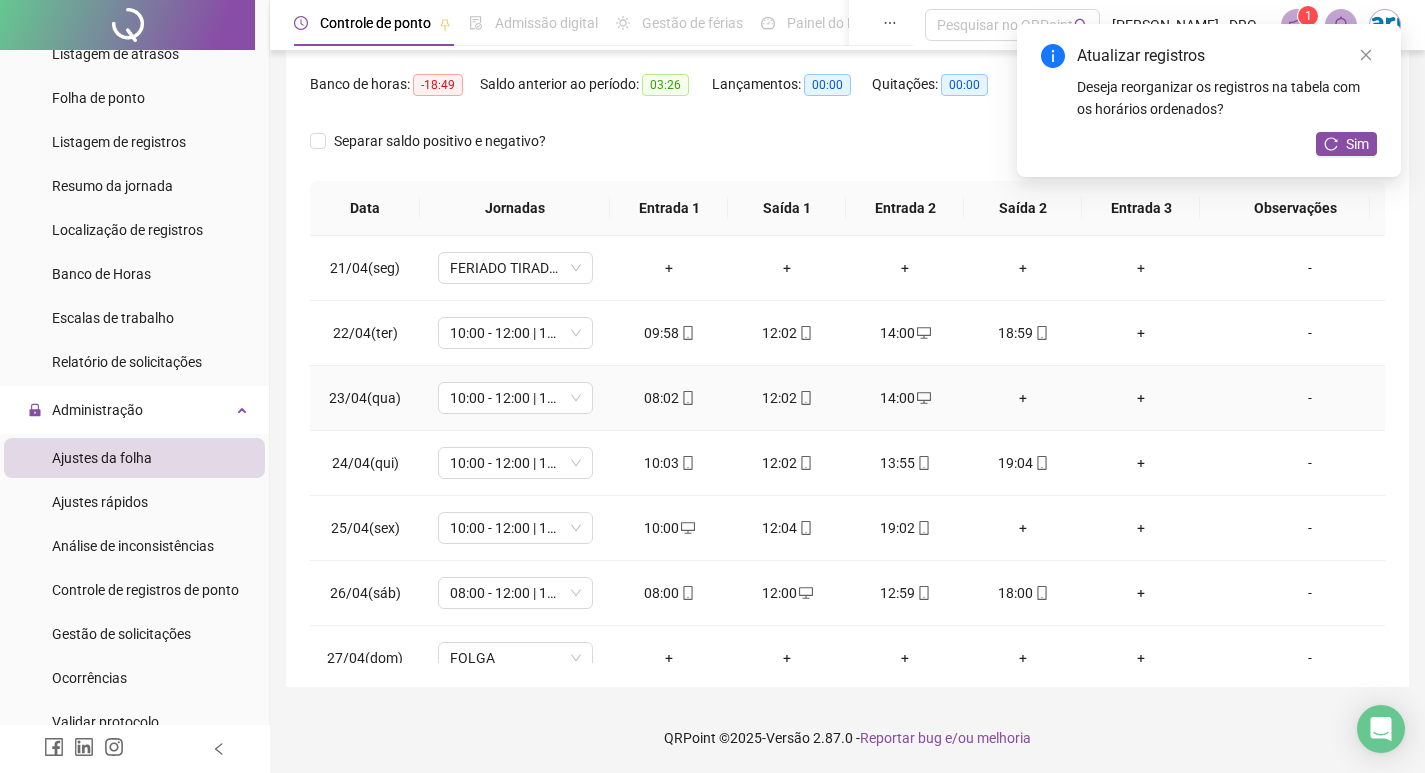 click on "+" at bounding box center (1023, 398) 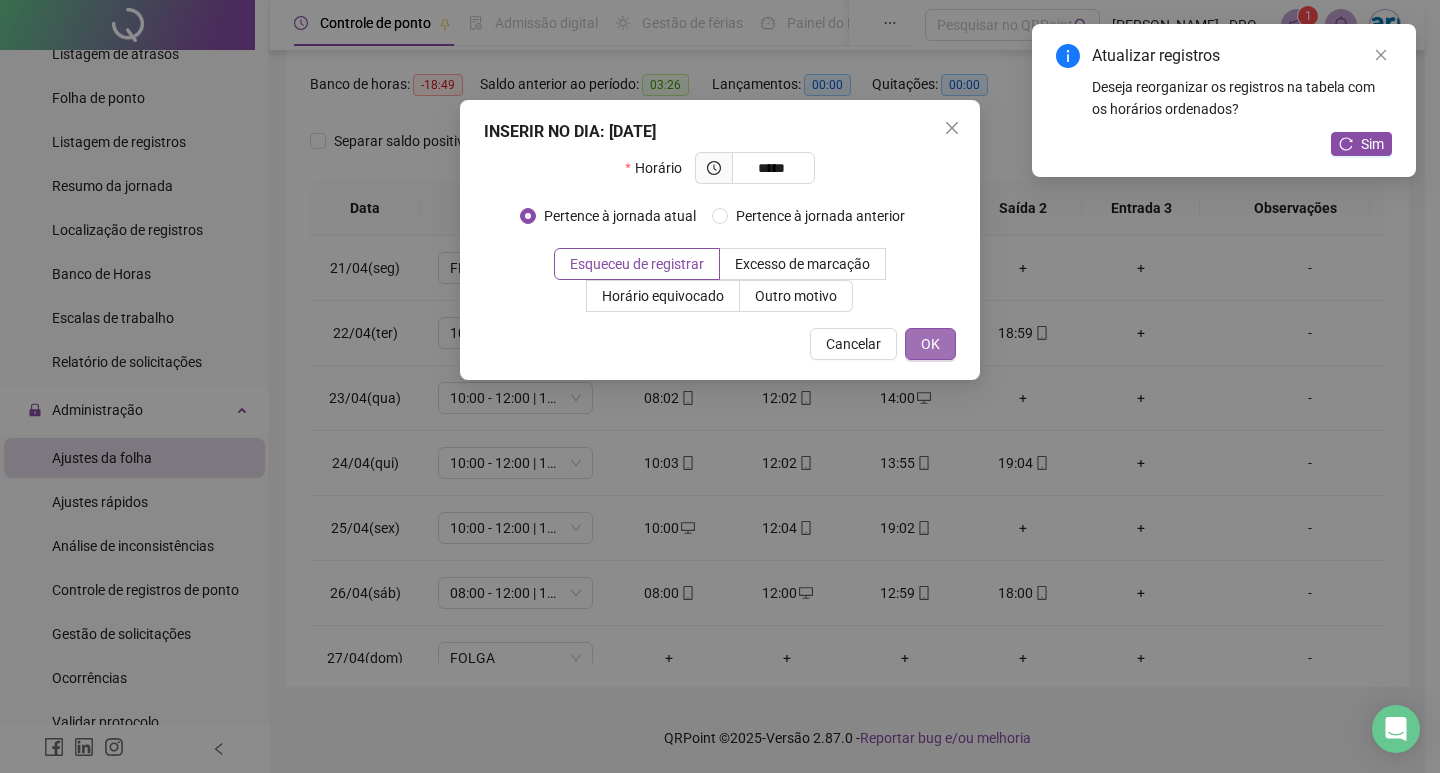 type on "*****" 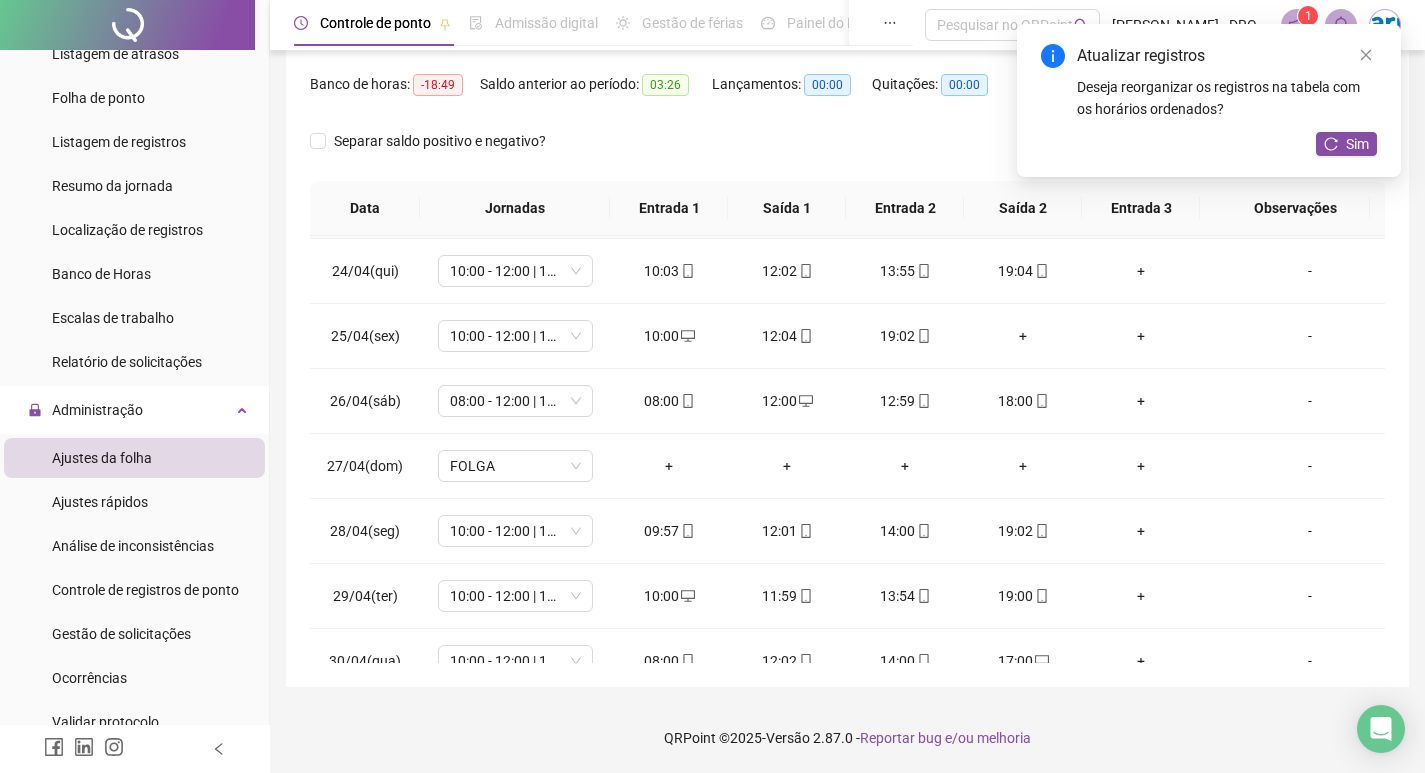 scroll, scrollTop: 1500, scrollLeft: 0, axis: vertical 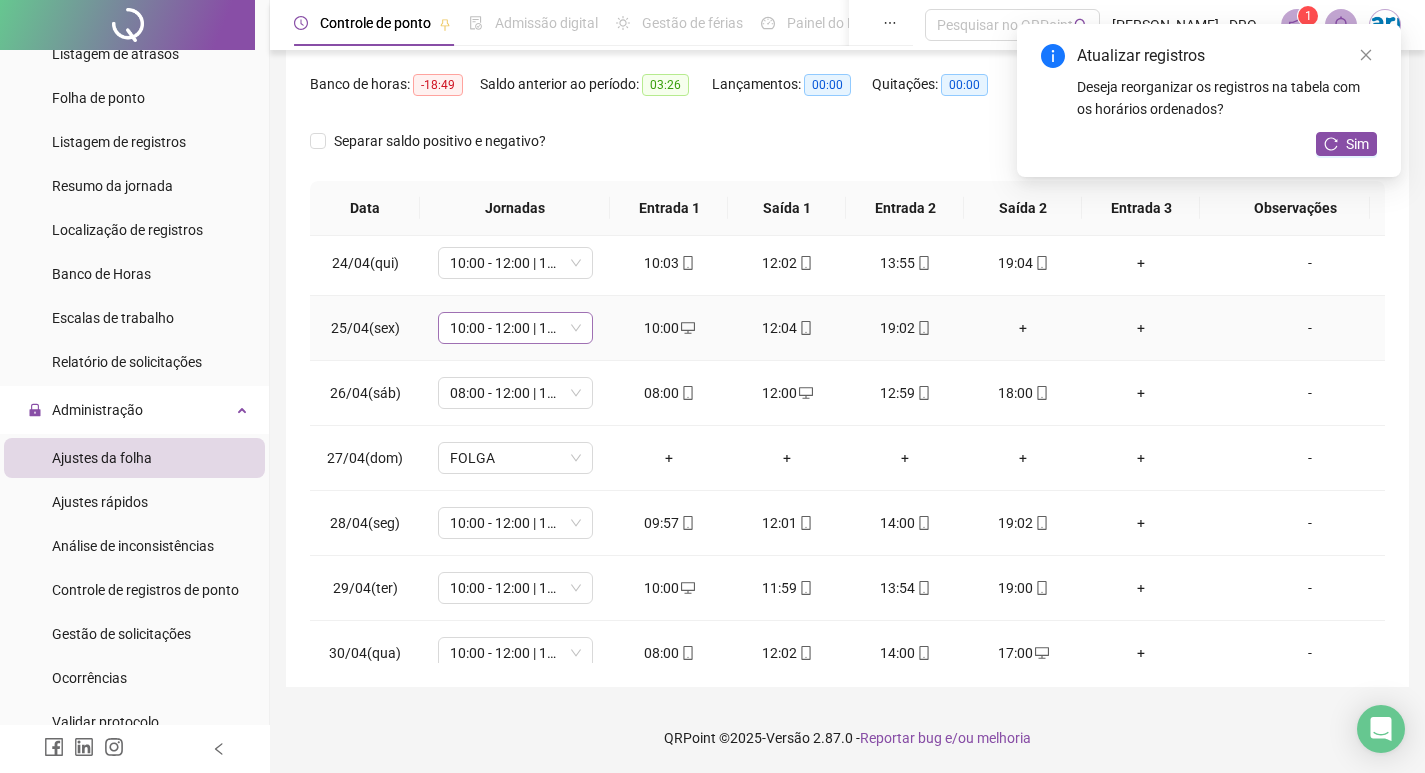 click on "10:00 - 12:00 | 14:00 - 19:00" at bounding box center (515, 328) 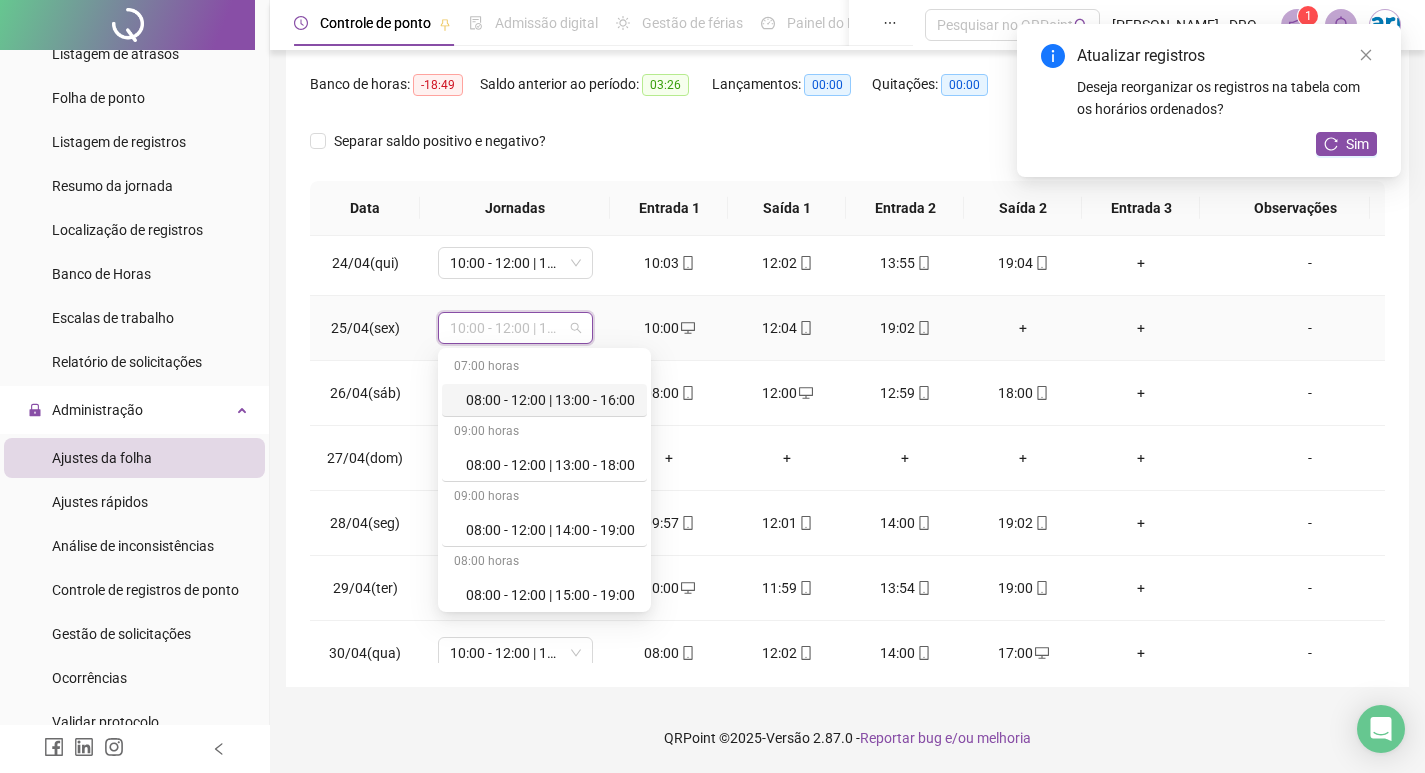 click on "10:00 - 12:00 | 14:00 - 19:00" at bounding box center (515, 263) 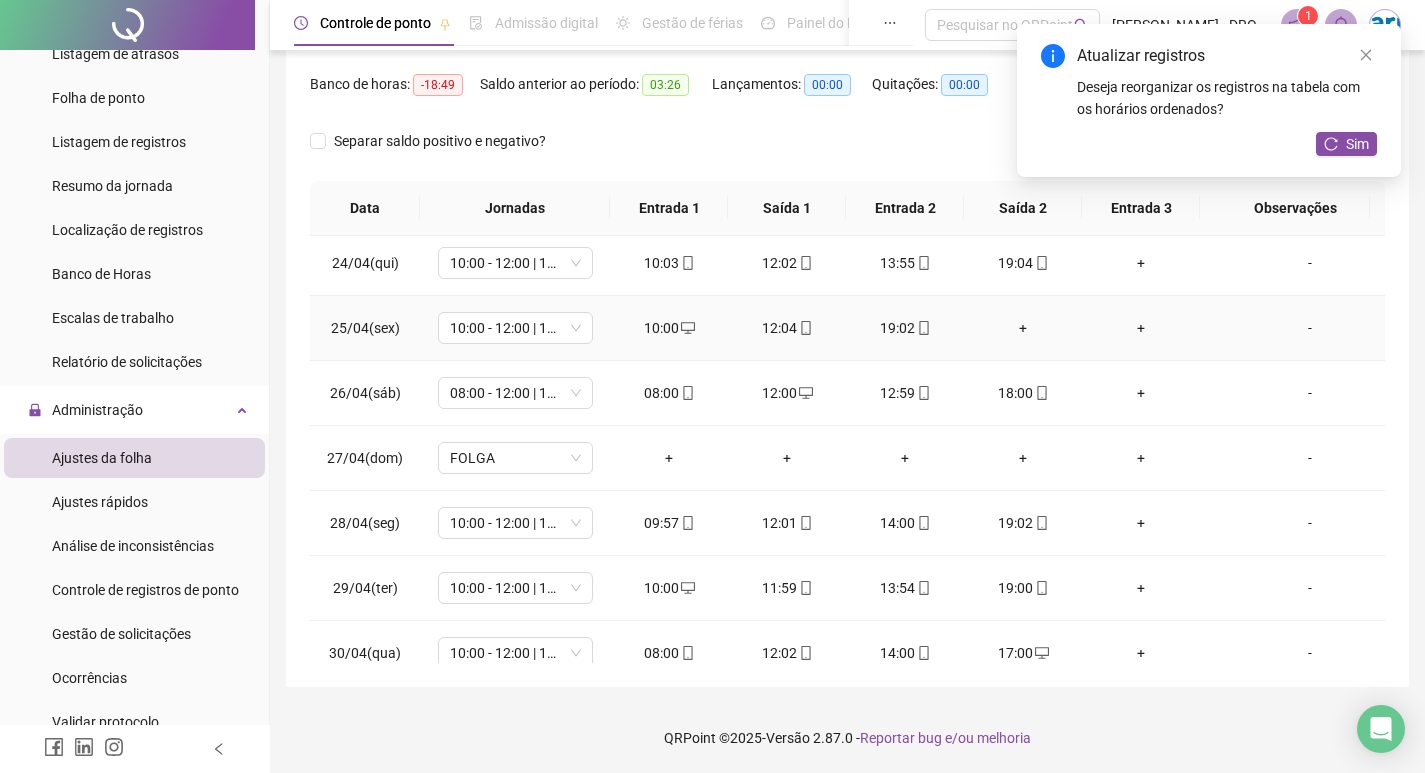 click on "+" at bounding box center [1023, 328] 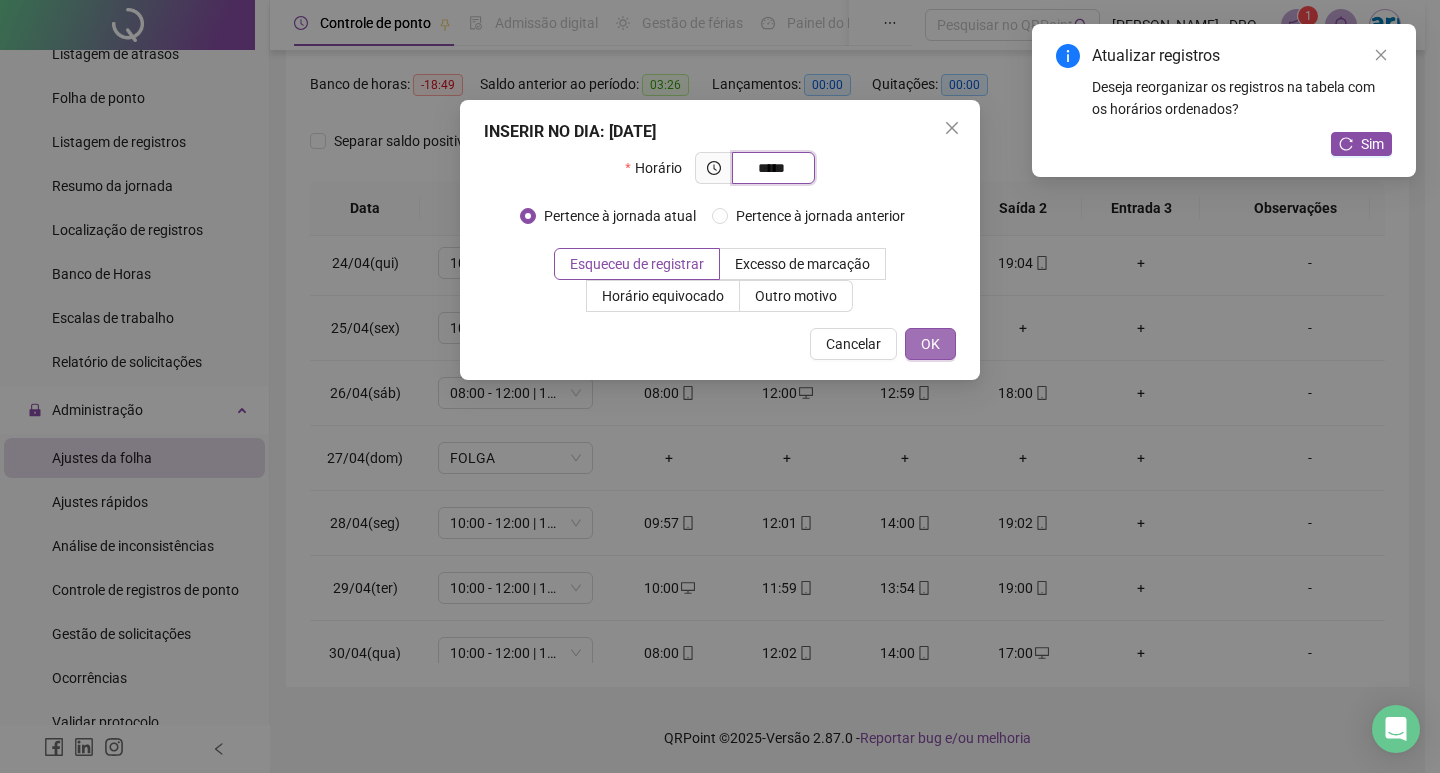 type on "*****" 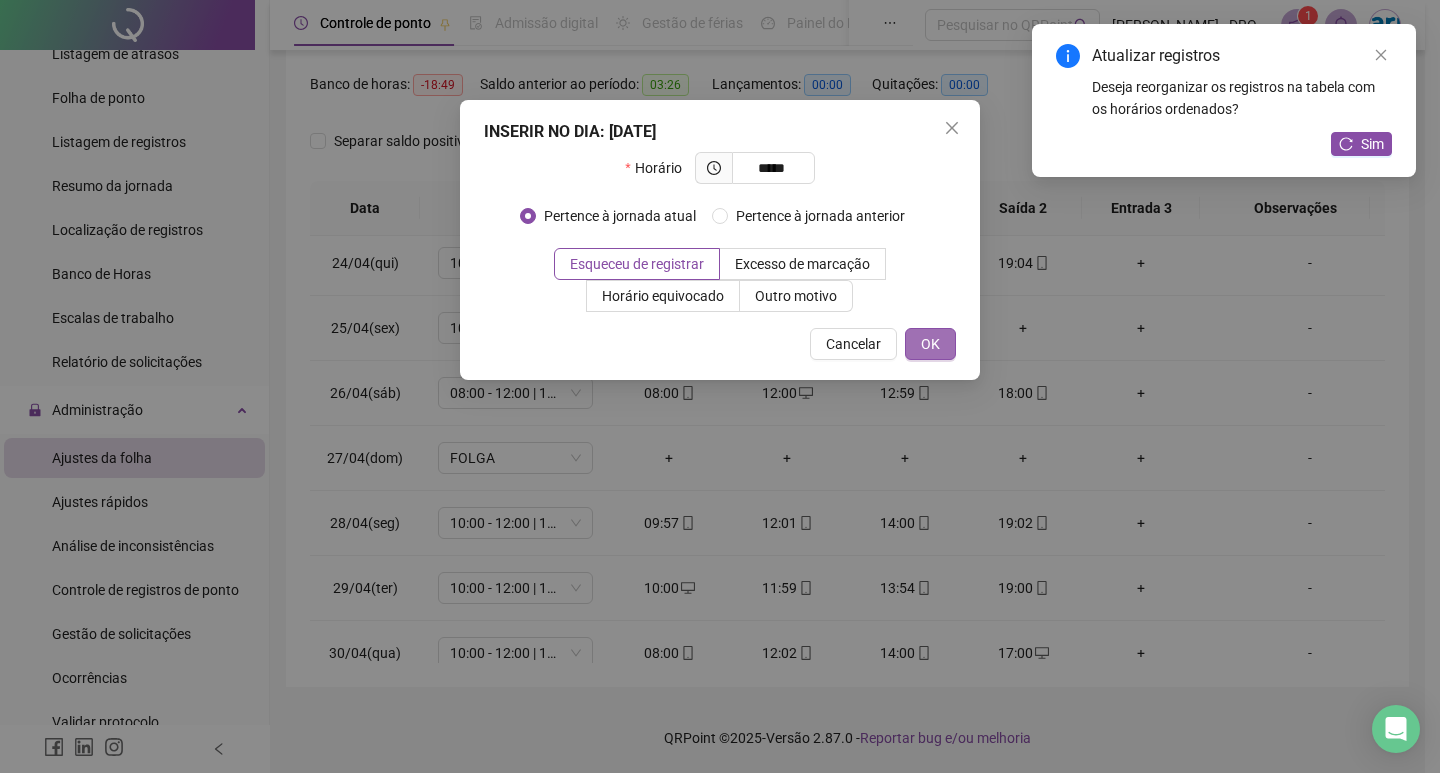 click on "OK" at bounding box center [930, 344] 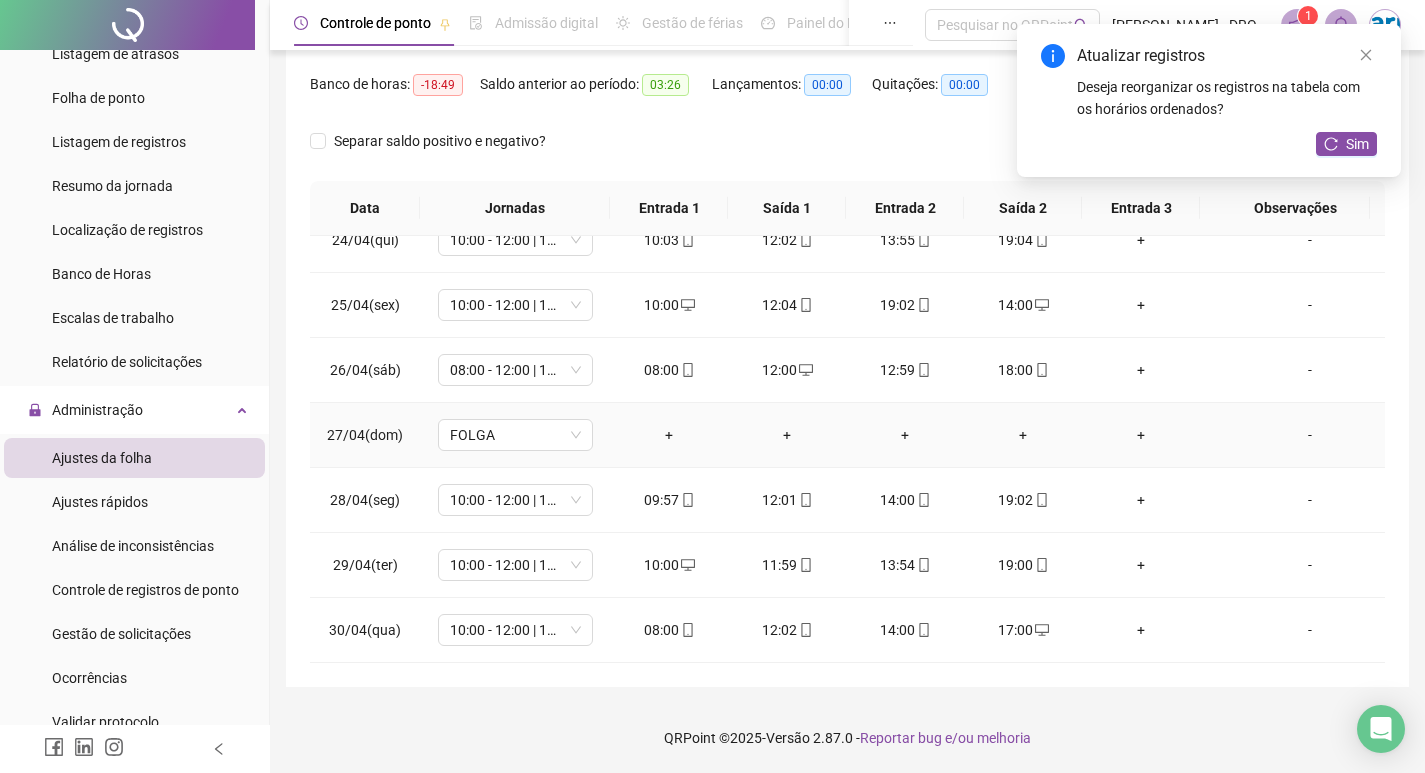 scroll, scrollTop: 1538, scrollLeft: 0, axis: vertical 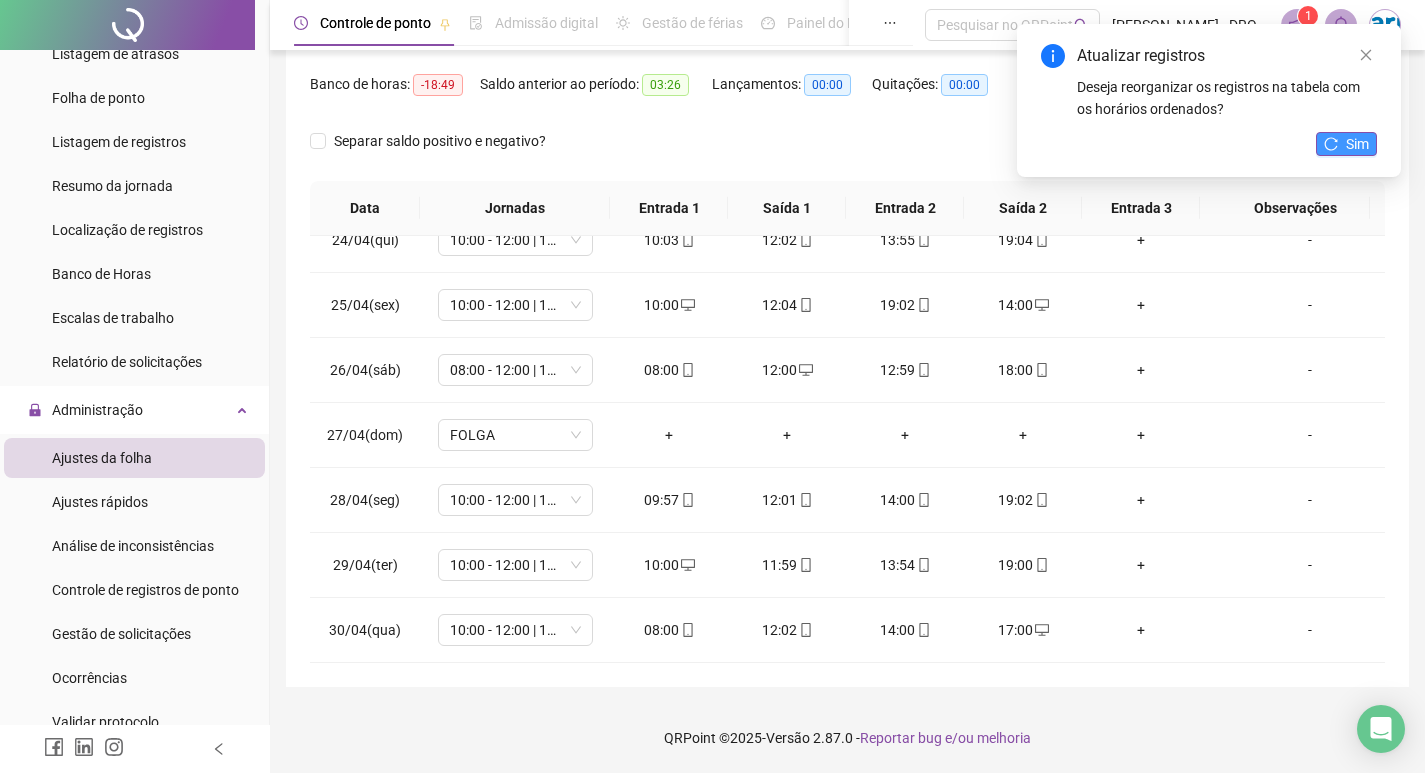 click on "Sim" at bounding box center [1357, 144] 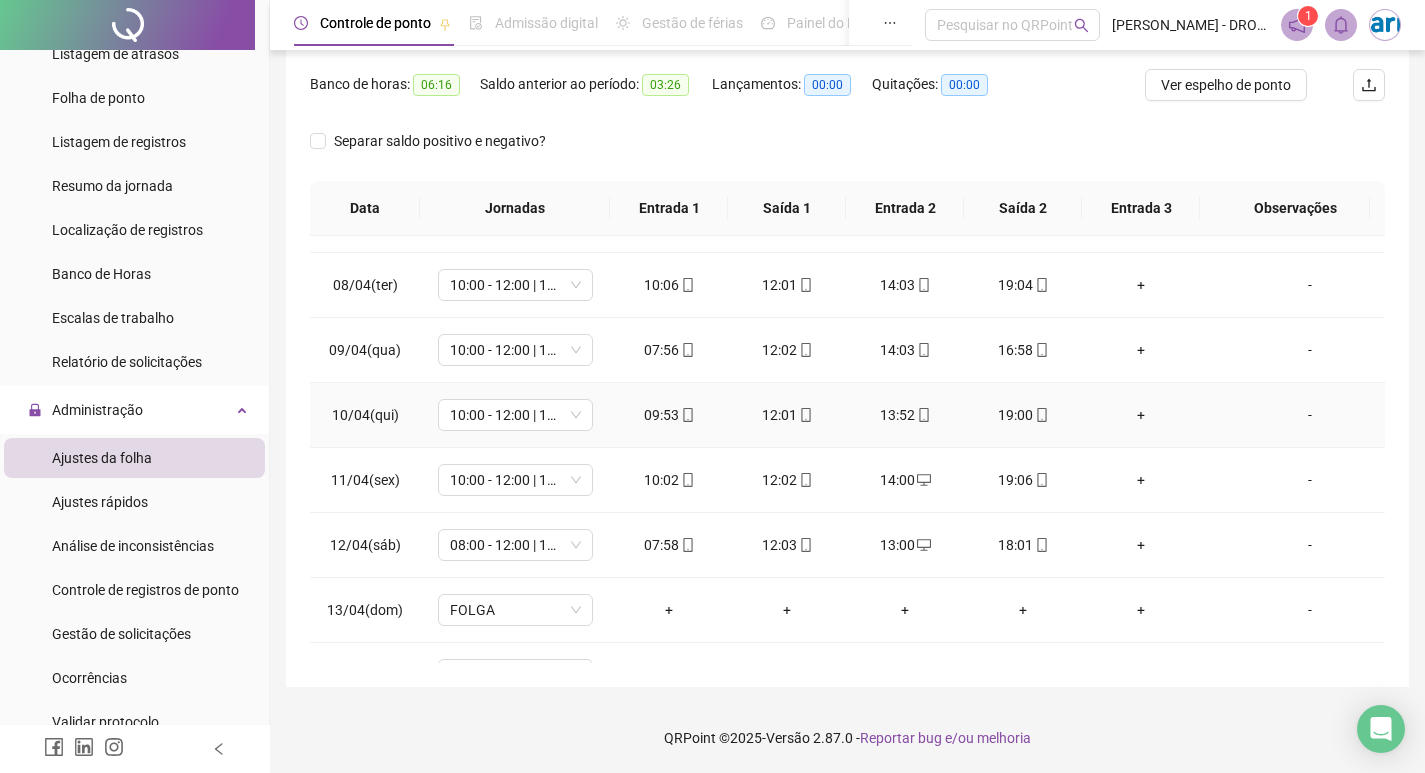 scroll, scrollTop: 0, scrollLeft: 0, axis: both 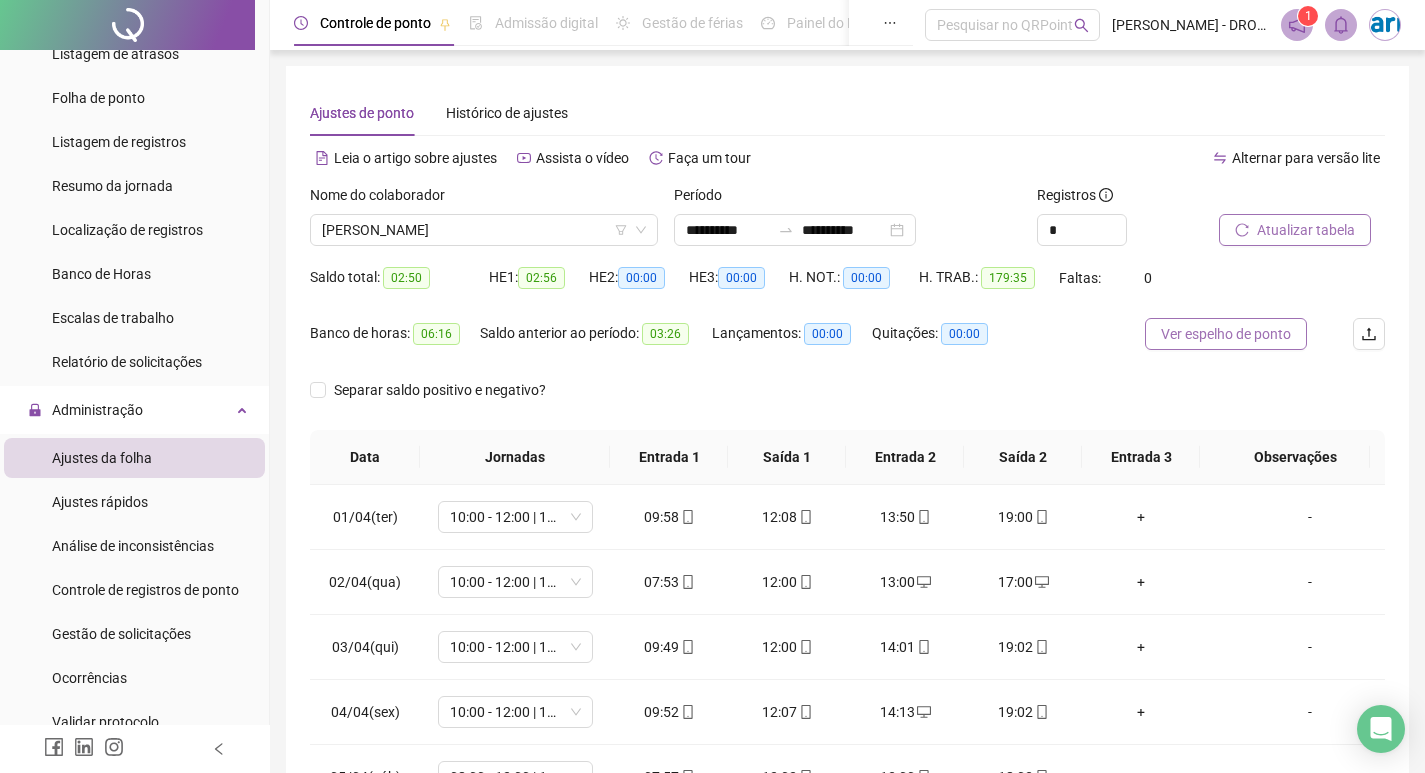 click on "Ver espelho de ponto" at bounding box center (1226, 334) 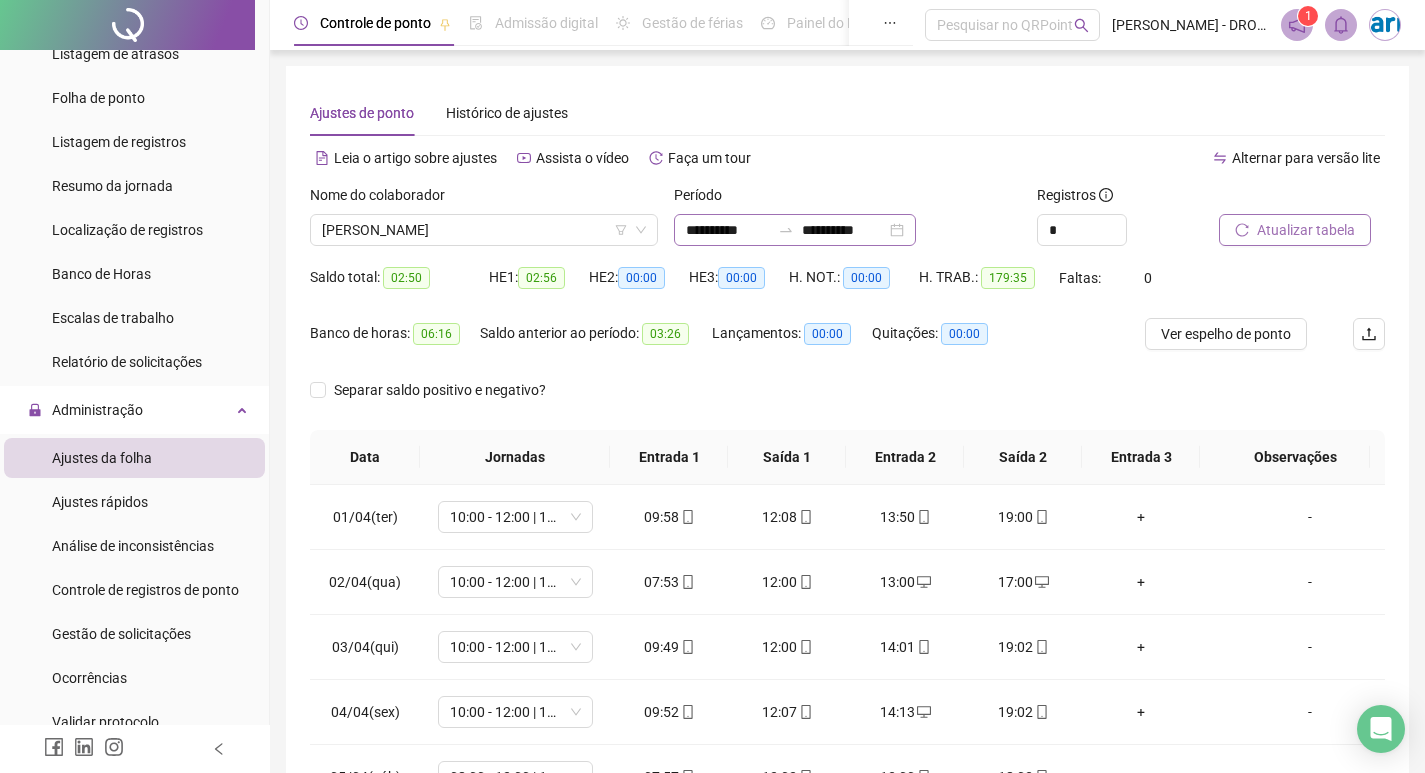 click on "**********" at bounding box center [795, 230] 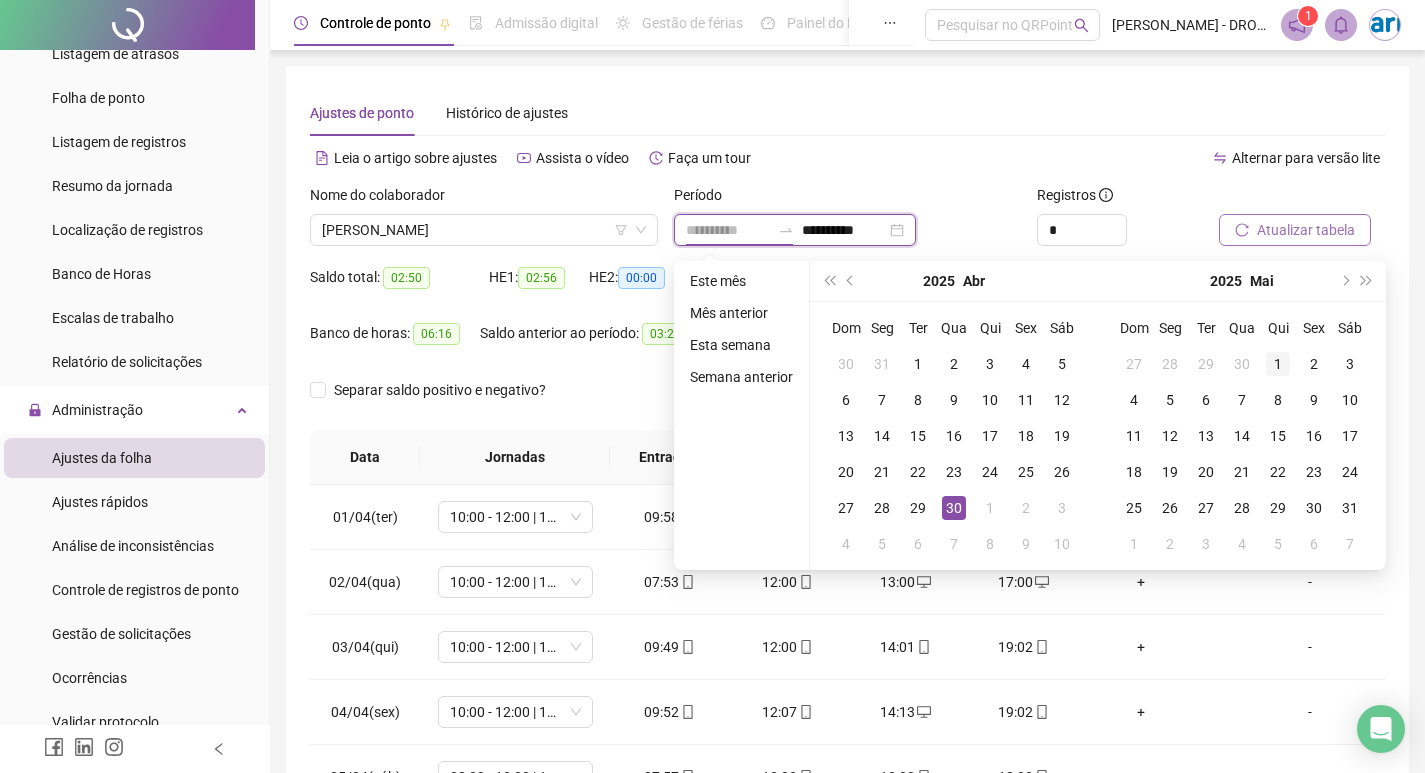 type on "**********" 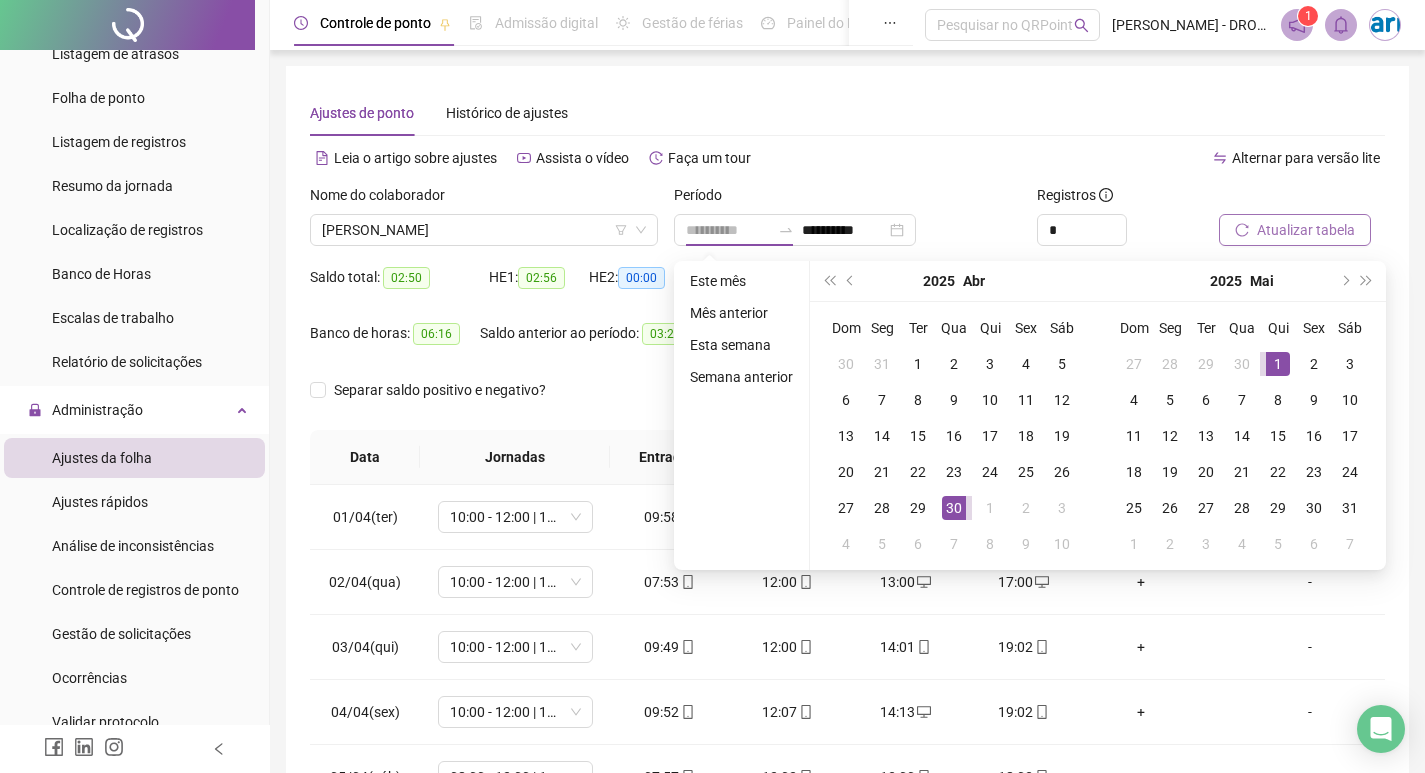 click on "1" at bounding box center (1278, 364) 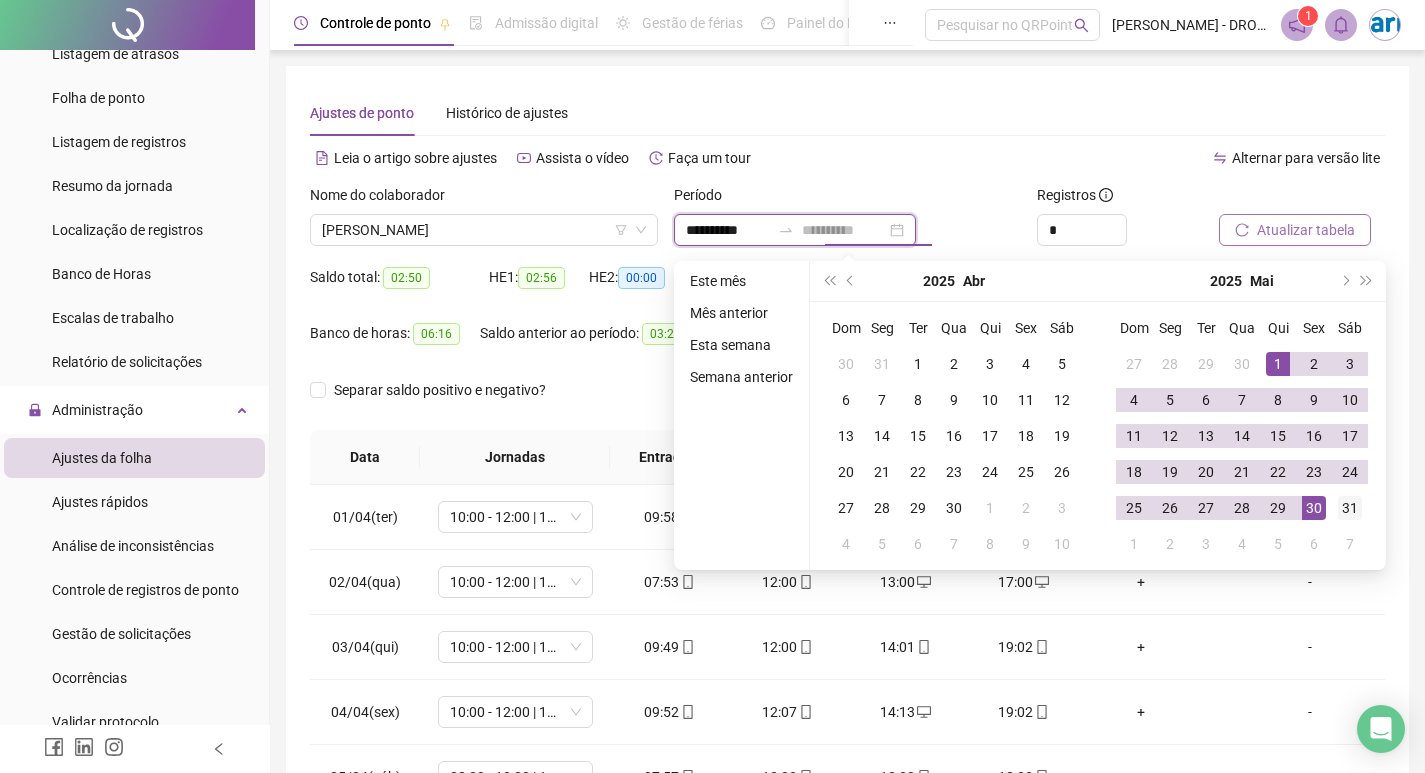 type on "**********" 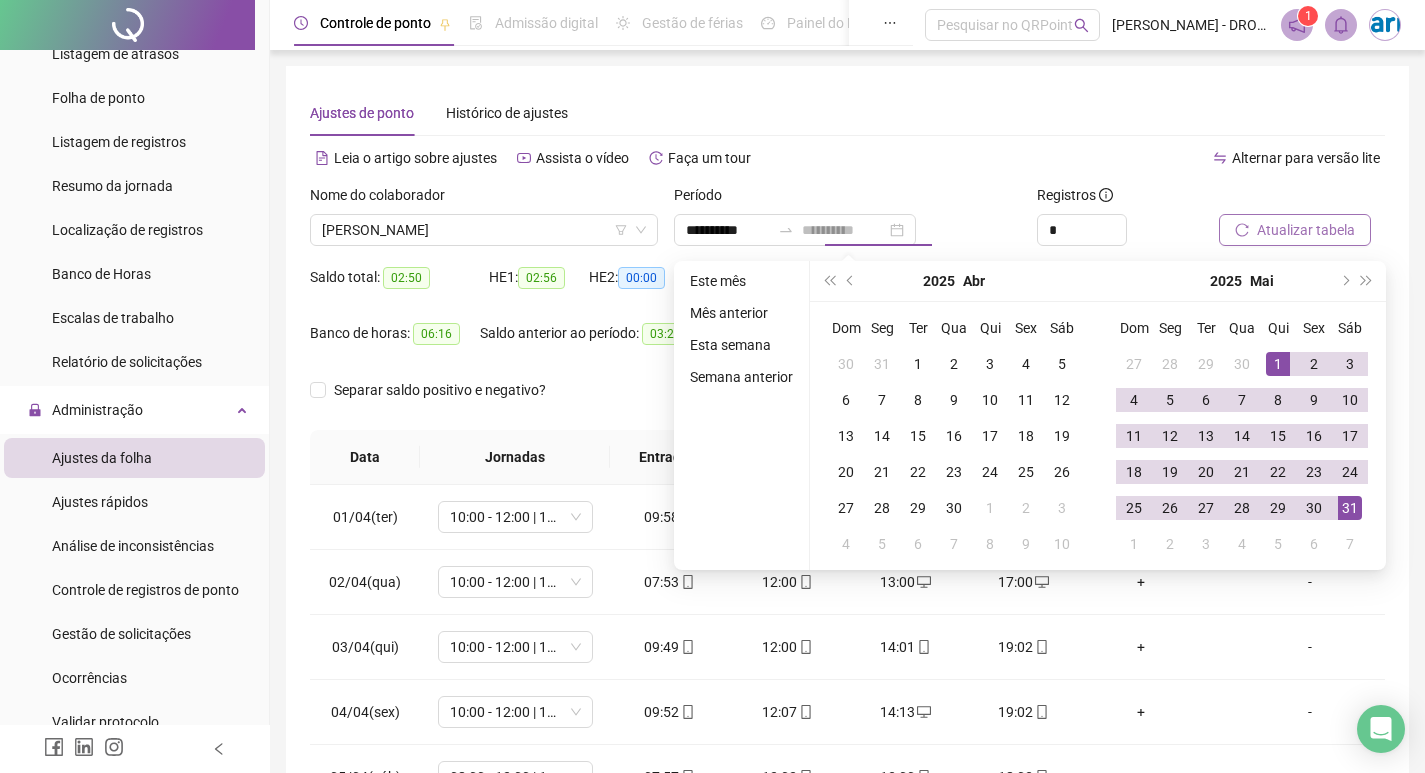 click on "31" at bounding box center [1350, 508] 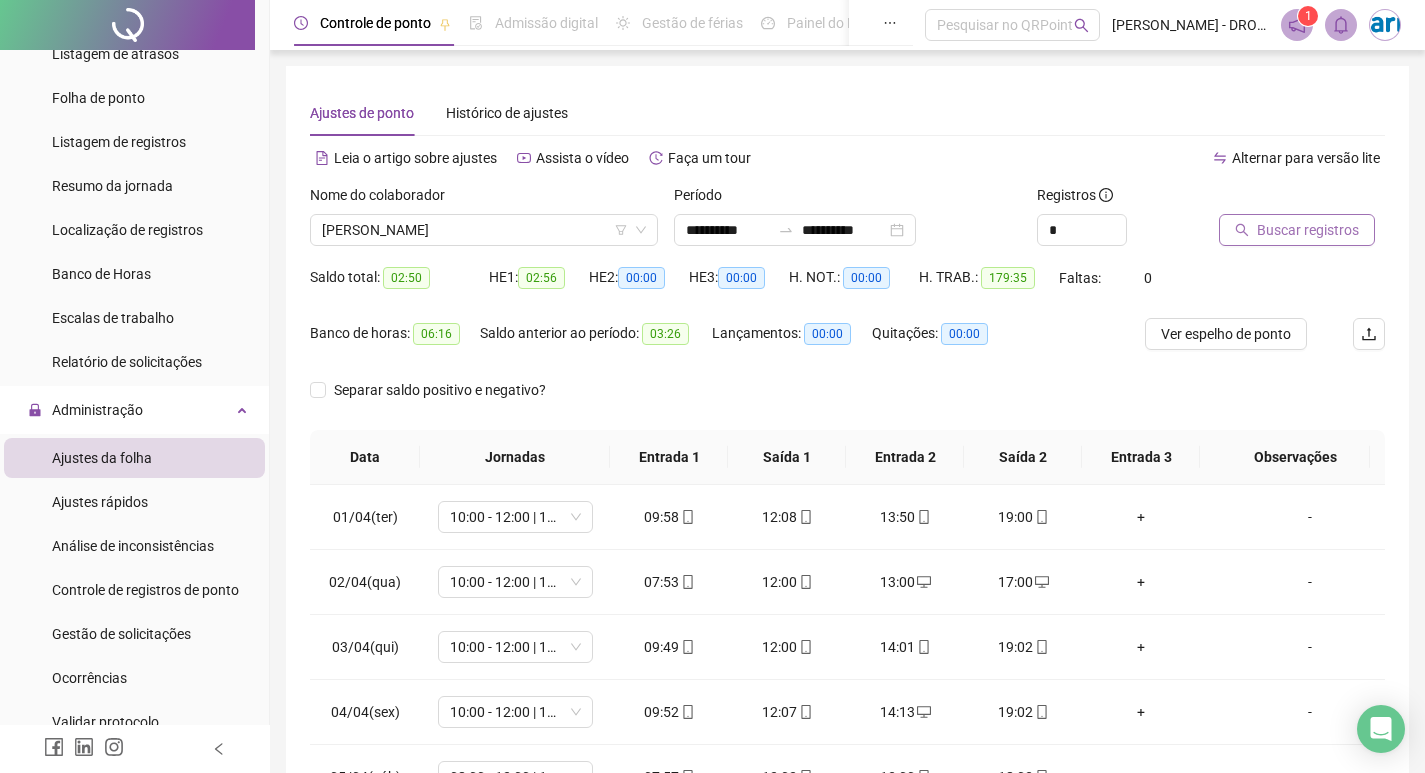 click on "Buscar registros" at bounding box center [1308, 230] 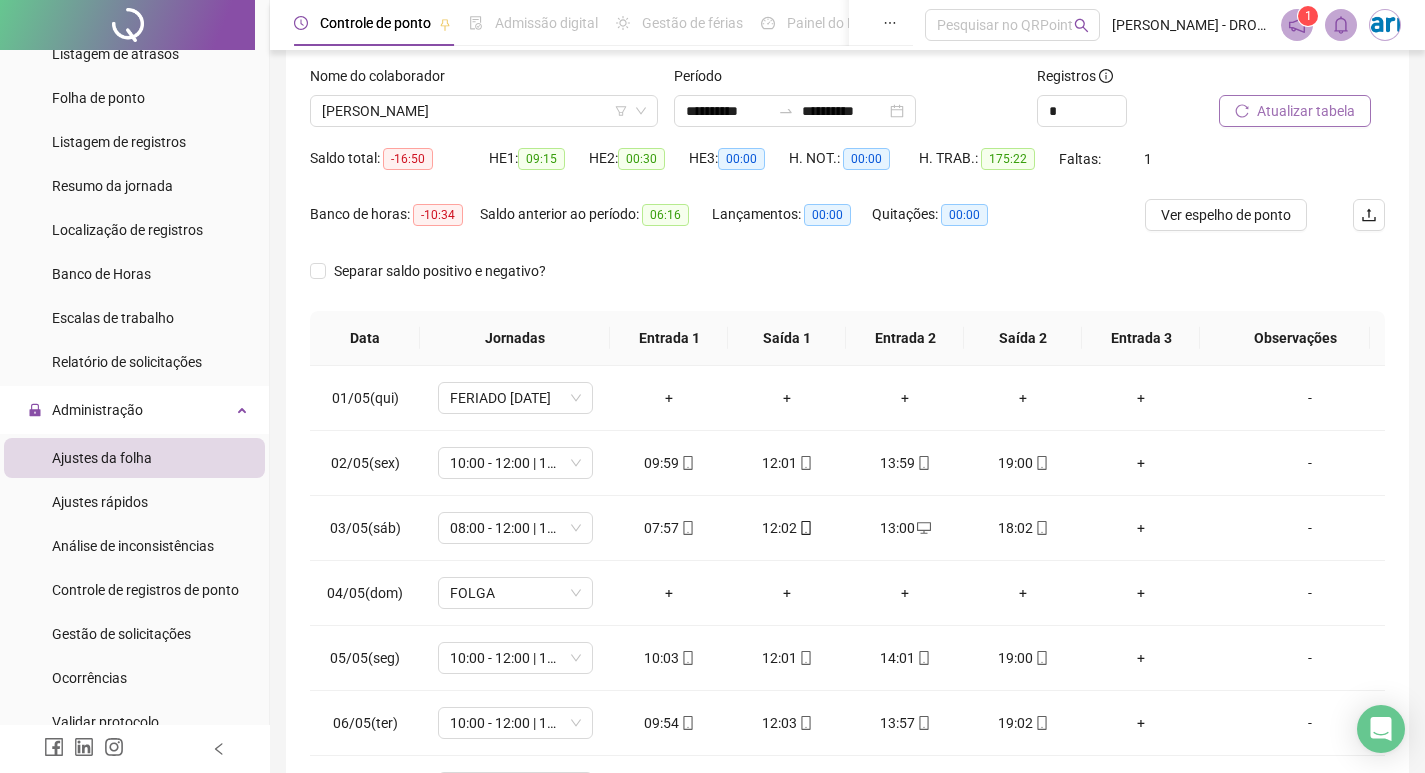 scroll, scrollTop: 249, scrollLeft: 0, axis: vertical 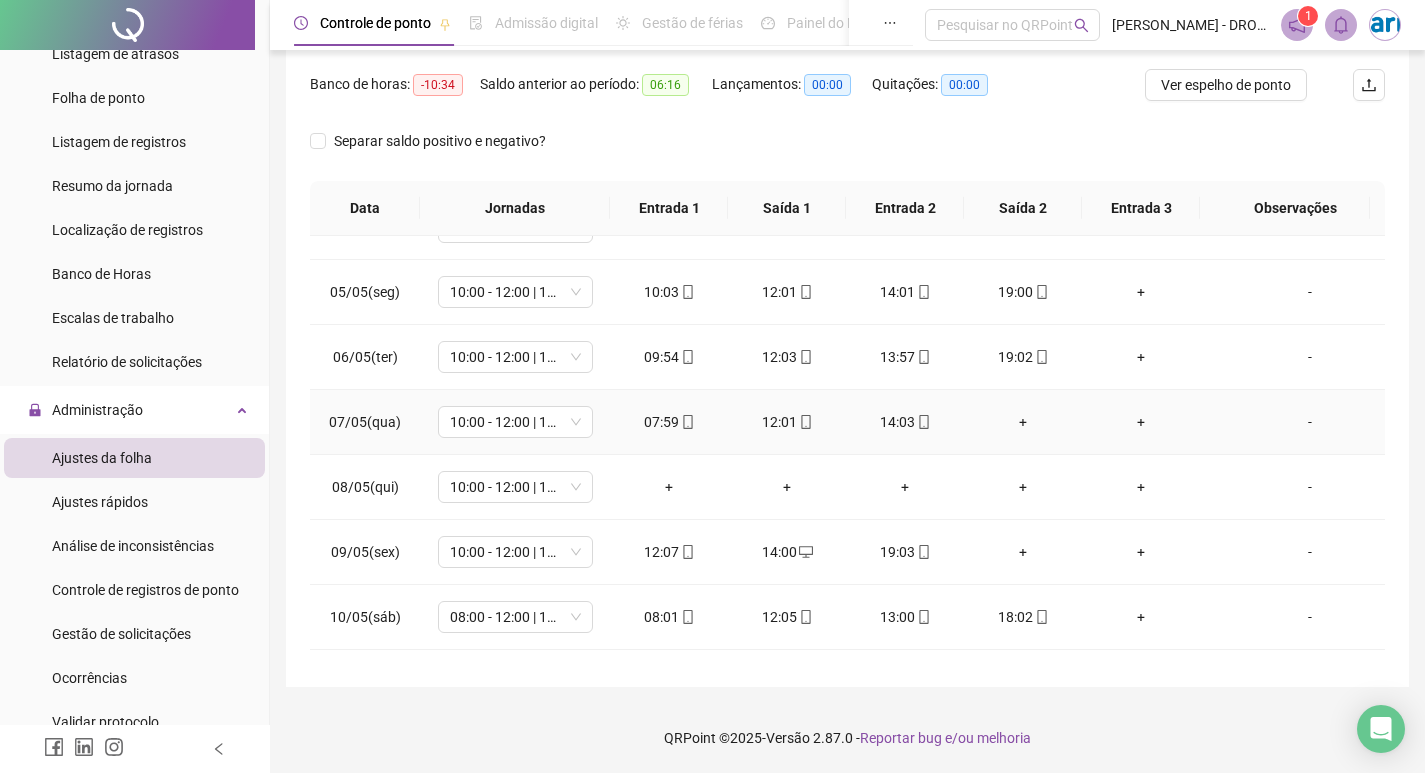 click on "+" at bounding box center [1023, 422] 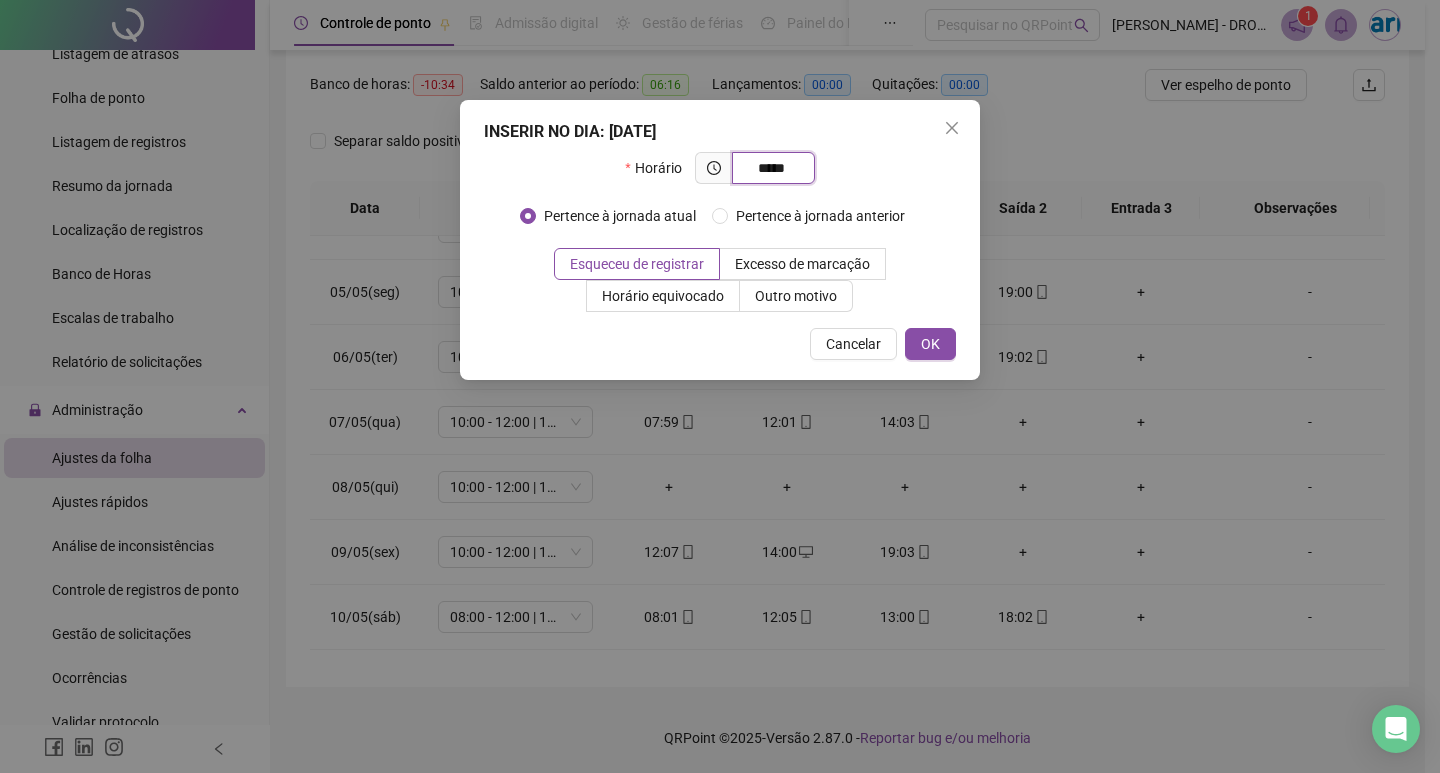 type on "*****" 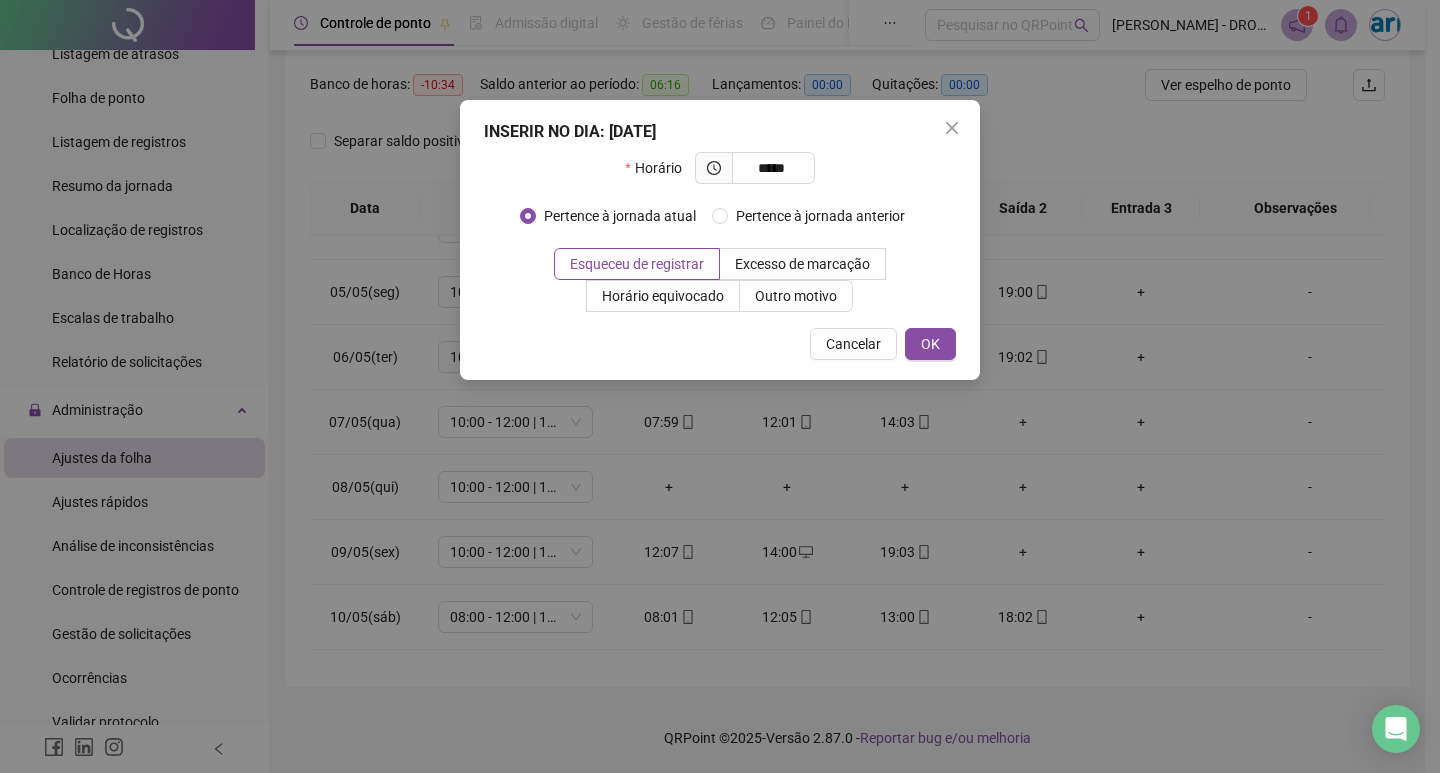 click on "OK" at bounding box center [930, 344] 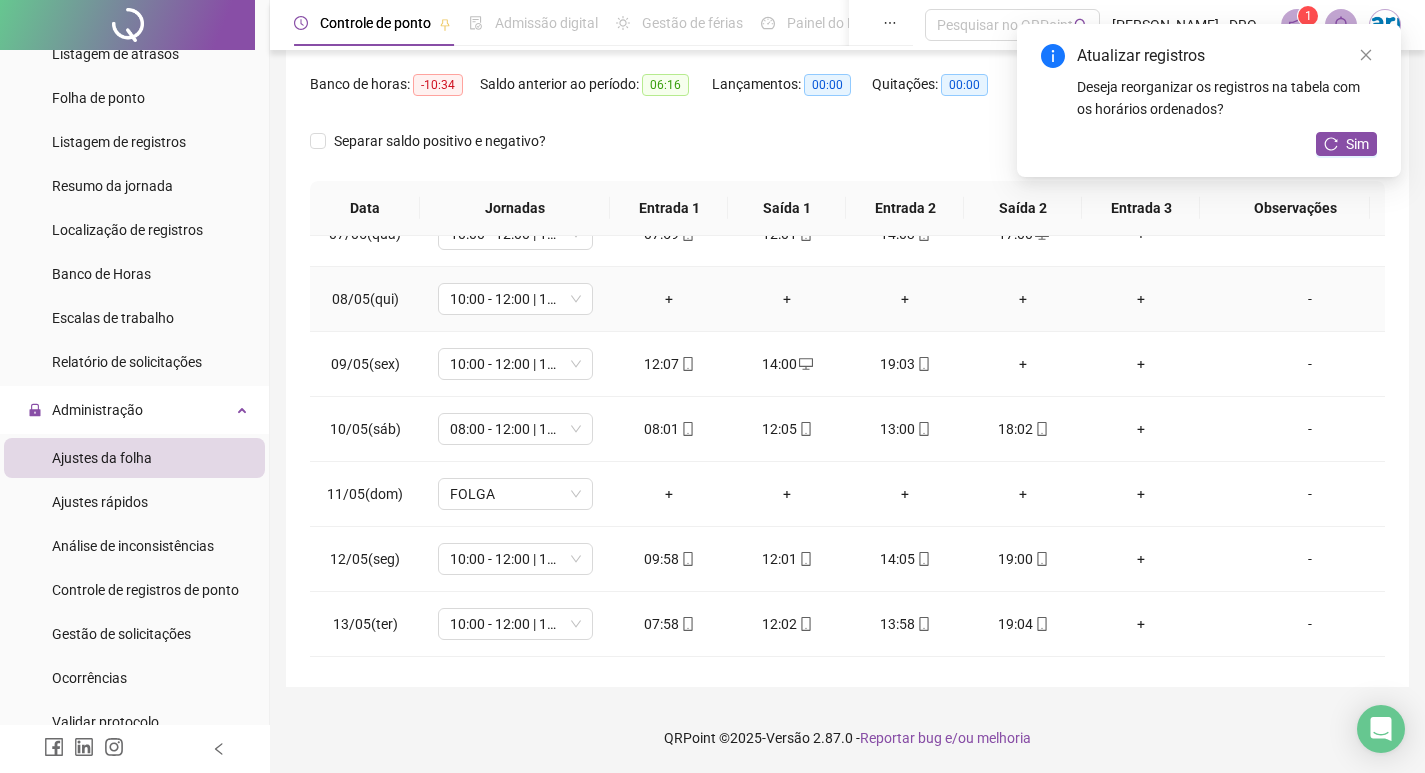 scroll, scrollTop: 436, scrollLeft: 0, axis: vertical 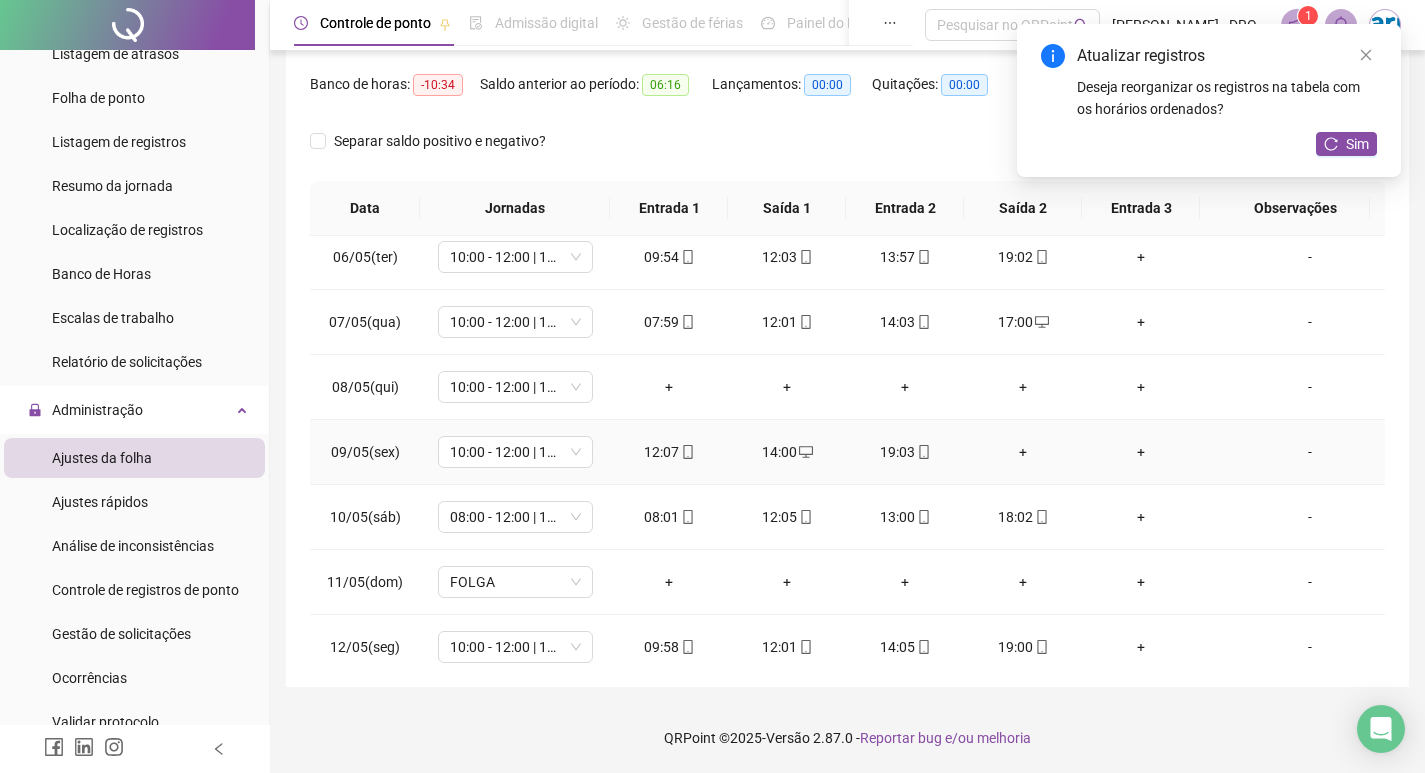 click on "+" at bounding box center [1023, 452] 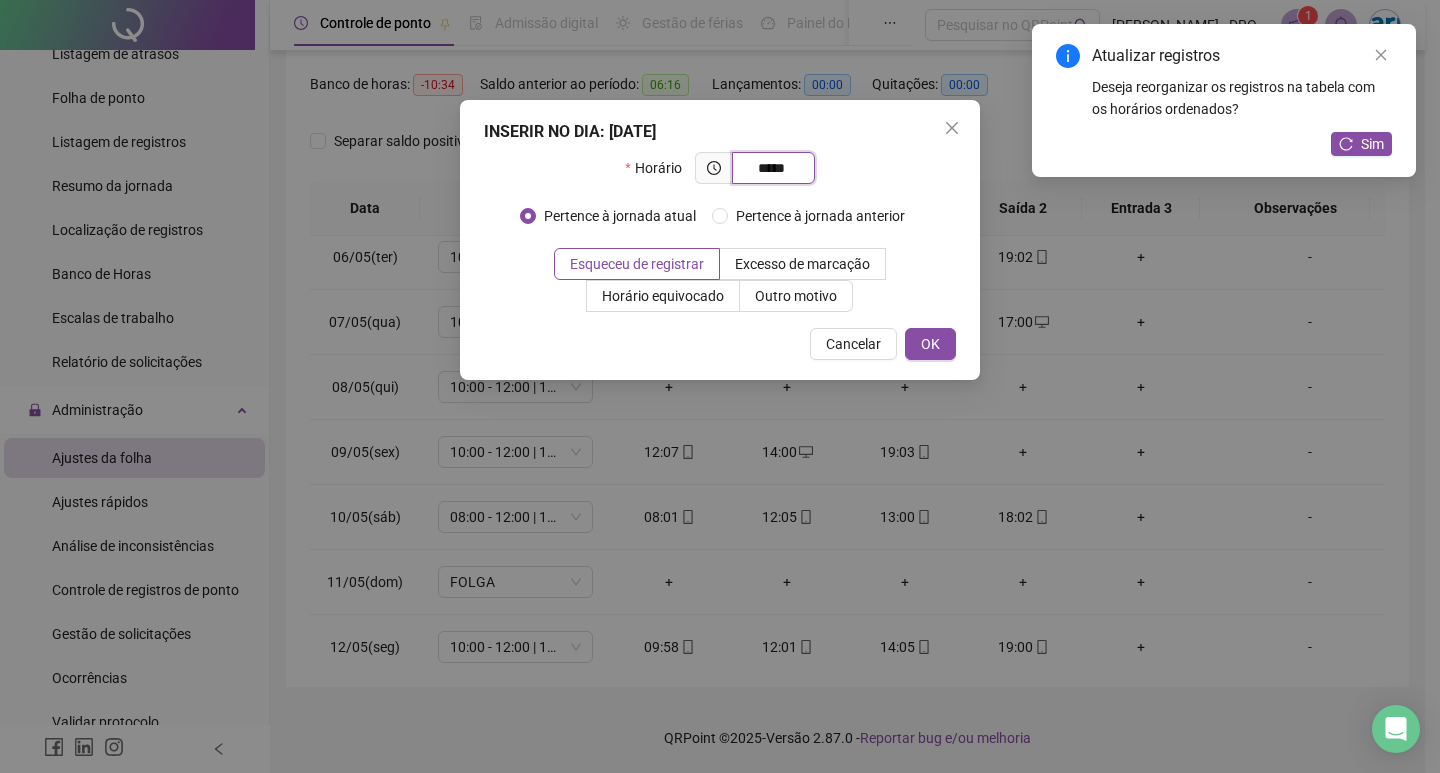 click on "*****" at bounding box center [771, 168] 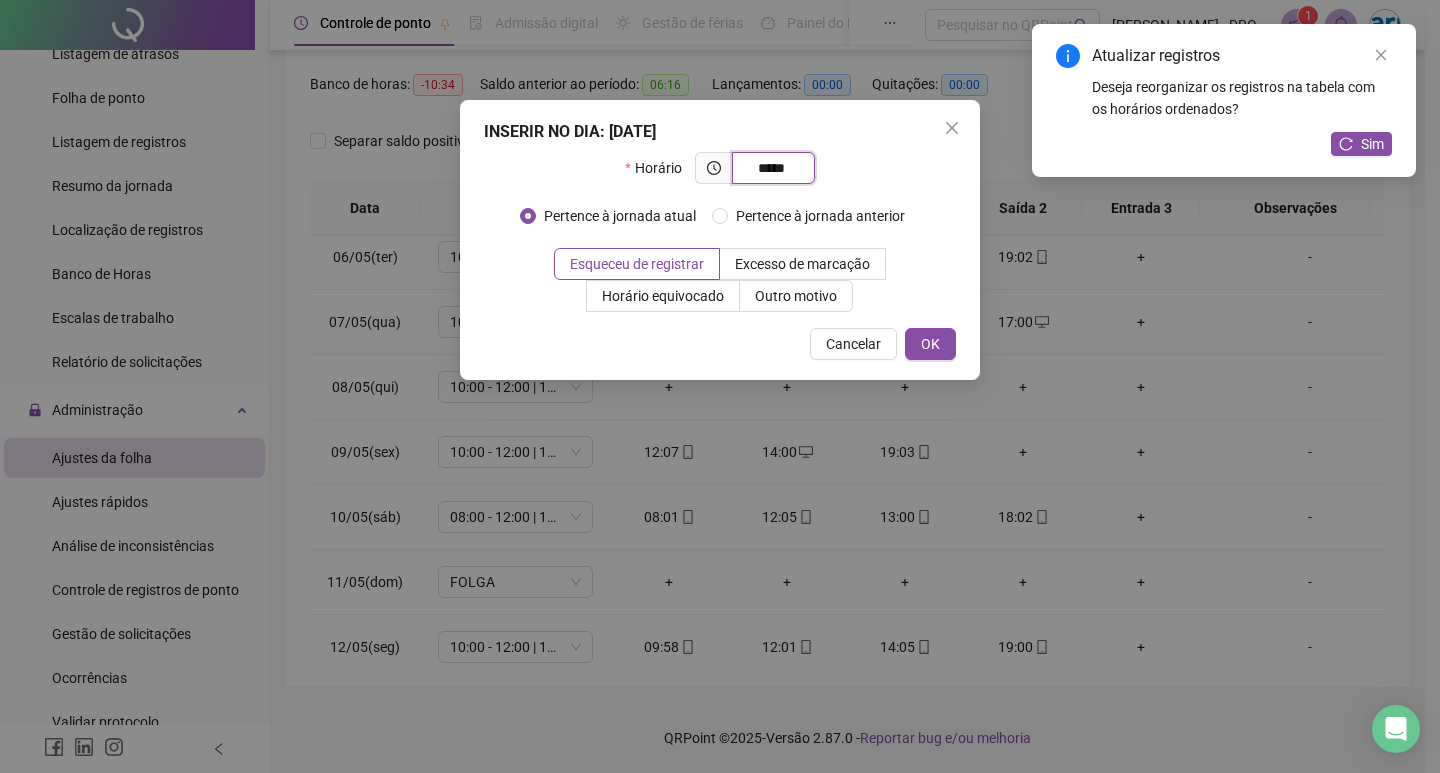 click on "Horário *****" at bounding box center (719, 168) 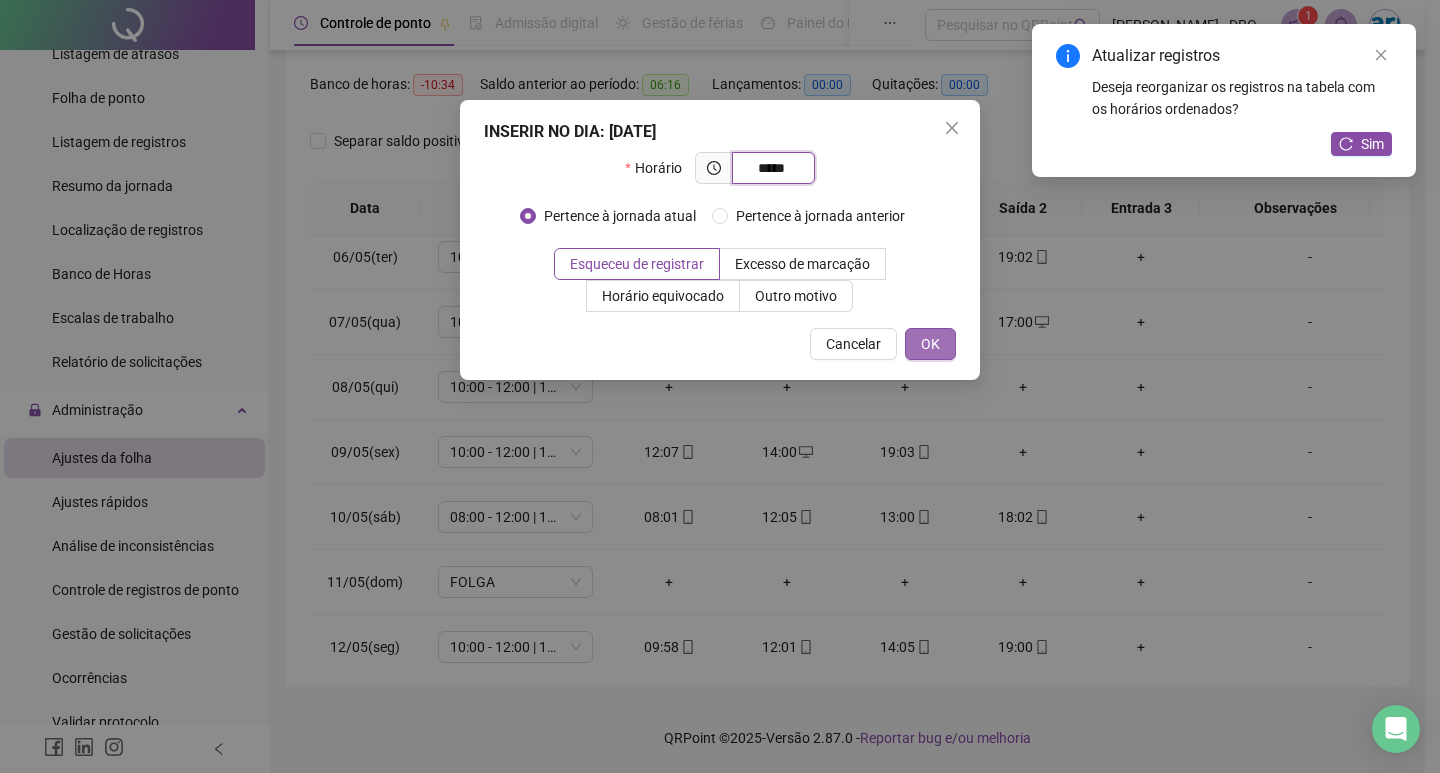type on "*****" 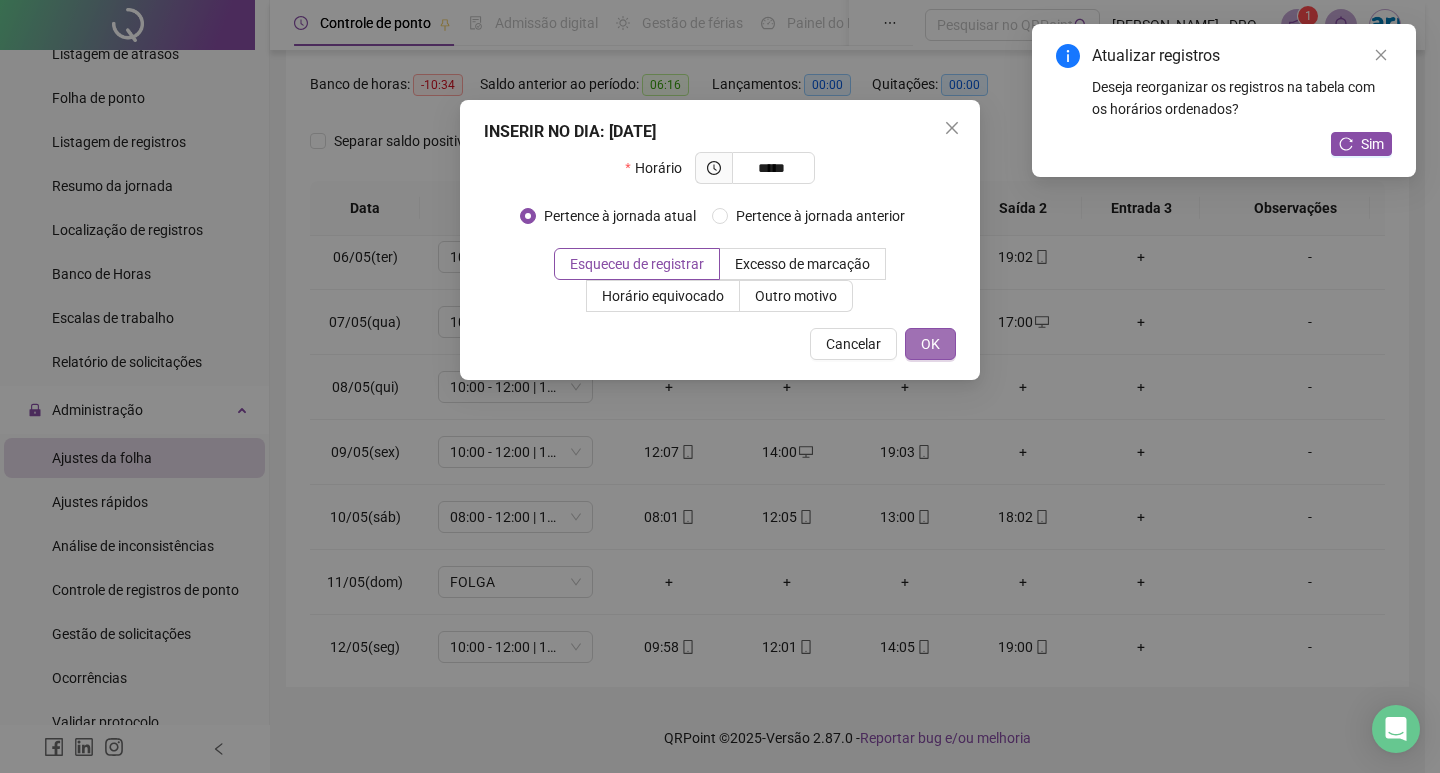 click on "OK" at bounding box center [930, 344] 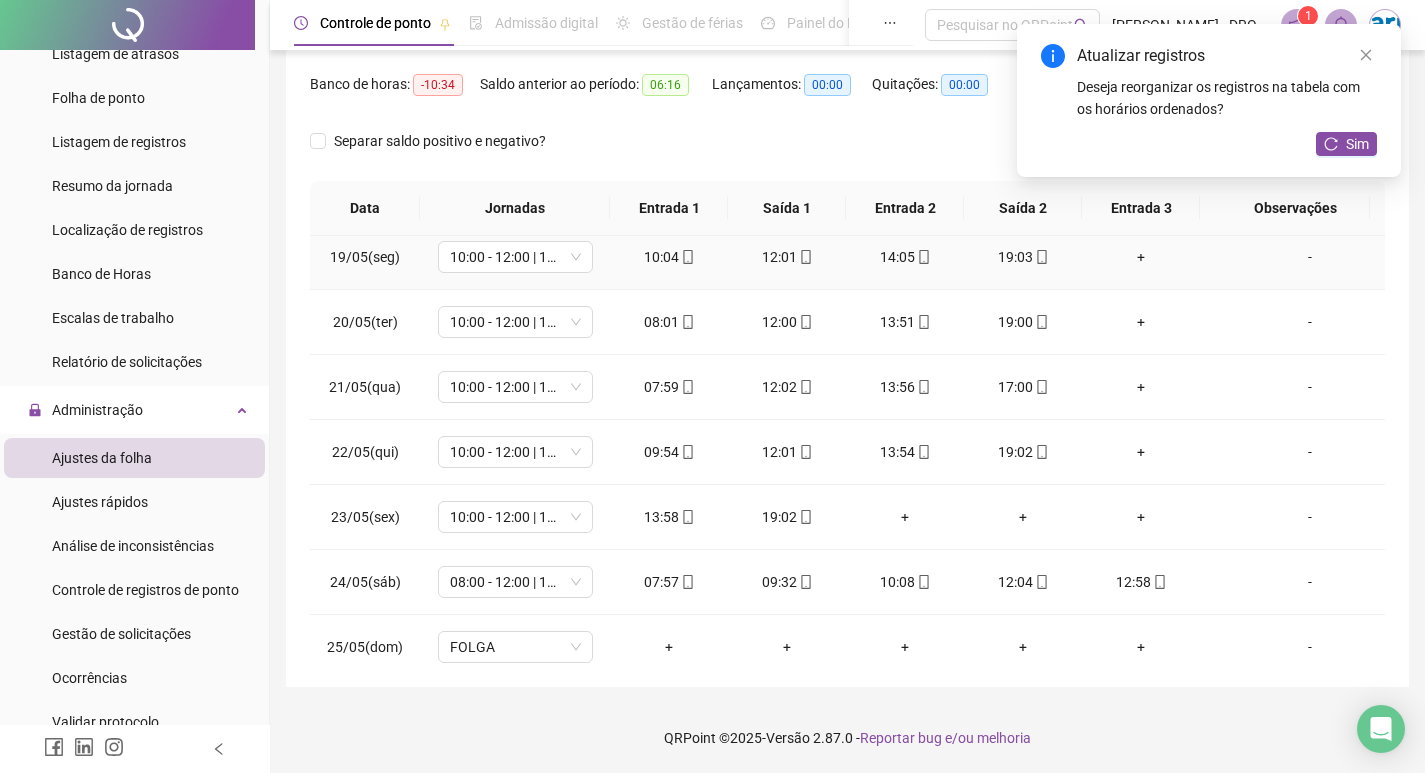 scroll, scrollTop: 1236, scrollLeft: 0, axis: vertical 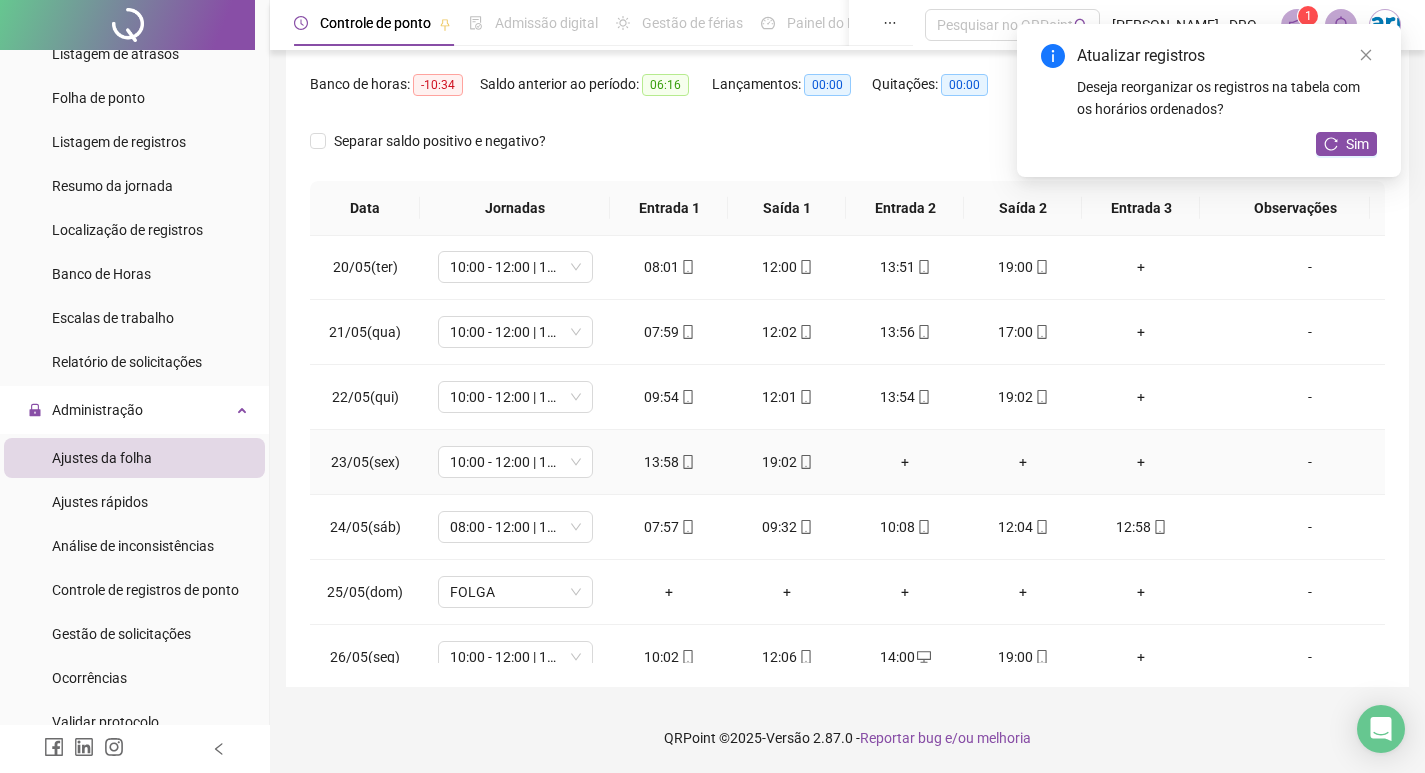 click on "+" at bounding box center (905, 462) 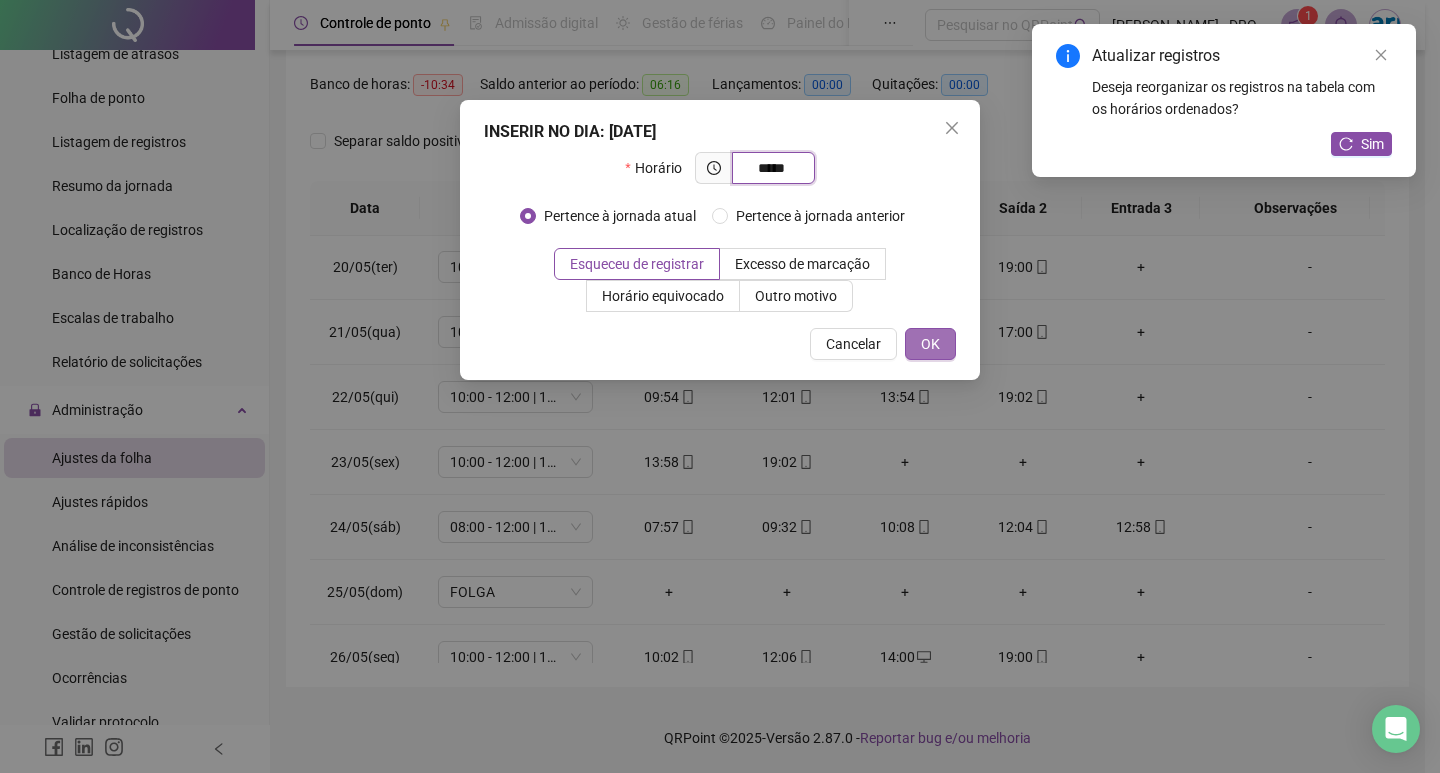 type on "*****" 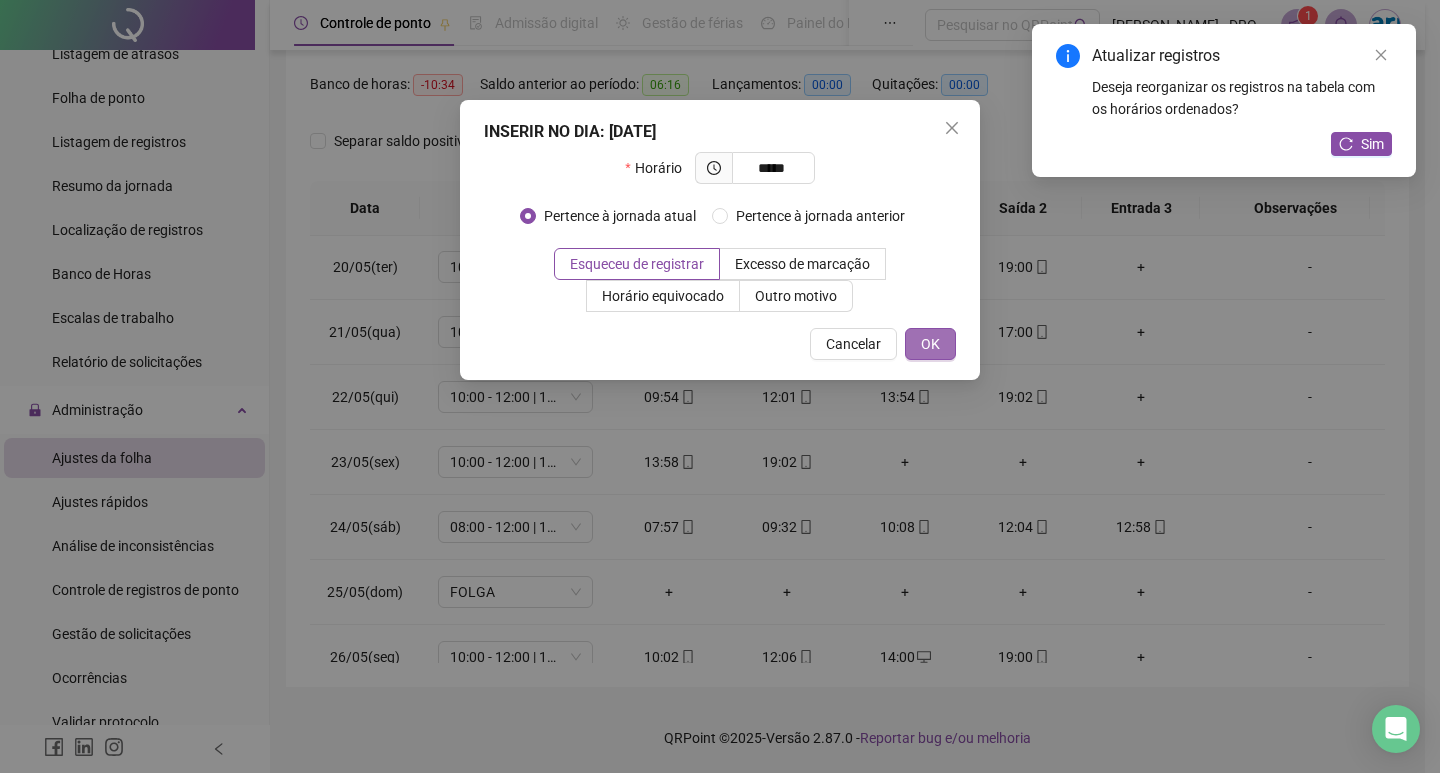click on "OK" at bounding box center [930, 344] 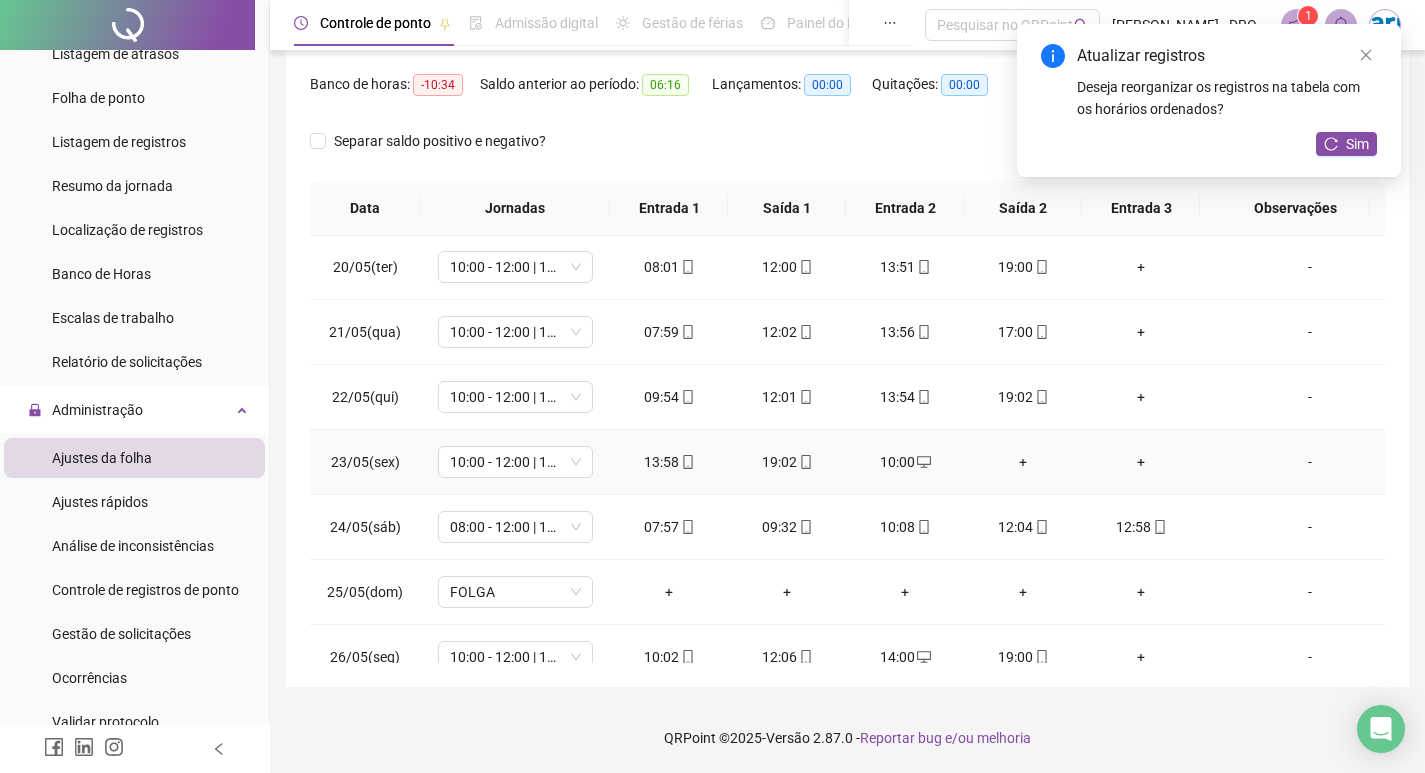 click on "+" at bounding box center [1023, 462] 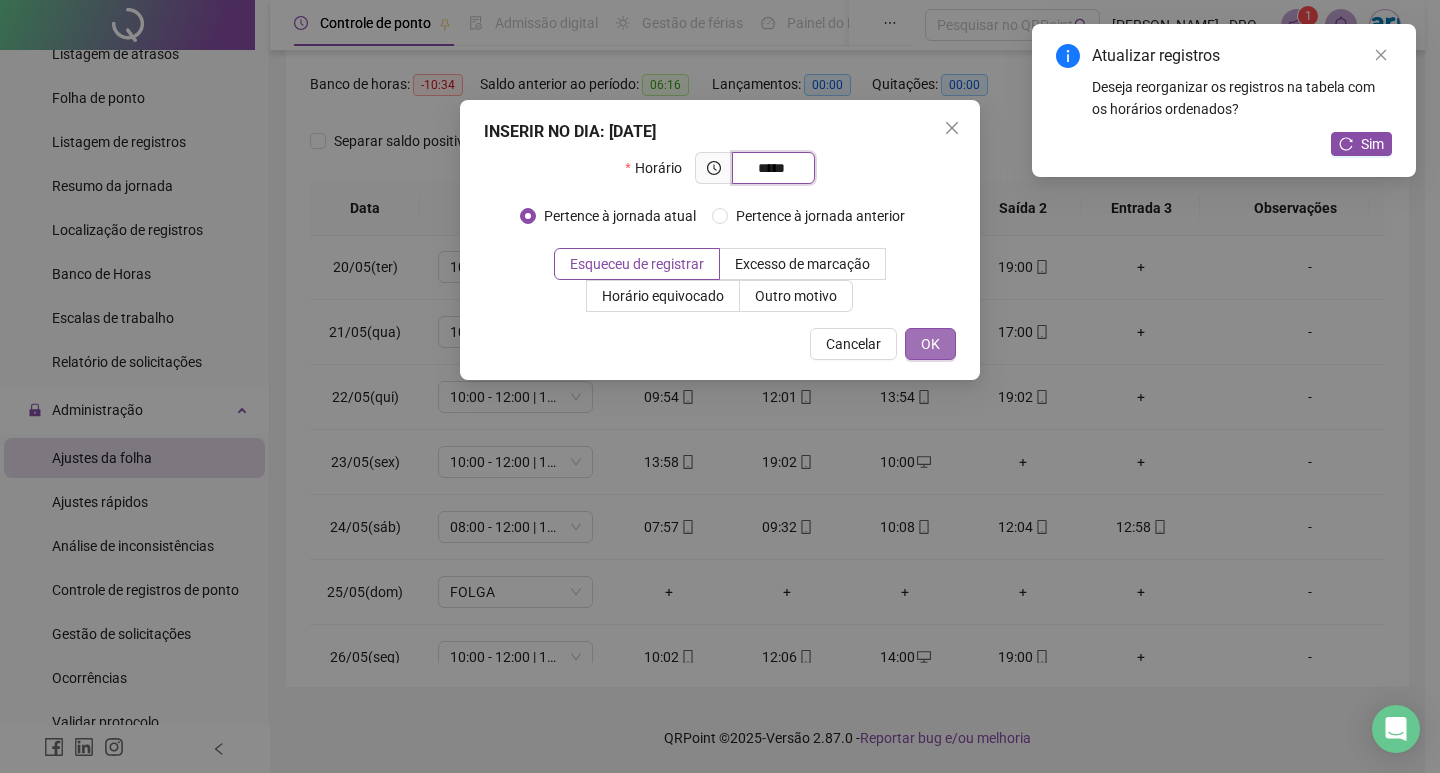type on "*****" 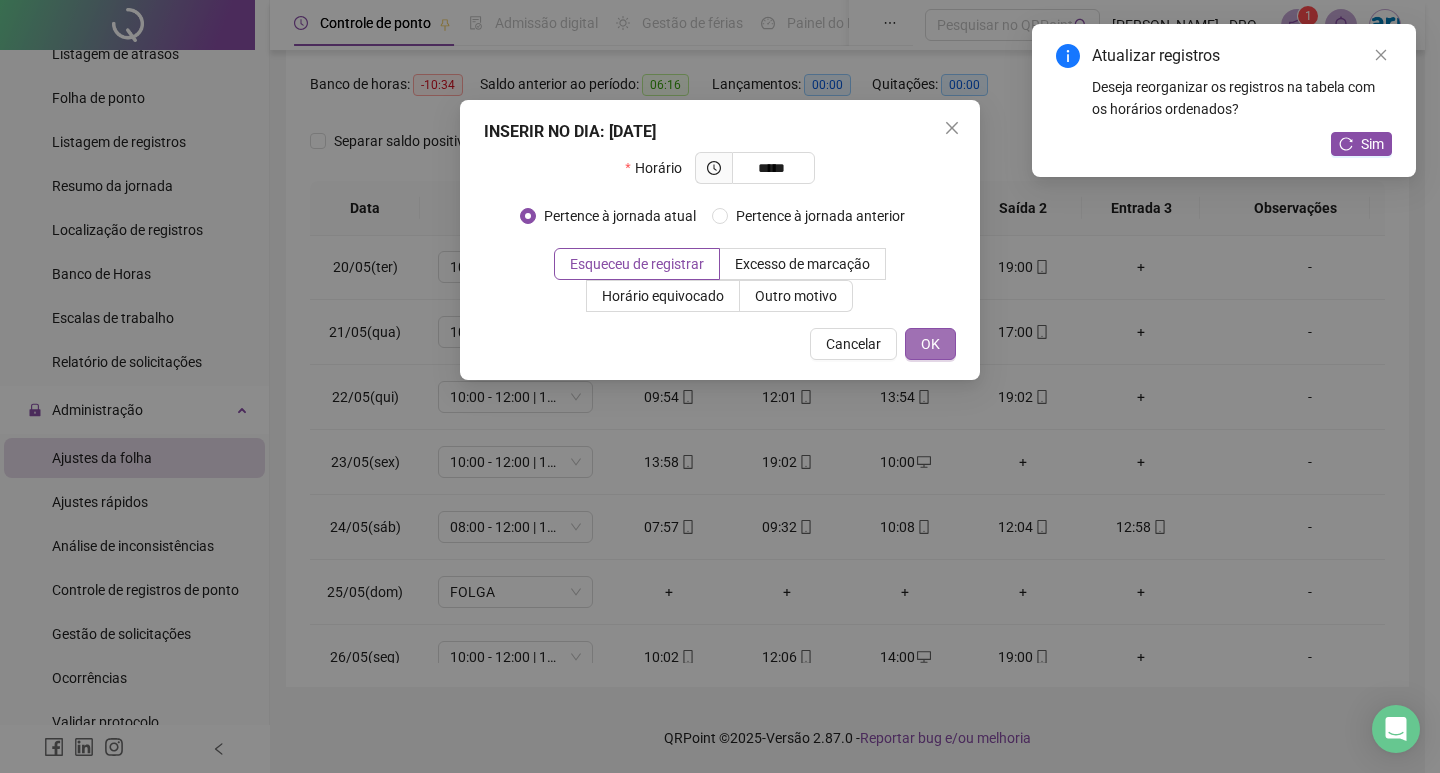 click on "OK" at bounding box center (930, 344) 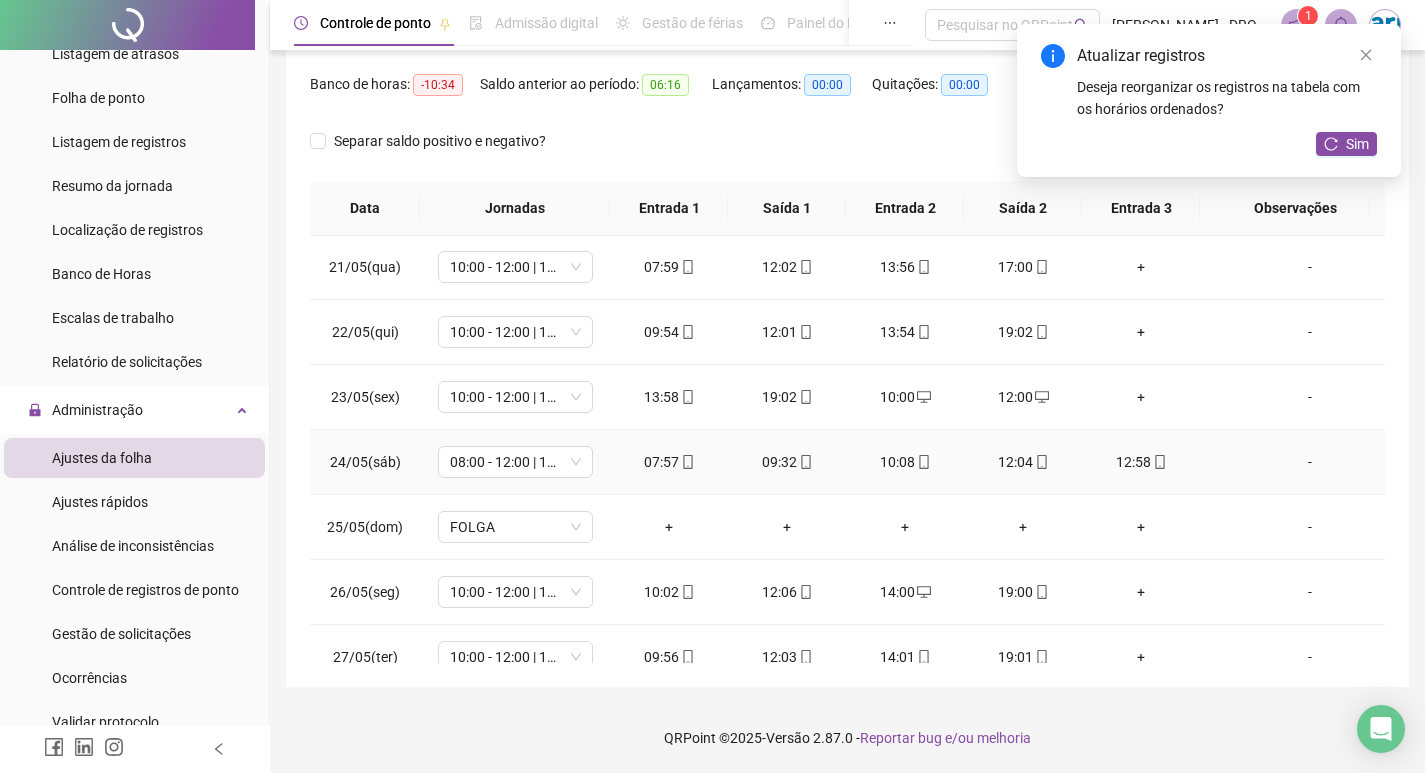 scroll, scrollTop: 1336, scrollLeft: 0, axis: vertical 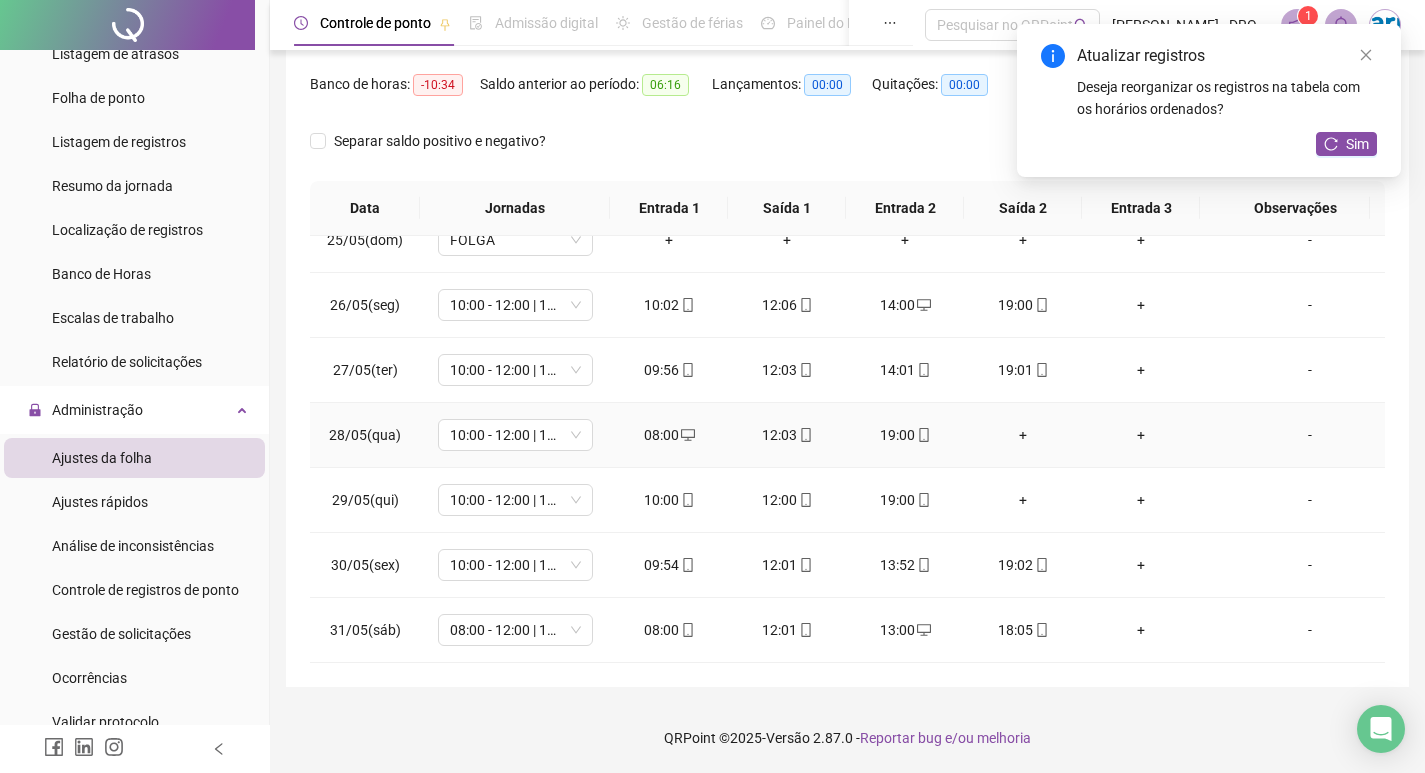 click on "+" at bounding box center [1023, 435] 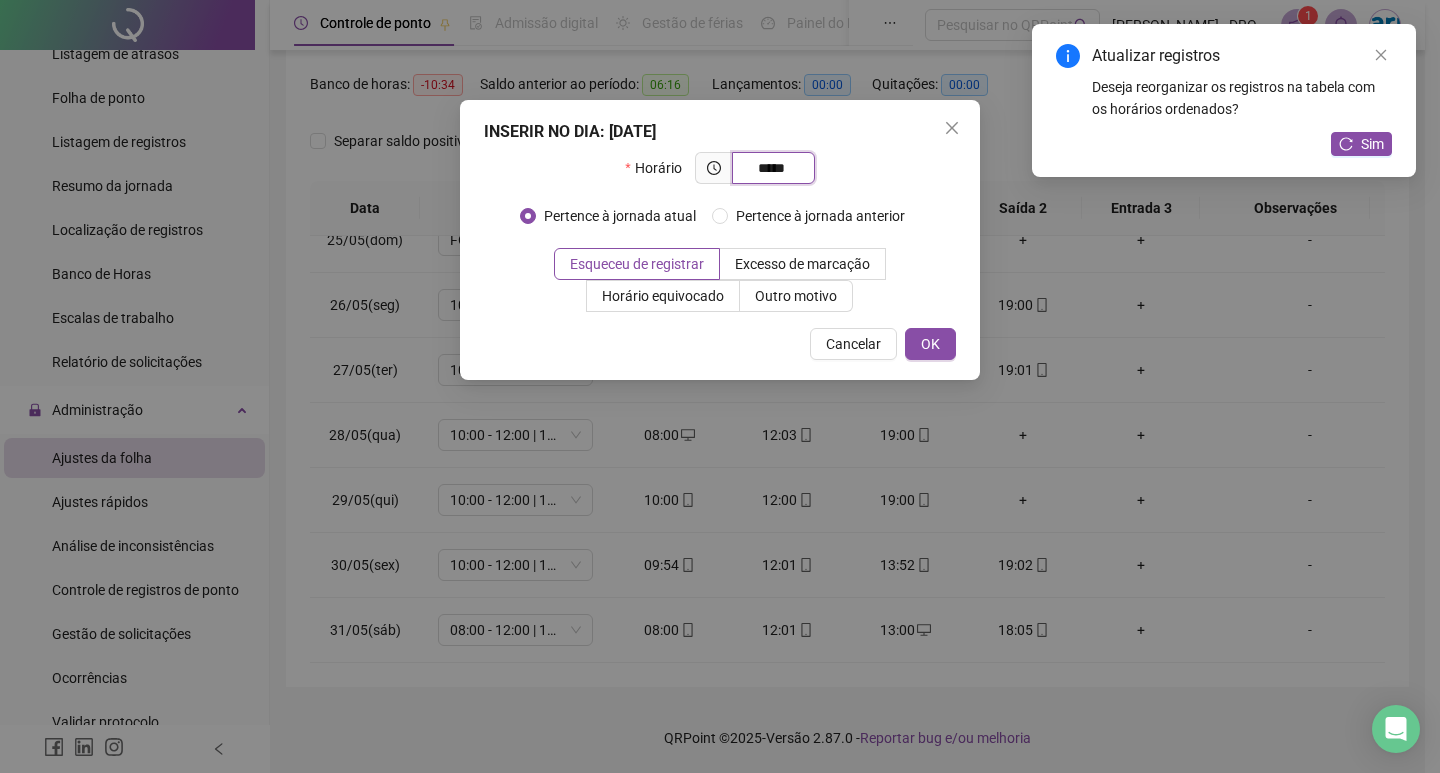 type on "*****" 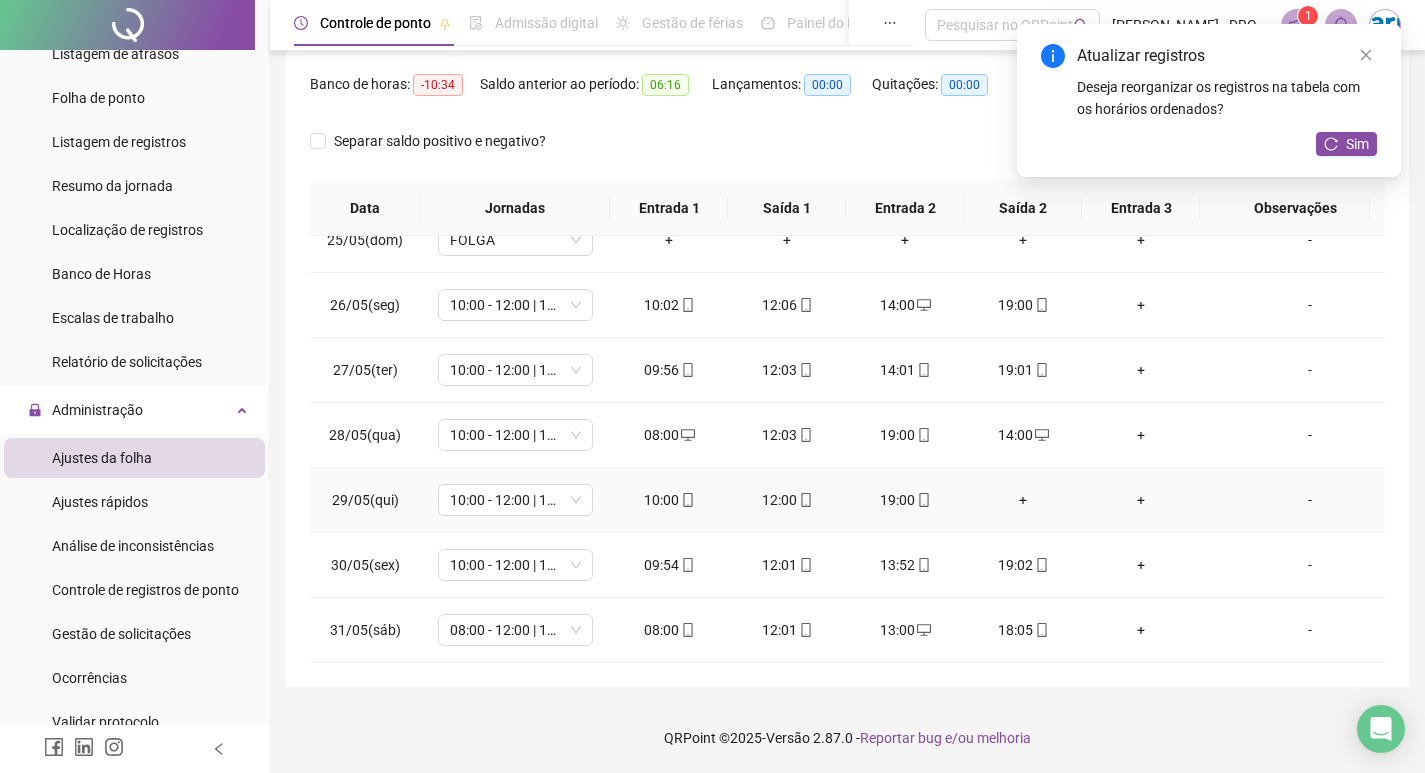 click on "+" at bounding box center (1023, 500) 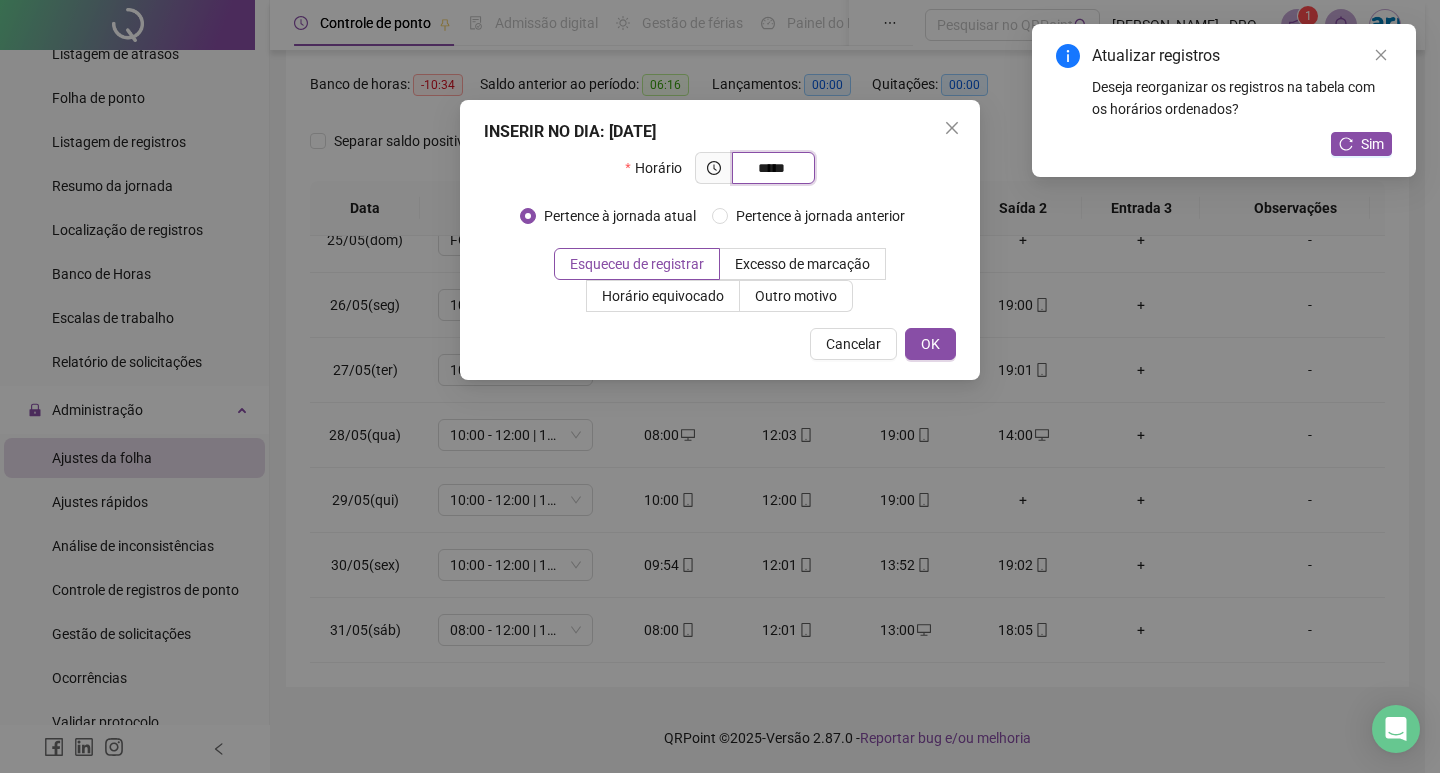 type on "*****" 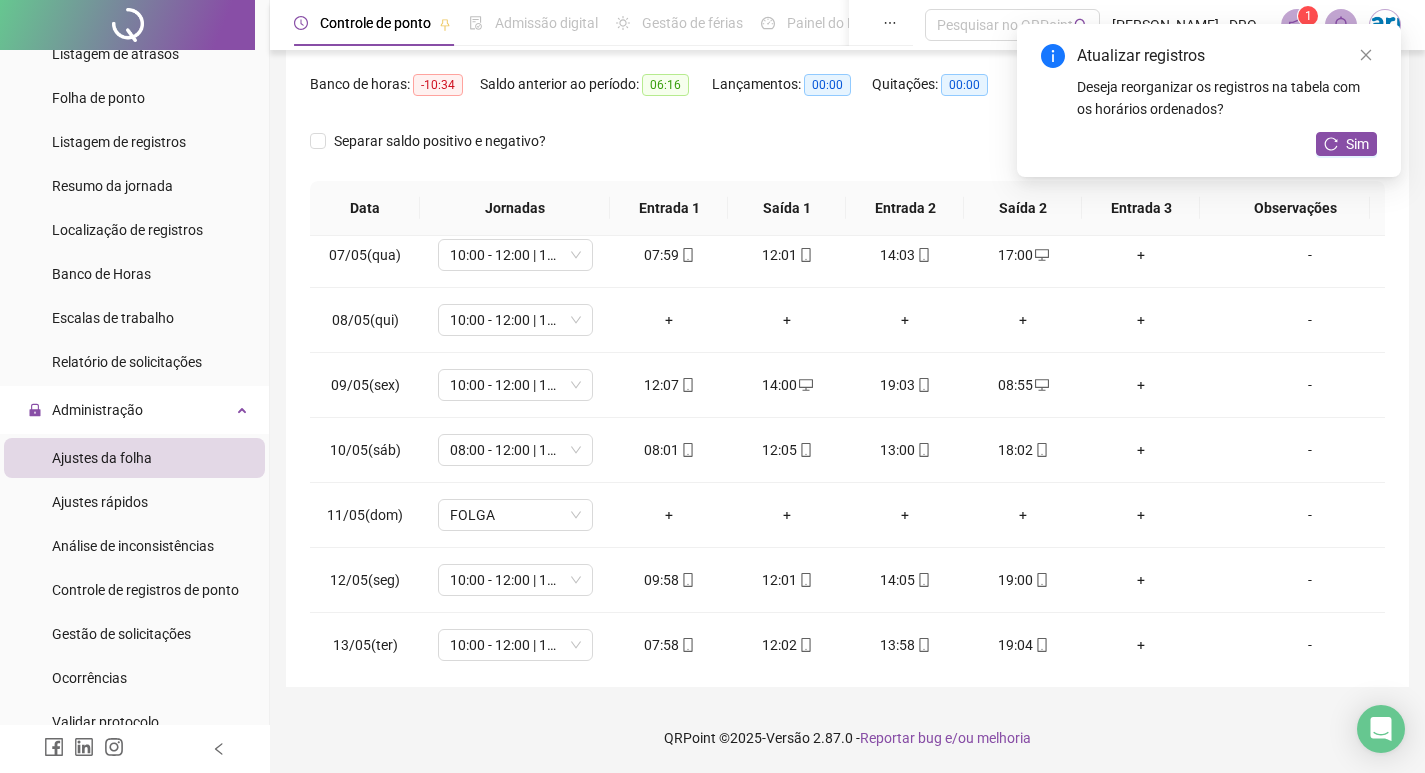scroll, scrollTop: 0, scrollLeft: 0, axis: both 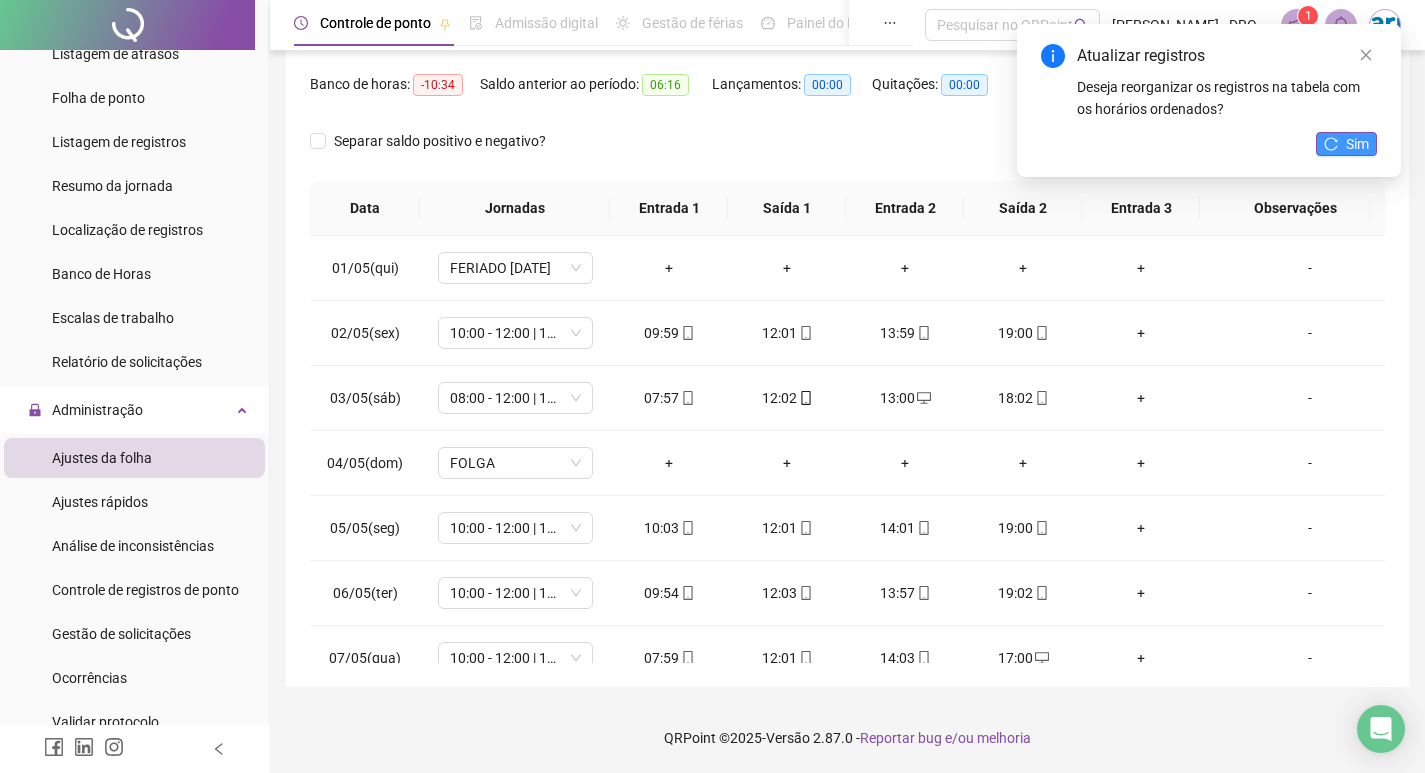 click on "Sim" at bounding box center (1357, 144) 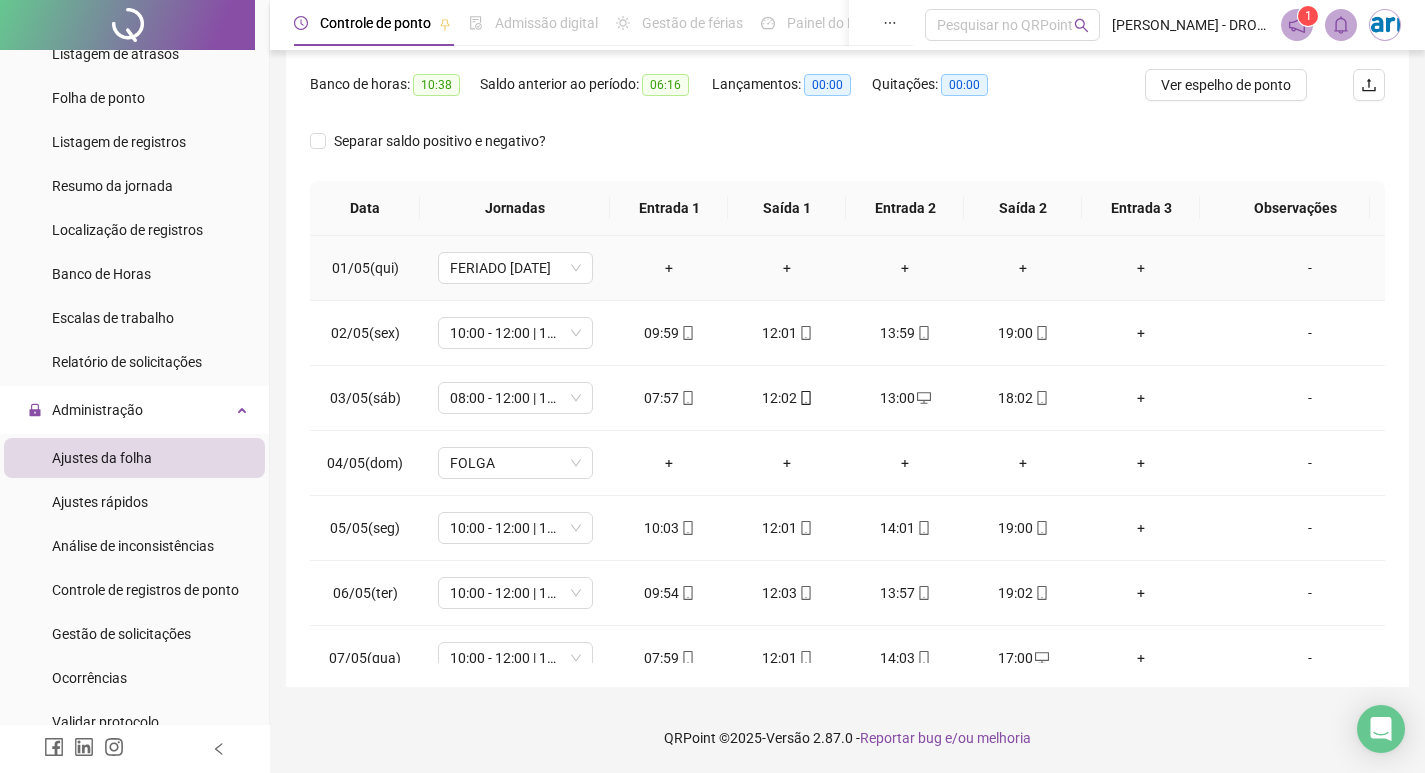 scroll, scrollTop: 0, scrollLeft: 0, axis: both 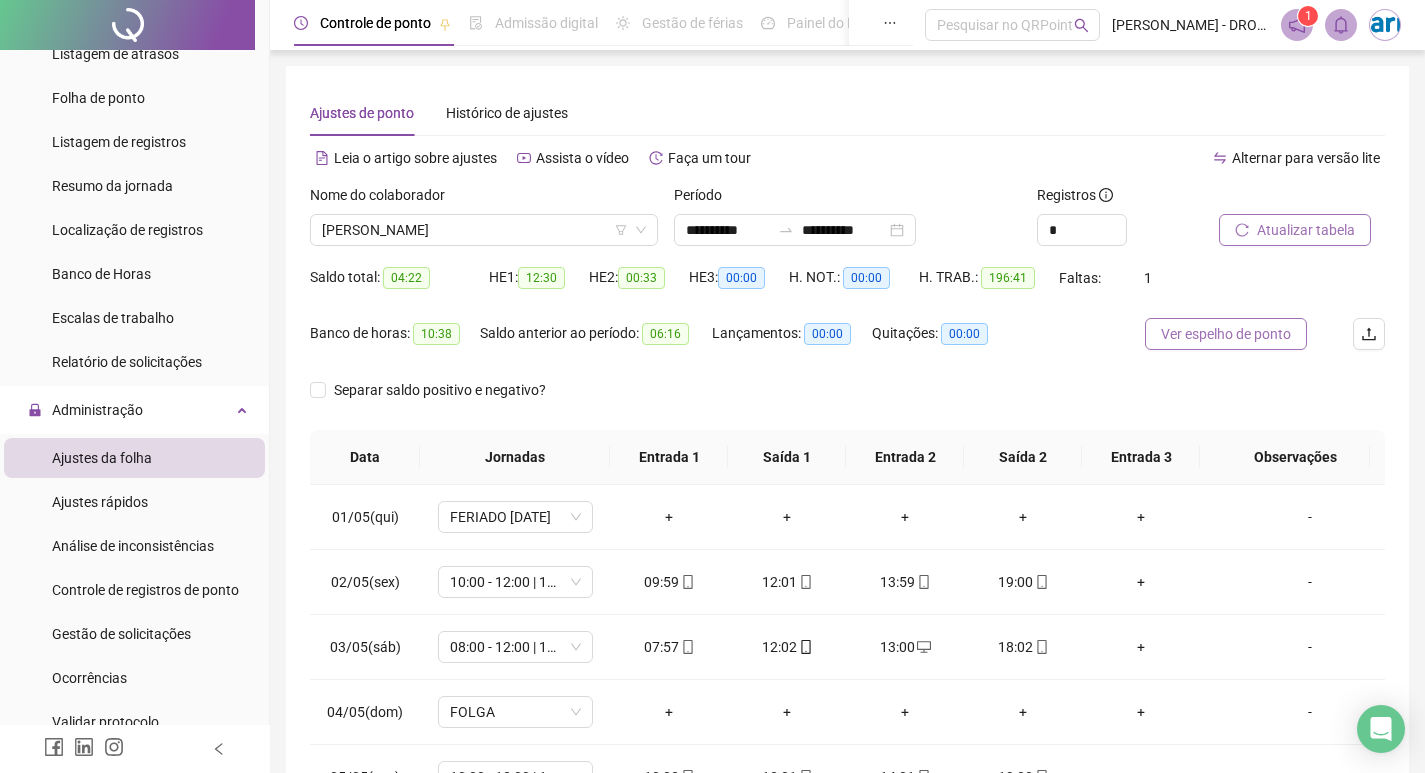 click on "Ver espelho de ponto" at bounding box center (1226, 334) 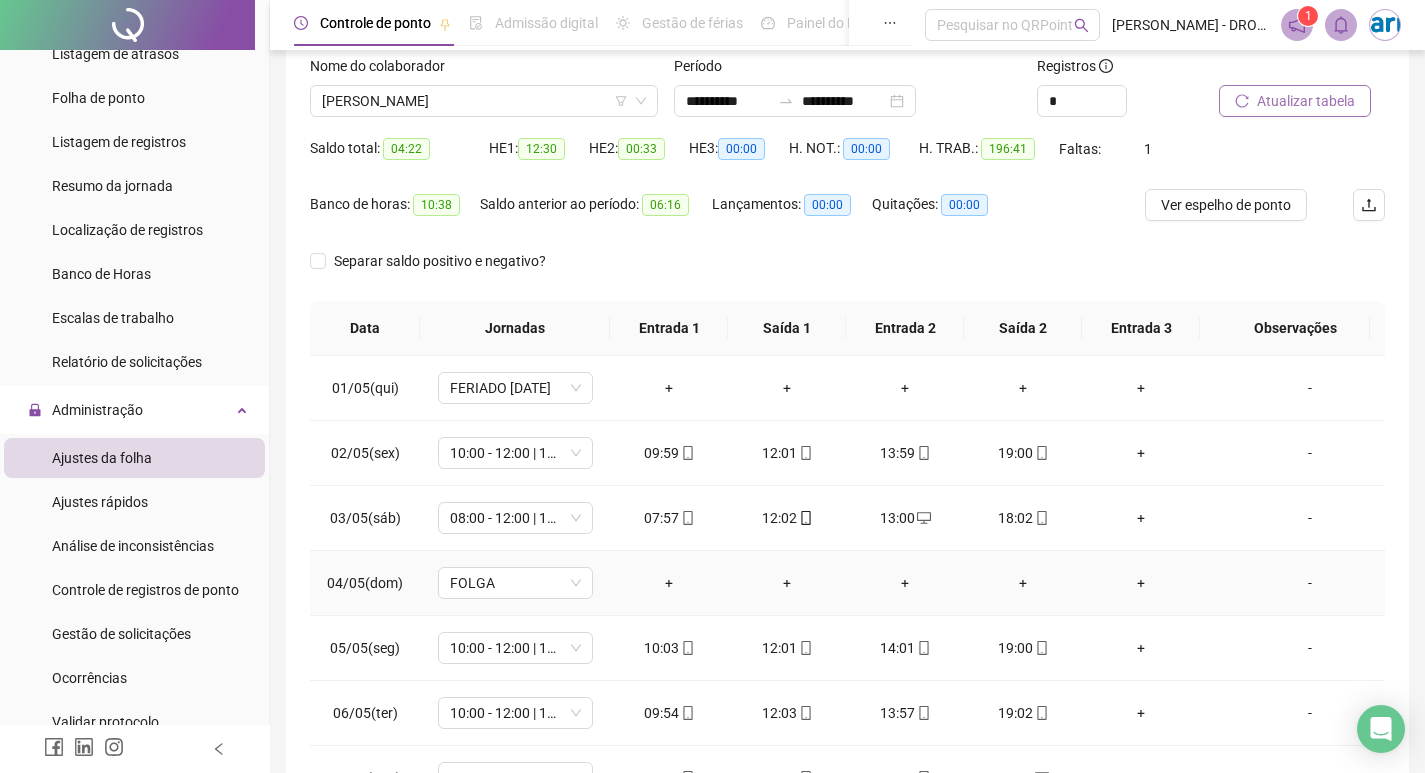 scroll, scrollTop: 0, scrollLeft: 0, axis: both 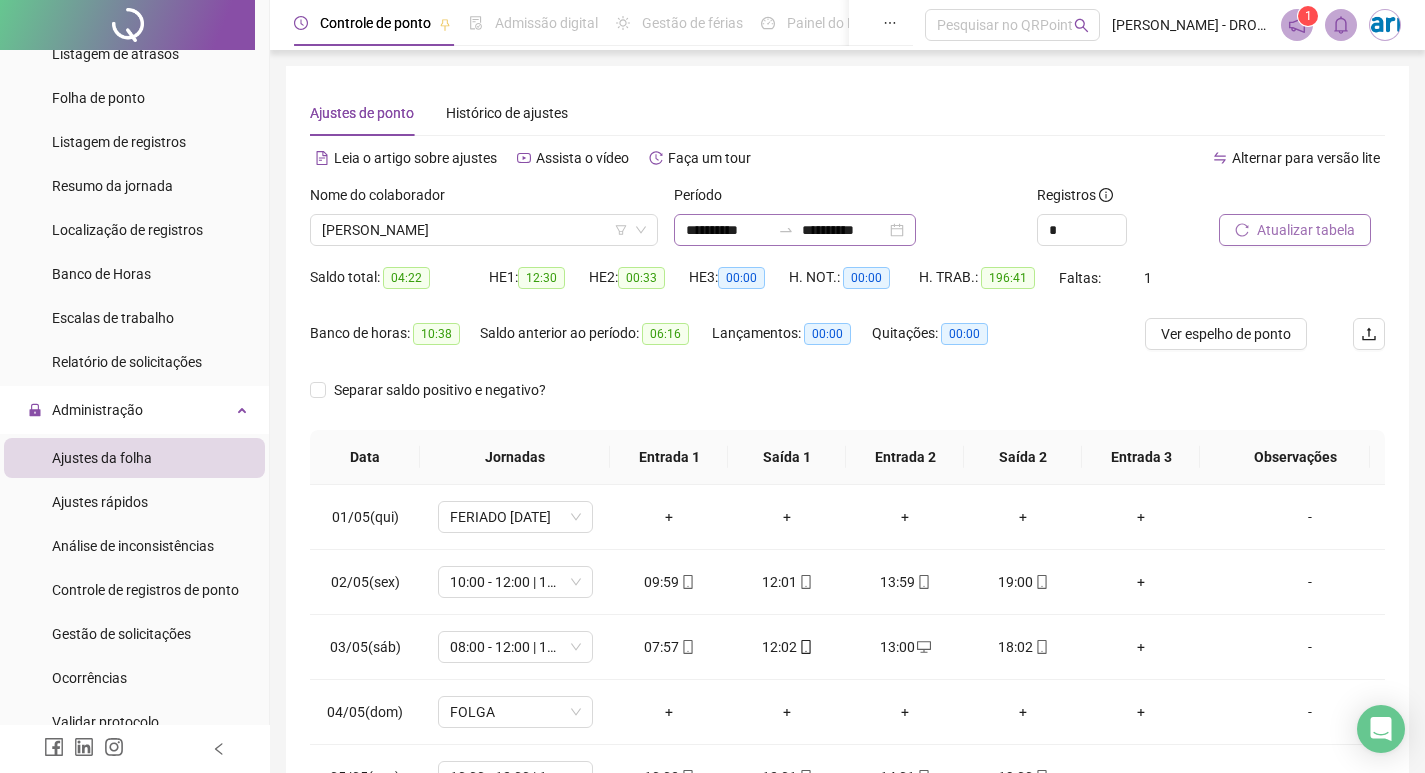 click on "**********" at bounding box center (795, 230) 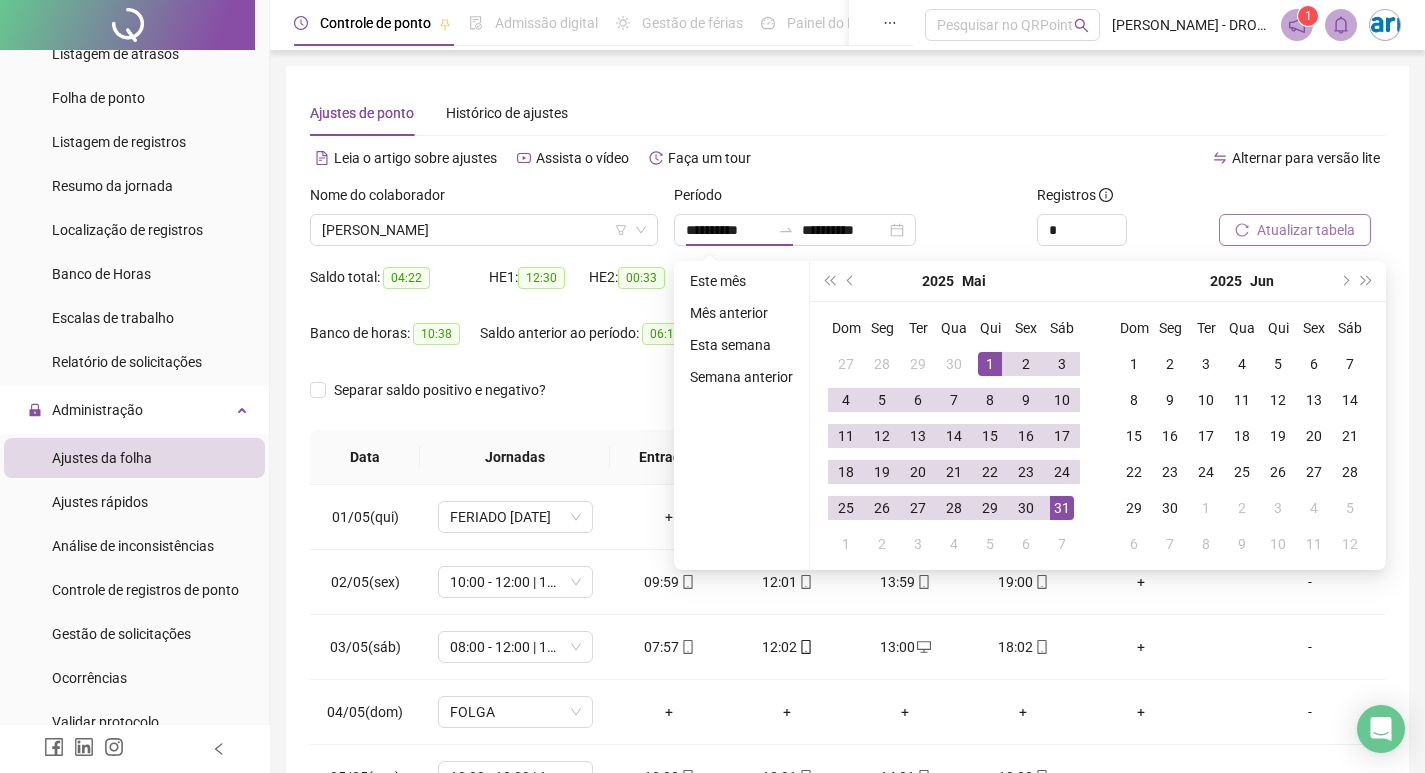 click on "Alternar para versão lite" at bounding box center (1117, 168) 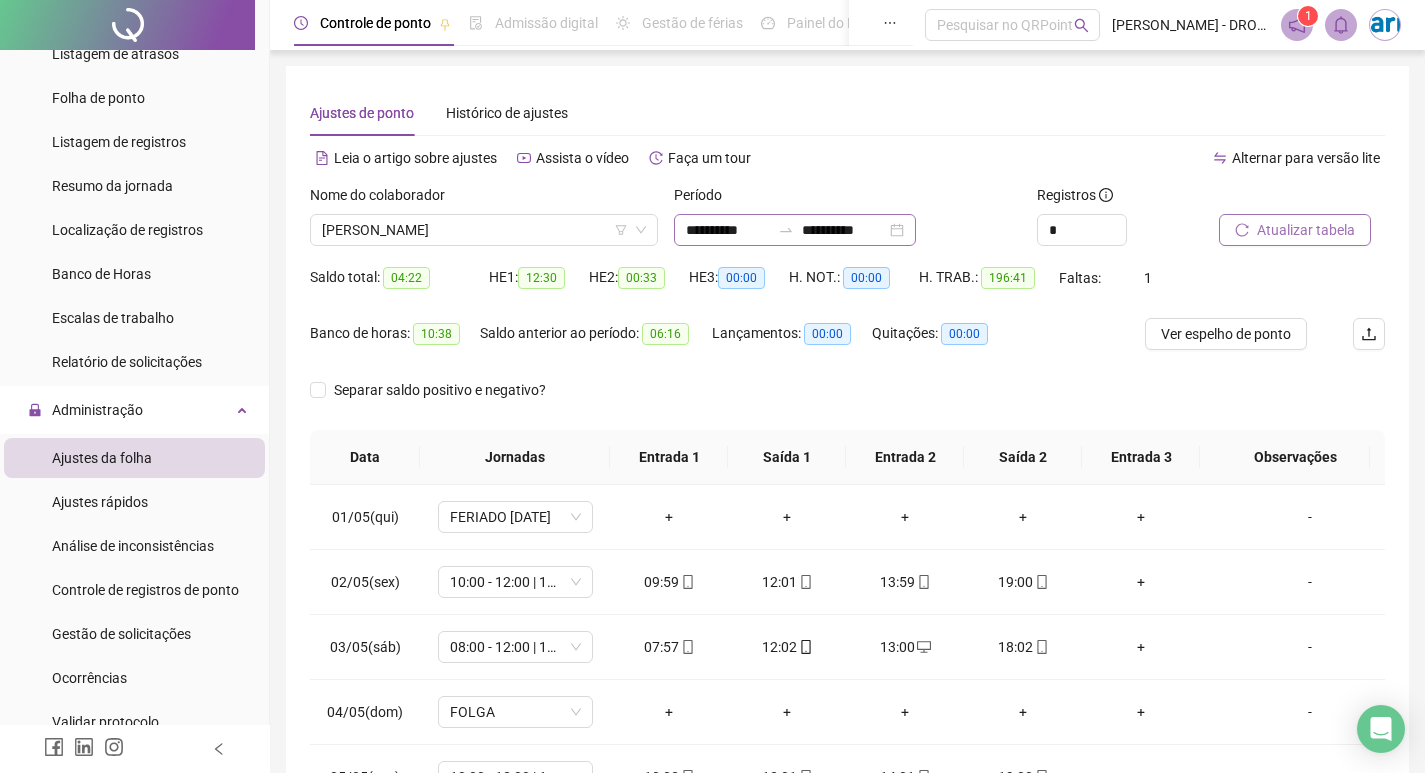 click on "**********" at bounding box center (795, 230) 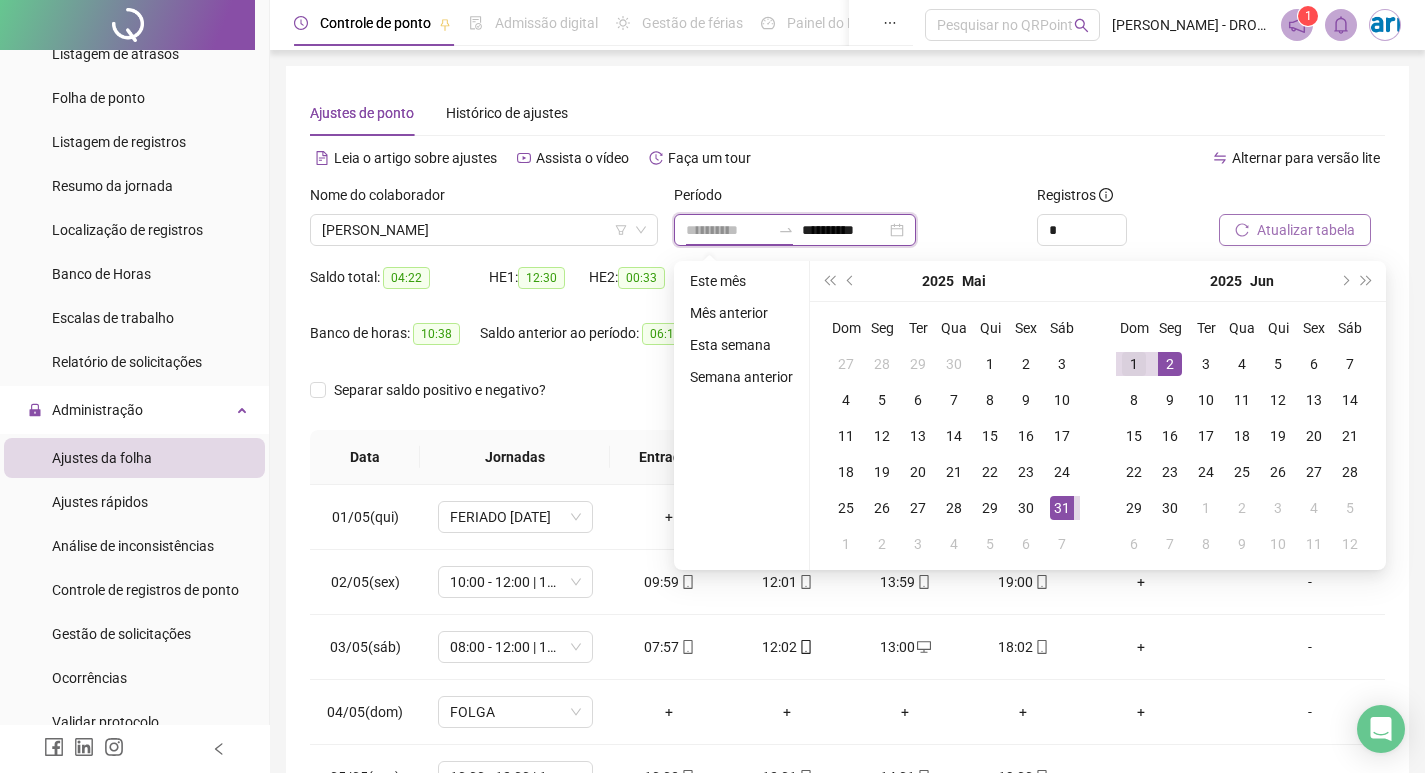 type on "**********" 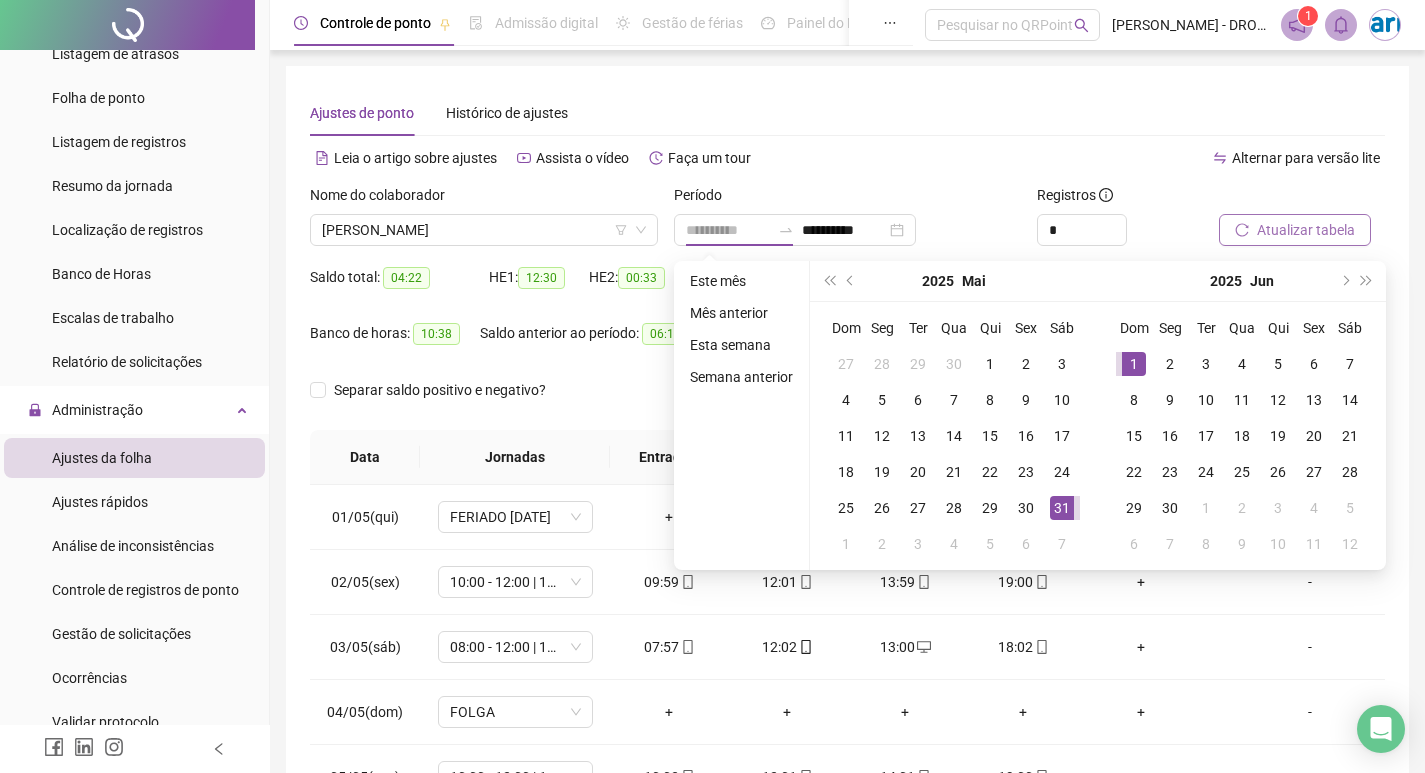 click on "1" at bounding box center (1134, 364) 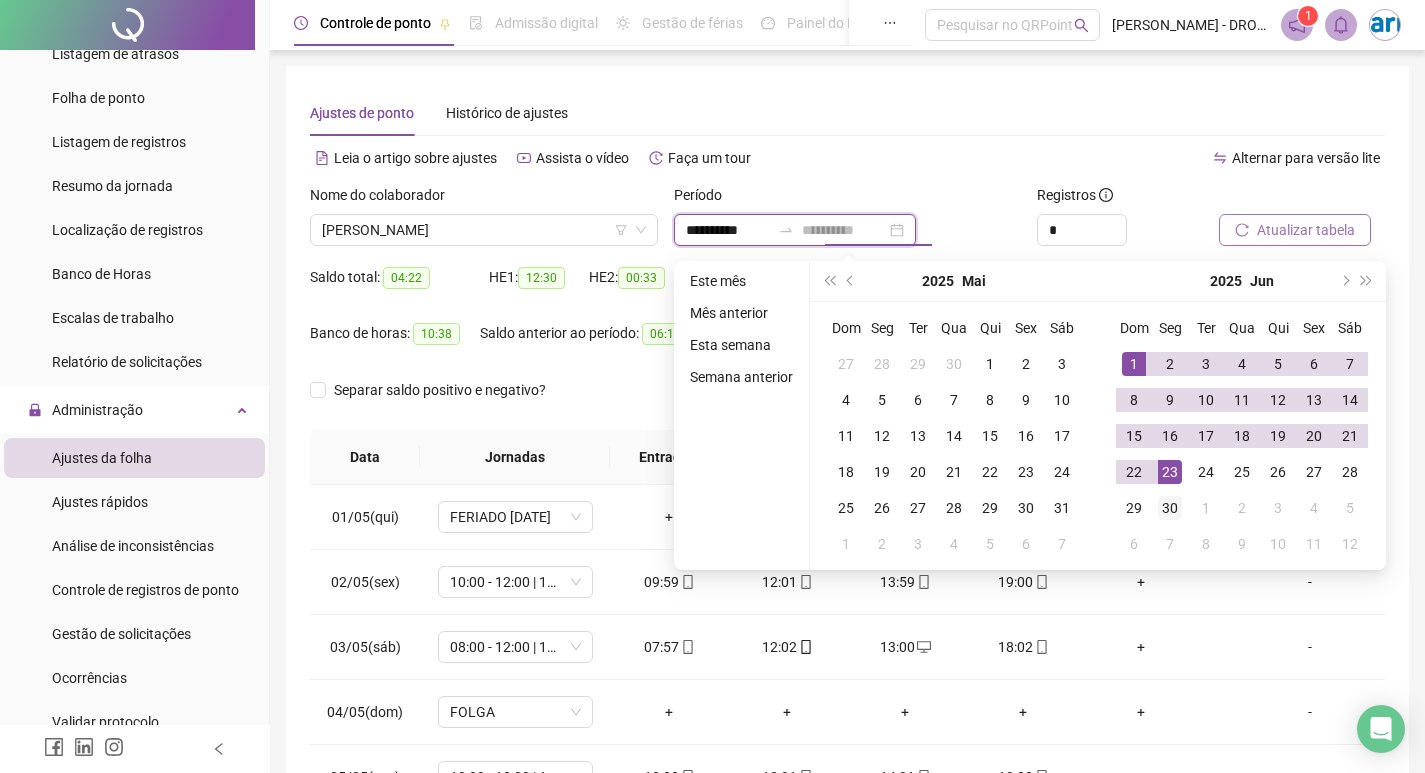 type on "**********" 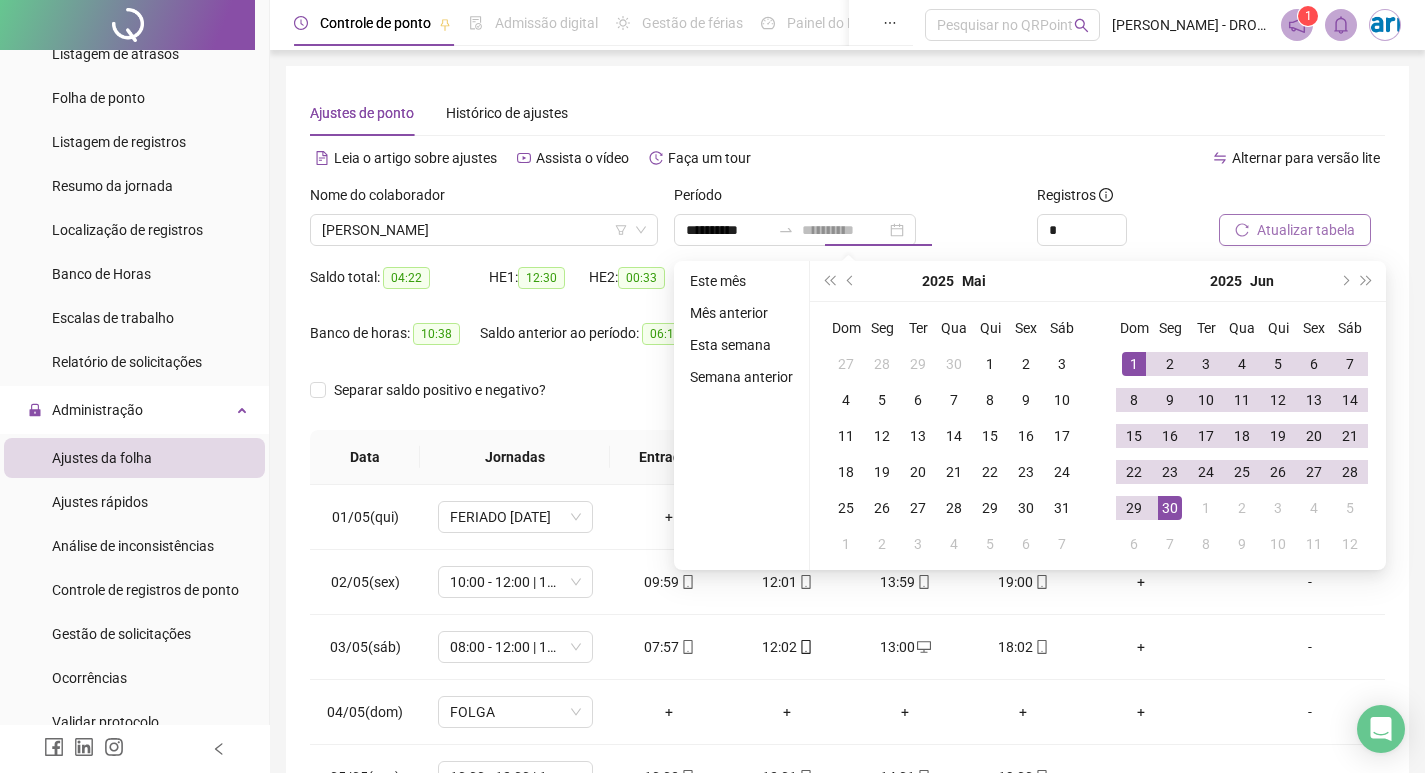 click on "30" at bounding box center (1170, 508) 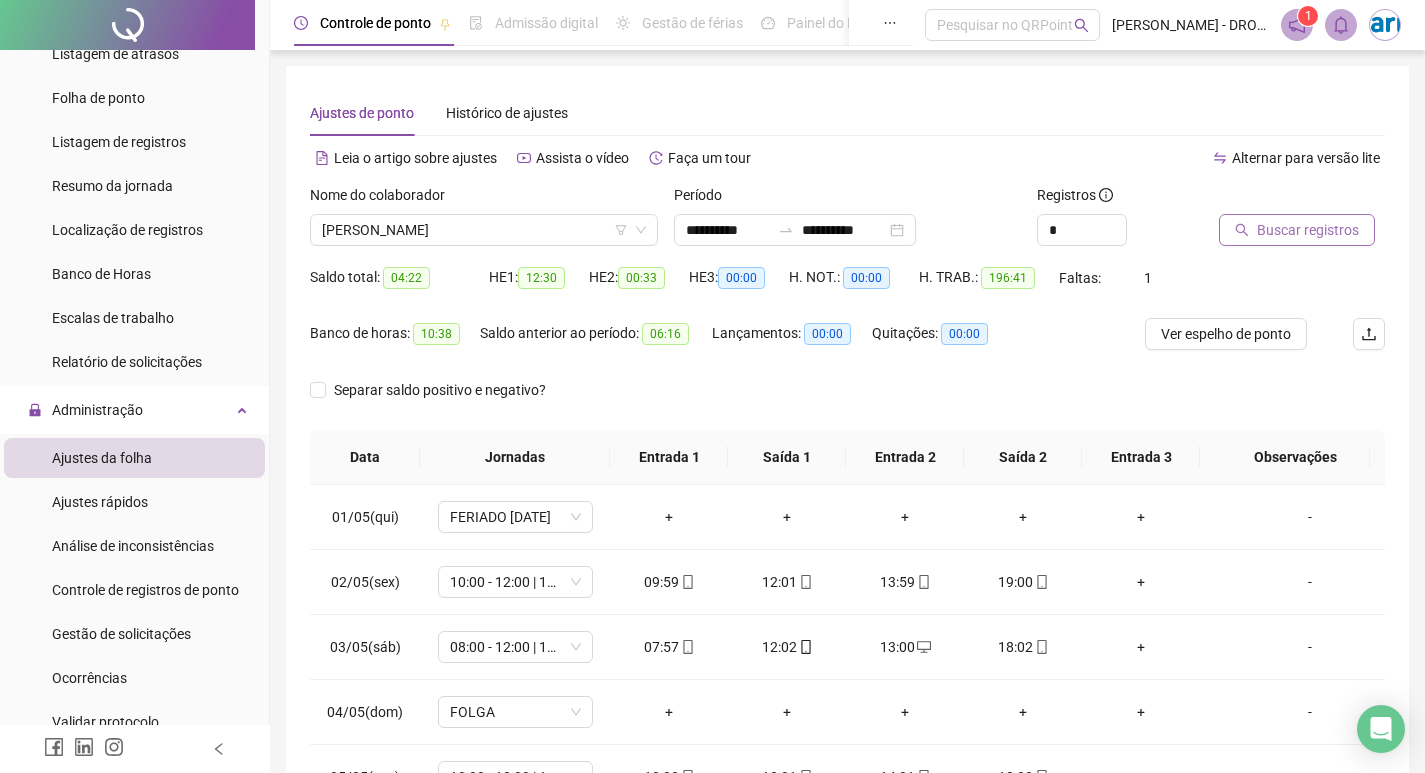 click on "Buscar registros" at bounding box center [1308, 230] 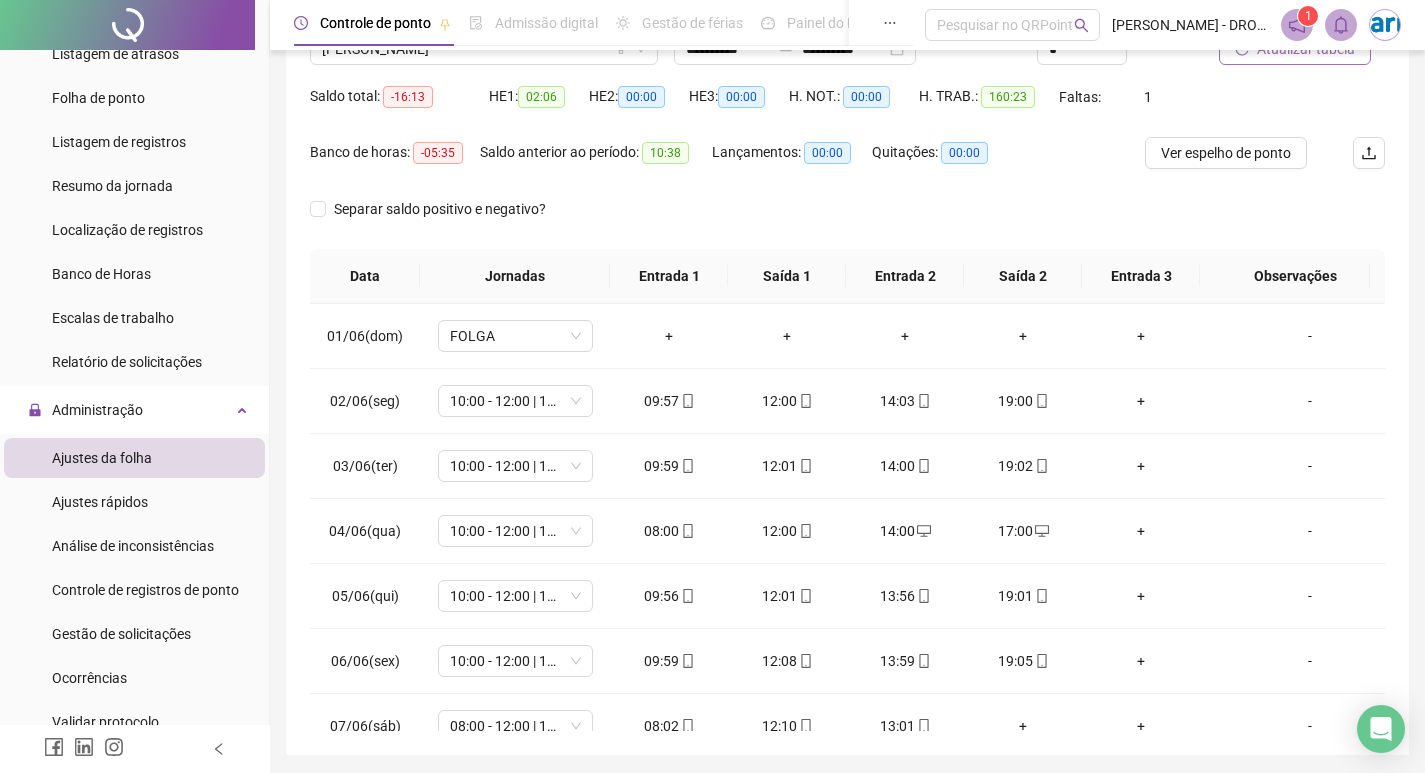 scroll, scrollTop: 249, scrollLeft: 0, axis: vertical 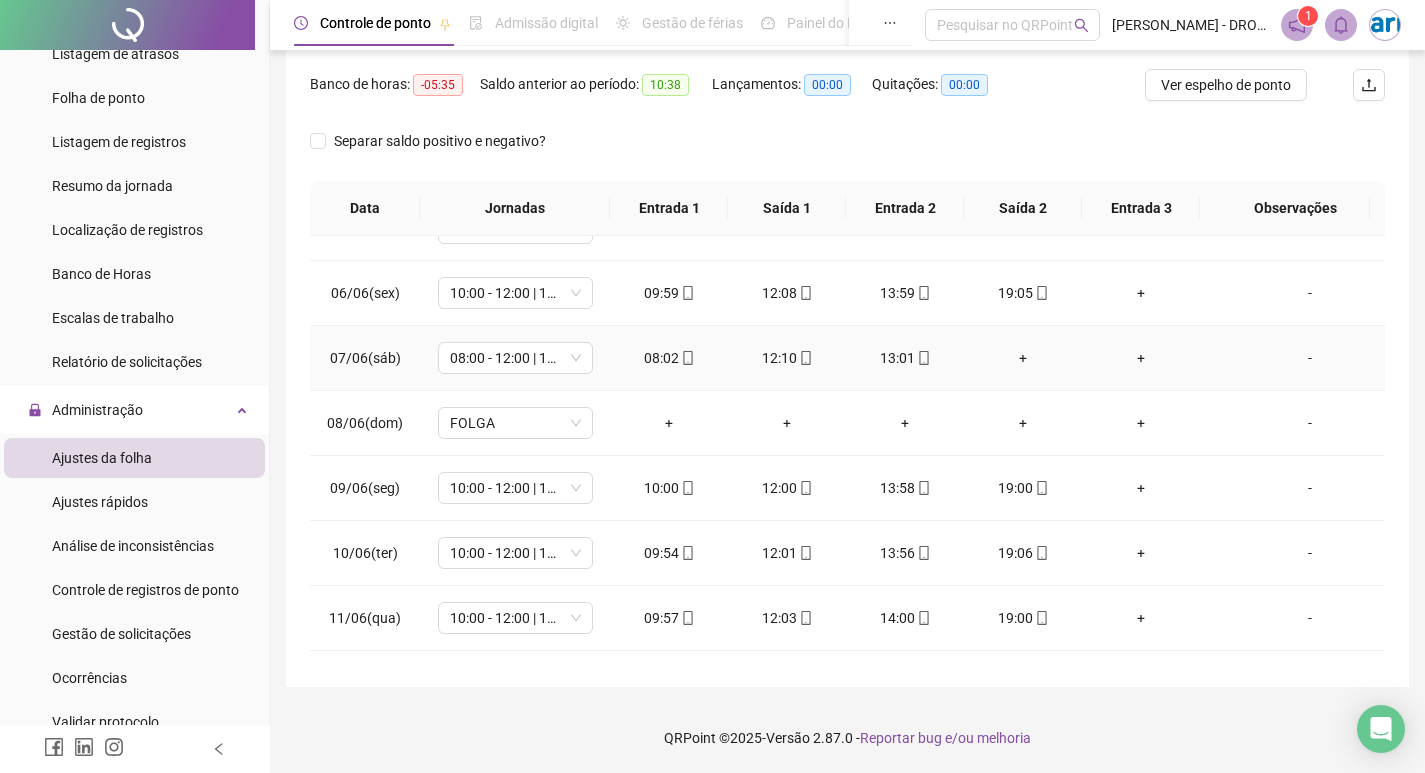click on "+" at bounding box center [1023, 358] 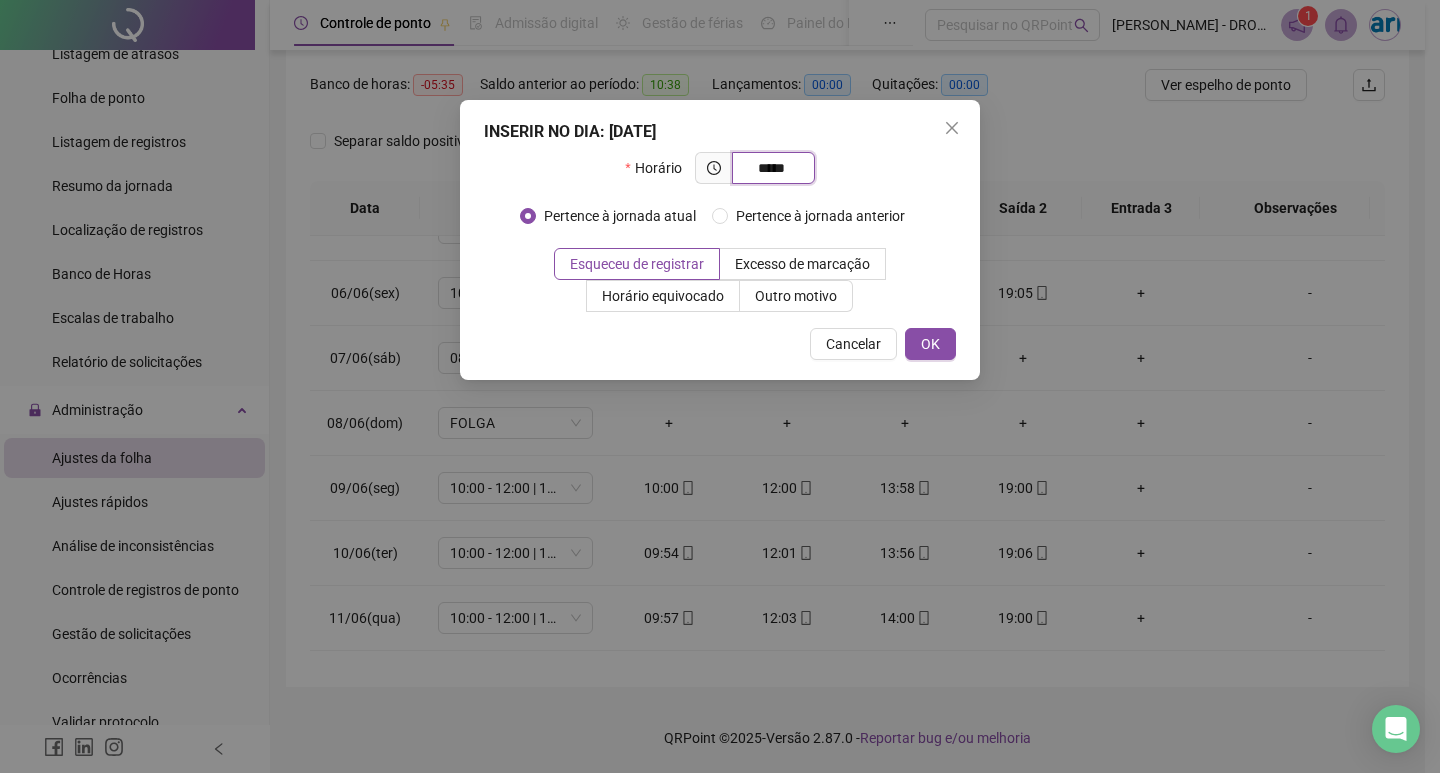 type on "*****" 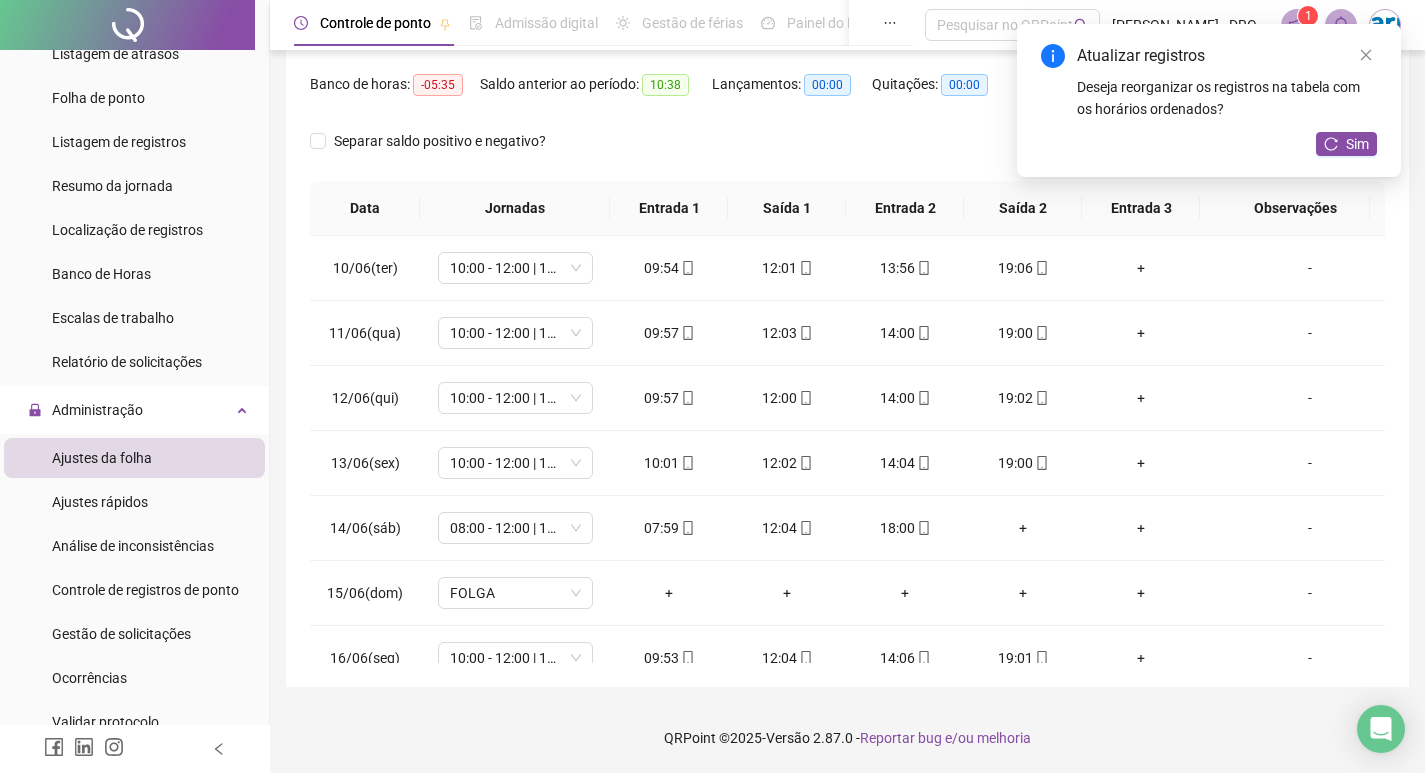 scroll, scrollTop: 600, scrollLeft: 0, axis: vertical 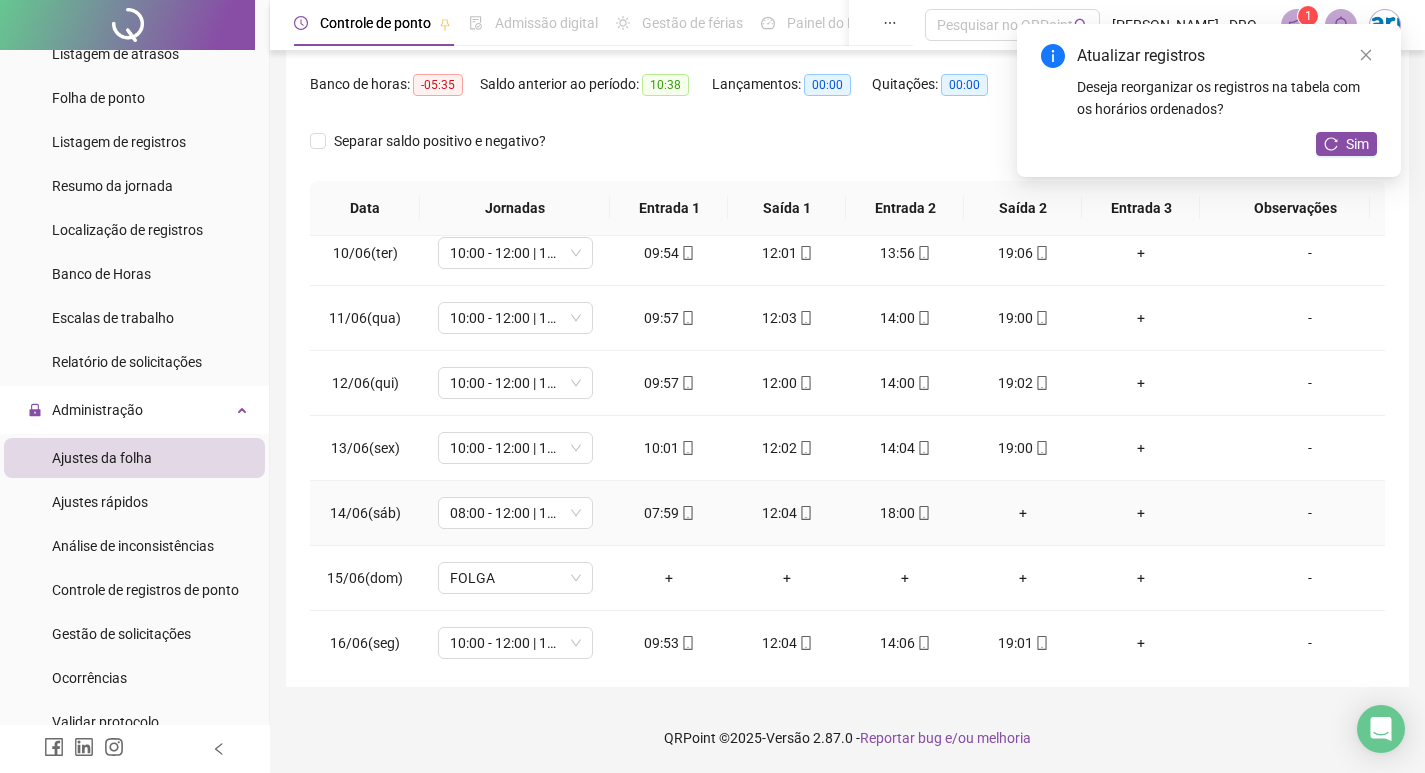 click on "+" at bounding box center (1023, 513) 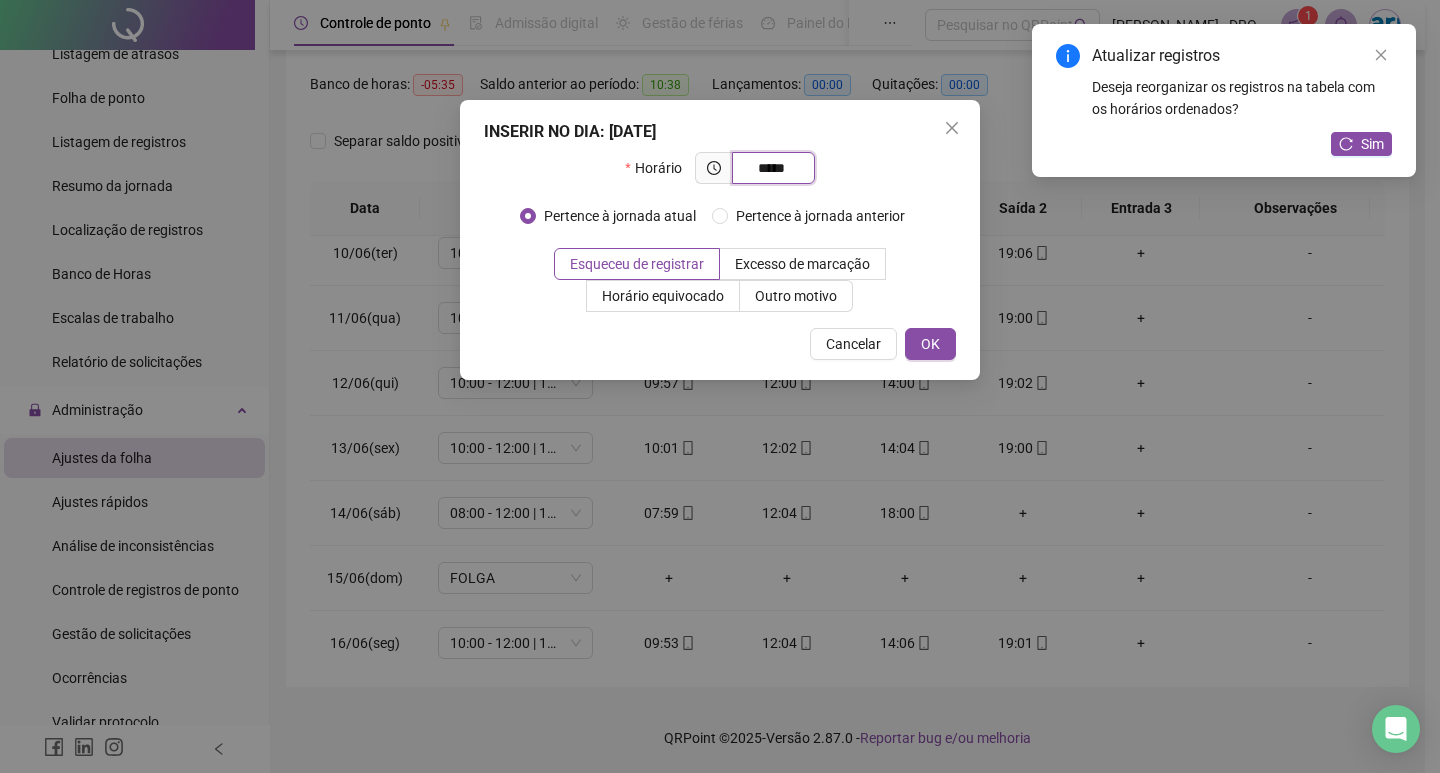 type on "*****" 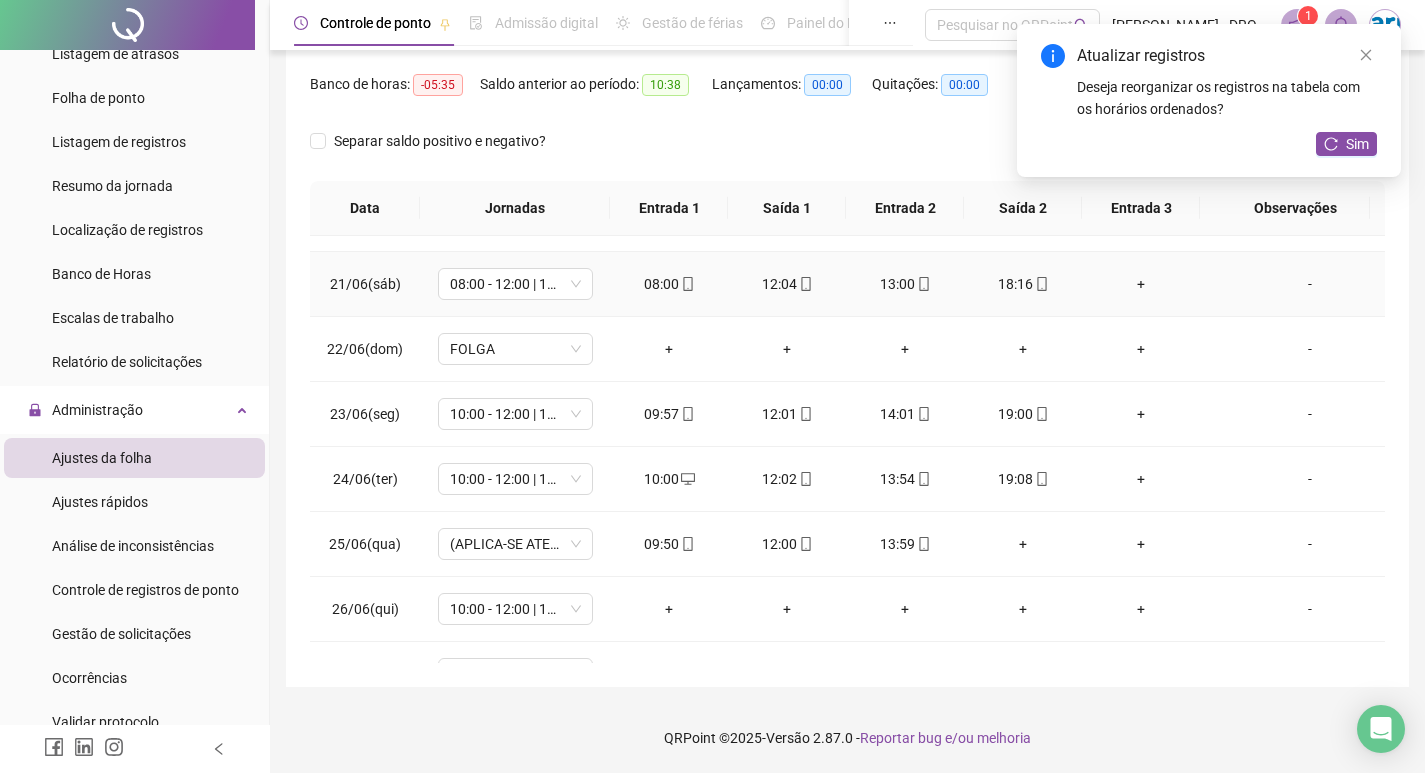scroll, scrollTop: 1300, scrollLeft: 0, axis: vertical 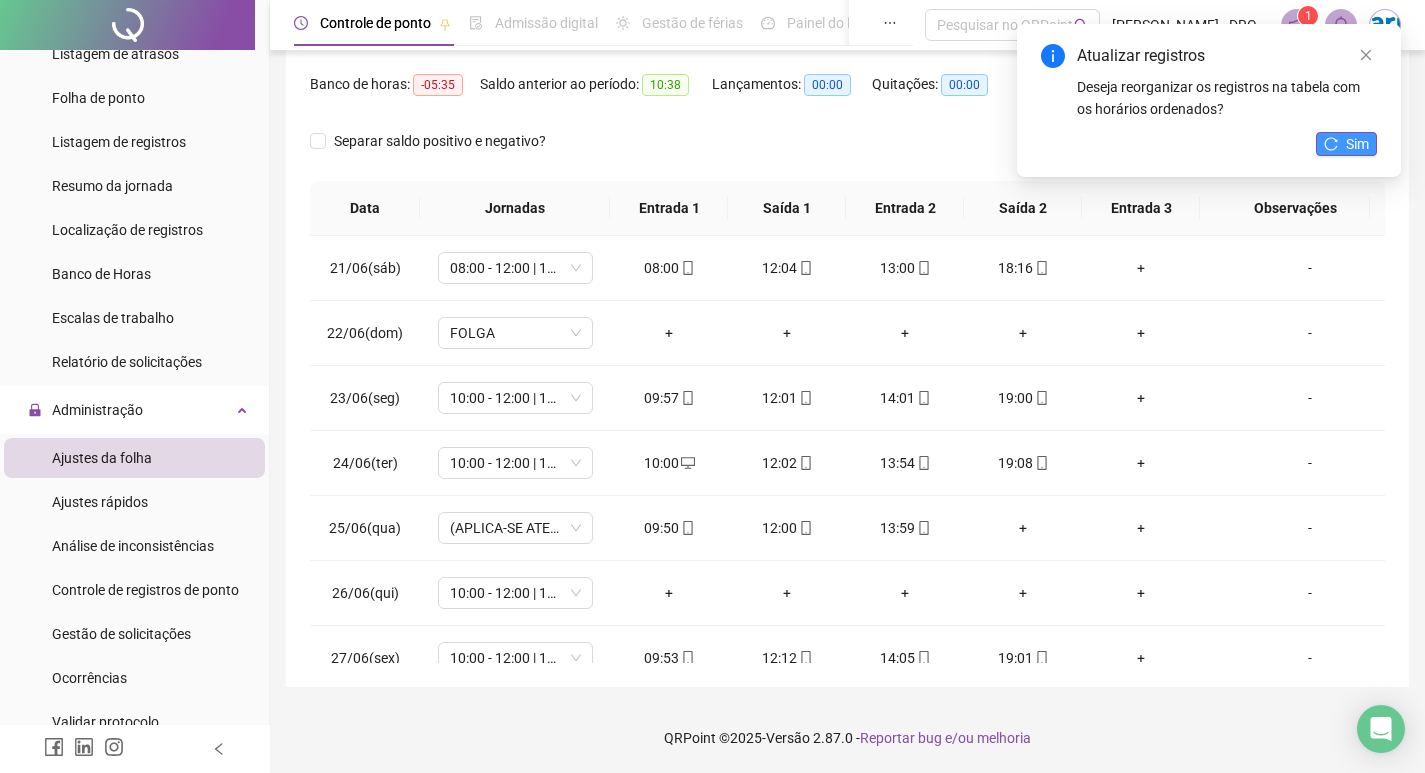 click on "Sim" at bounding box center (1346, 144) 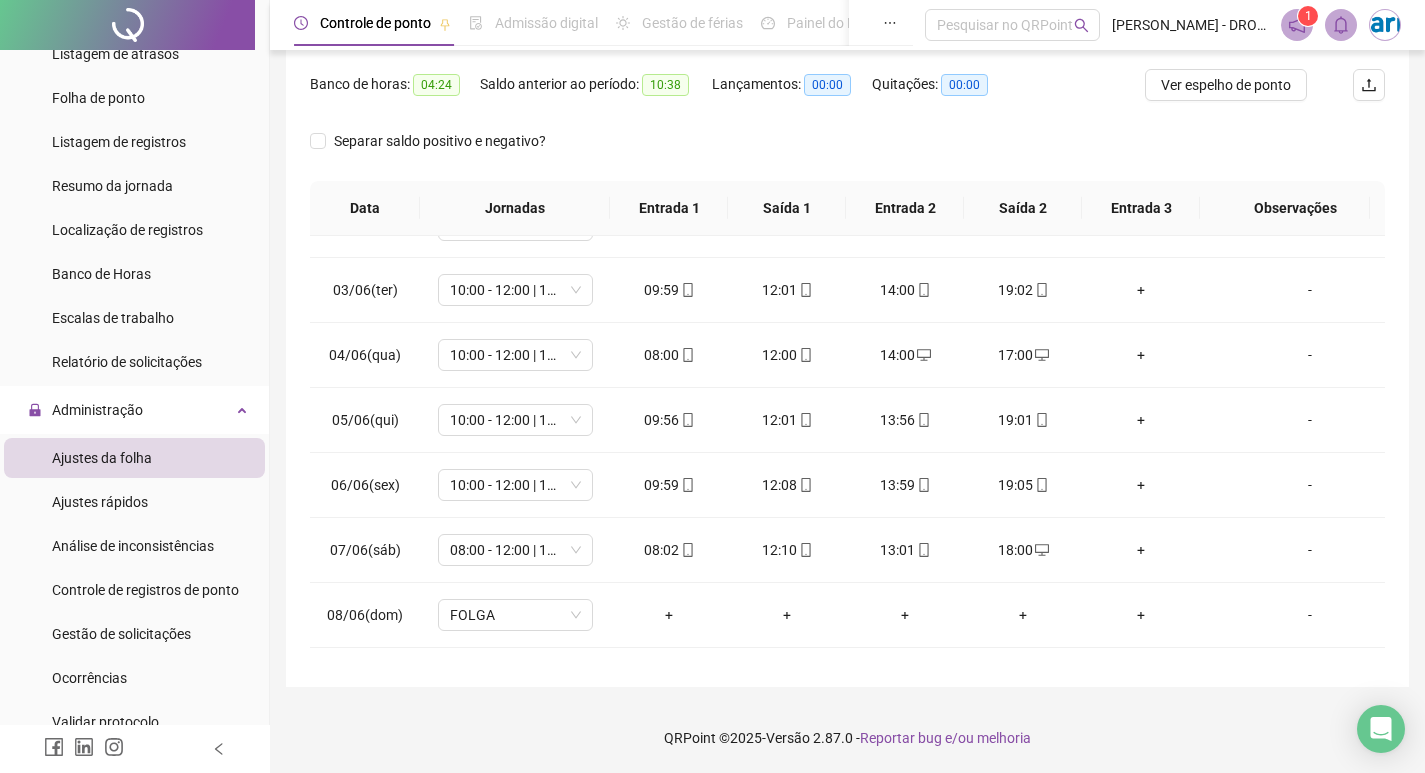 scroll, scrollTop: 0, scrollLeft: 0, axis: both 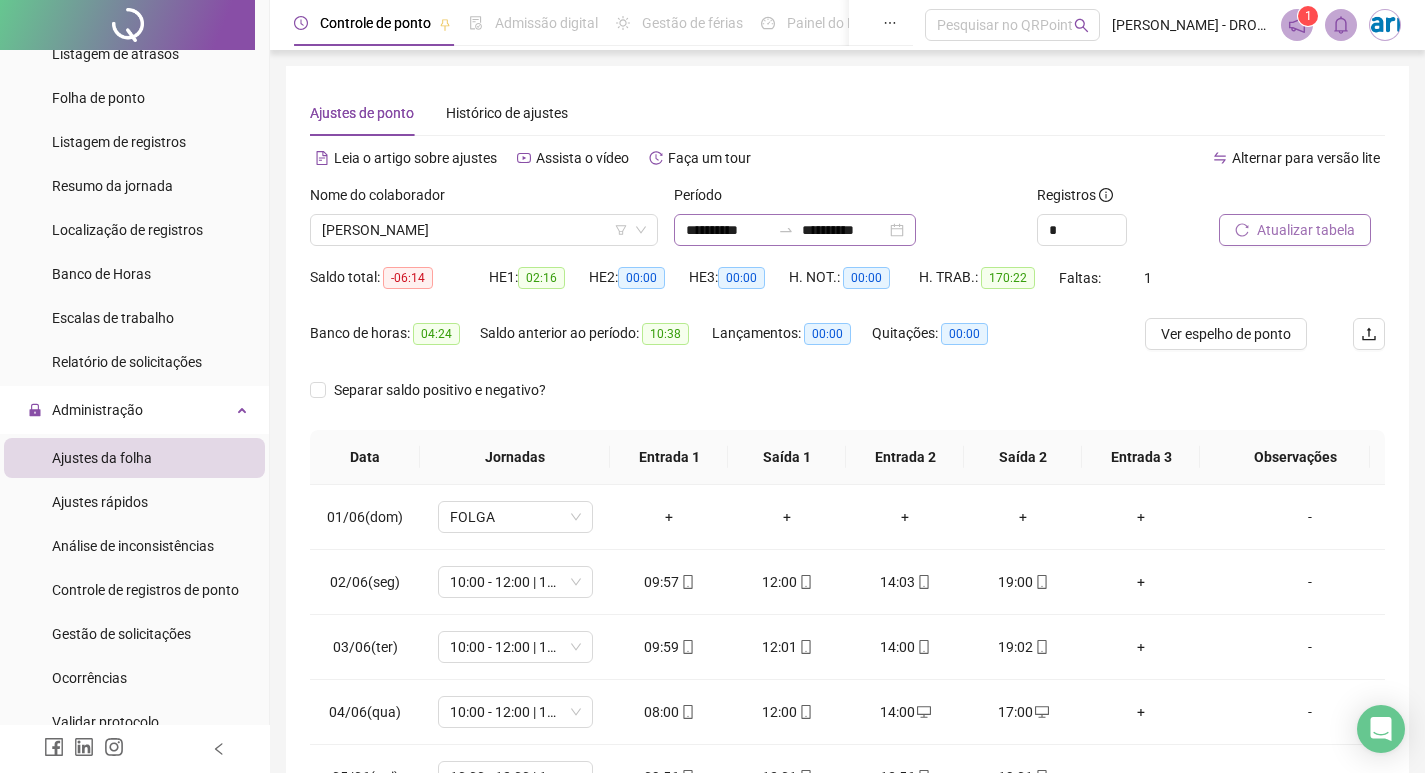 click on "**********" at bounding box center [795, 230] 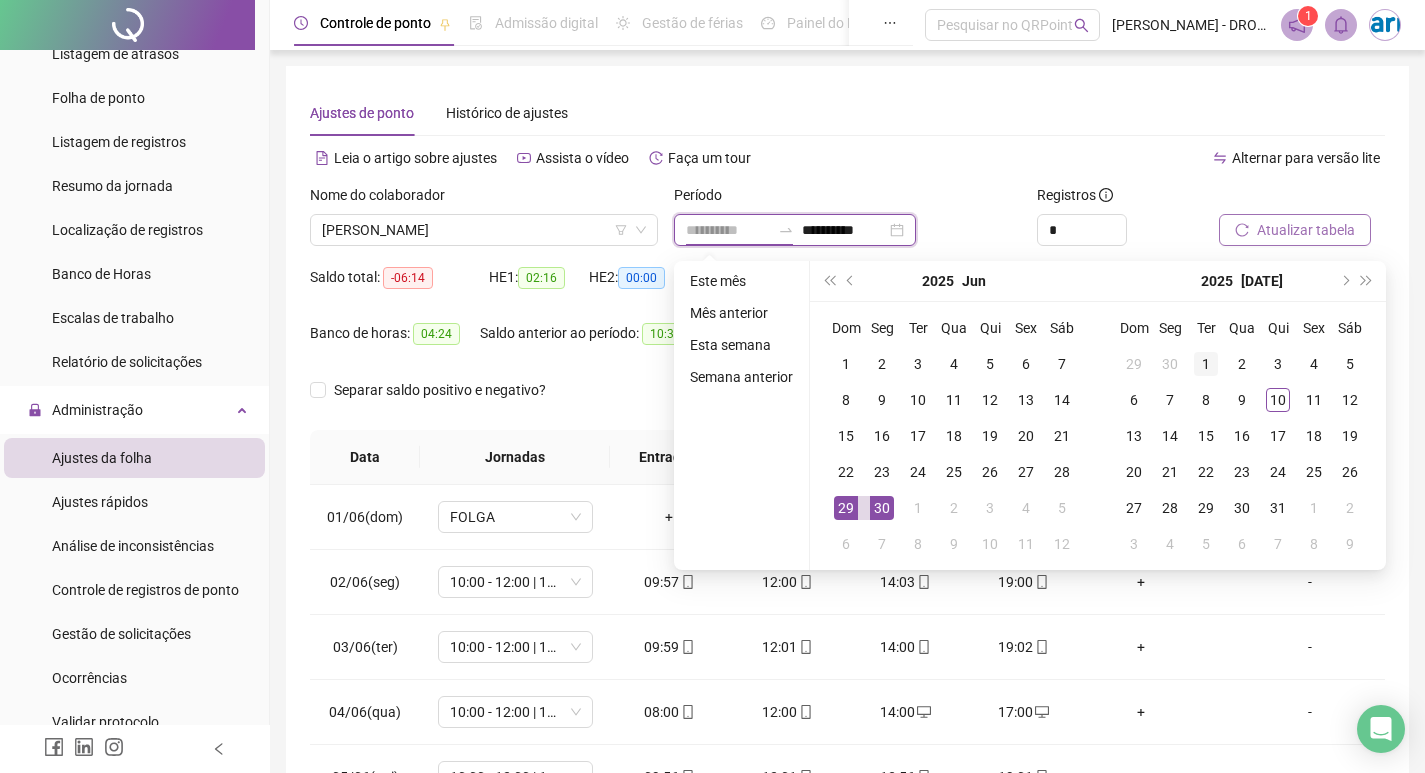 type on "**********" 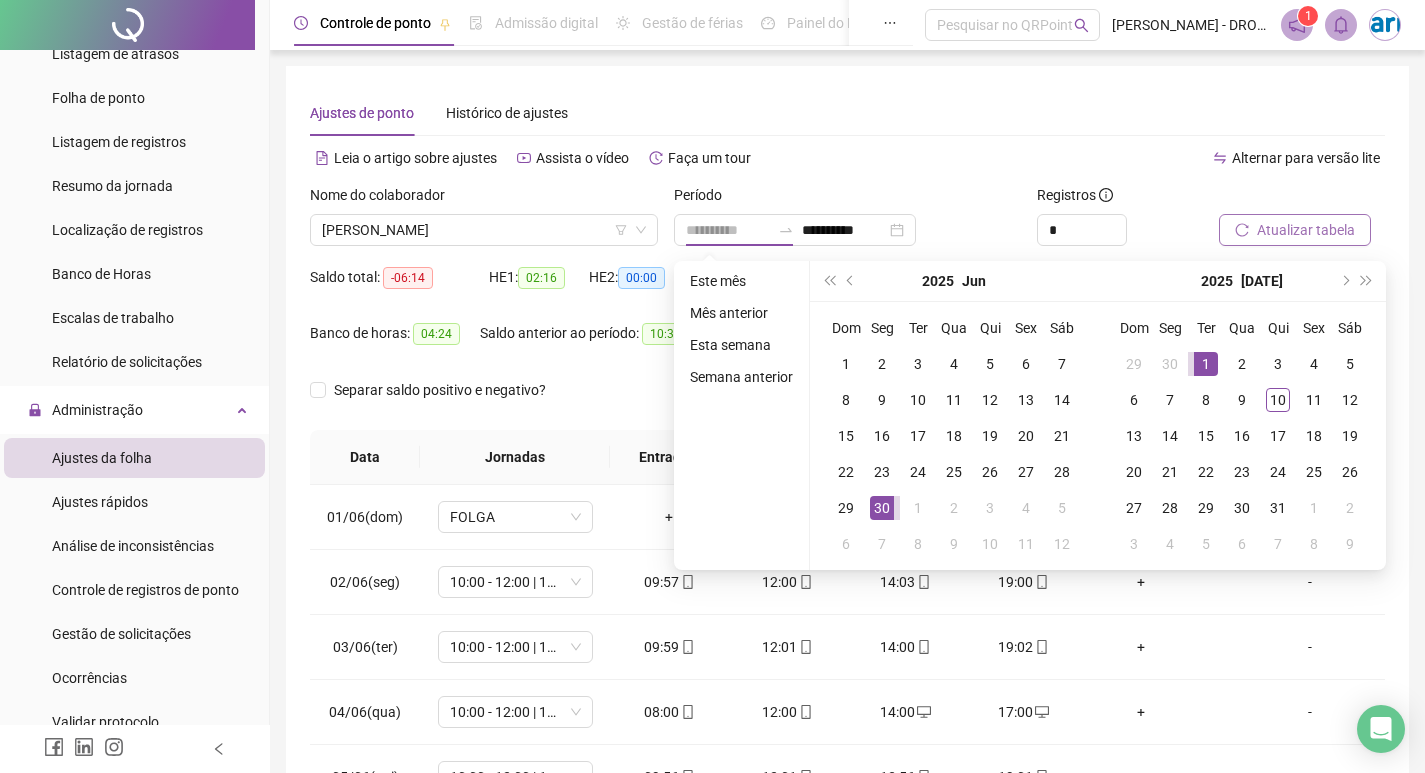 click on "1" at bounding box center (1206, 364) 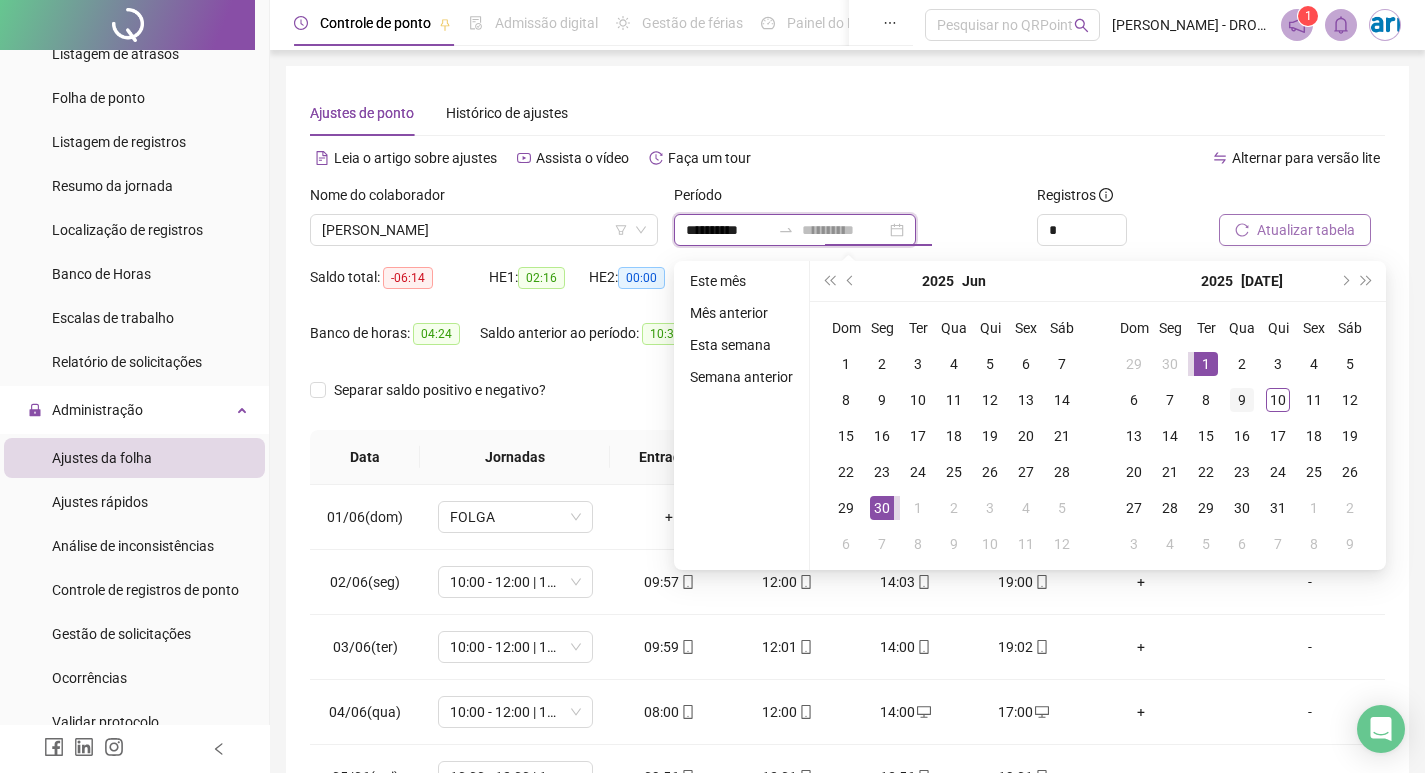 type on "**********" 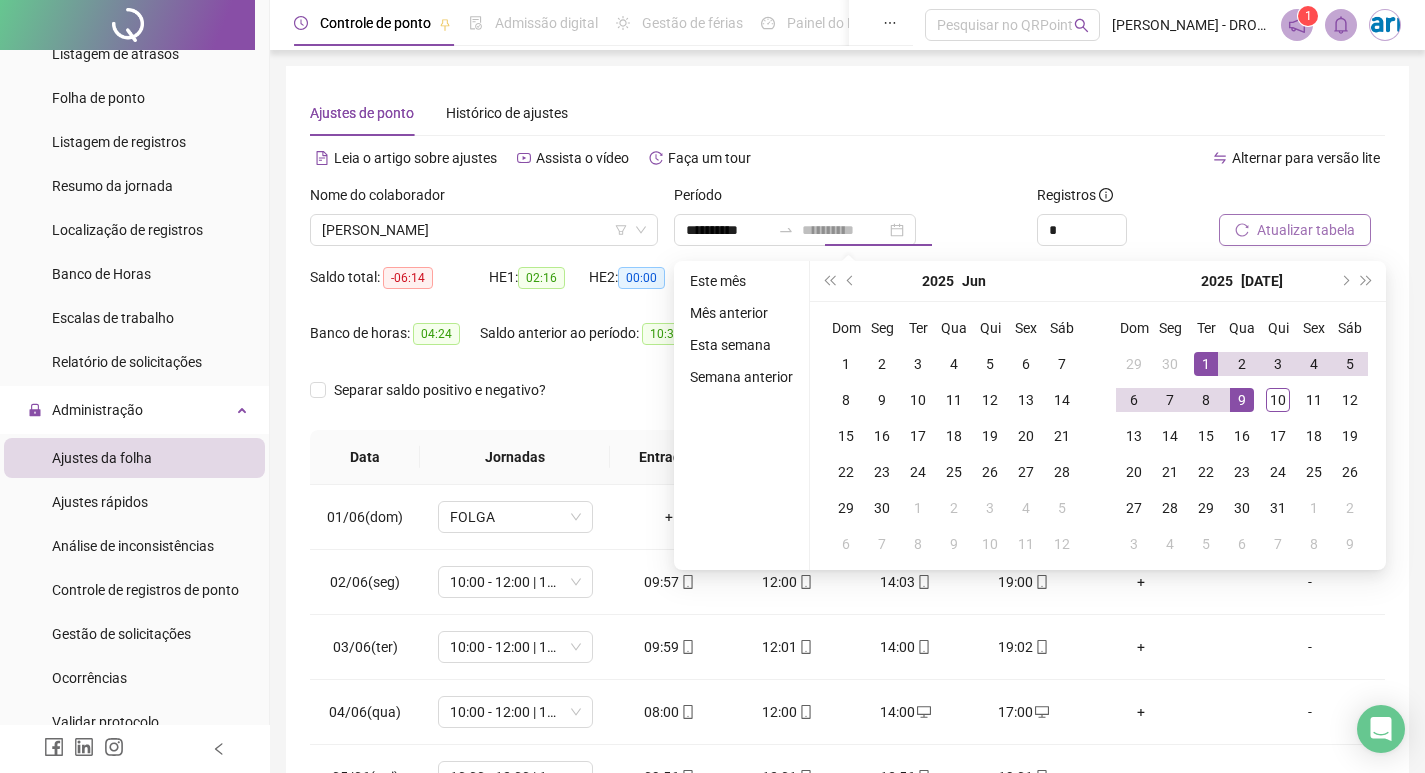 click on "9" at bounding box center (1242, 400) 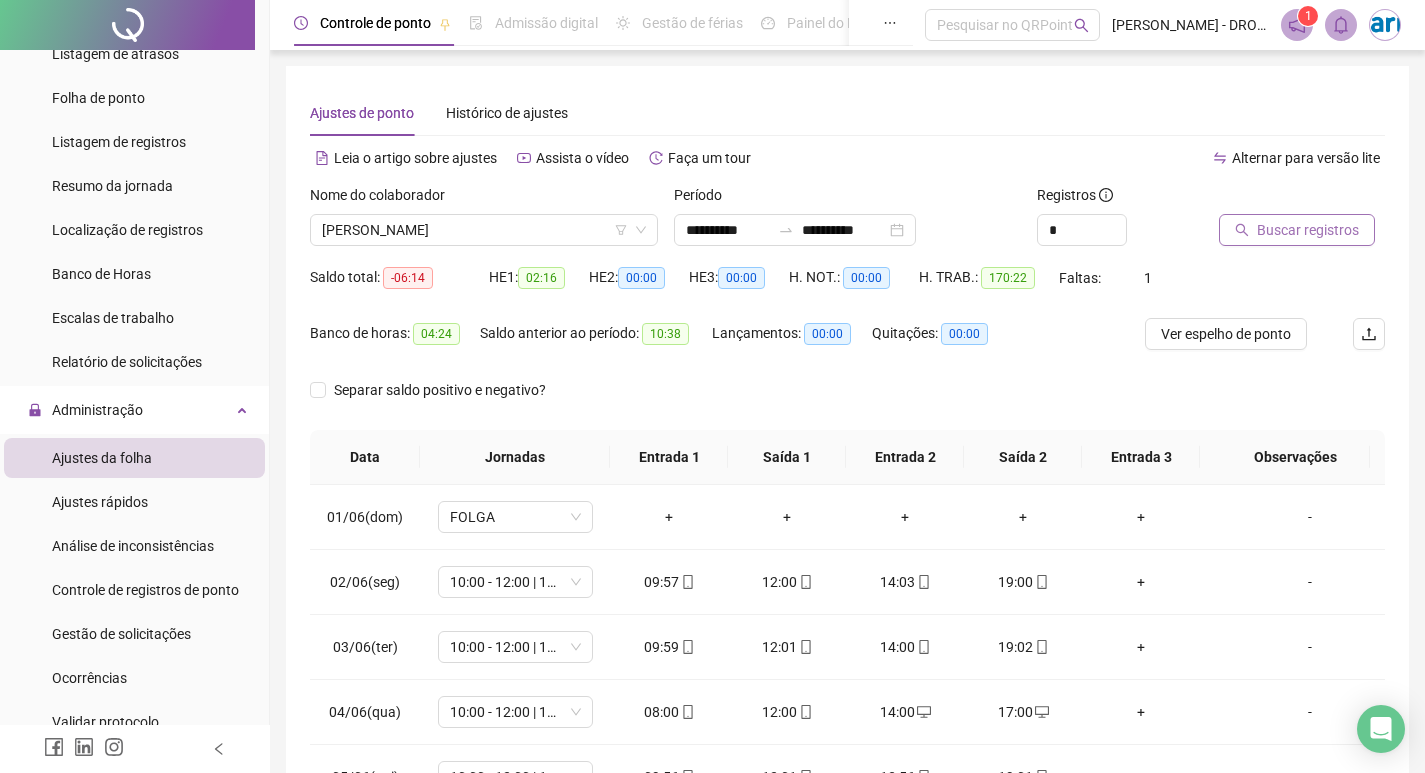click on "Buscar registros" at bounding box center [1308, 230] 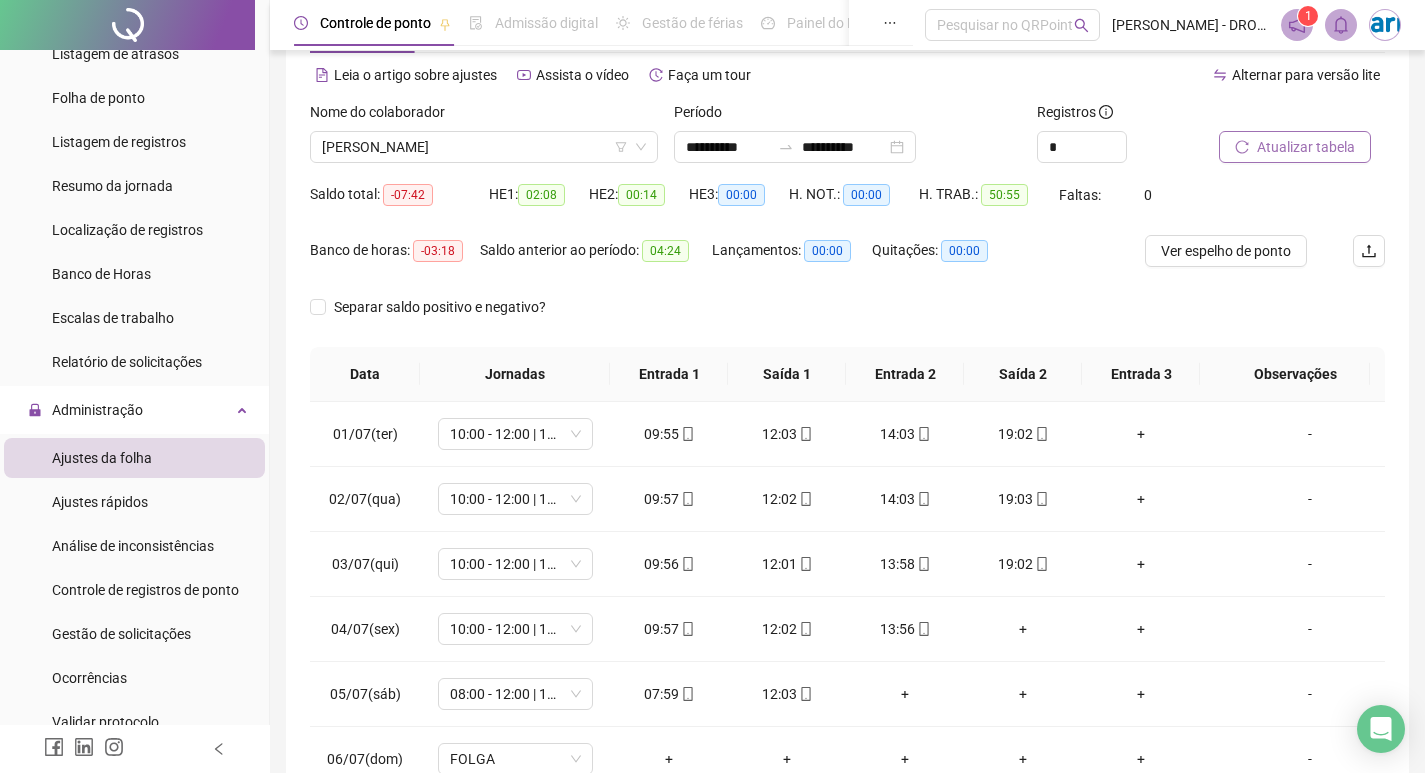 scroll, scrollTop: 249, scrollLeft: 0, axis: vertical 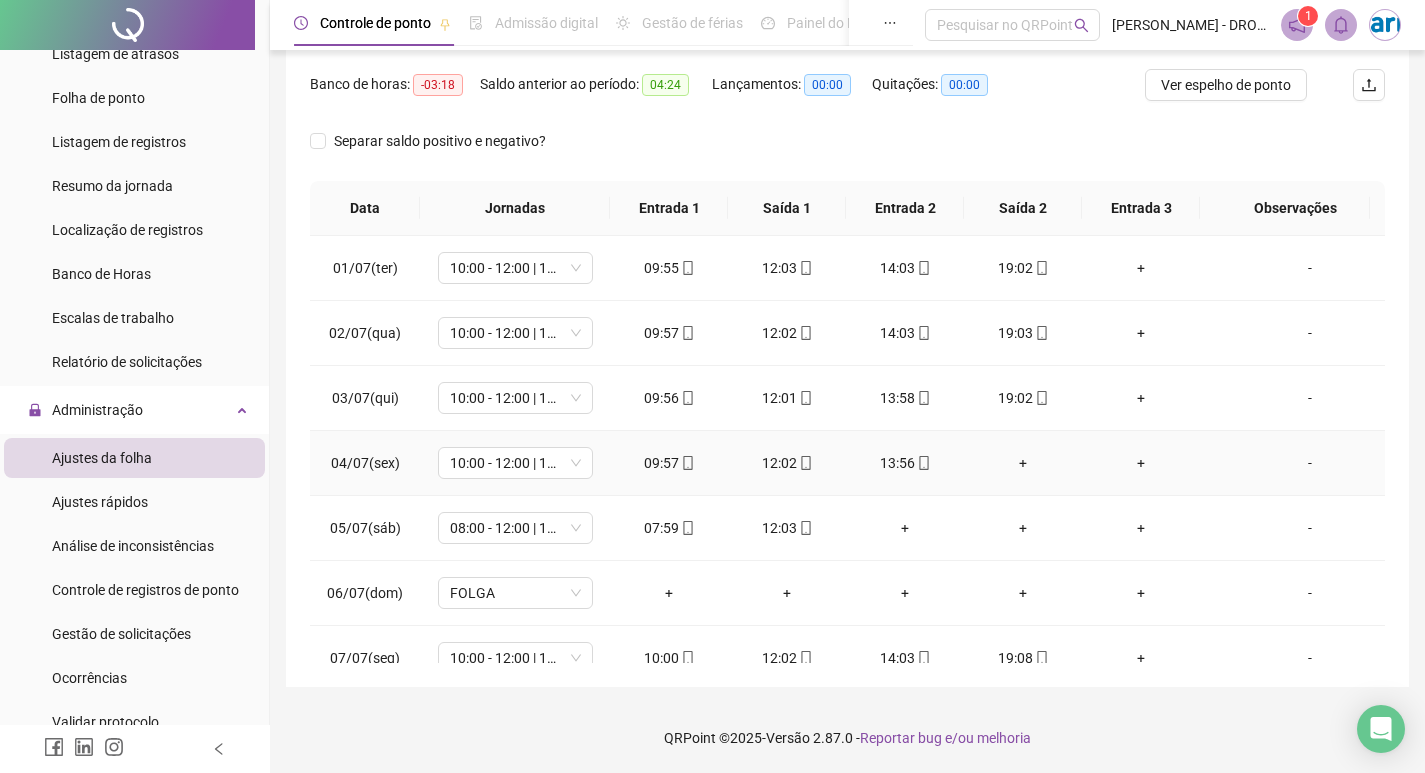 click on "+" at bounding box center [1023, 463] 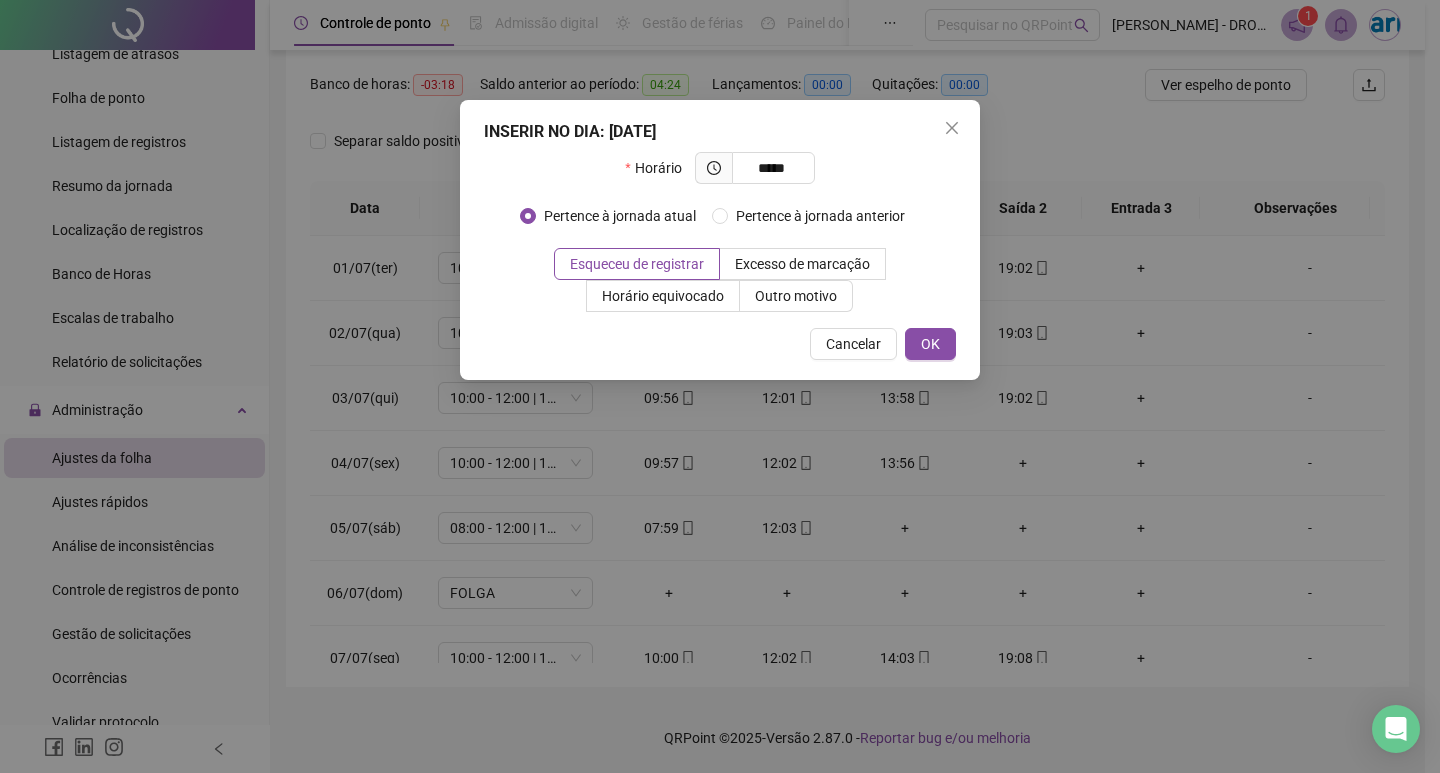 type on "*****" 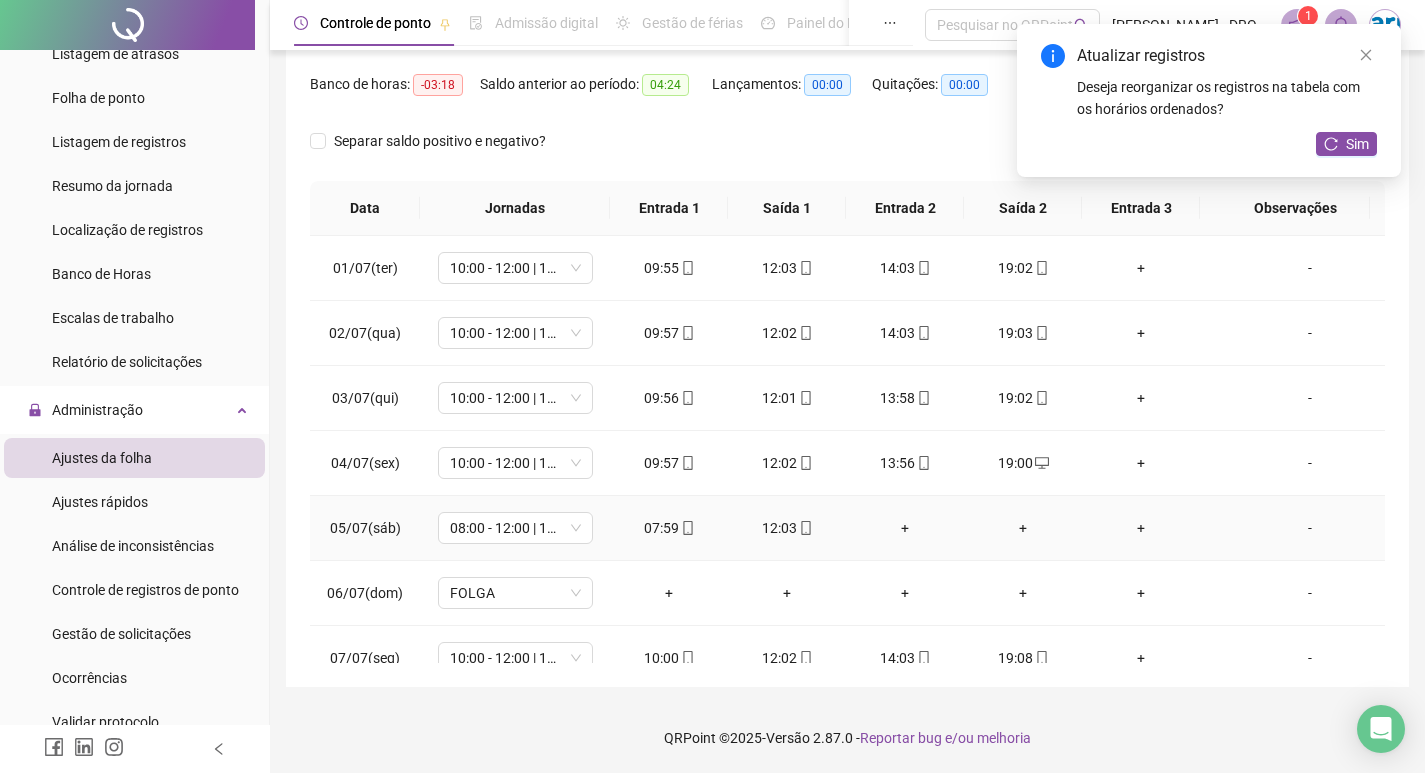 click on "+" at bounding box center [905, 528] 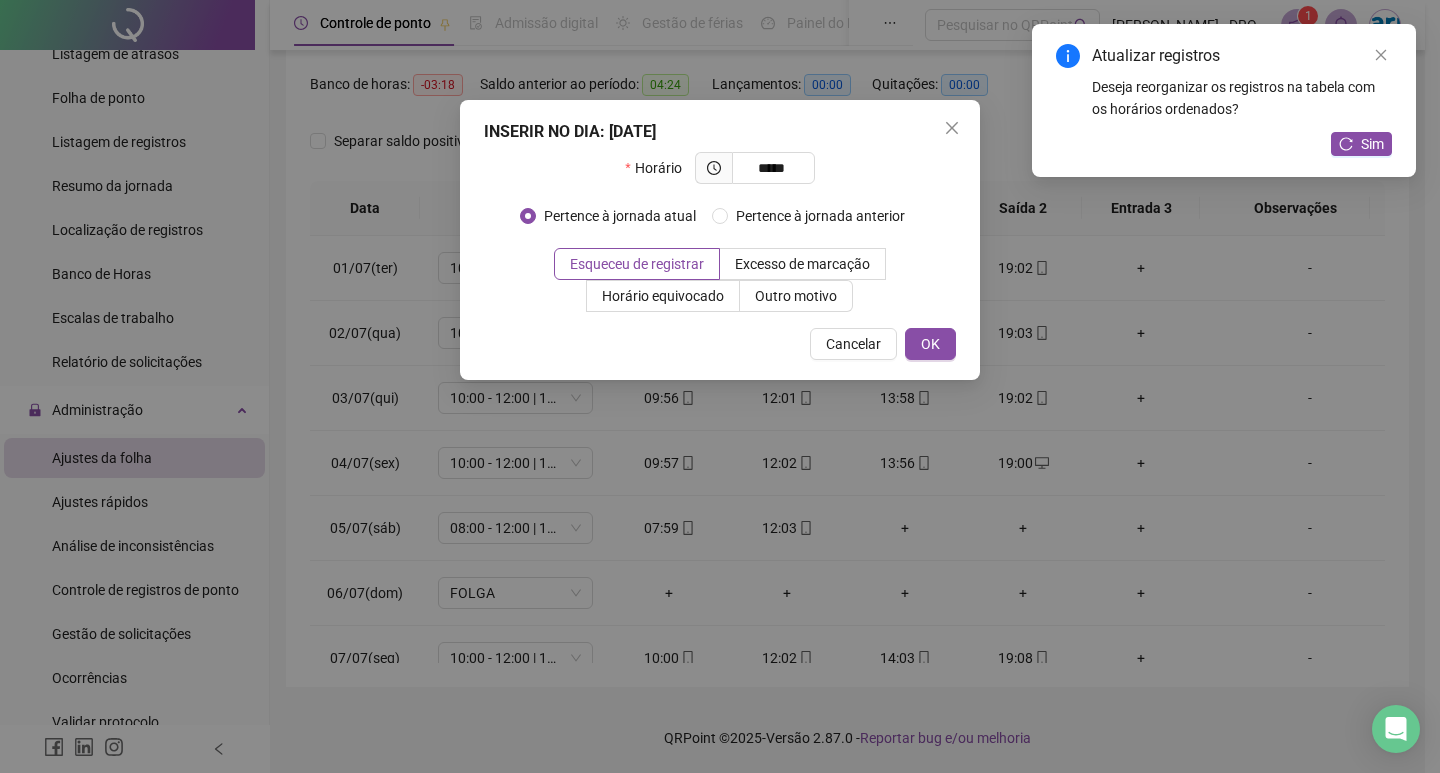 type on "*****" 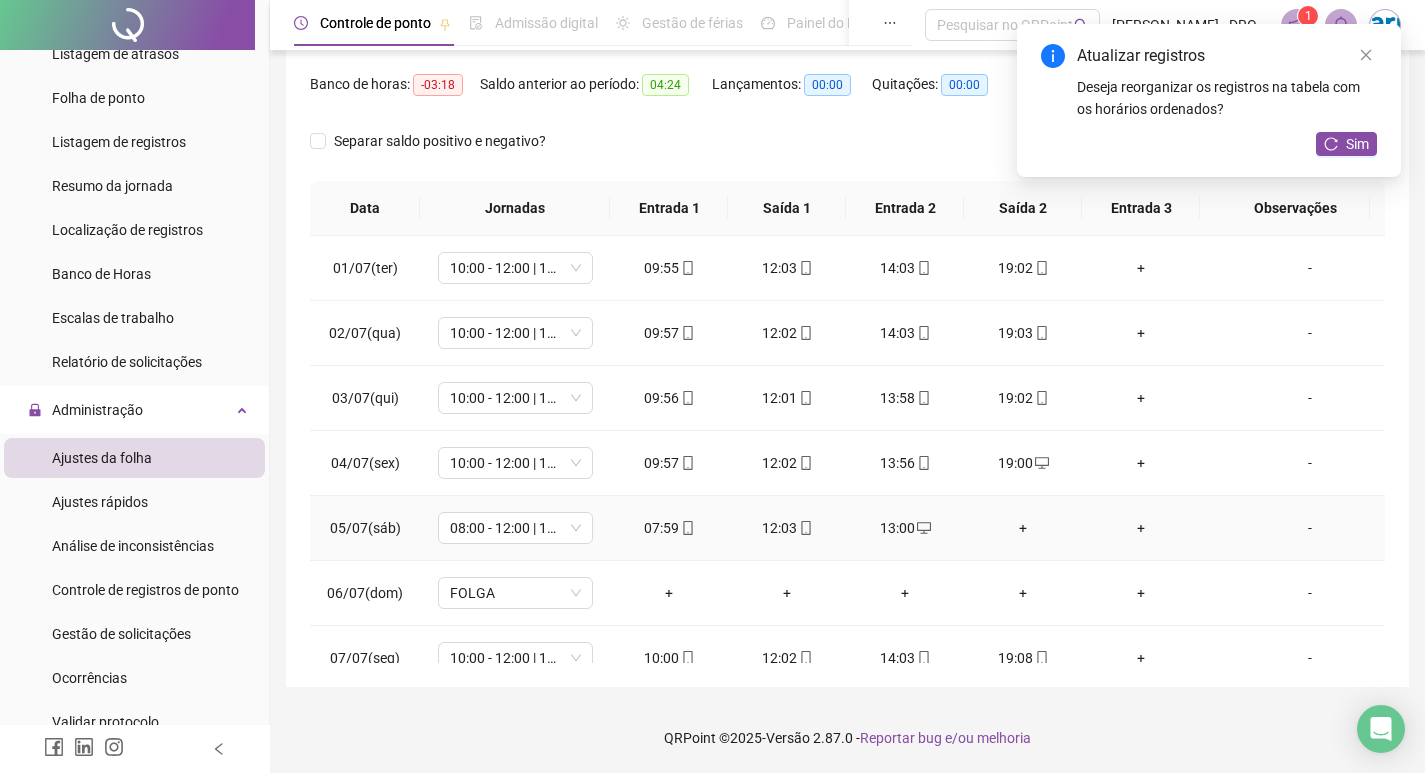 click on "+" at bounding box center [1023, 528] 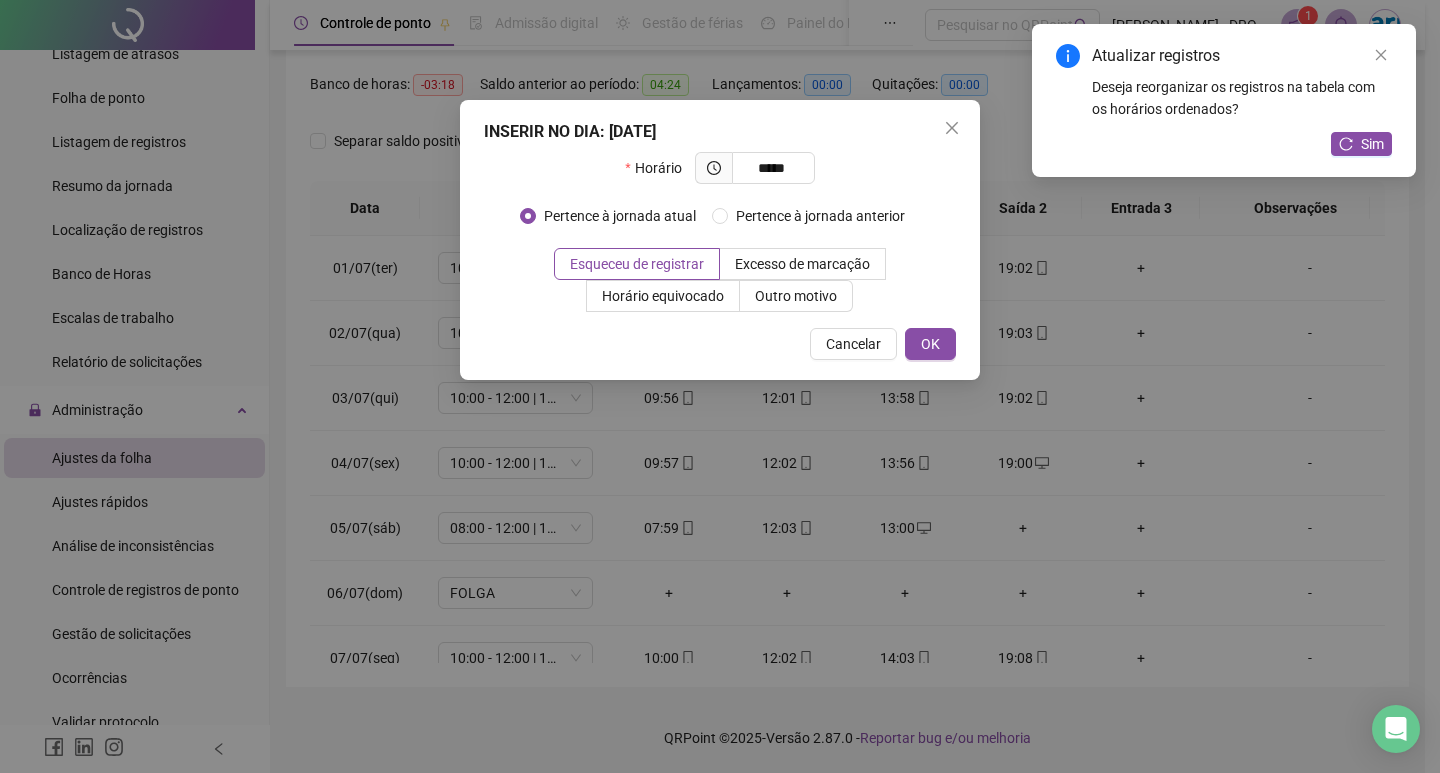 type on "*****" 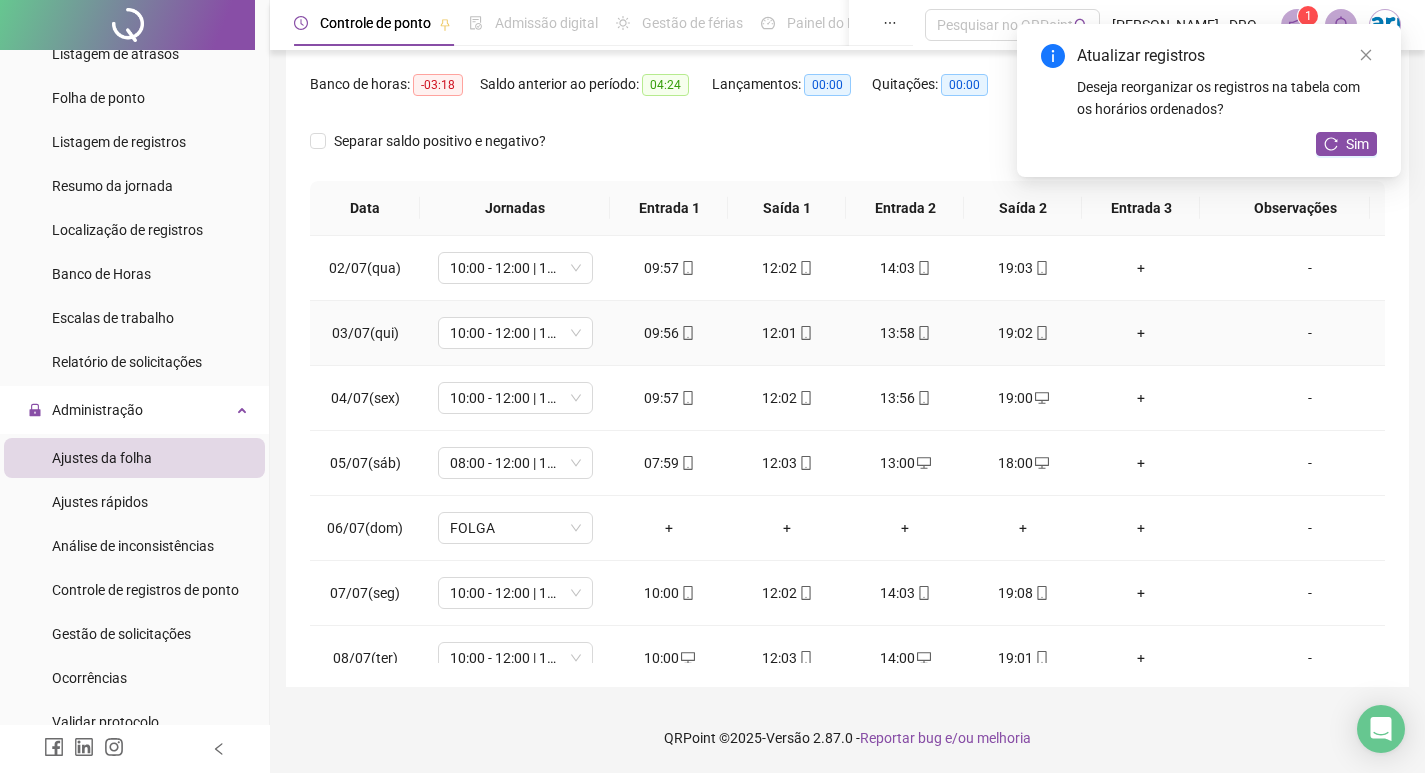 scroll, scrollTop: 173, scrollLeft: 0, axis: vertical 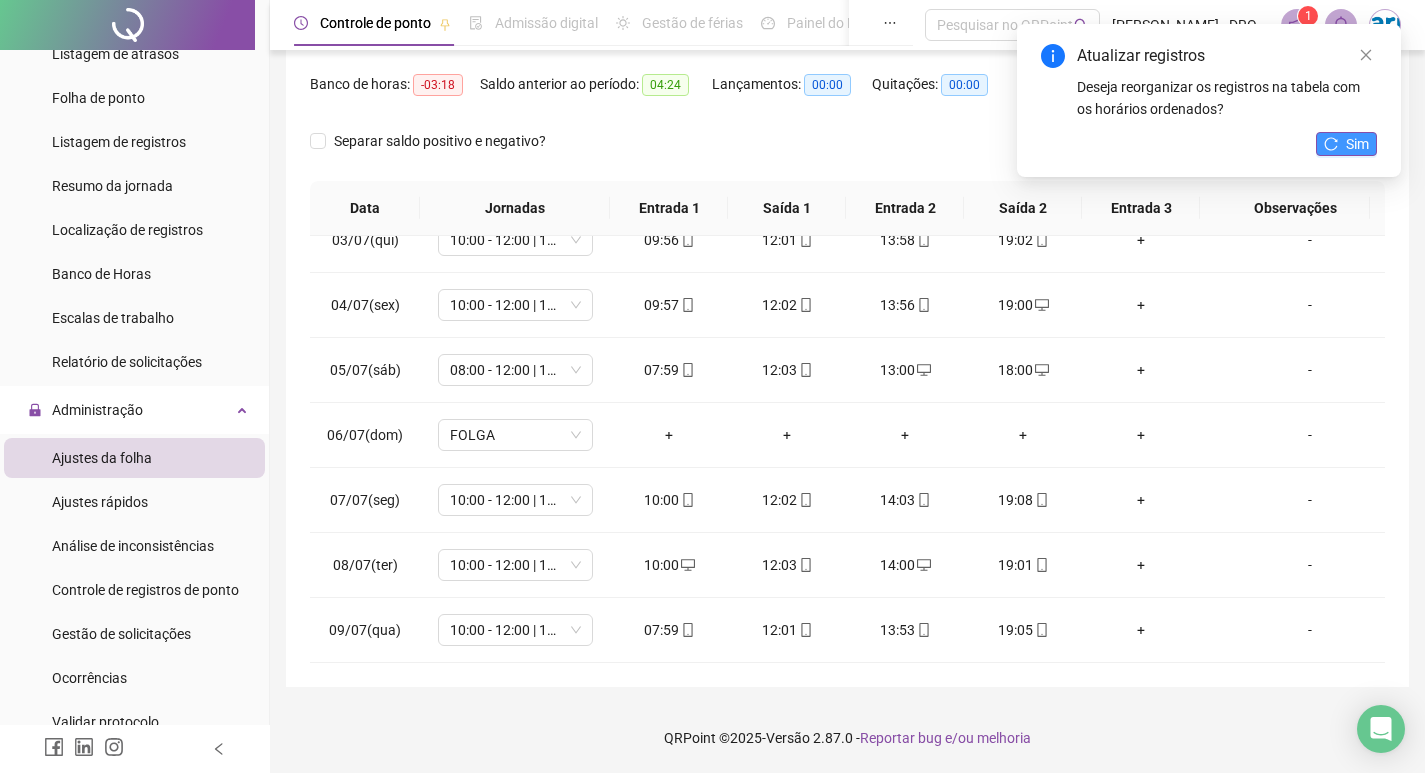 click on "Sim" at bounding box center [1346, 144] 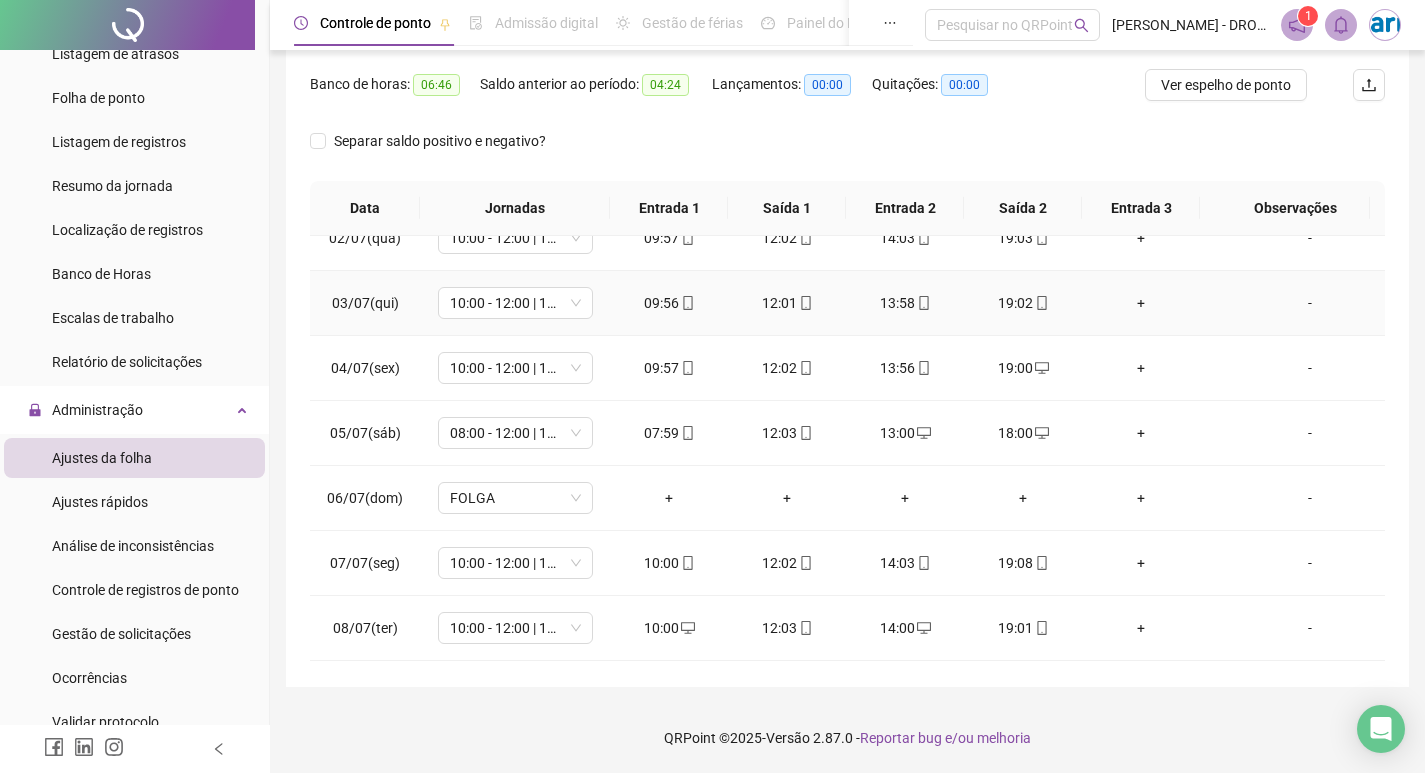 scroll, scrollTop: 0, scrollLeft: 0, axis: both 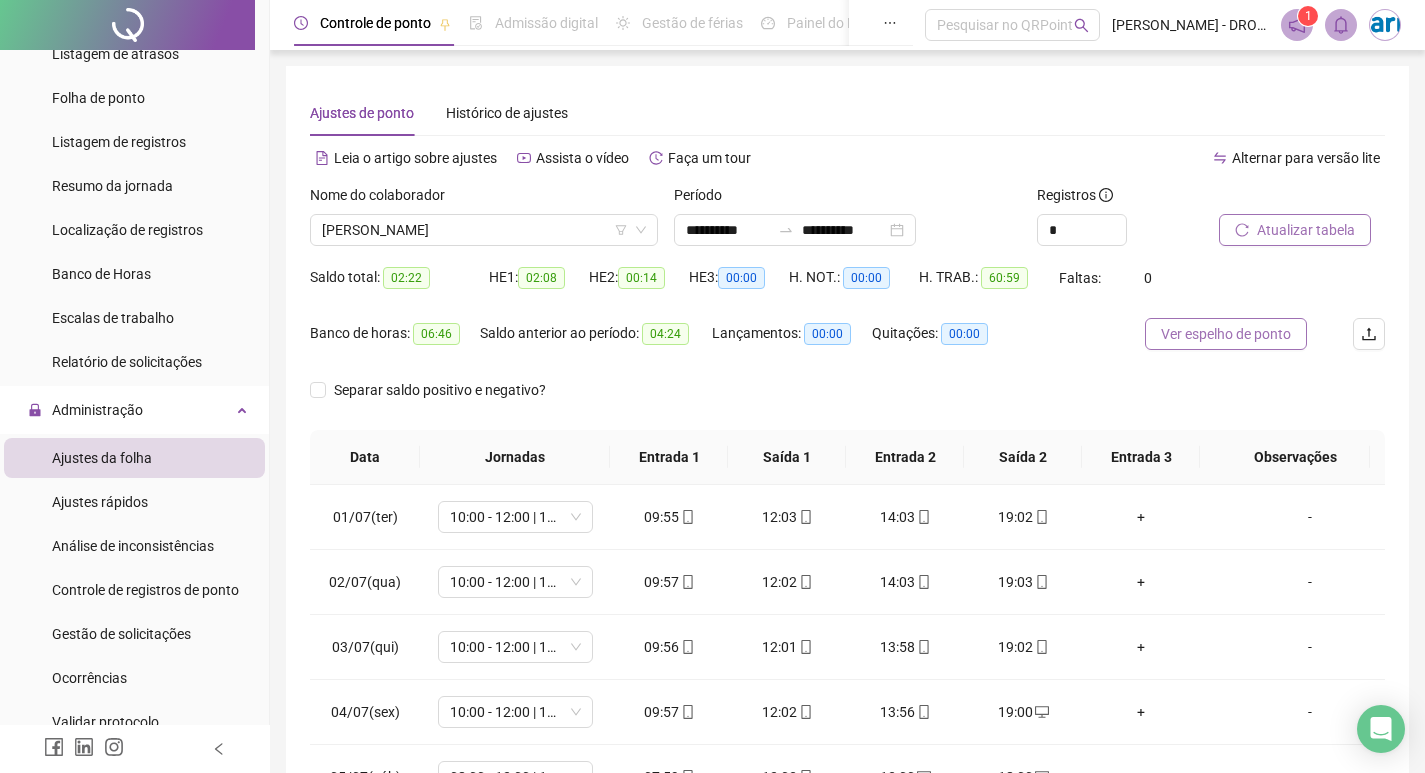 click on "Ver espelho de ponto" at bounding box center [1226, 334] 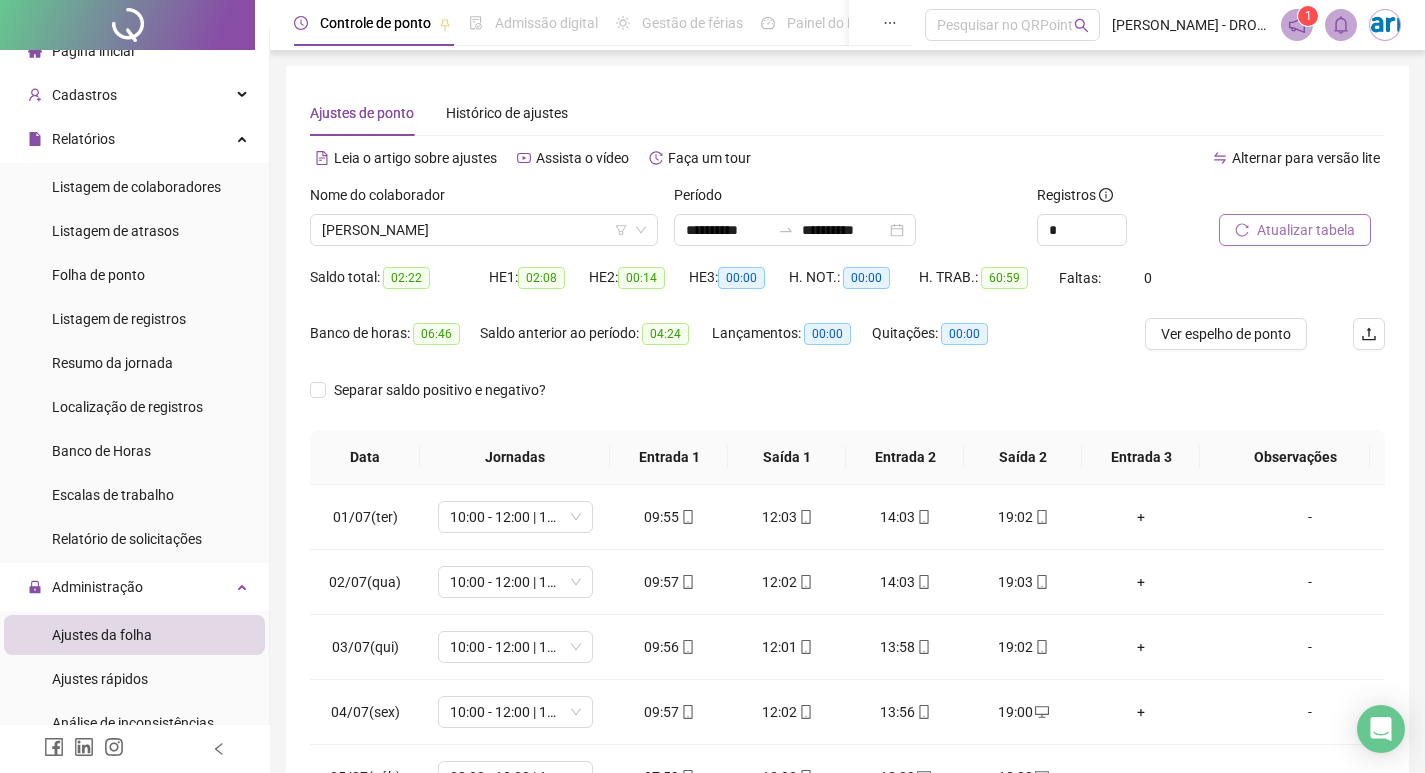 scroll, scrollTop: 0, scrollLeft: 0, axis: both 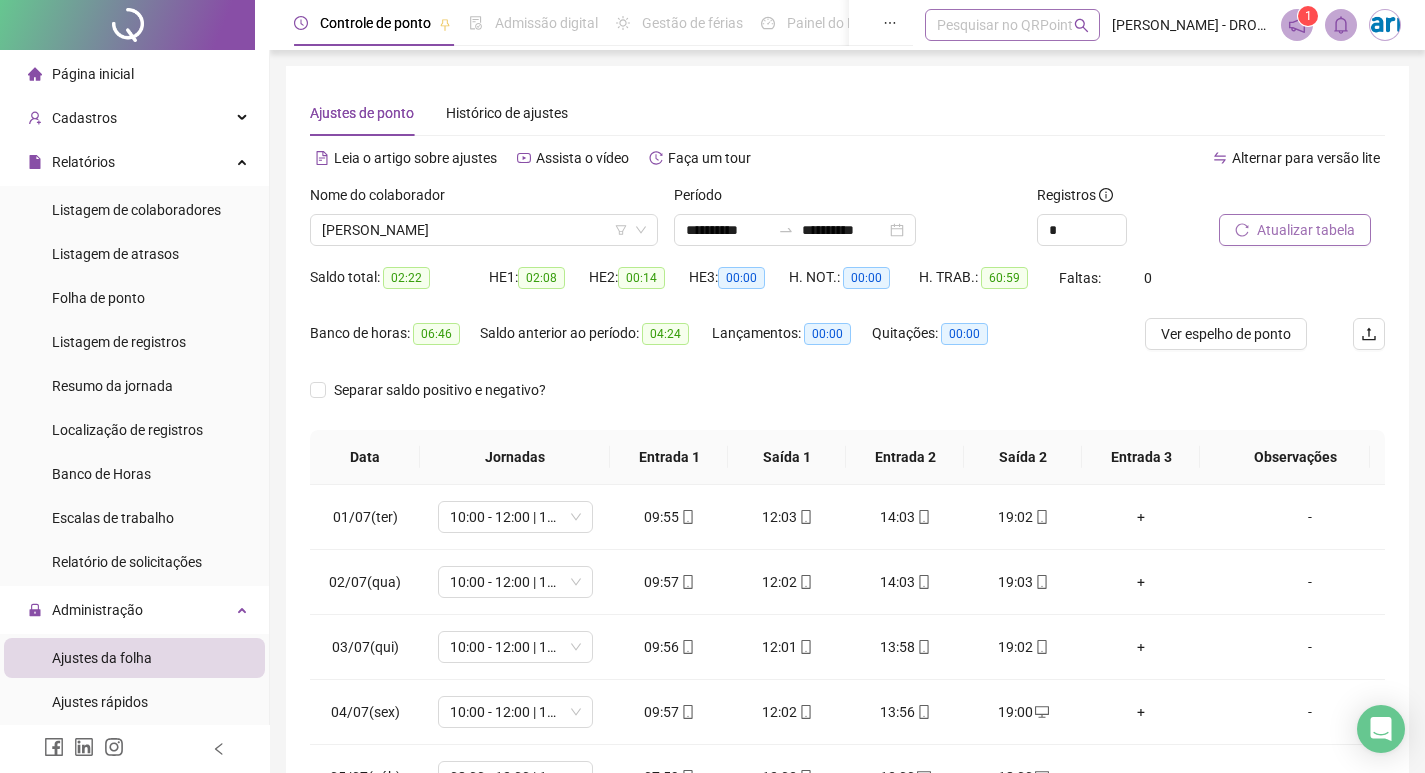 click at bounding box center [1002, 25] 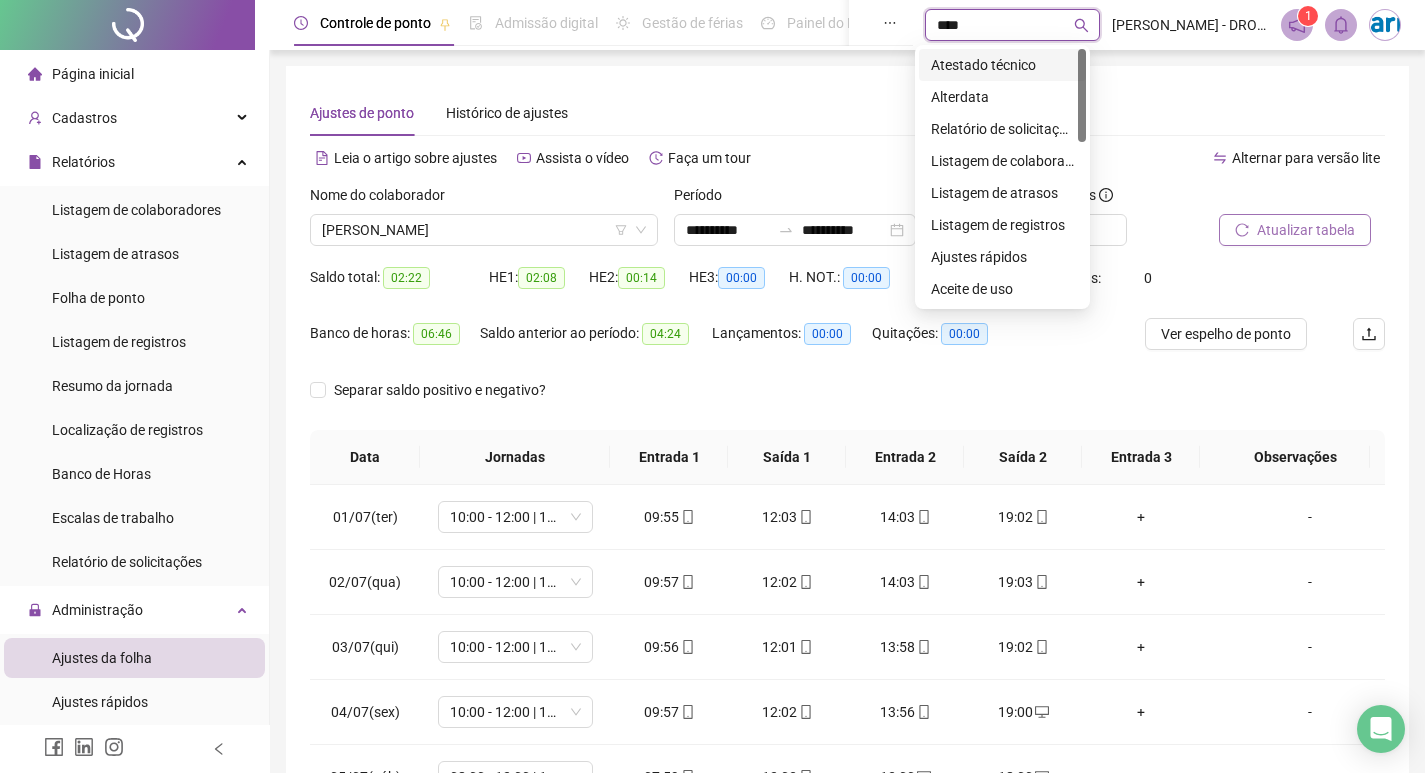 type on "*****" 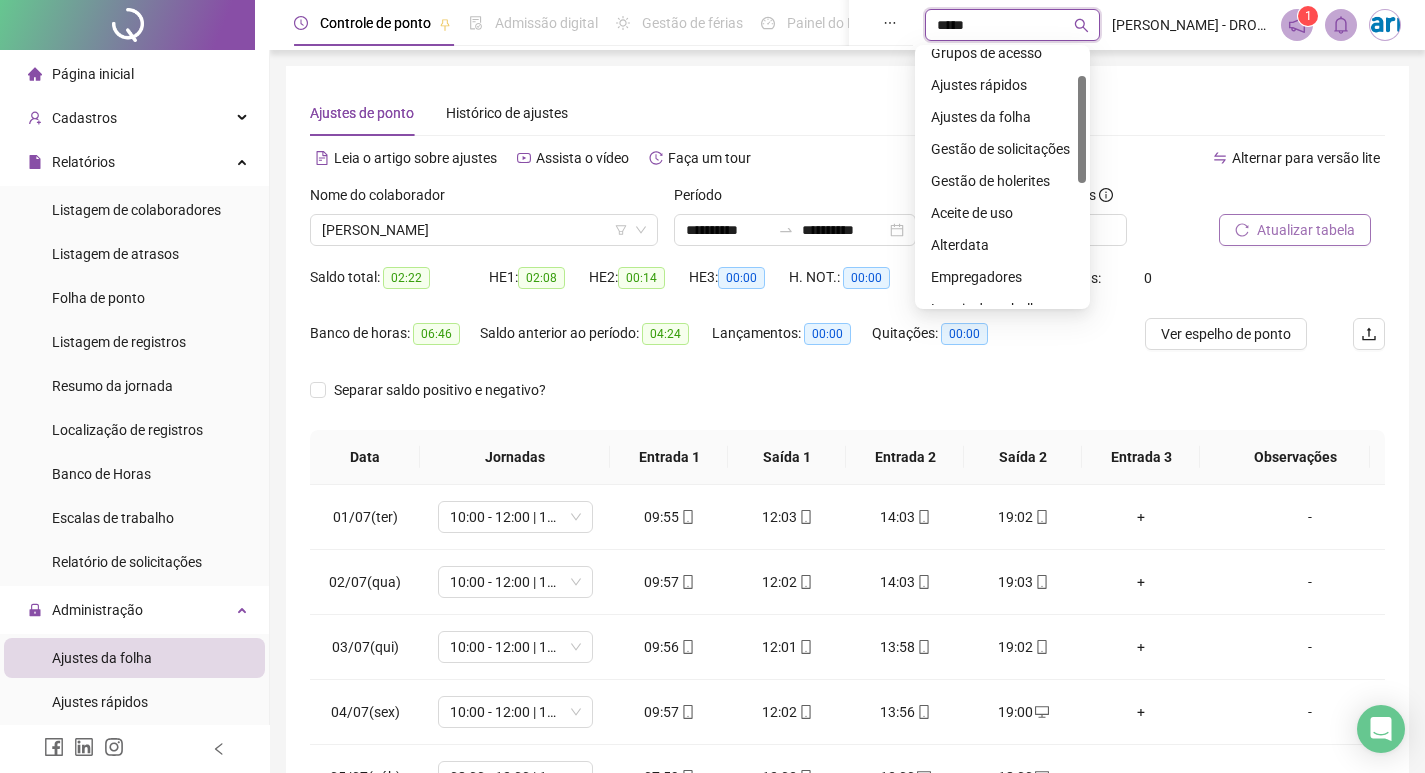 scroll, scrollTop: 0, scrollLeft: 0, axis: both 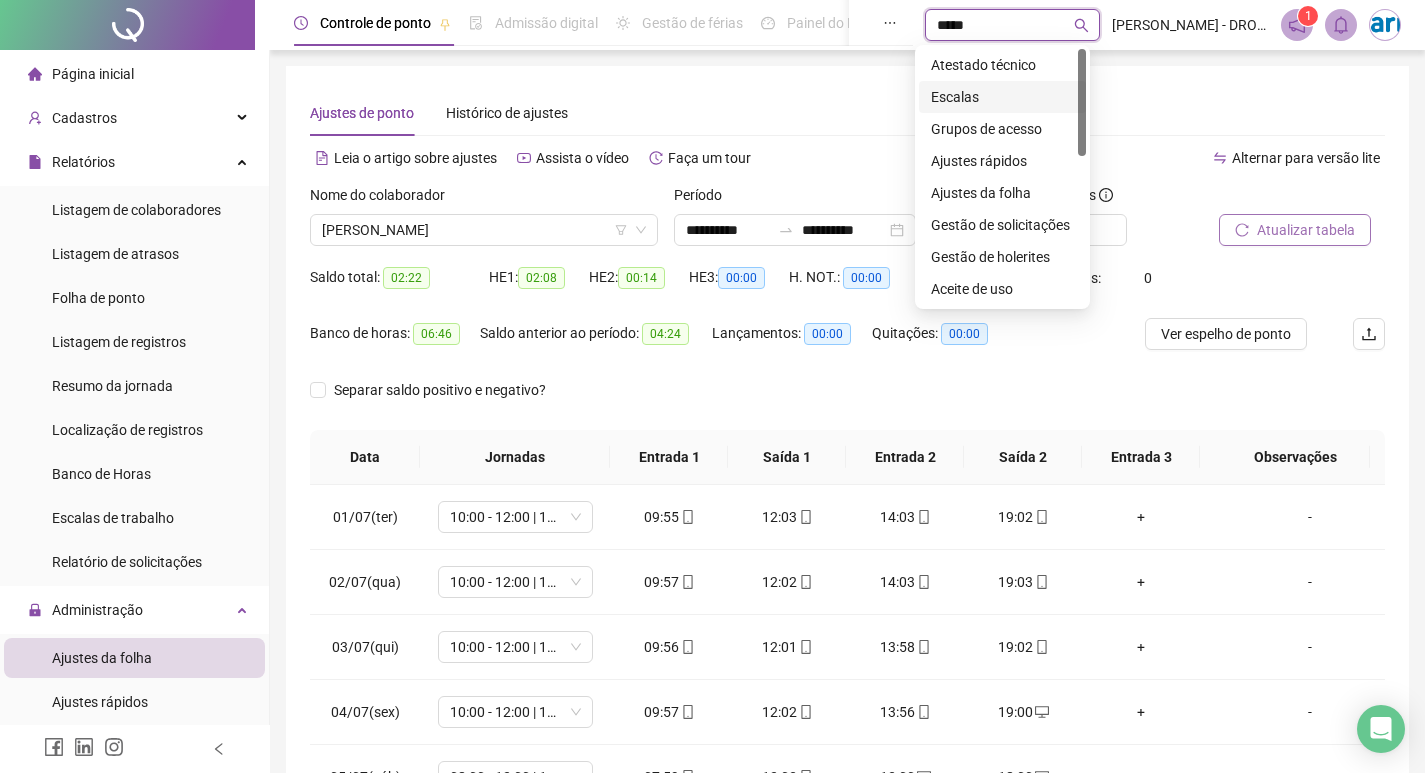 drag, startPoint x: 1083, startPoint y: 106, endPoint x: 1109, endPoint y: 75, distance: 40.459858 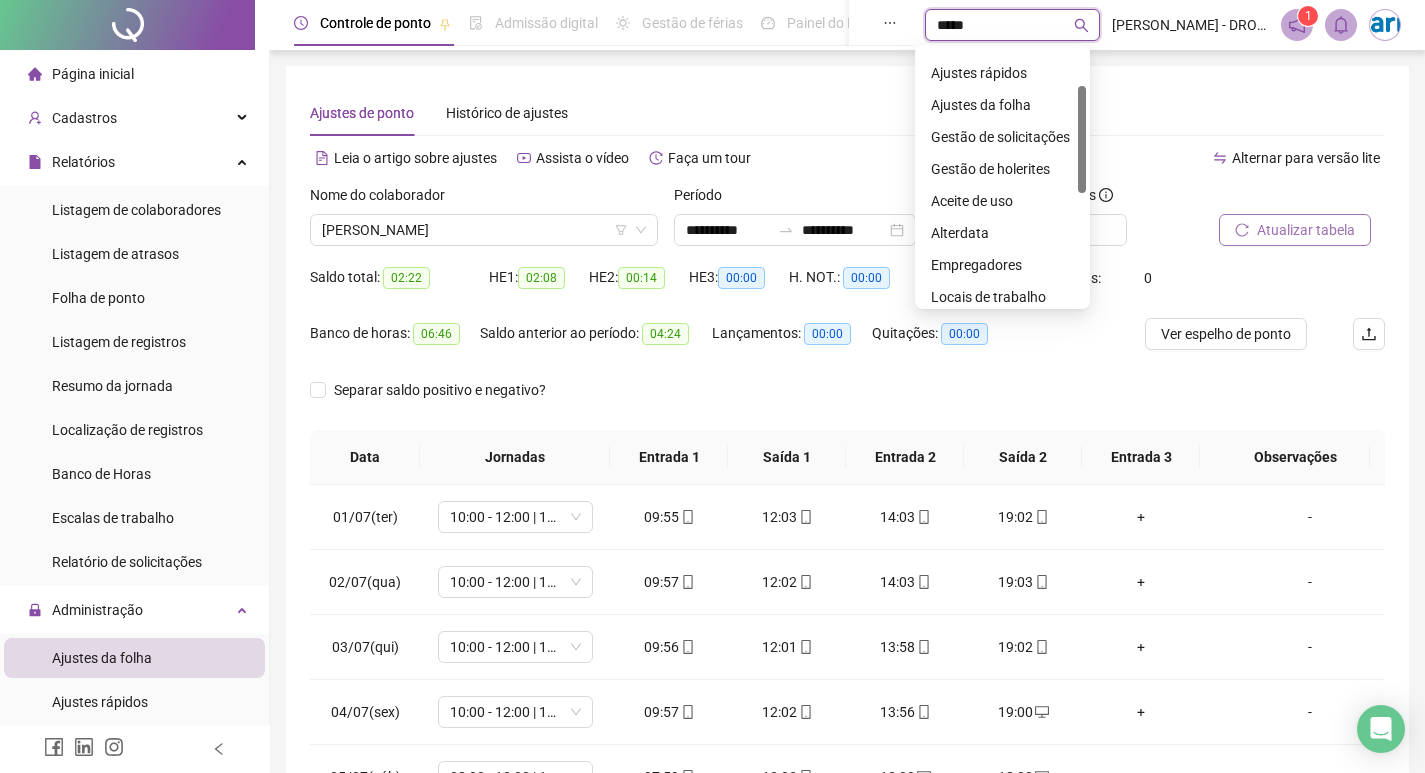 scroll, scrollTop: 88, scrollLeft: 0, axis: vertical 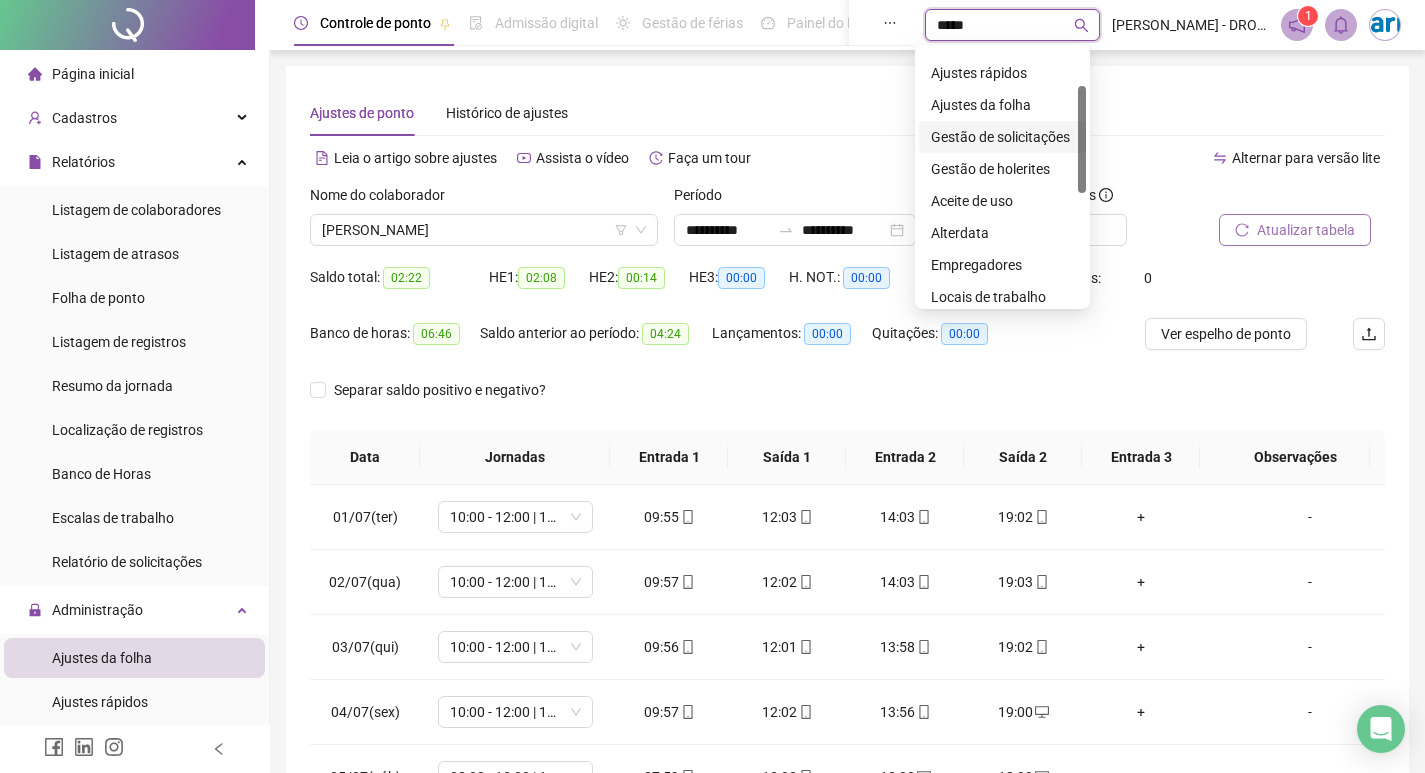 click on "Gestão de solicitações" at bounding box center (1002, 137) 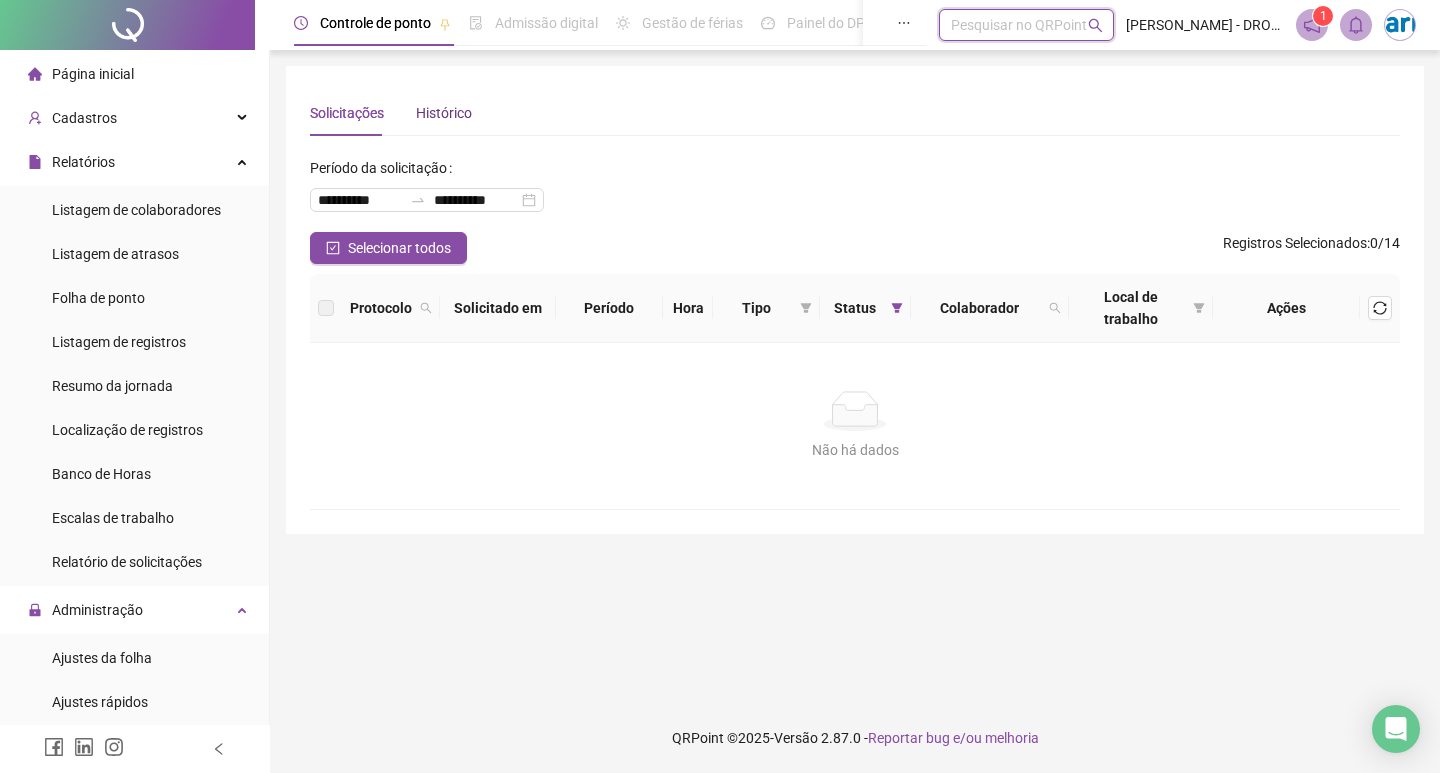 click on "Histórico" at bounding box center (444, 113) 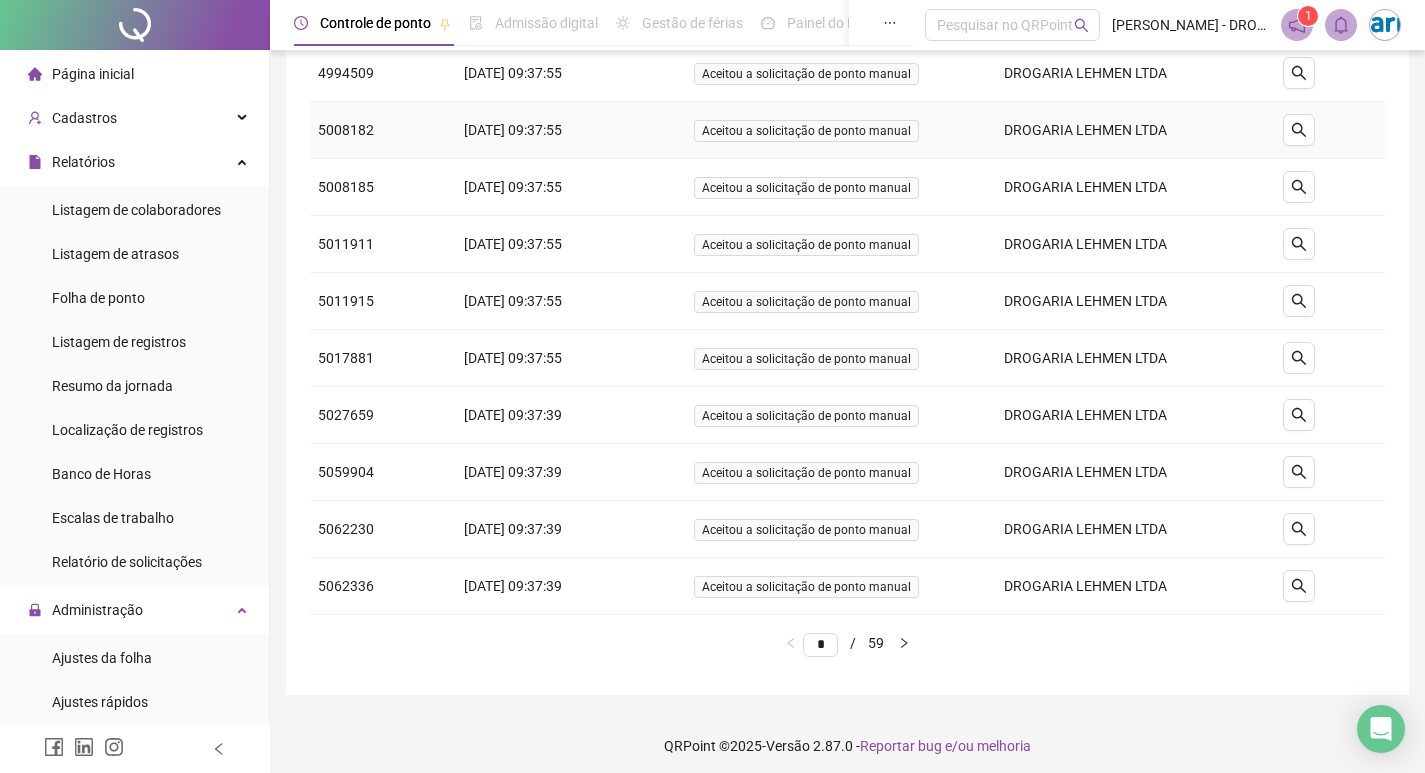 scroll, scrollTop: 165, scrollLeft: 0, axis: vertical 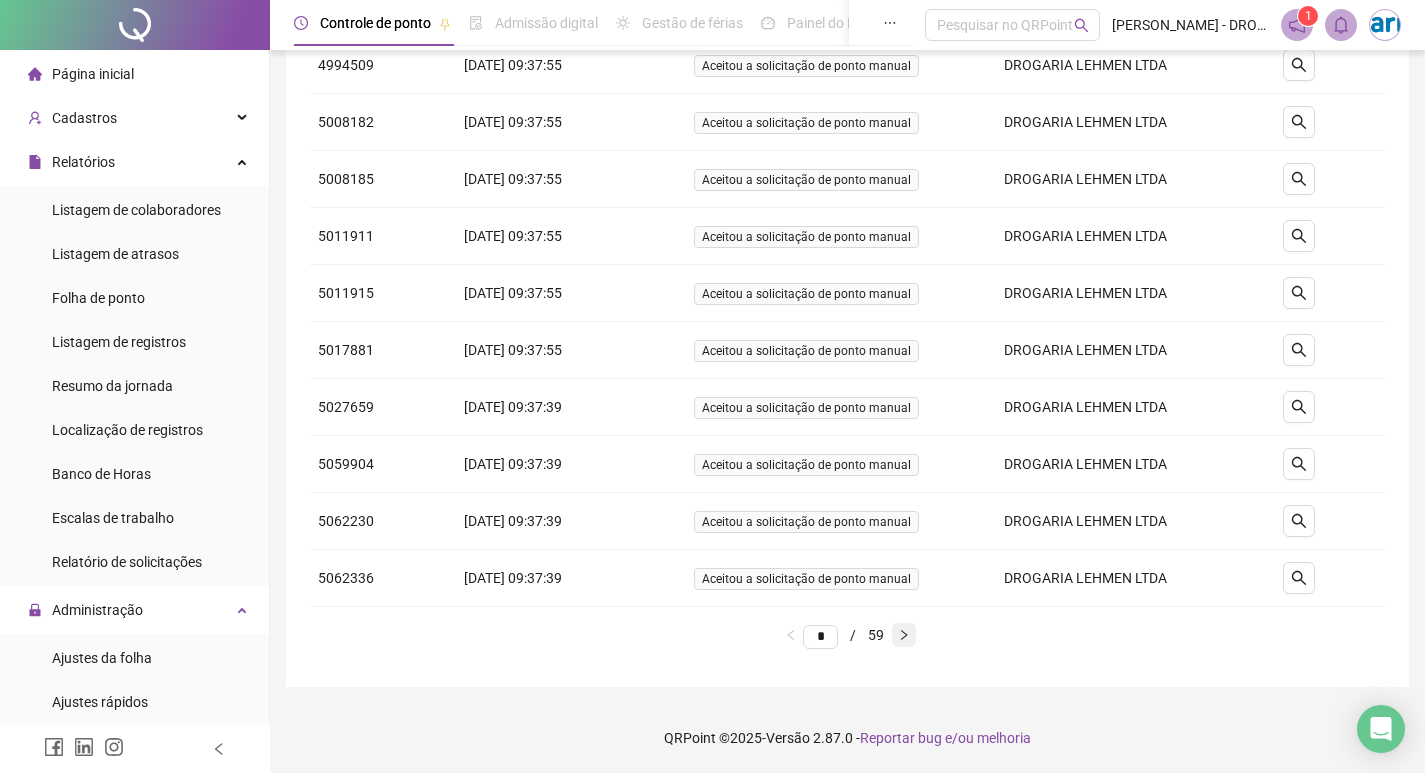 click 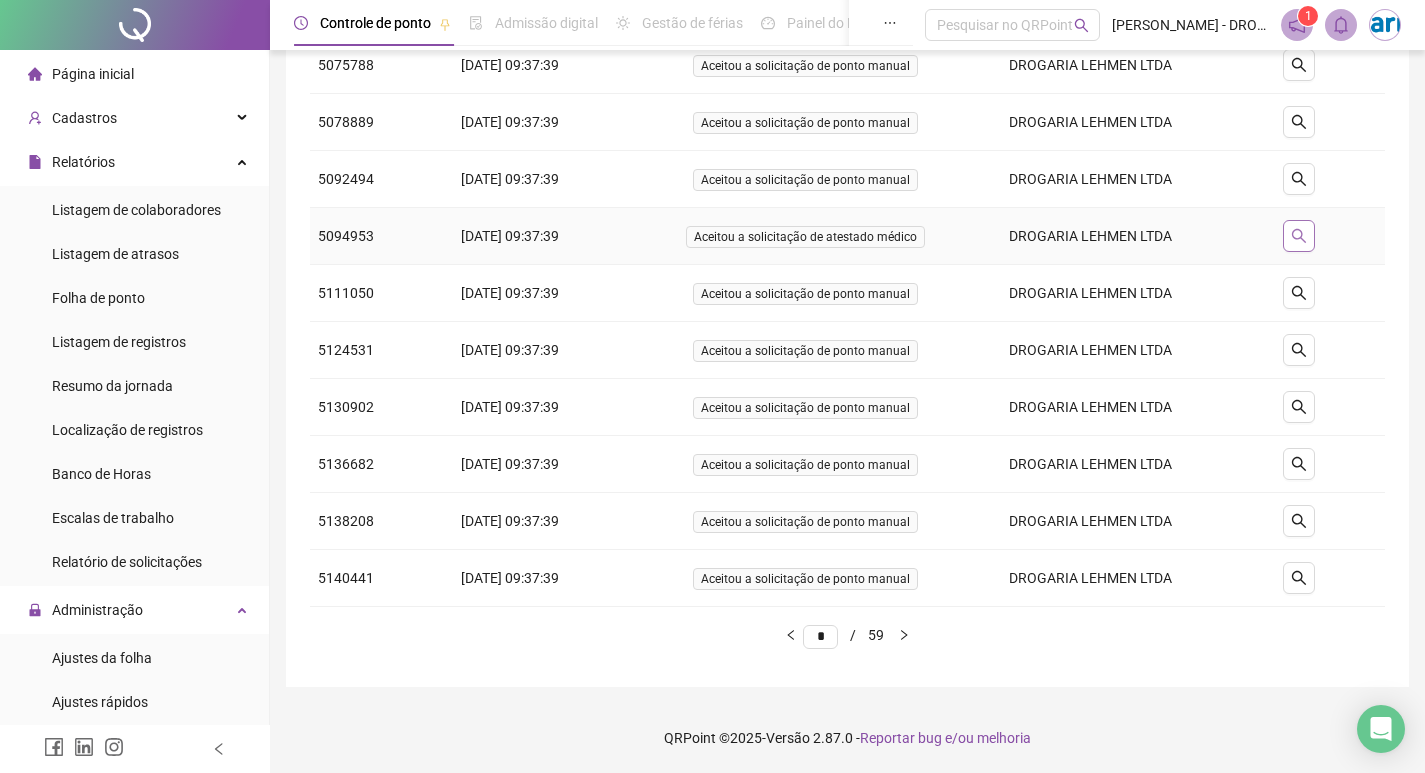 click 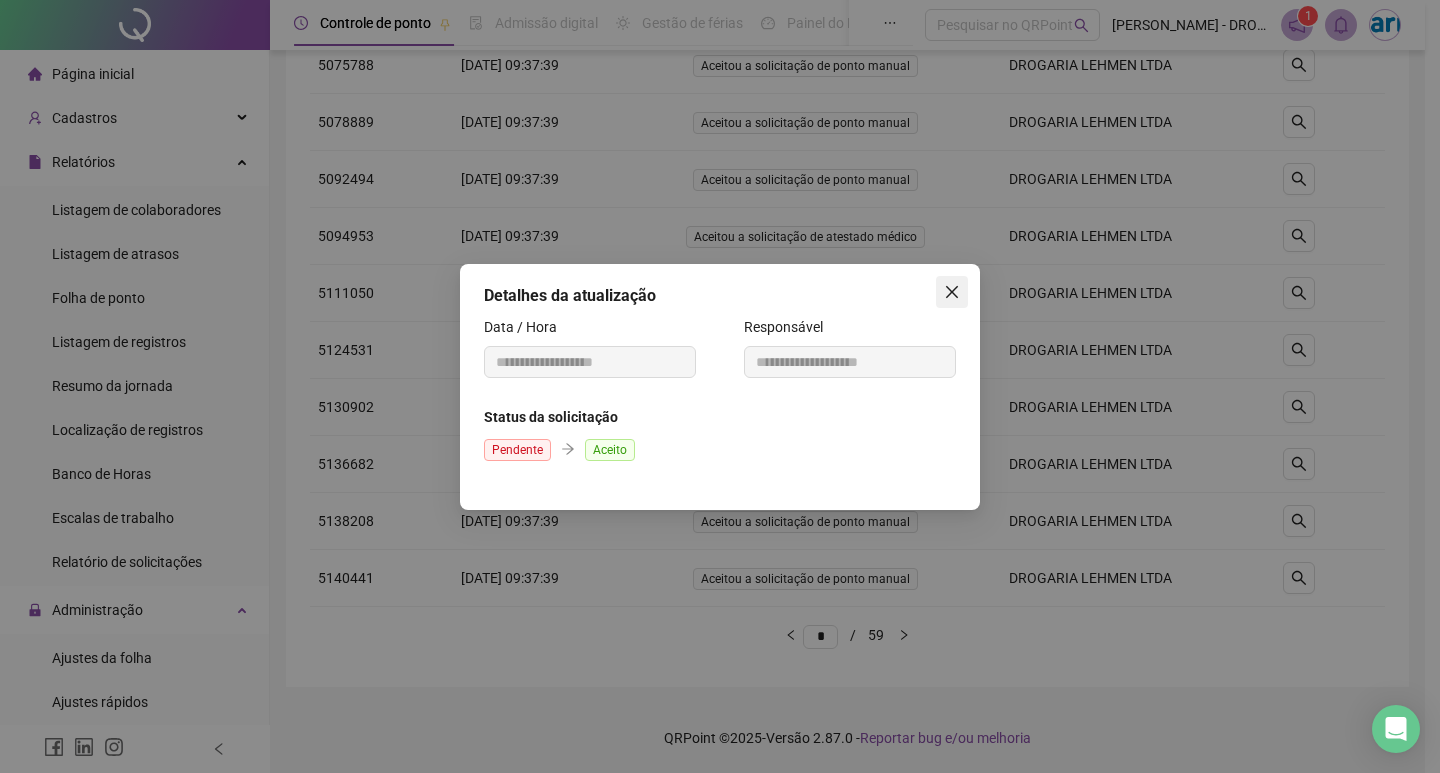 click 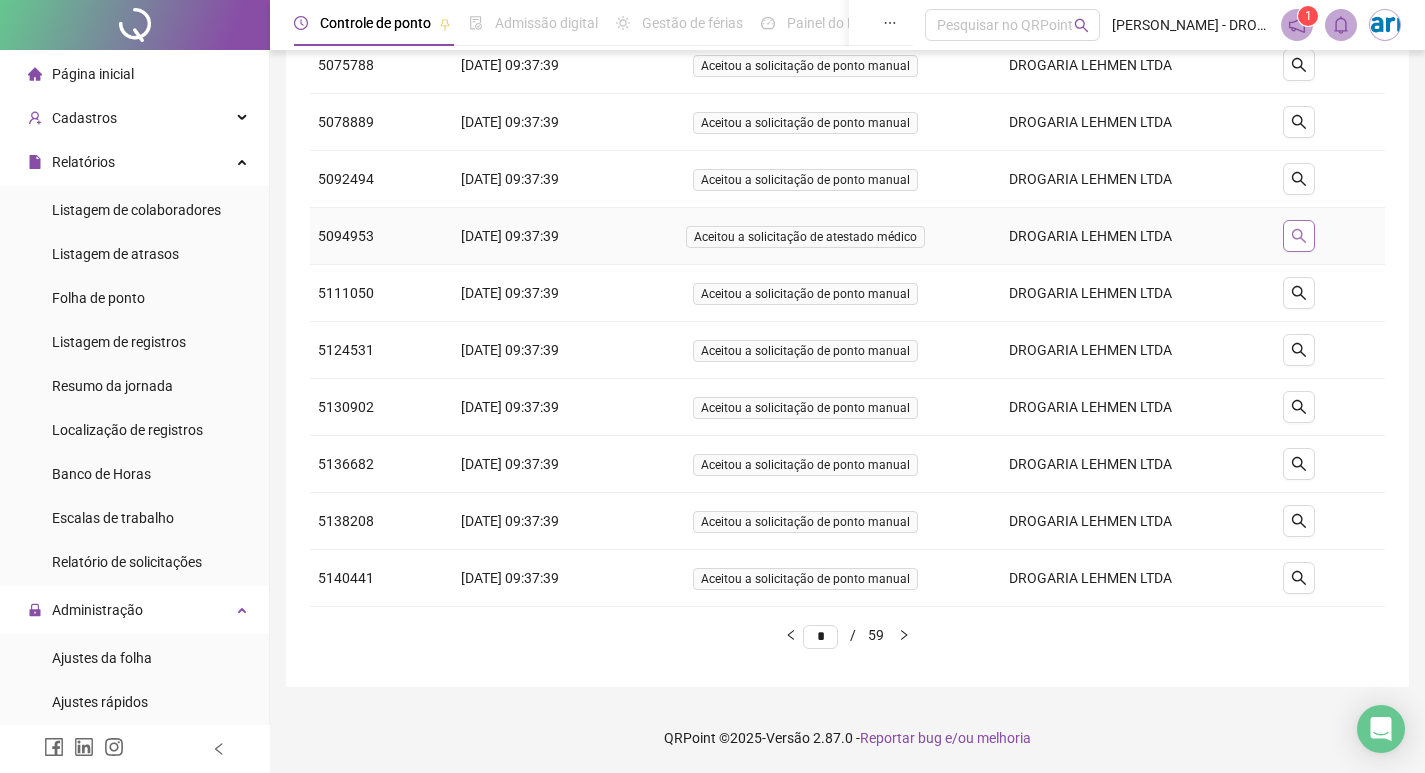 click 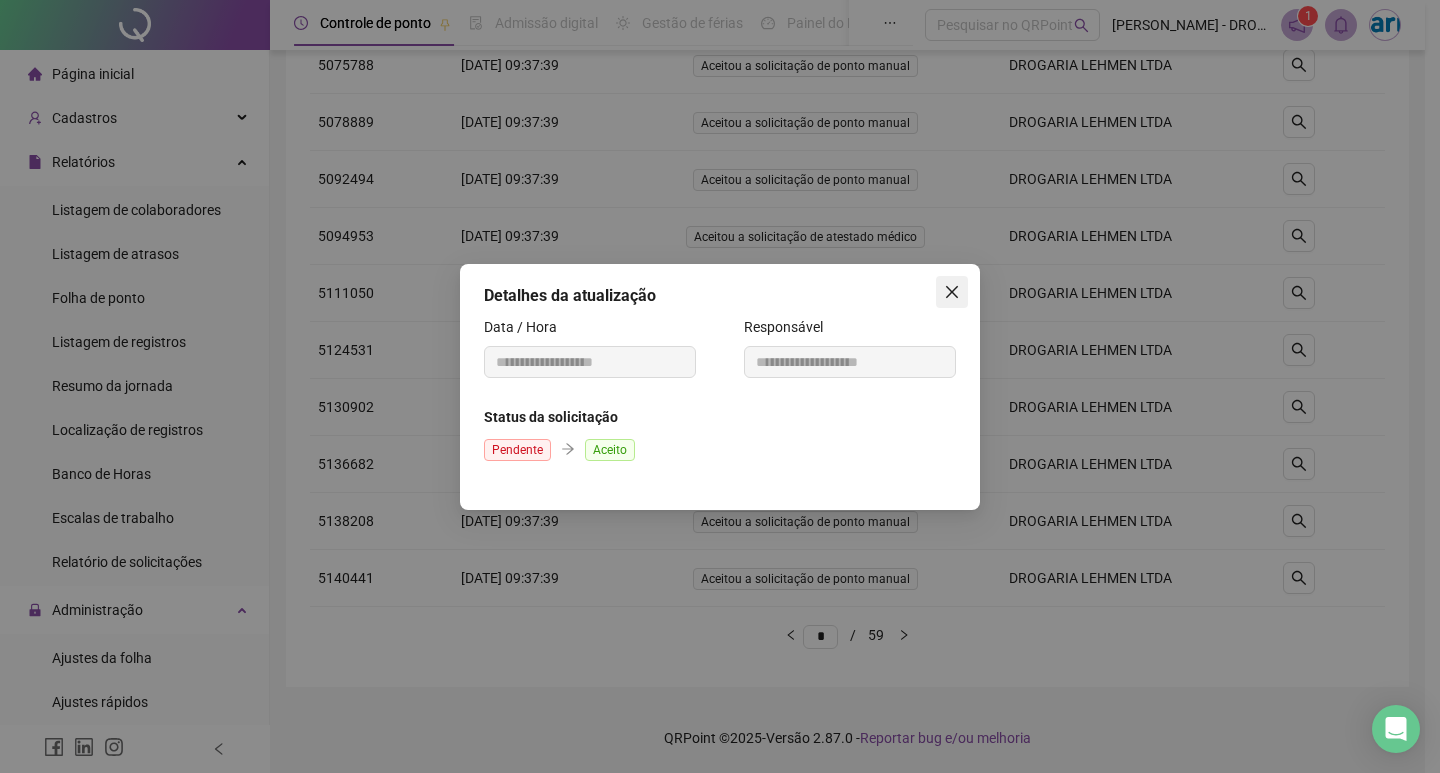 click 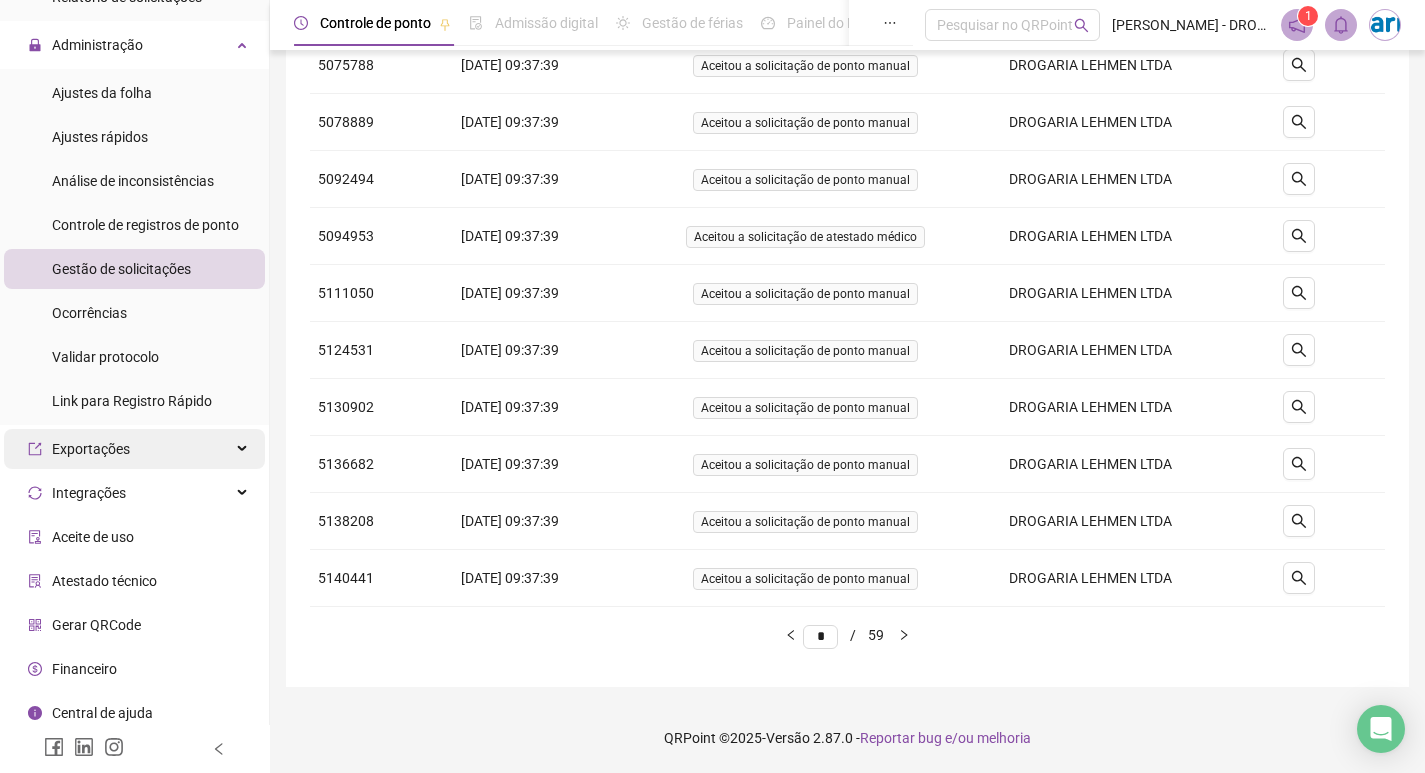 scroll, scrollTop: 573, scrollLeft: 0, axis: vertical 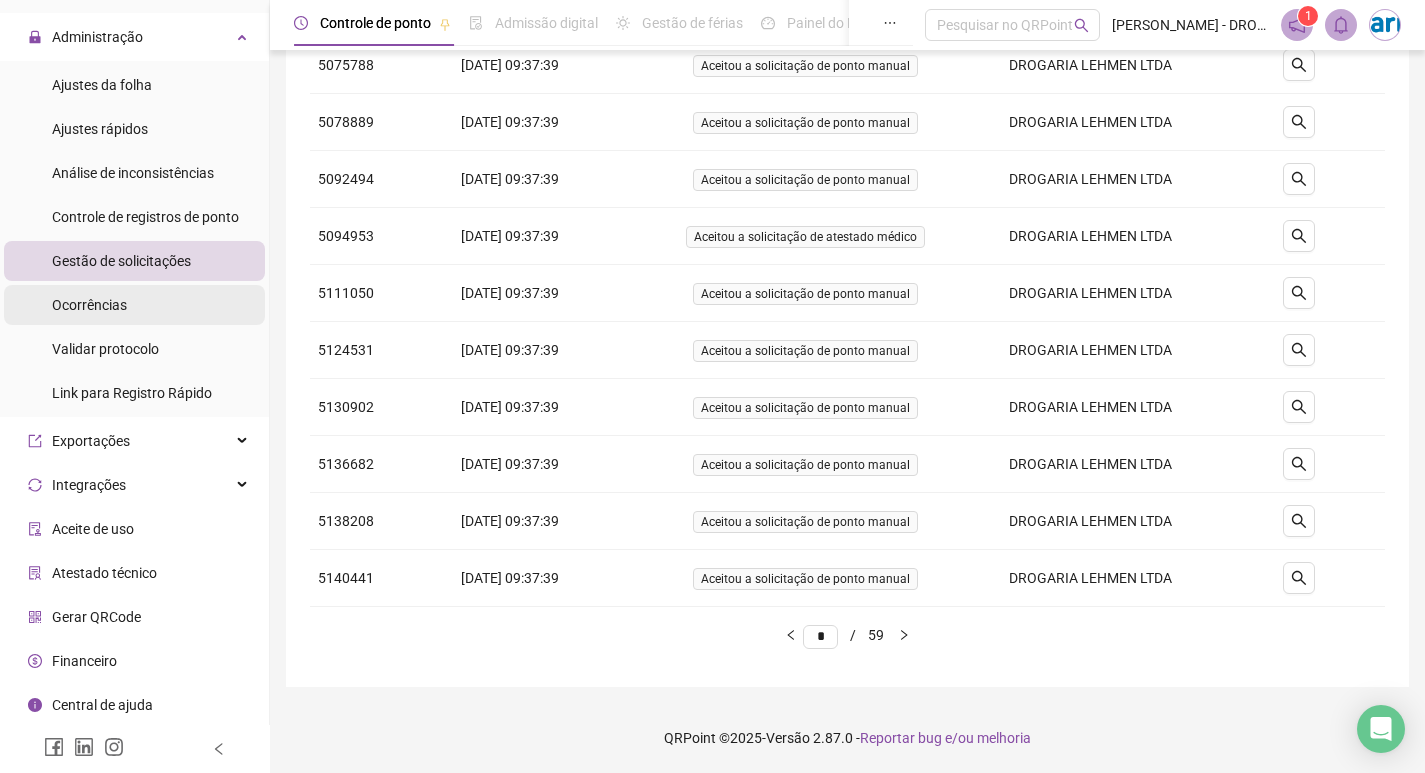 click on "Ocorrências" at bounding box center [89, 305] 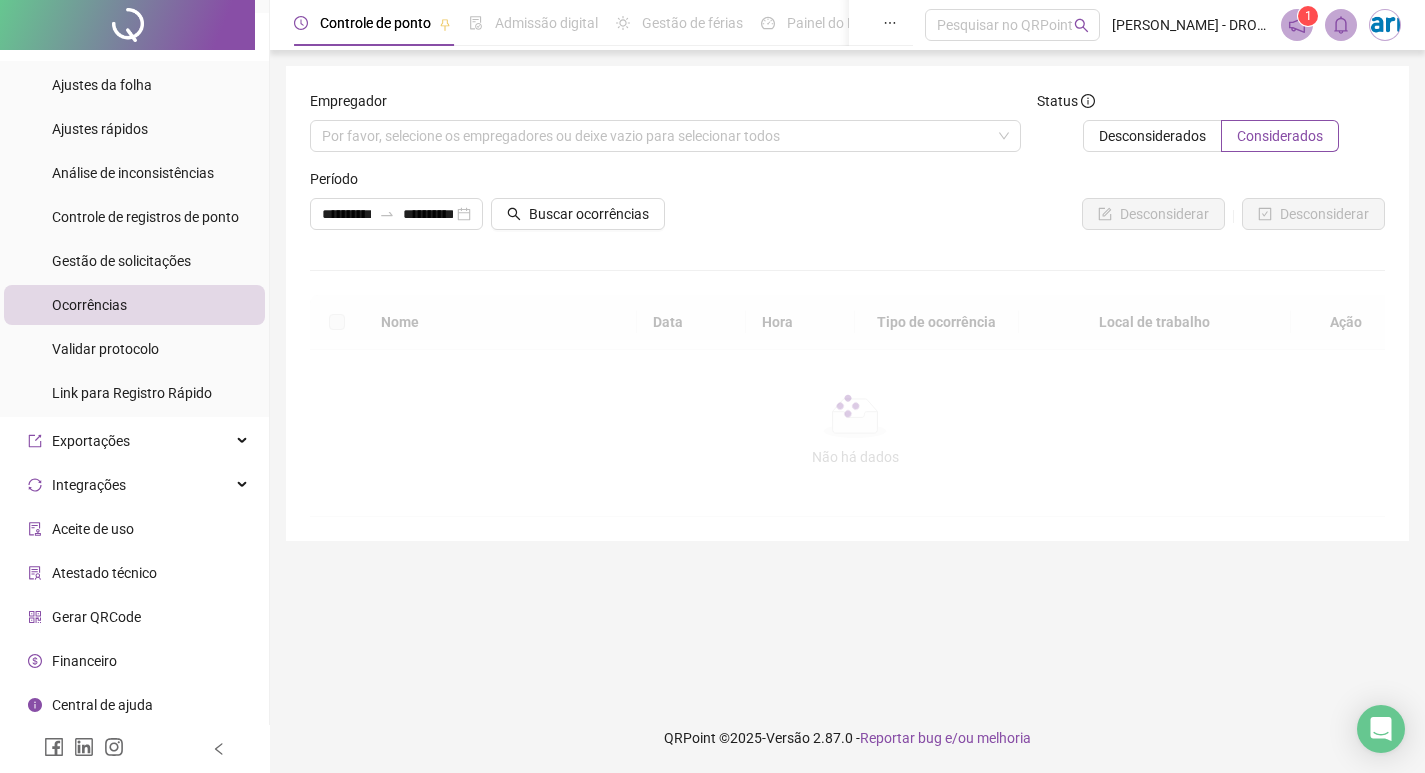 scroll, scrollTop: 0, scrollLeft: 0, axis: both 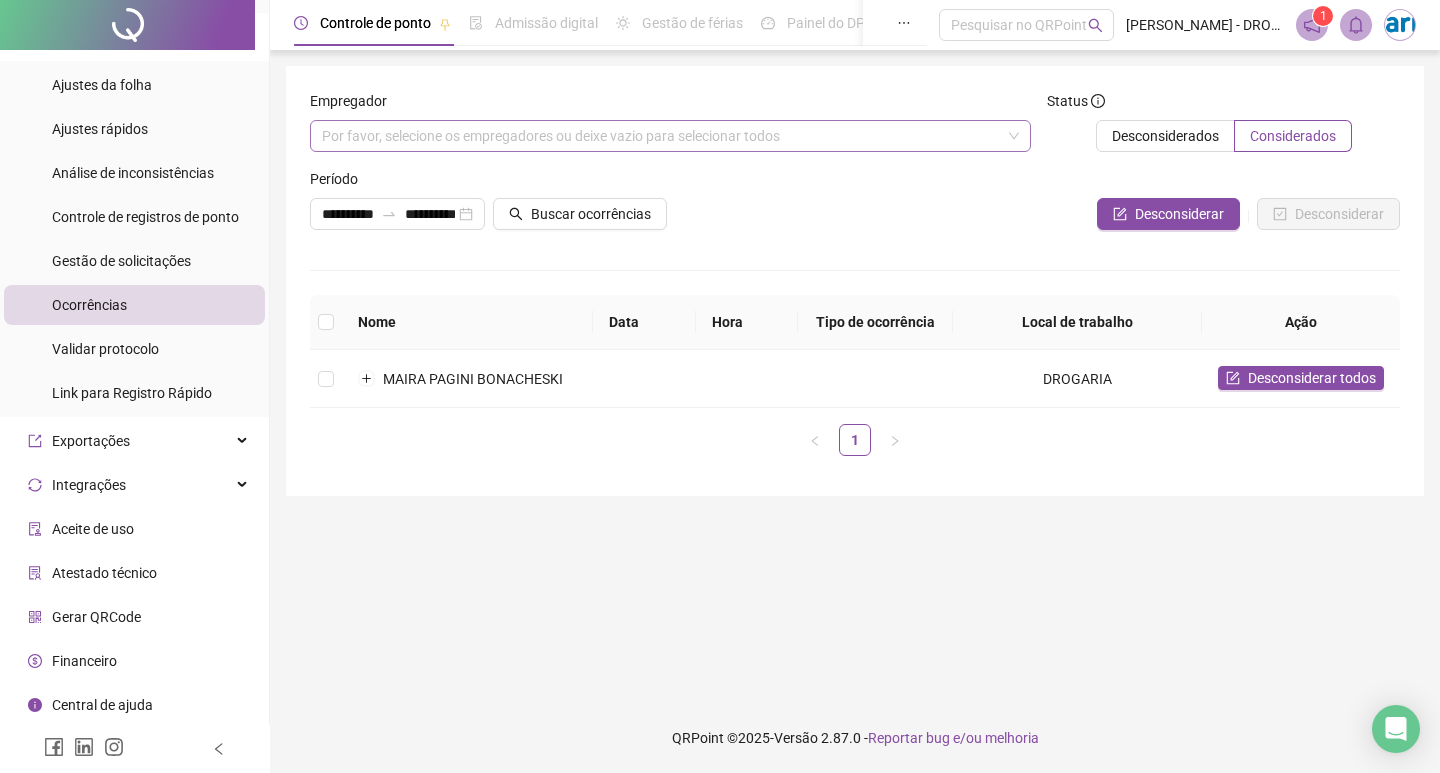 click at bounding box center (660, 136) 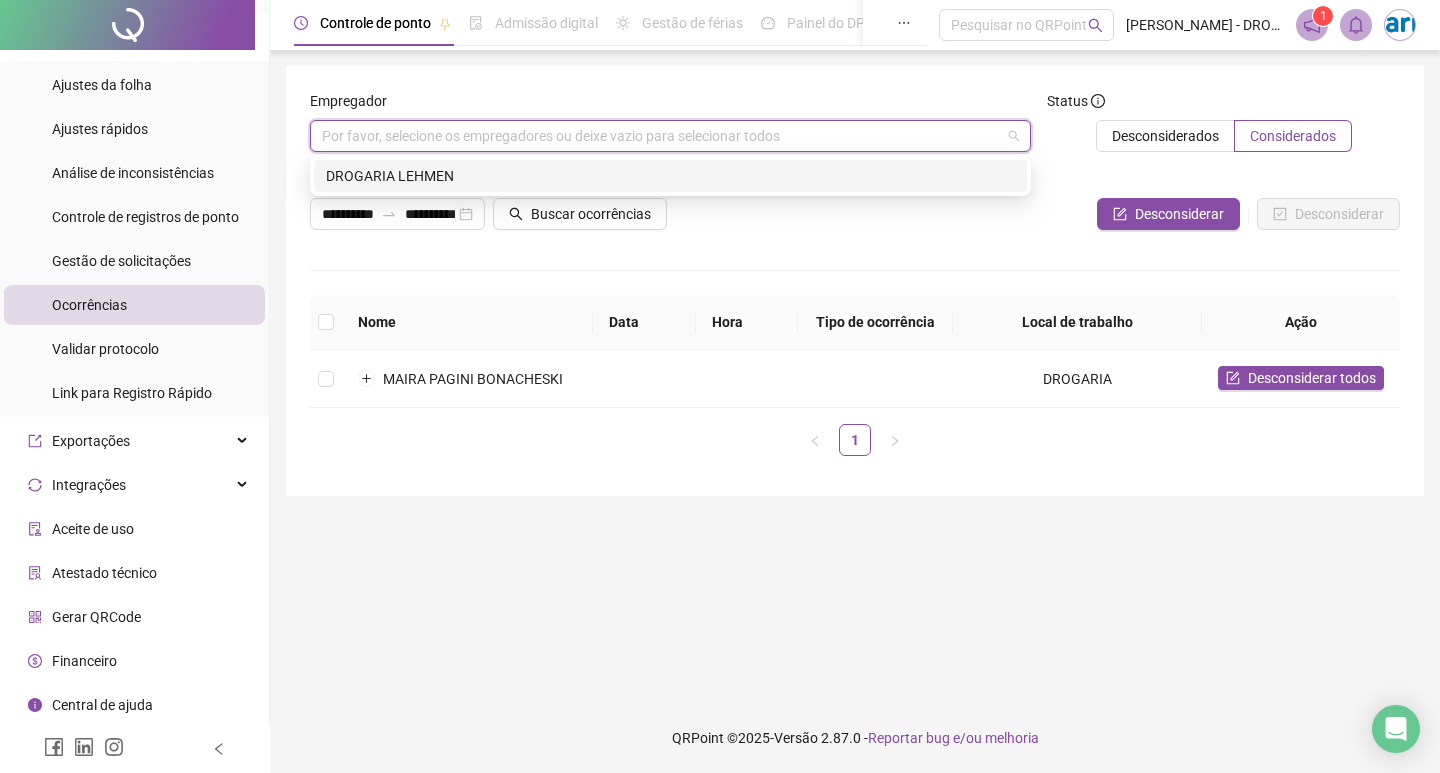 click on "**********" at bounding box center (855, 281) 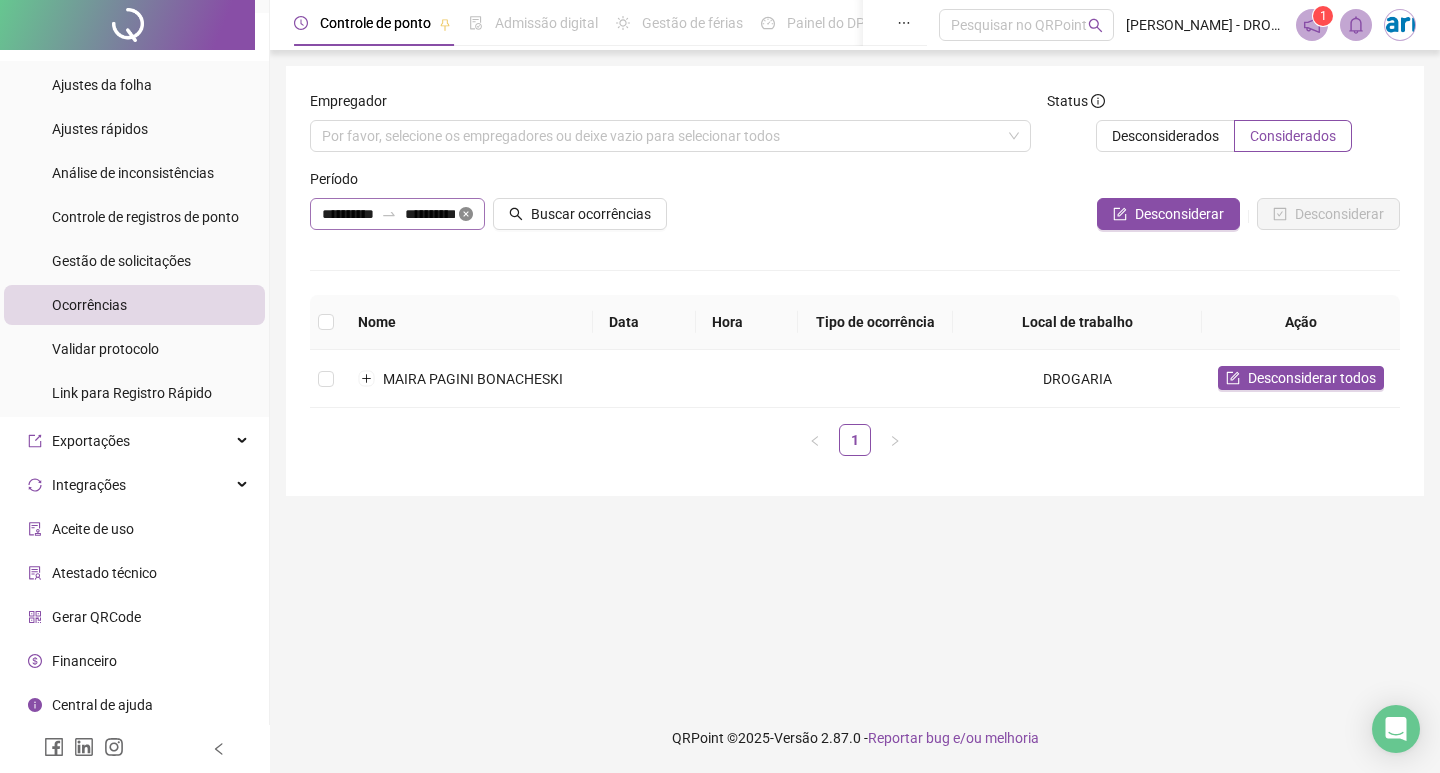click 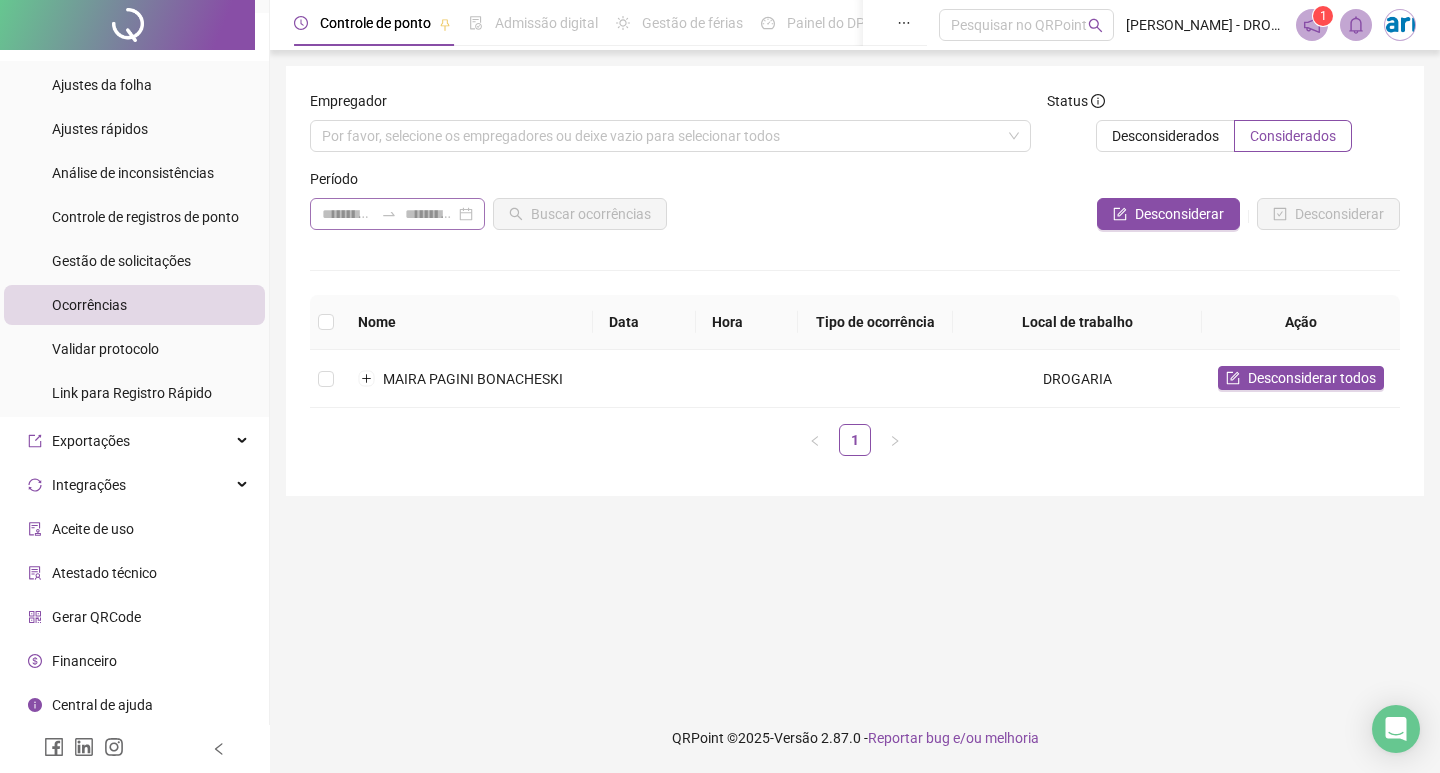 click 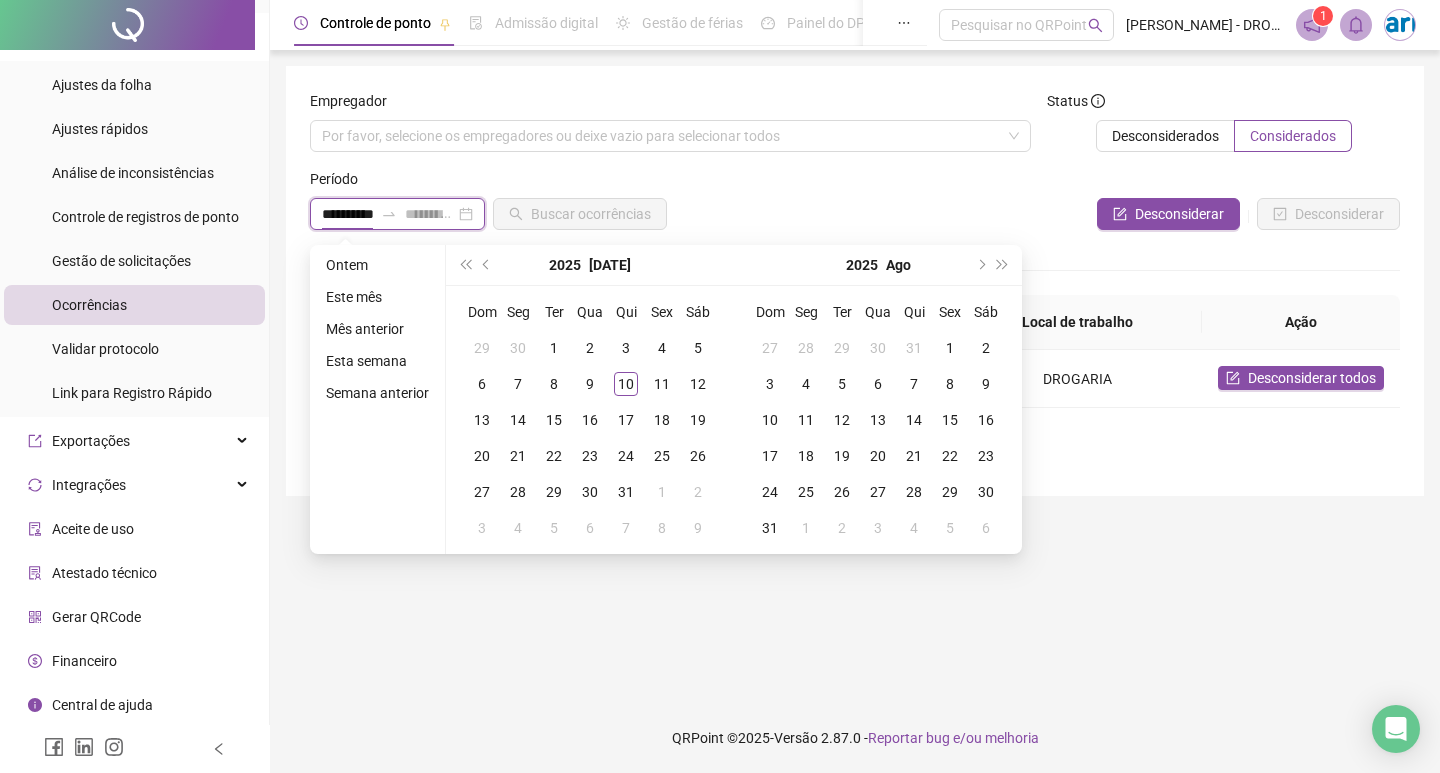 type on "**********" 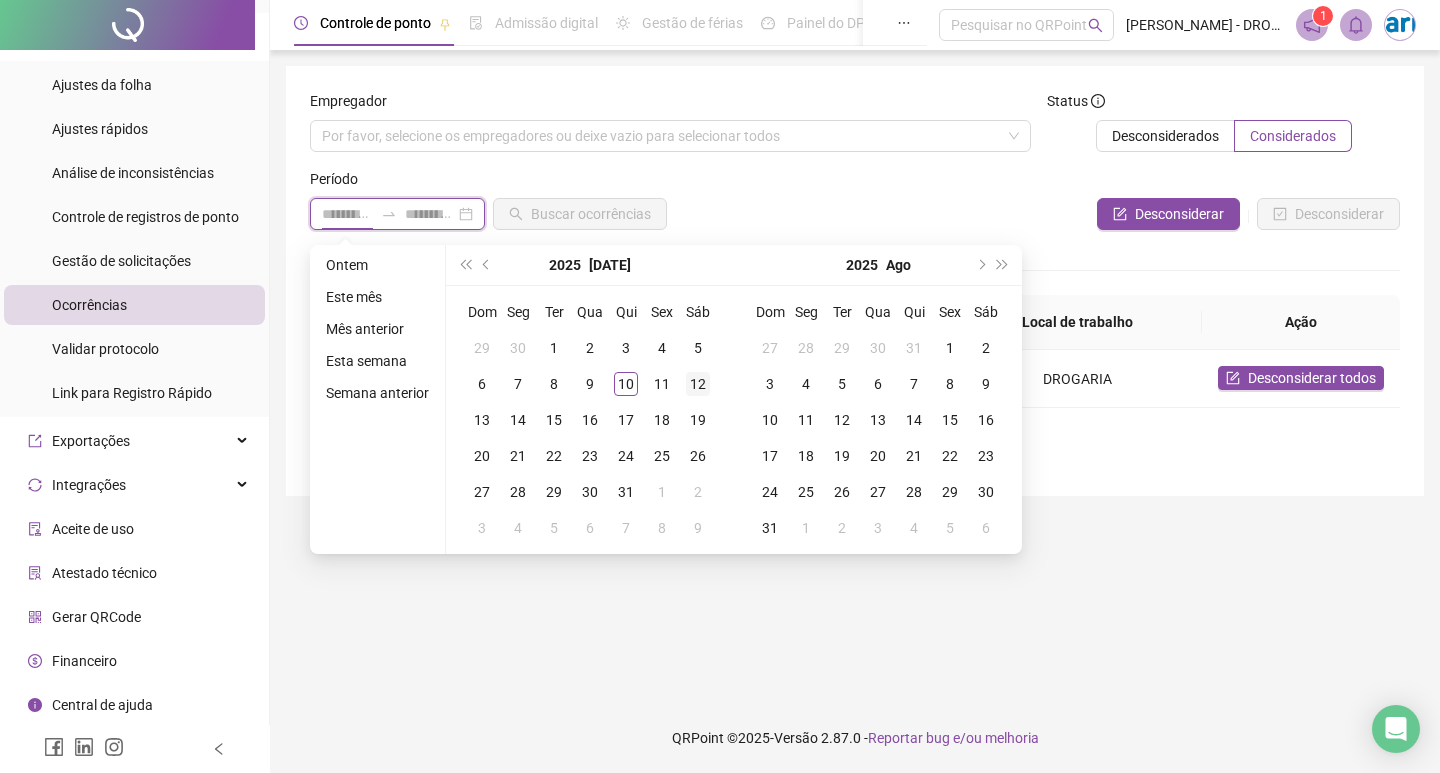 type on "**********" 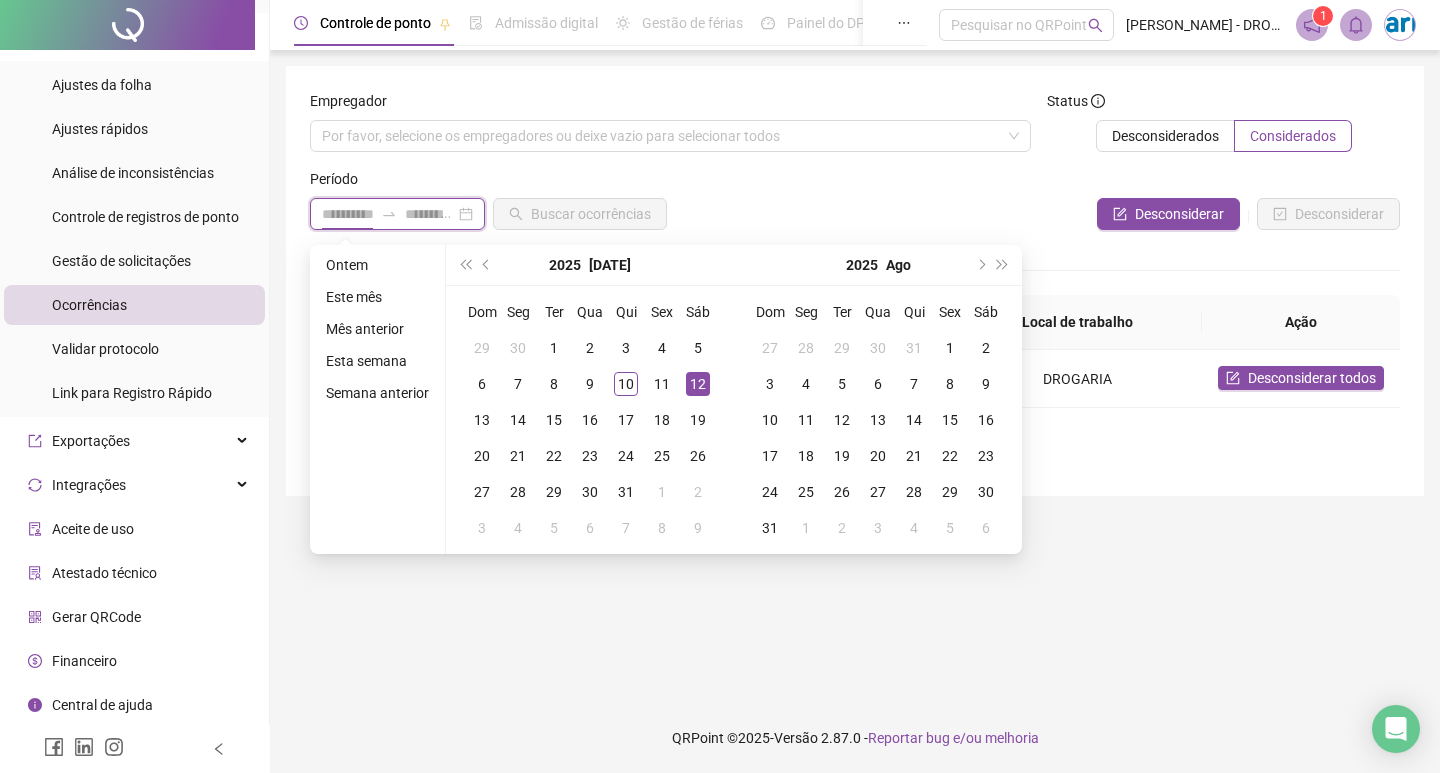 type on "**********" 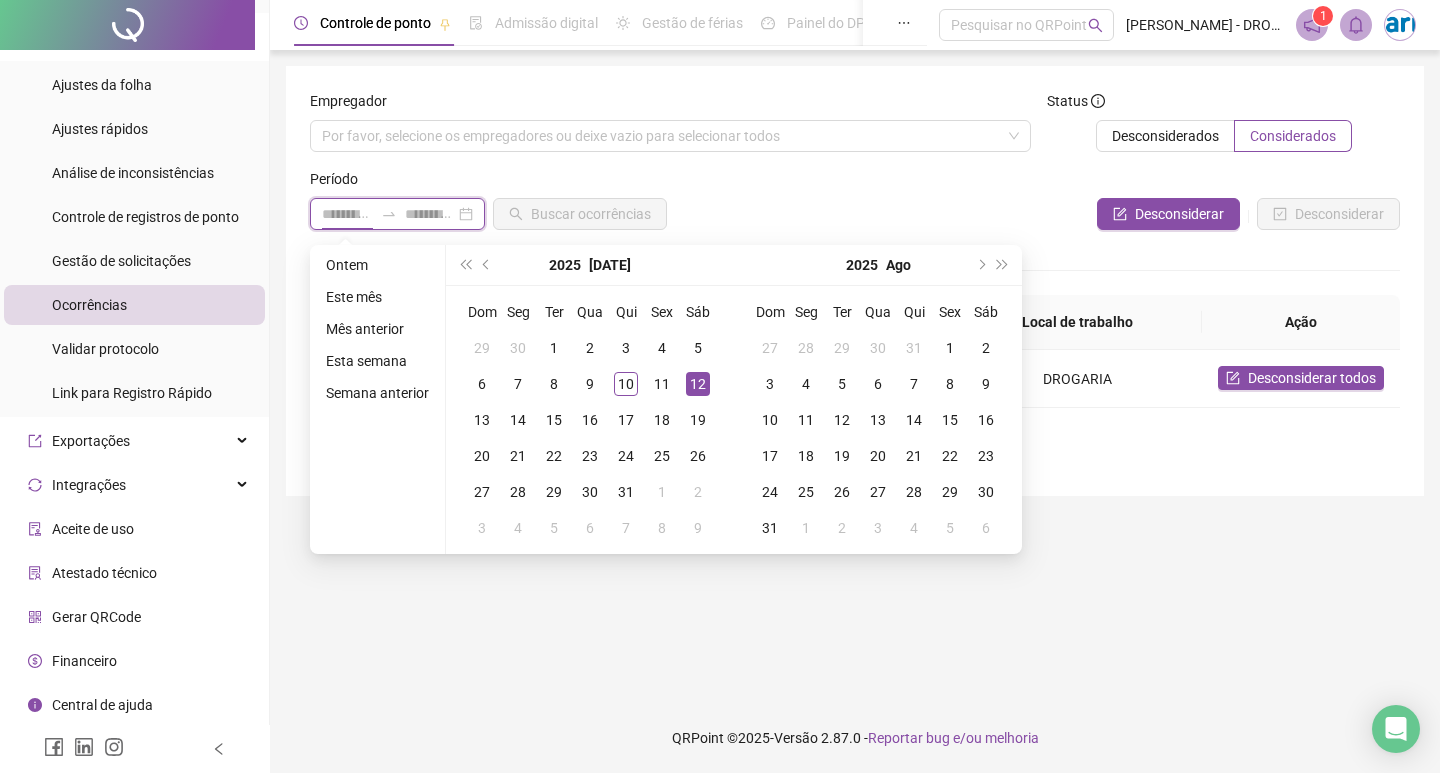 type on "**********" 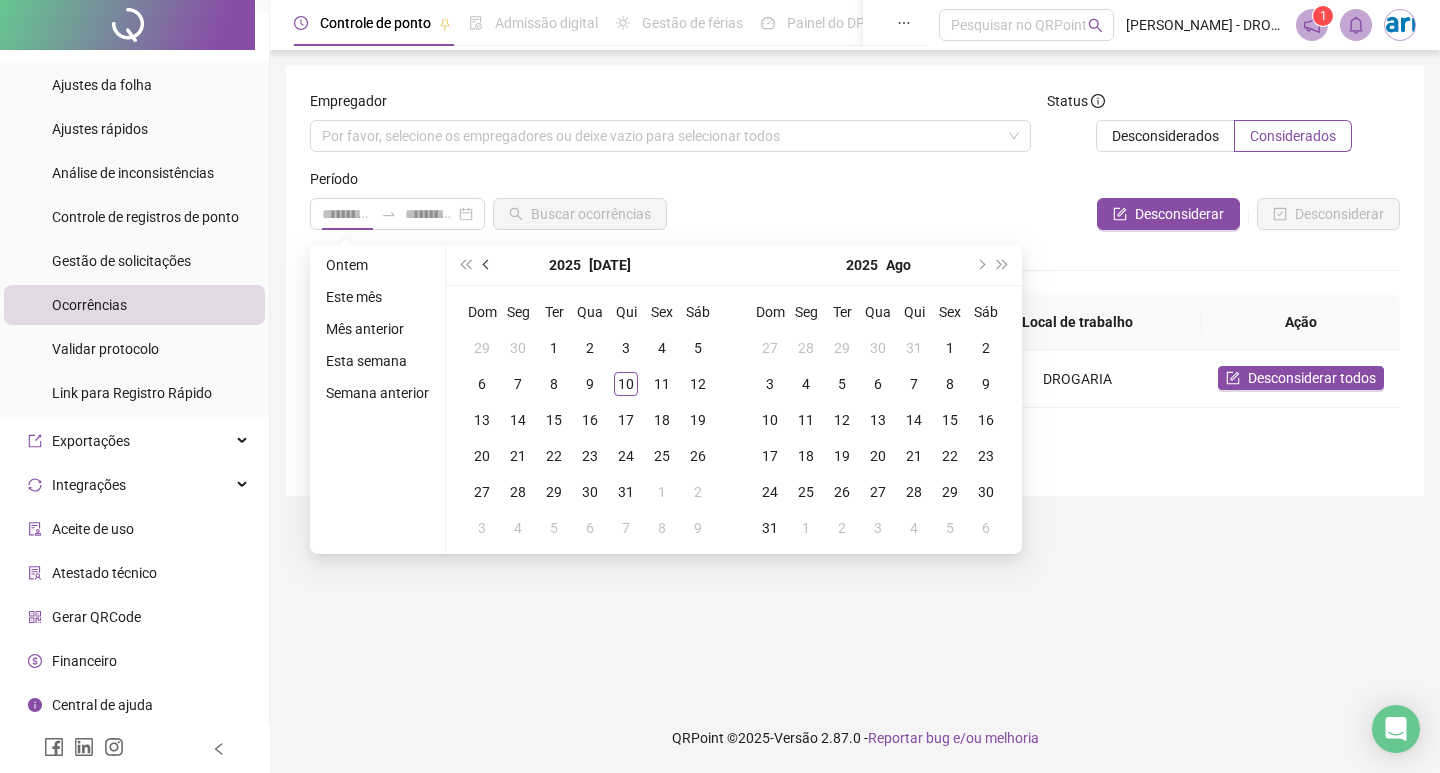 click at bounding box center [488, 265] 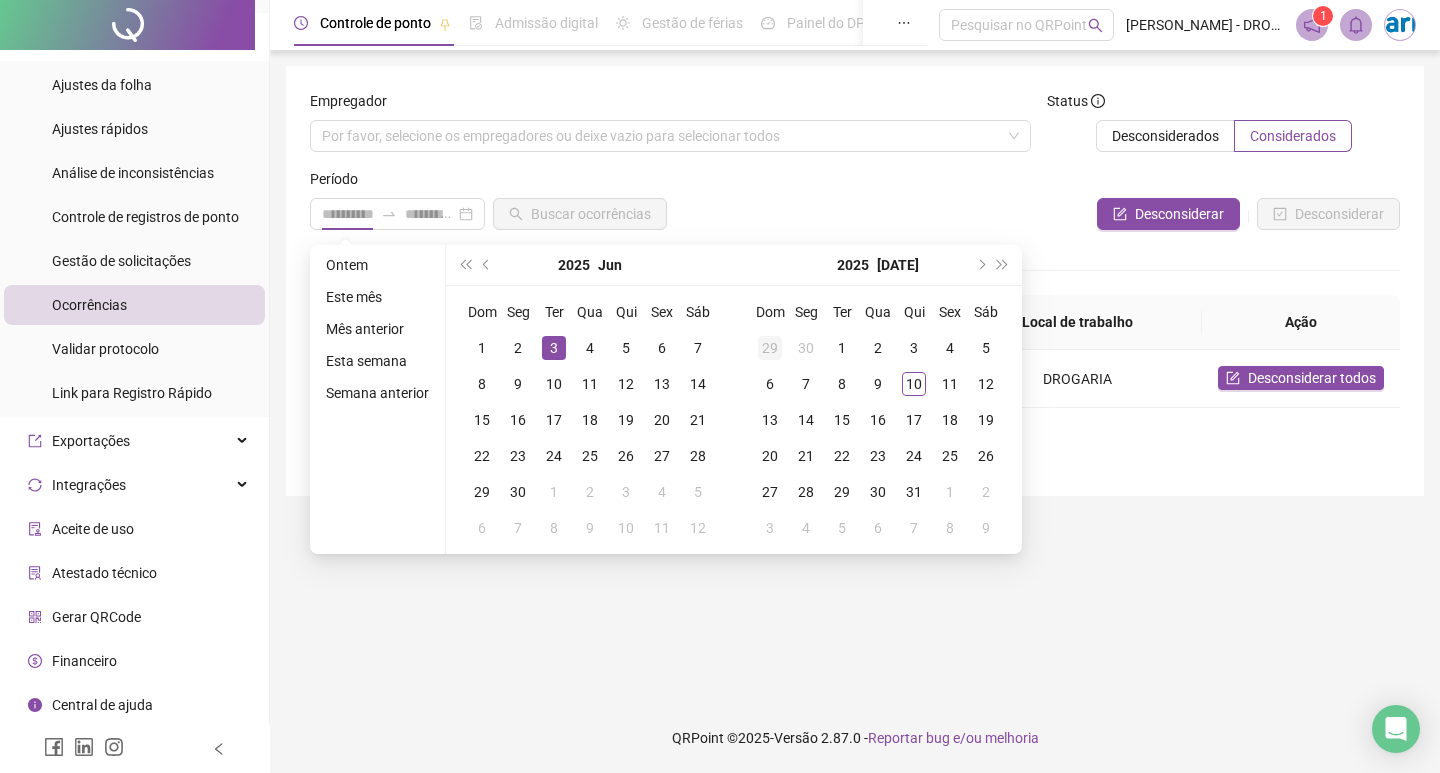 type on "**********" 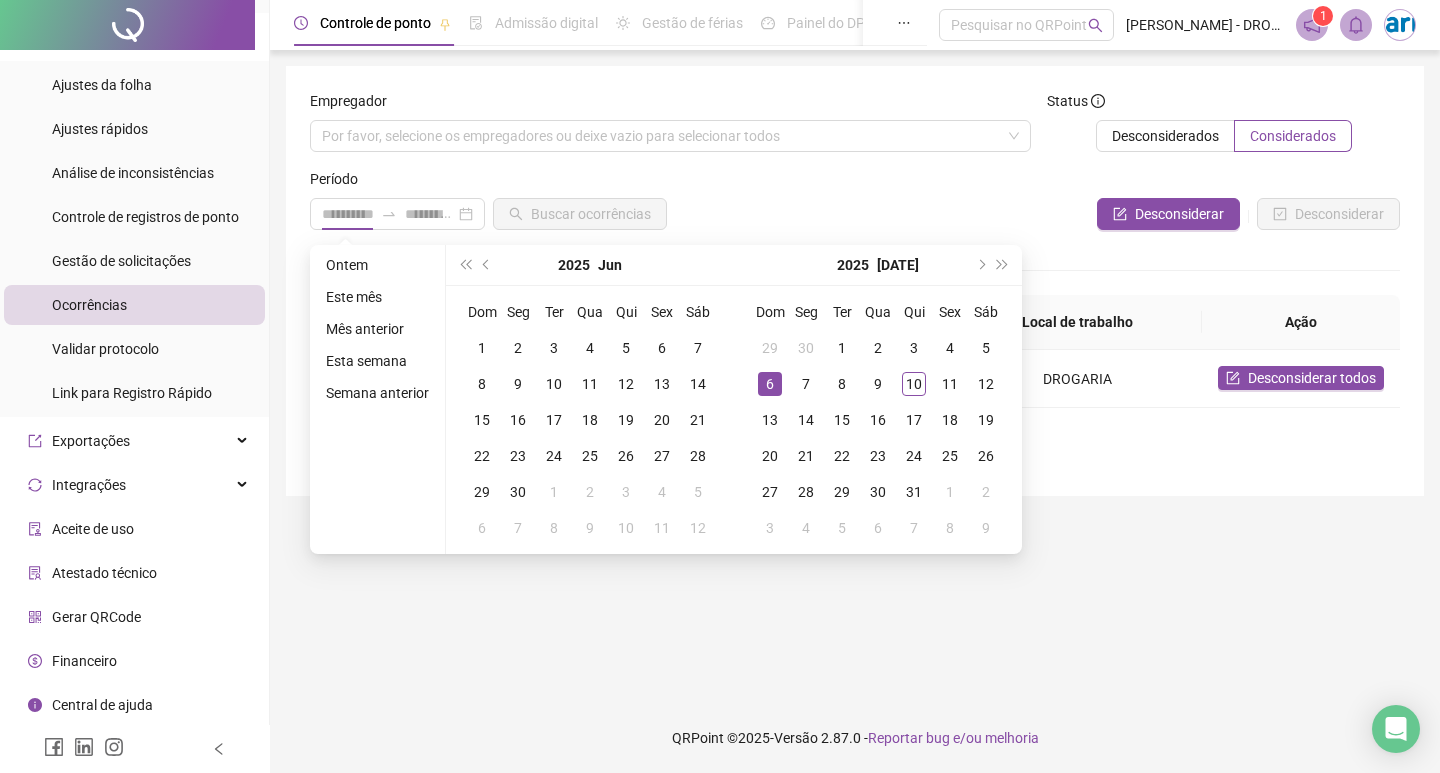 type on "**********" 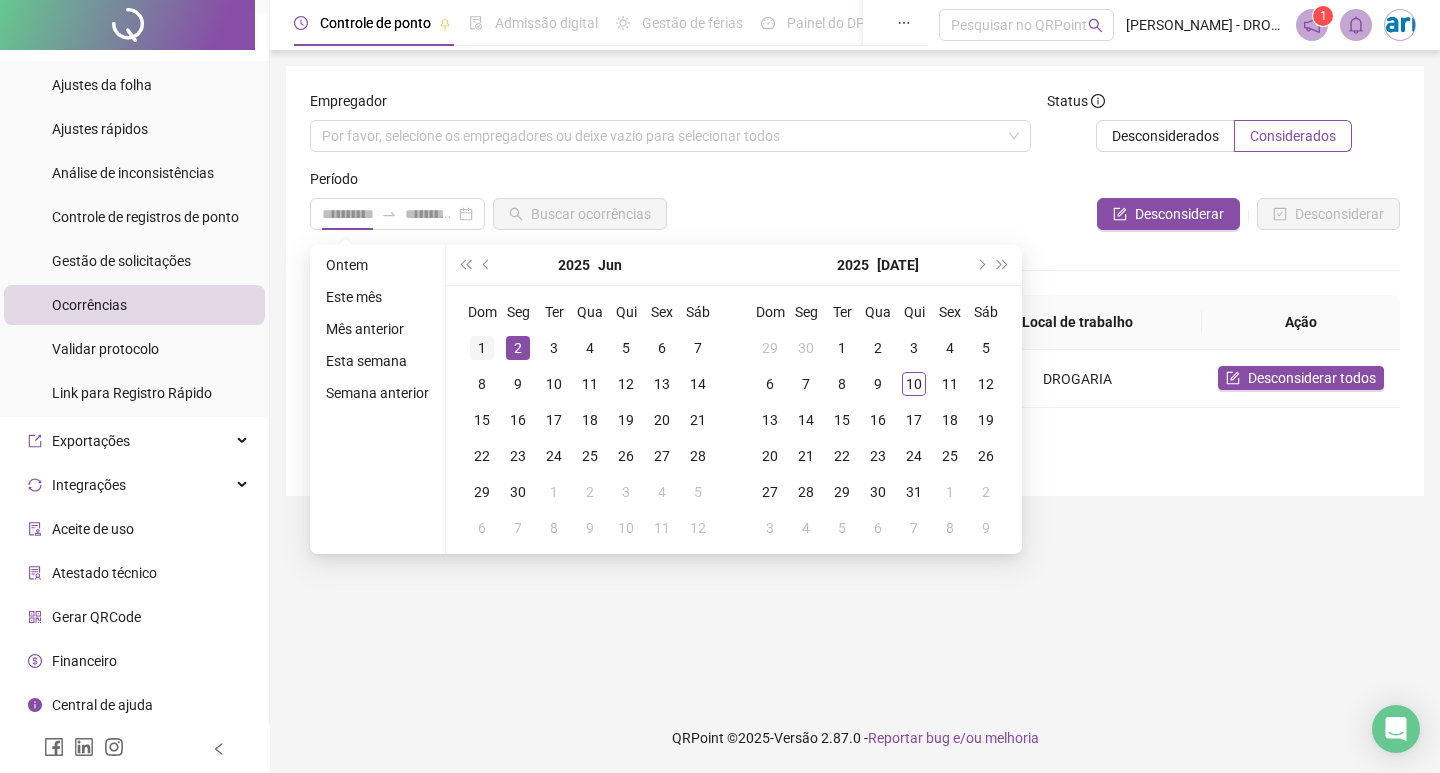 type on "**********" 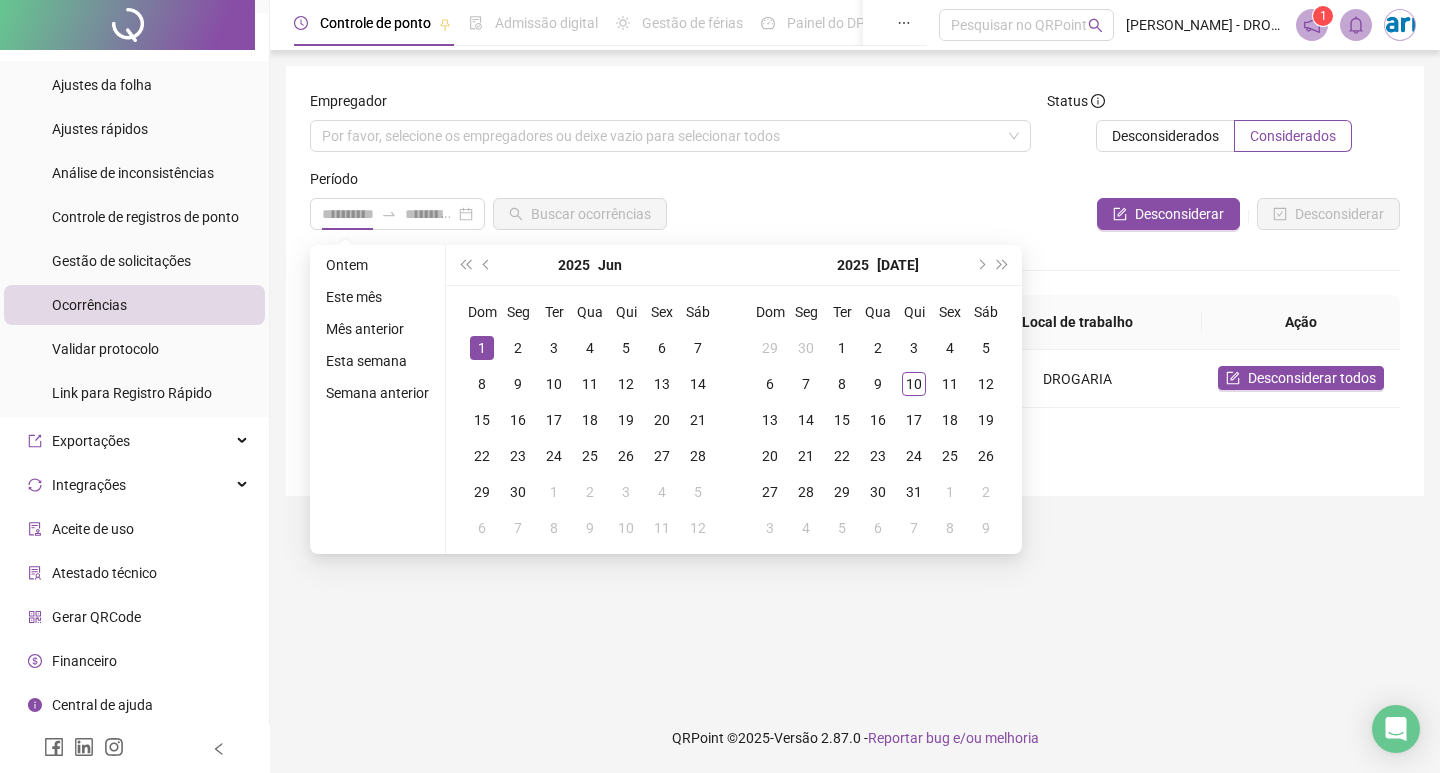 click on "1" at bounding box center (482, 348) 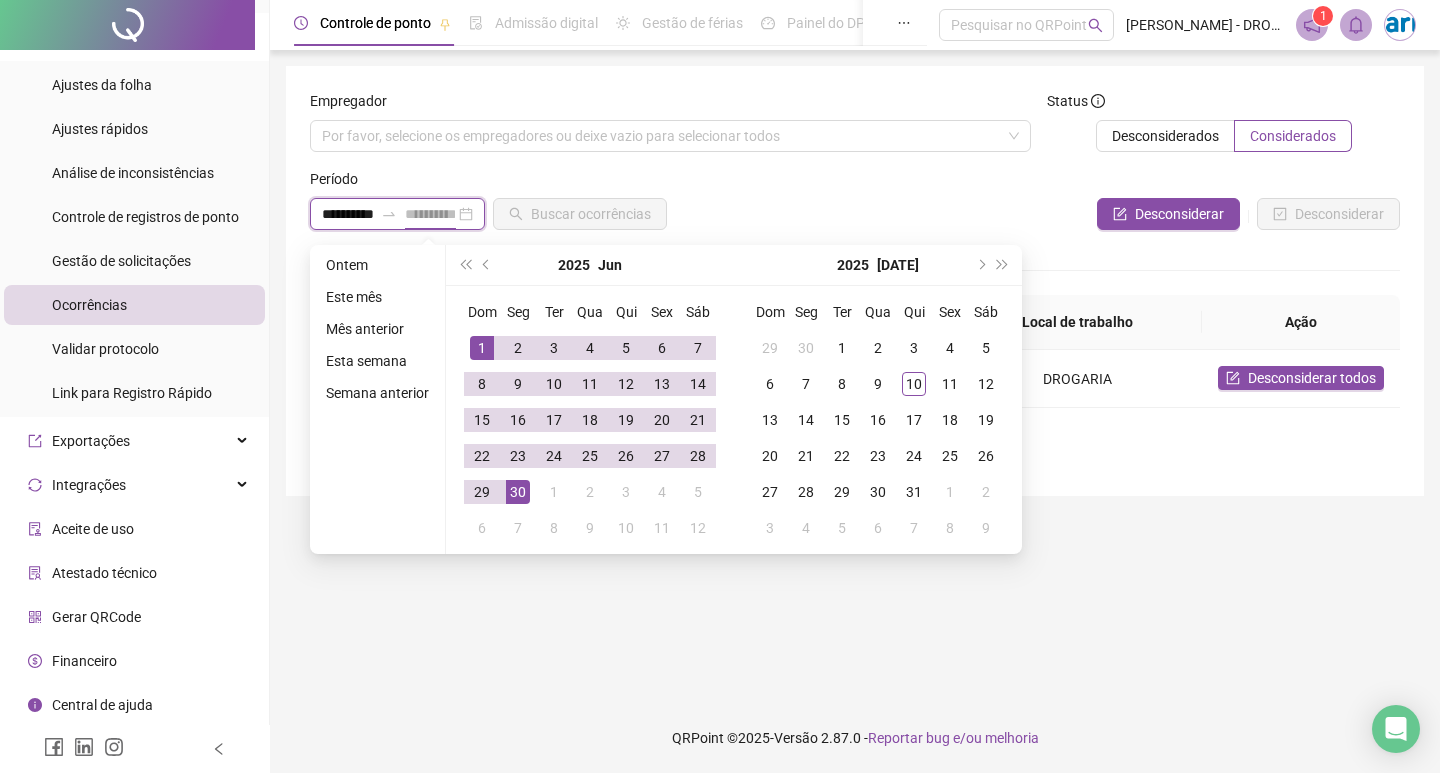 type on "**********" 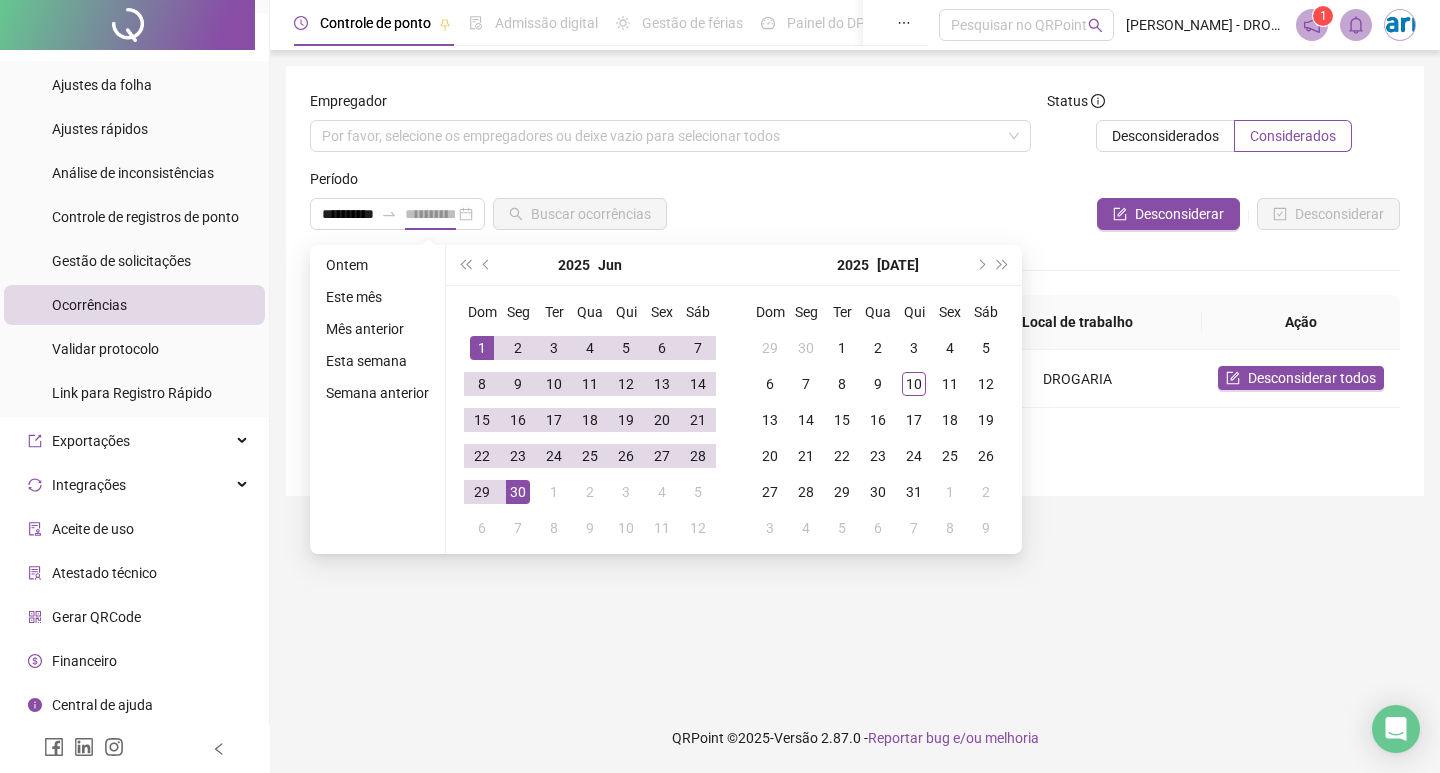 click on "30" at bounding box center [518, 492] 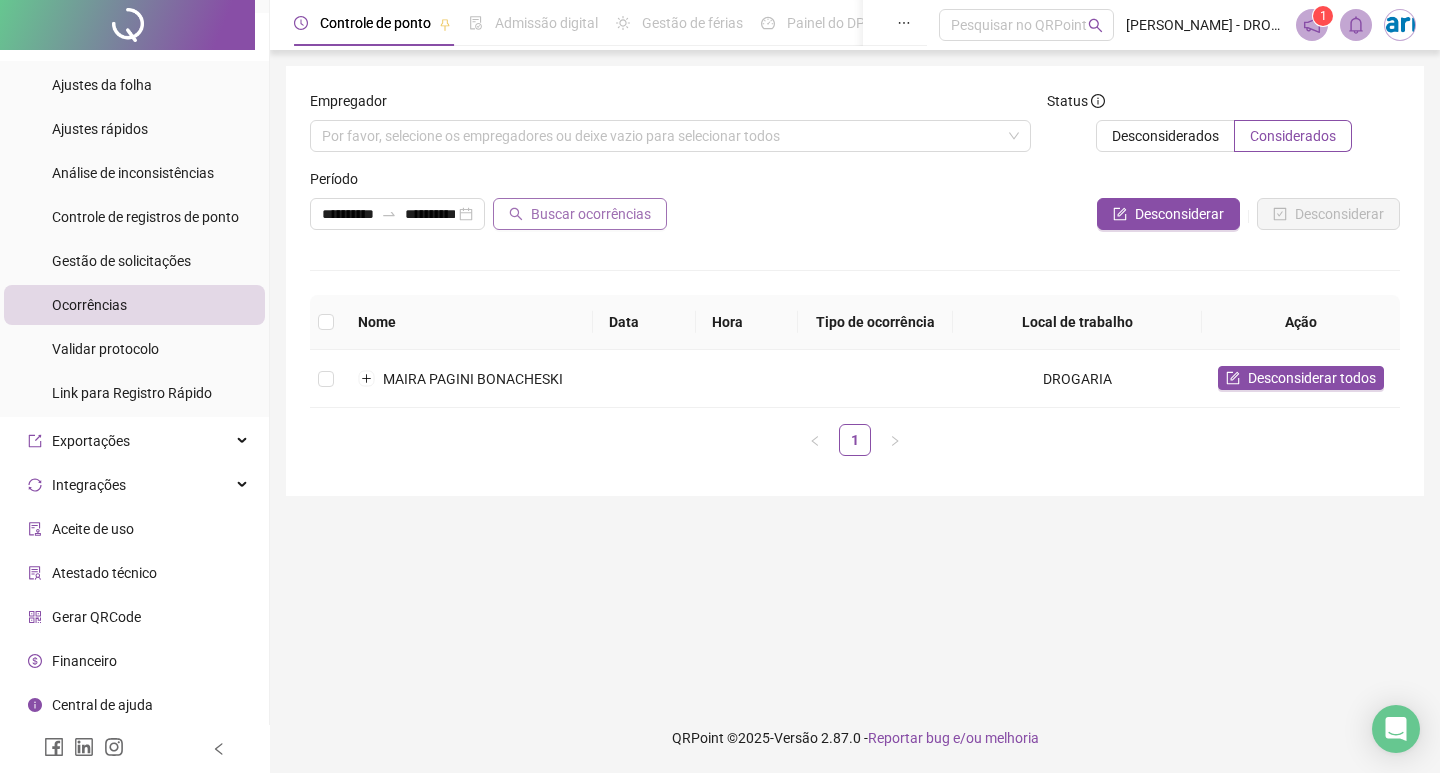 click on "Buscar ocorrências" at bounding box center [591, 214] 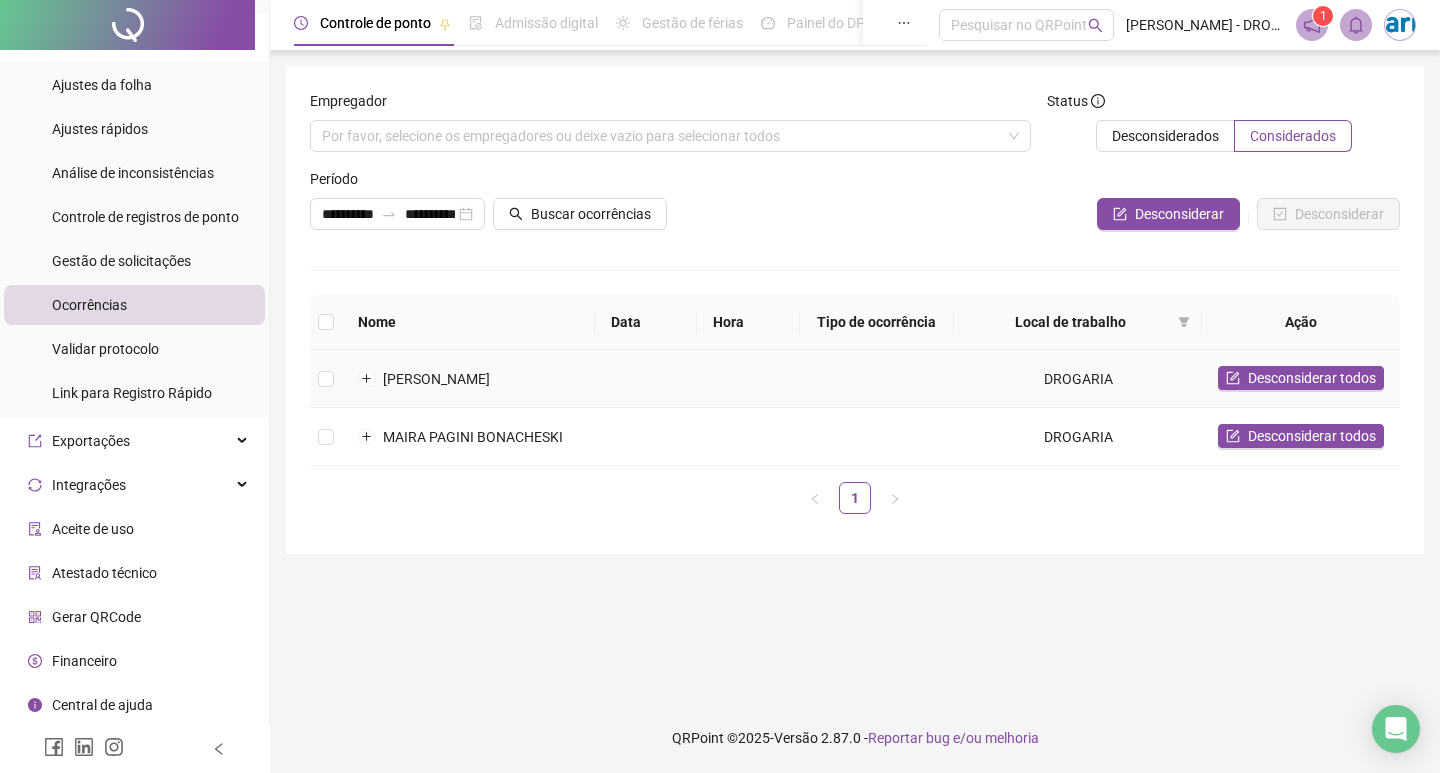 click on "[PERSON_NAME]" at bounding box center [468, 379] 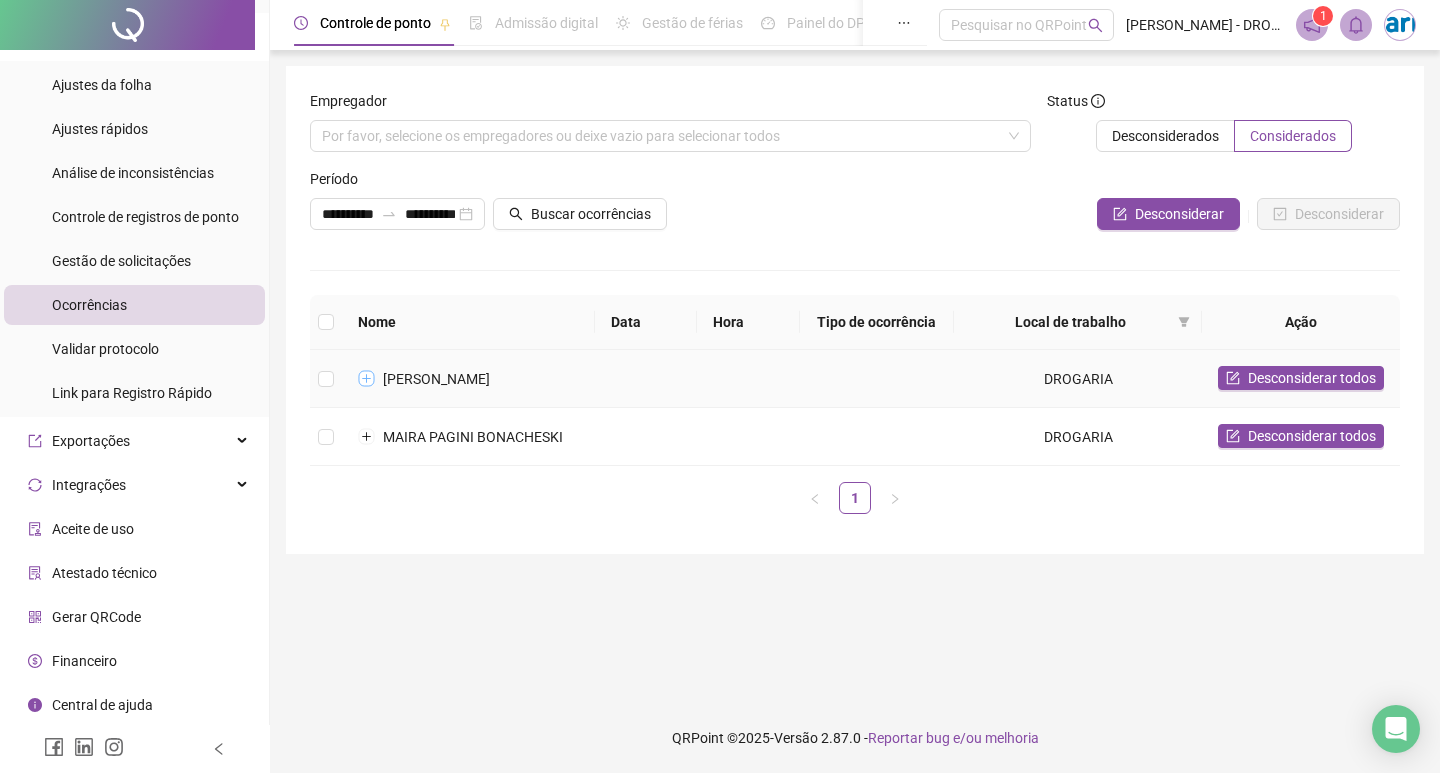 click at bounding box center (367, 379) 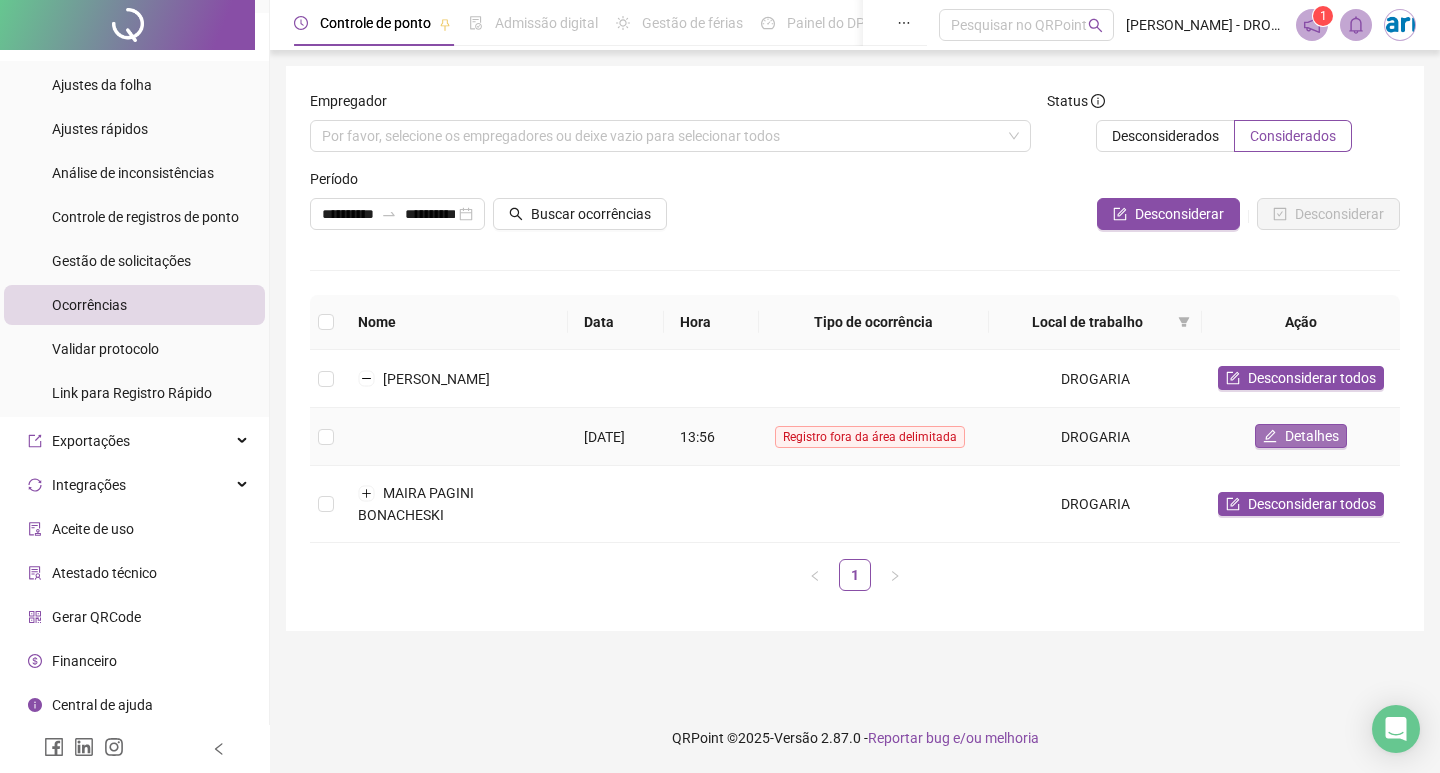 click on "Detalhes" at bounding box center (1312, 436) 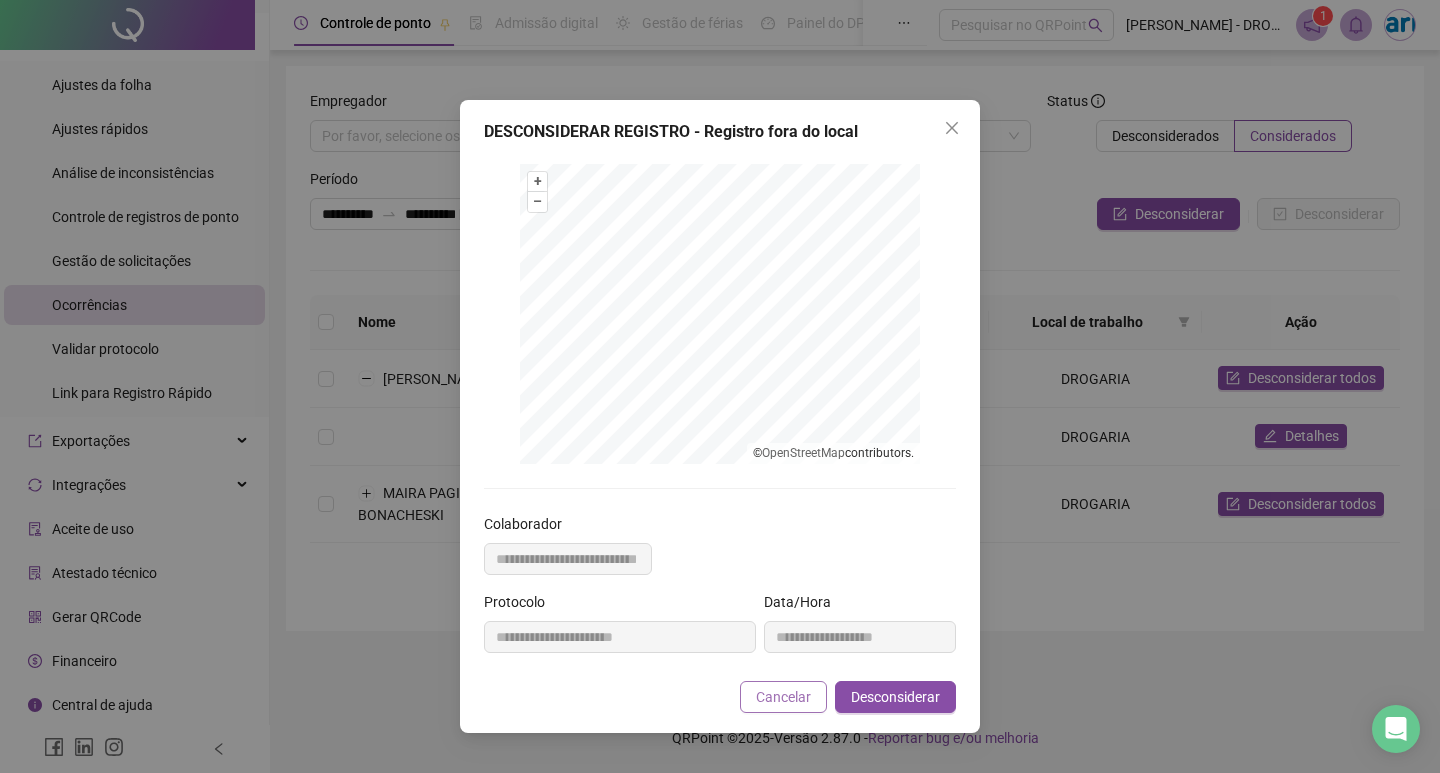 click on "Cancelar" at bounding box center [783, 697] 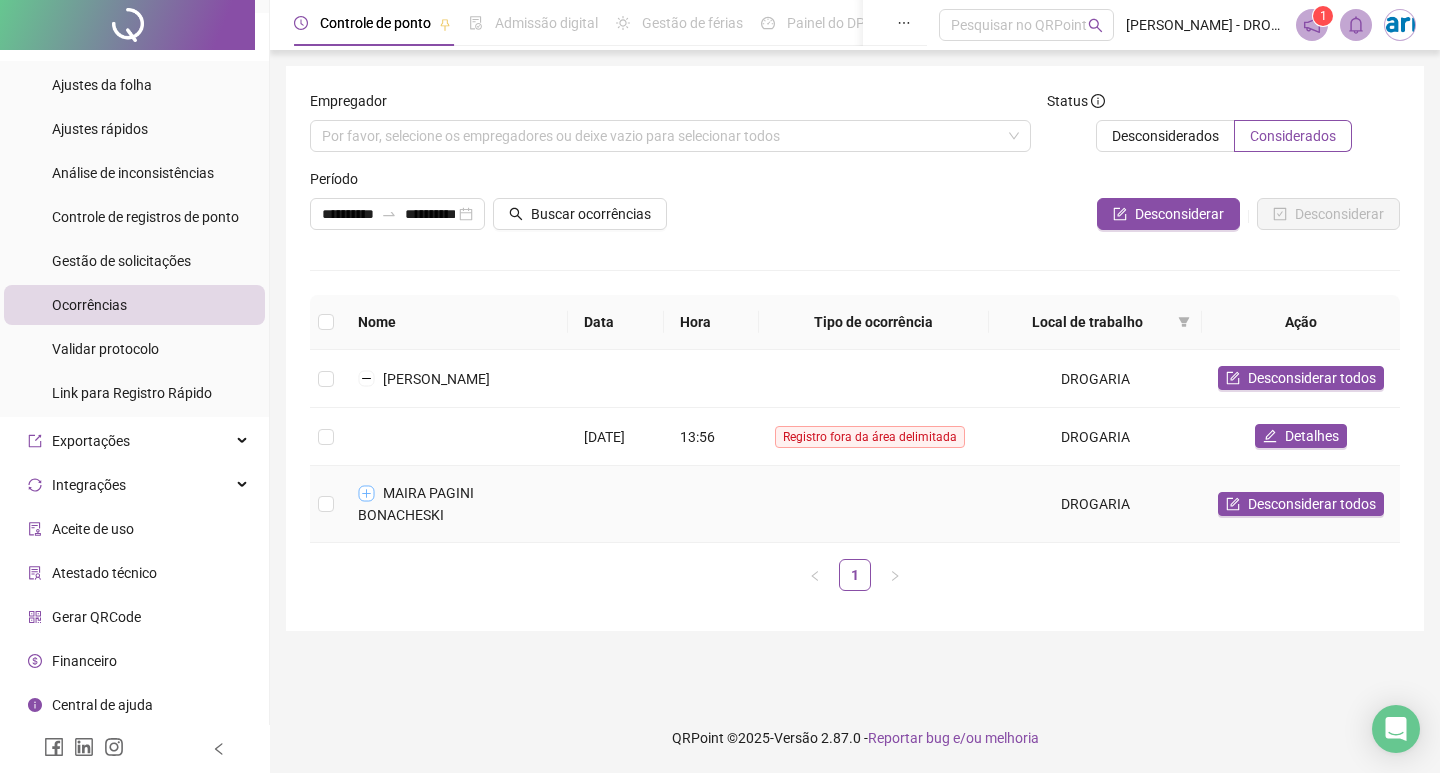 click at bounding box center (367, 493) 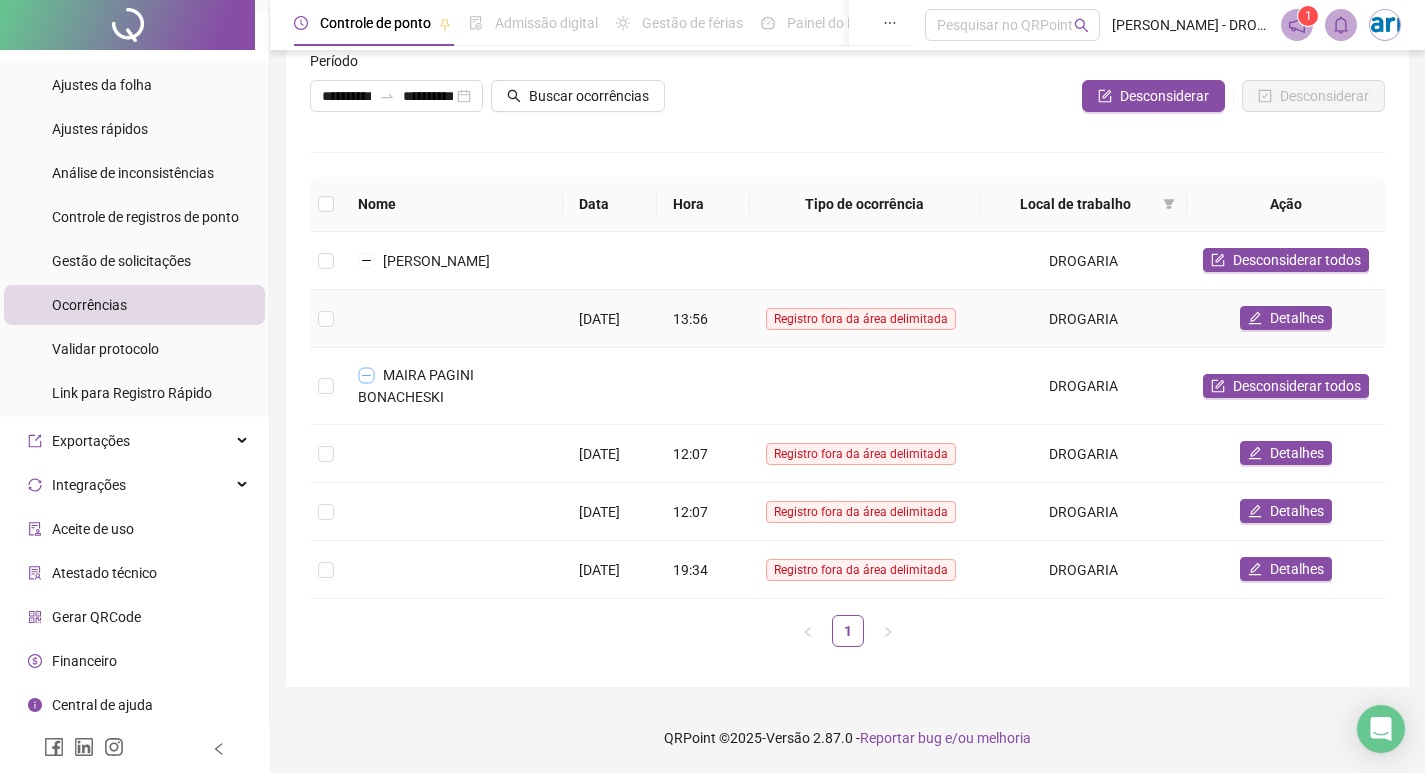 scroll, scrollTop: 137, scrollLeft: 0, axis: vertical 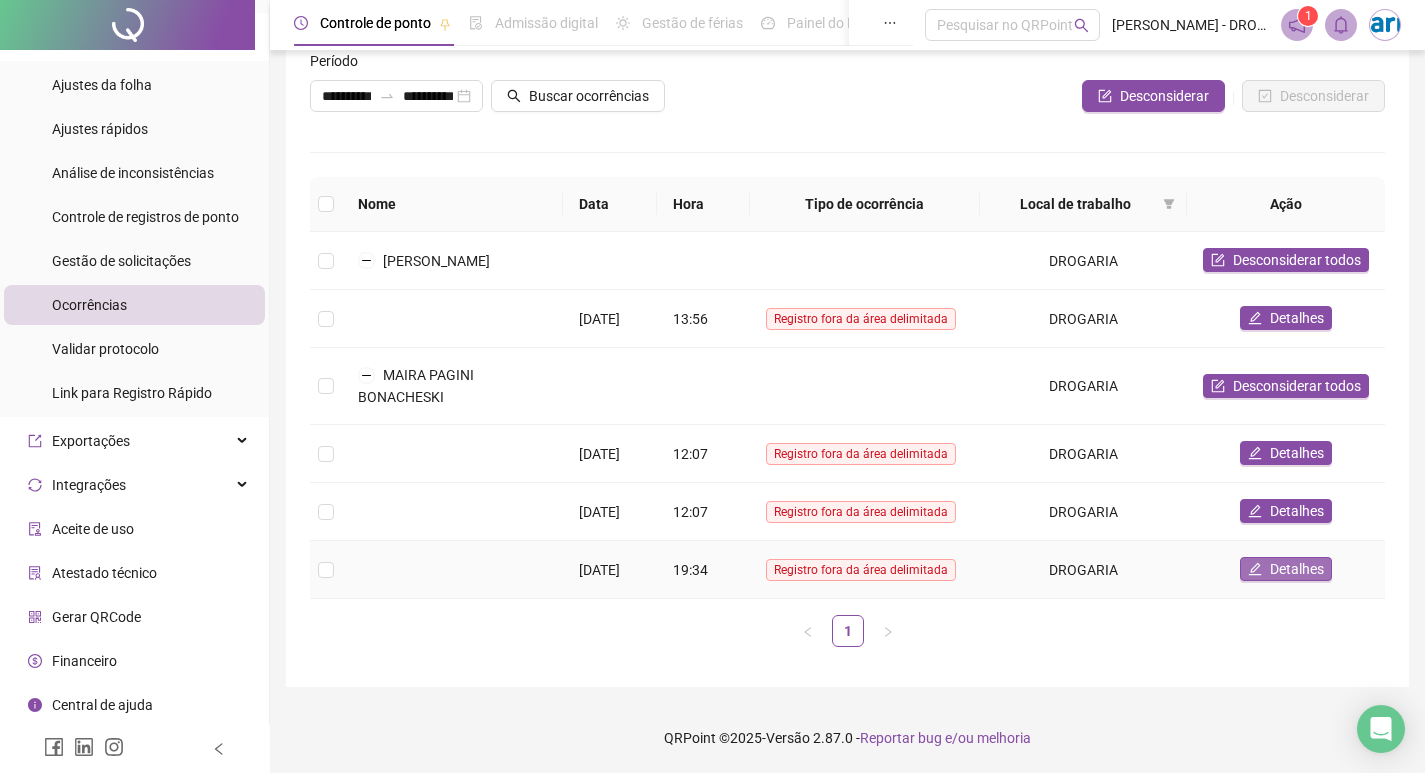 click on "Detalhes" at bounding box center [1286, 569] 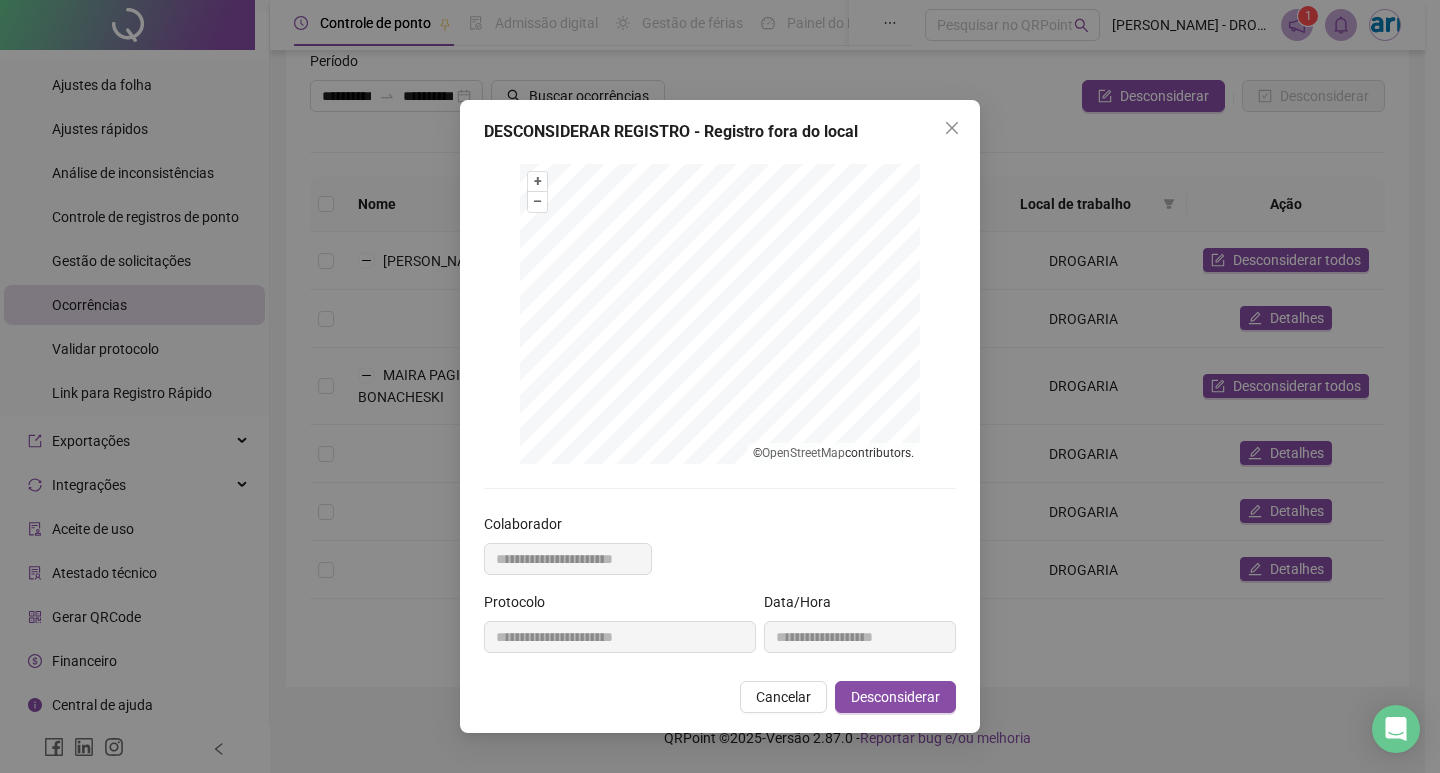 click on "Cancelar" at bounding box center (783, 697) 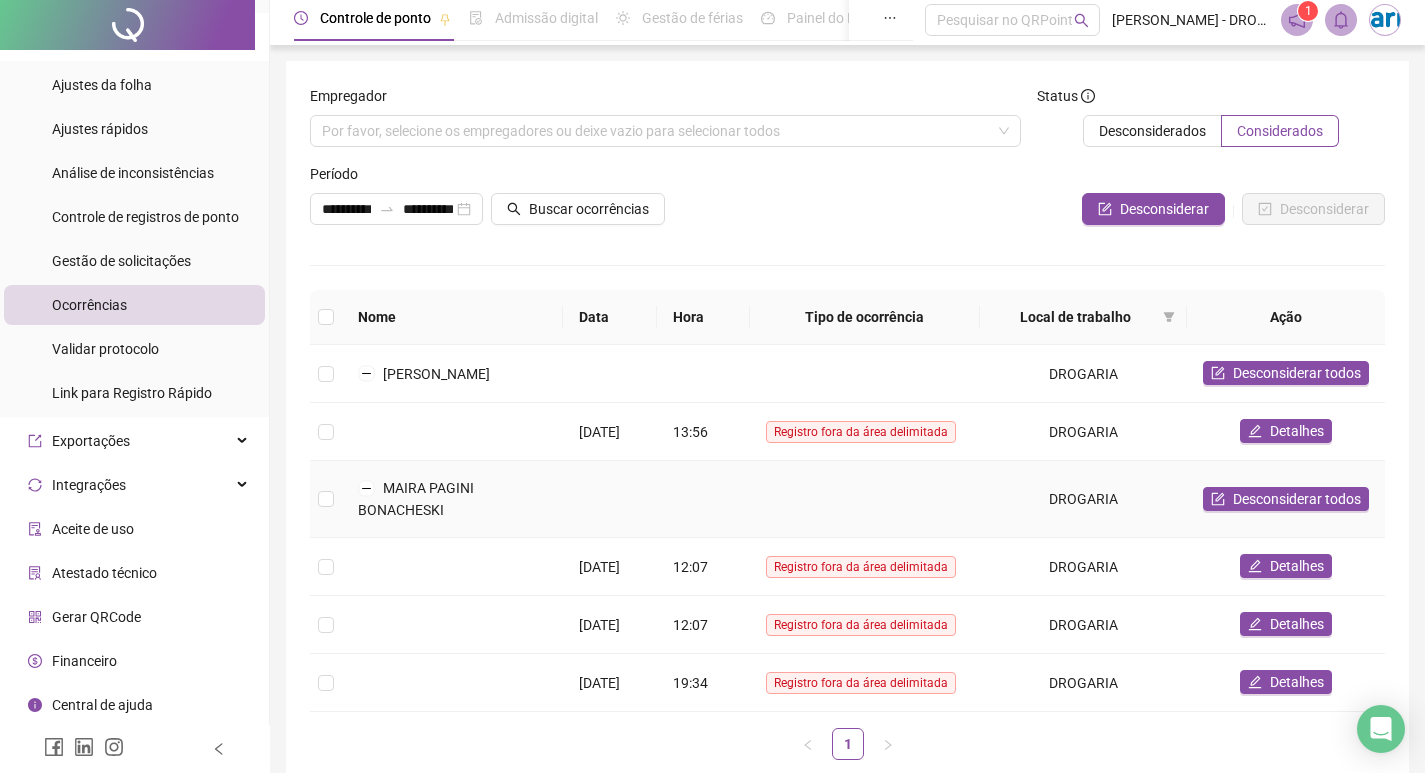scroll, scrollTop: 0, scrollLeft: 0, axis: both 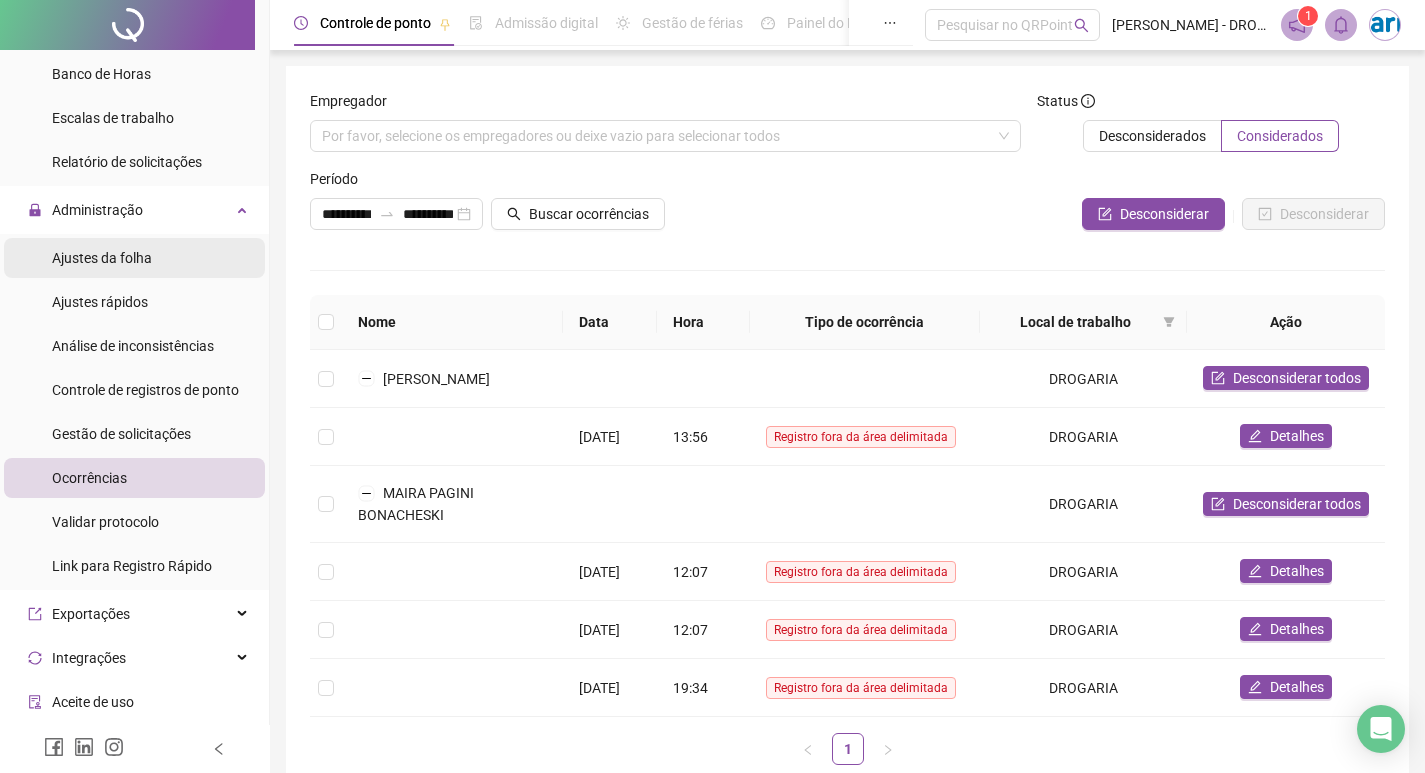 click on "Ajustes da folha" at bounding box center (102, 258) 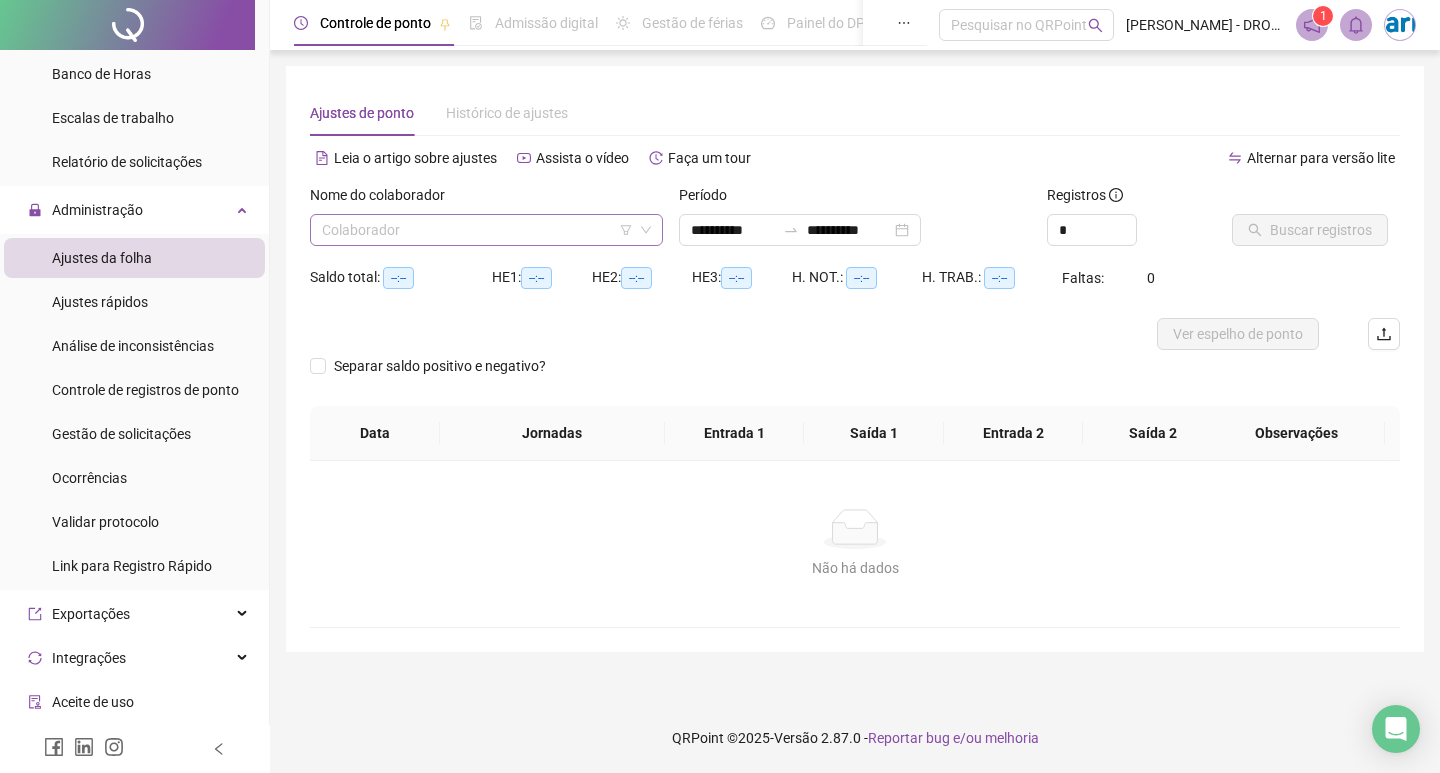 click at bounding box center [480, 230] 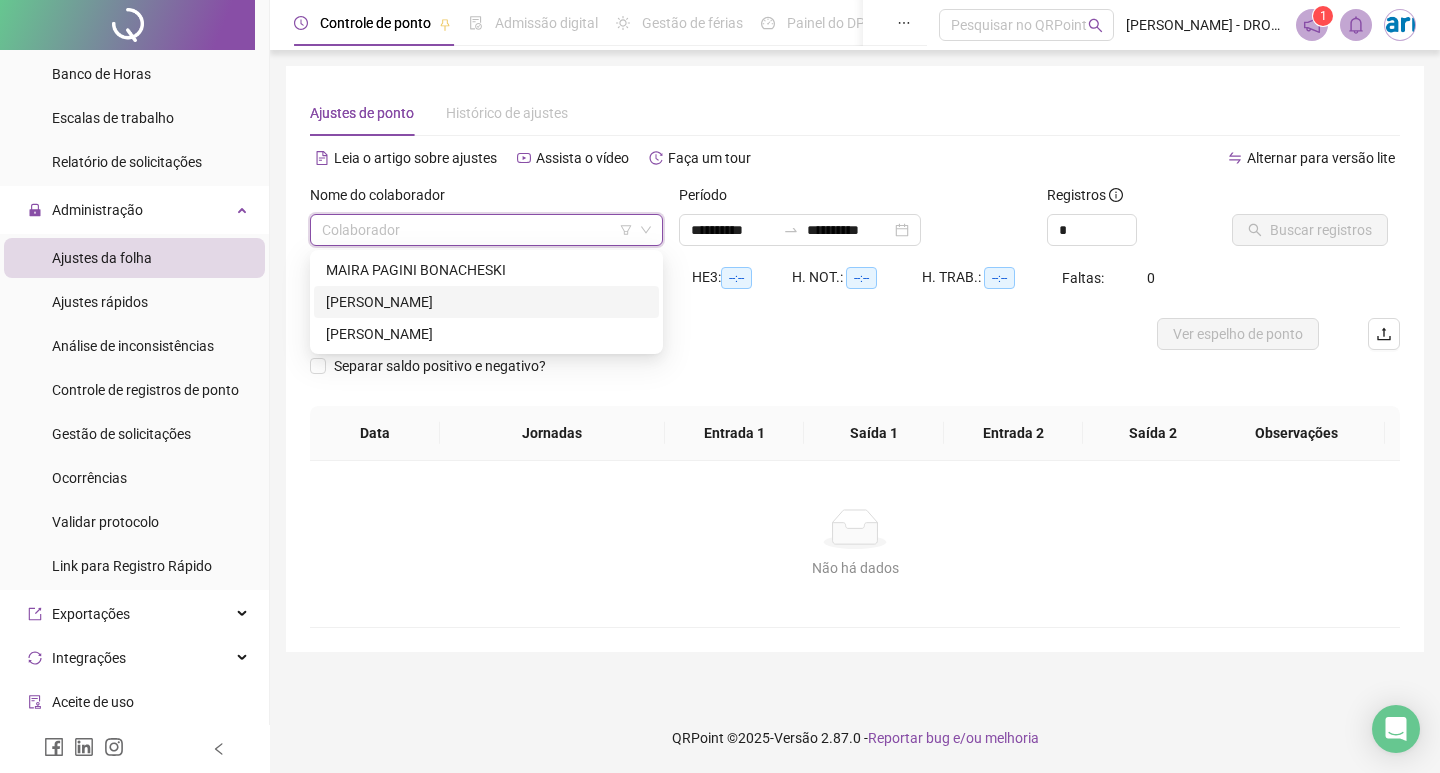 click on "[PERSON_NAME]" at bounding box center (486, 302) 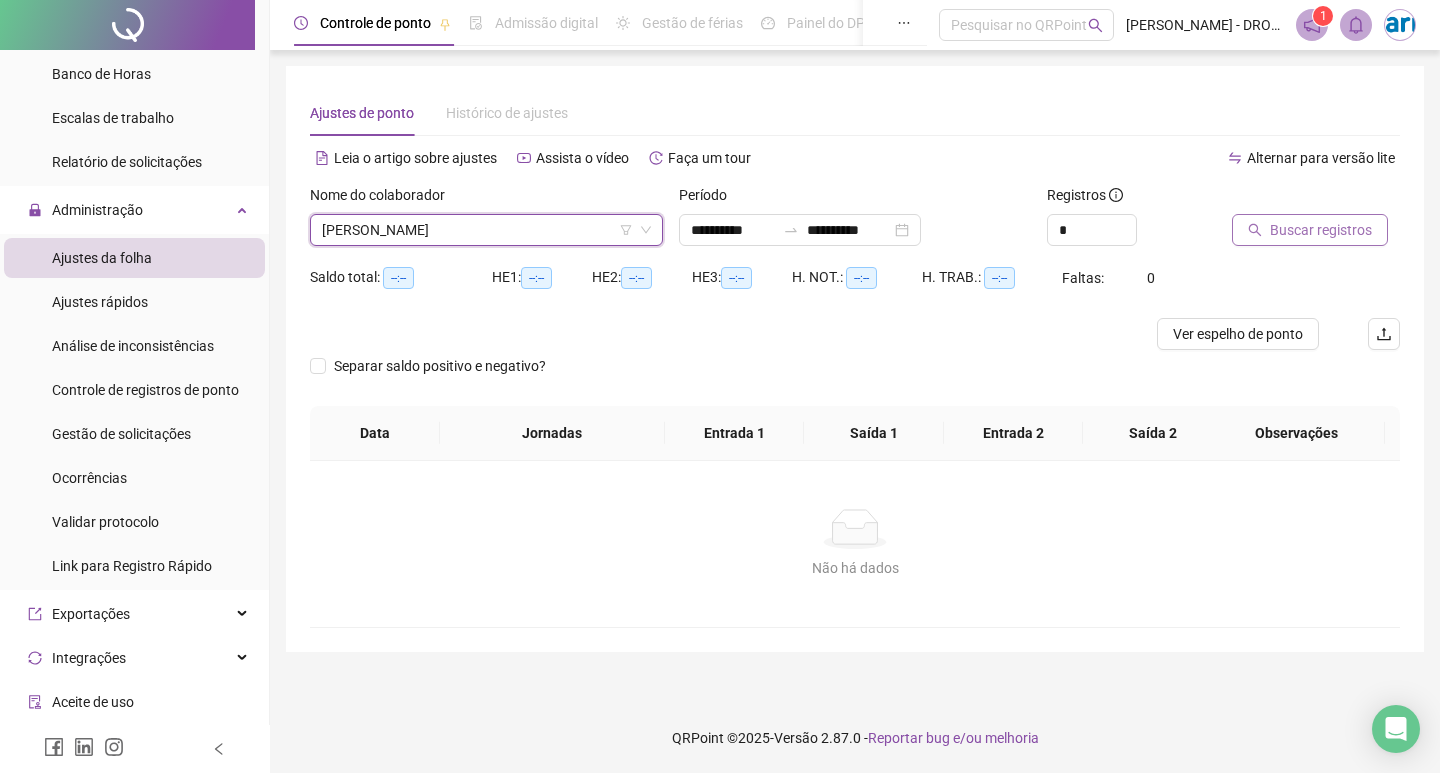 click on "Buscar registros" at bounding box center (1321, 230) 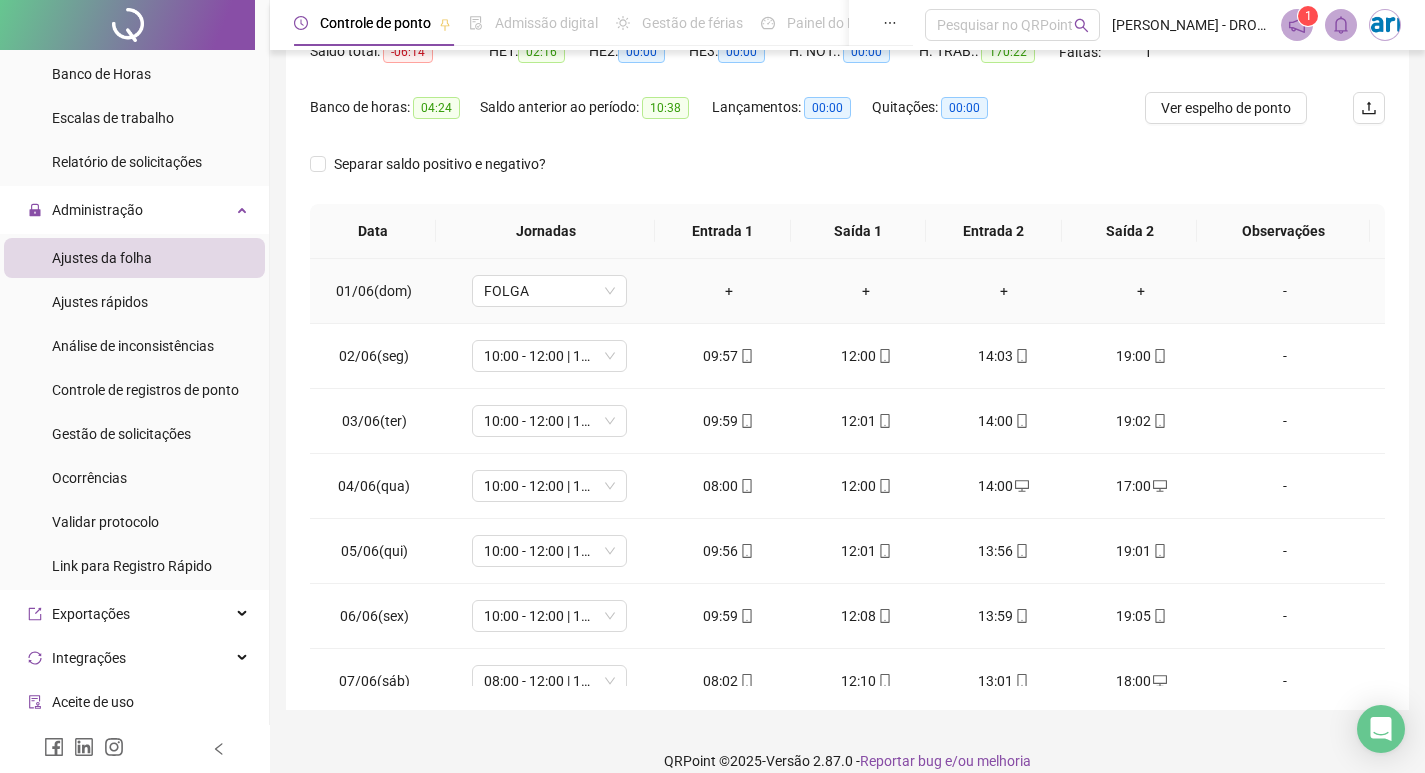 scroll, scrollTop: 249, scrollLeft: 0, axis: vertical 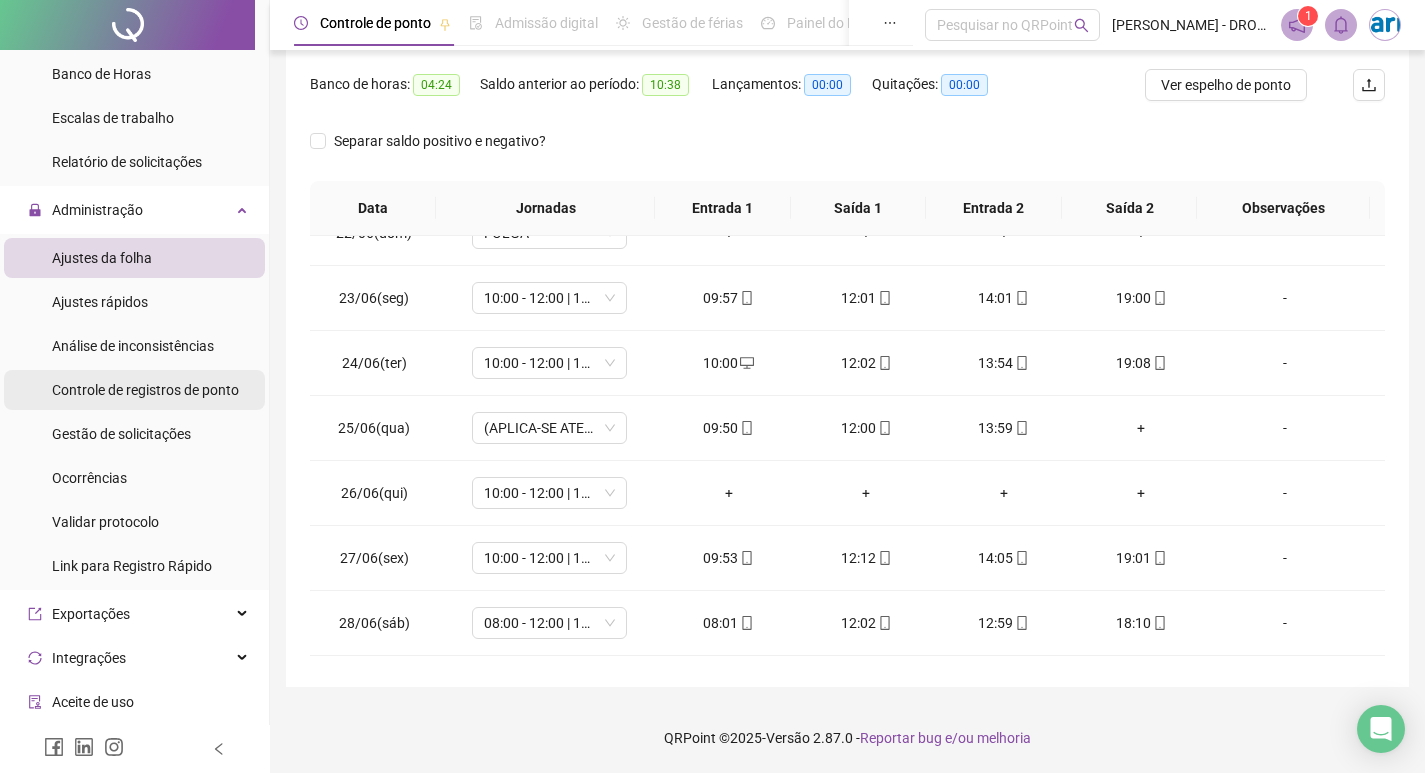 click on "Controle de registros de ponto" at bounding box center [145, 390] 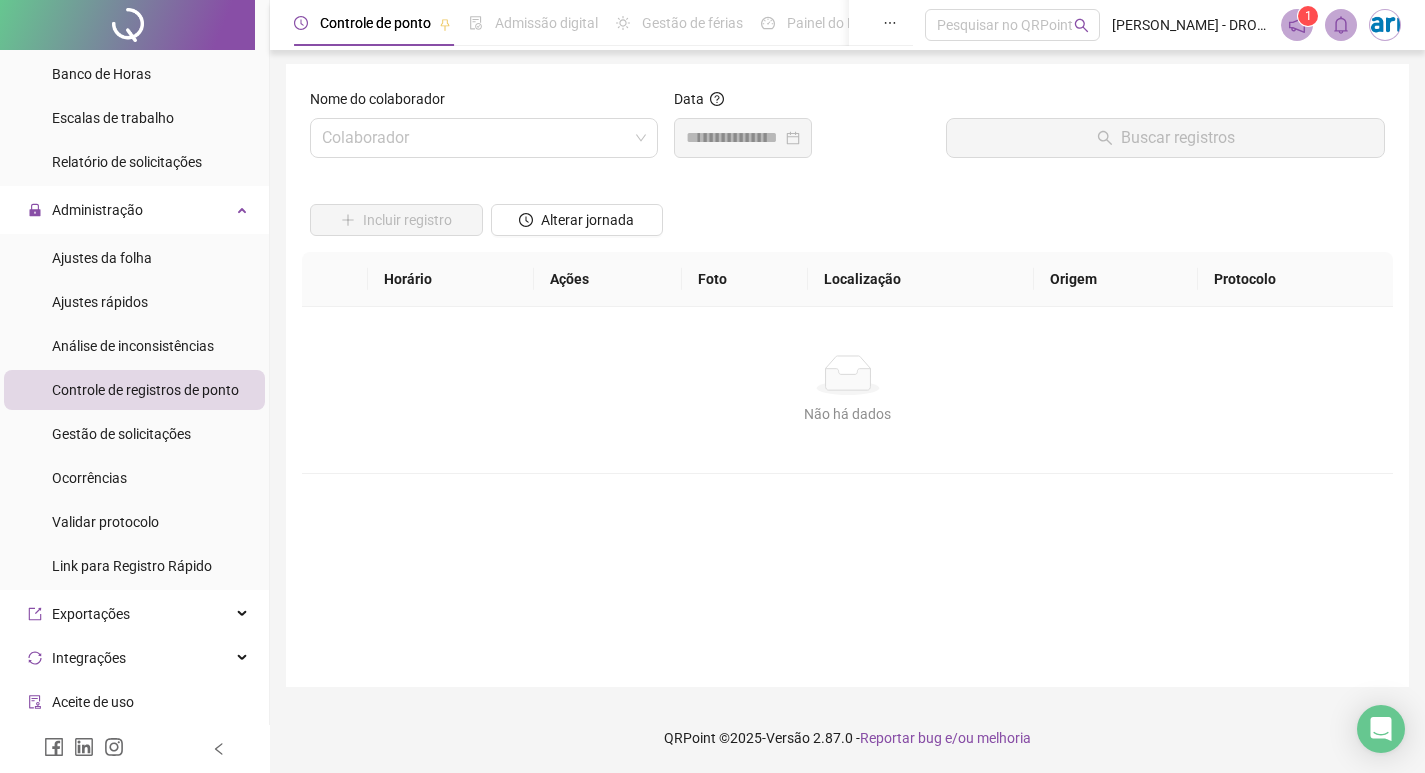 scroll, scrollTop: 2, scrollLeft: 0, axis: vertical 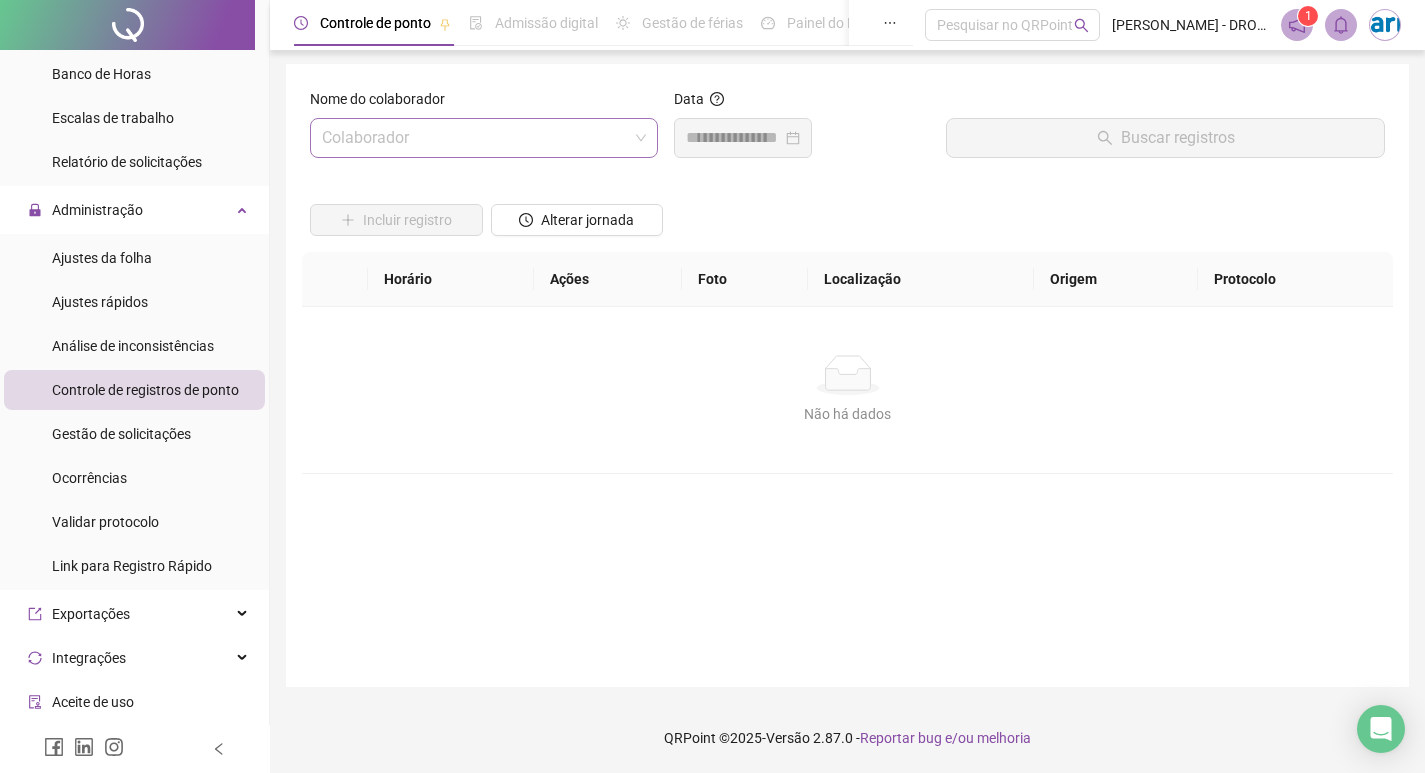 click at bounding box center (478, 138) 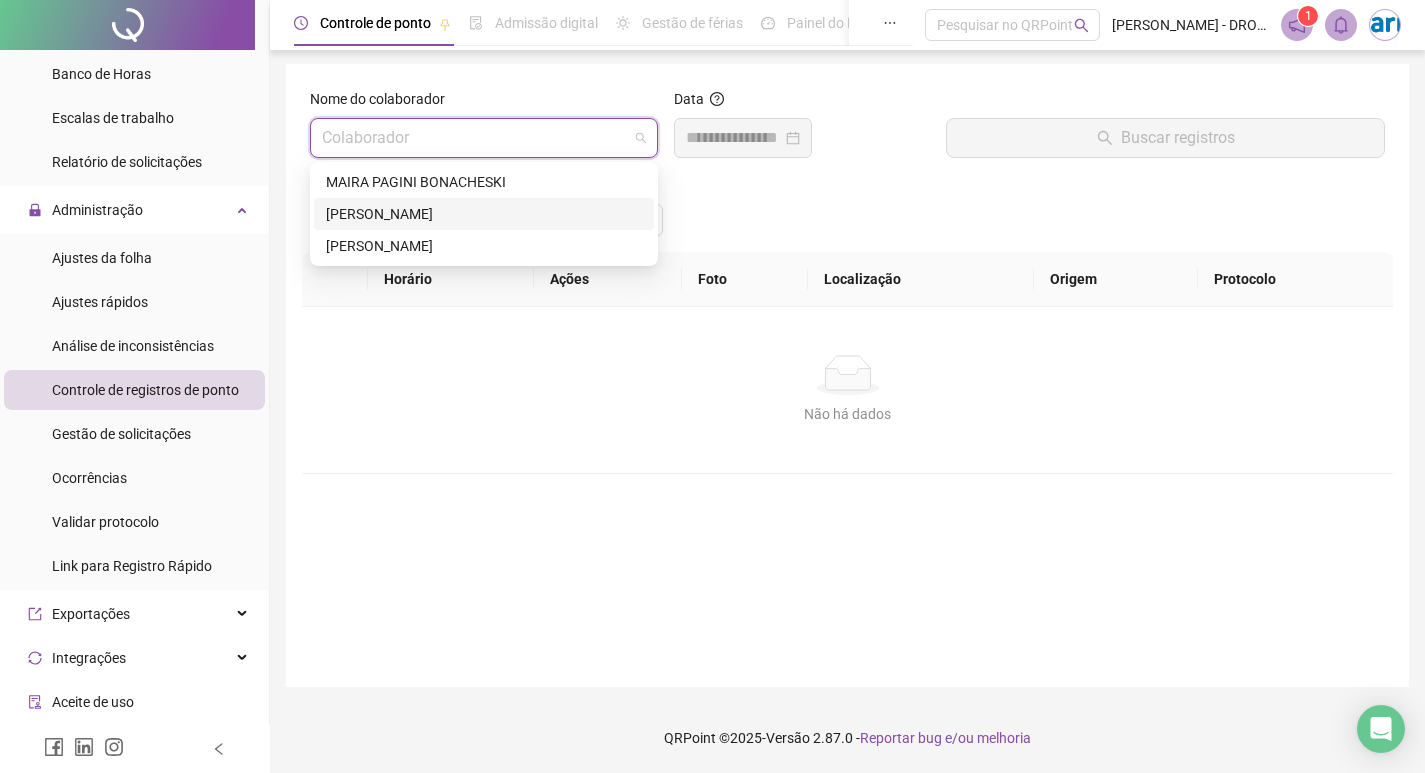 click on "[PERSON_NAME]" at bounding box center [484, 214] 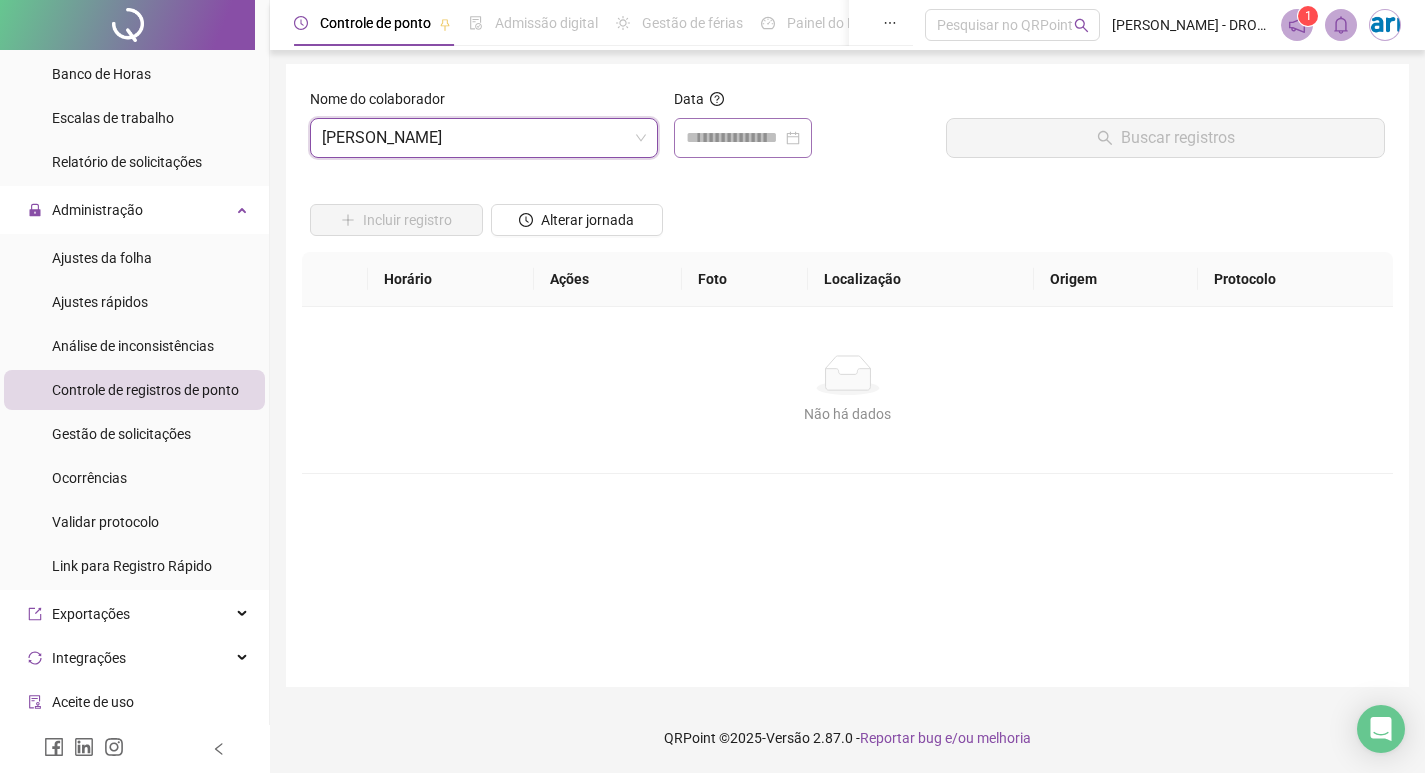 click at bounding box center (743, 138) 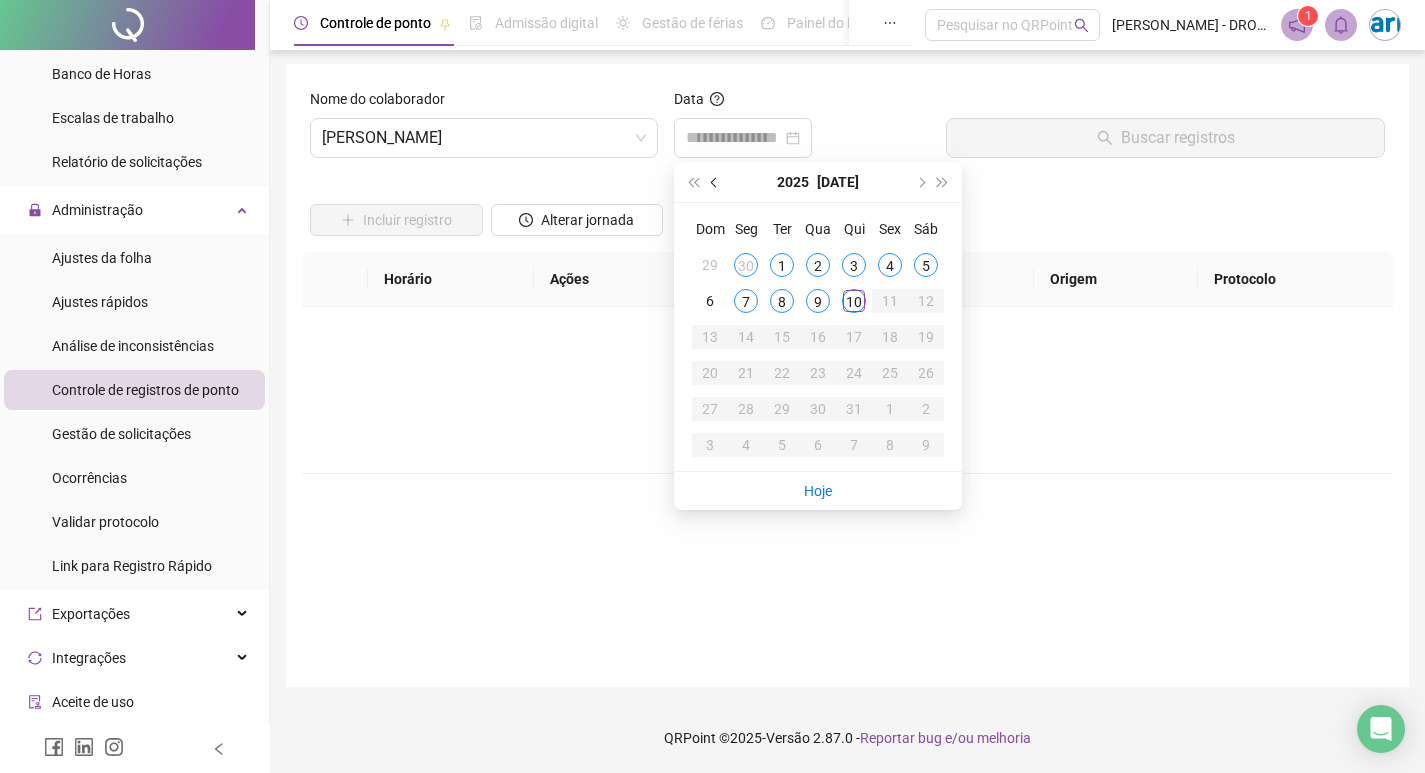 click at bounding box center (716, 182) 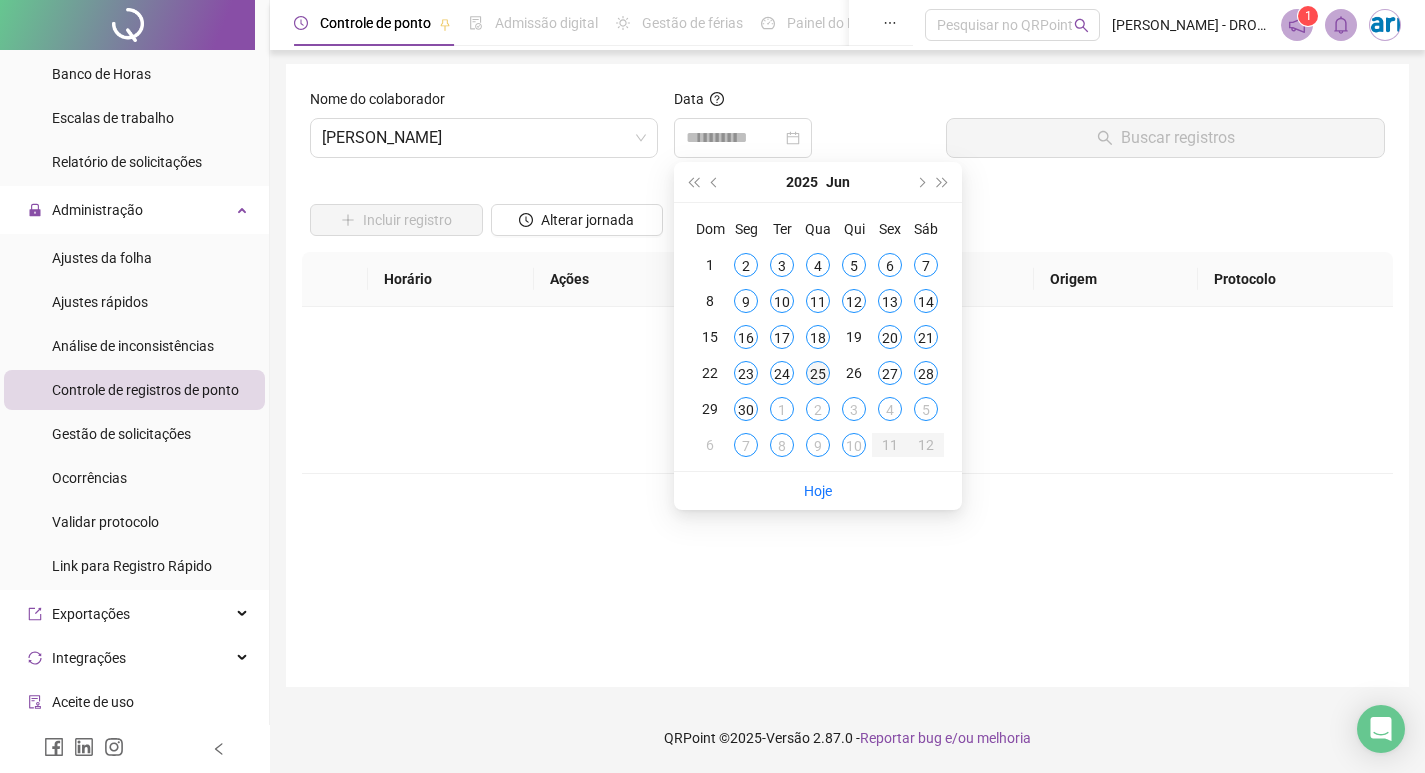 type on "**********" 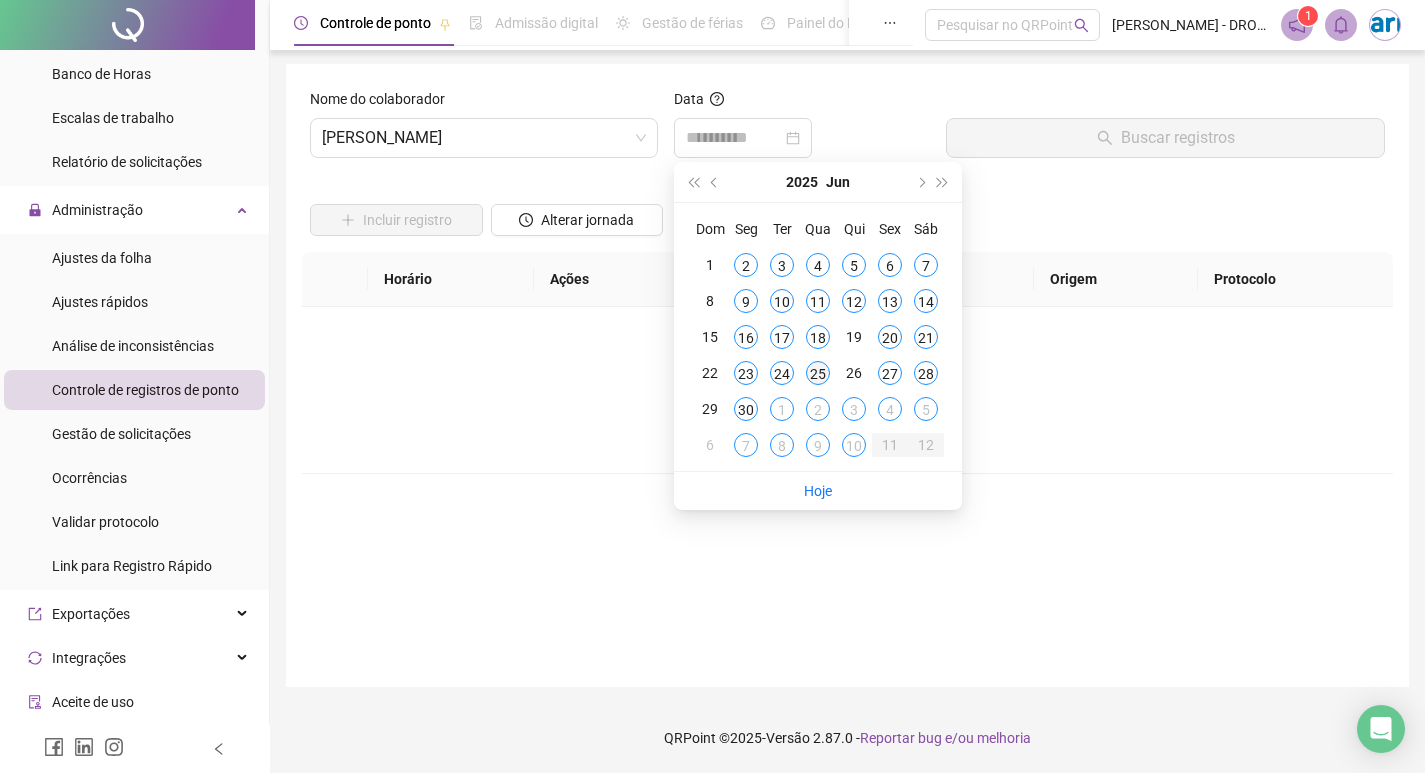 click on "25" at bounding box center (818, 373) 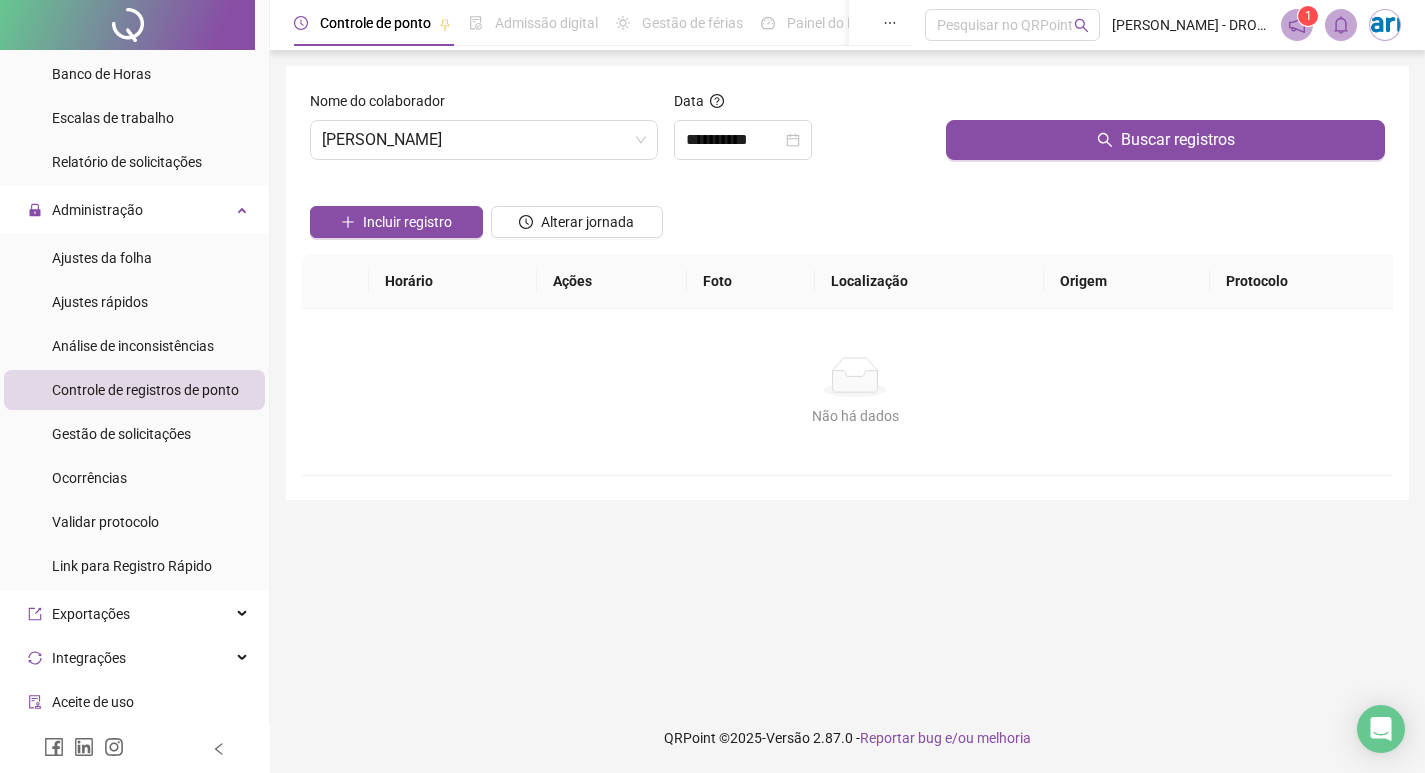 scroll, scrollTop: 0, scrollLeft: 0, axis: both 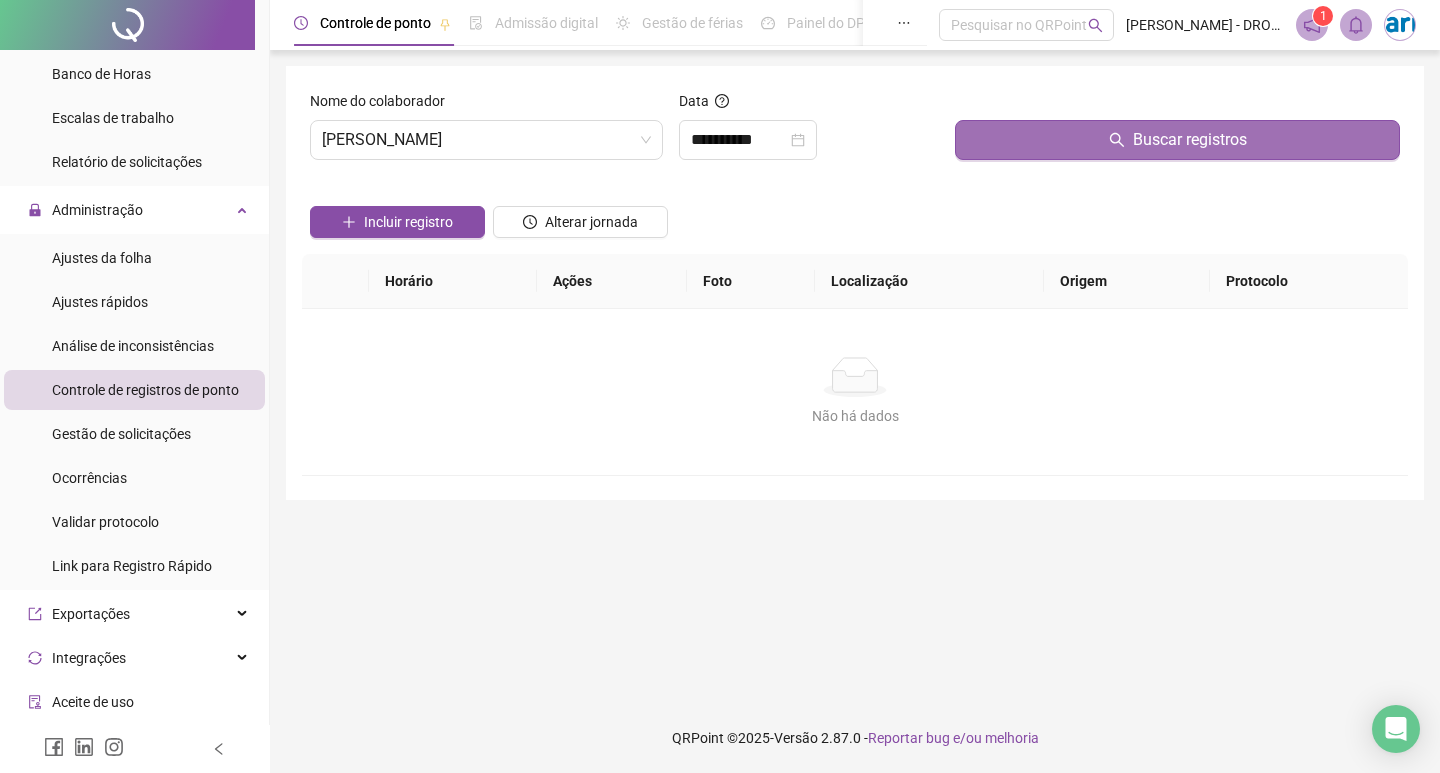 click on "Buscar registros" at bounding box center (1177, 140) 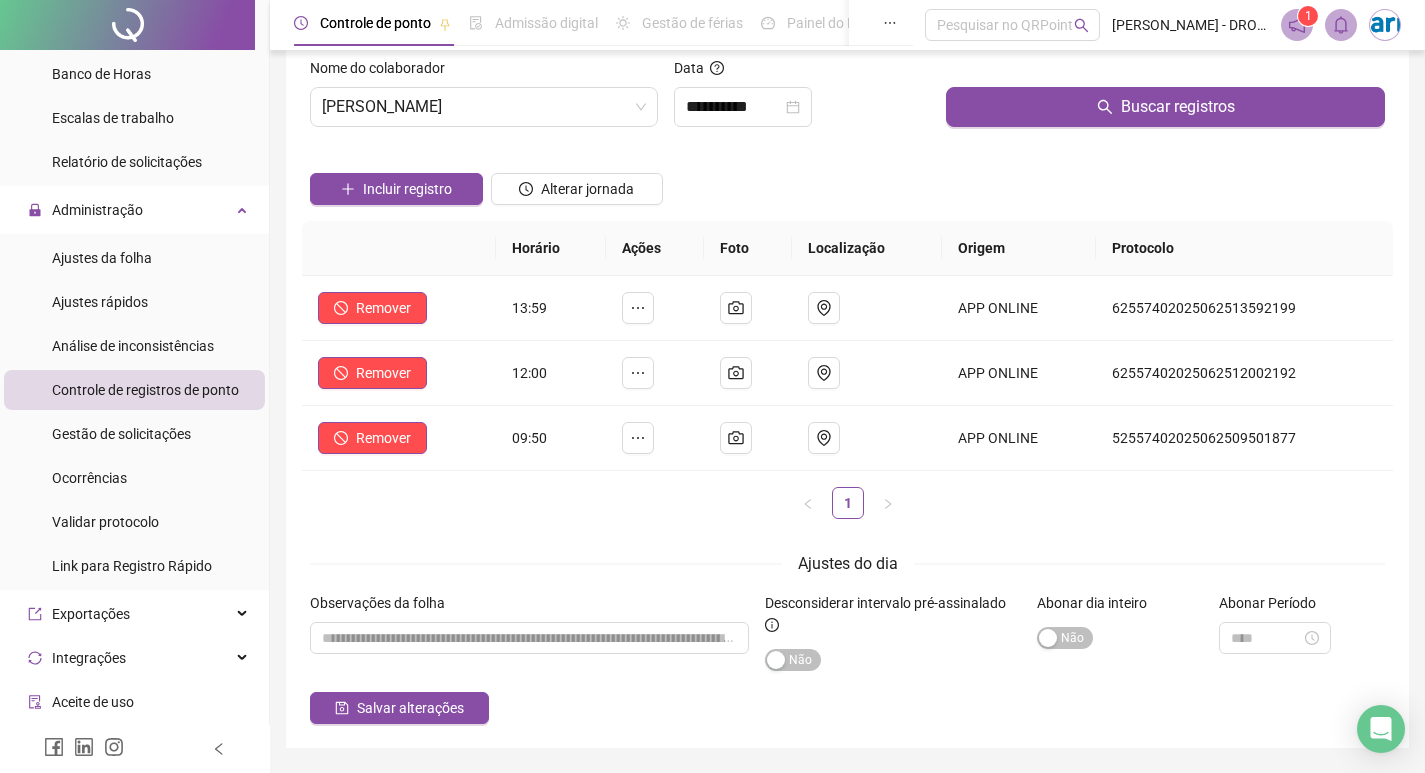 scroll, scrollTop: 0, scrollLeft: 0, axis: both 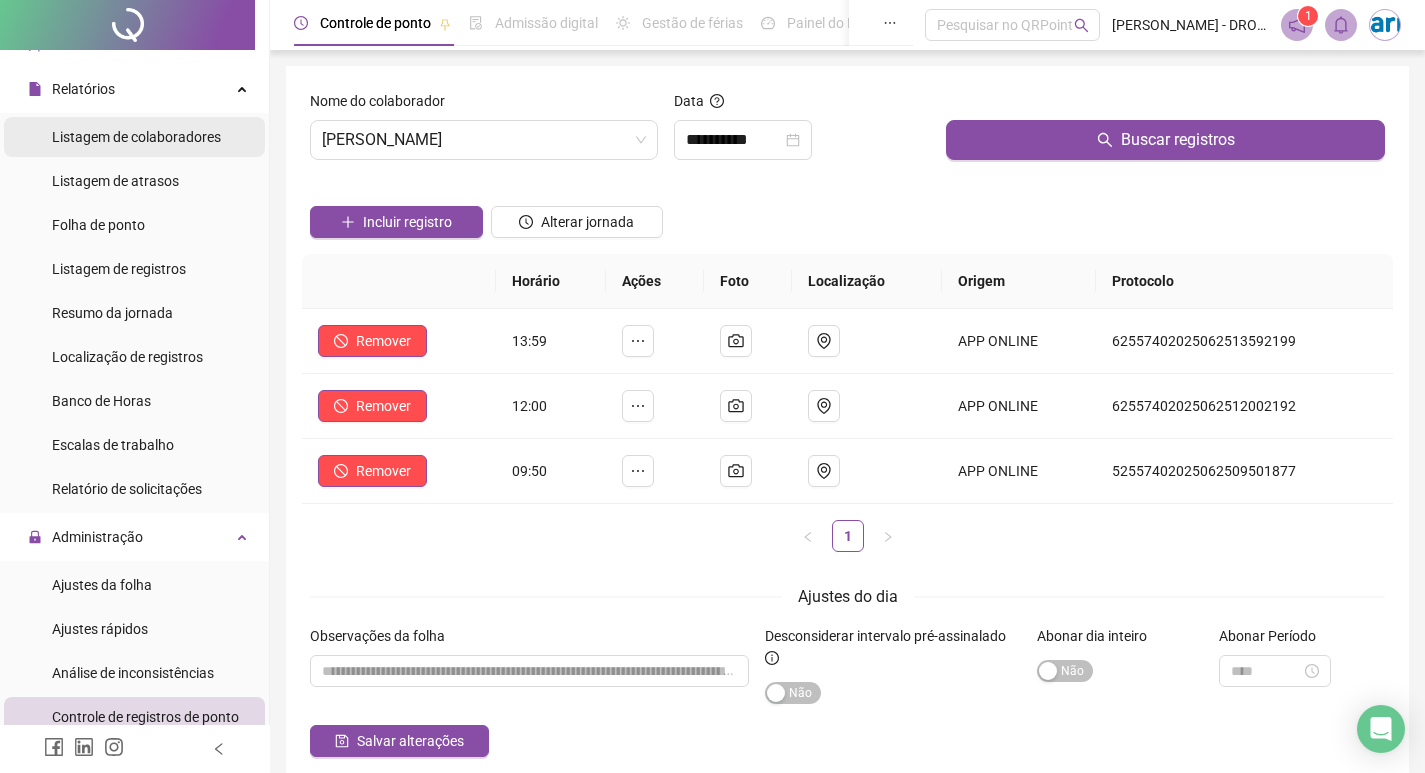 click on "Listagem de colaboradores" at bounding box center (136, 137) 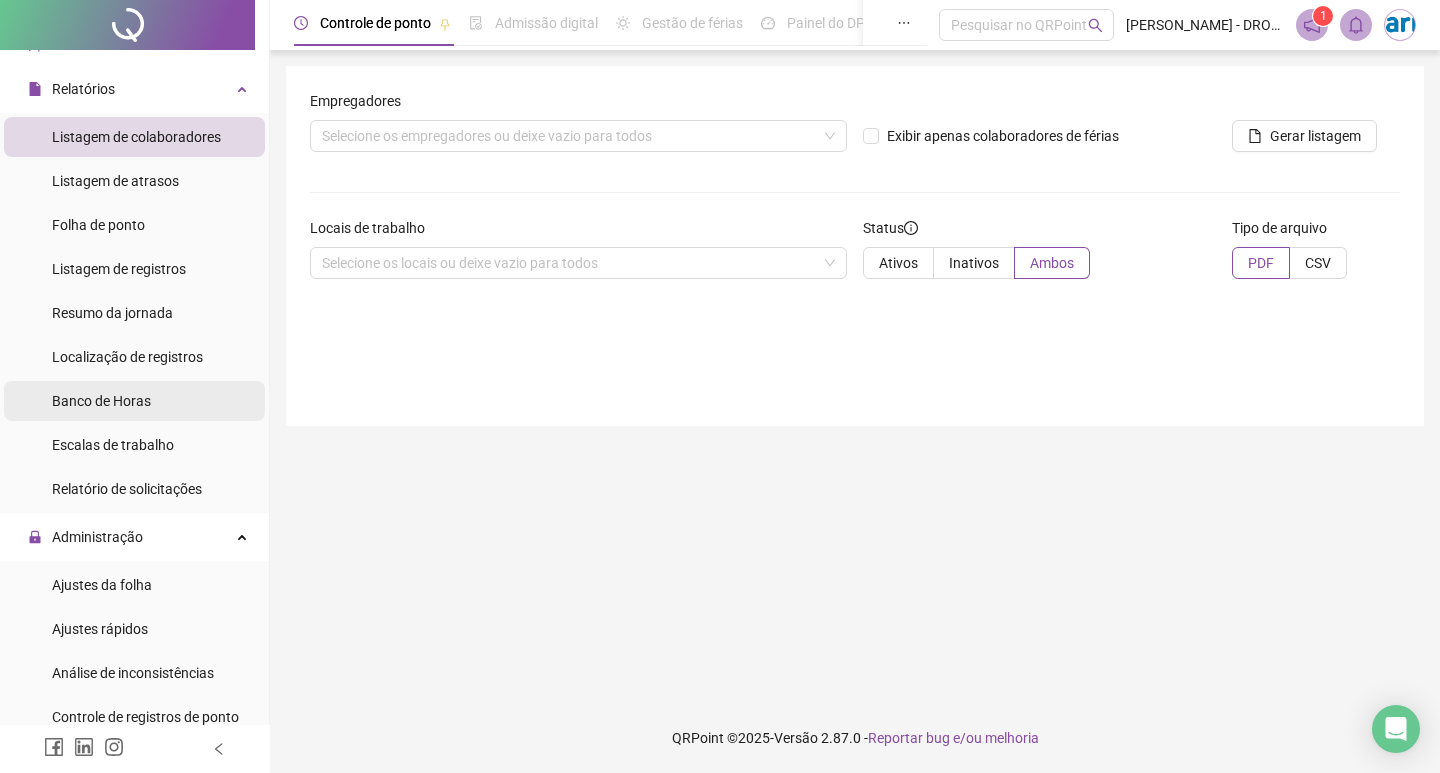 click on "Banco de Horas" at bounding box center (101, 401) 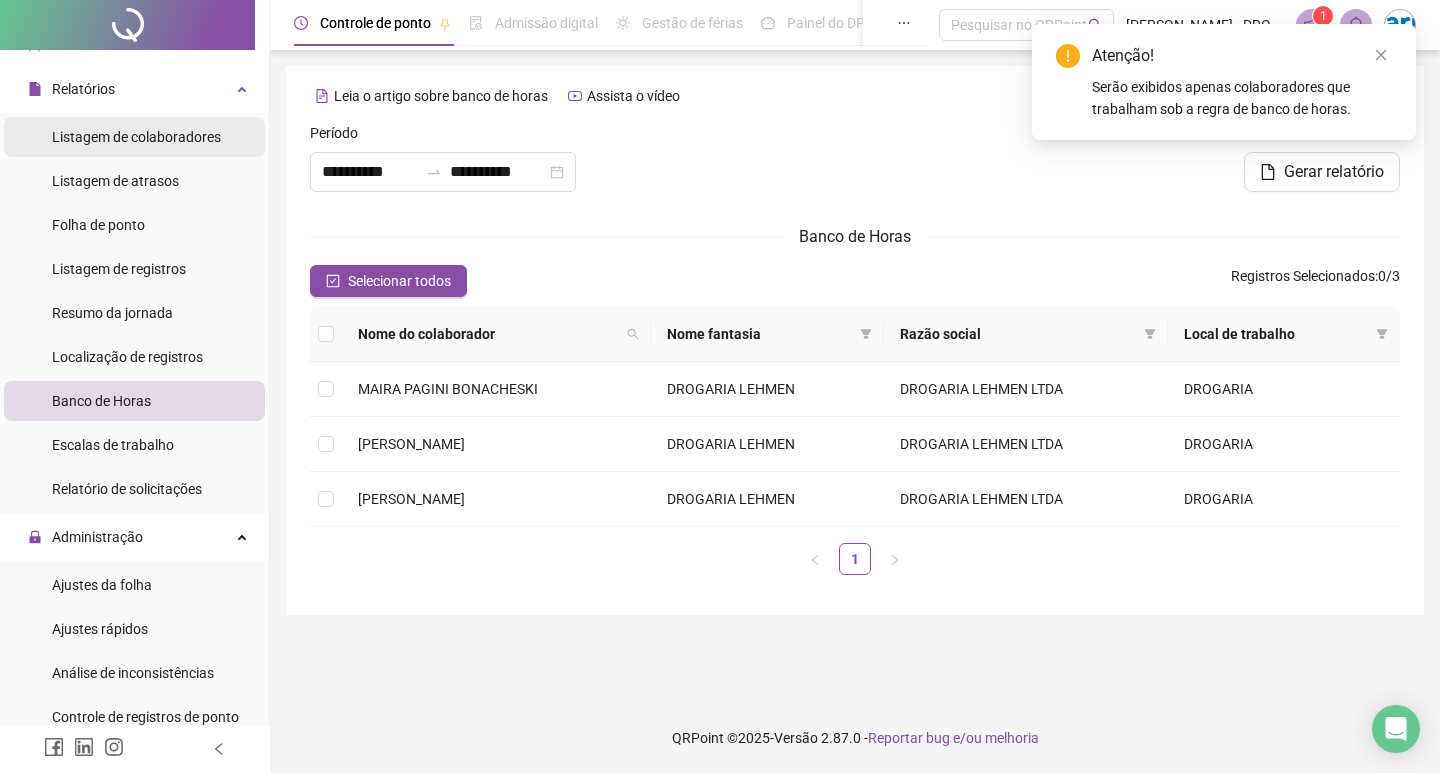 click on "Listagem de colaboradores" at bounding box center [136, 137] 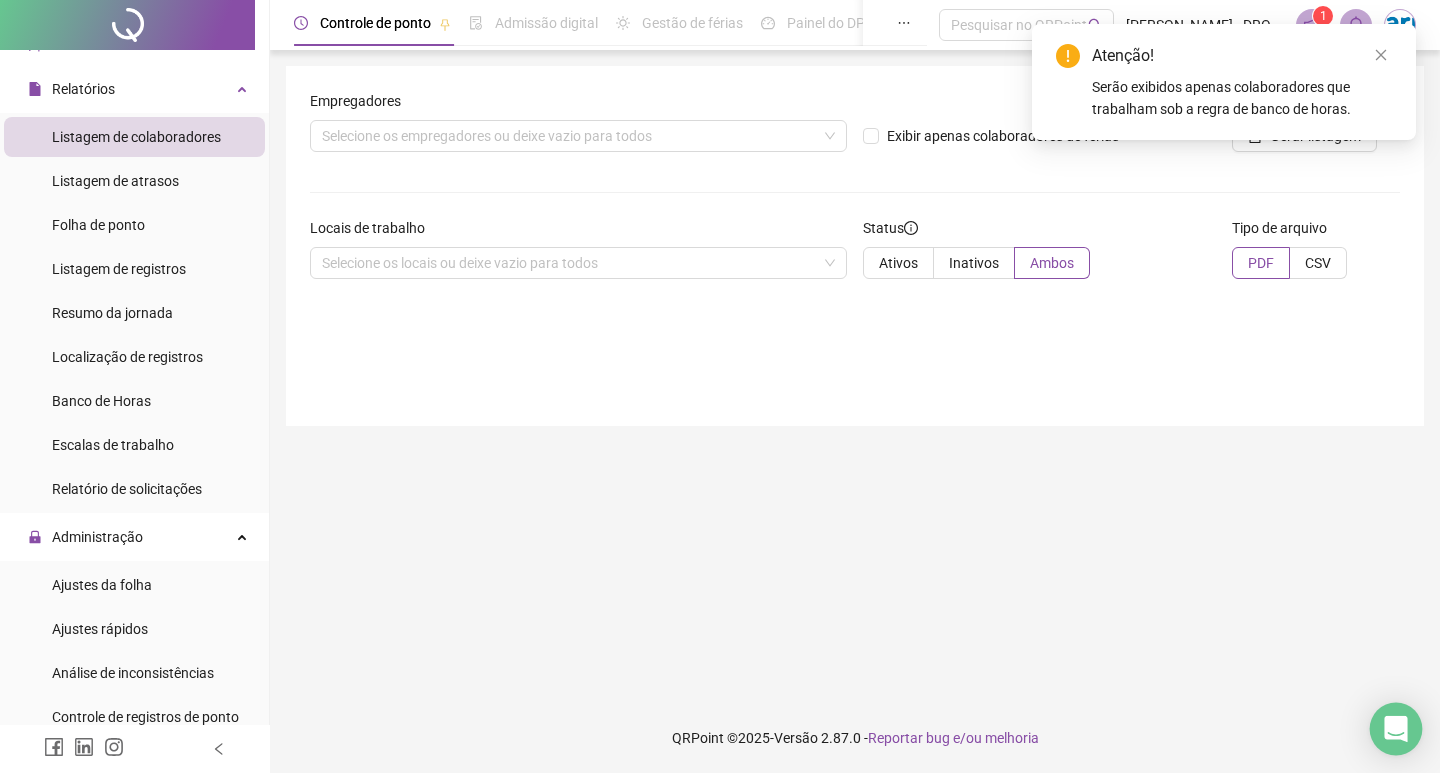 click at bounding box center [1396, 729] 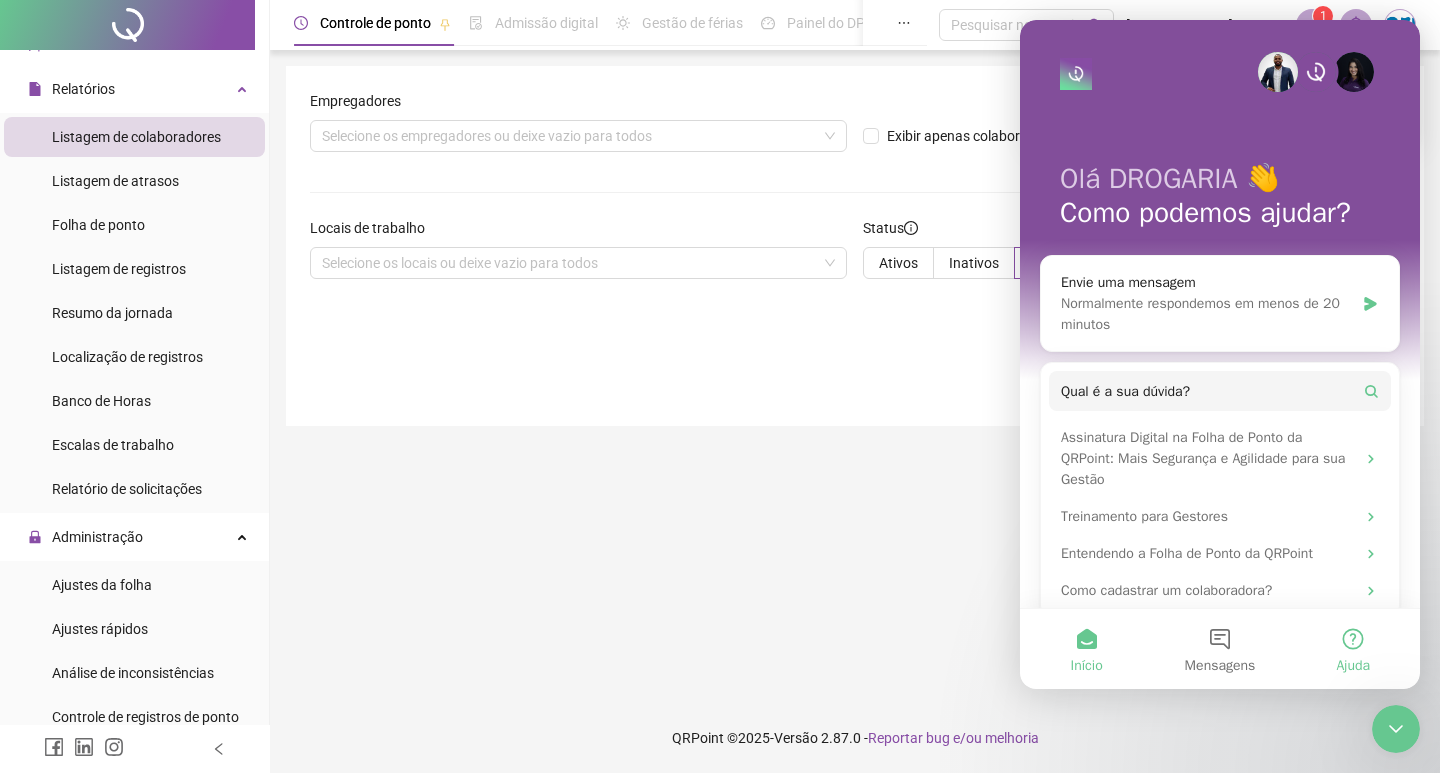 scroll, scrollTop: 0, scrollLeft: 0, axis: both 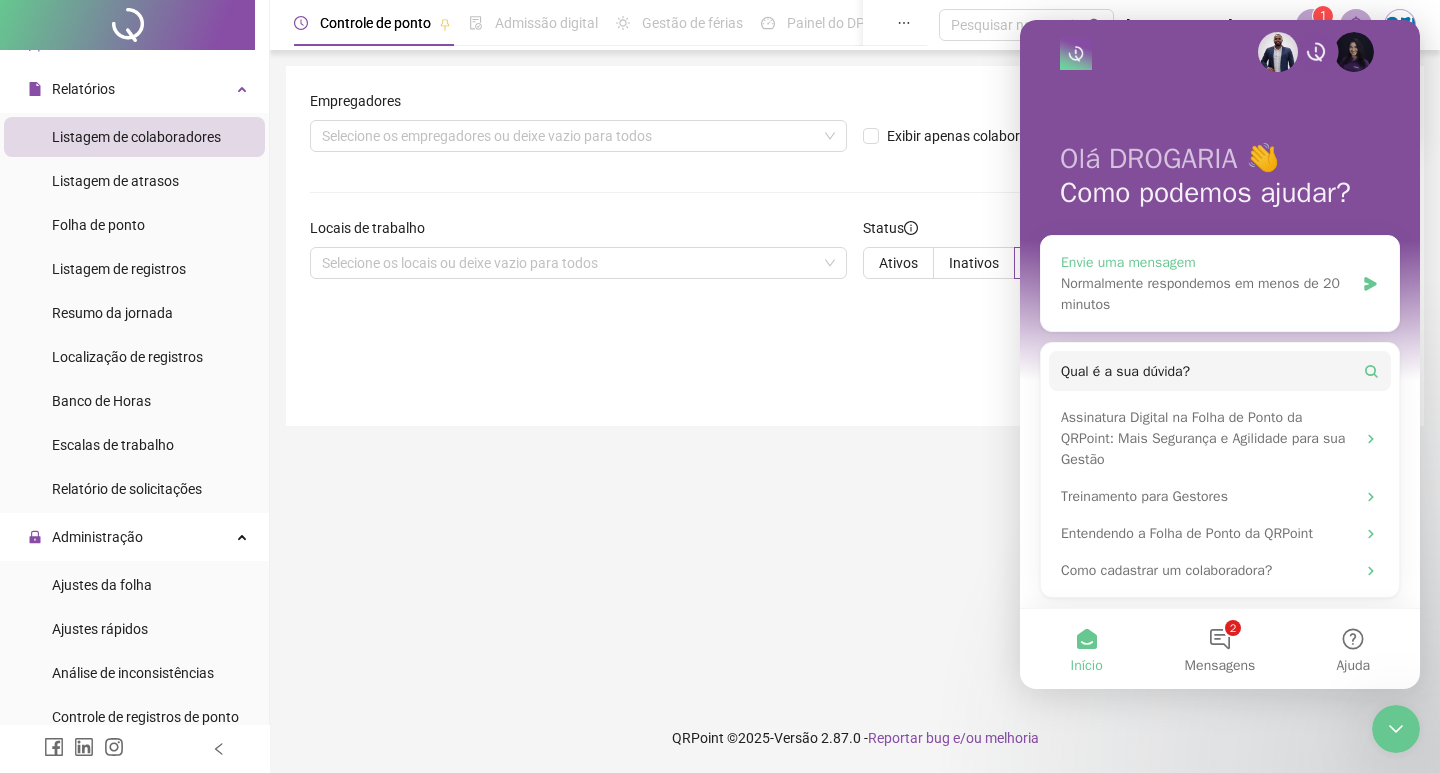 click on "Normalmente respondemos em menos de 20 minutos" at bounding box center [1207, 294] 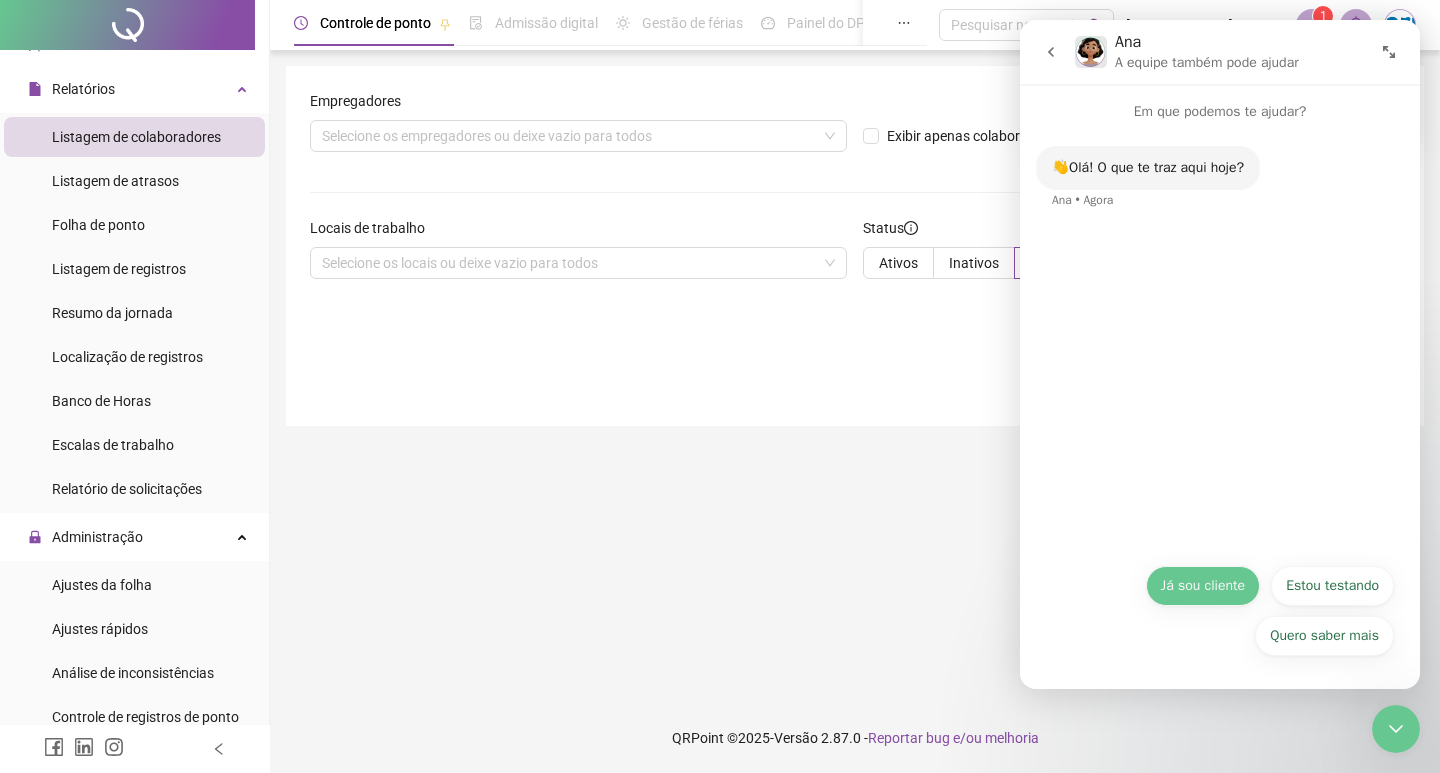 click on "Já sou cliente" at bounding box center (1203, 586) 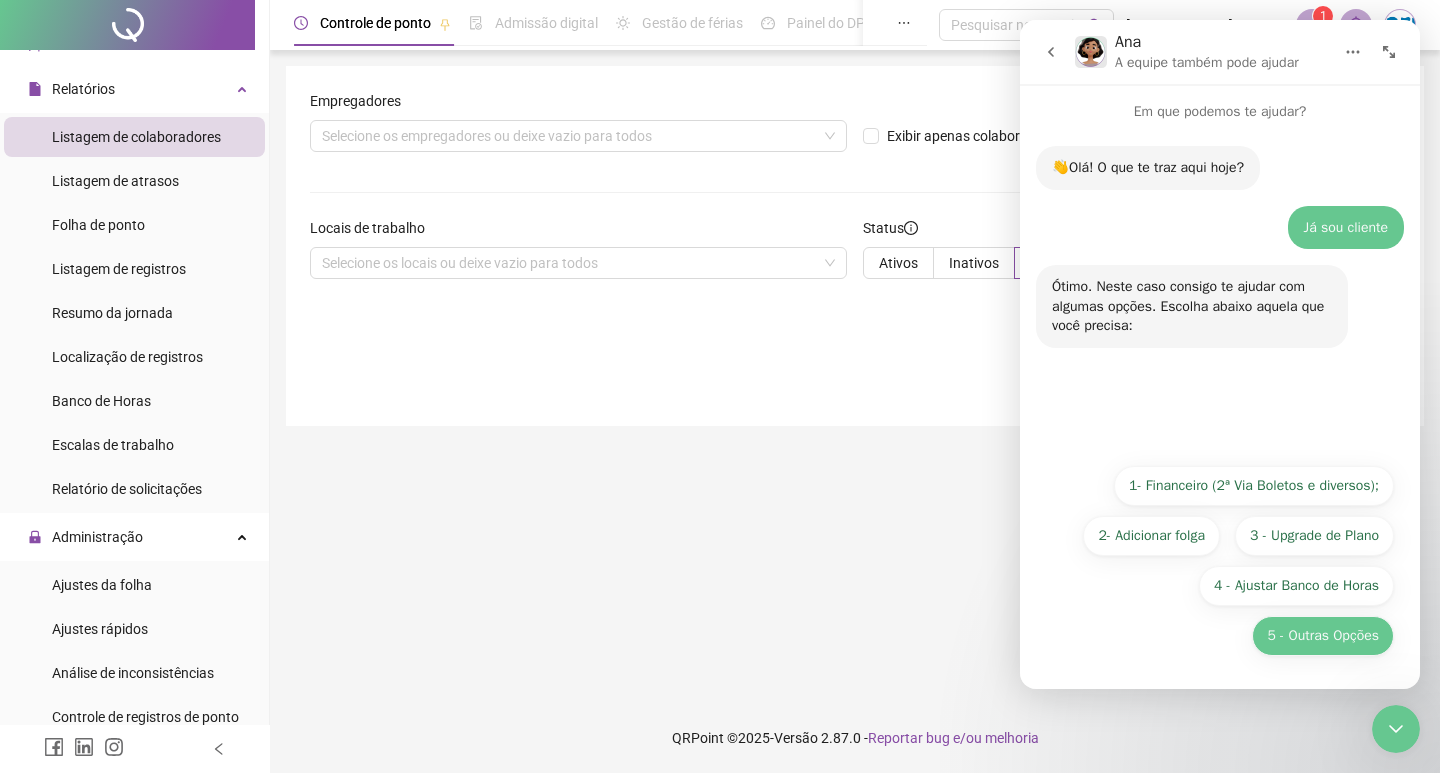 click on "5 - Outras Opções" at bounding box center (1323, 636) 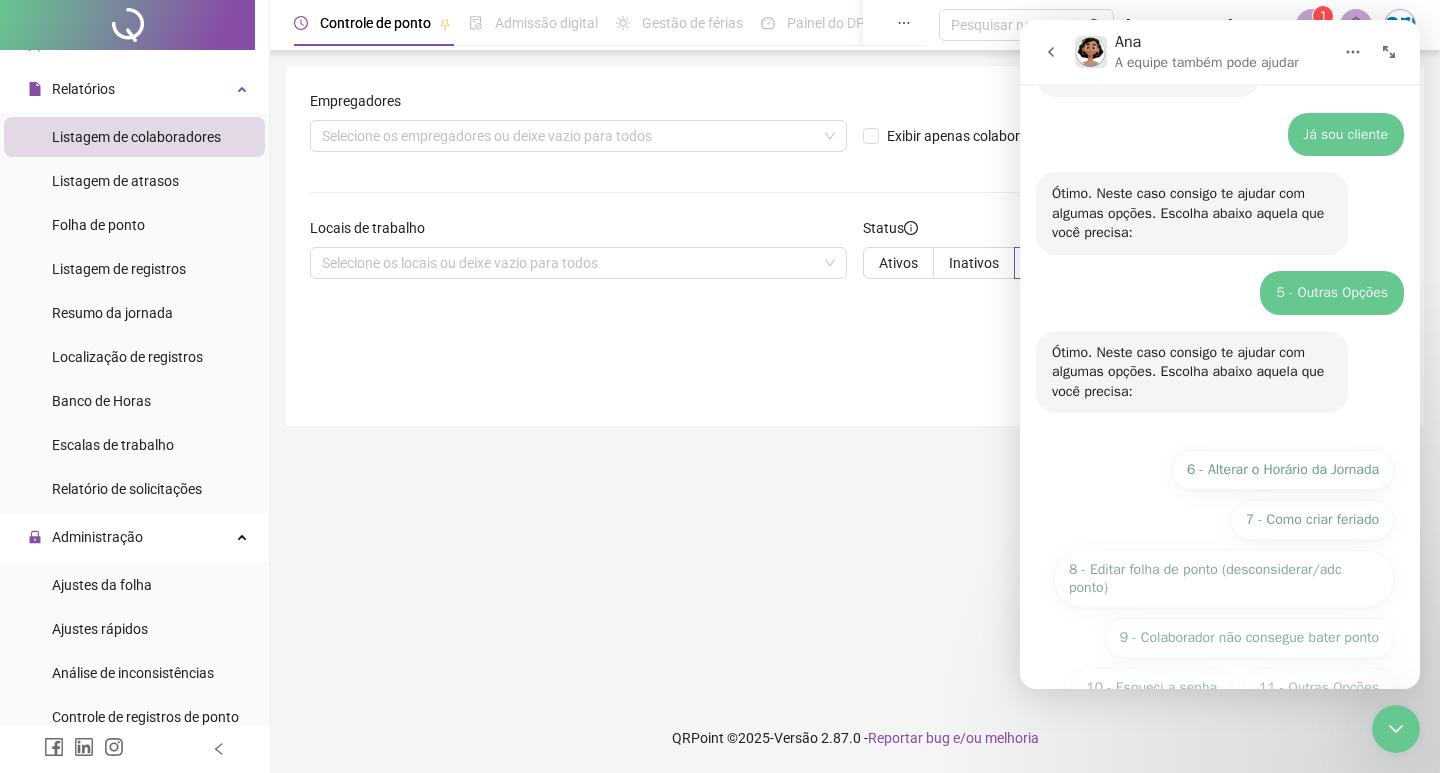 scroll, scrollTop: 145, scrollLeft: 0, axis: vertical 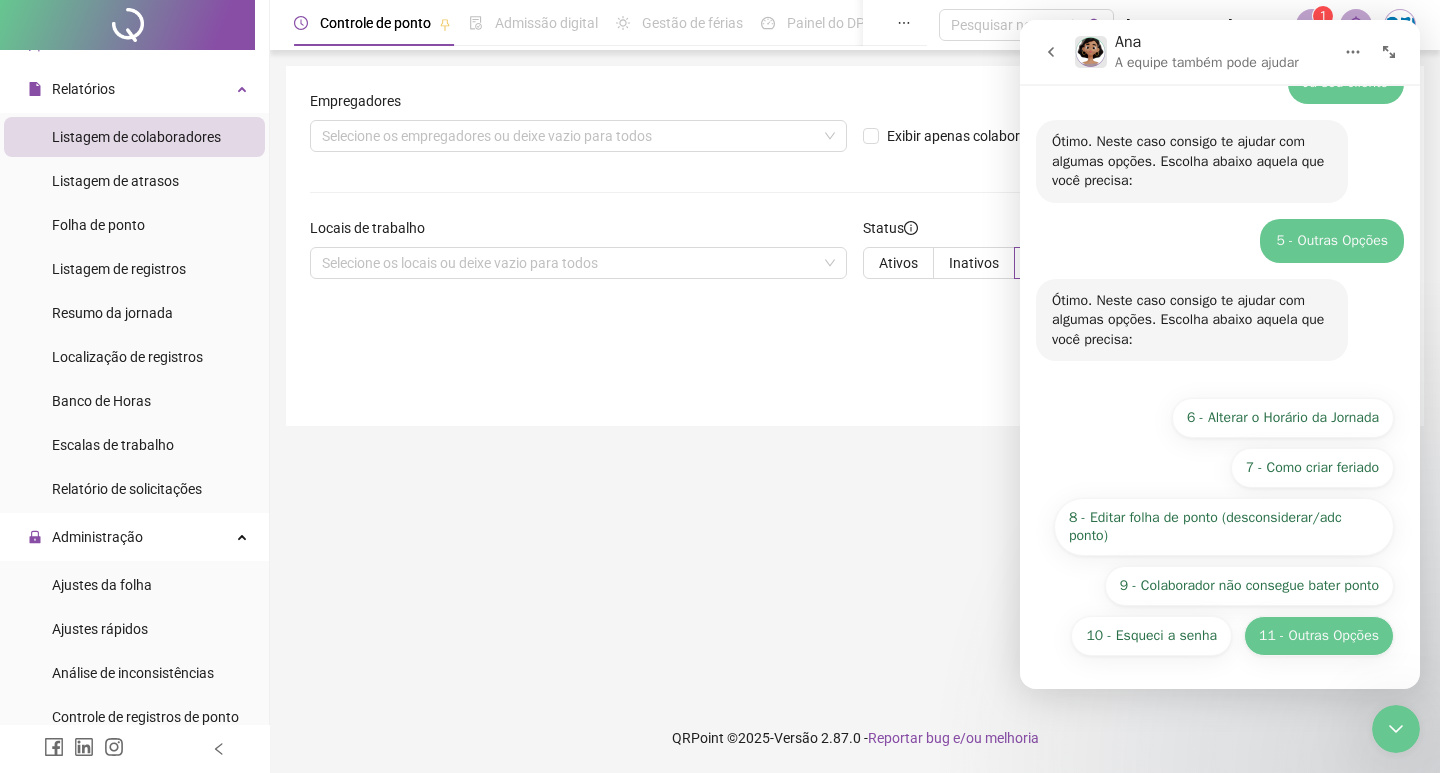 click on "11 - Outras Opções" at bounding box center (1319, 636) 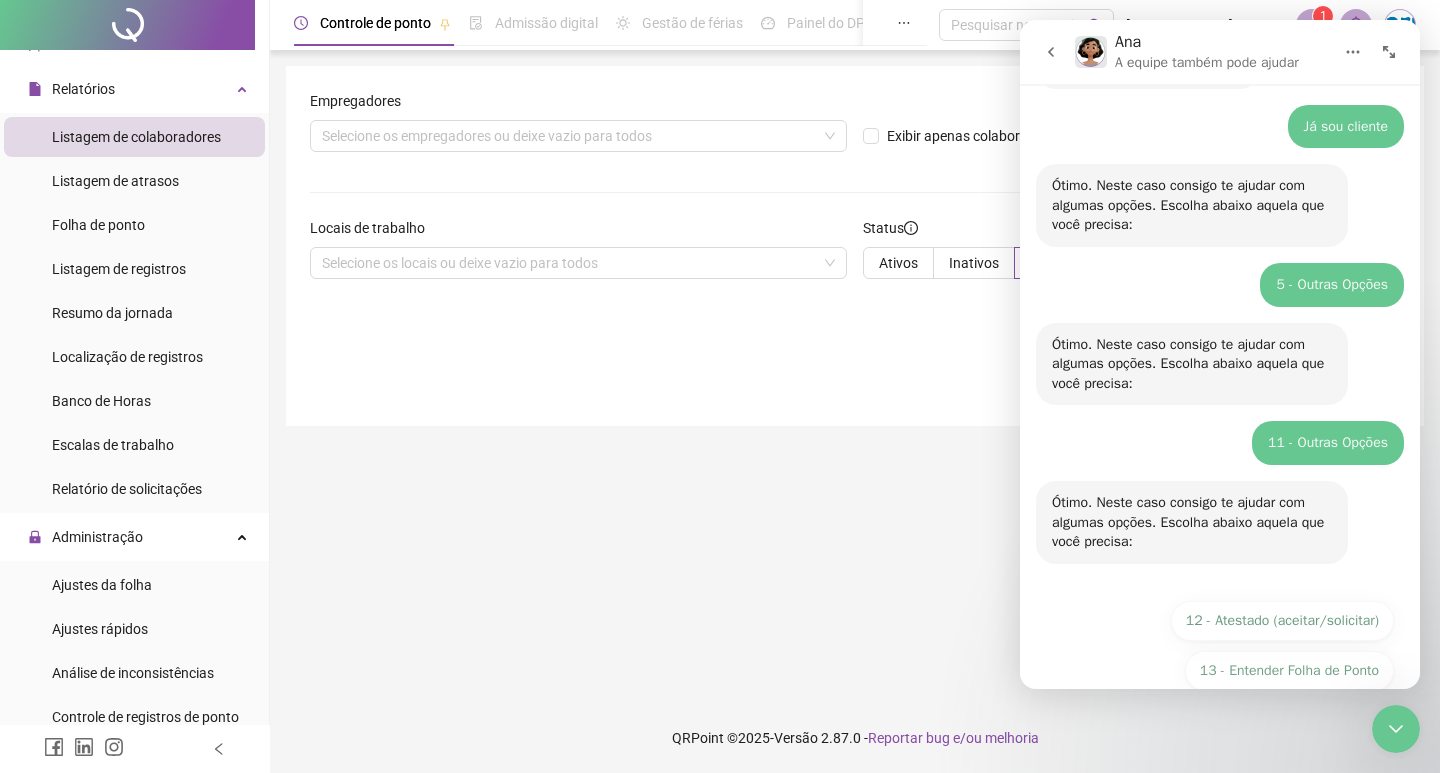 scroll, scrollTop: 286, scrollLeft: 0, axis: vertical 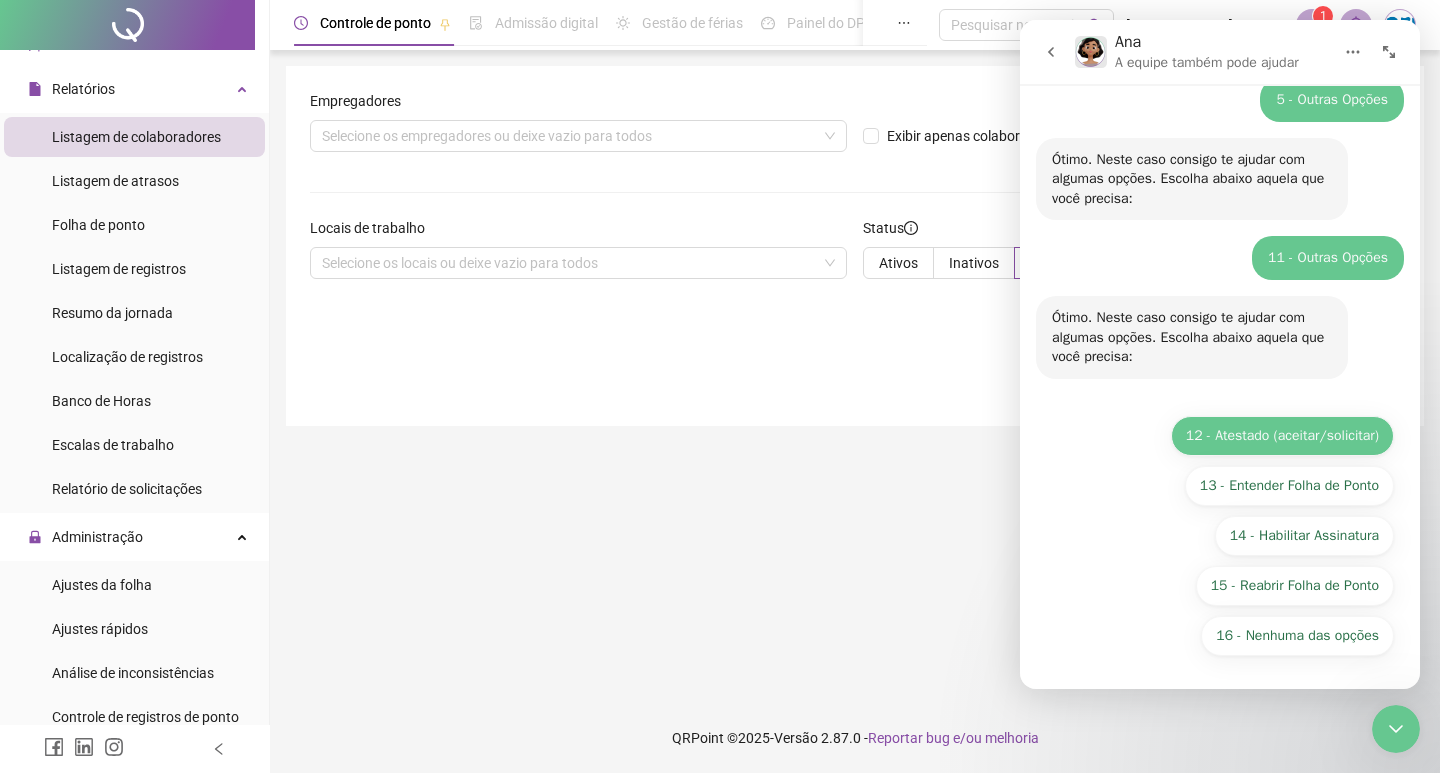 click on "12 - Atestado (aceitar/solicitar)" at bounding box center (1282, 436) 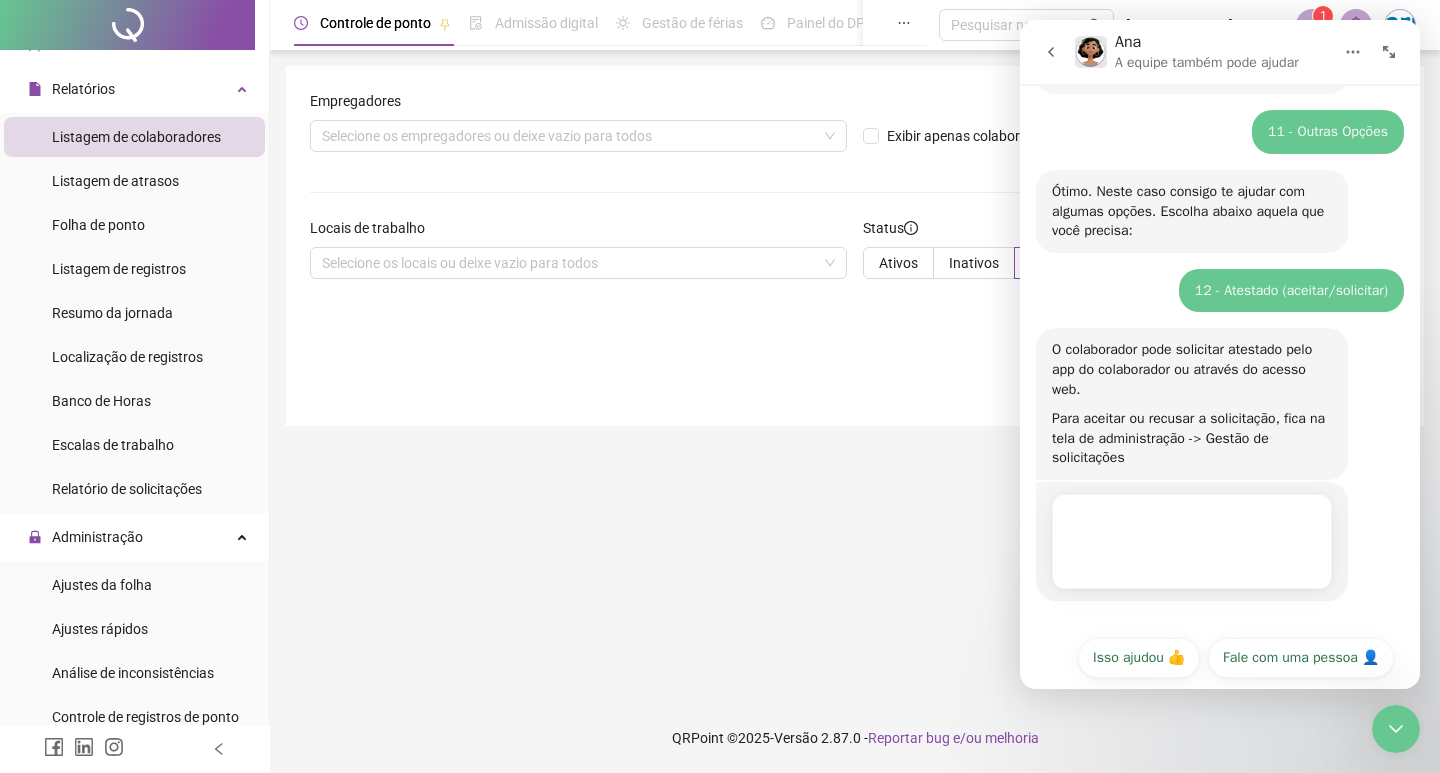 scroll, scrollTop: 436, scrollLeft: 0, axis: vertical 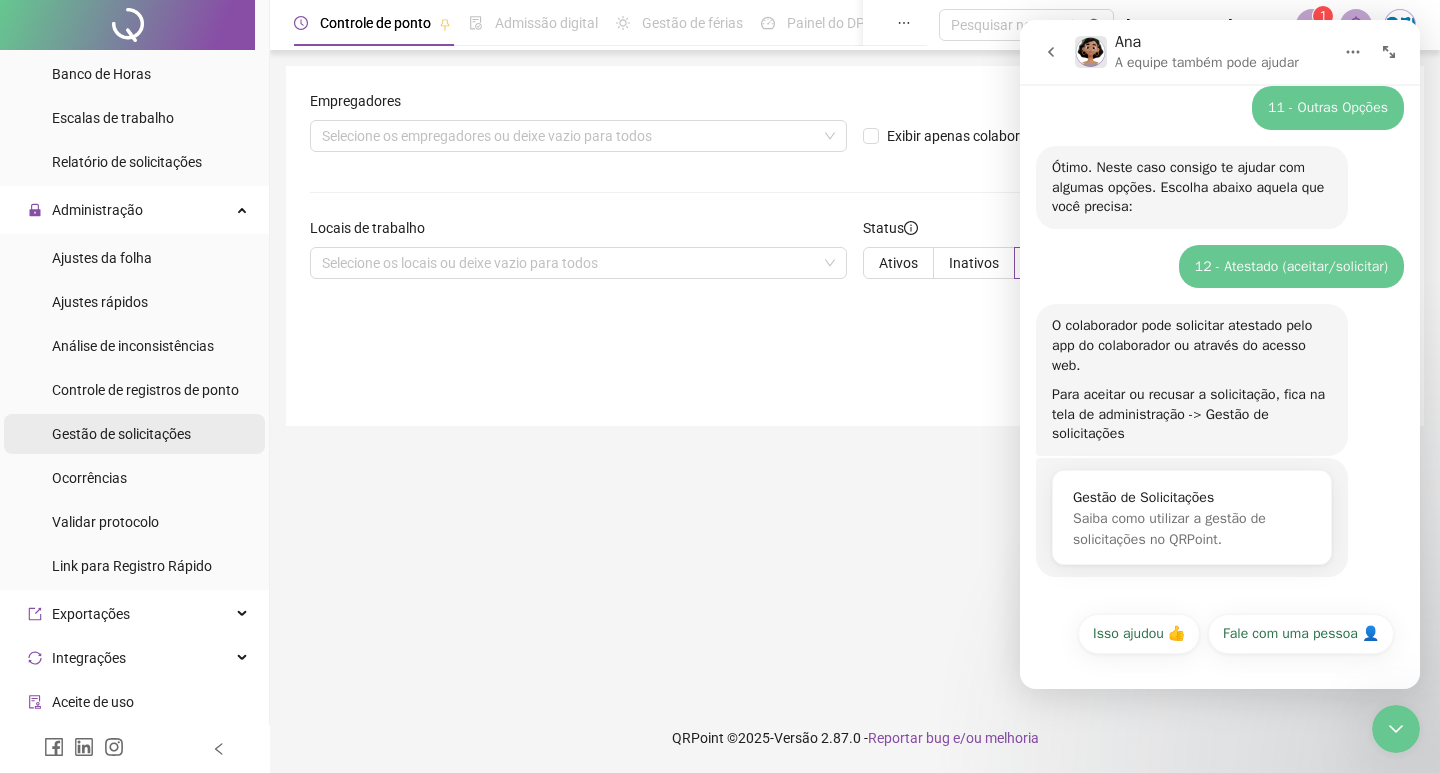 click on "Gestão de solicitações" at bounding box center [121, 434] 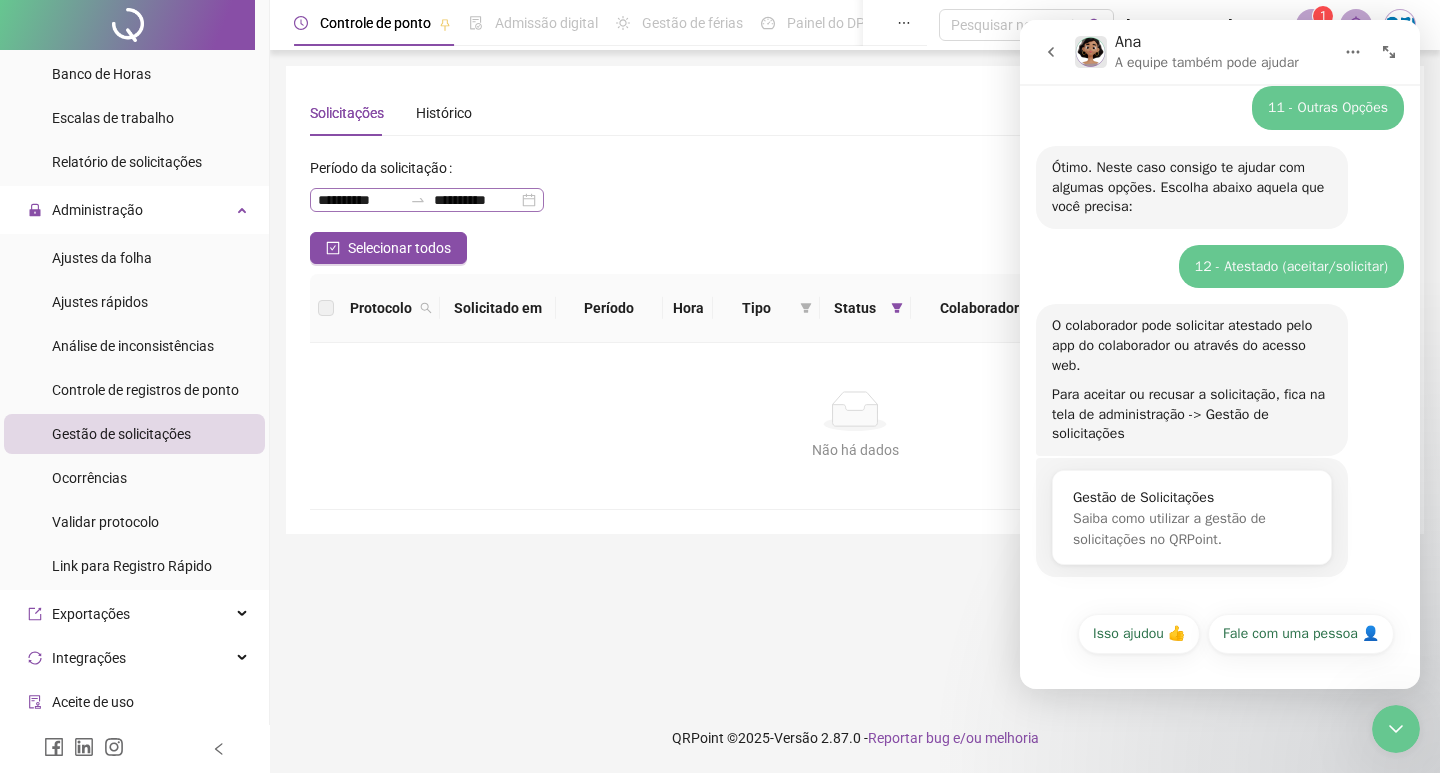 click on "**********" at bounding box center (427, 200) 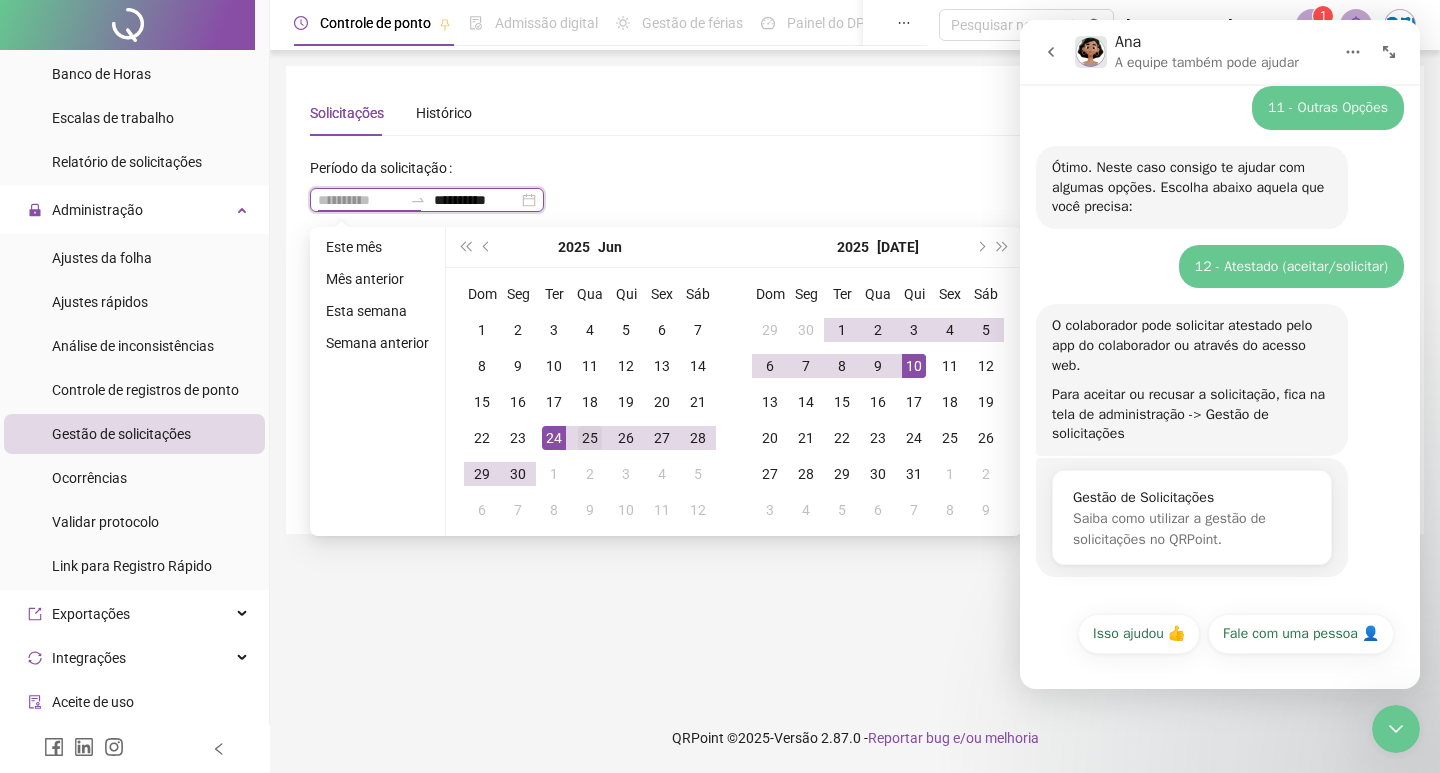 type on "**********" 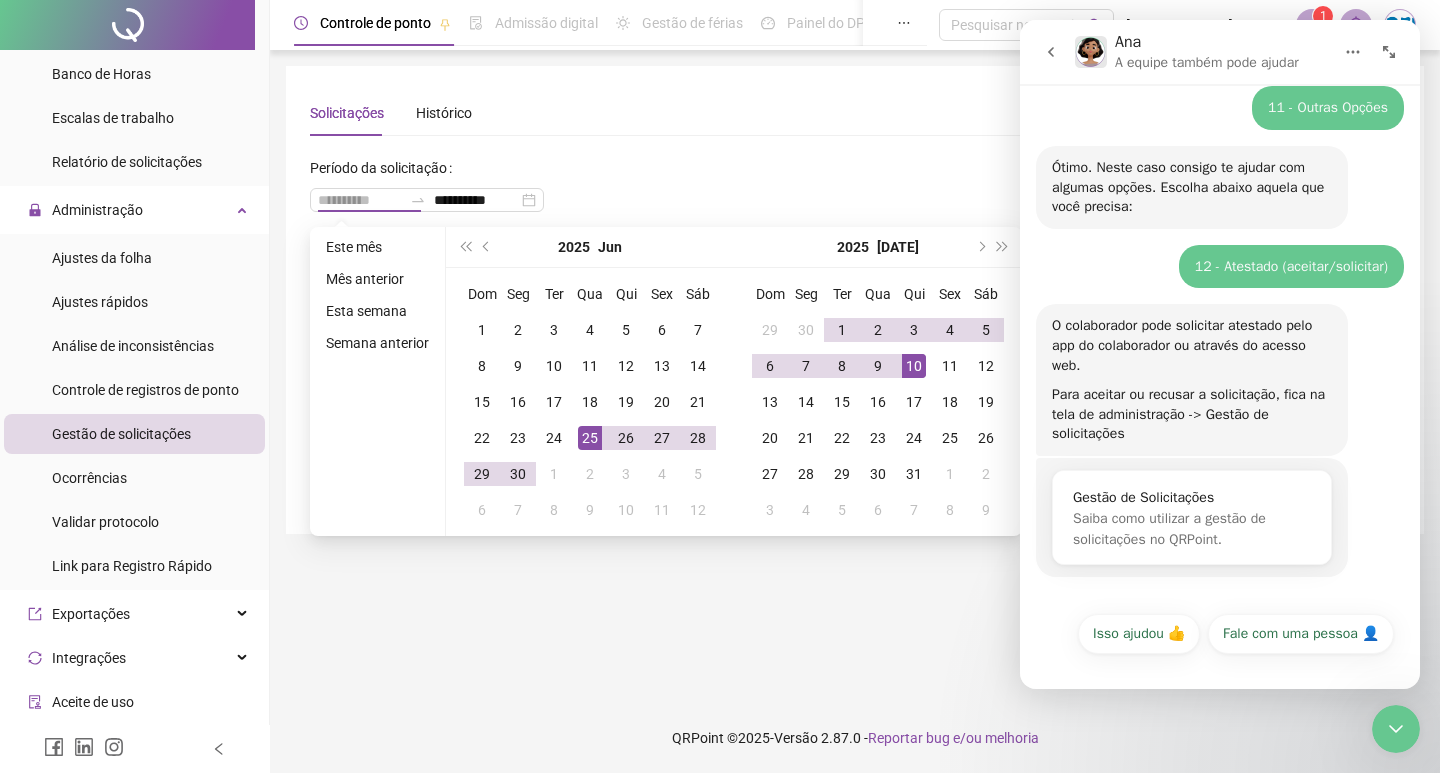 click on "25" at bounding box center (590, 438) 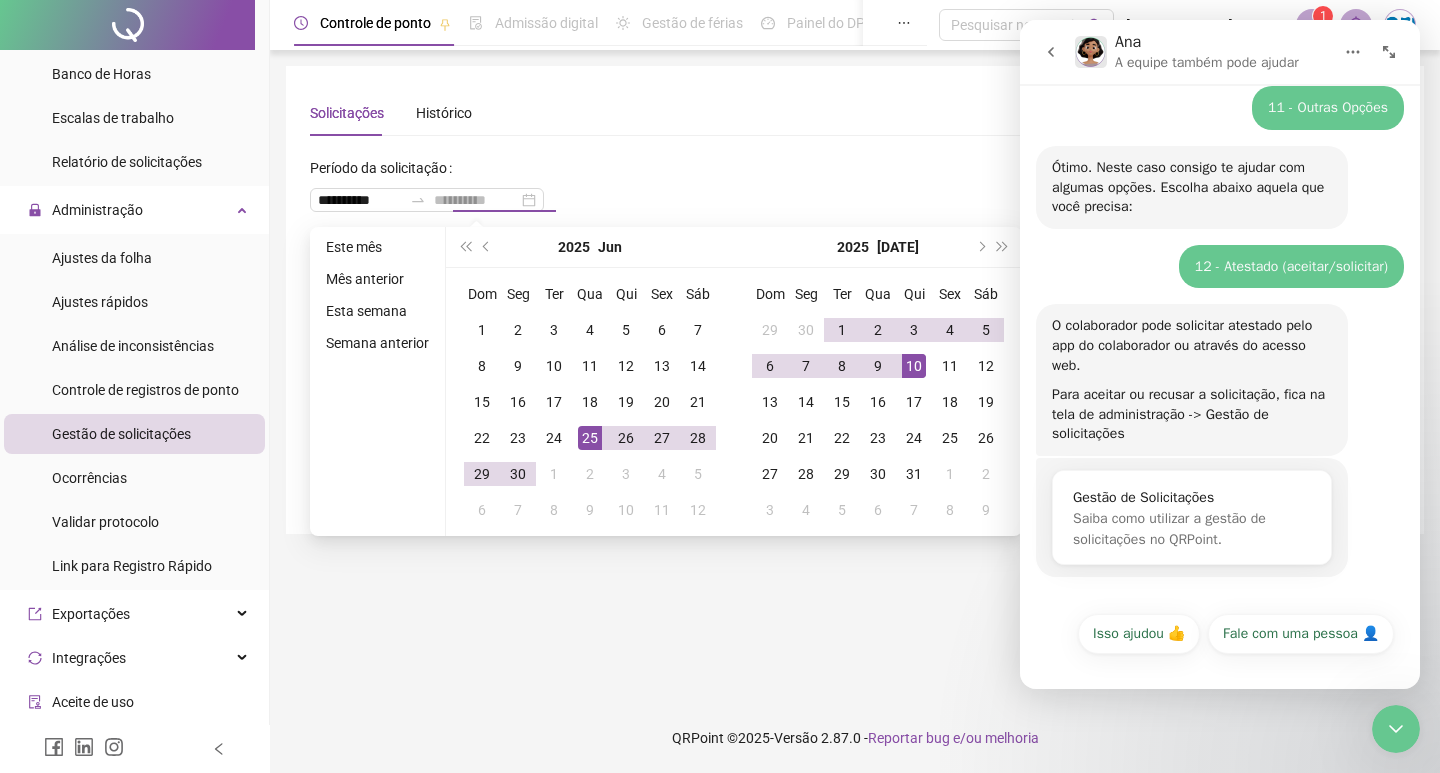 click on "25" at bounding box center [590, 438] 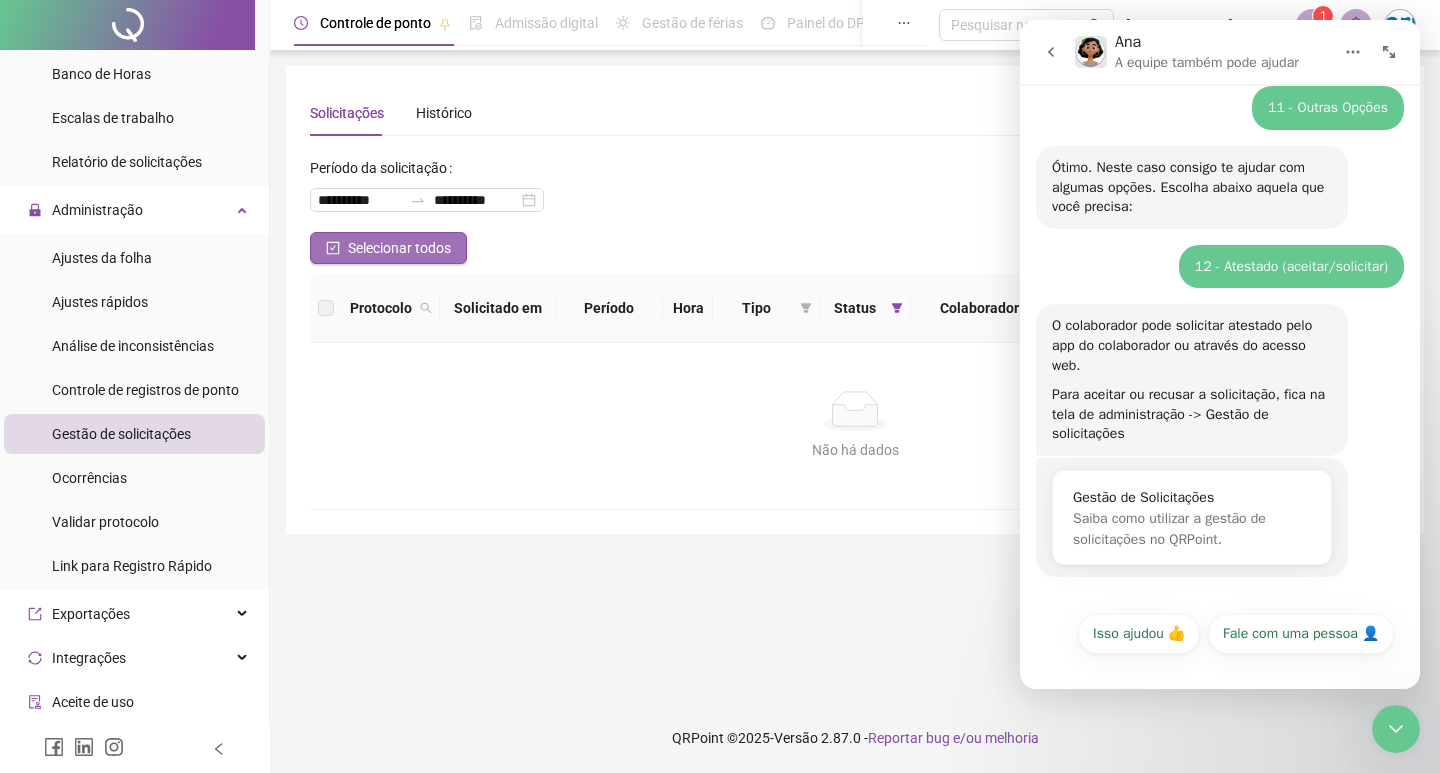 click on "Selecionar todos" at bounding box center [399, 248] 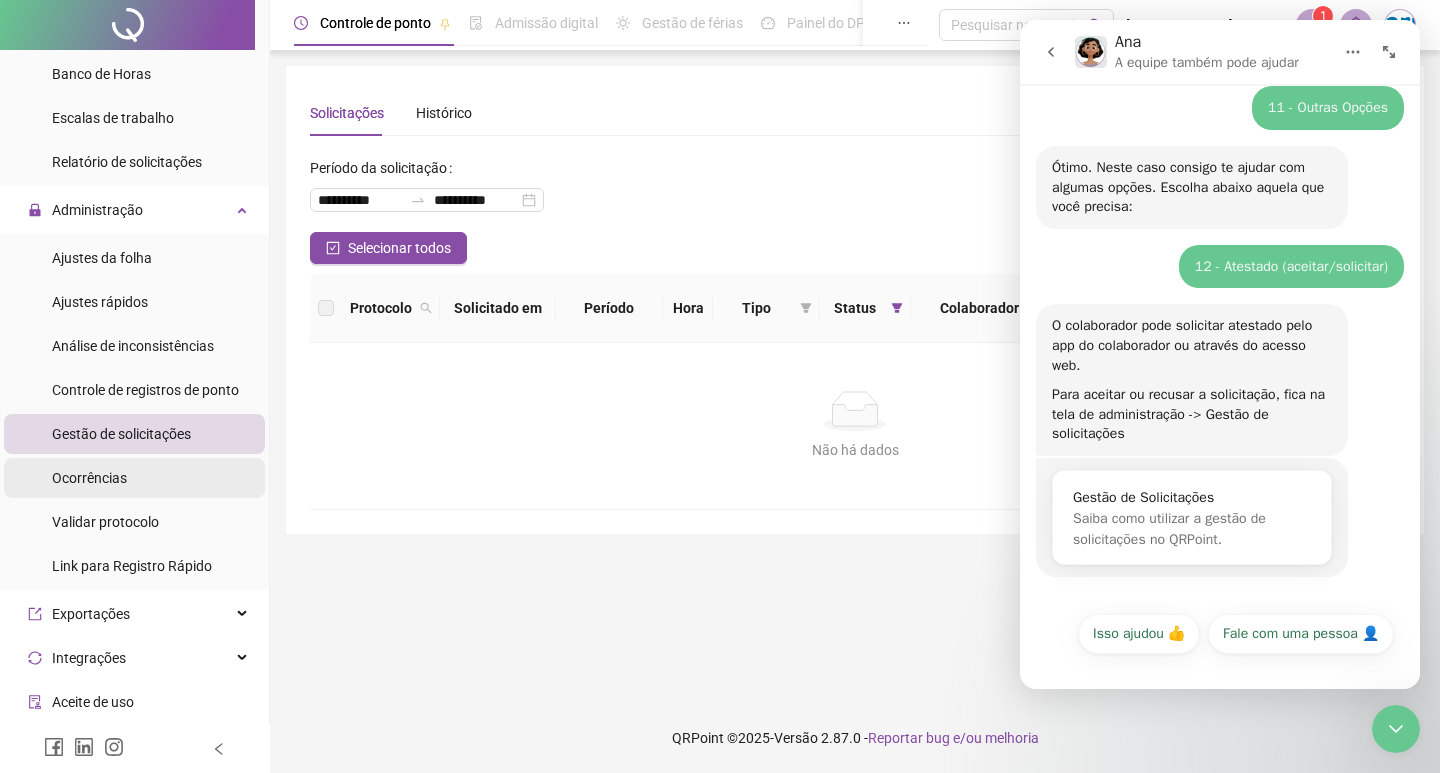 click on "Ocorrências" at bounding box center [89, 478] 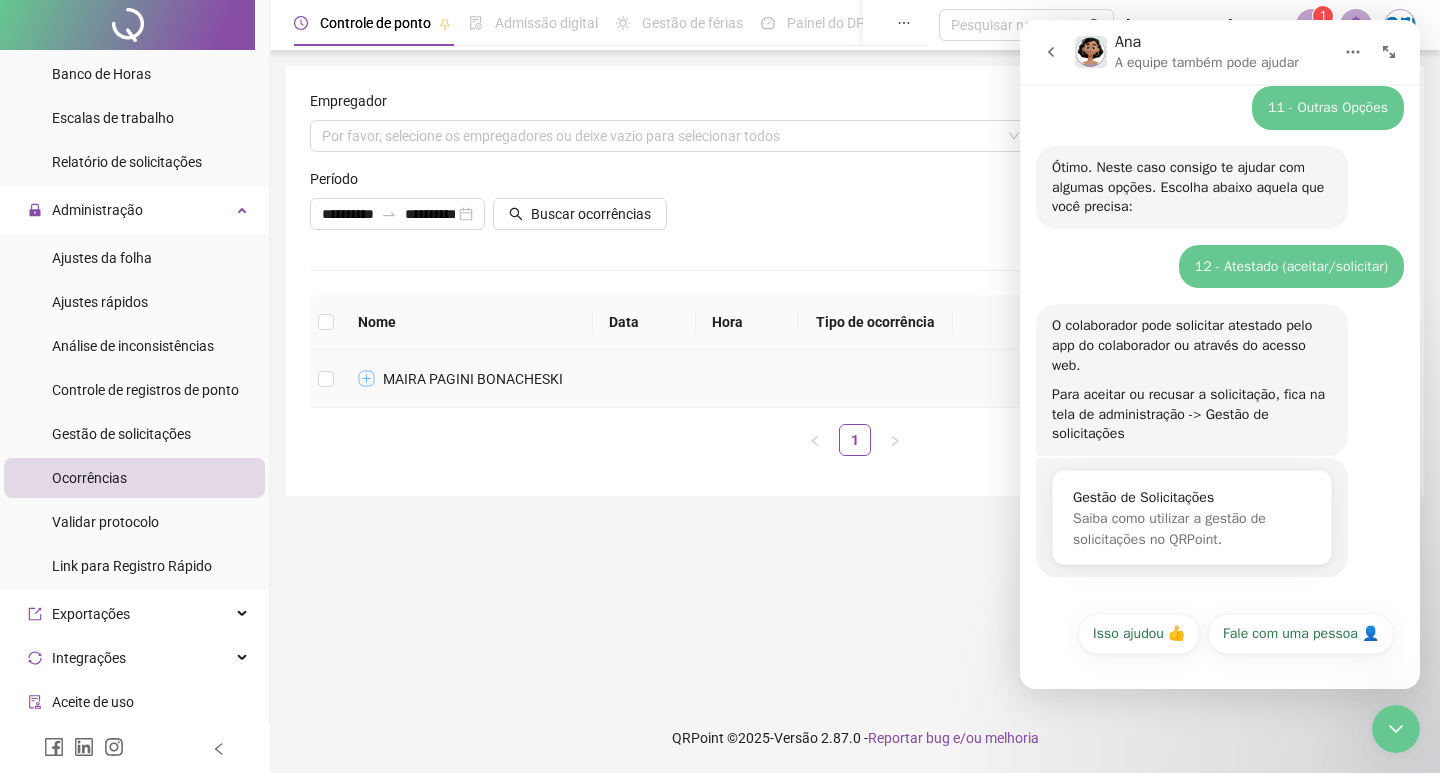 click at bounding box center [367, 379] 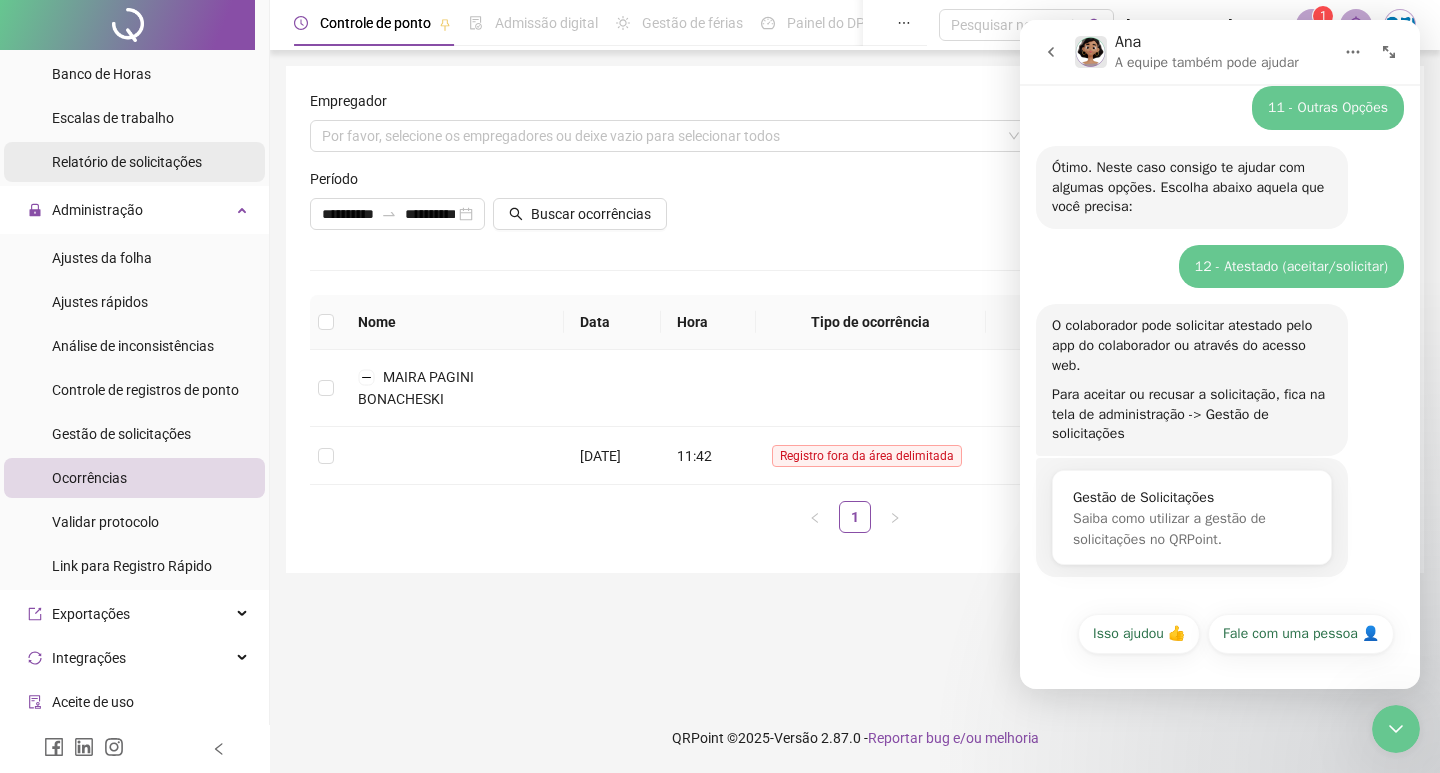 click on "Relatório de solicitações" at bounding box center [127, 162] 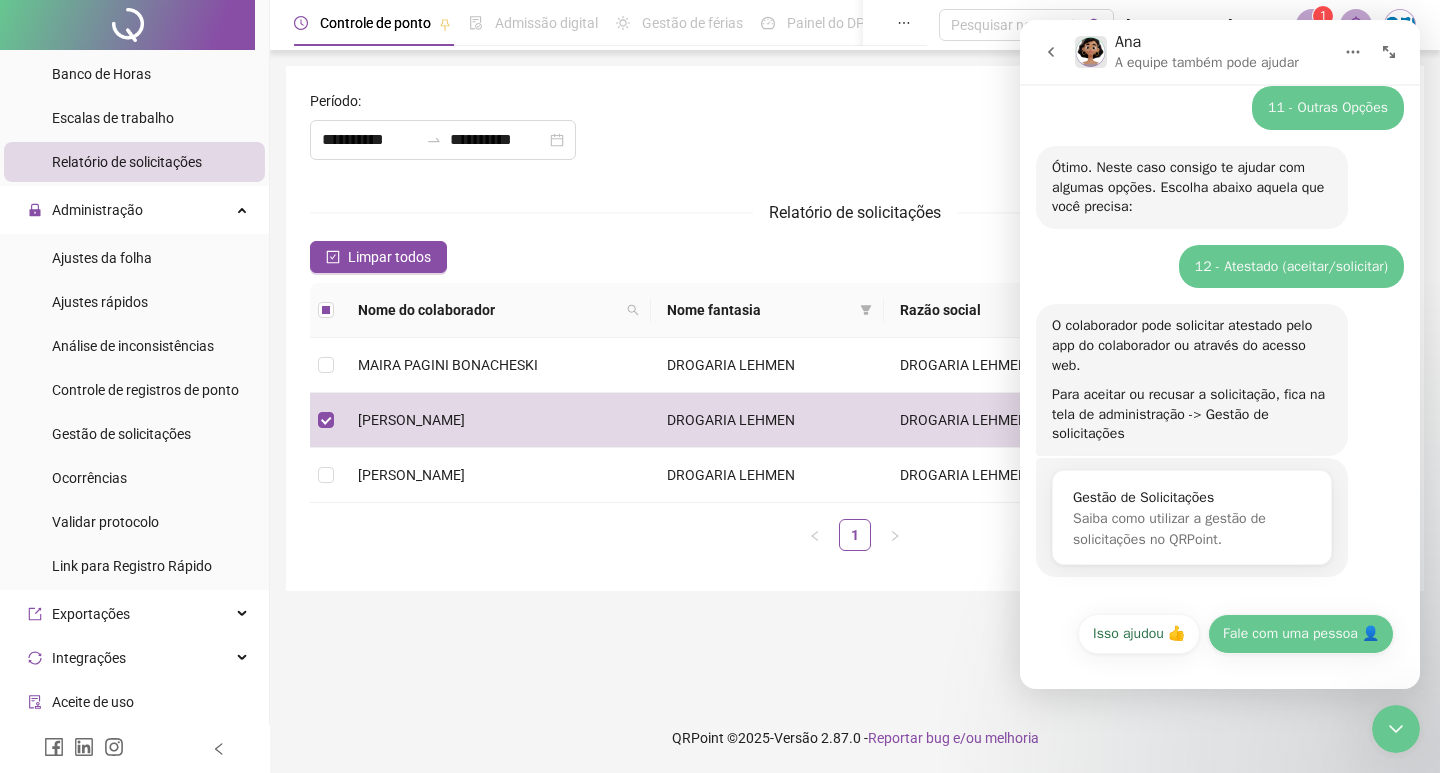 click on "Fale com uma pessoa 👤" at bounding box center (1301, 634) 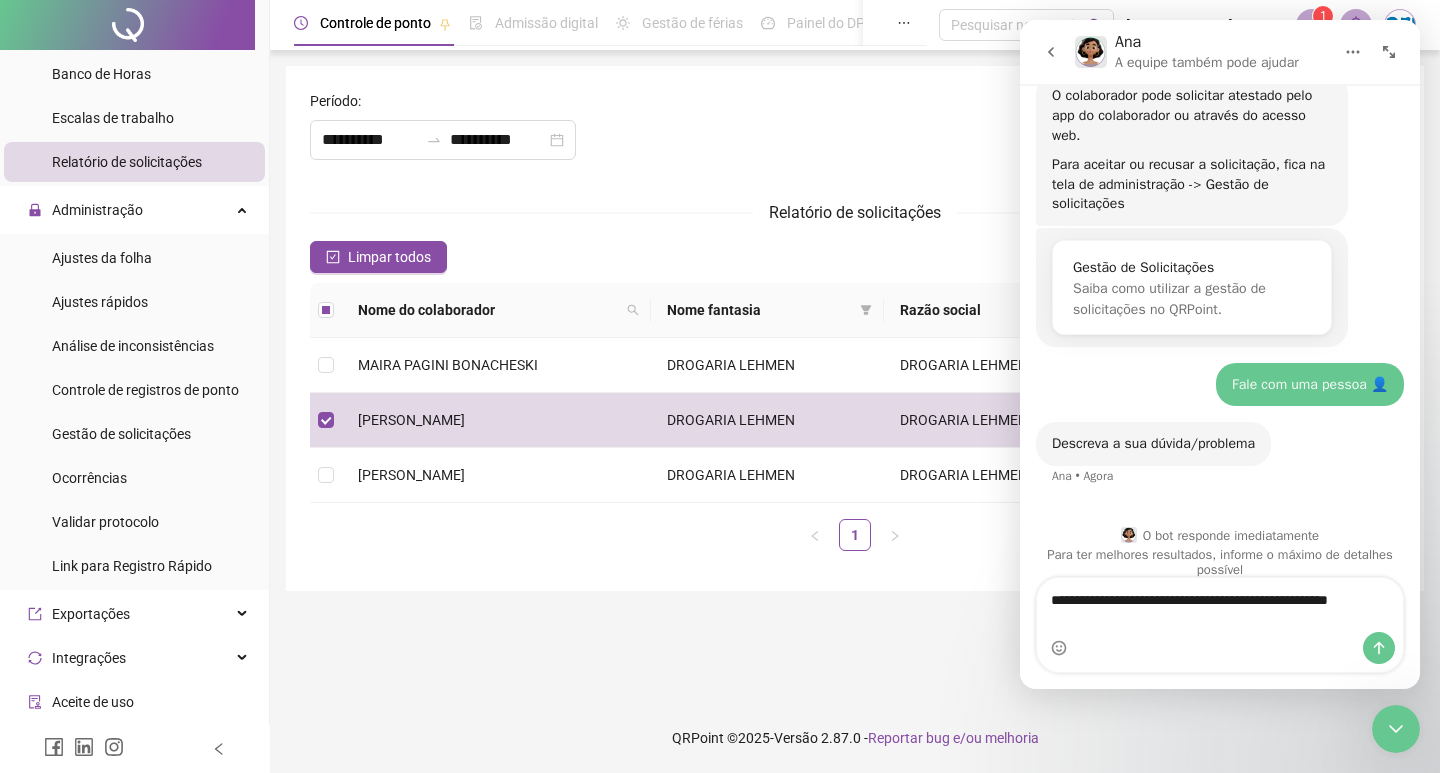 scroll, scrollTop: 686, scrollLeft: 0, axis: vertical 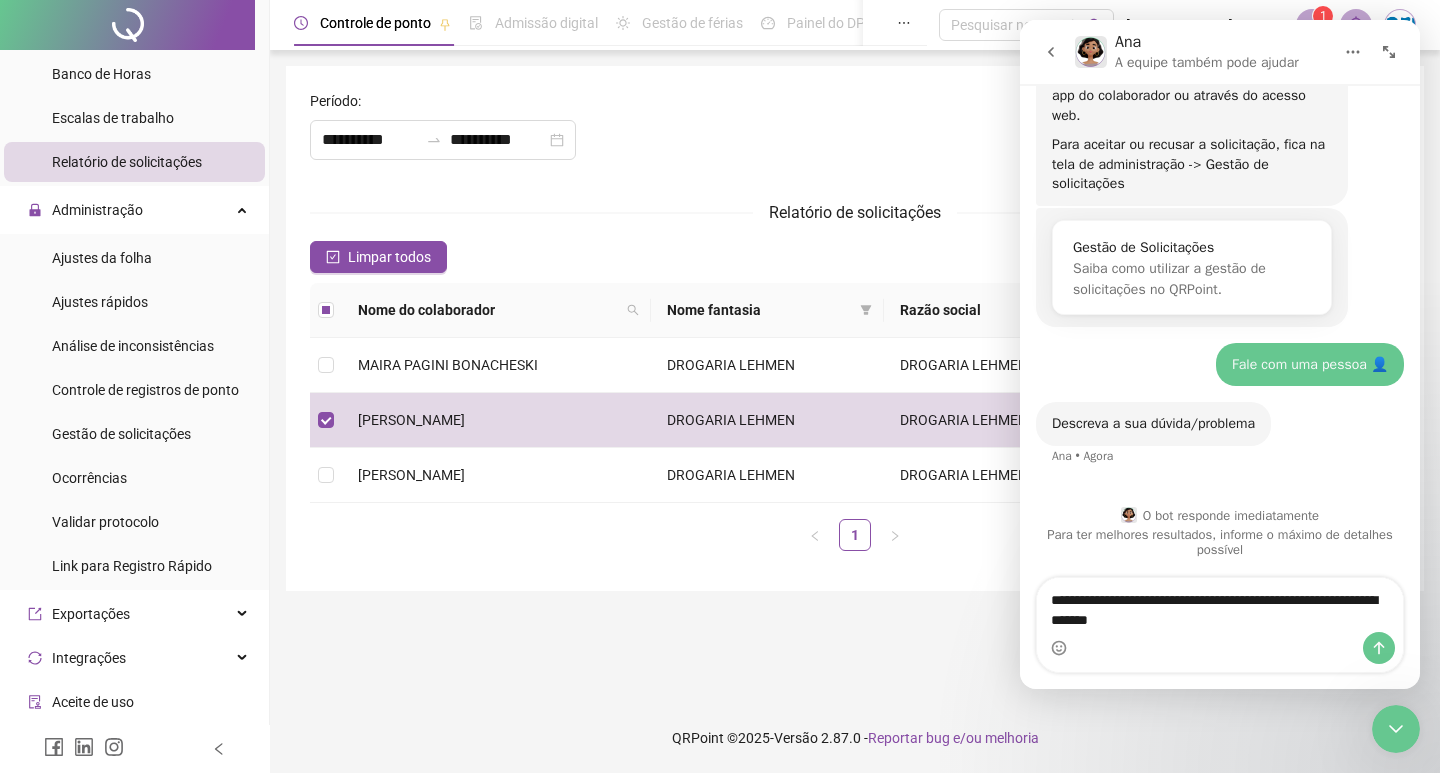 type on "**********" 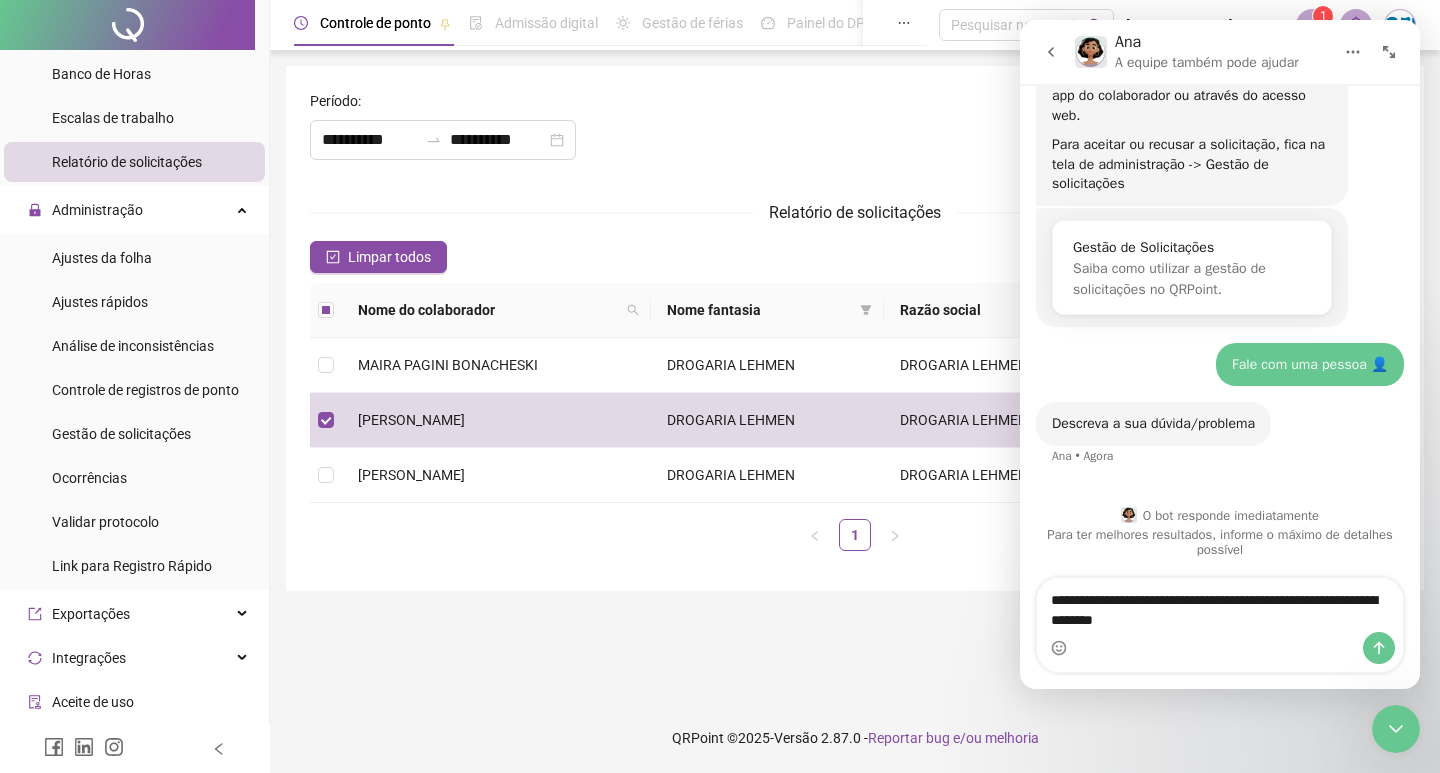 type 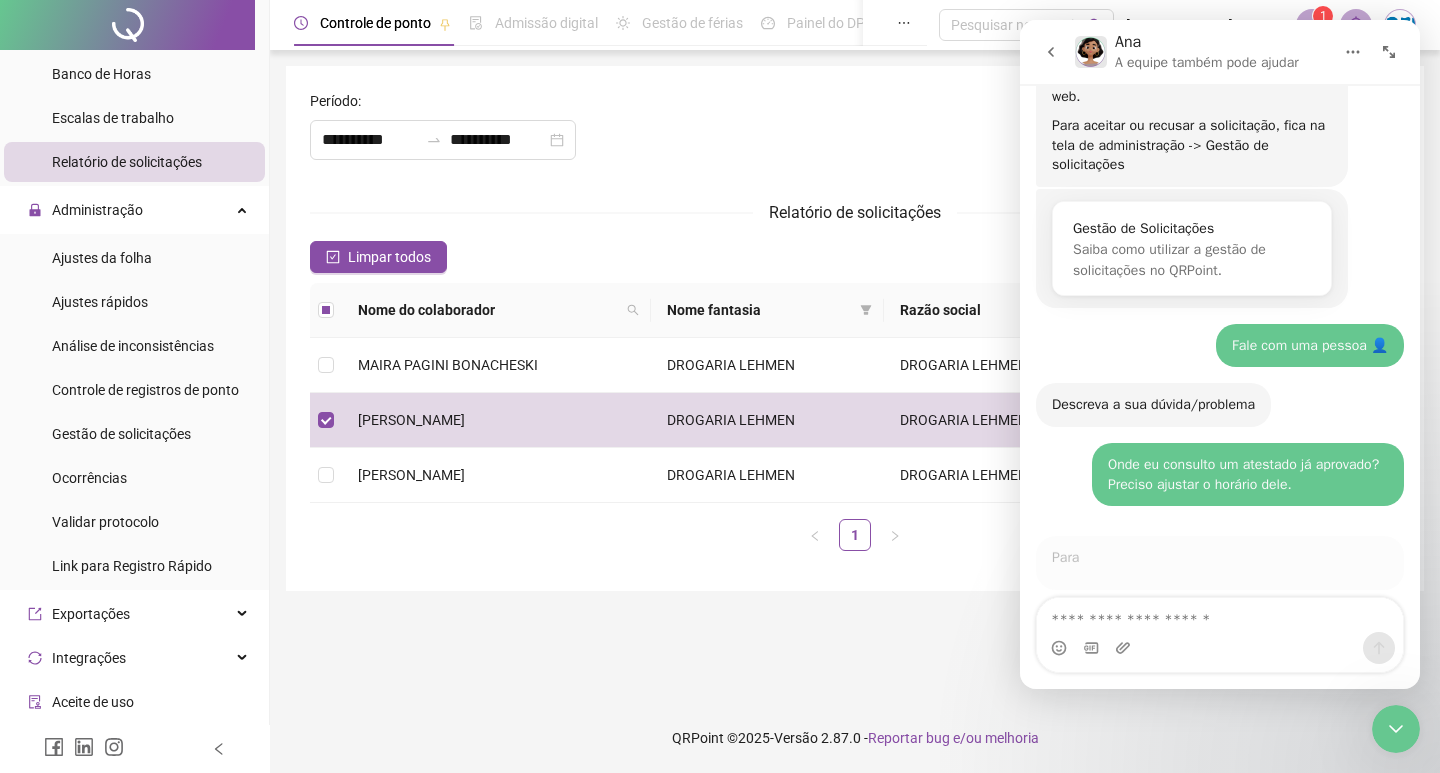 scroll, scrollTop: 745, scrollLeft: 0, axis: vertical 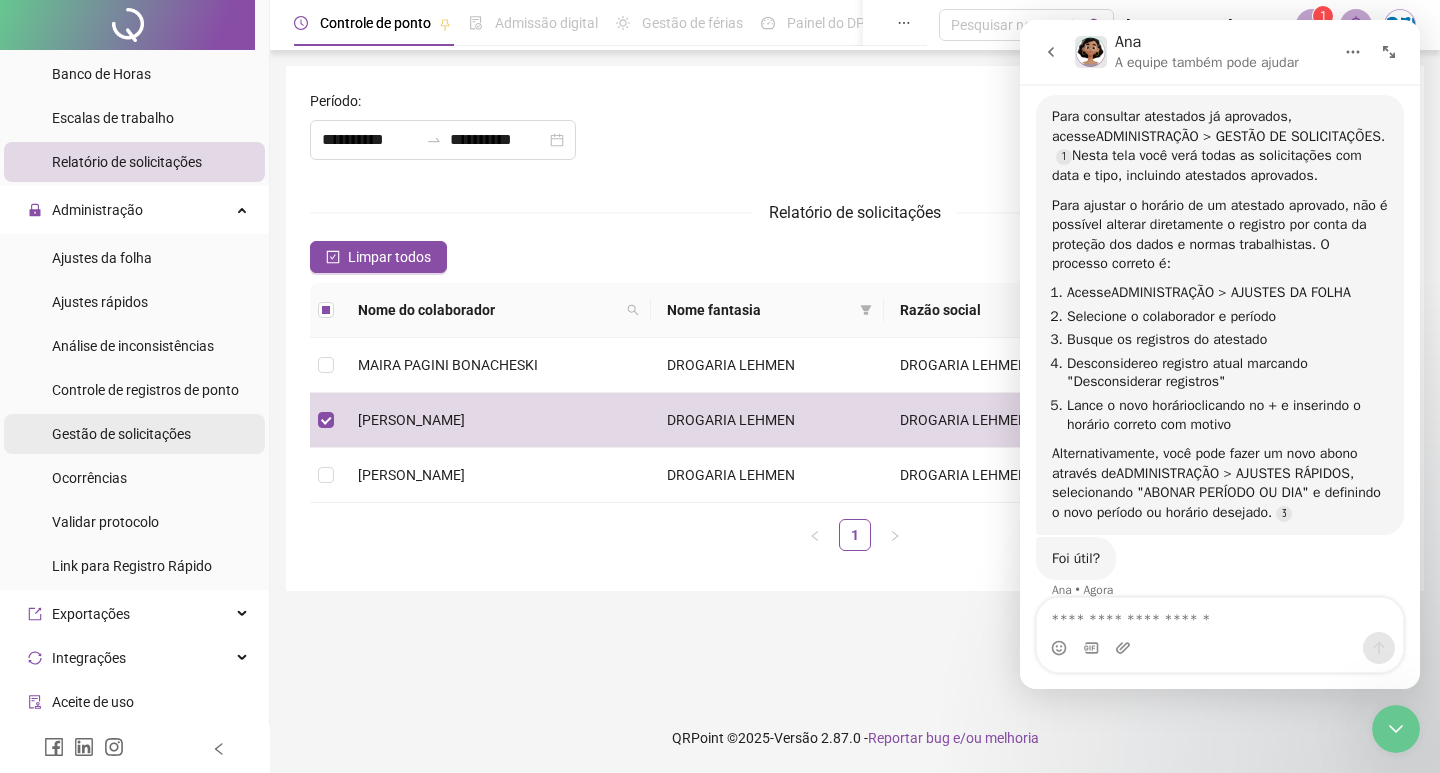 click on "Gestão de solicitações" at bounding box center (121, 434) 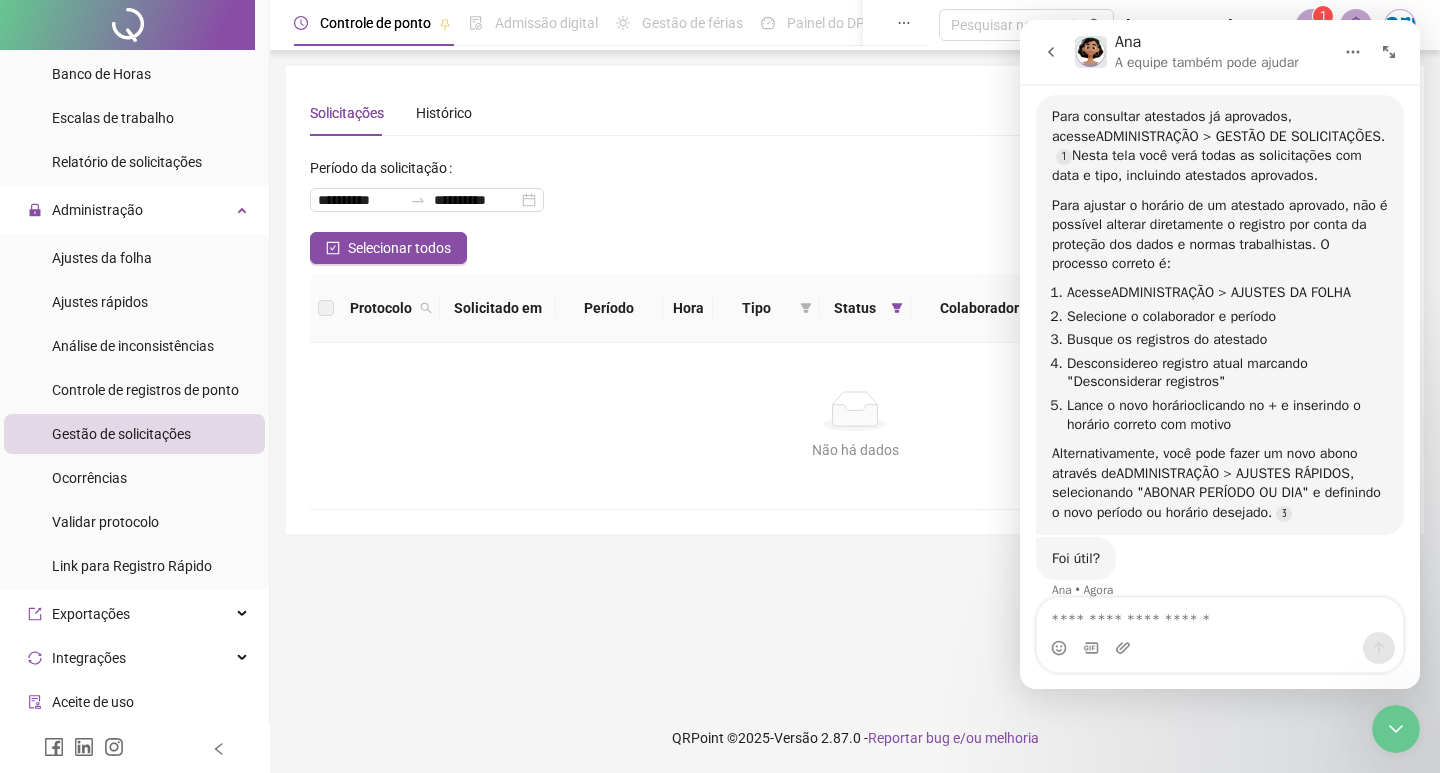 click 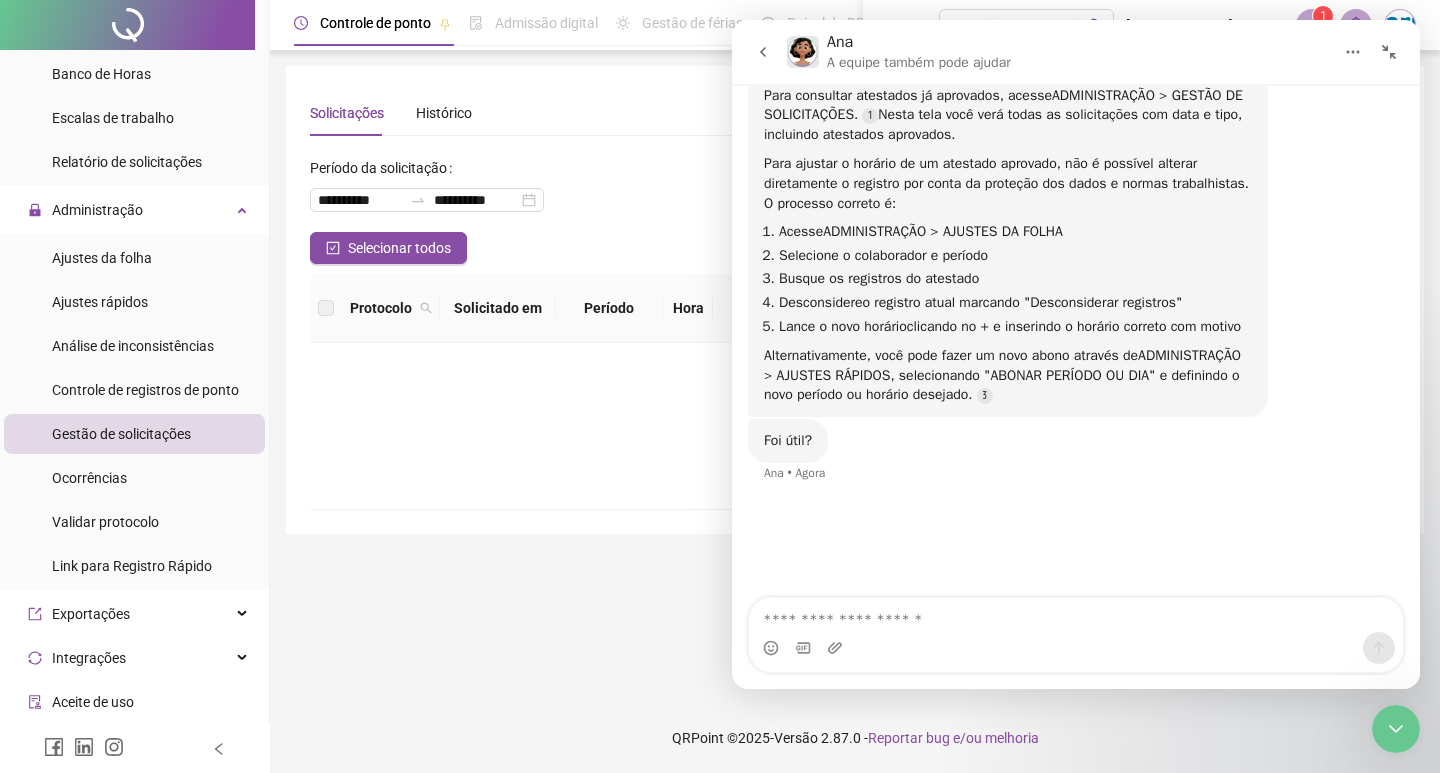 scroll, scrollTop: 1011, scrollLeft: 0, axis: vertical 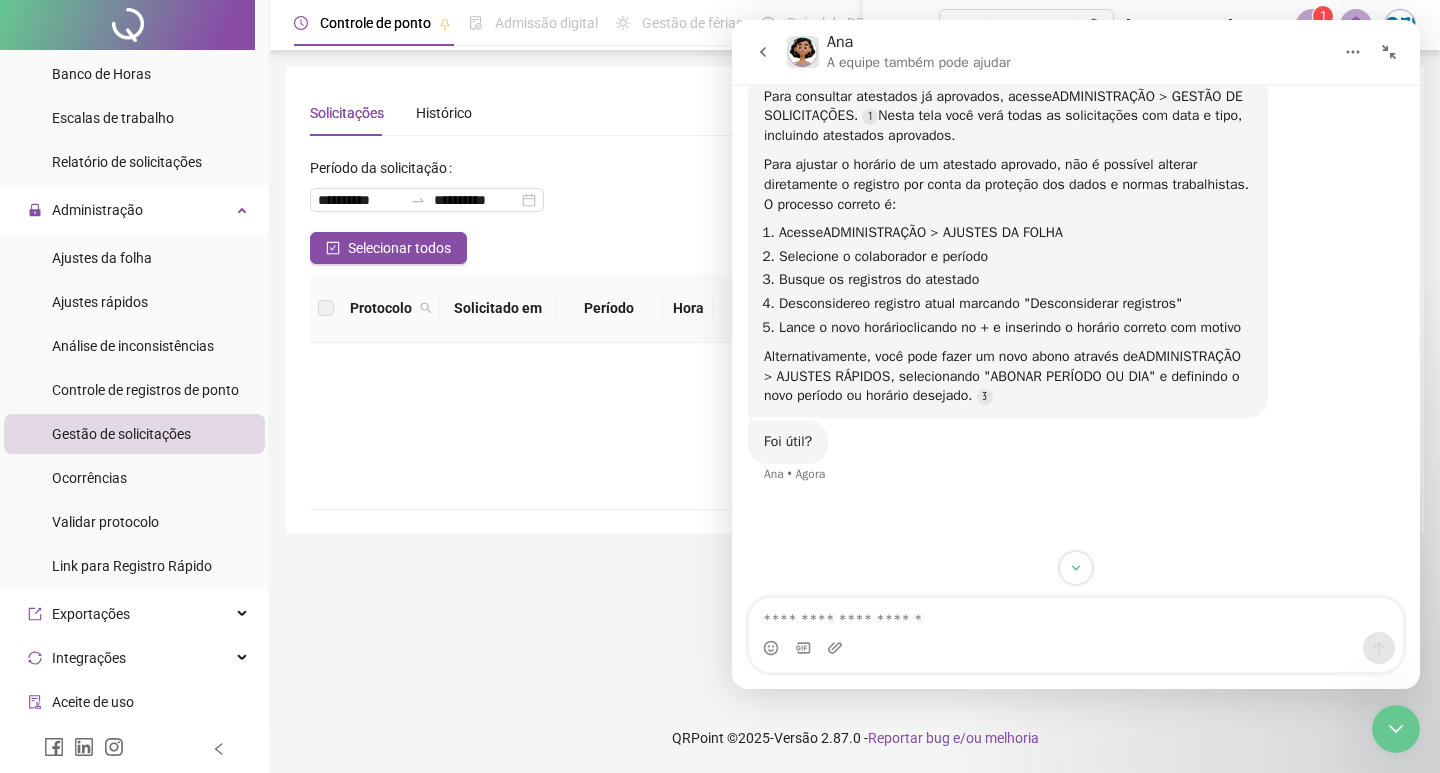 click 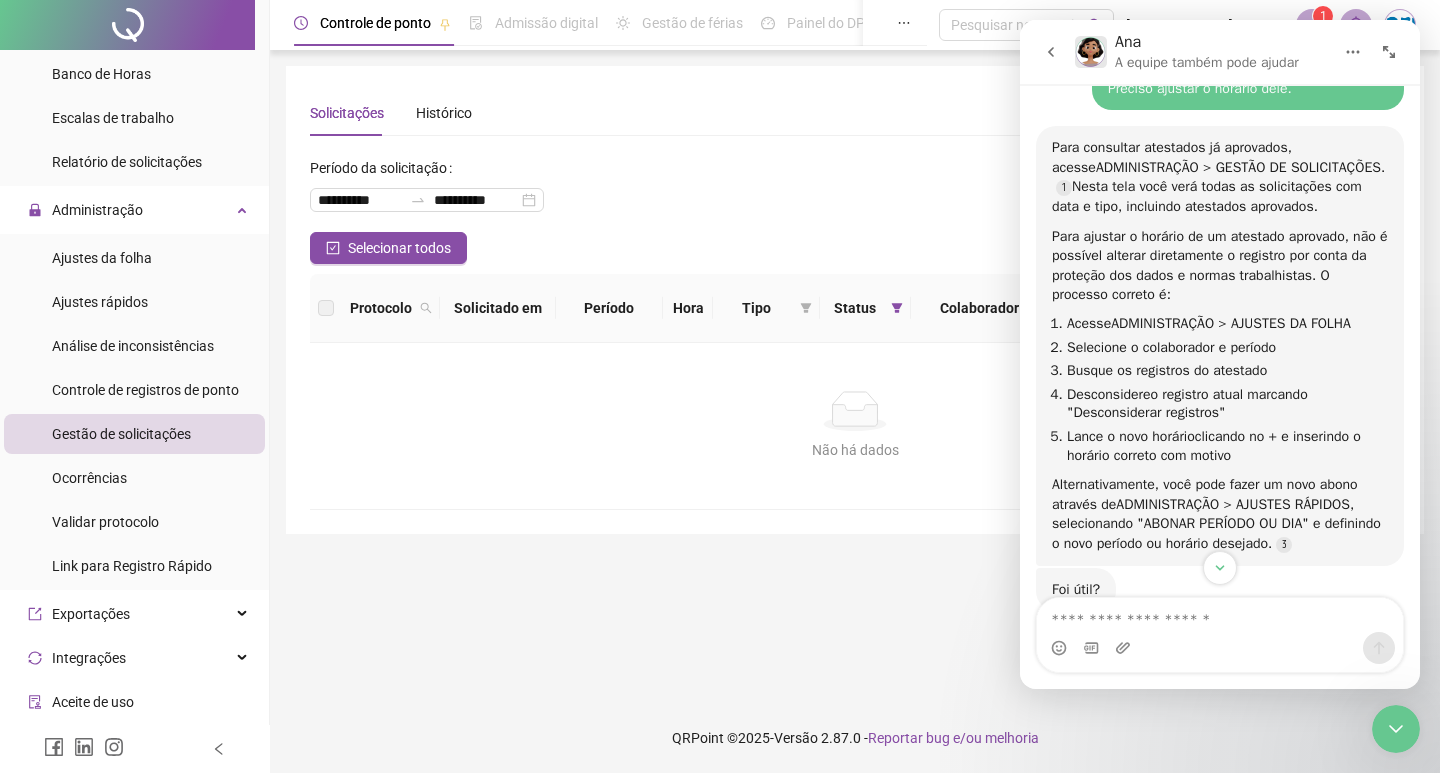 scroll, scrollTop: 1129, scrollLeft: 0, axis: vertical 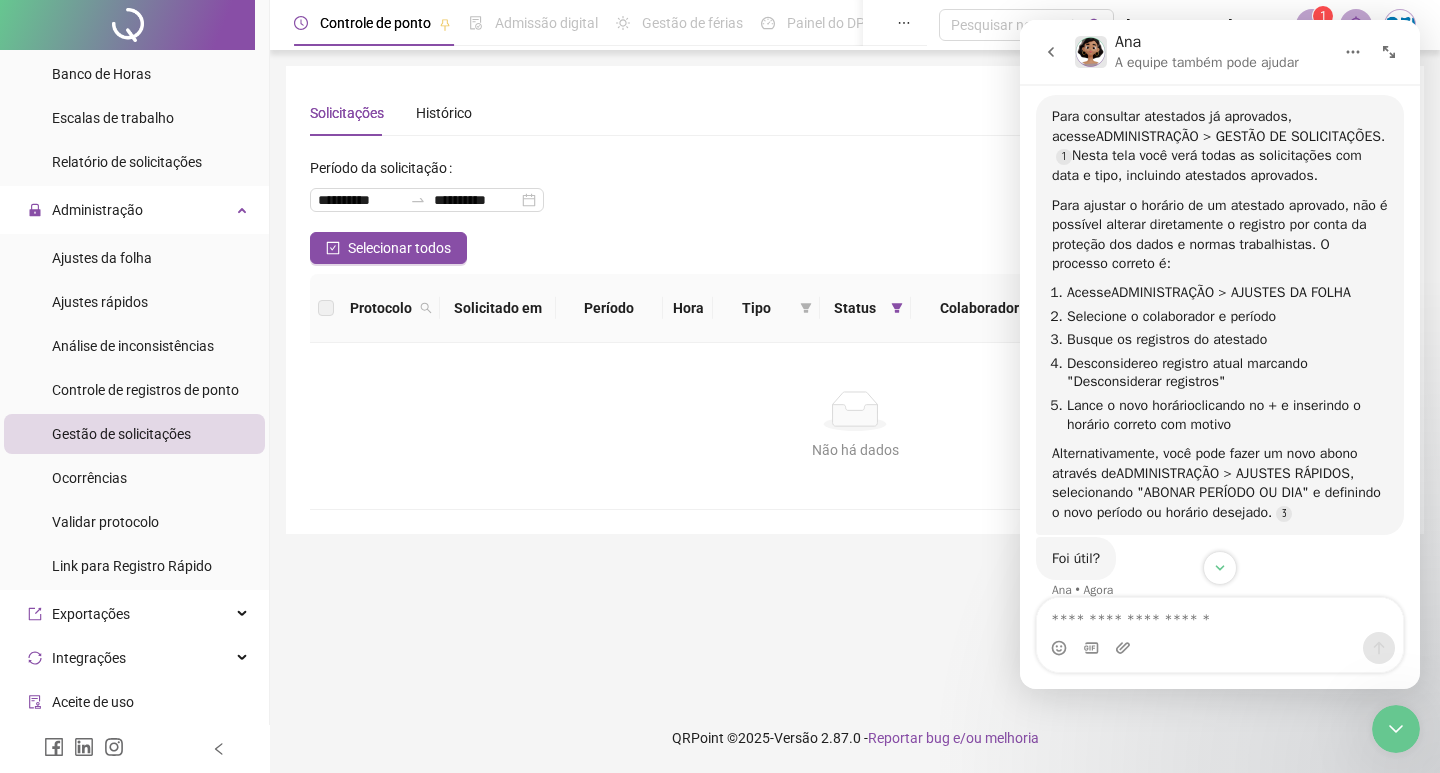 click 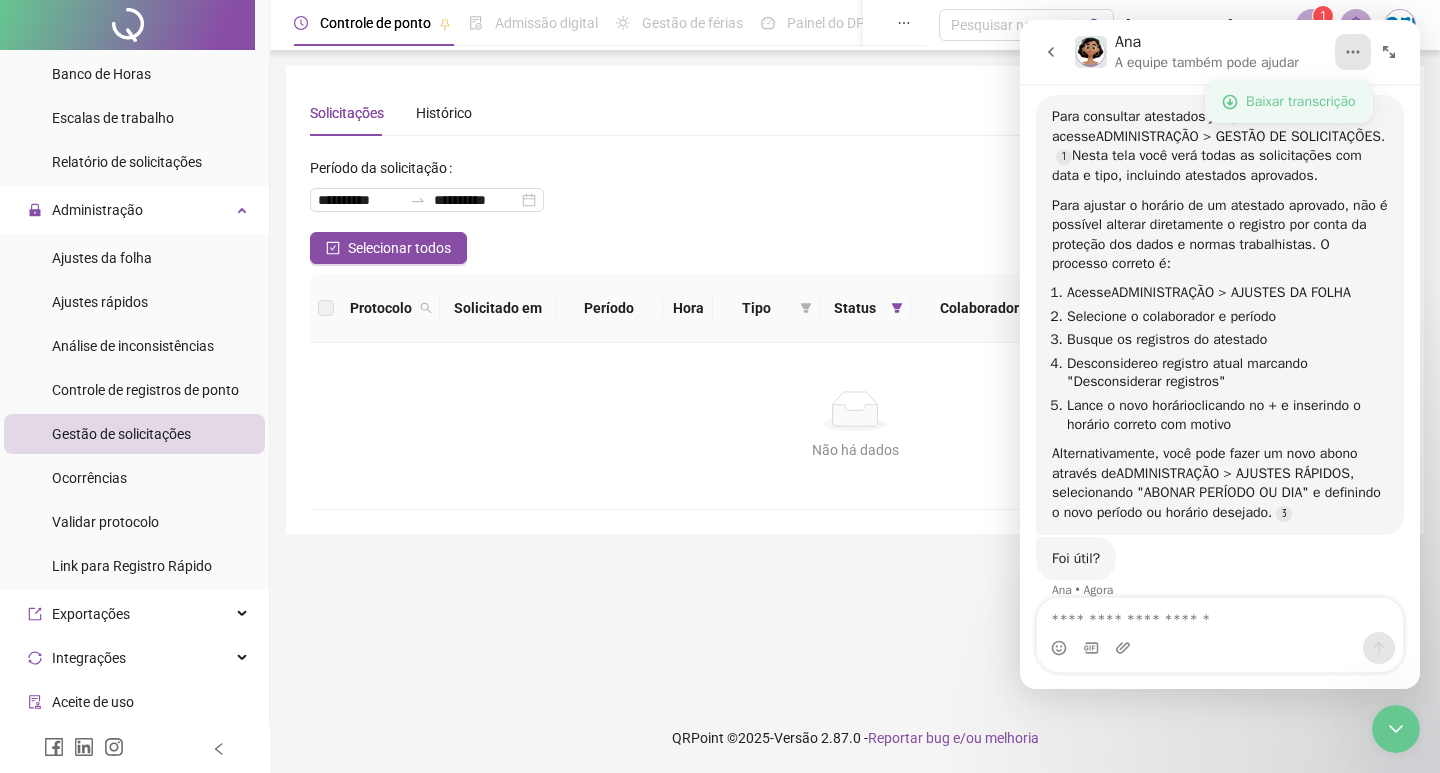 click on "Baixar transcrição" at bounding box center (1301, 101) 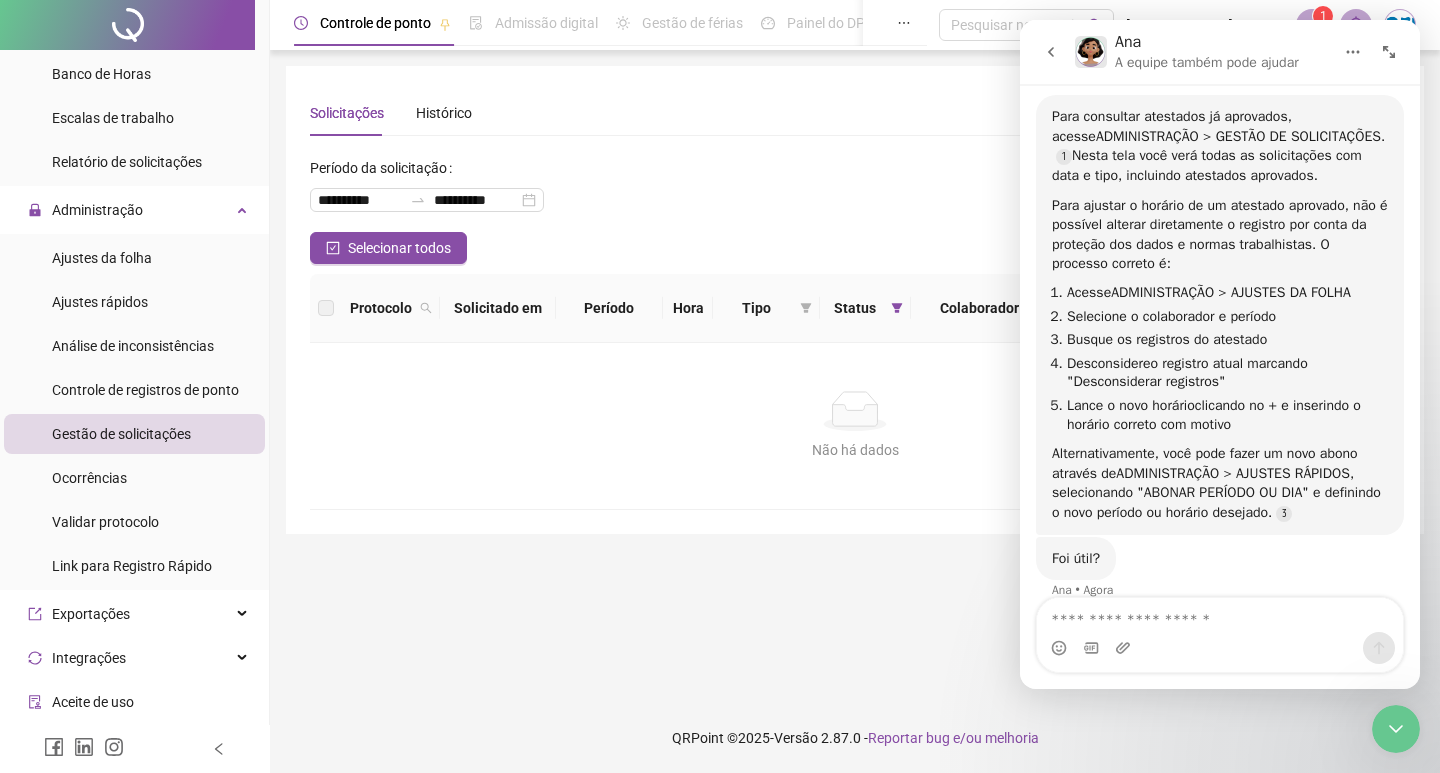 click on "**********" at bounding box center (855, 300) 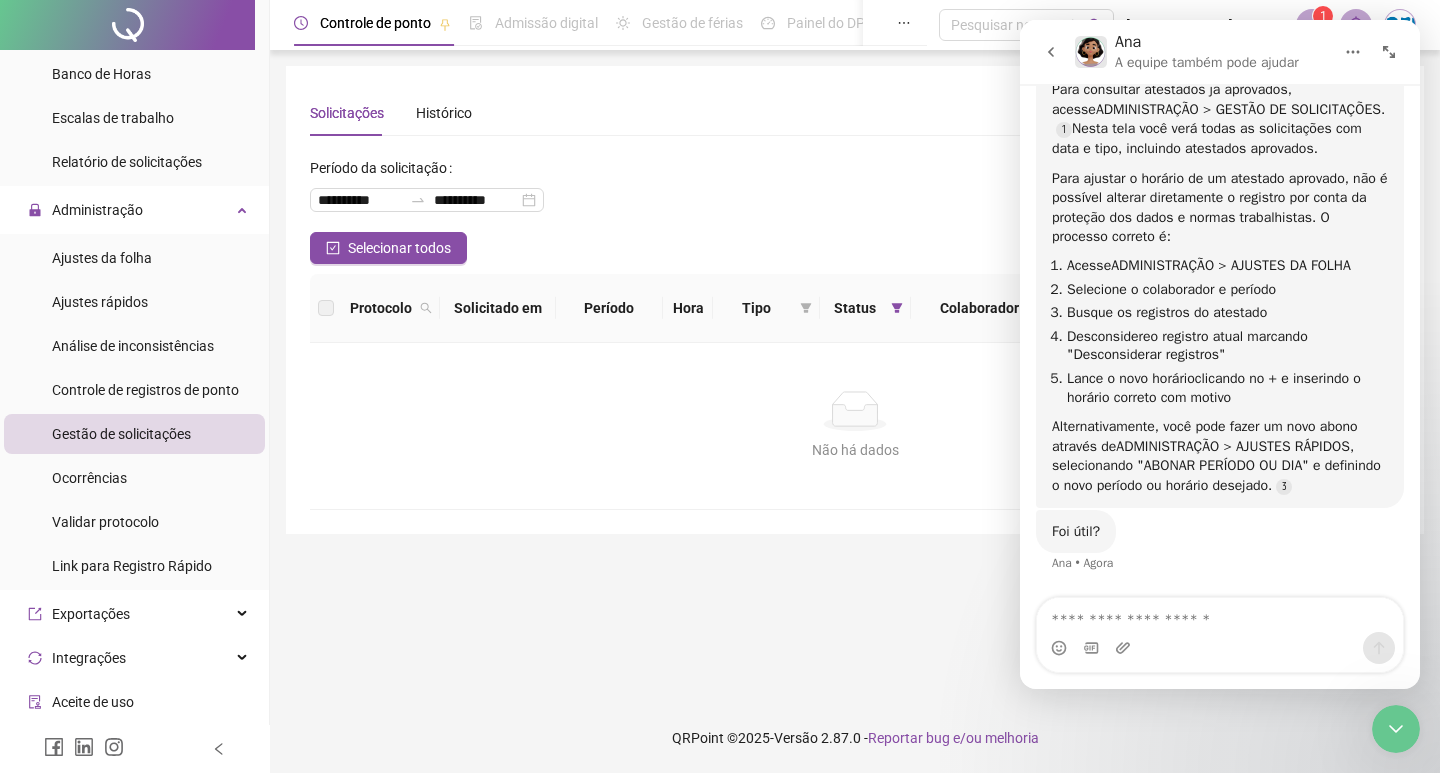 click at bounding box center (1396, 729) 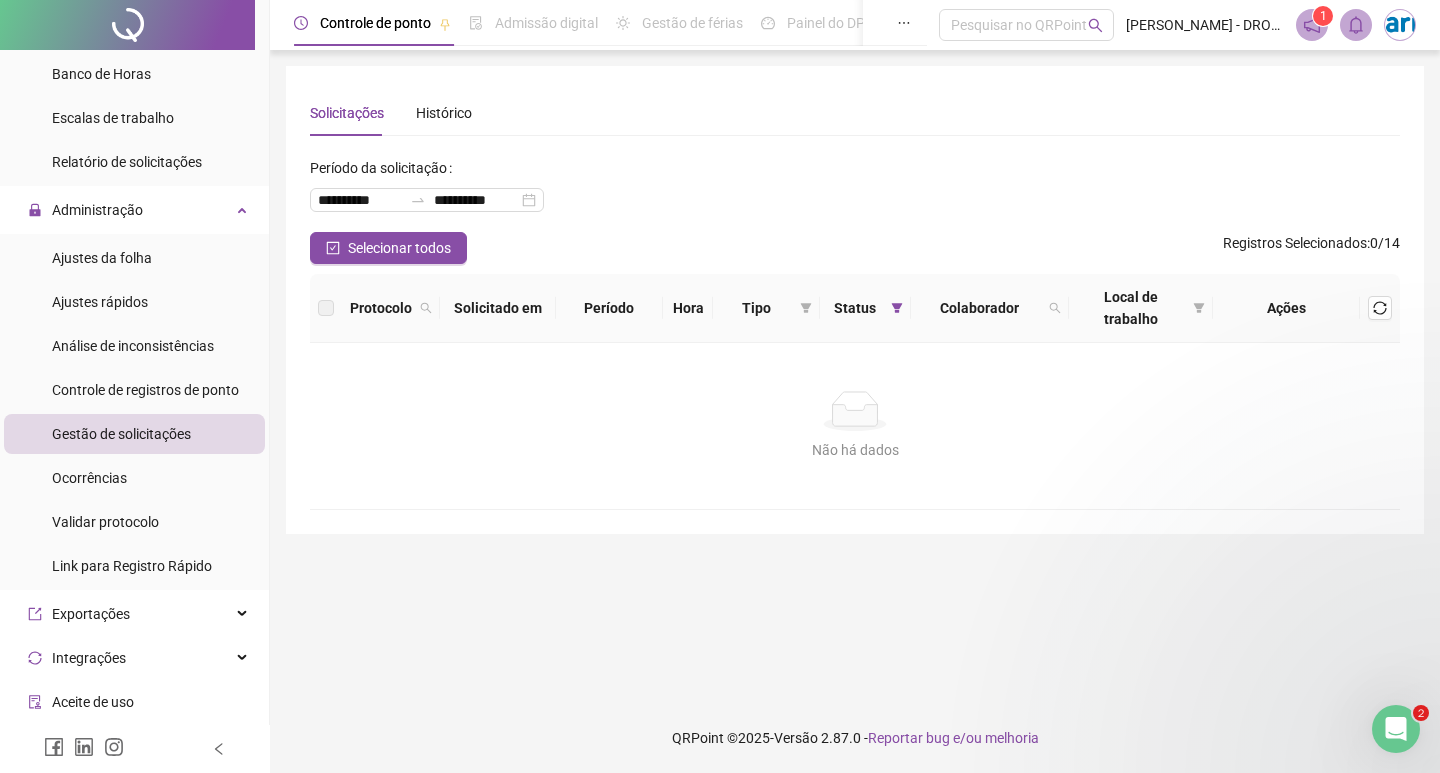 scroll, scrollTop: 0, scrollLeft: 0, axis: both 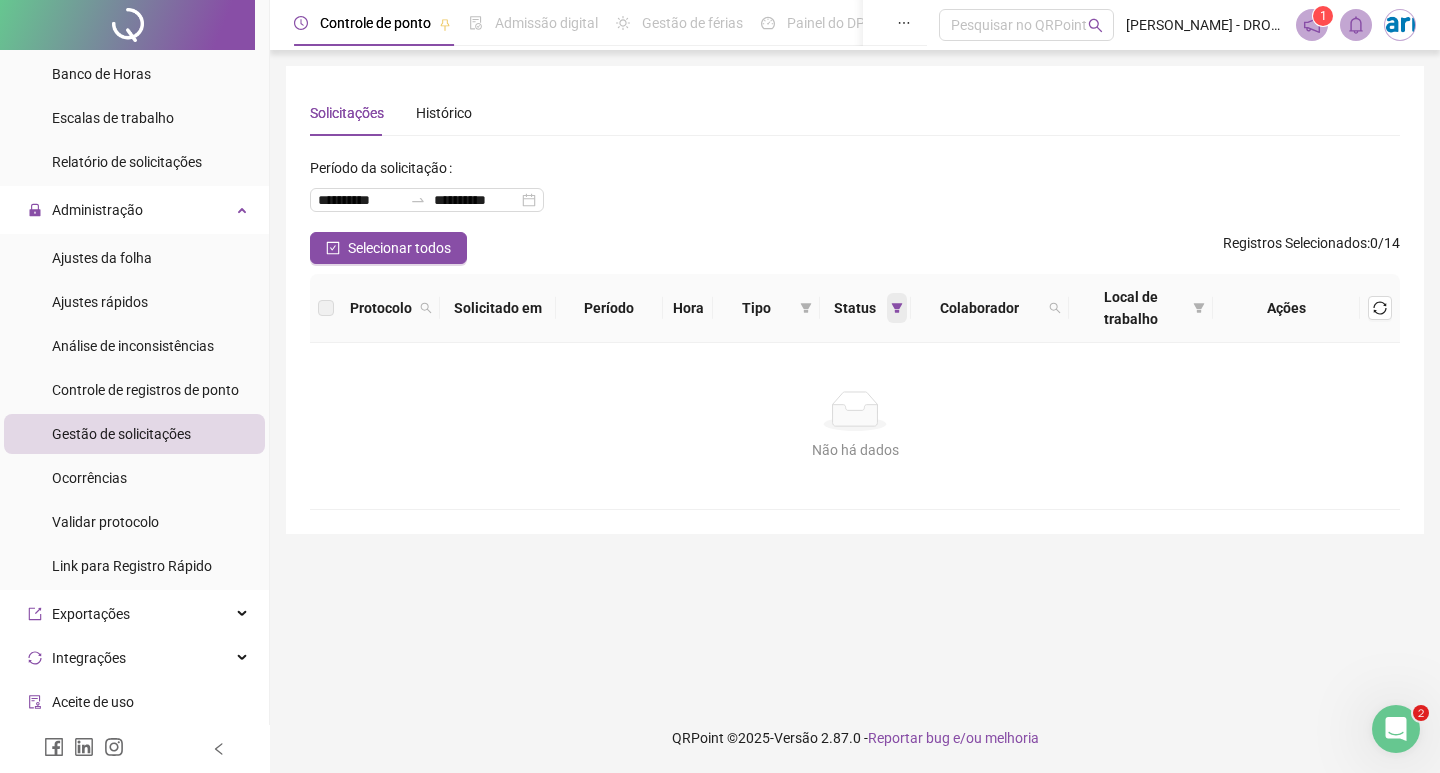 click 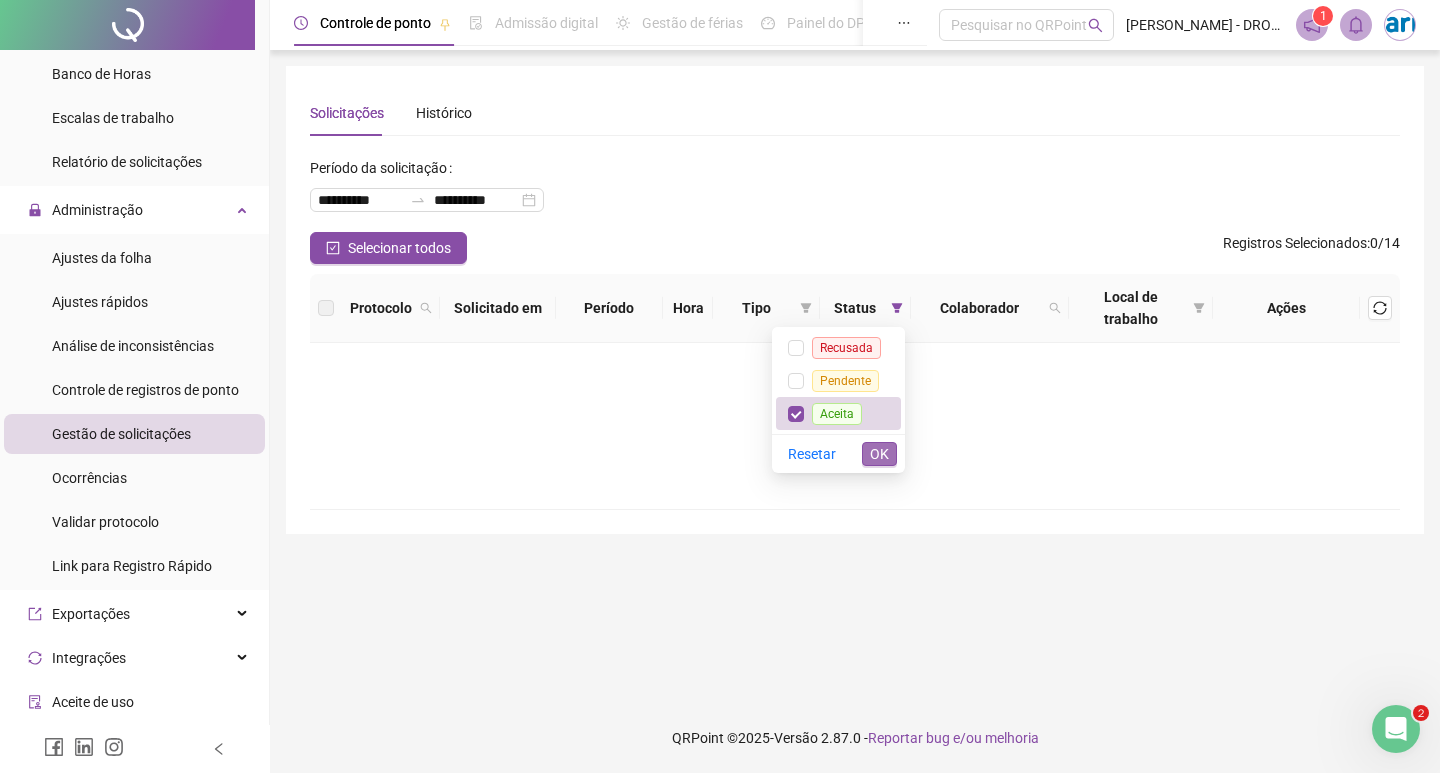 click on "OK" at bounding box center [879, 454] 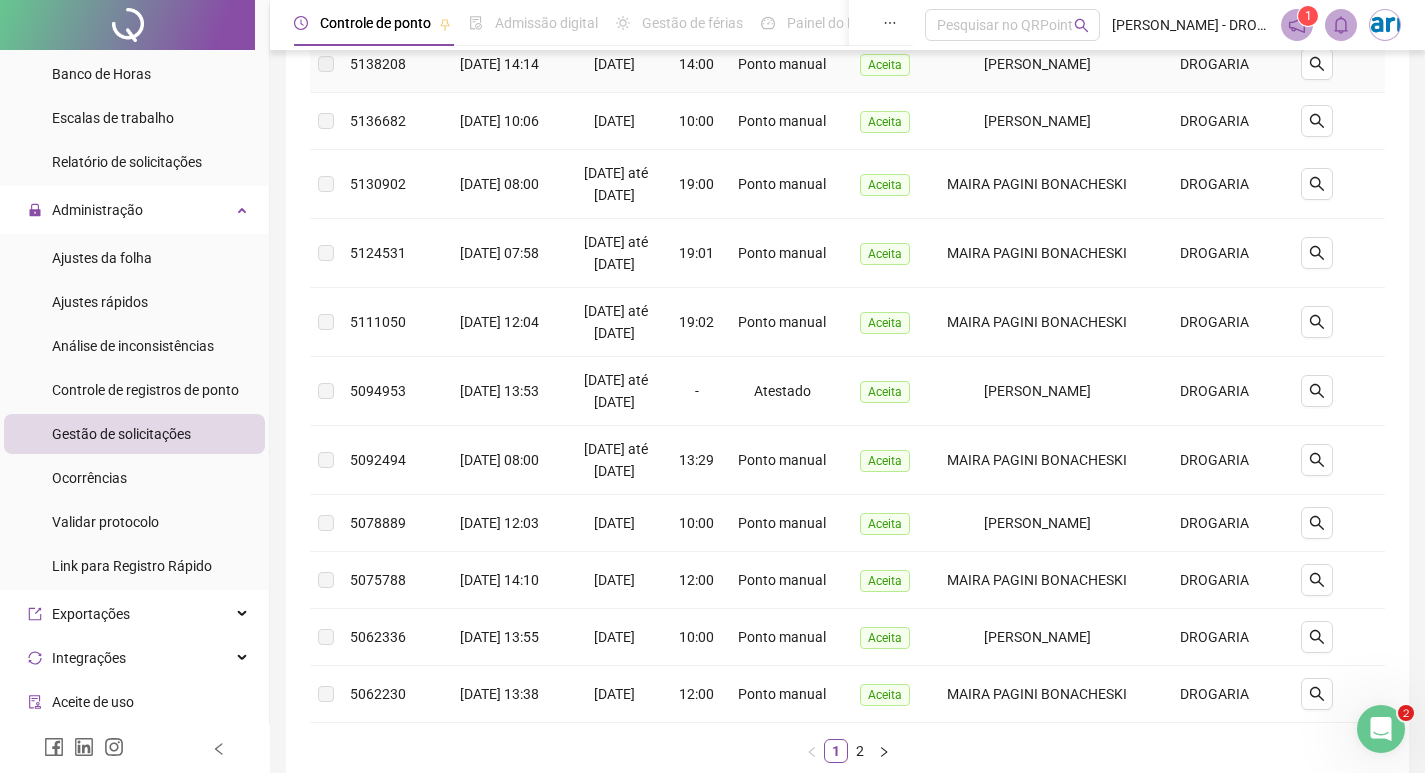 scroll, scrollTop: 400, scrollLeft: 0, axis: vertical 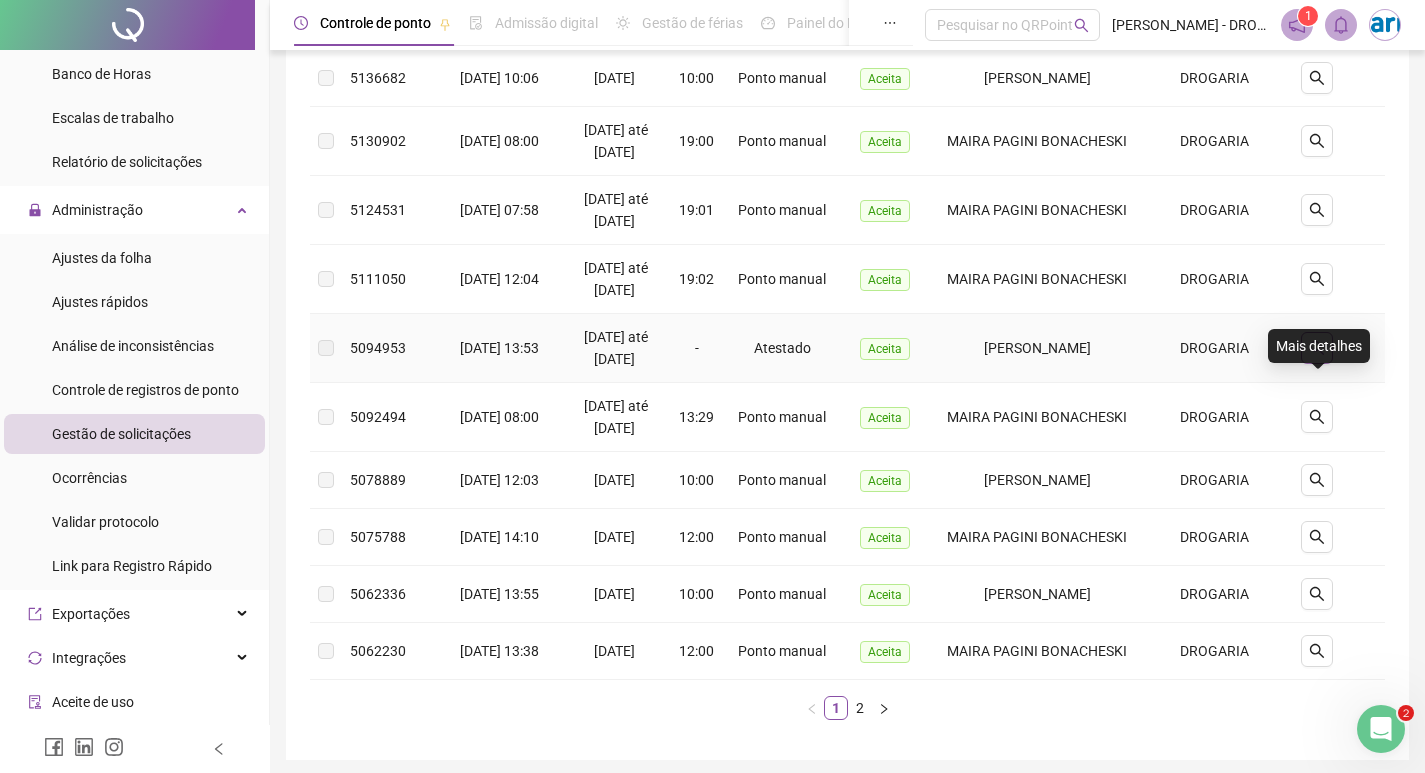 click at bounding box center [1317, 348] 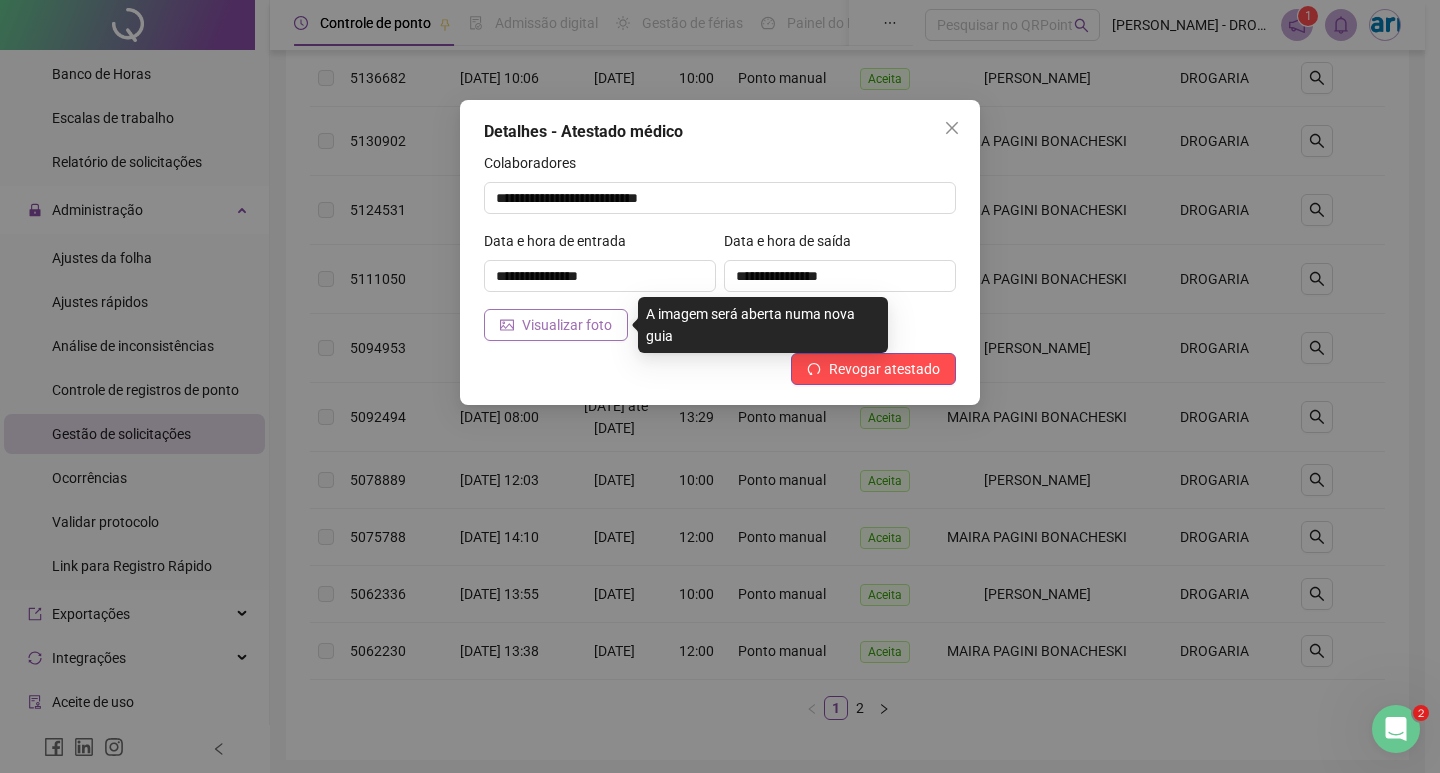 click on "Visualizar foto" at bounding box center [567, 325] 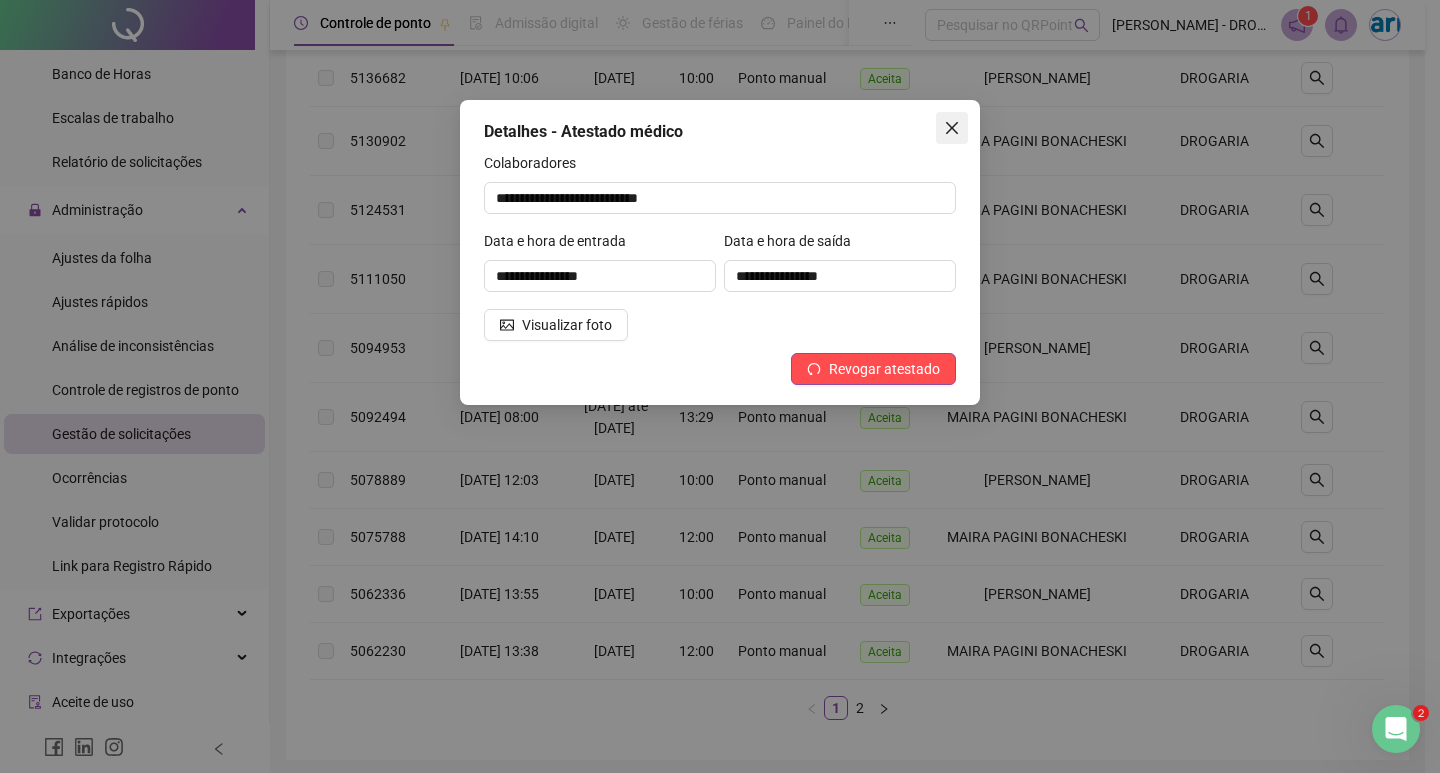 click 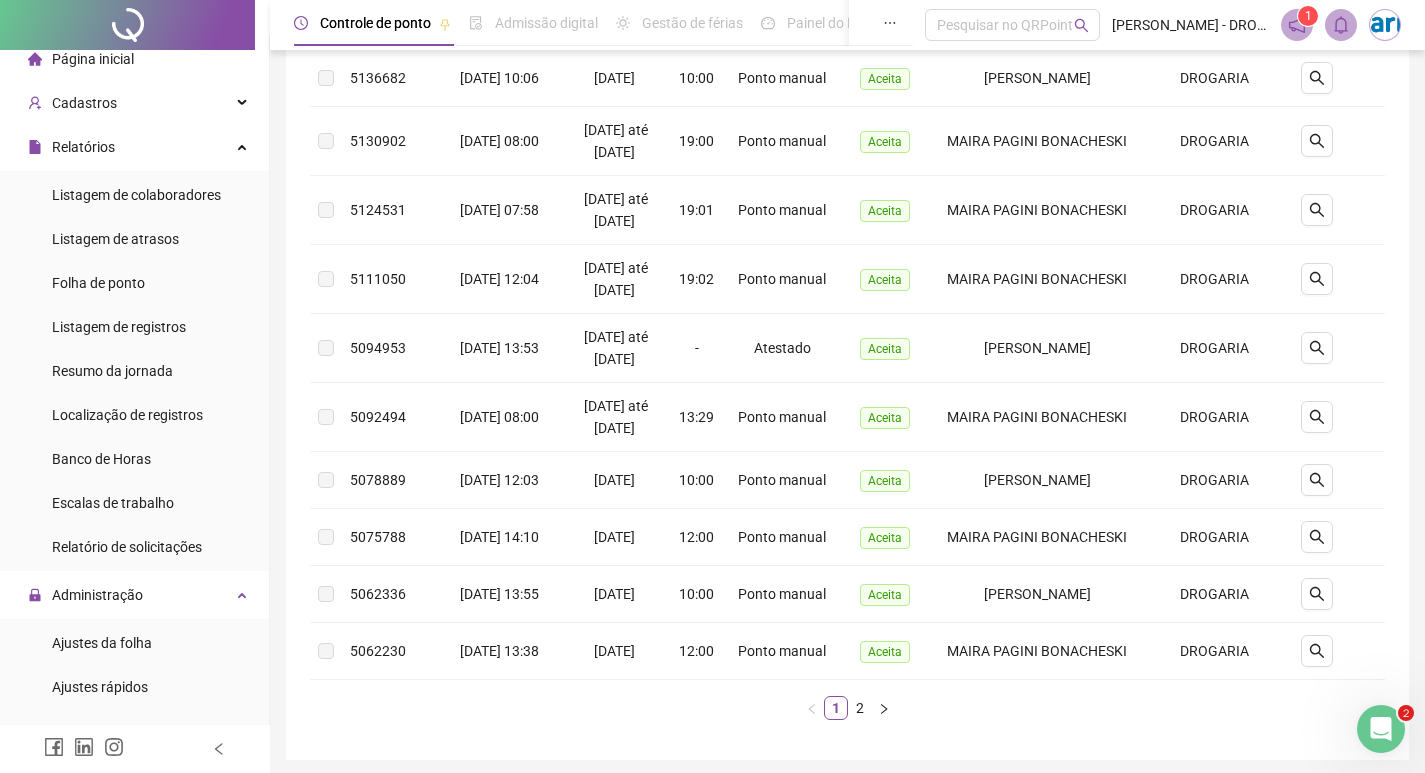 scroll, scrollTop: 0, scrollLeft: 0, axis: both 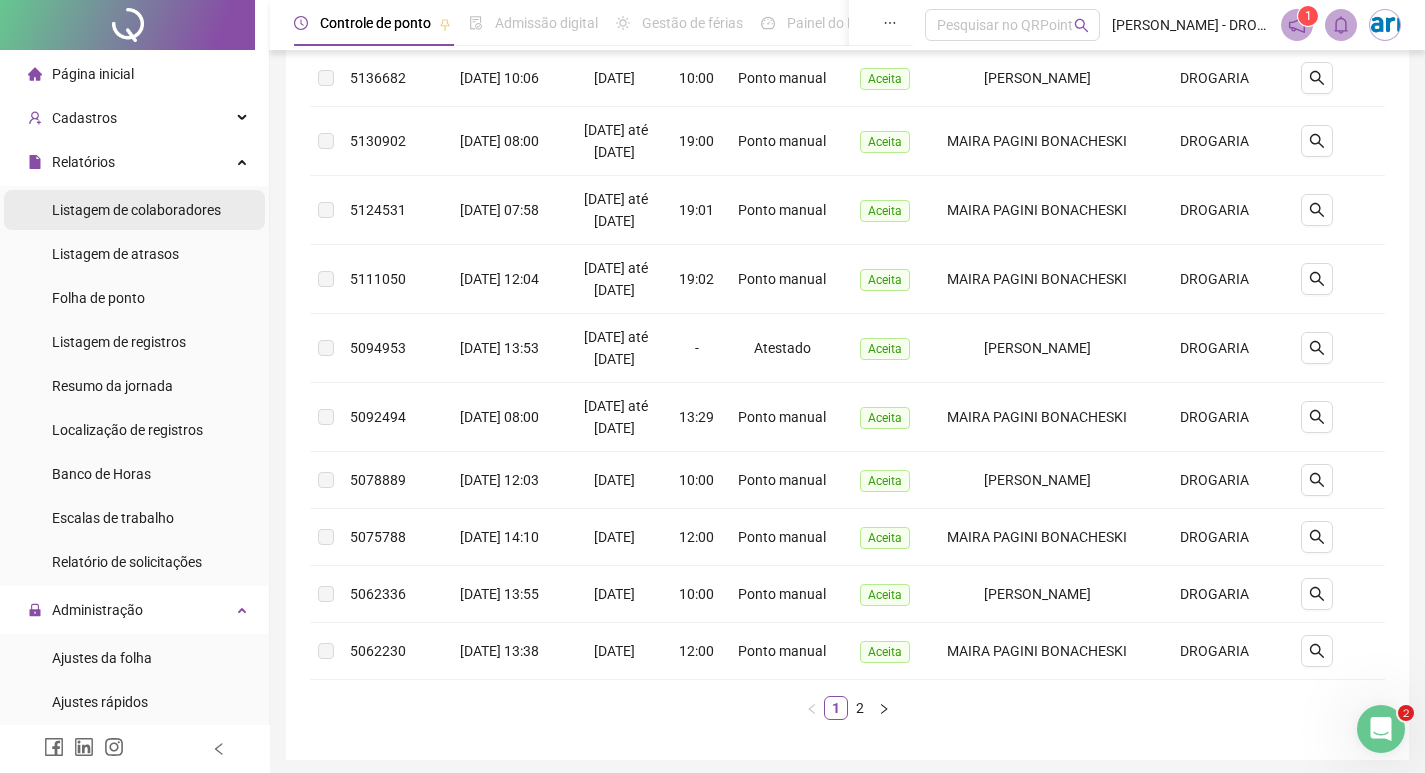 click on "Listagem de colaboradores" at bounding box center (136, 210) 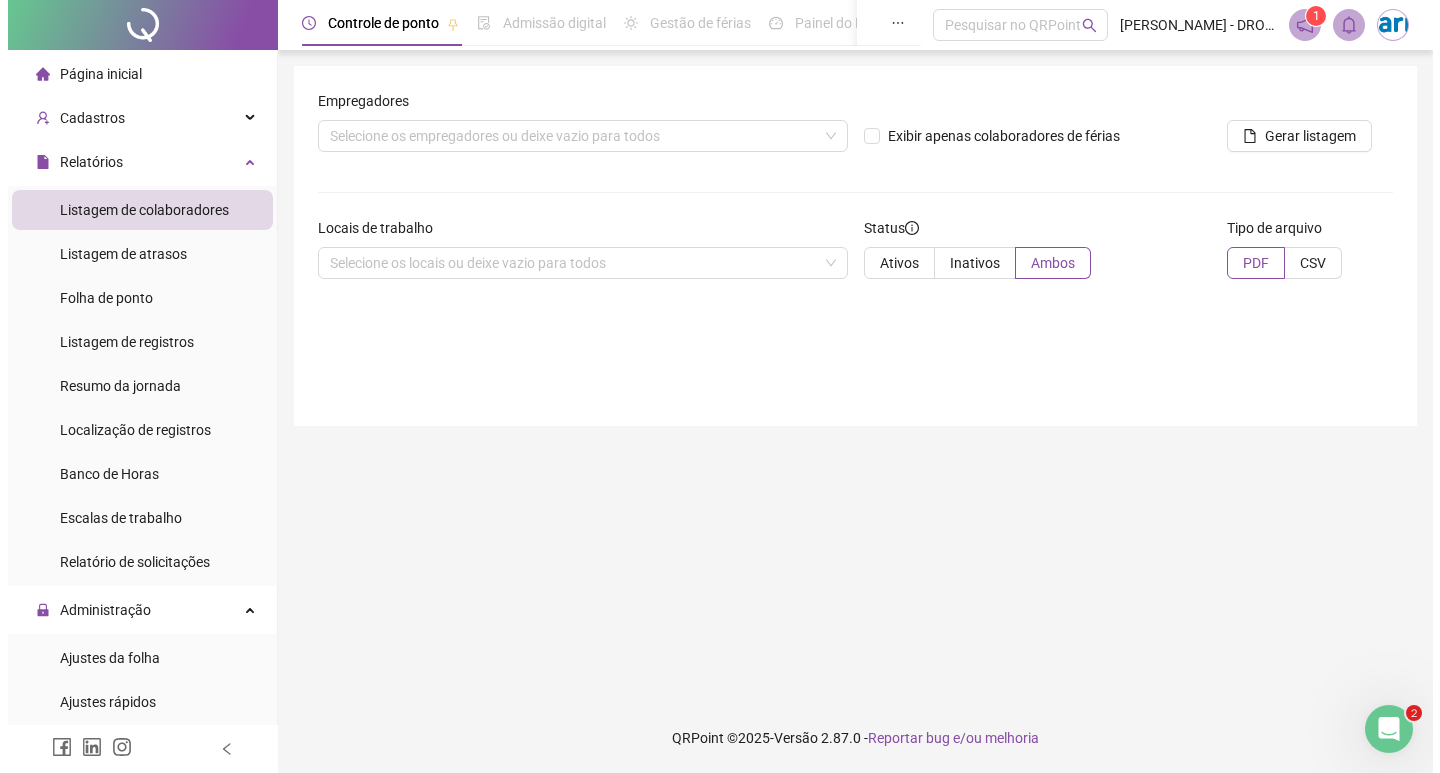 scroll, scrollTop: 0, scrollLeft: 0, axis: both 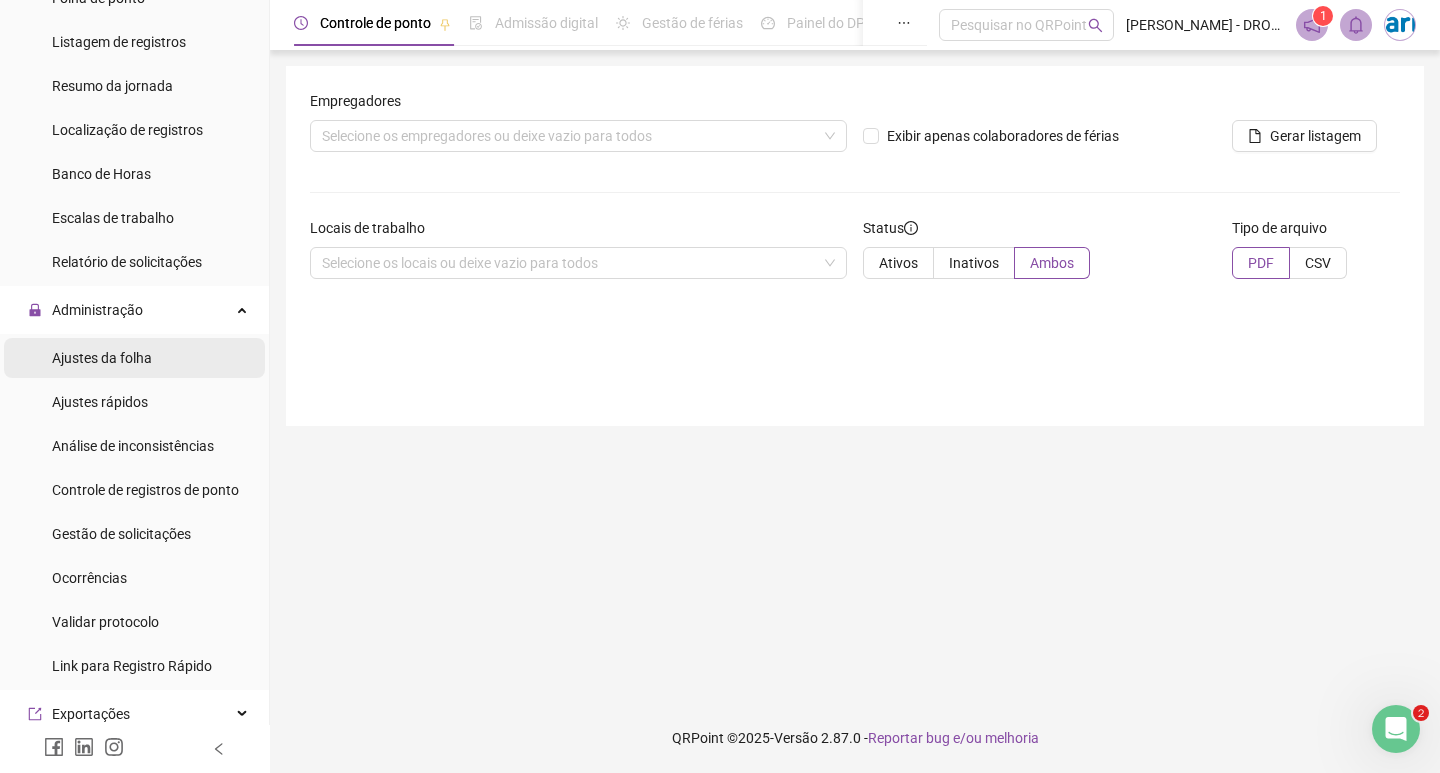 click on "Ajustes da folha" at bounding box center [102, 358] 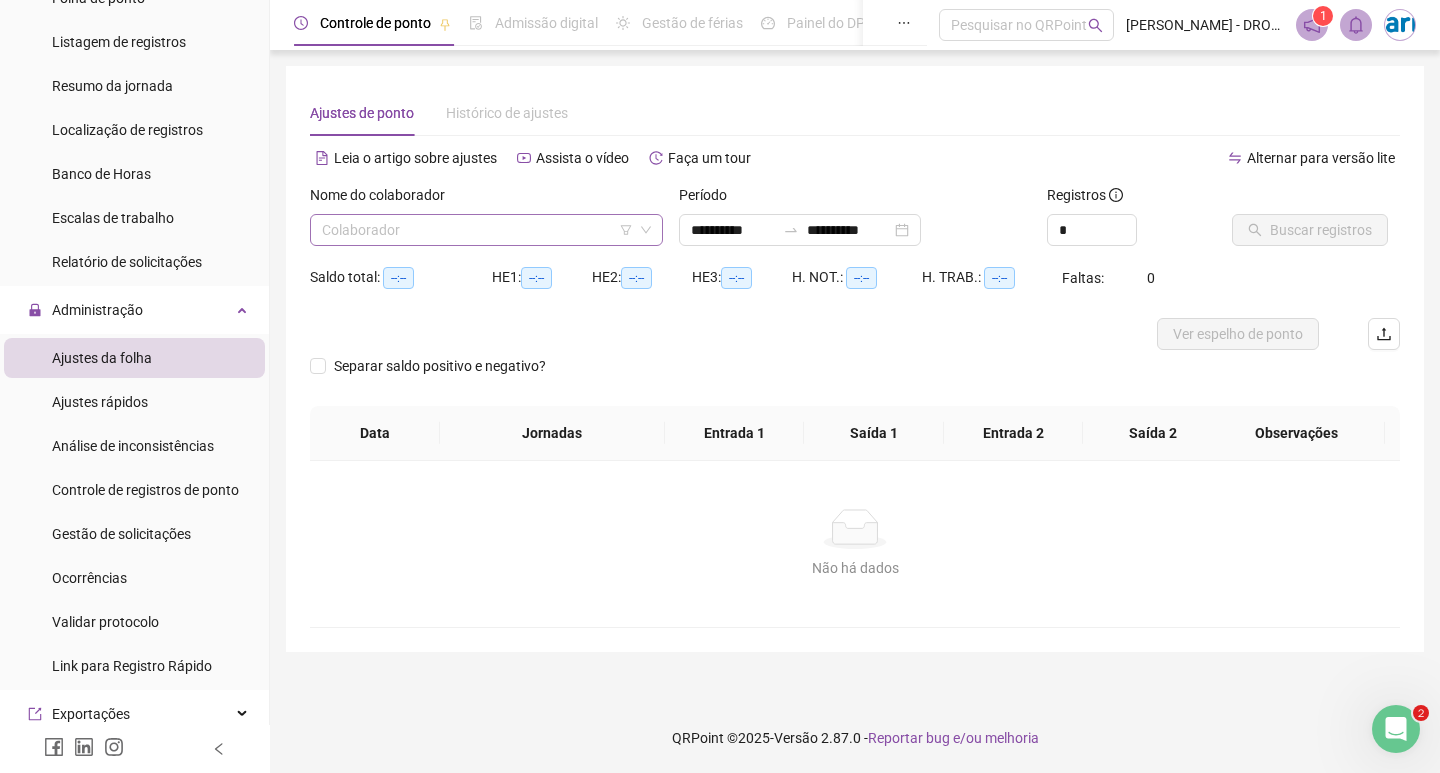 click at bounding box center [480, 230] 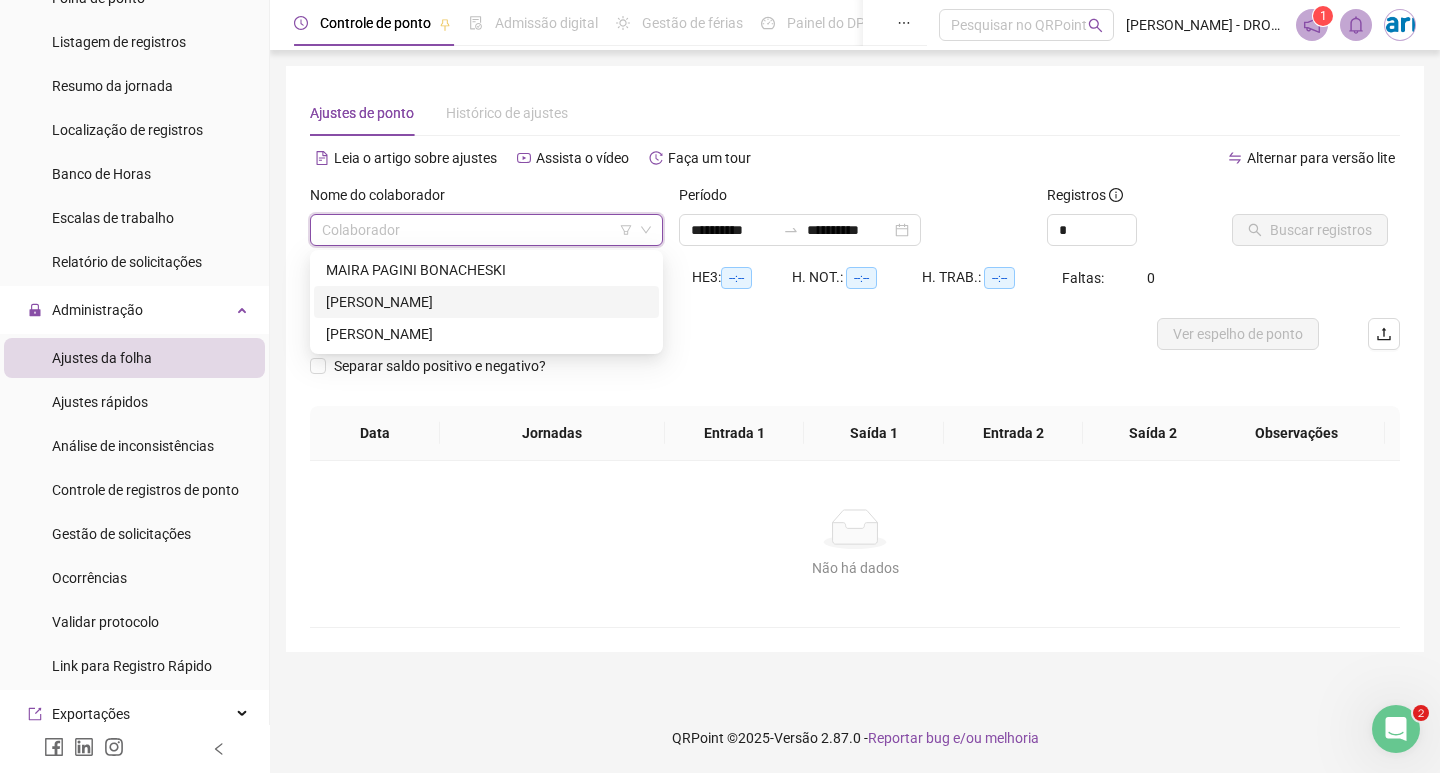 click on "[PERSON_NAME]" at bounding box center (486, 302) 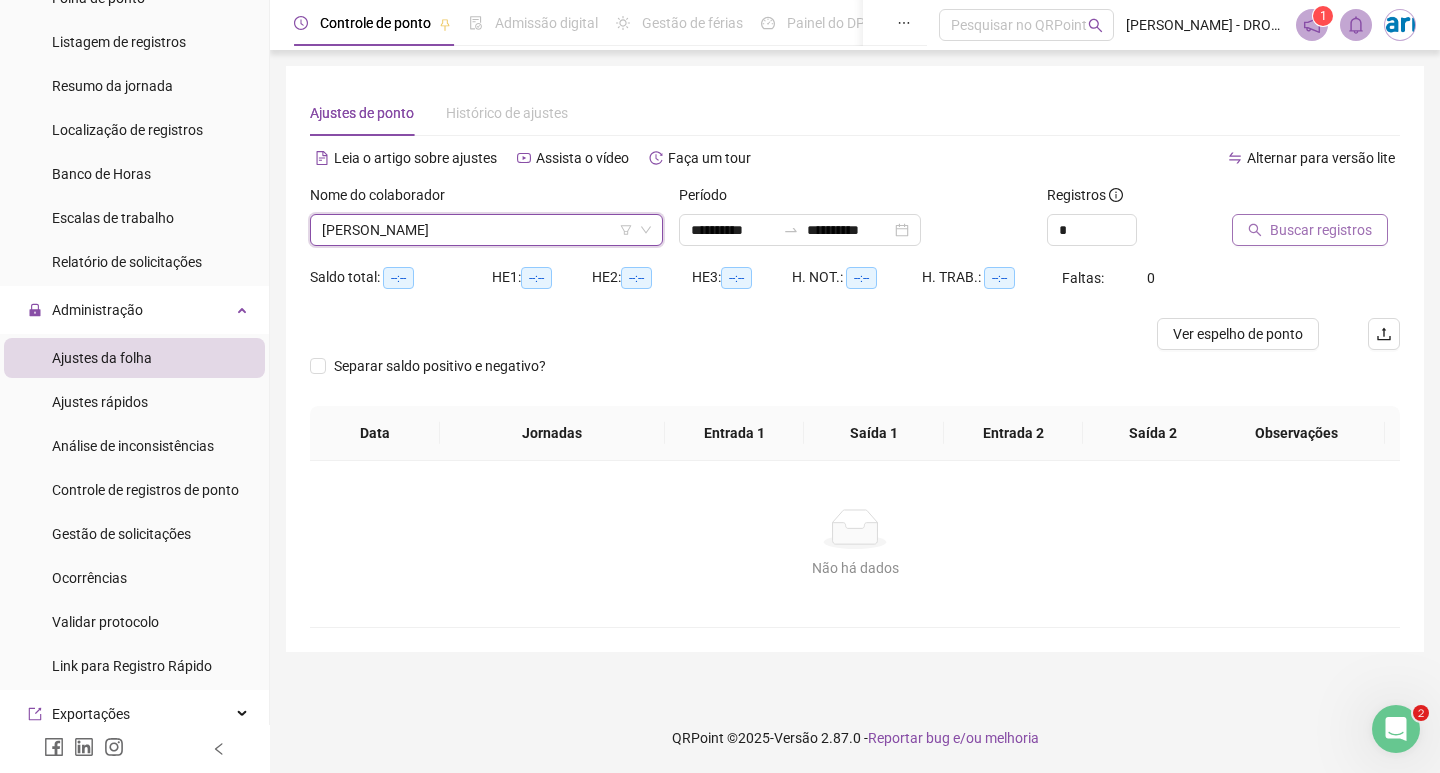 click on "Buscar registros" at bounding box center (1321, 230) 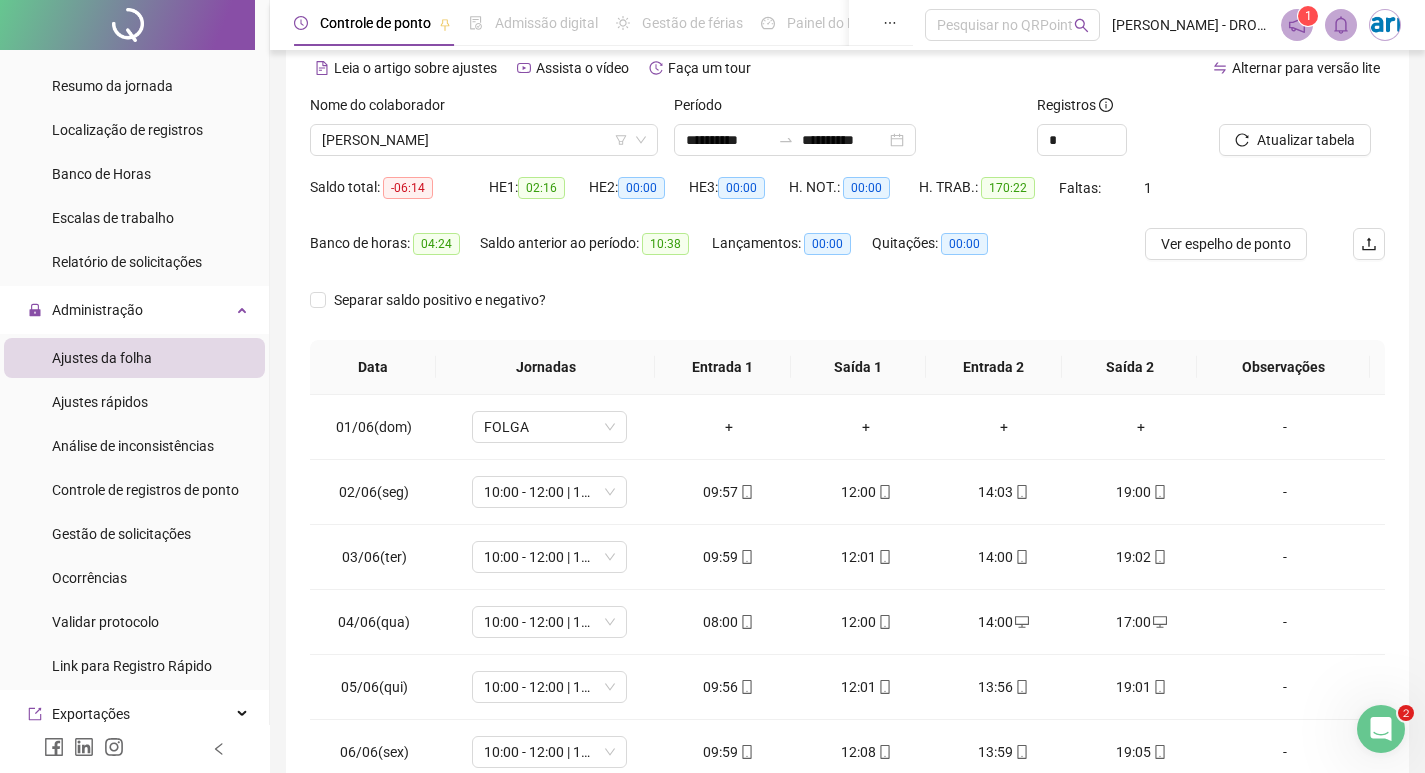 scroll, scrollTop: 249, scrollLeft: 0, axis: vertical 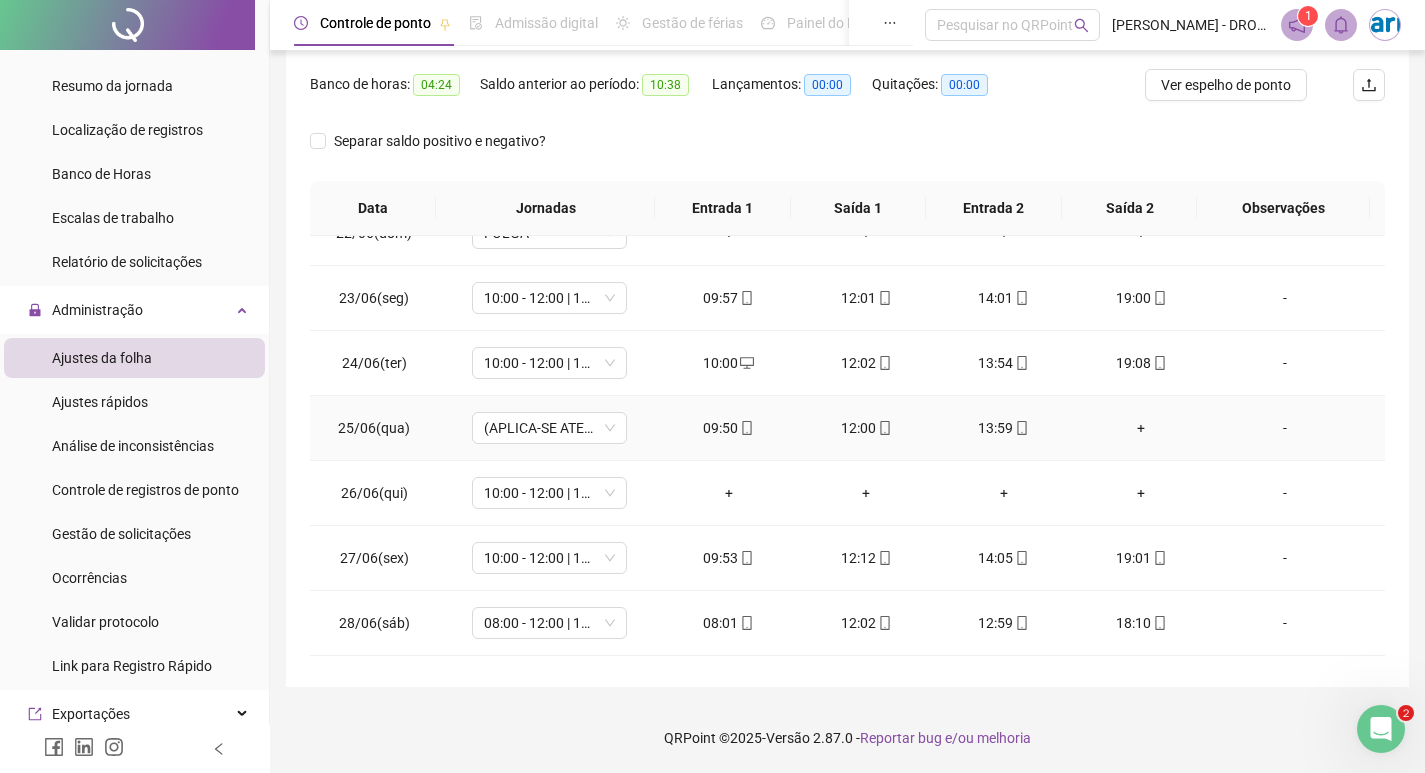 click on "+" at bounding box center (1142, 428) 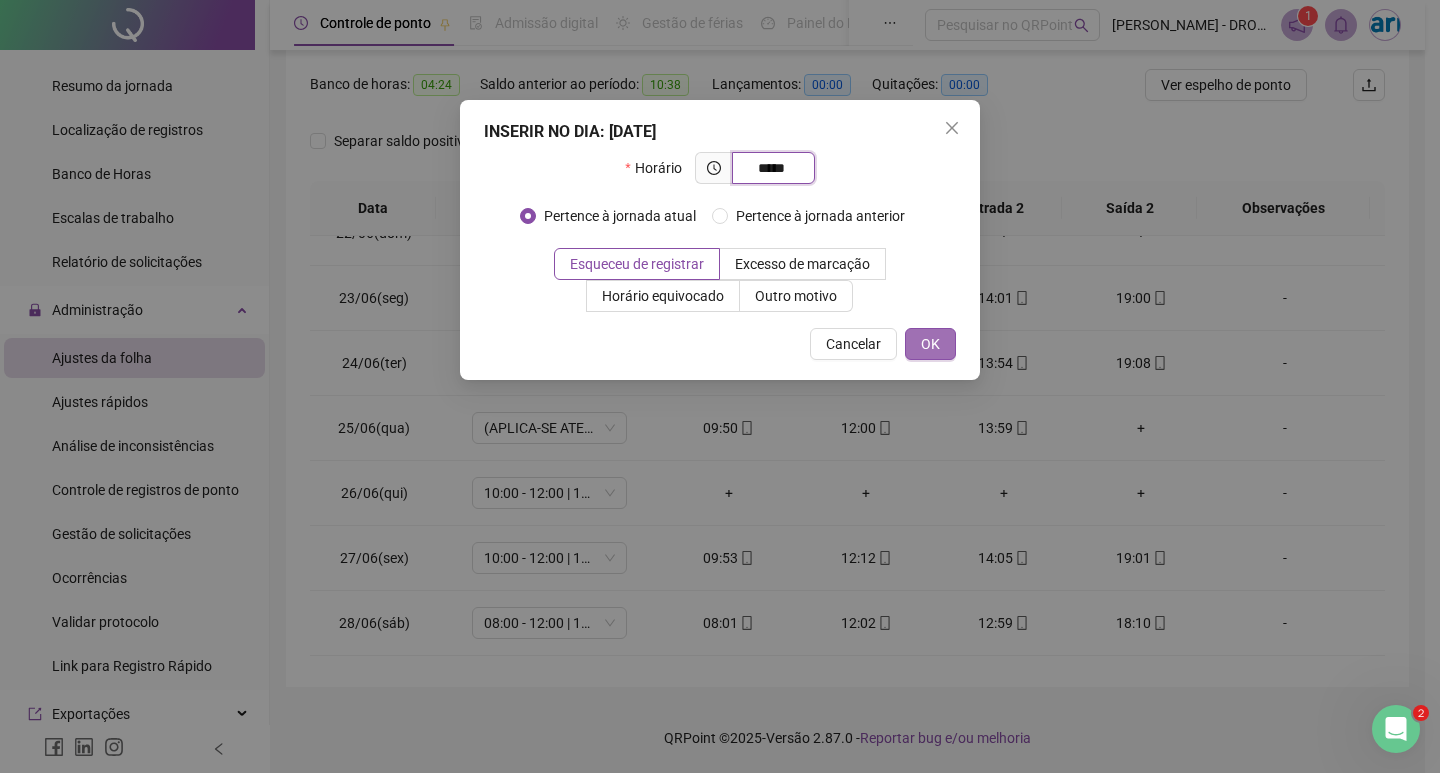 type on "*****" 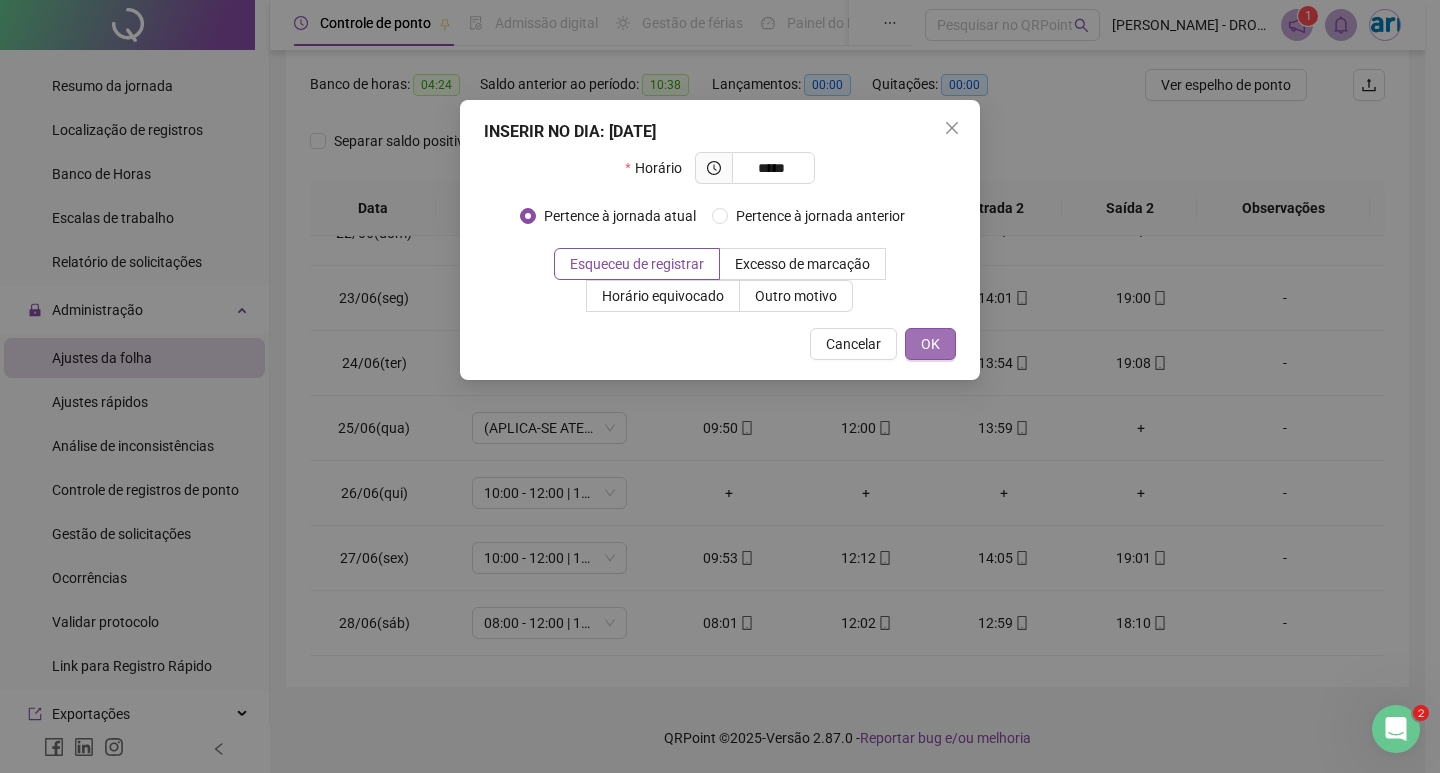 click on "OK" at bounding box center [930, 344] 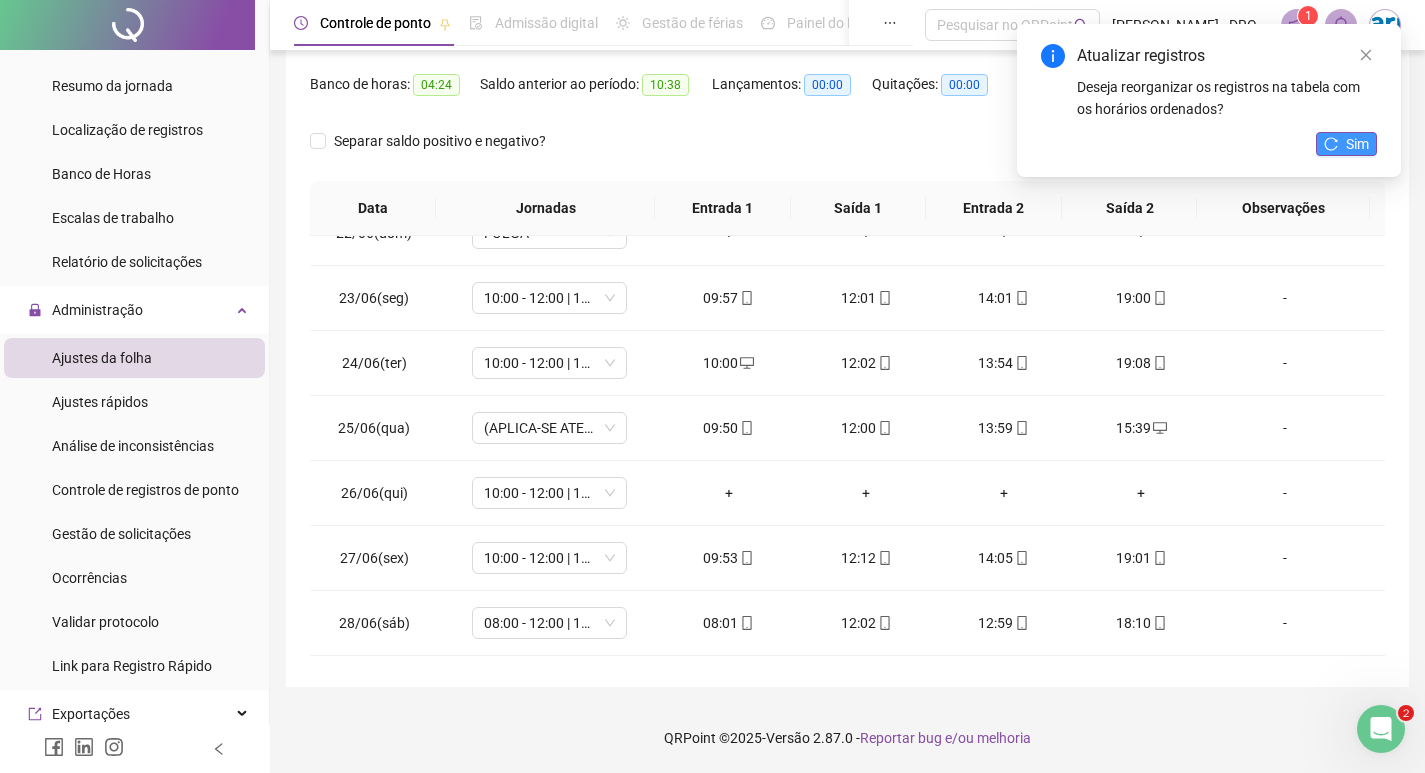 click on "Sim" at bounding box center (1346, 144) 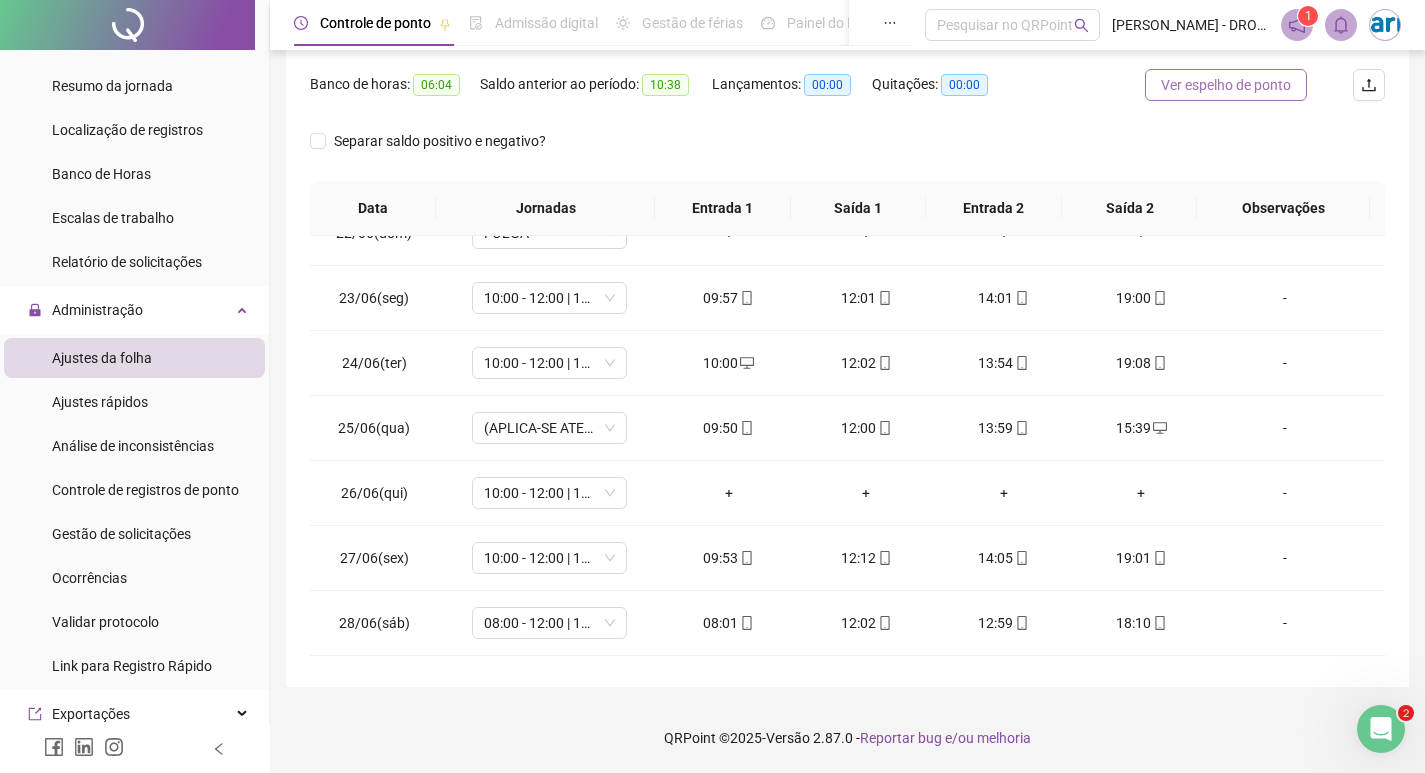 click on "Ver espelho de ponto" at bounding box center [1226, 85] 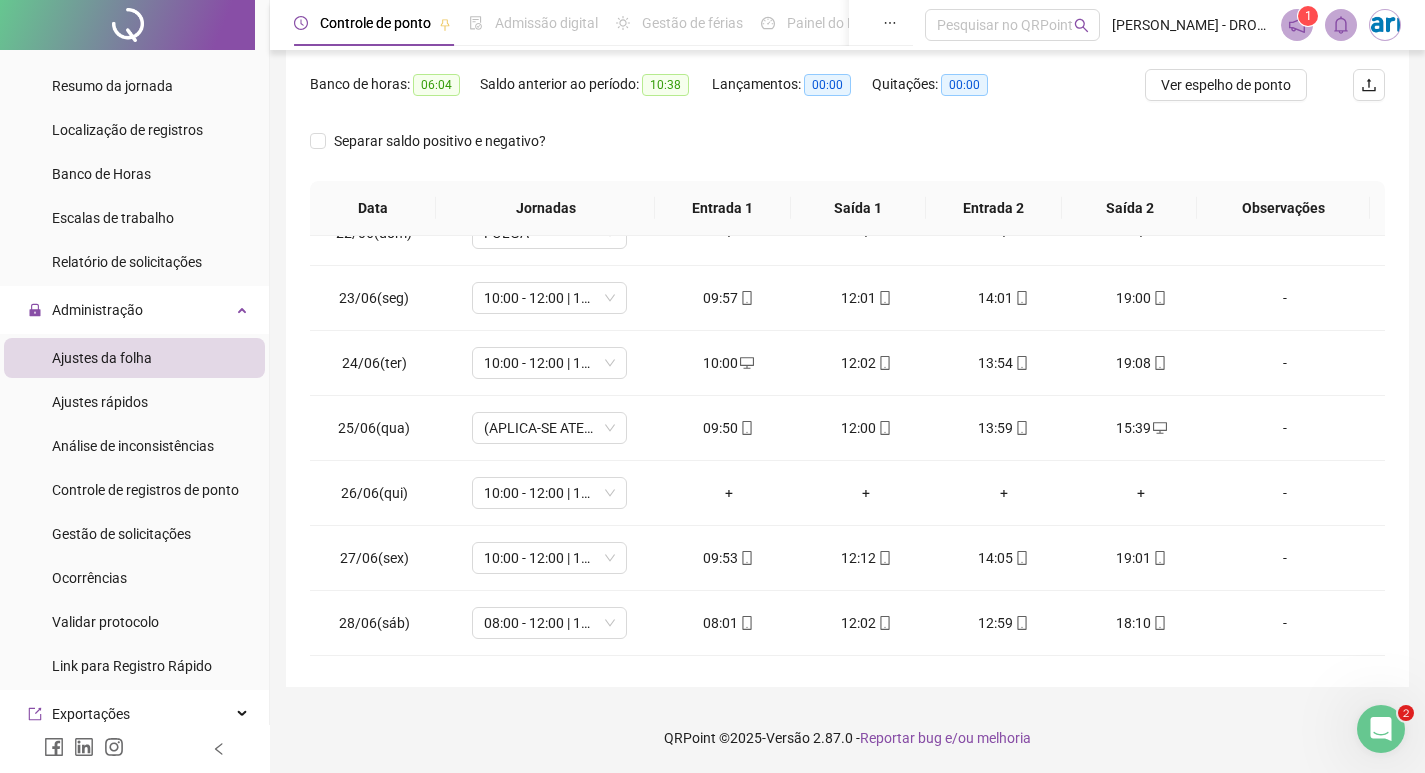scroll, scrollTop: 1144, scrollLeft: 0, axis: vertical 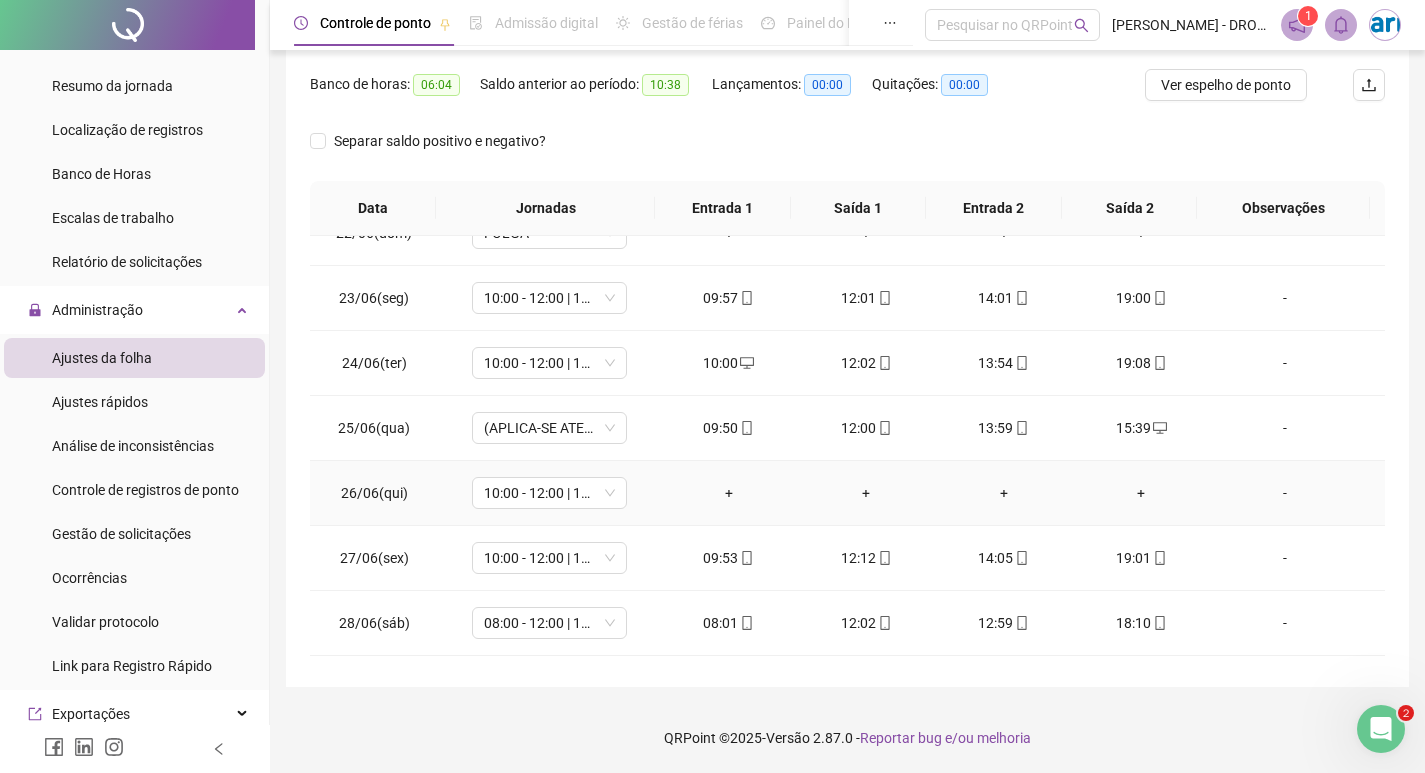 click on "-" at bounding box center [1285, 493] 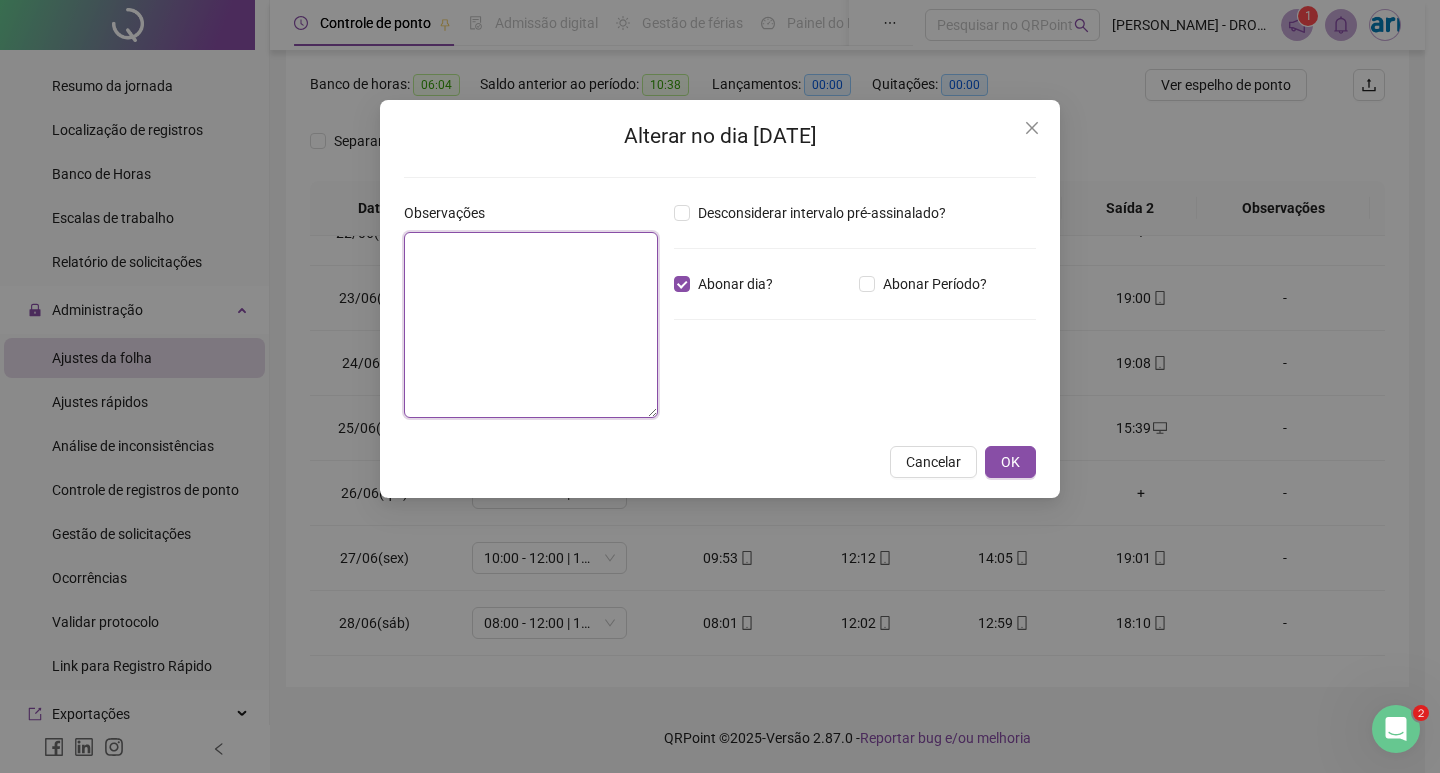 click at bounding box center (531, 325) 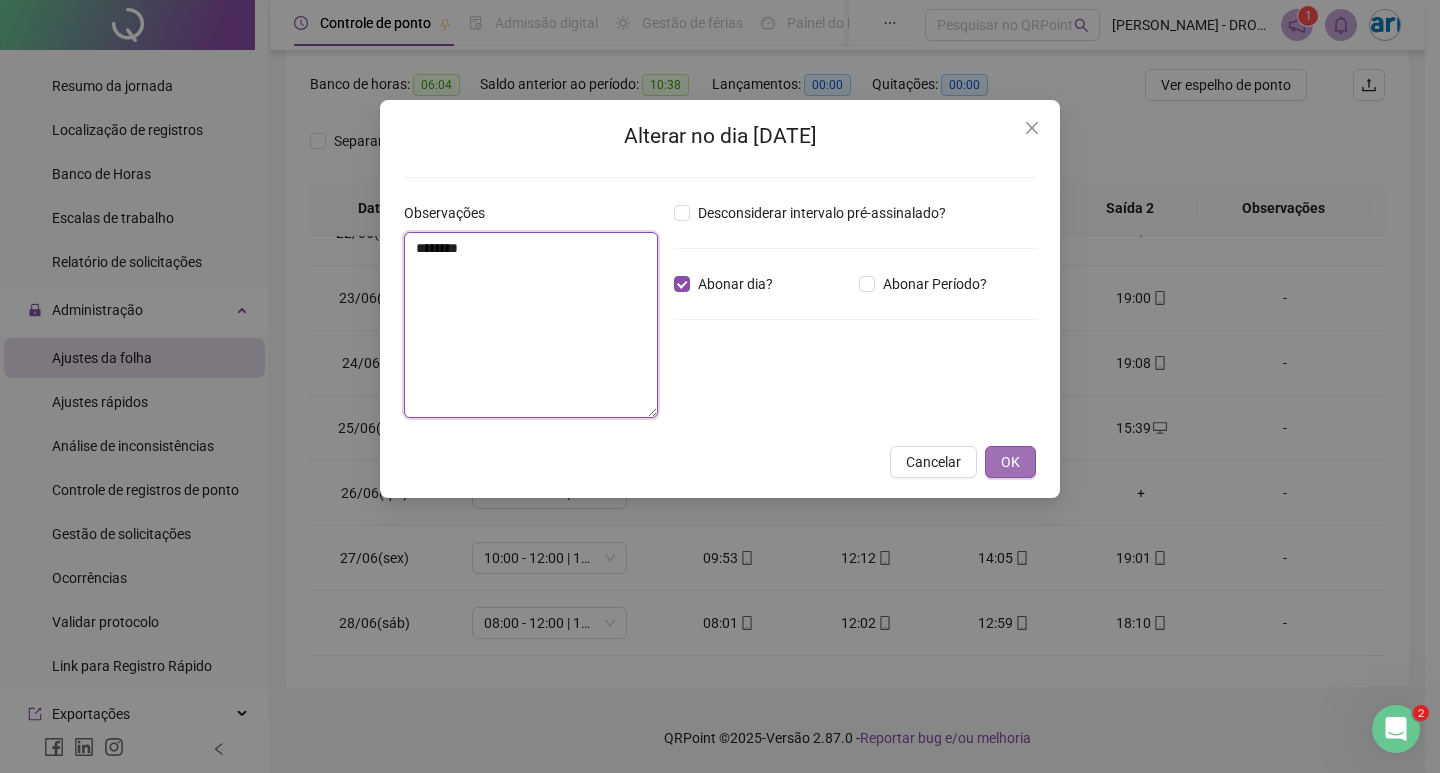 type on "********" 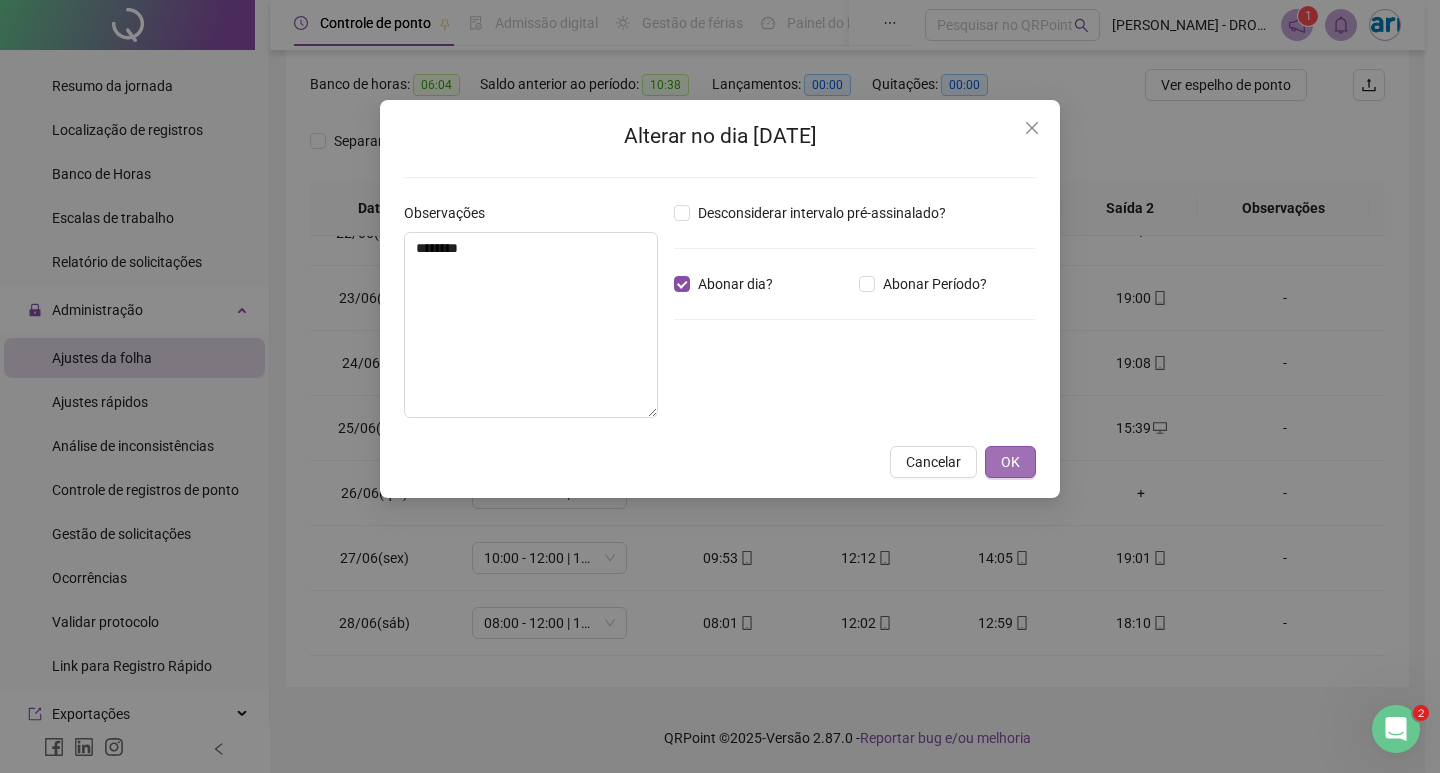 click on "OK" at bounding box center [1010, 462] 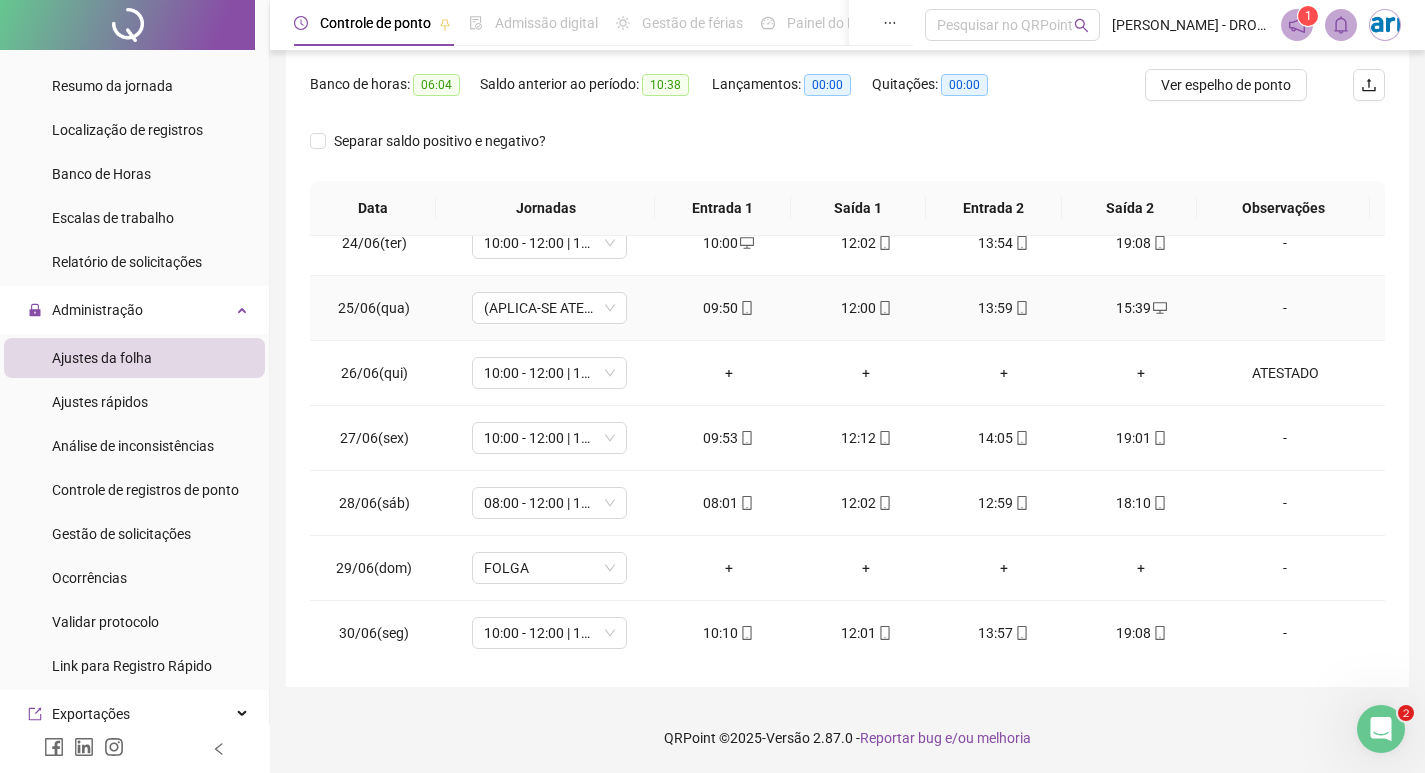 scroll, scrollTop: 1523, scrollLeft: 0, axis: vertical 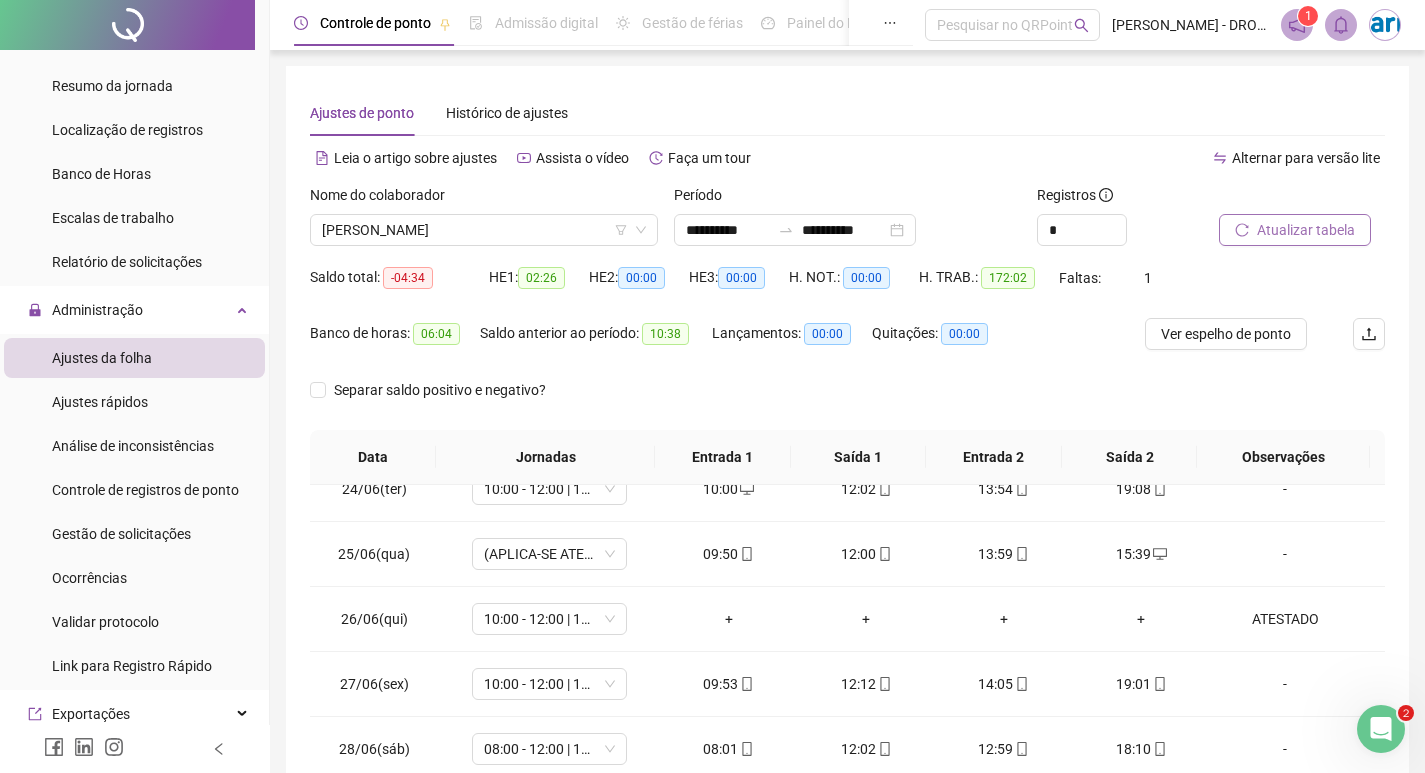 click on "Atualizar tabela" at bounding box center [1306, 230] 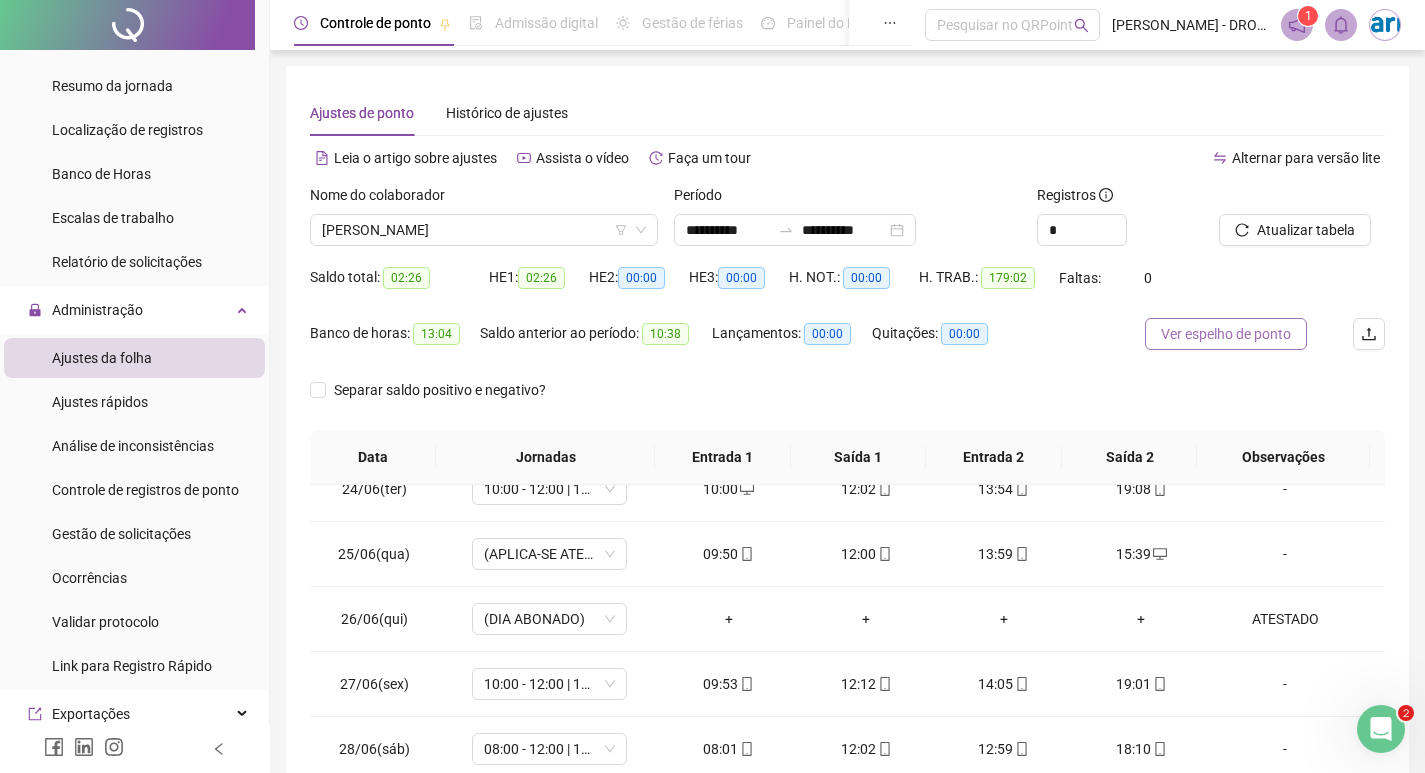 click on "Ver espelho de ponto" at bounding box center [1226, 334] 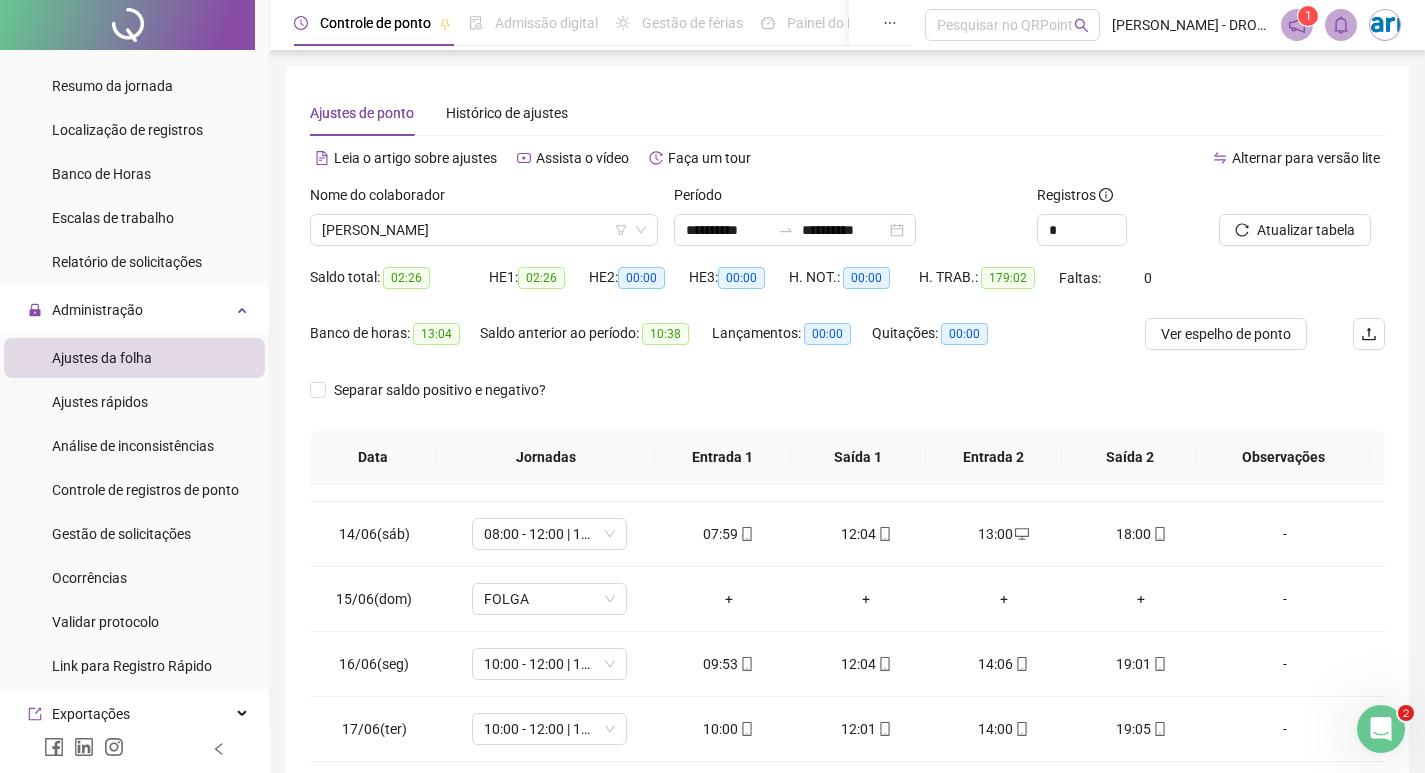 scroll, scrollTop: 823, scrollLeft: 0, axis: vertical 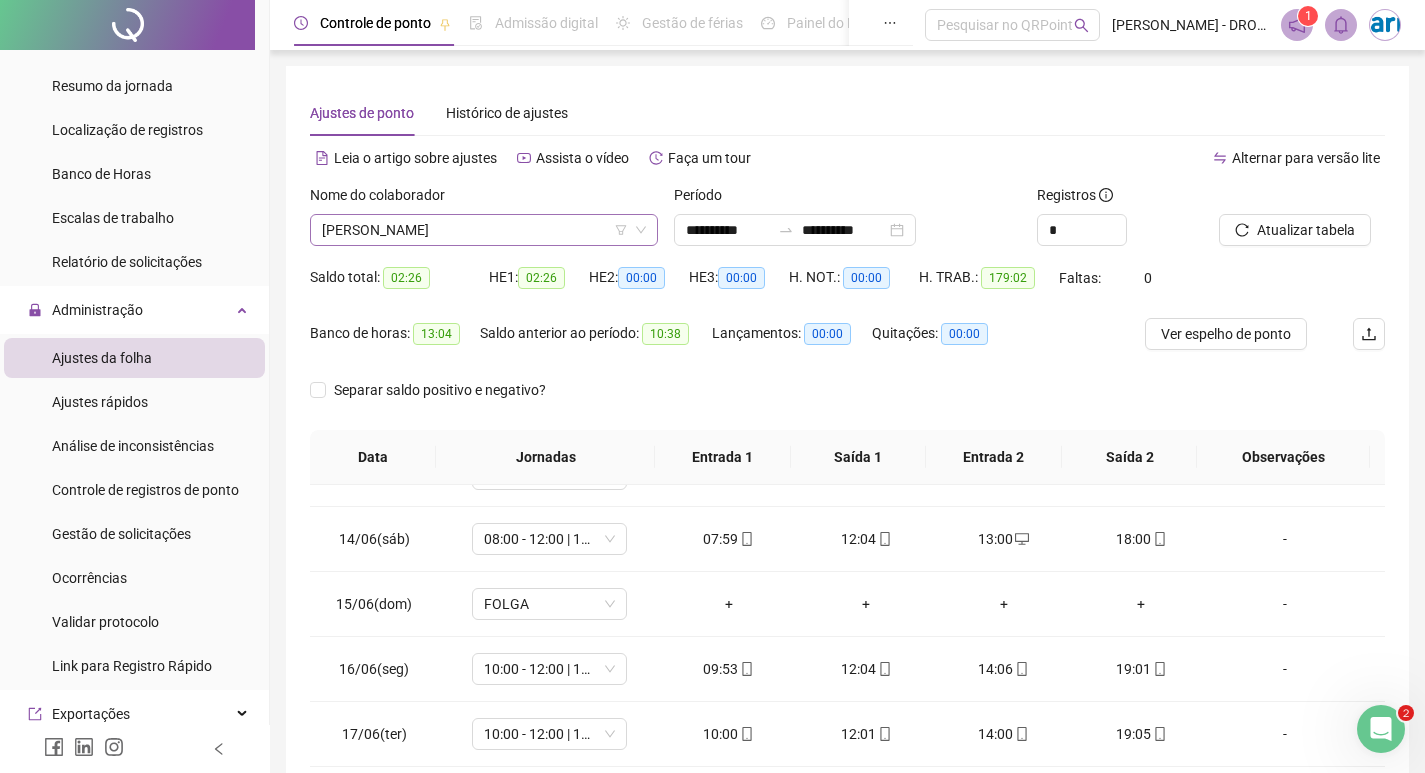click on "[PERSON_NAME]" at bounding box center [484, 230] 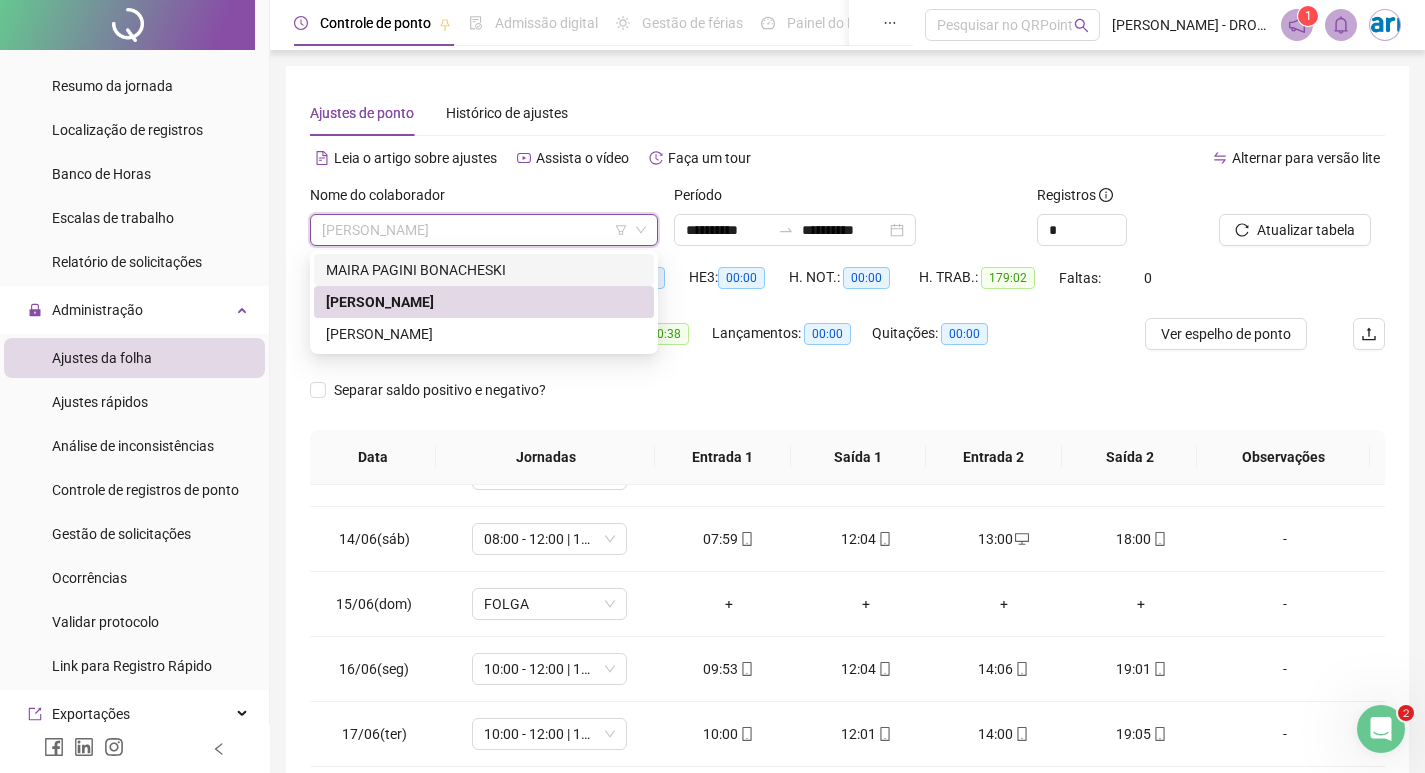 drag, startPoint x: 394, startPoint y: 264, endPoint x: 564, endPoint y: 312, distance: 176.64655 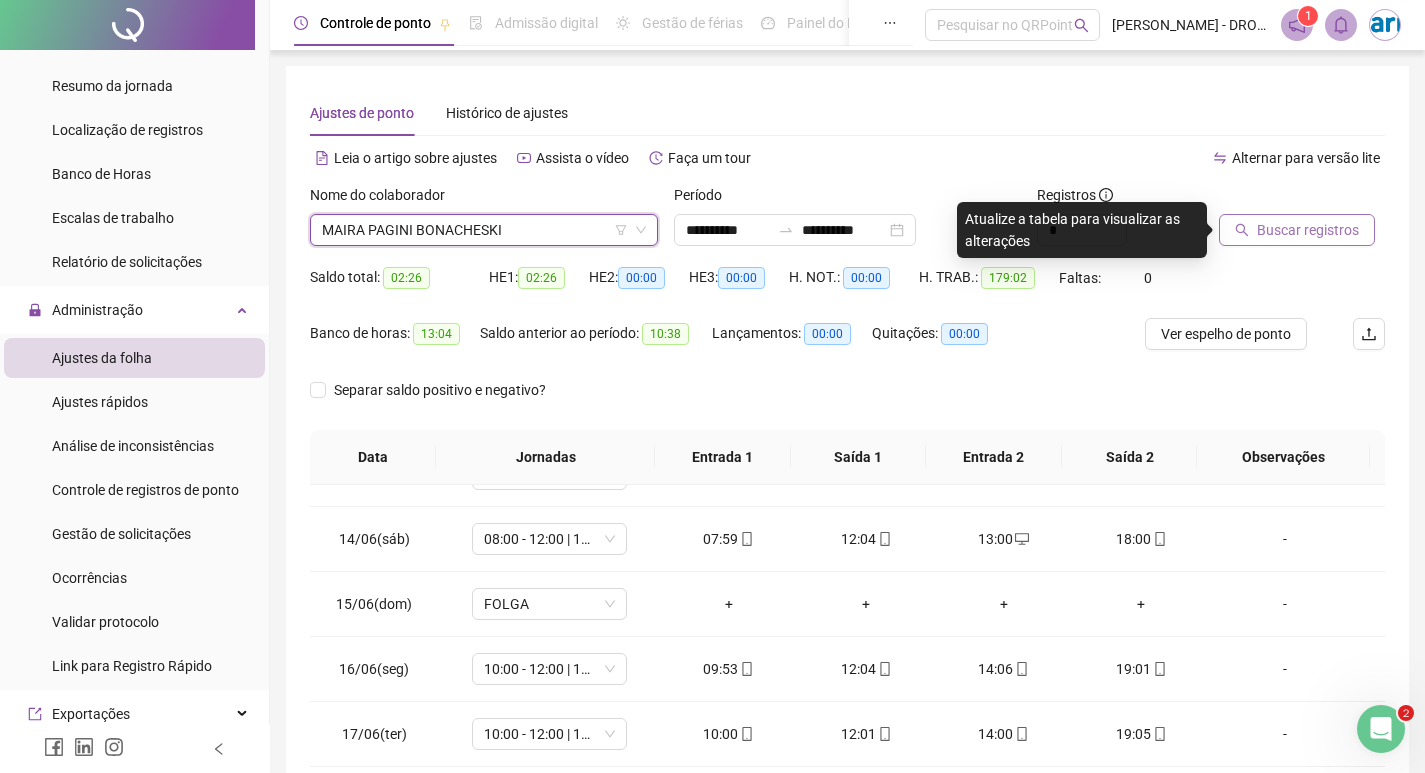 click on "Buscar registros" at bounding box center (1308, 230) 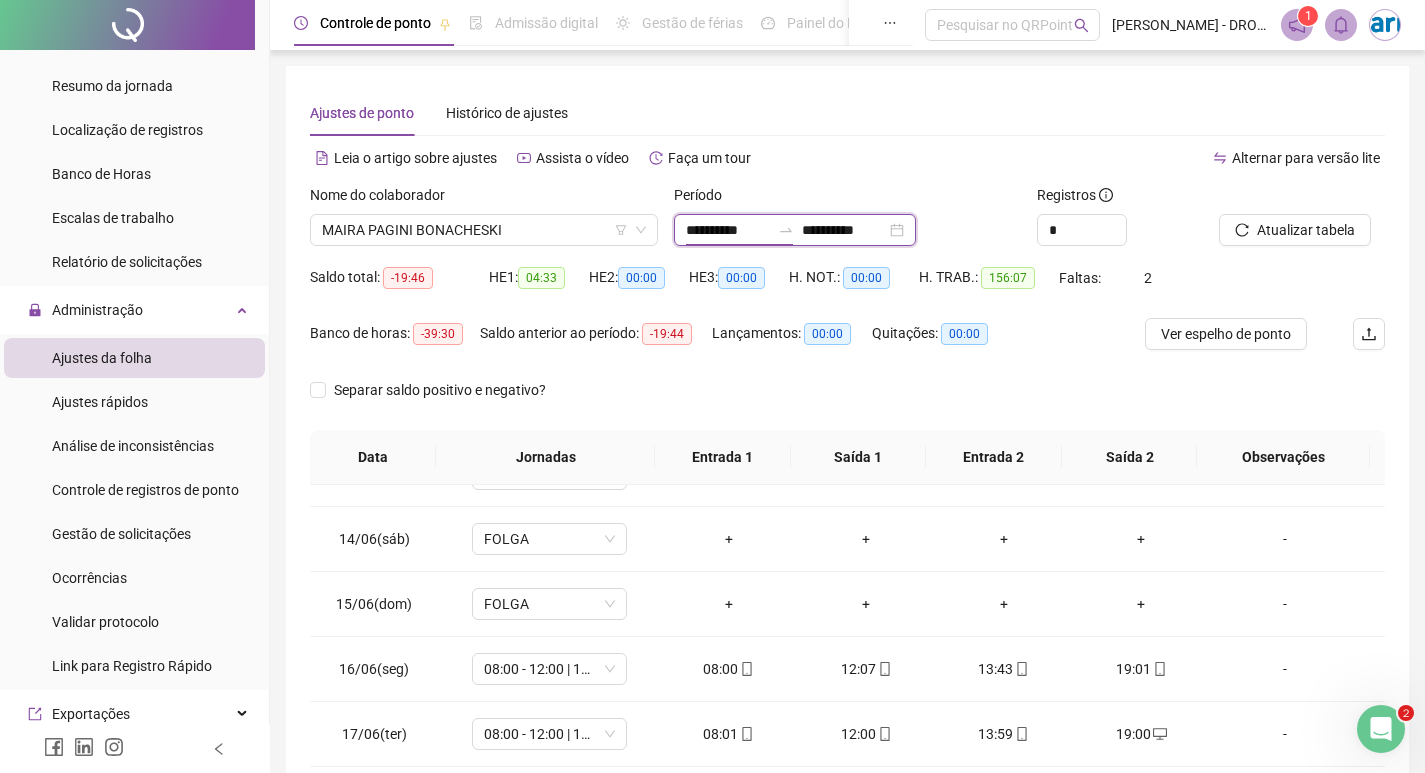 click on "**********" at bounding box center (728, 230) 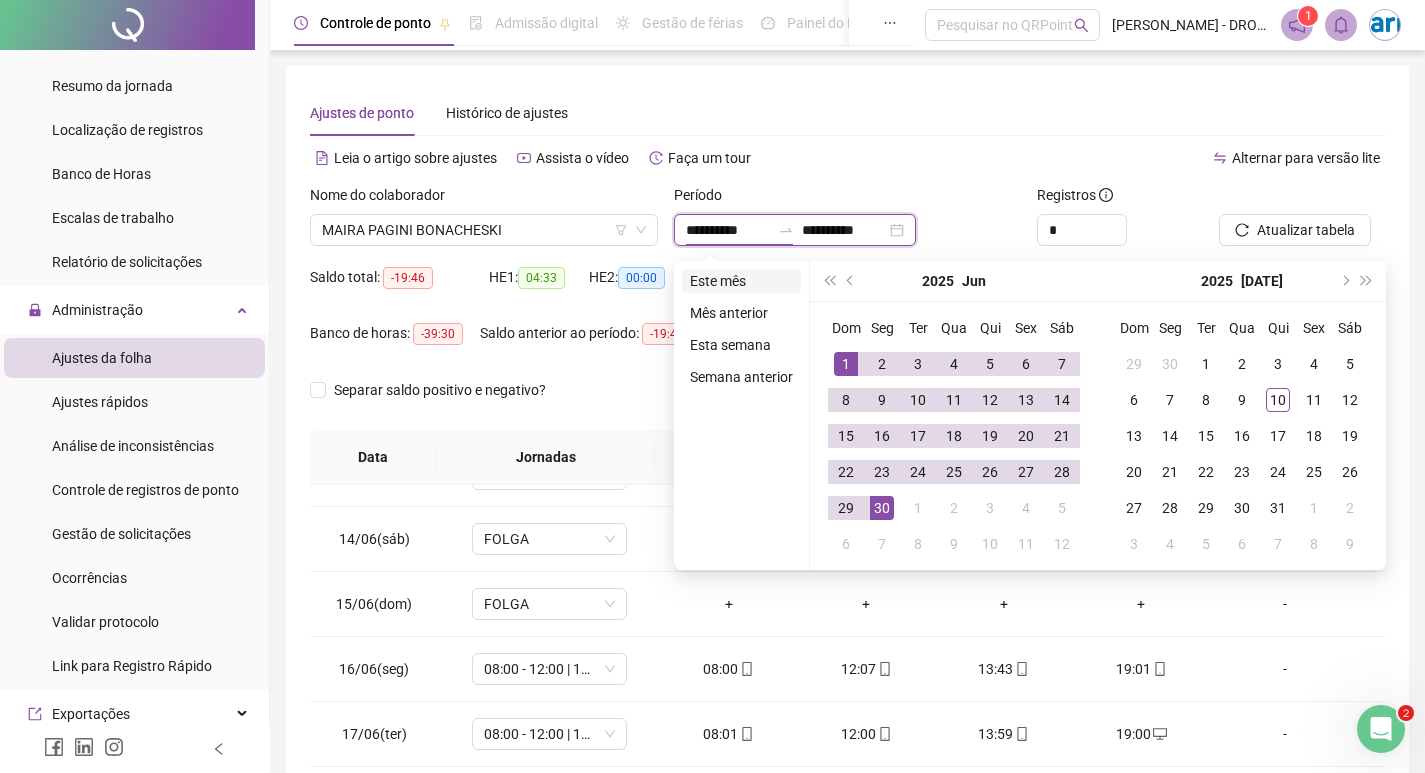 type on "**********" 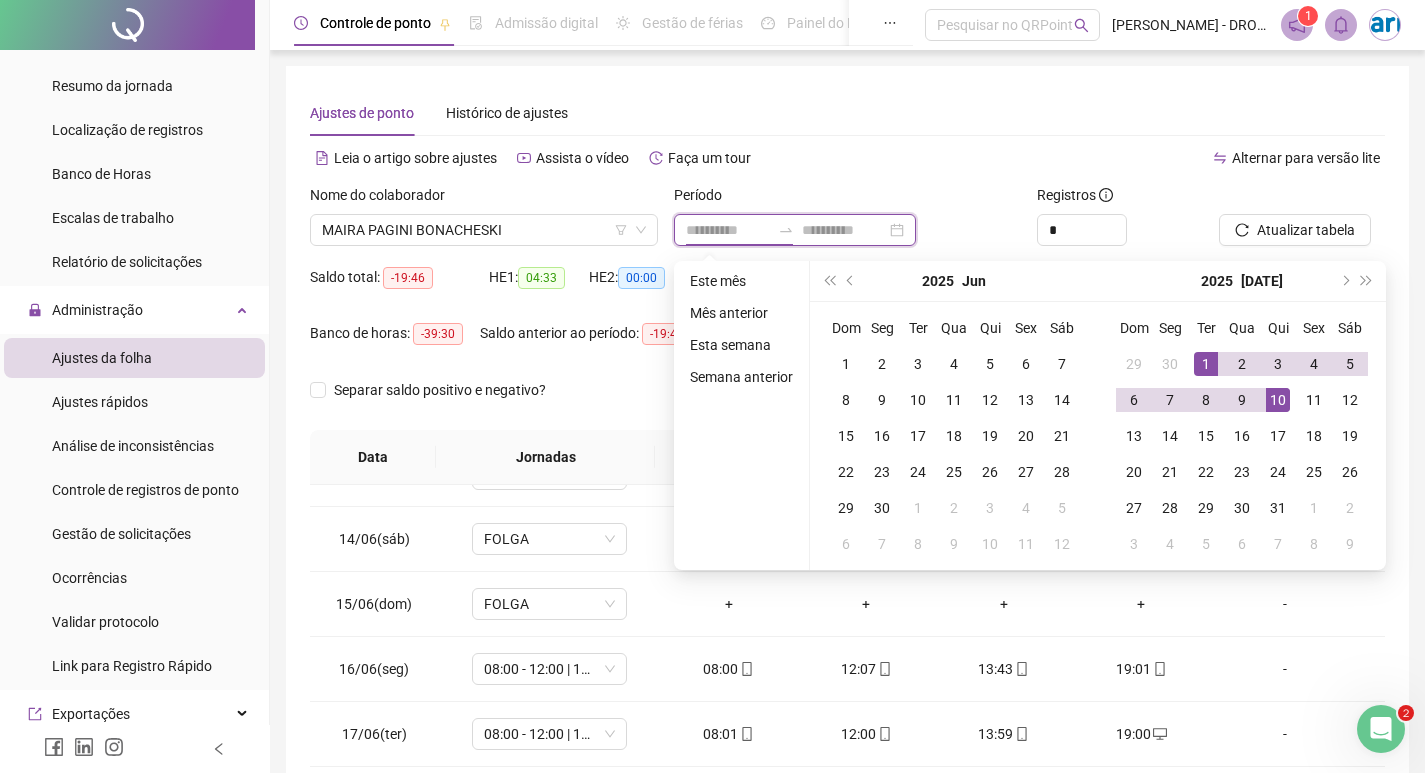 type on "**********" 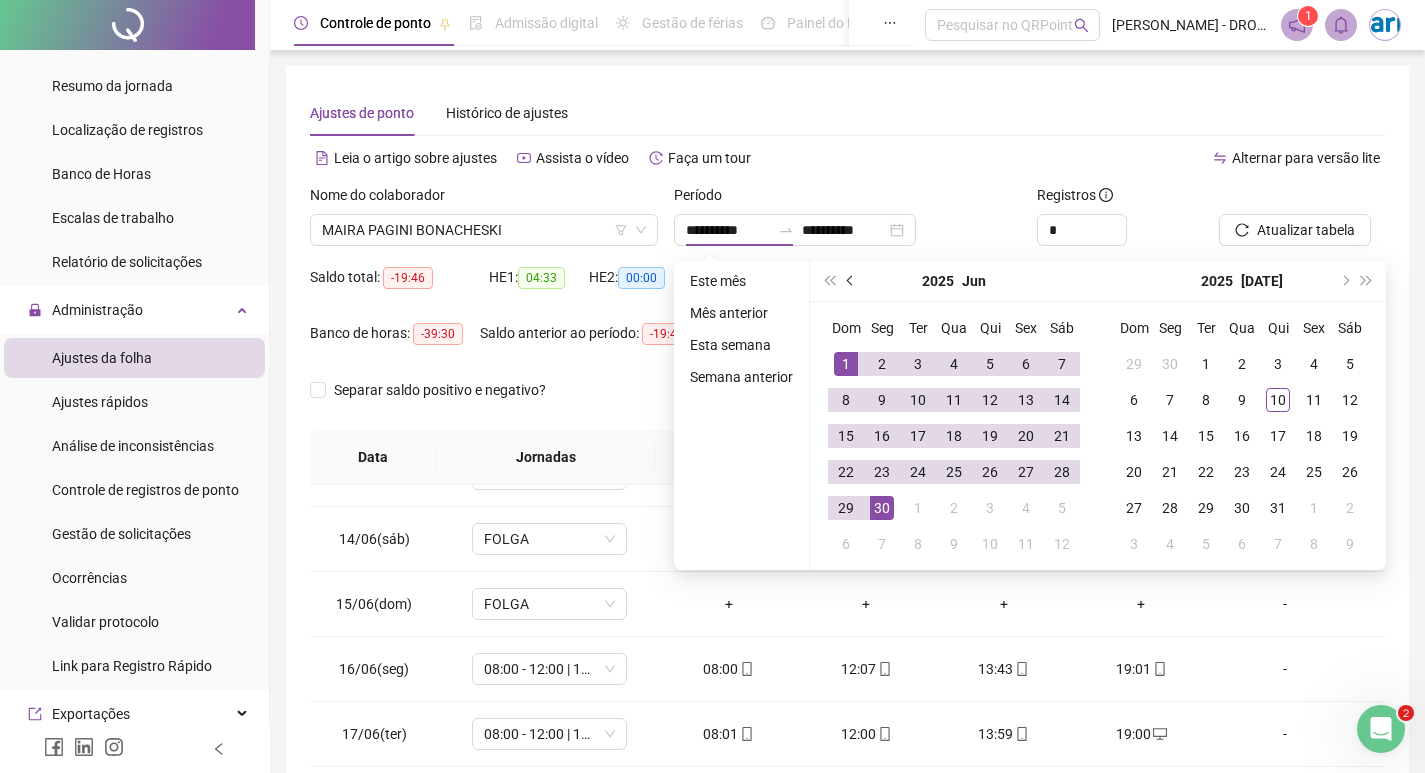 click at bounding box center [852, 281] 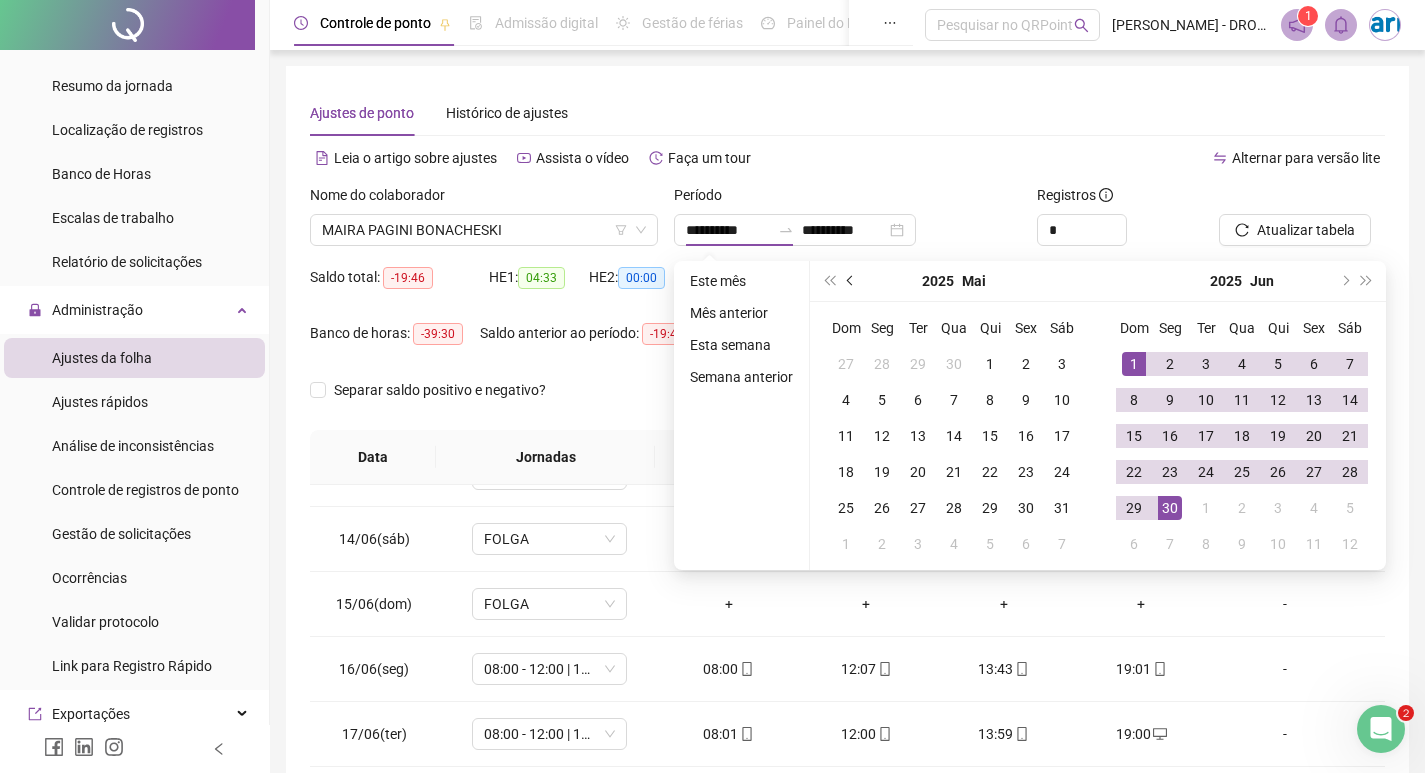 click at bounding box center (852, 281) 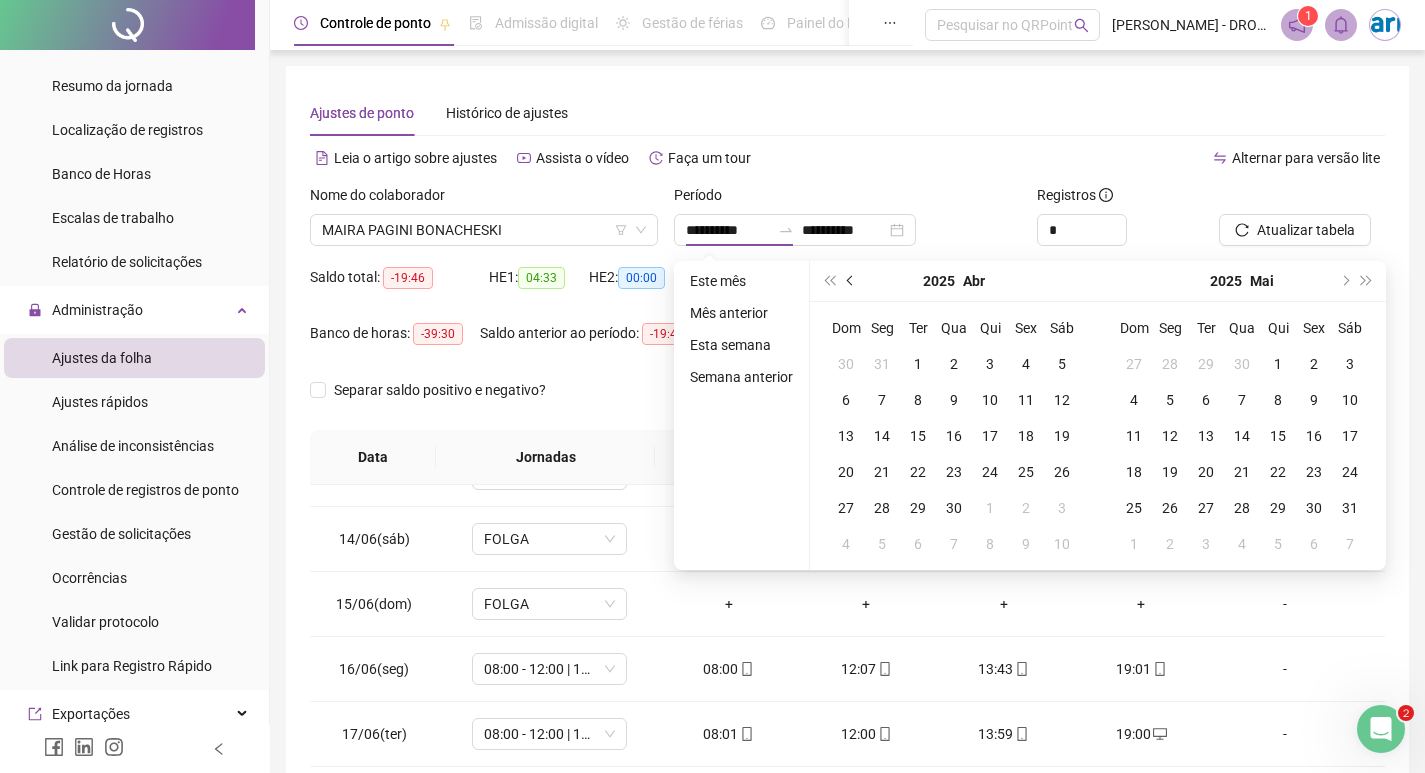 click at bounding box center [852, 281] 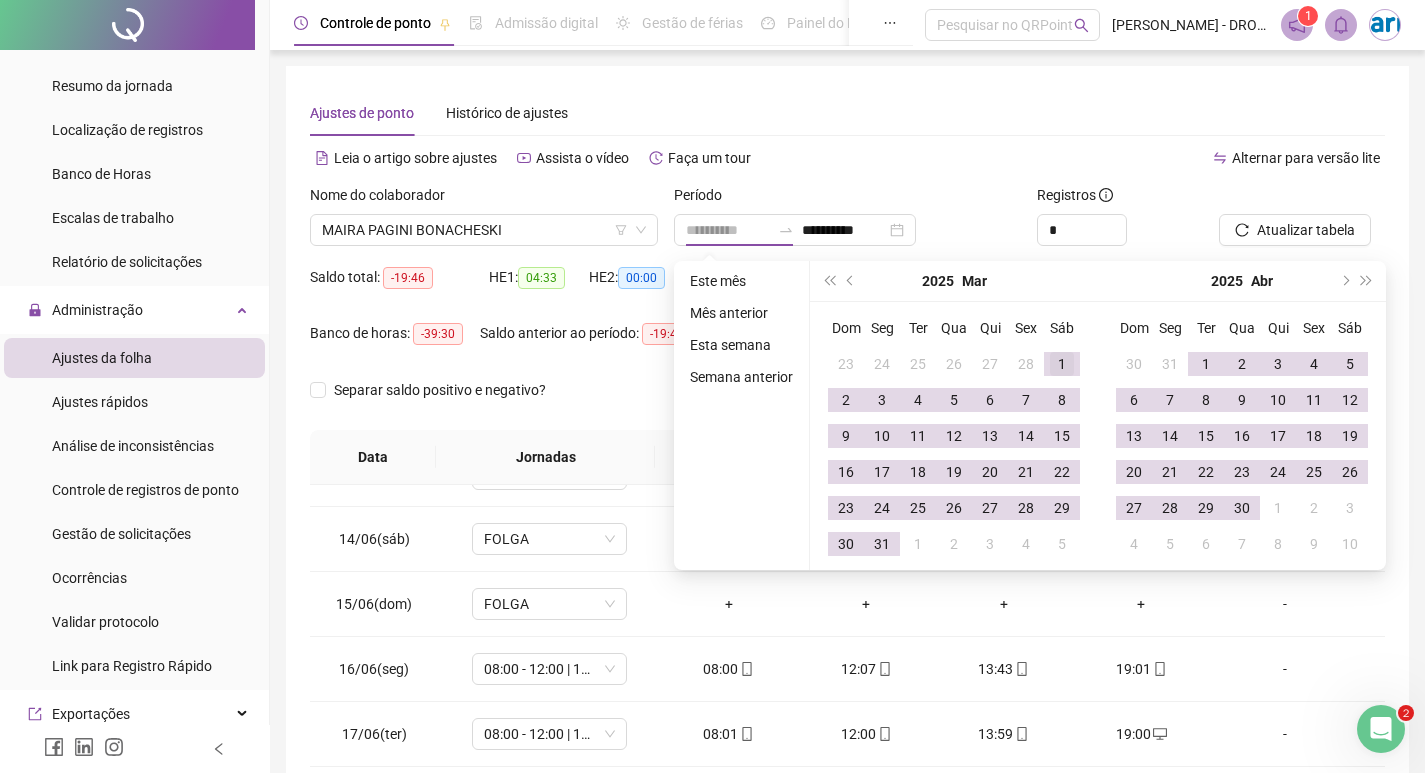 type on "**********" 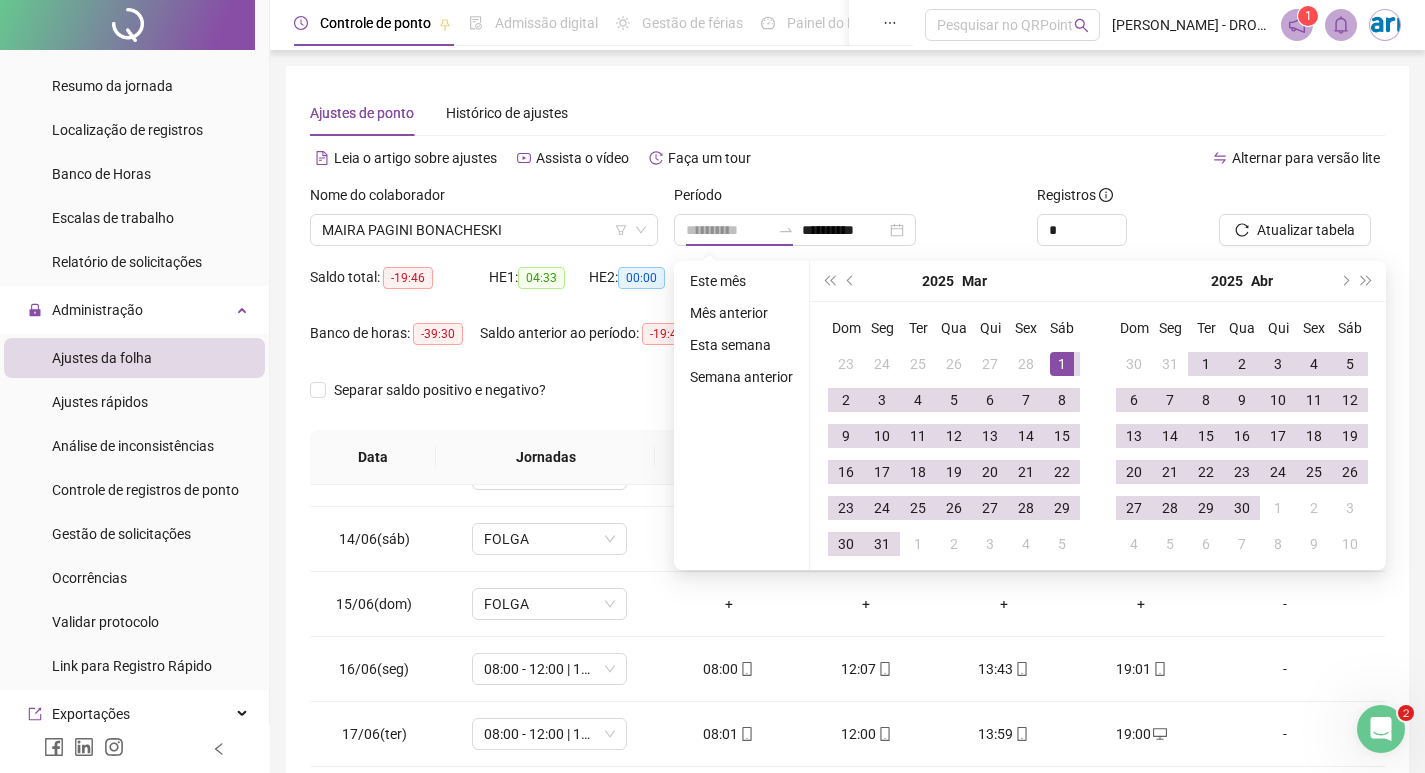 click on "1" at bounding box center (1062, 364) 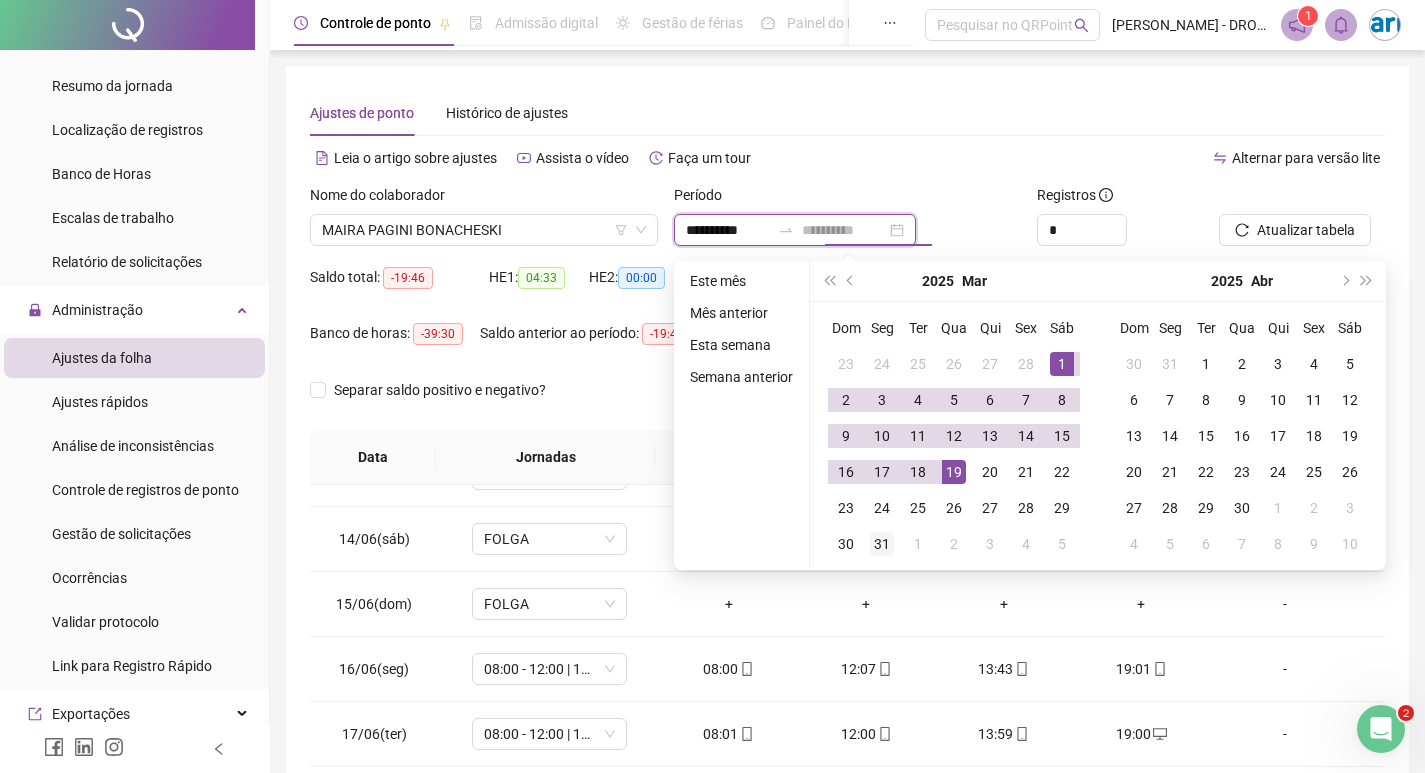 type on "**********" 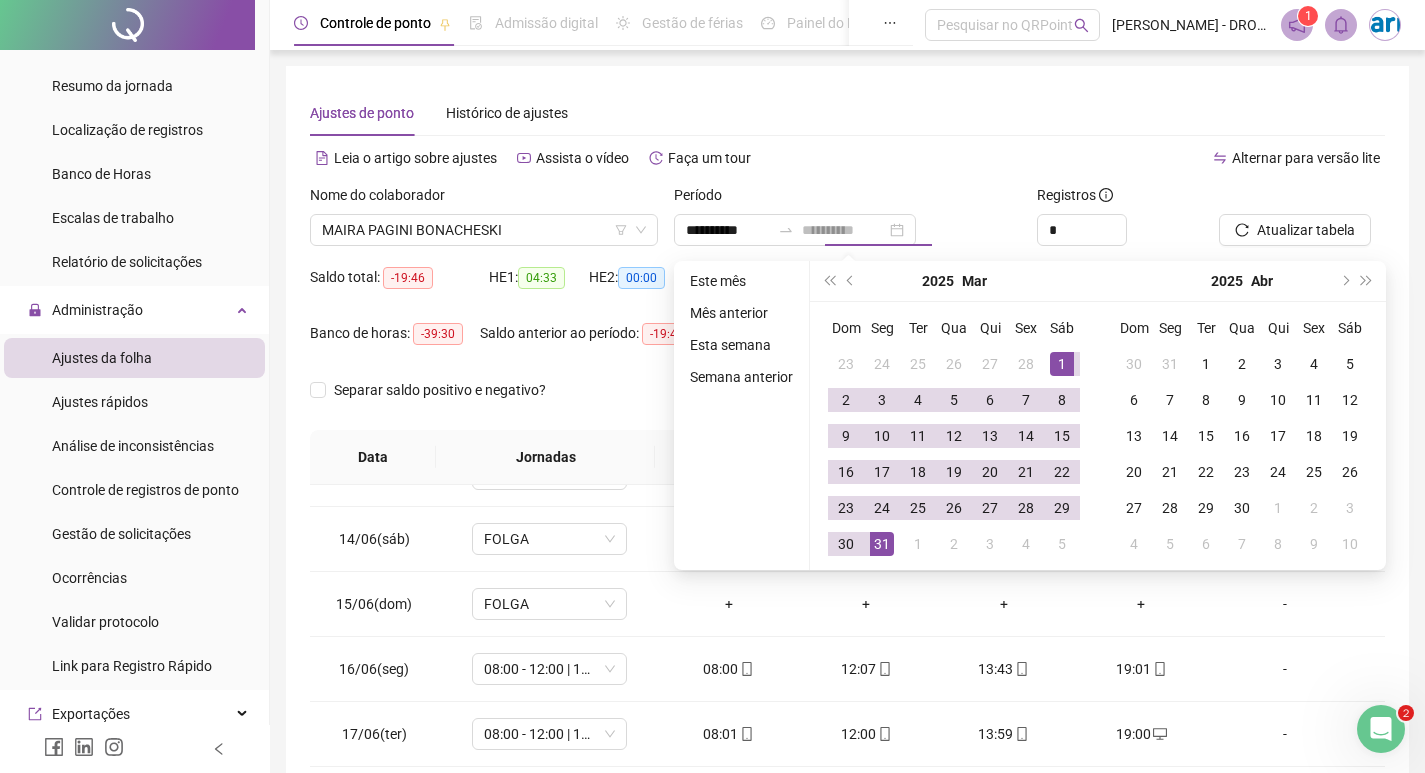 click on "31" at bounding box center (882, 544) 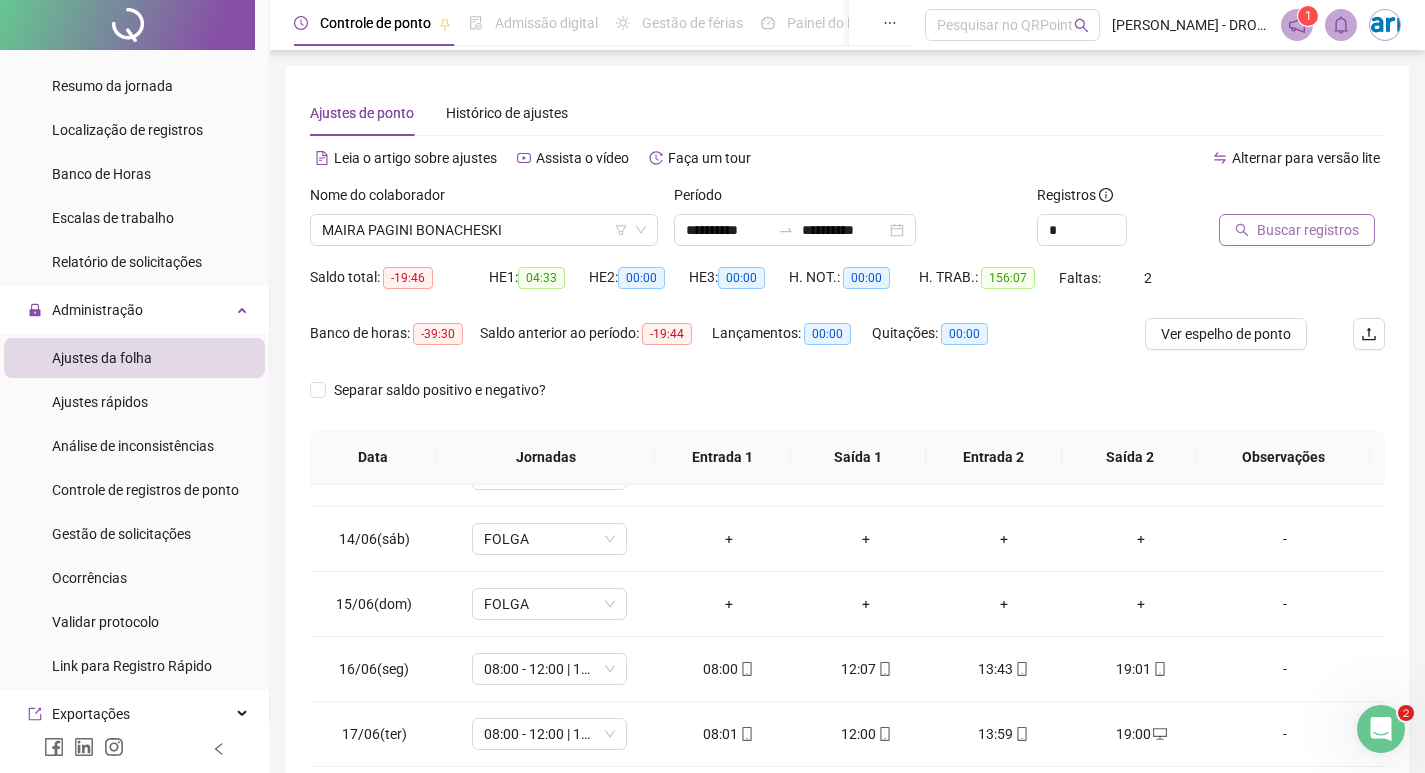 click on "Buscar registros" at bounding box center (1308, 230) 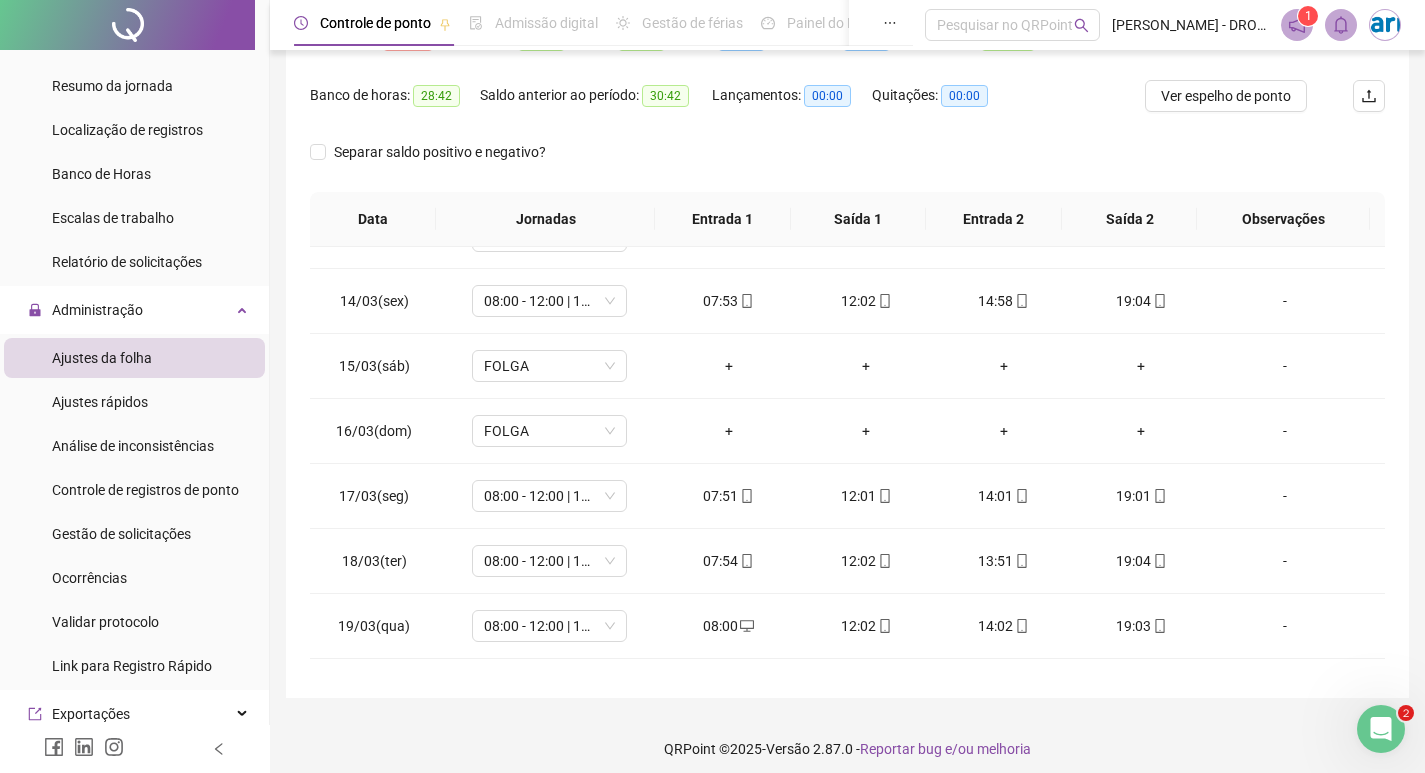 scroll, scrollTop: 249, scrollLeft: 0, axis: vertical 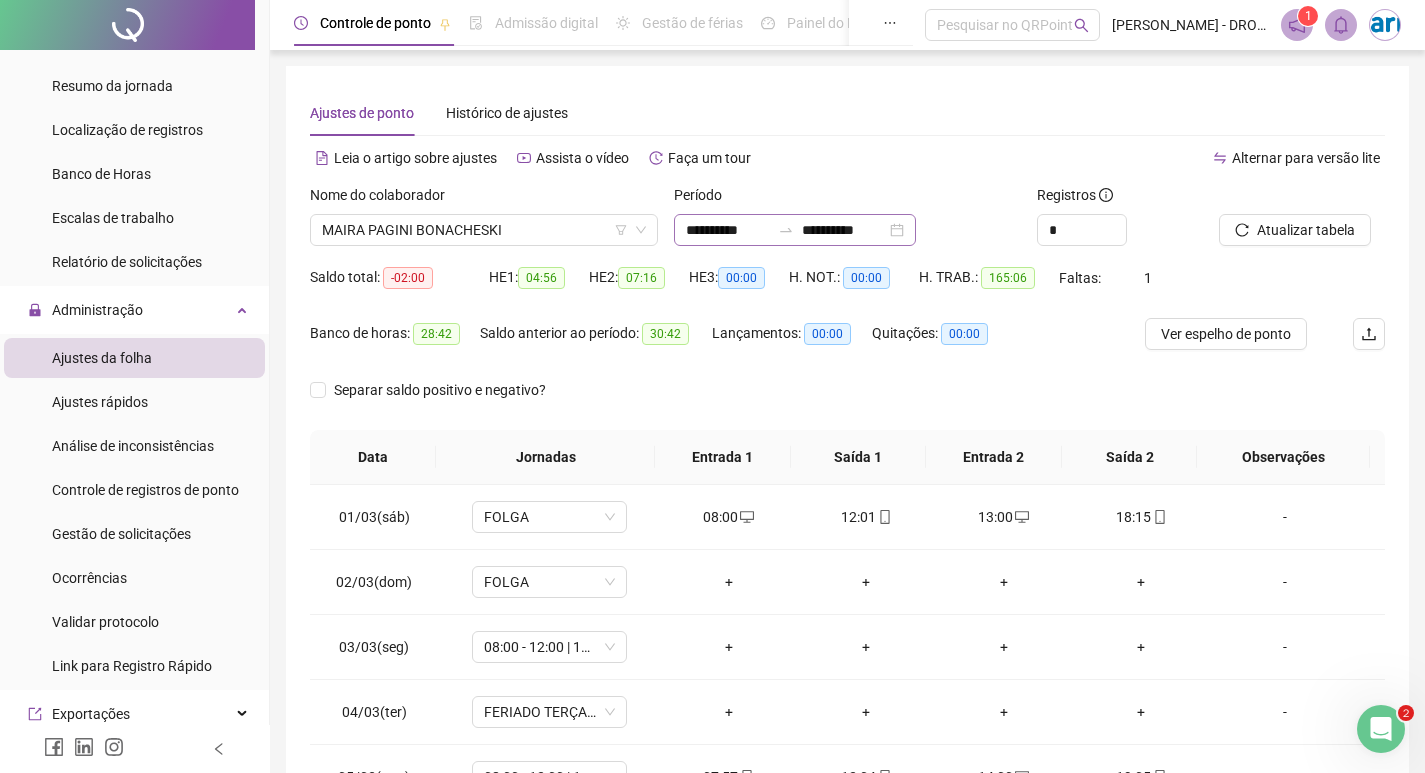 click on "**********" at bounding box center (795, 230) 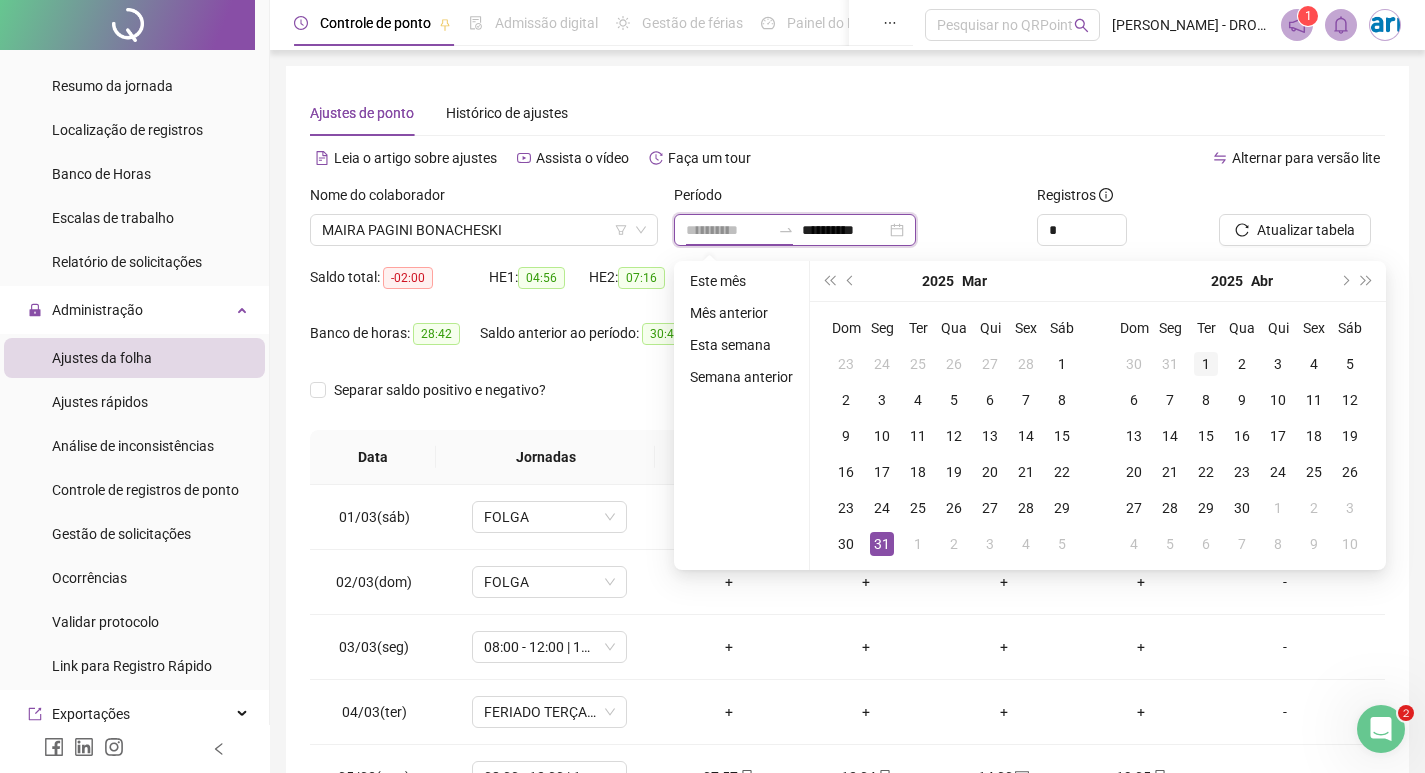 type on "**********" 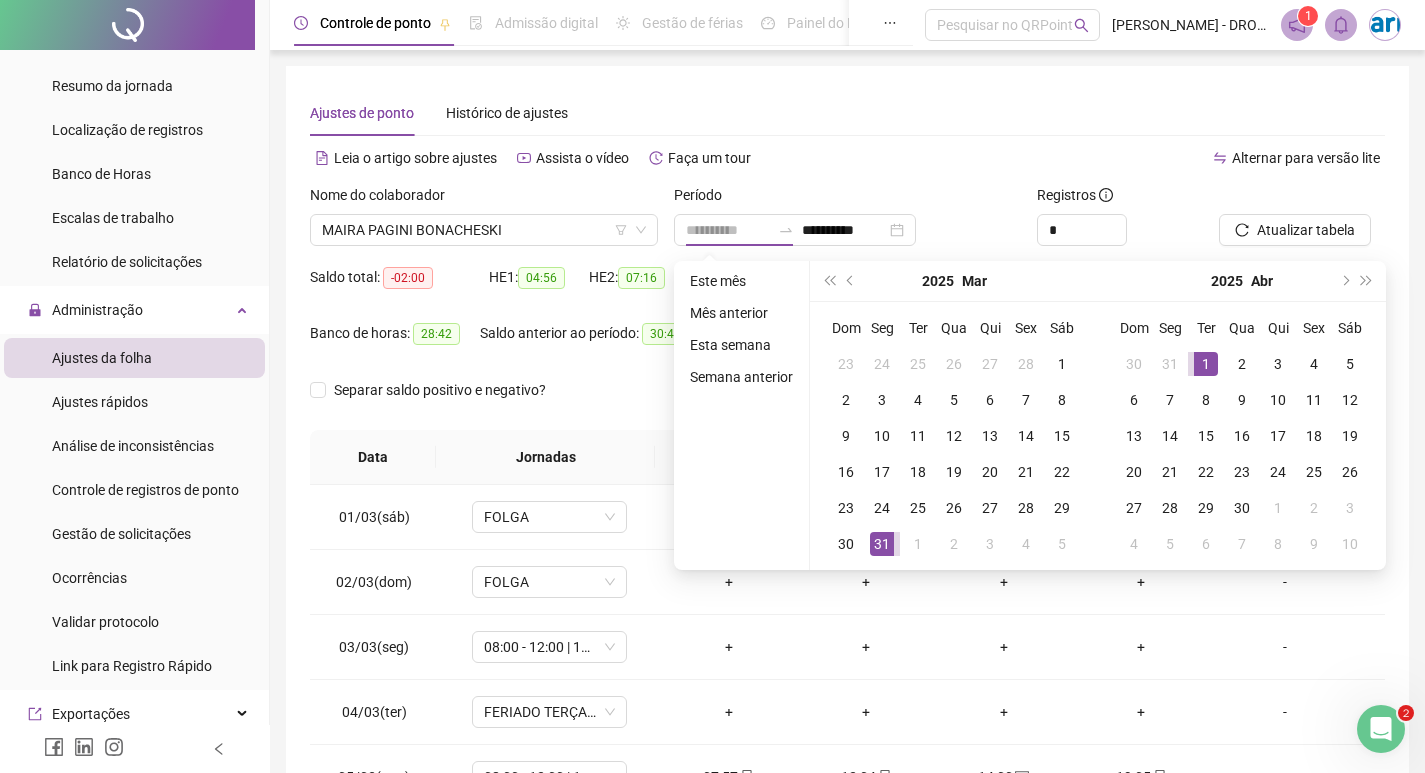 click on "1" at bounding box center [1206, 364] 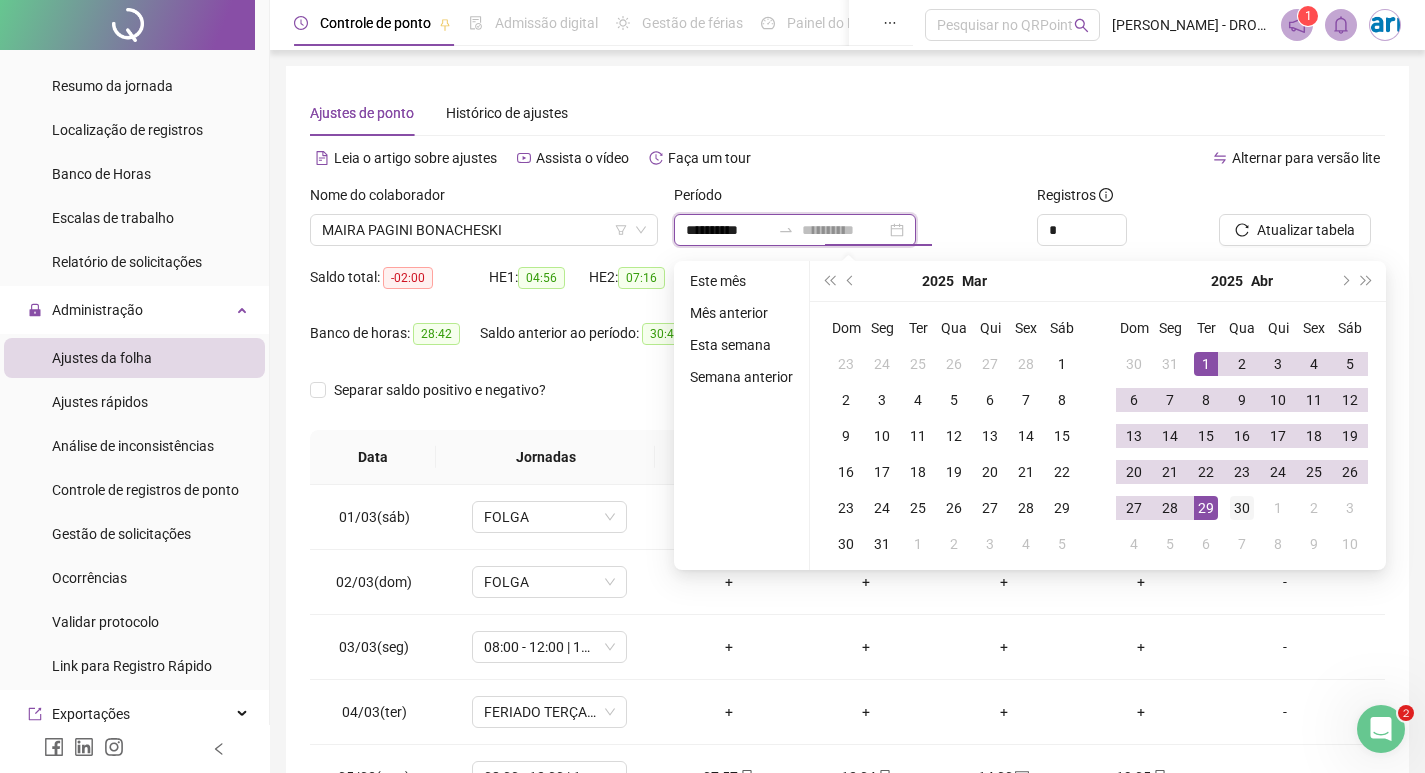 type on "**********" 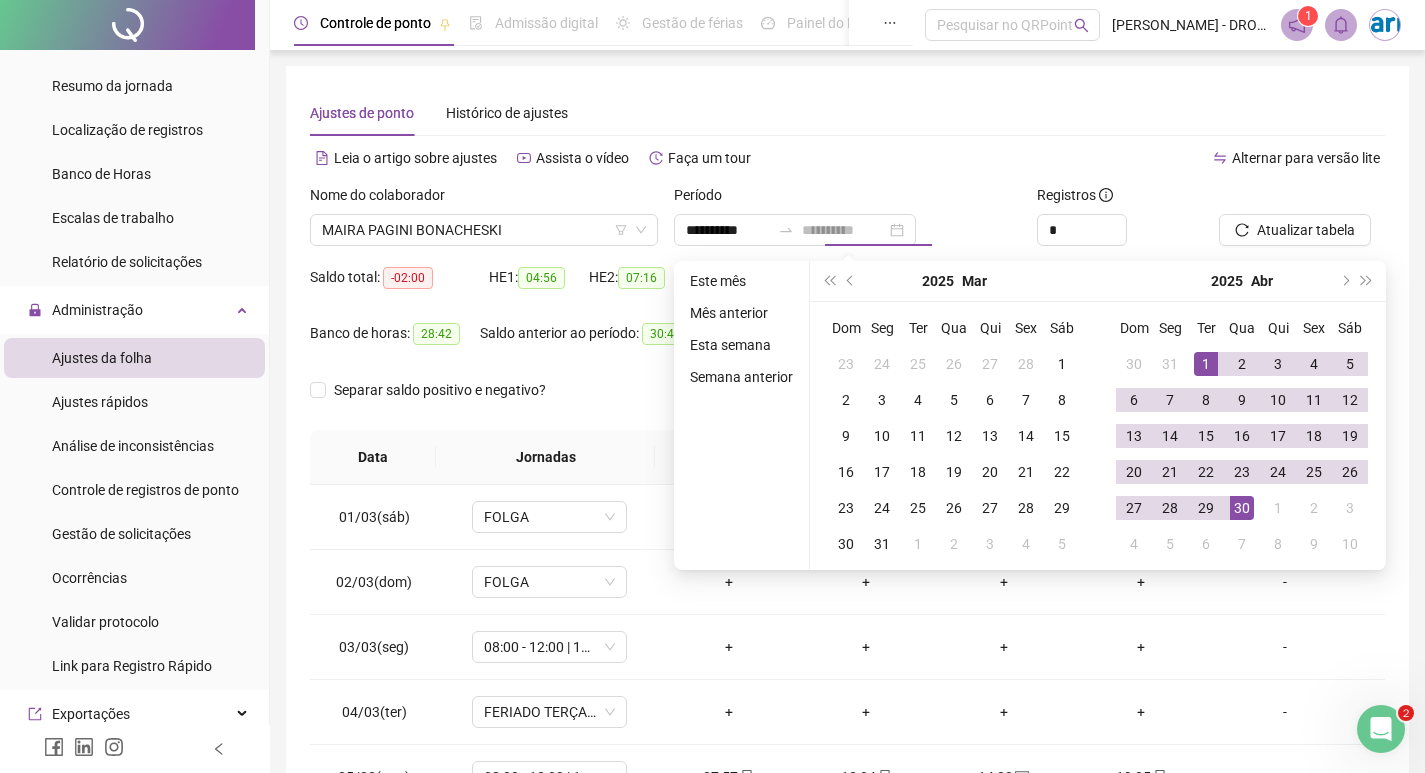 click on "30" at bounding box center (1242, 508) 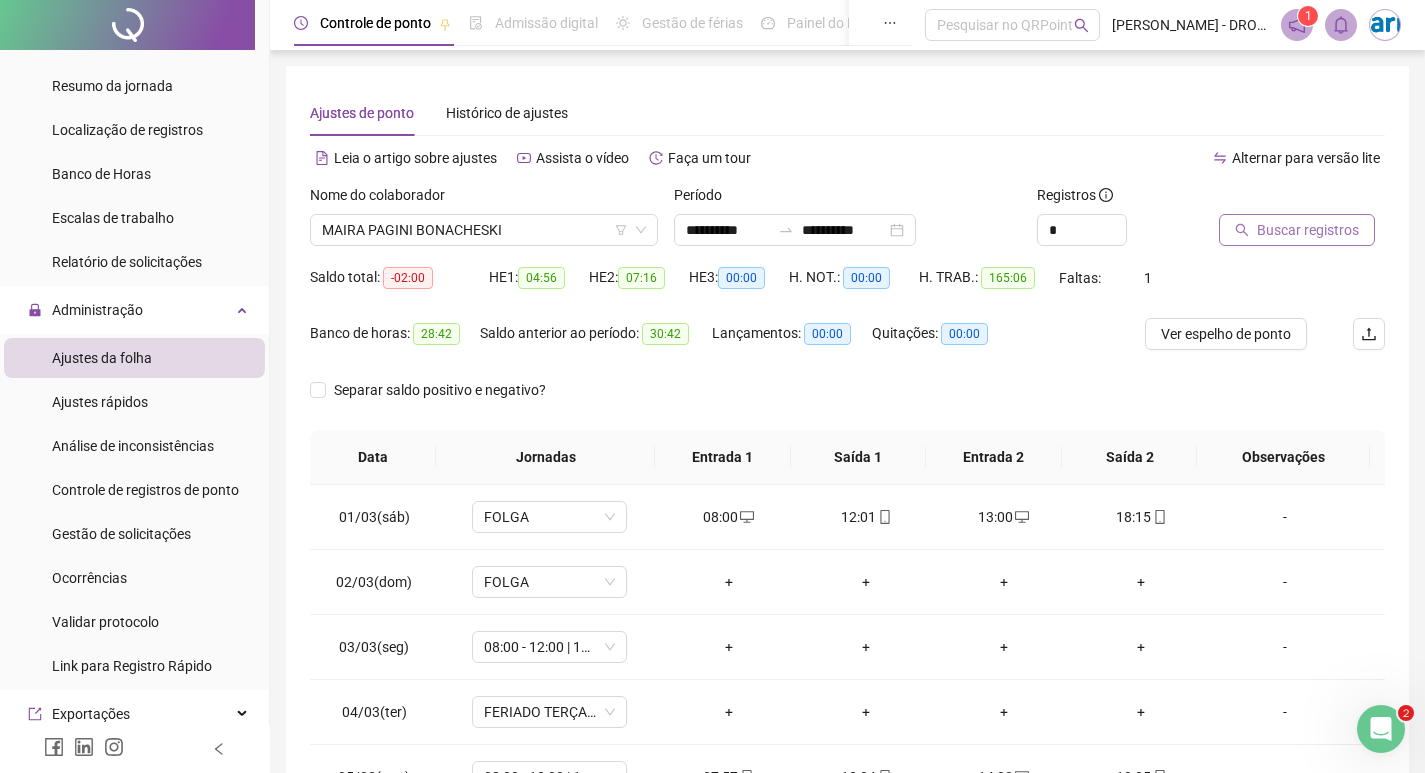 click on "Buscar registros" at bounding box center (1308, 230) 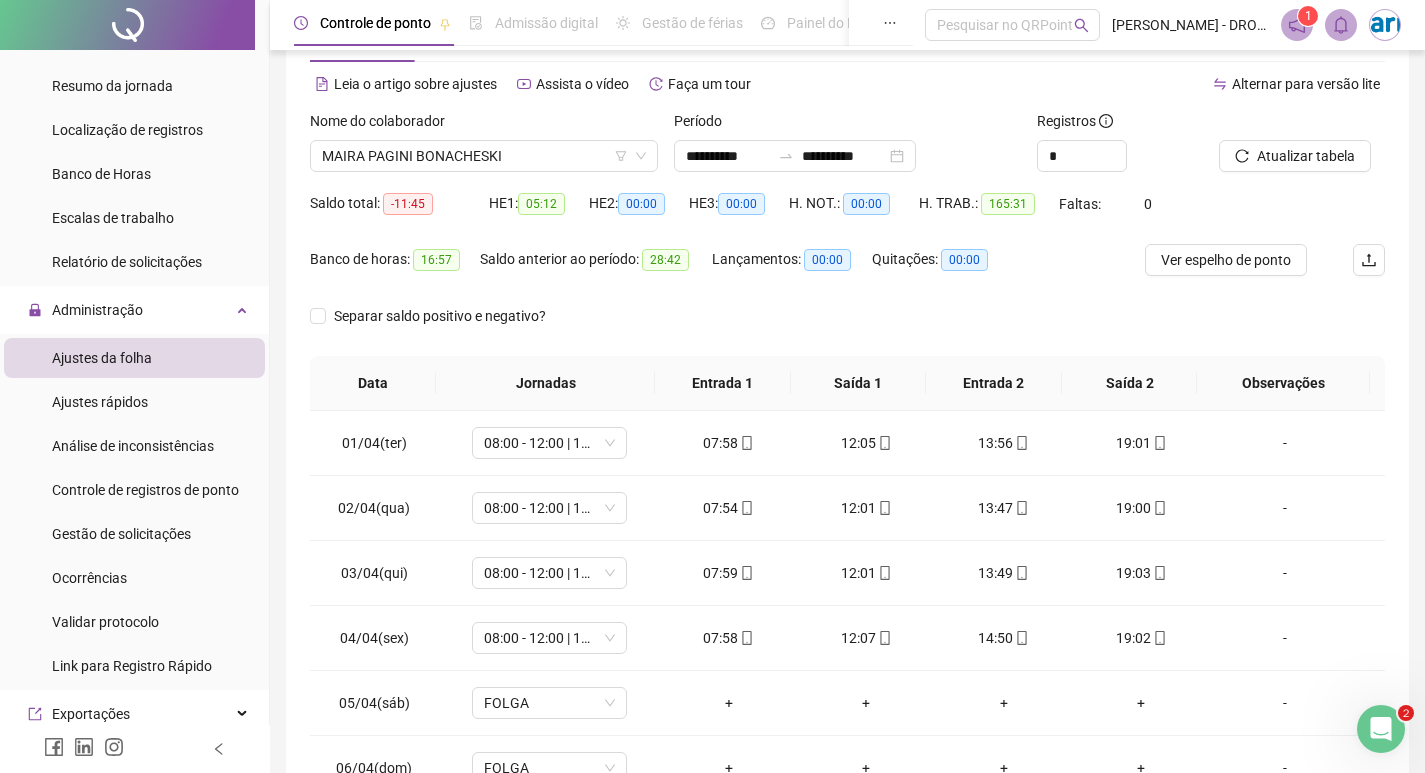 scroll, scrollTop: 249, scrollLeft: 0, axis: vertical 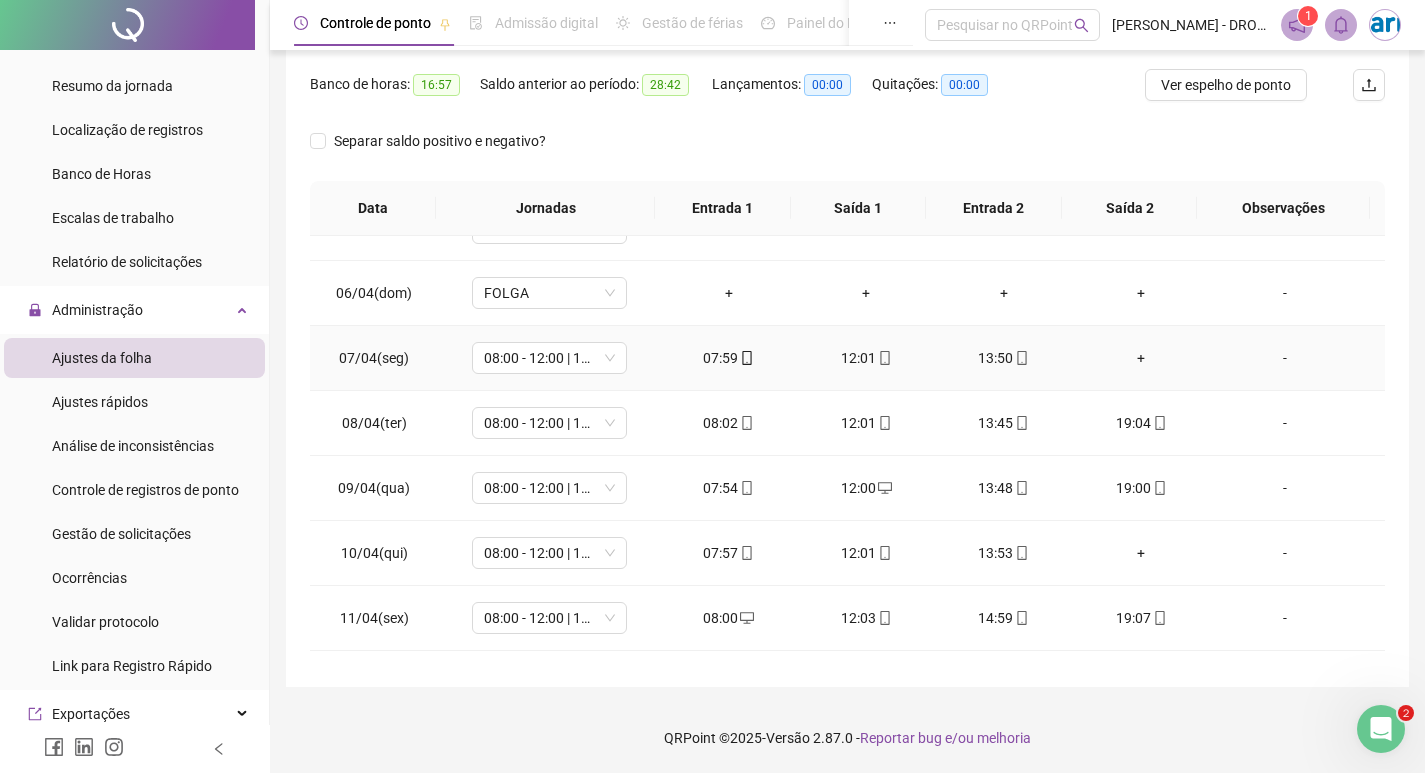 click on "+" at bounding box center [1142, 358] 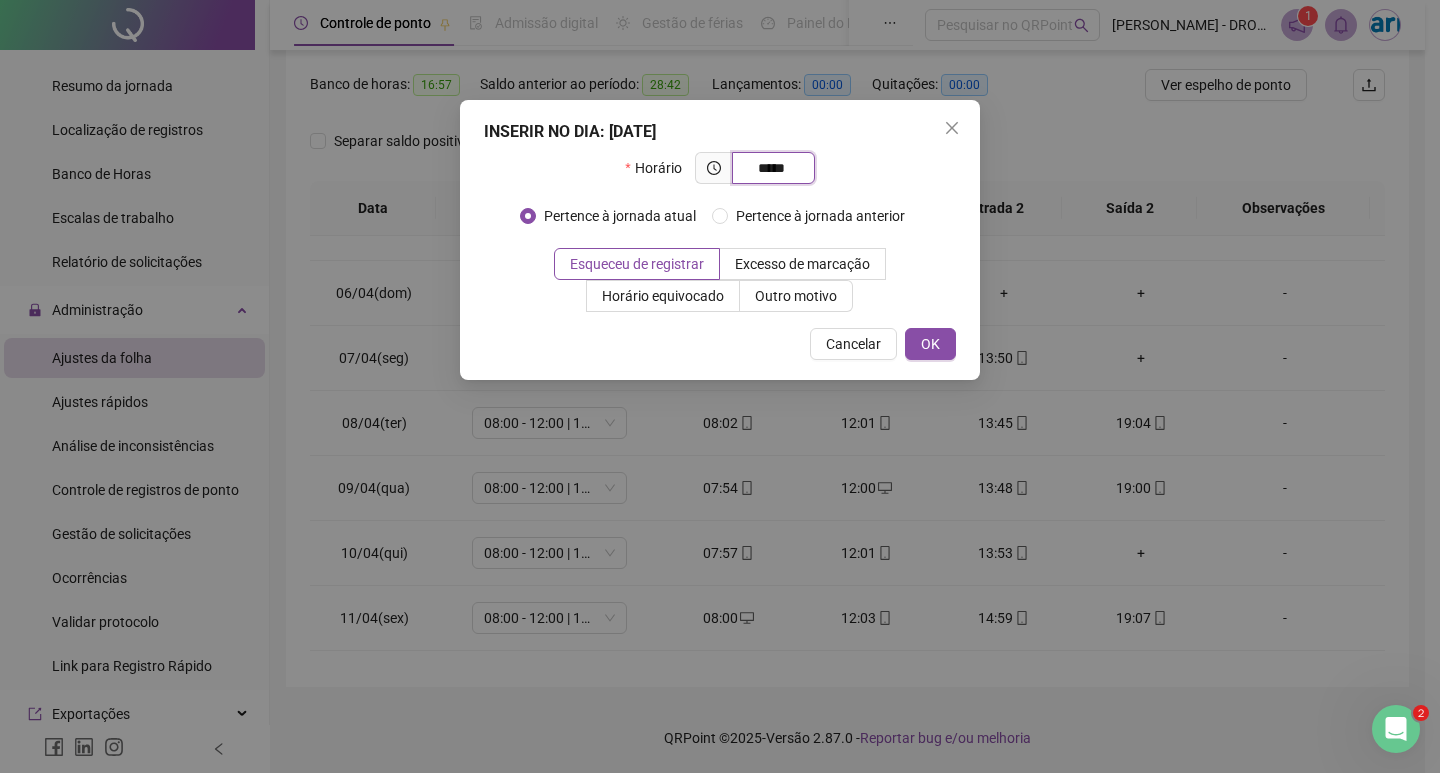 type on "*****" 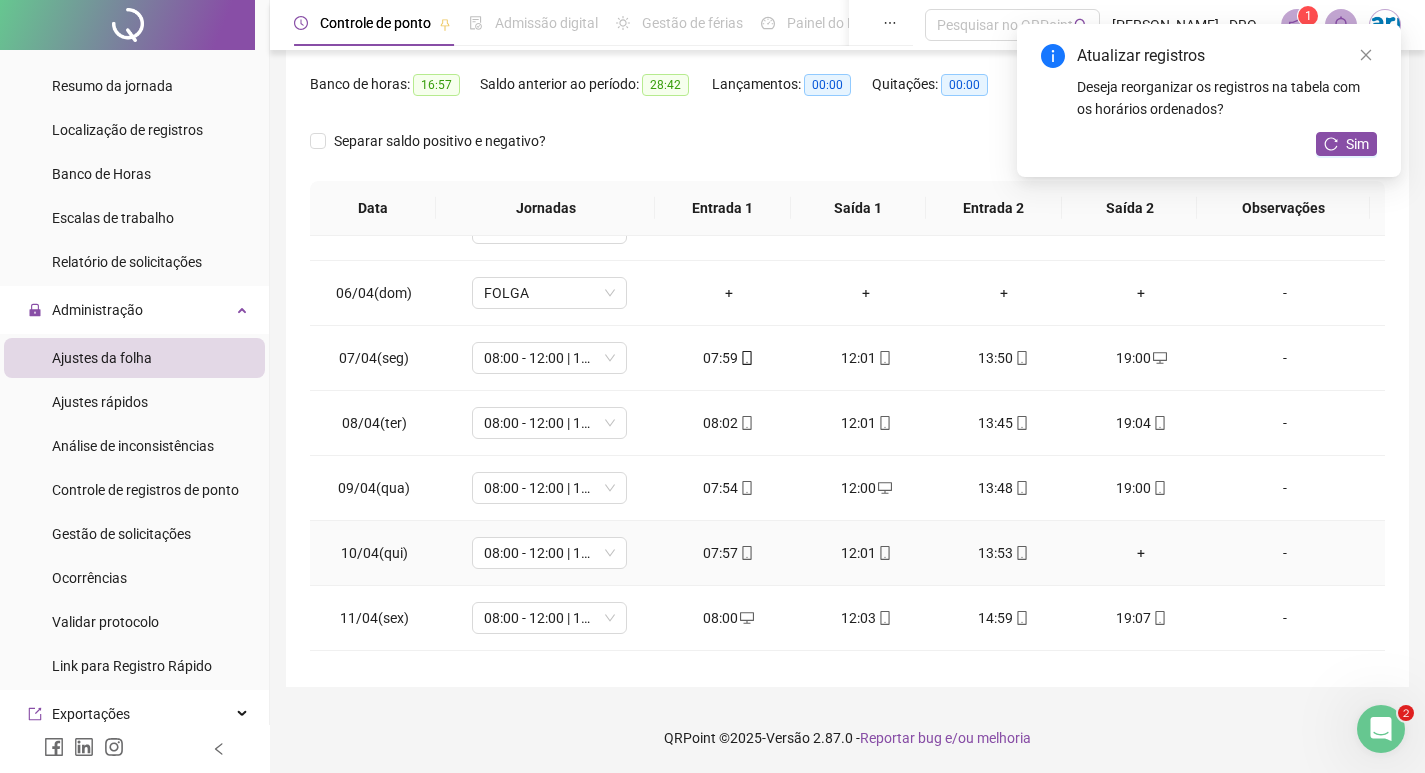 click on "+" at bounding box center [1142, 553] 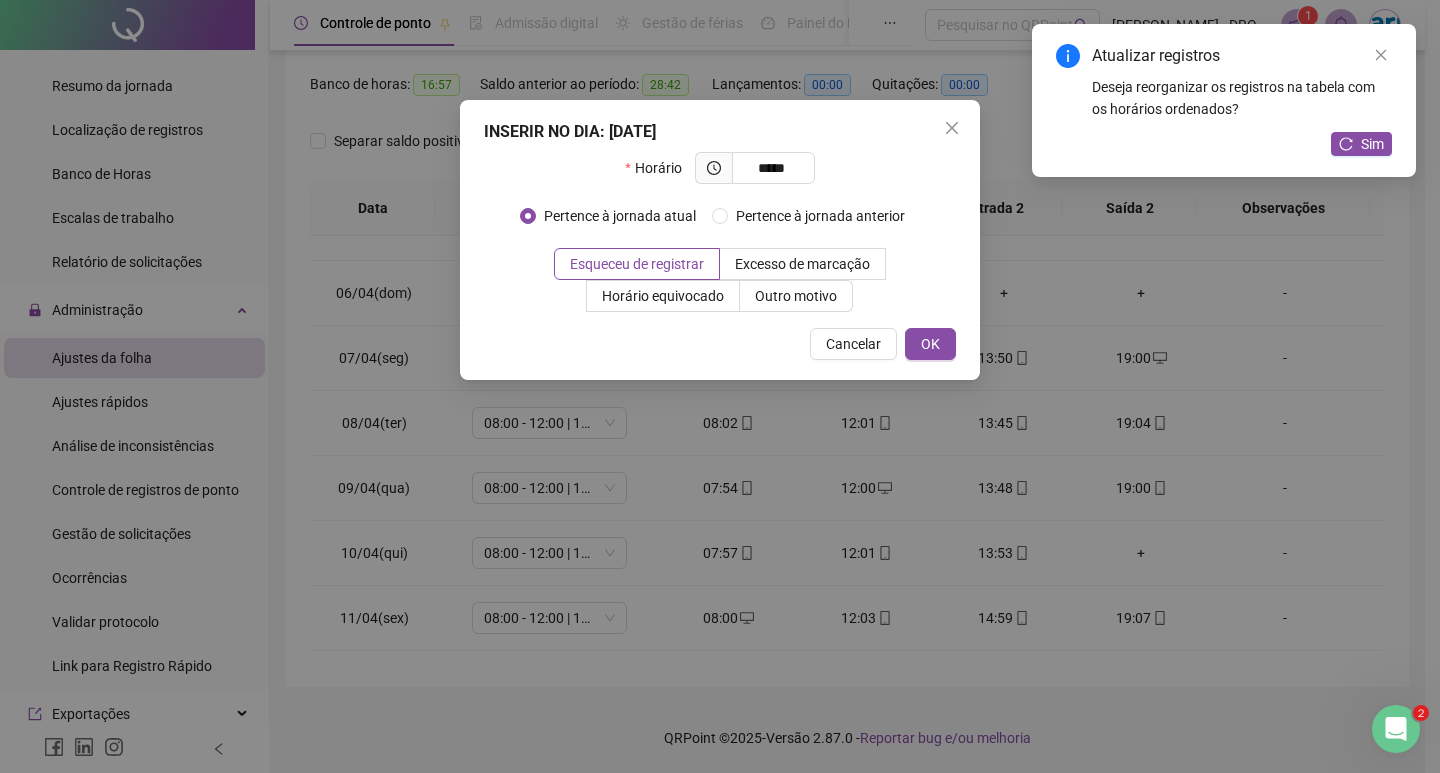 type on "*****" 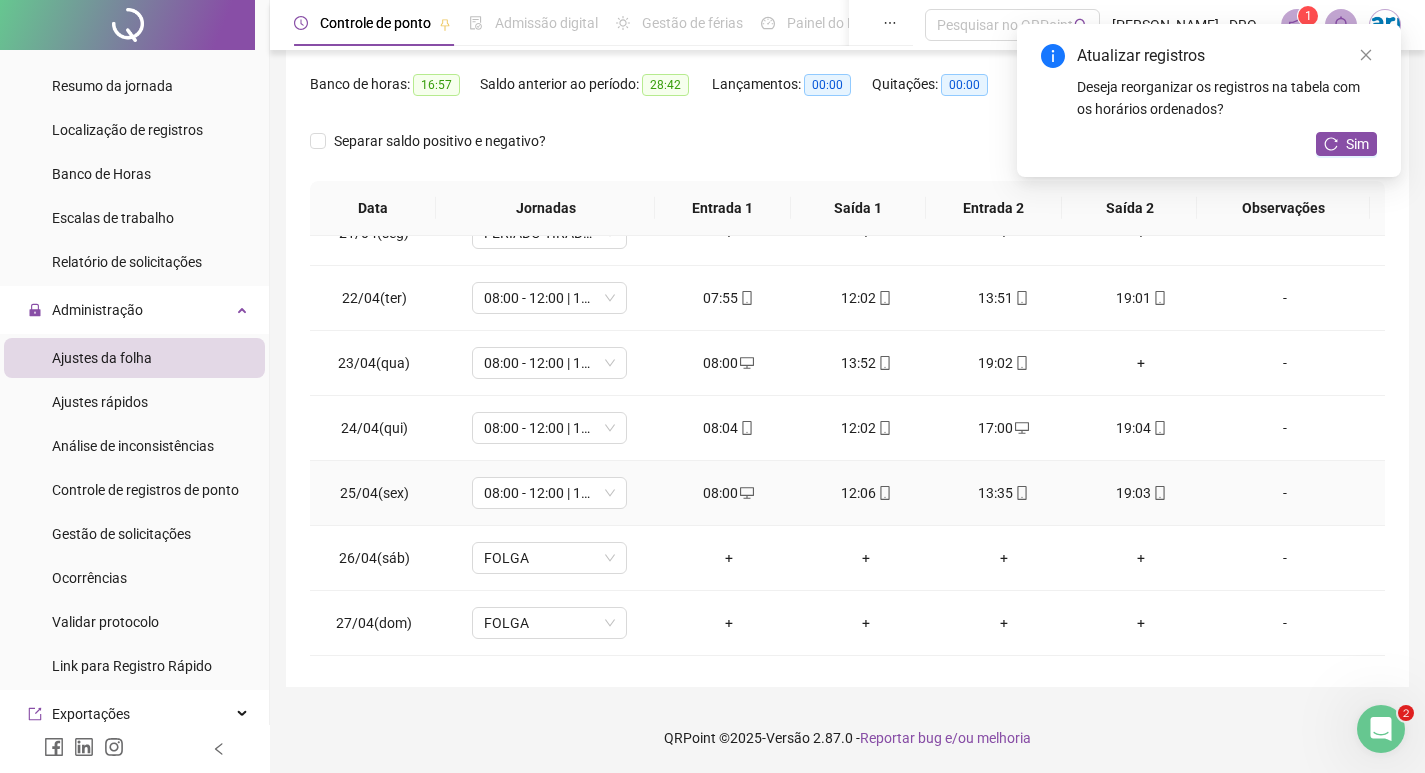 scroll, scrollTop: 1300, scrollLeft: 0, axis: vertical 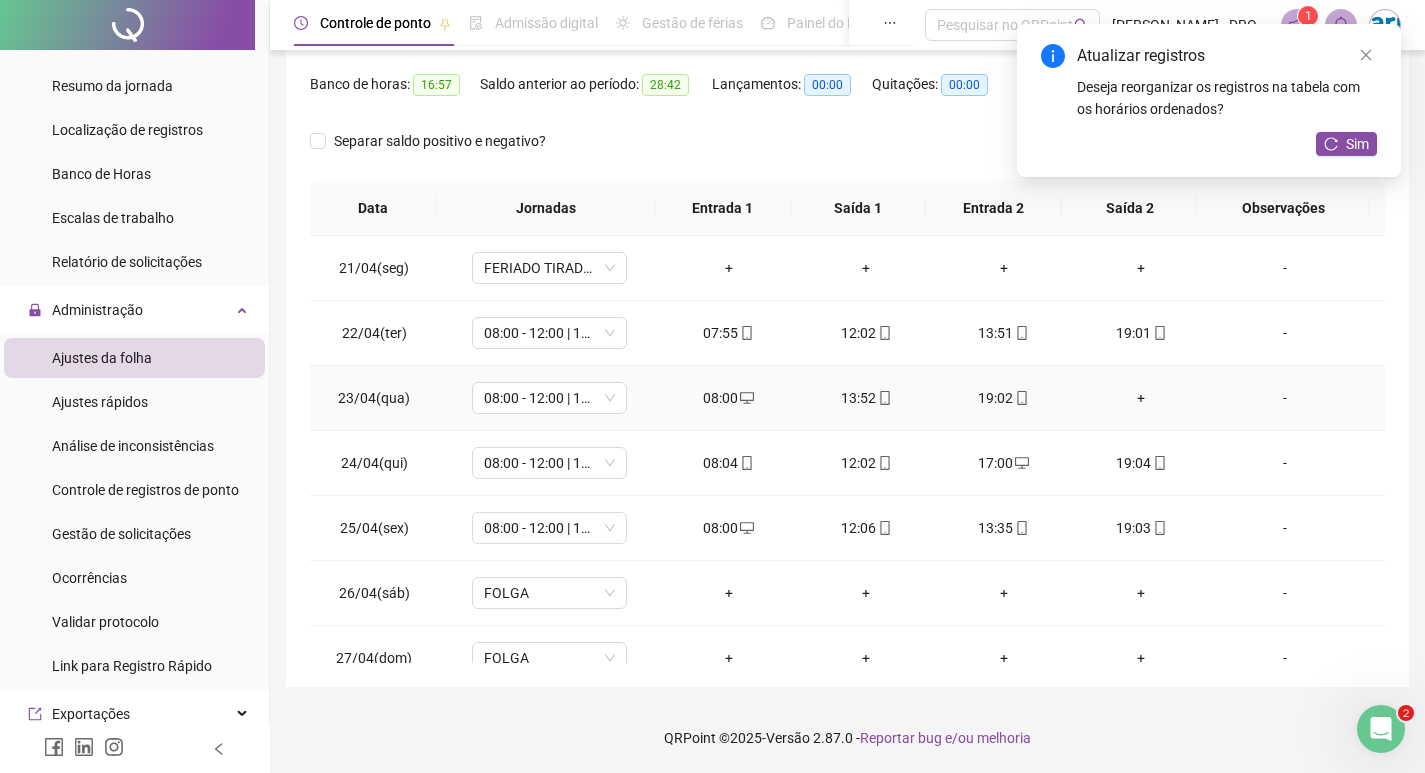 click on "+" at bounding box center (1142, 398) 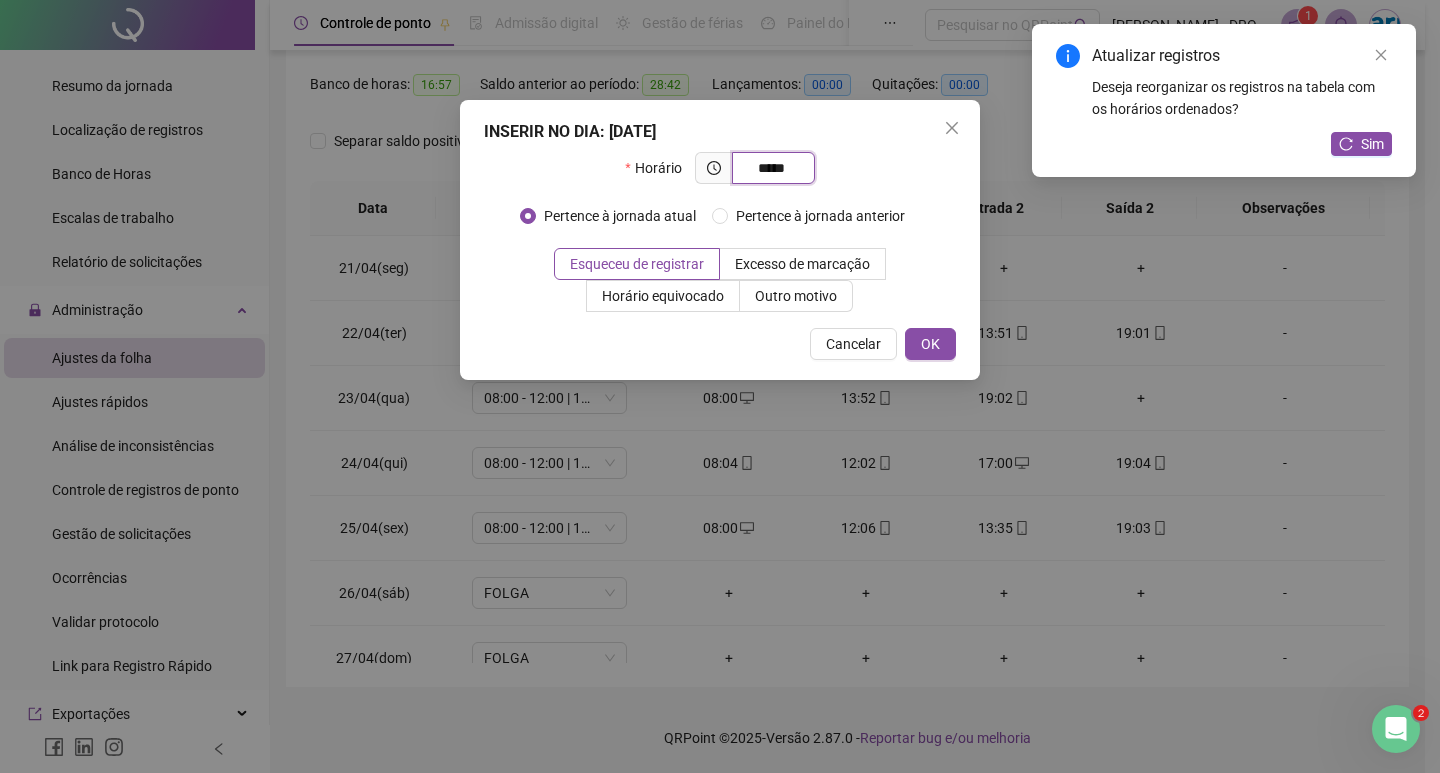 type on "*****" 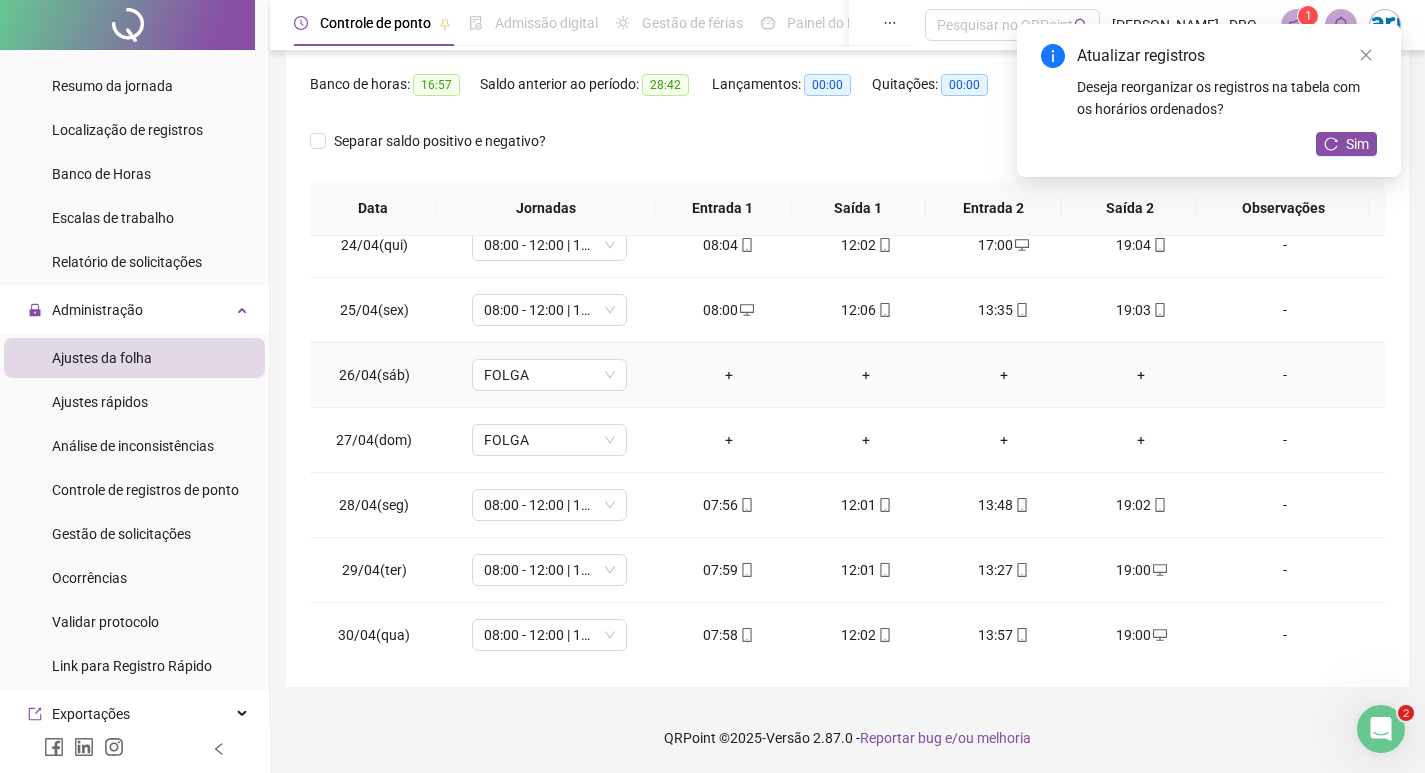scroll, scrollTop: 1523, scrollLeft: 0, axis: vertical 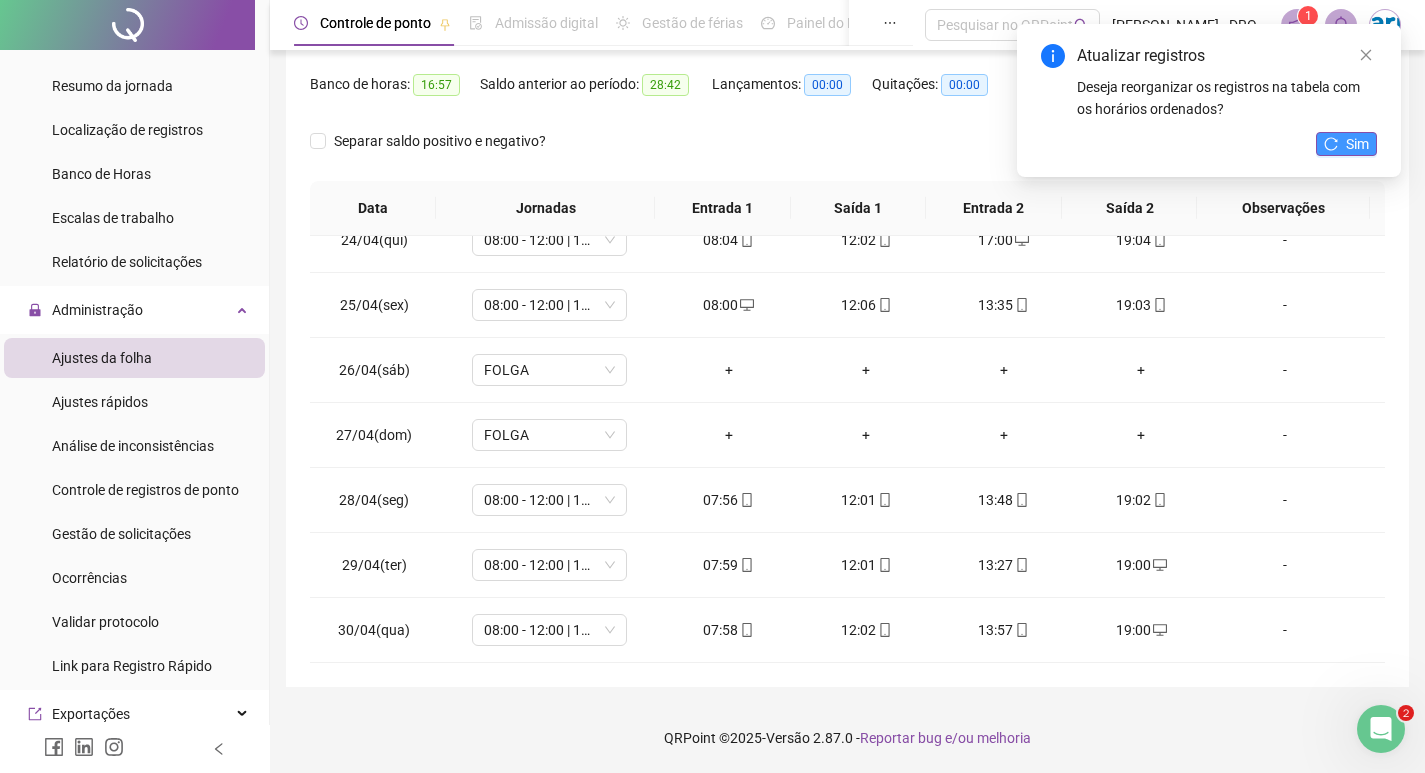 click on "Sim" at bounding box center [1357, 144] 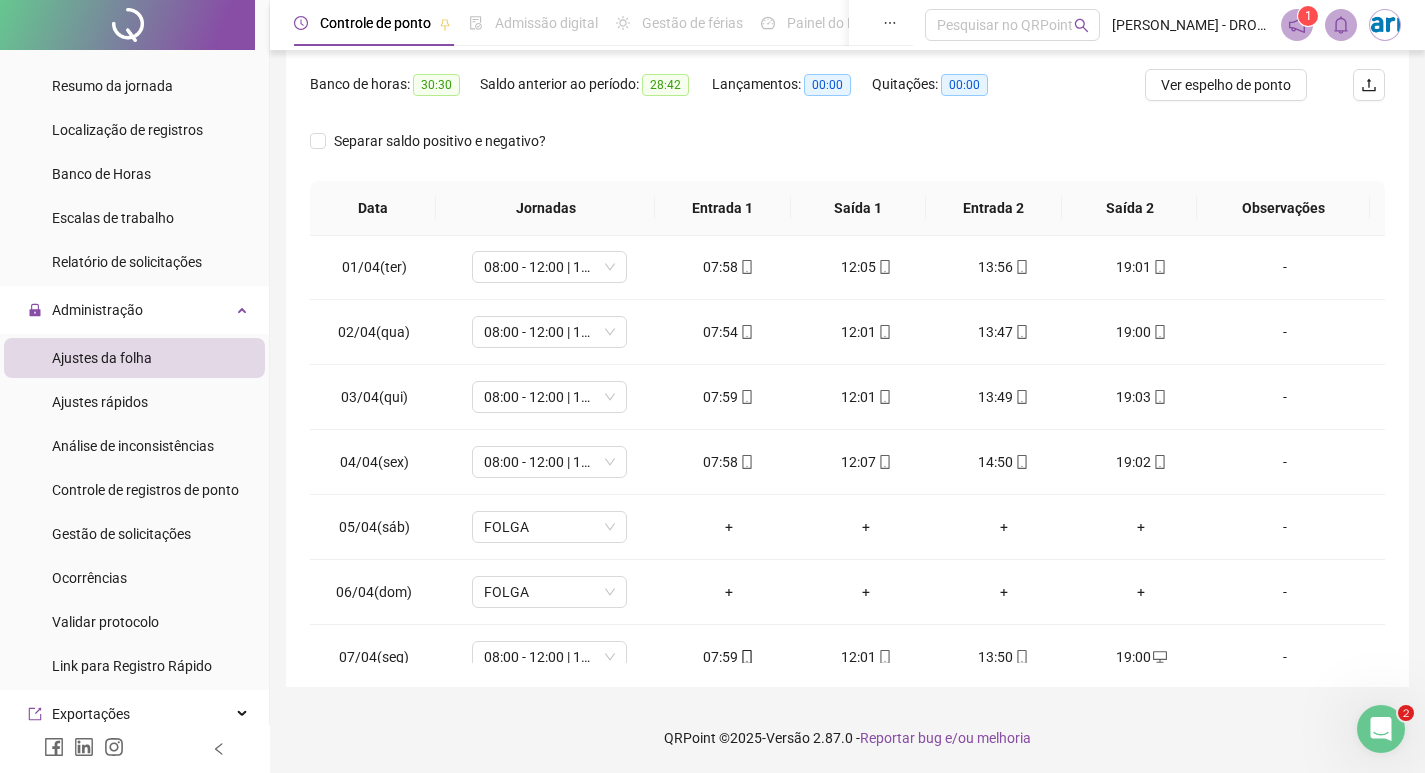 scroll, scrollTop: 0, scrollLeft: 0, axis: both 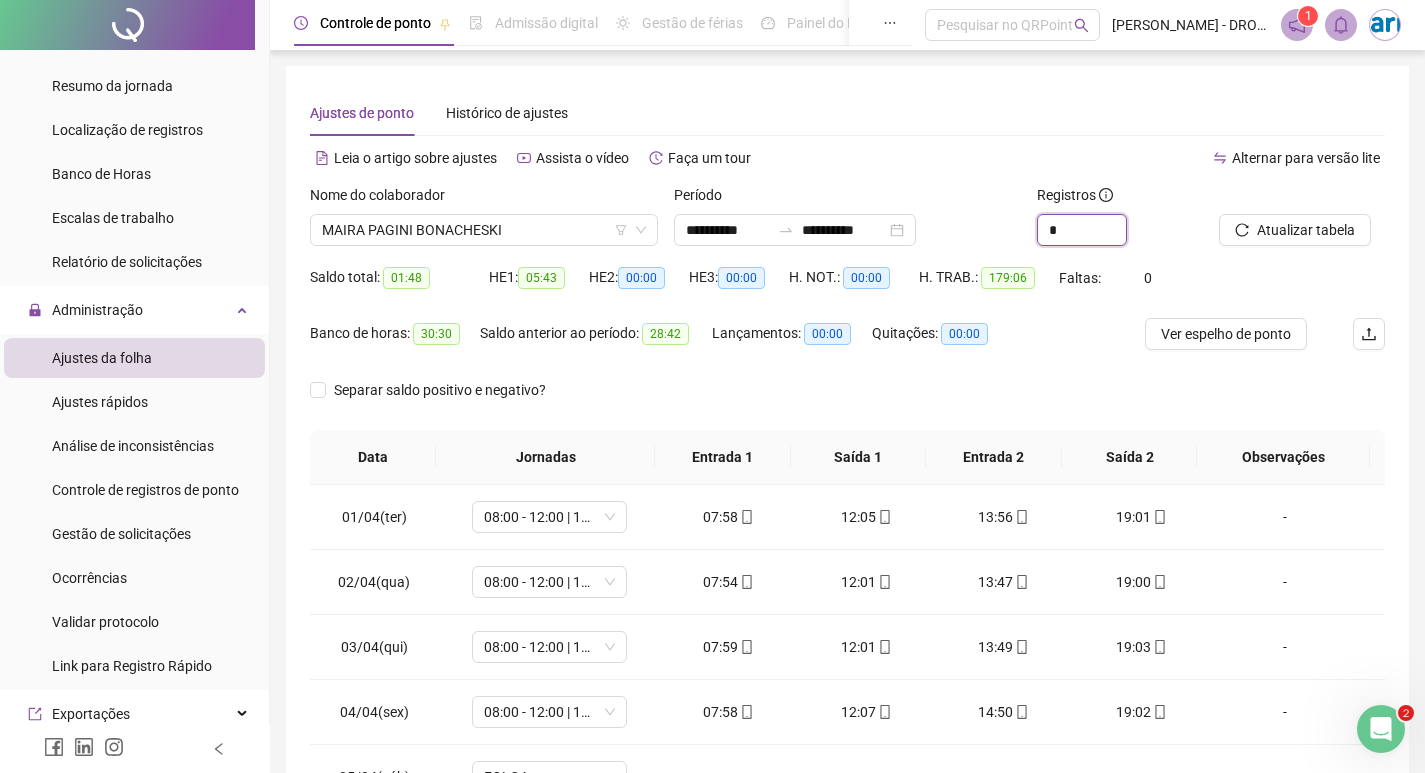 click at bounding box center [1126, 222] 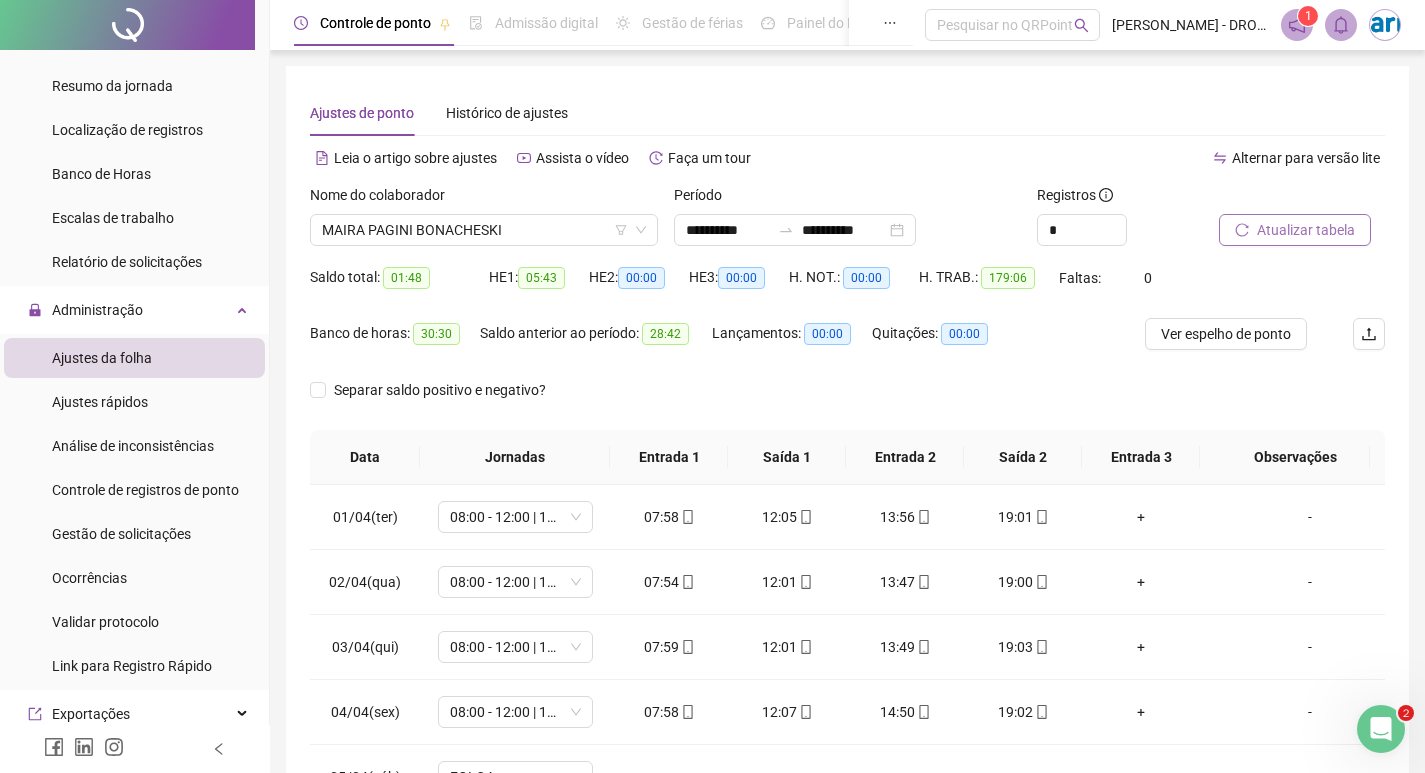 click on "Atualizar tabela" at bounding box center [1306, 230] 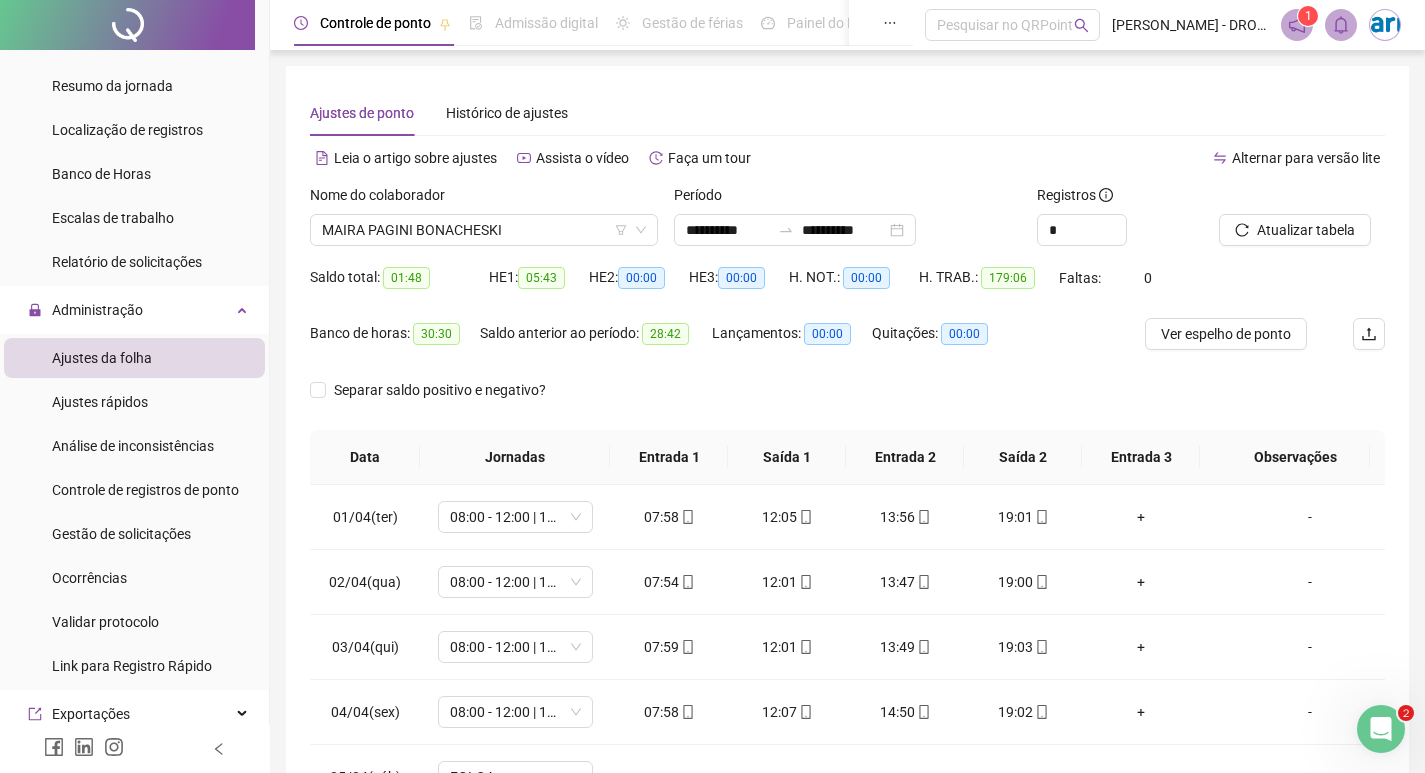 click 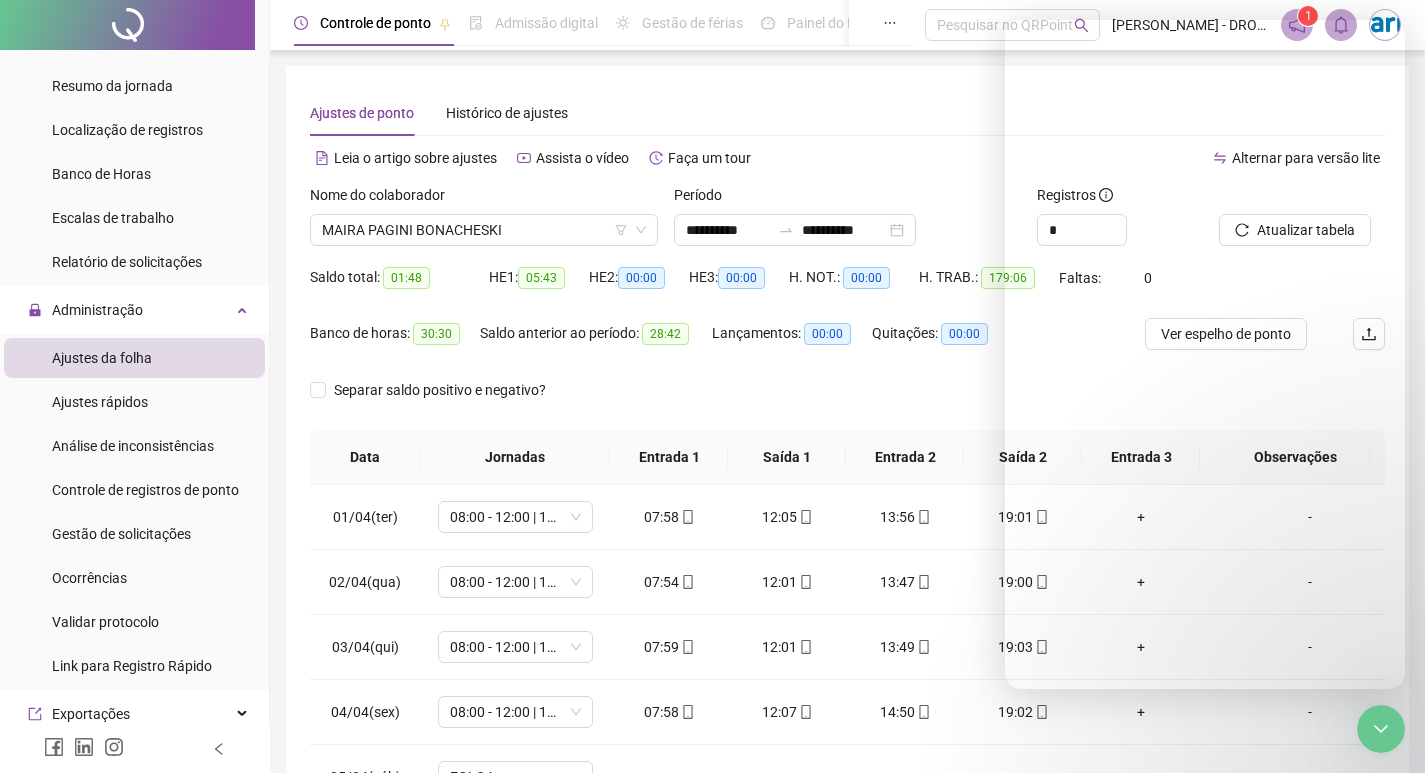 scroll, scrollTop: 1144, scrollLeft: 0, axis: vertical 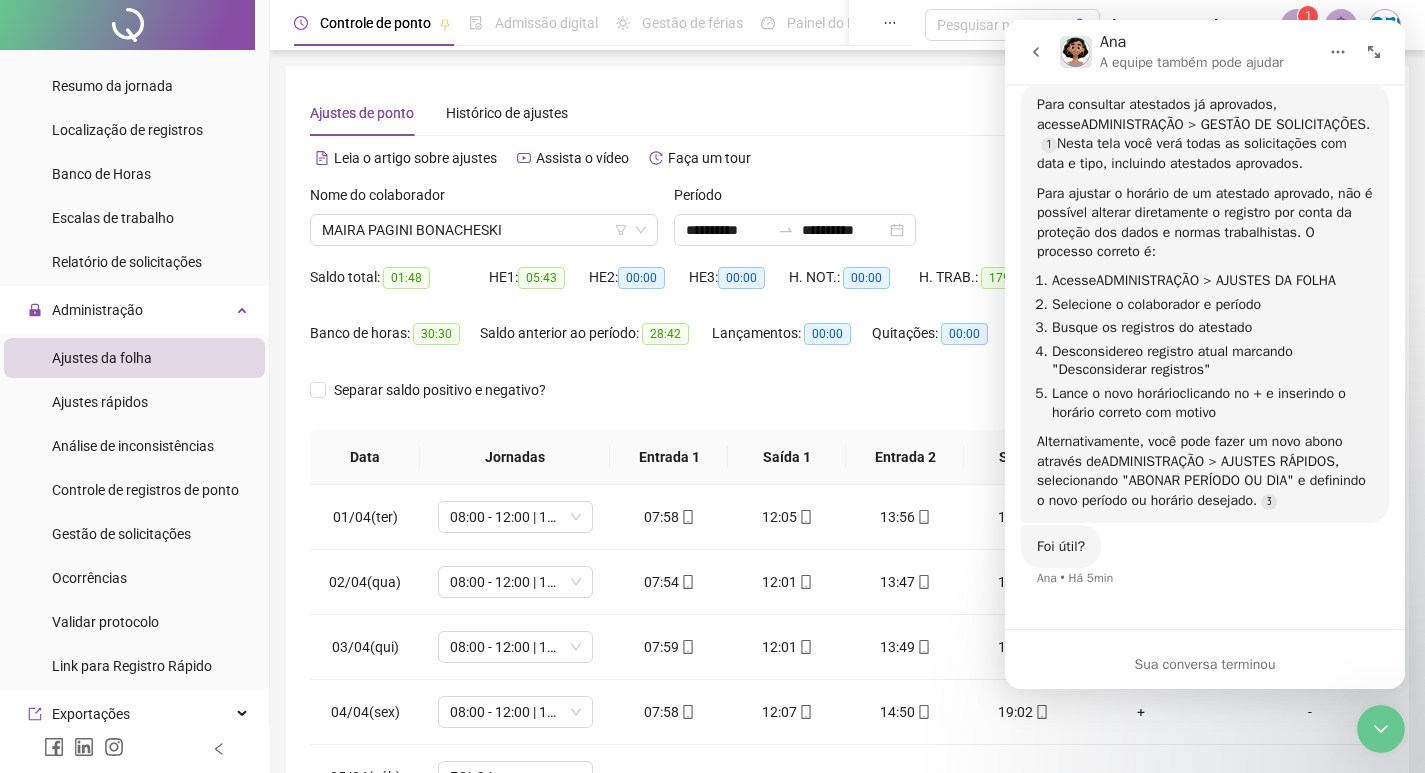 click 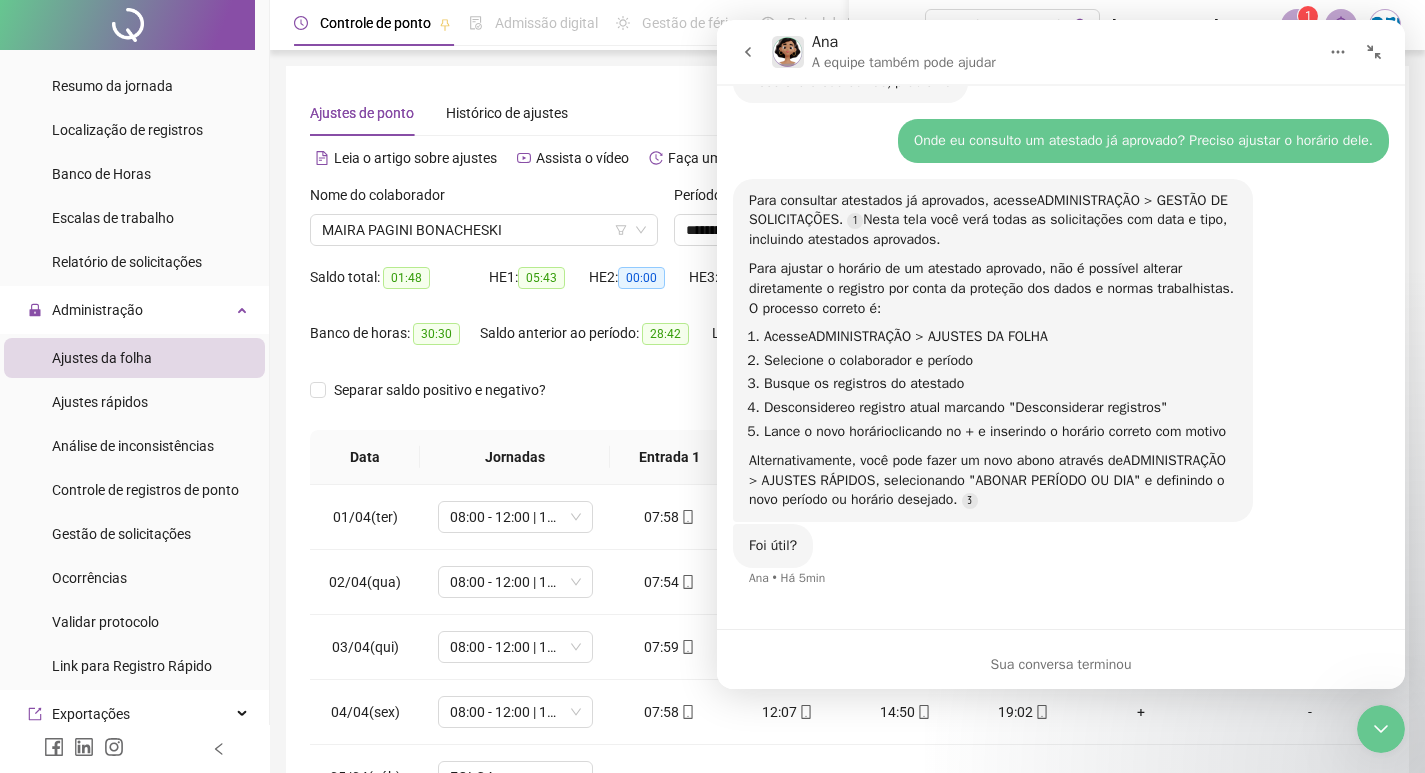 scroll, scrollTop: 928, scrollLeft: 0, axis: vertical 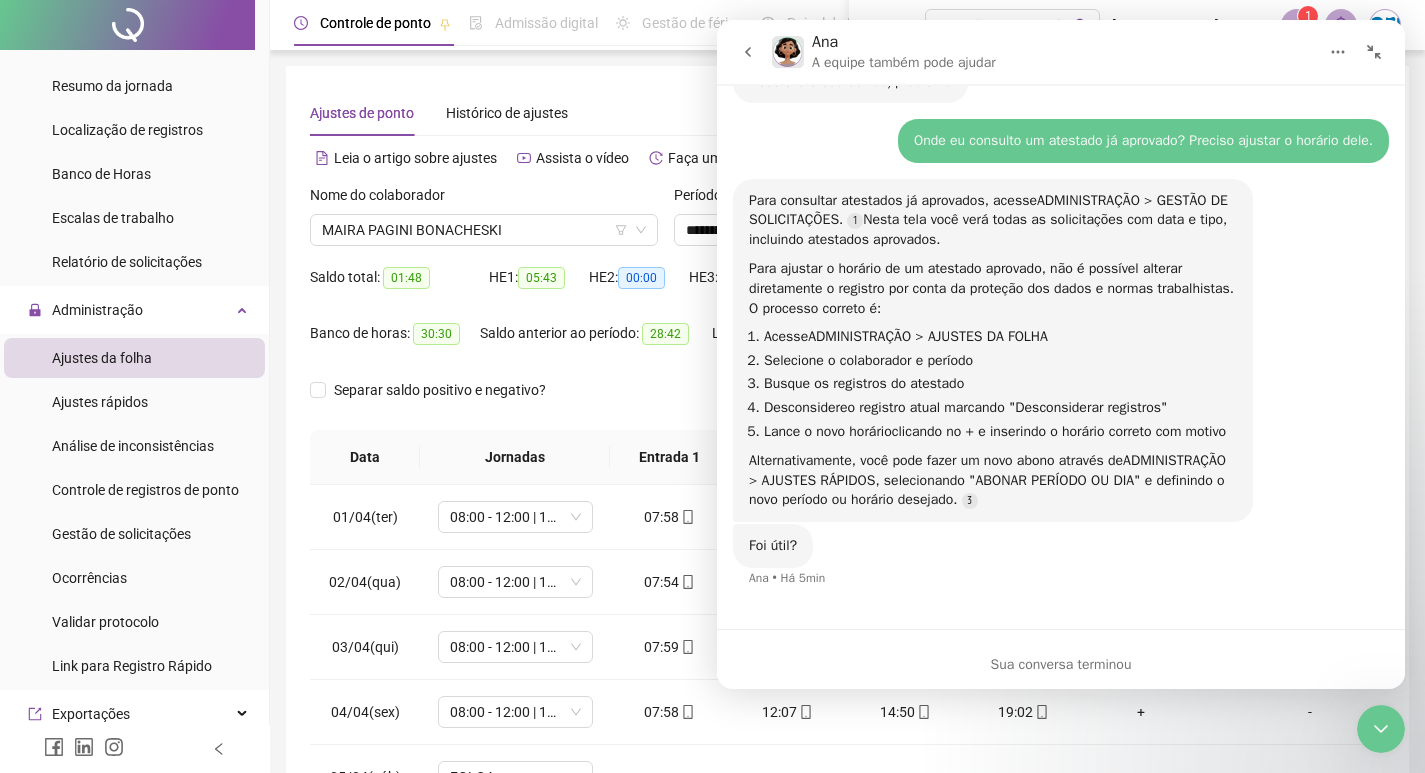 click 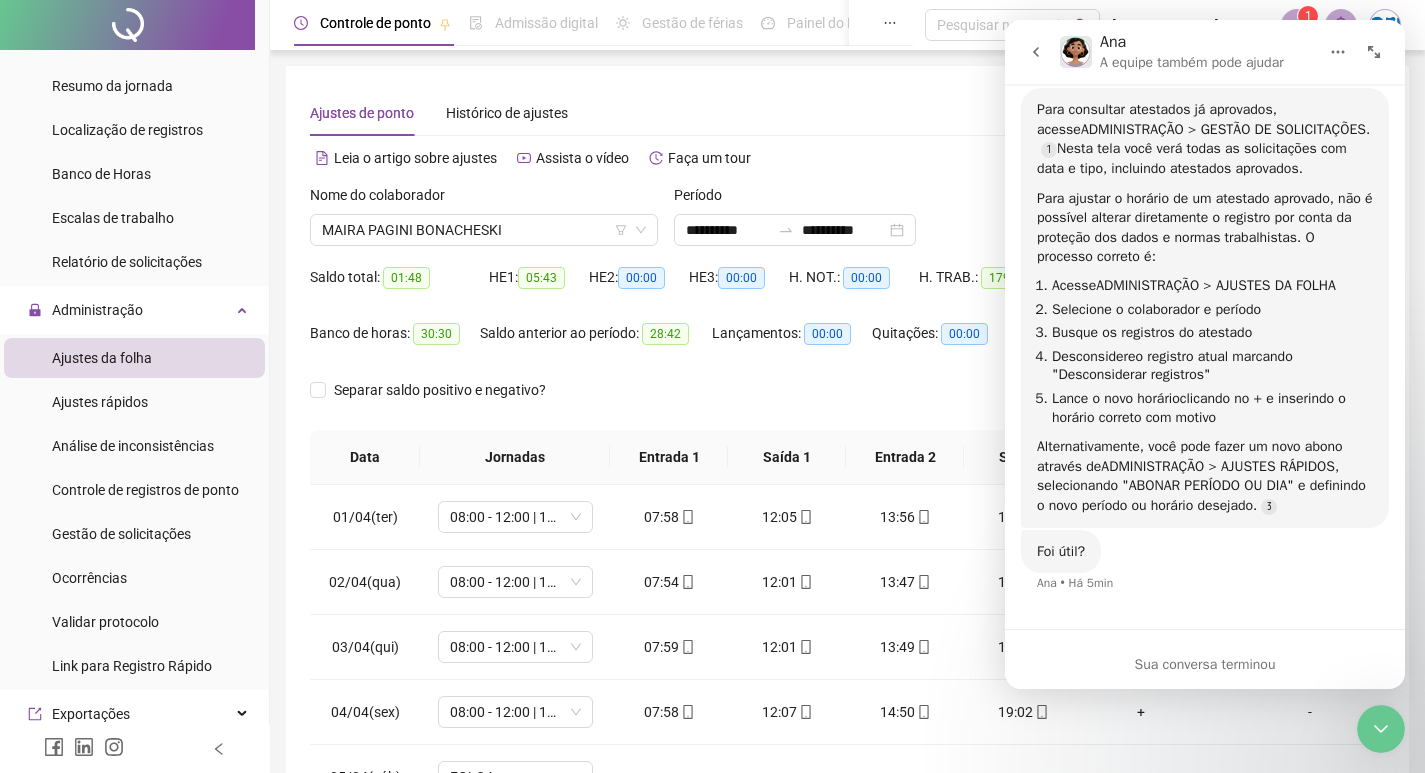 scroll, scrollTop: 1144, scrollLeft: 0, axis: vertical 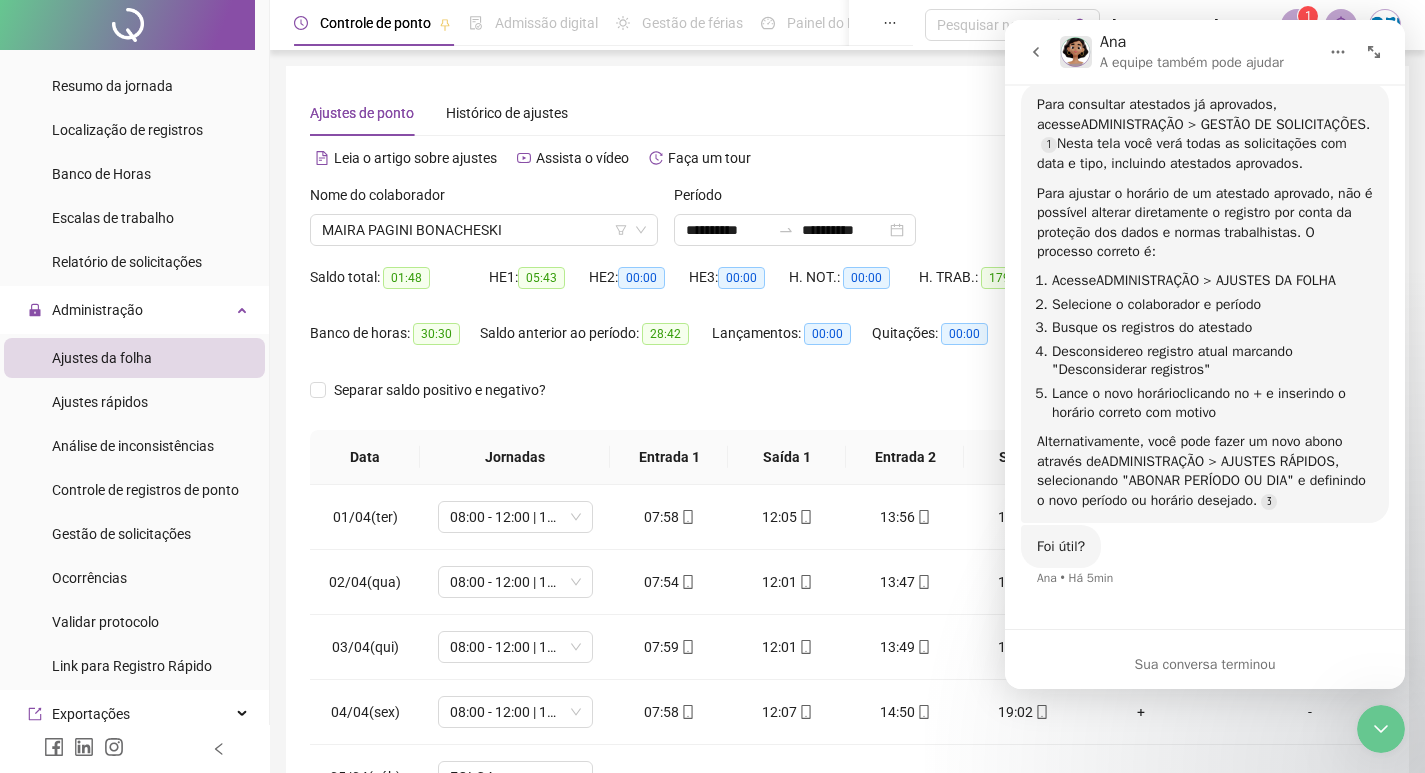 click at bounding box center [1338, 52] 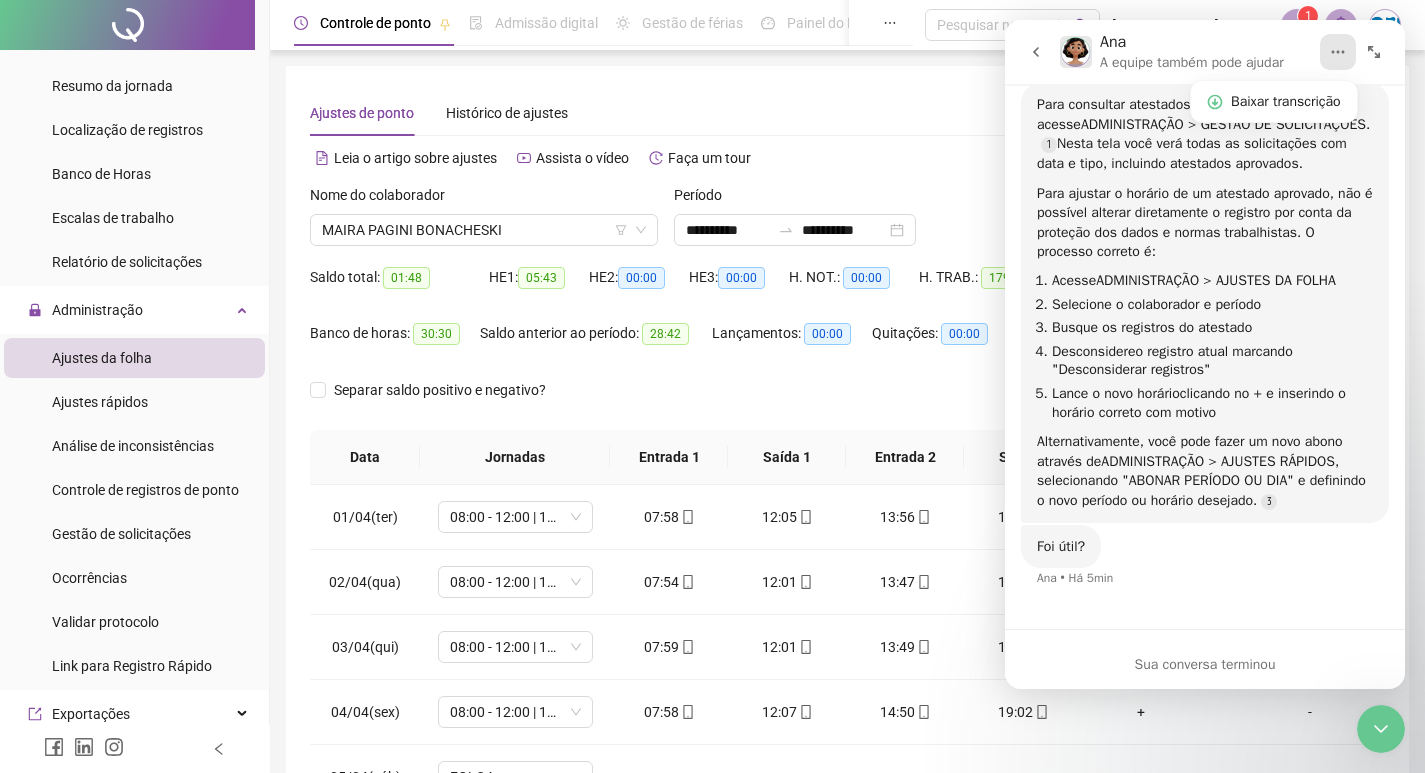 click on "Ajustes de ponto Histórico de ajustes" at bounding box center (847, 113) 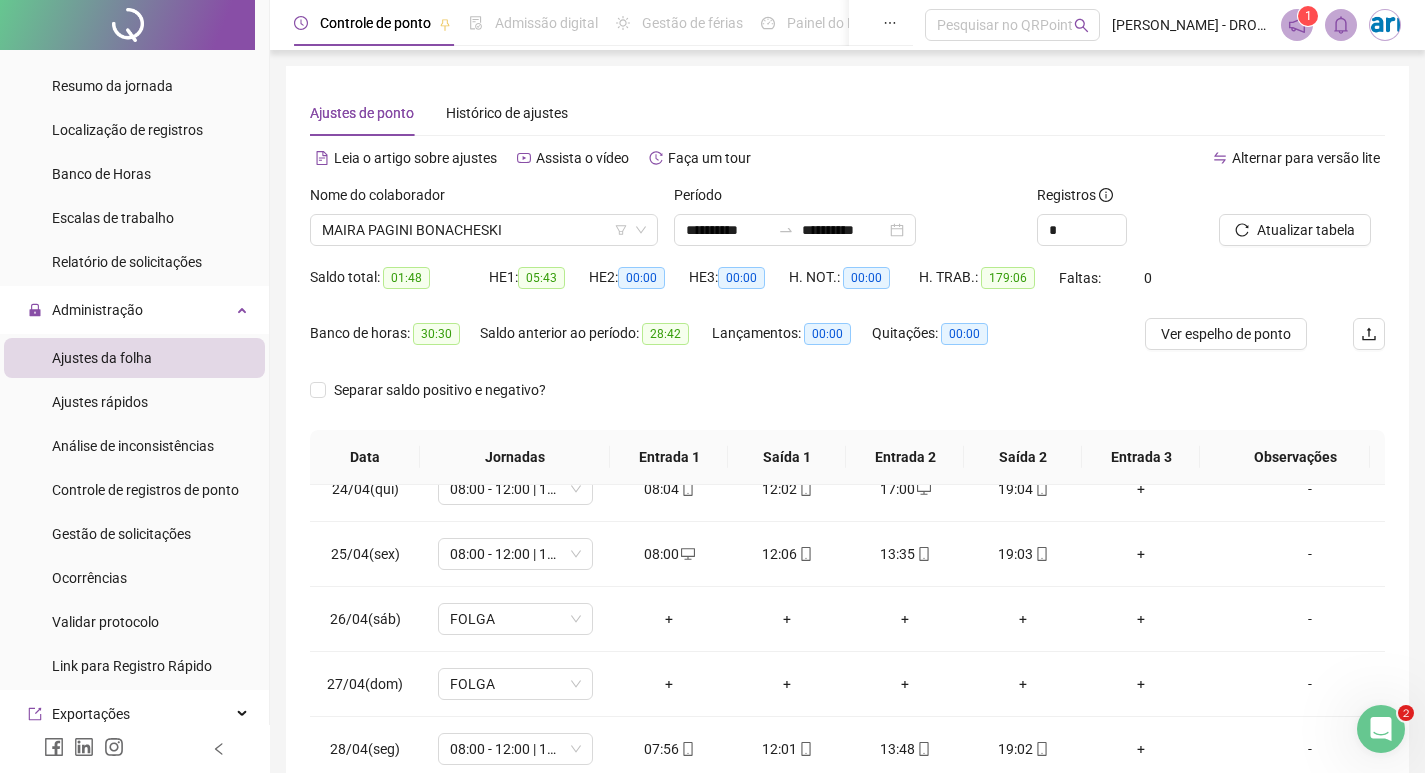 scroll, scrollTop: 1538, scrollLeft: 0, axis: vertical 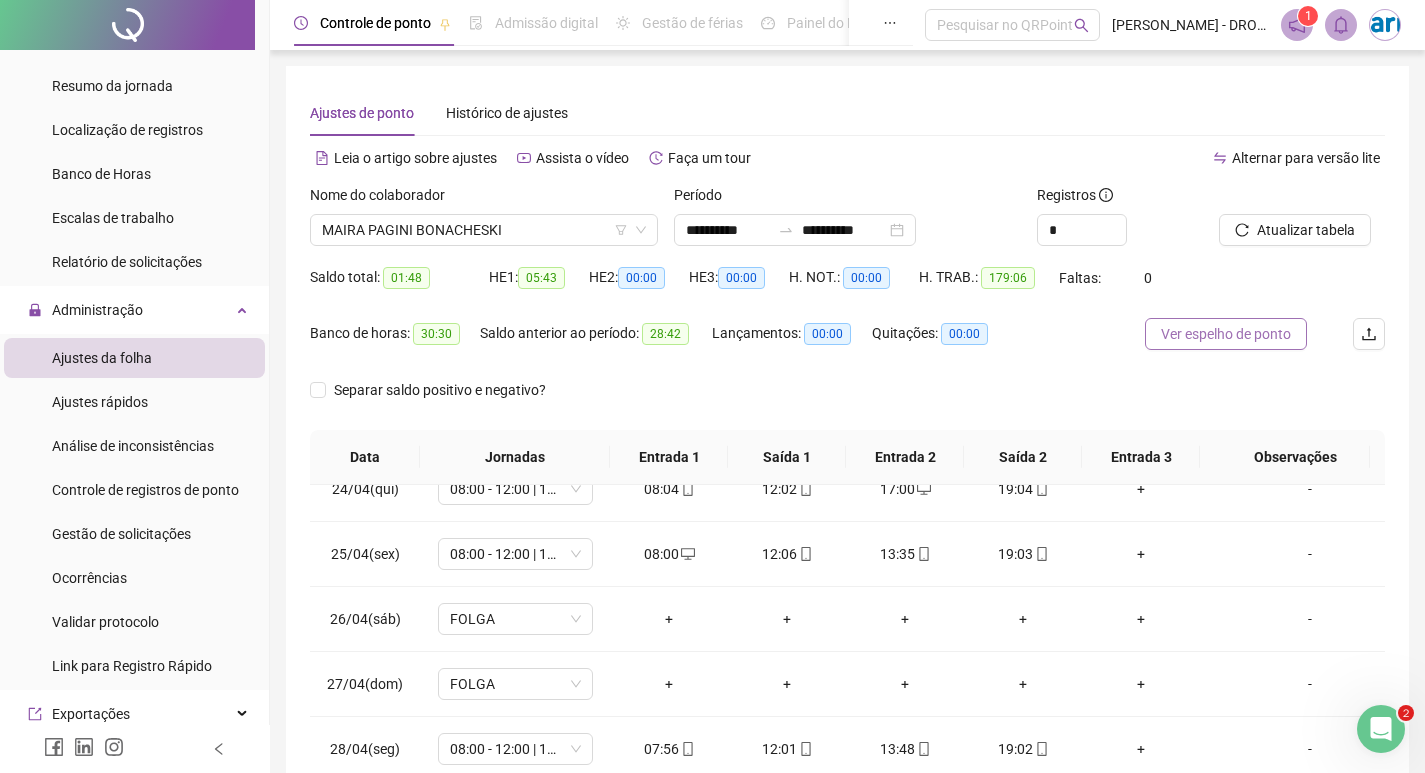click on "Ver espelho de ponto" at bounding box center [1226, 334] 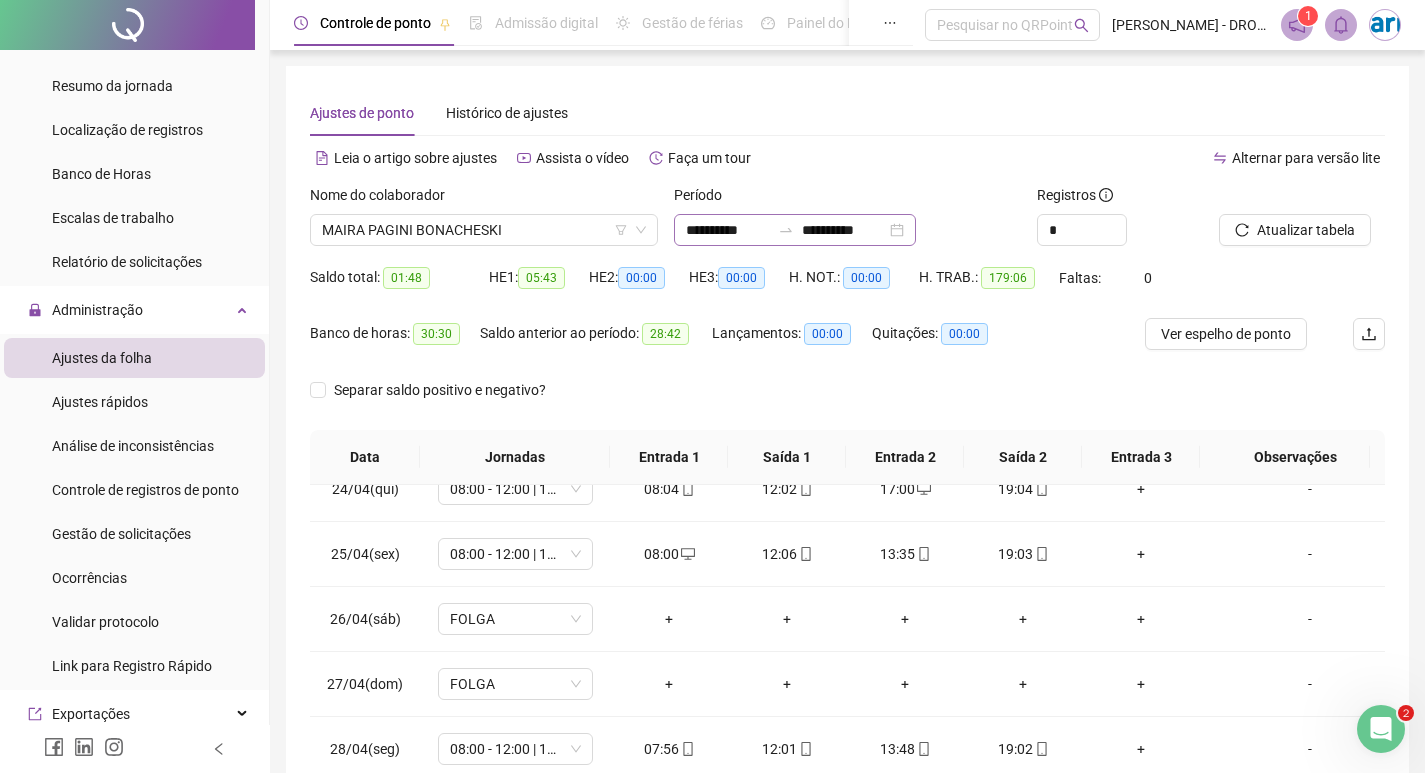 click on "**********" at bounding box center (795, 230) 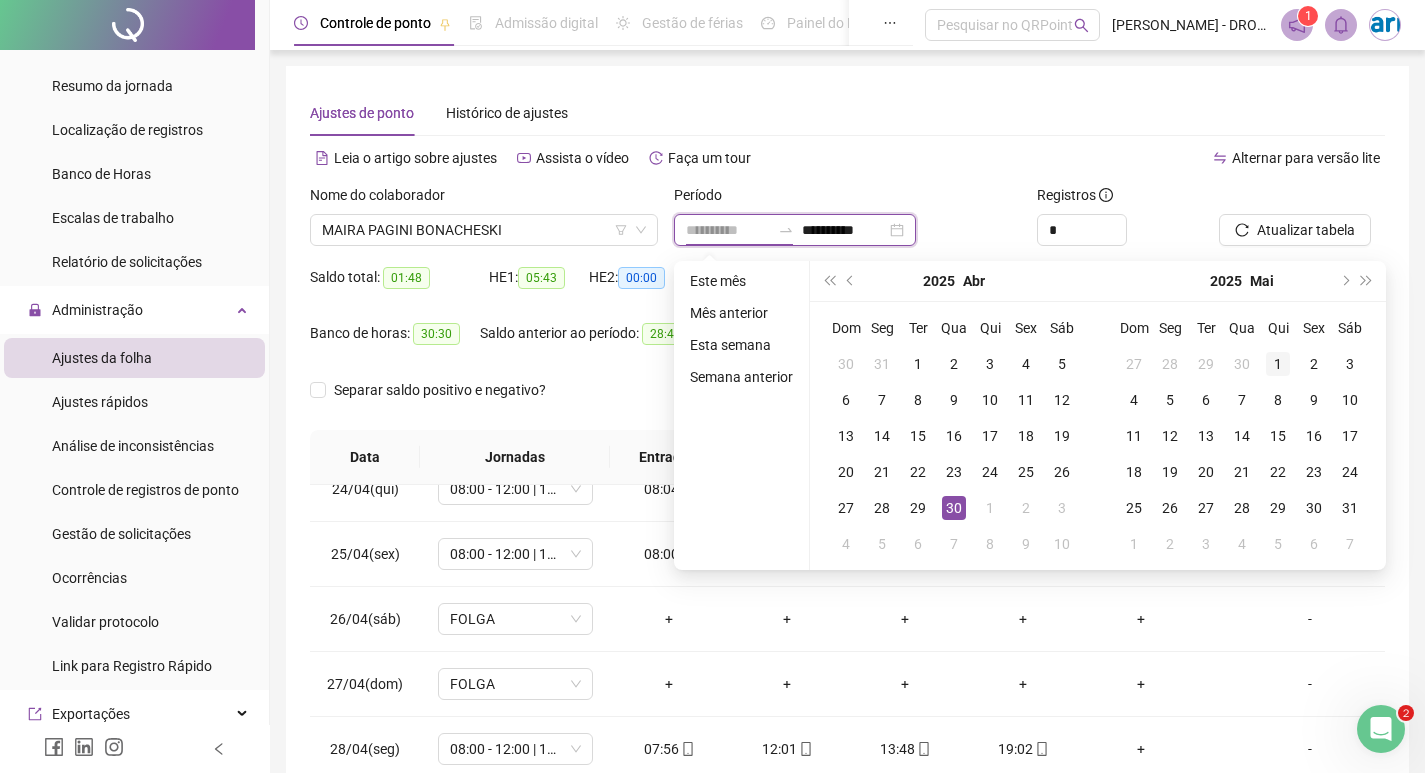 type on "**********" 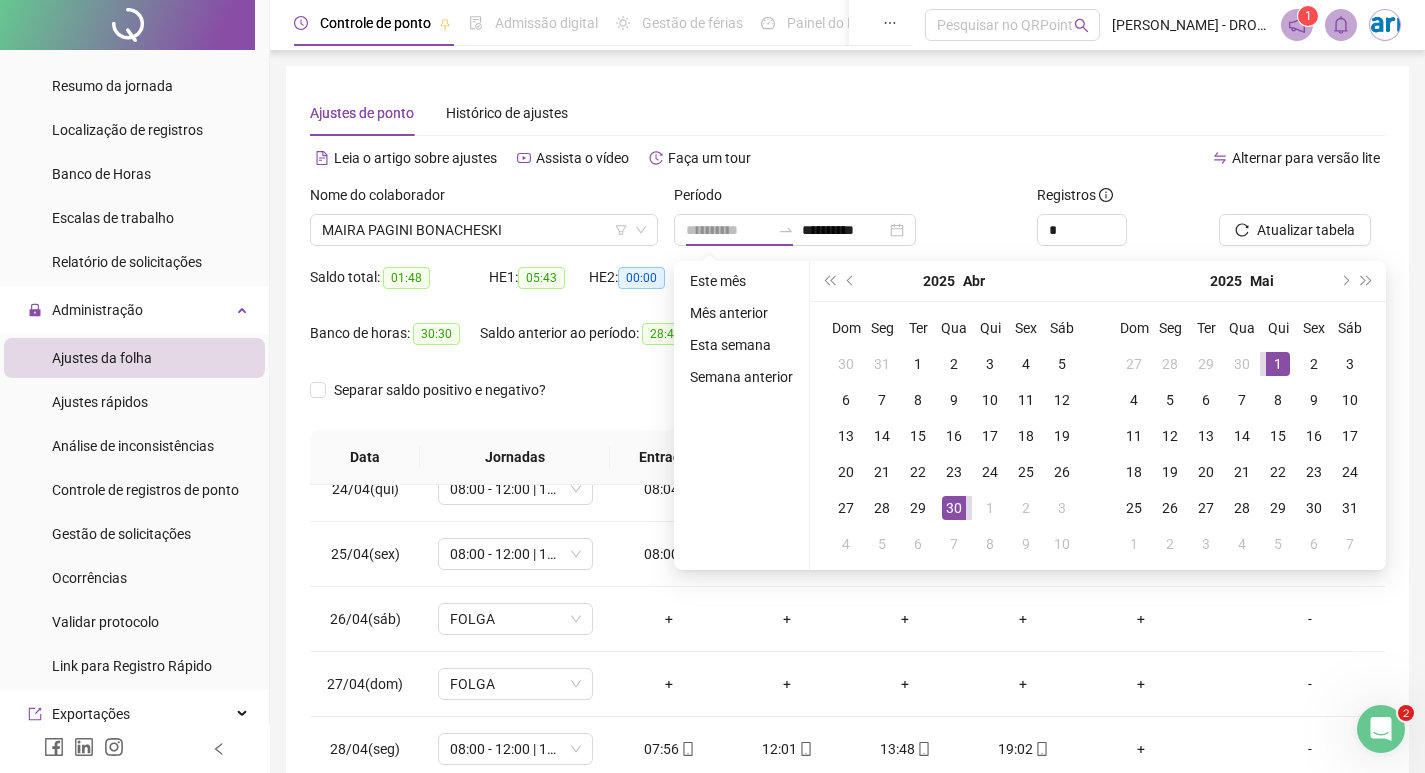 click on "1" at bounding box center [1278, 364] 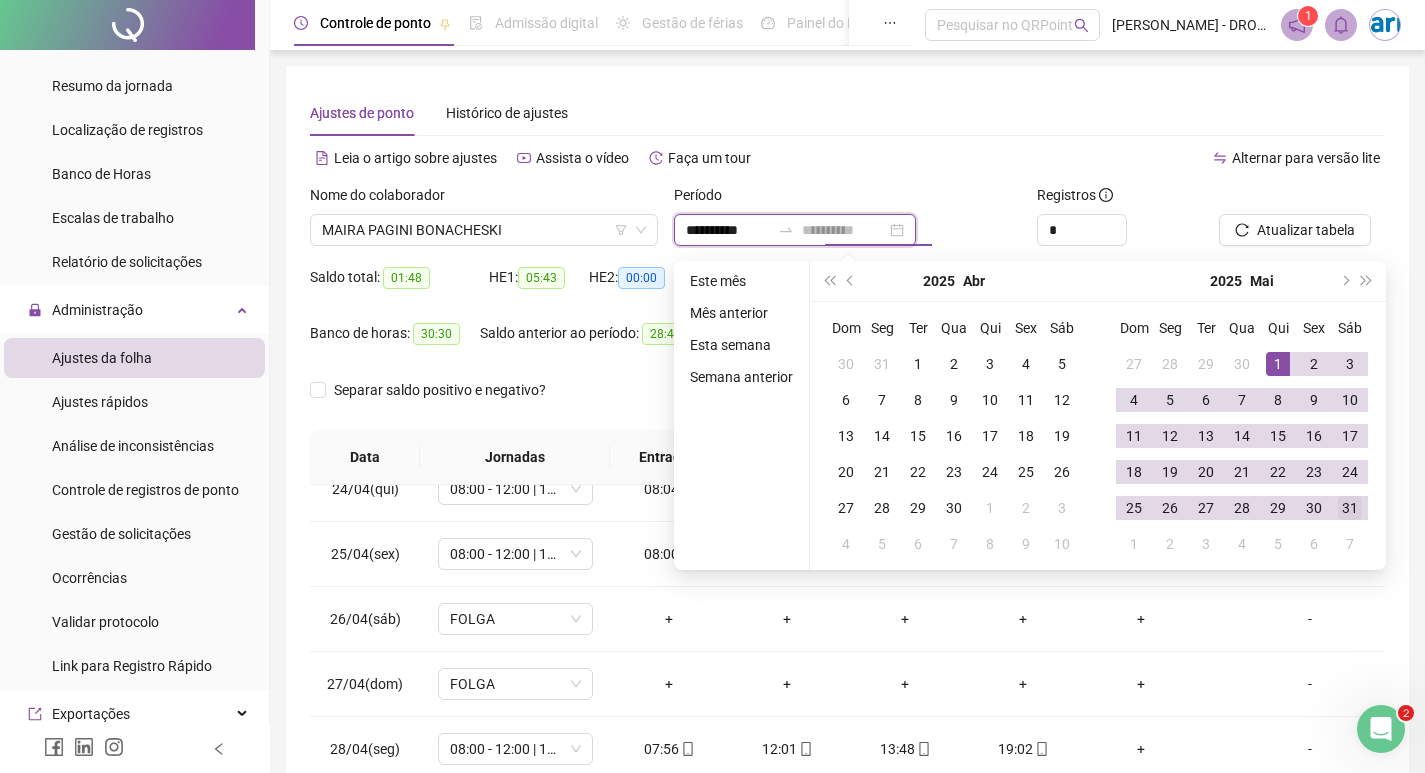 type on "**********" 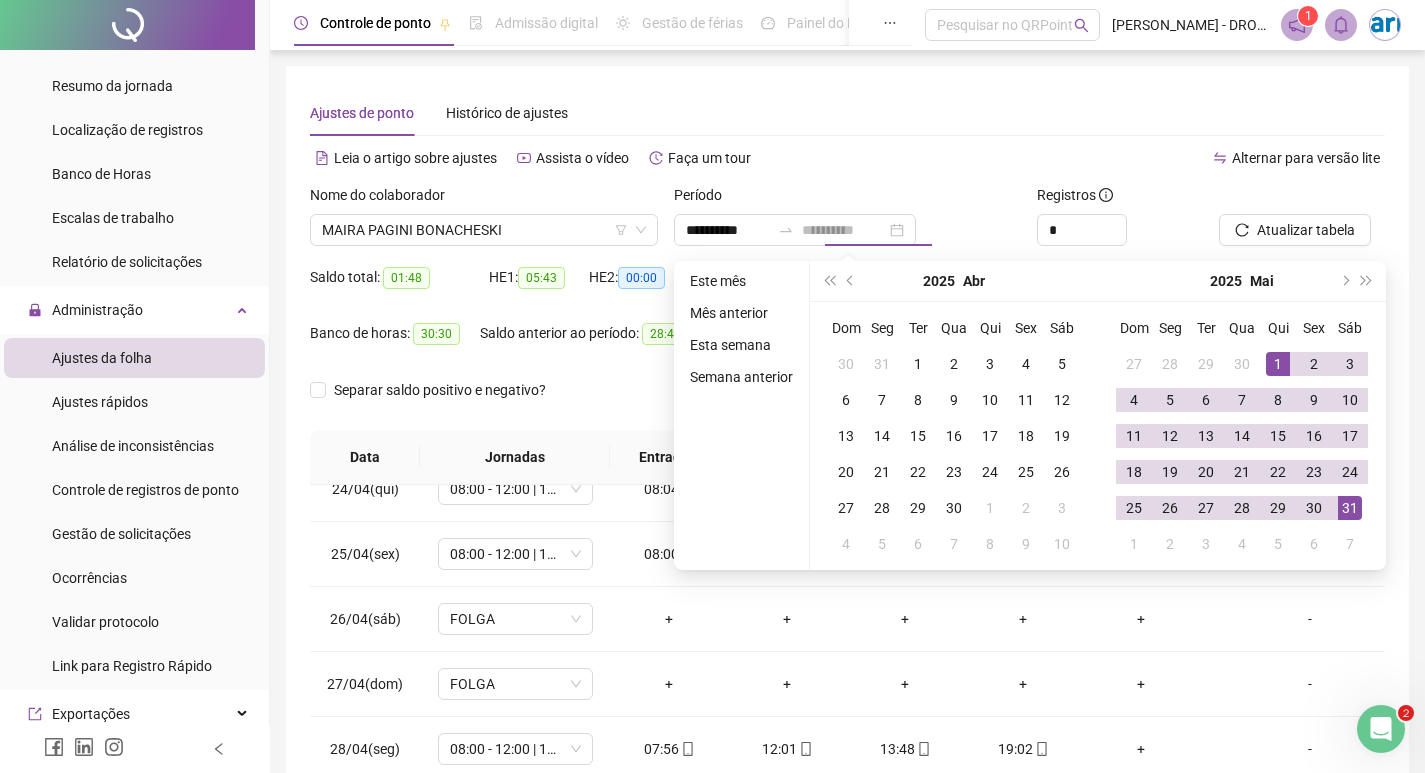 click on "31" at bounding box center (1350, 508) 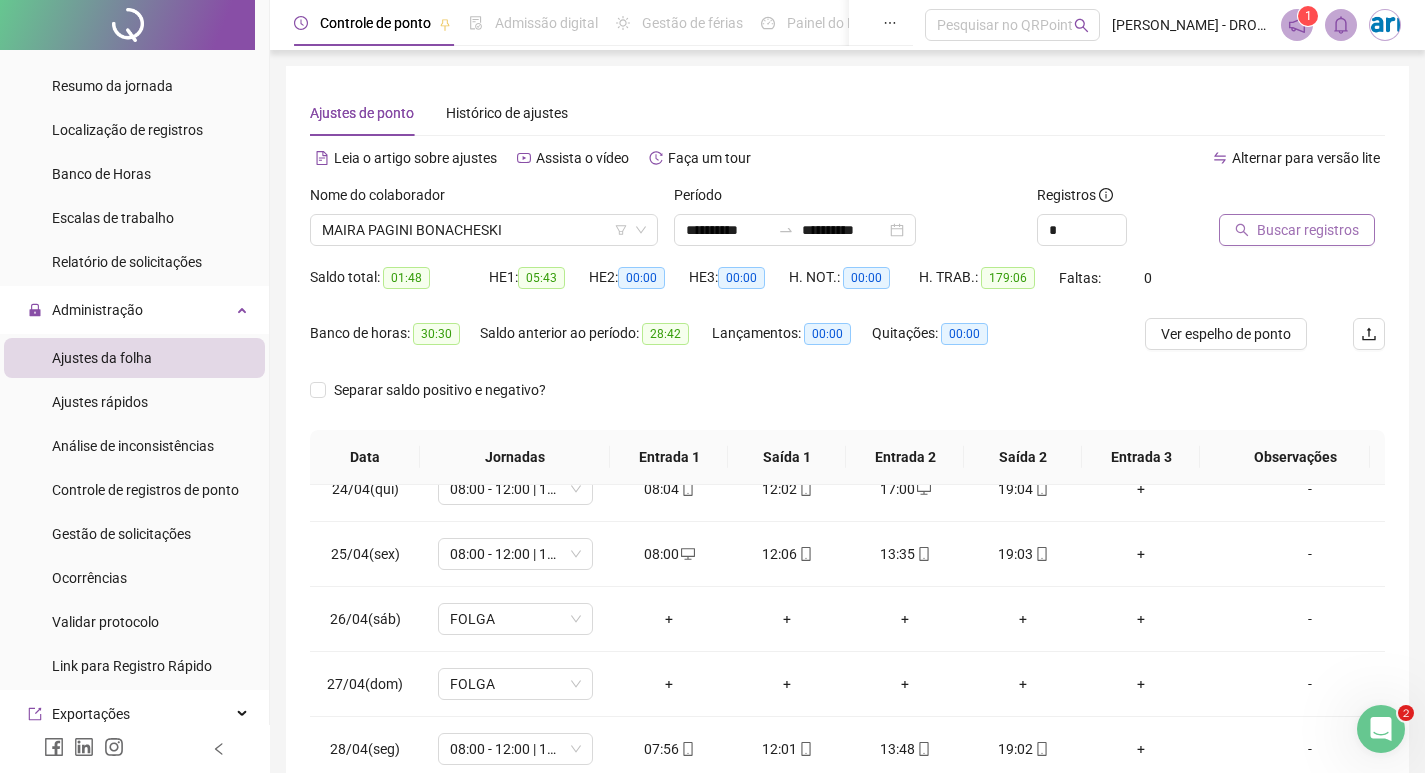 click on "Buscar registros" at bounding box center [1308, 230] 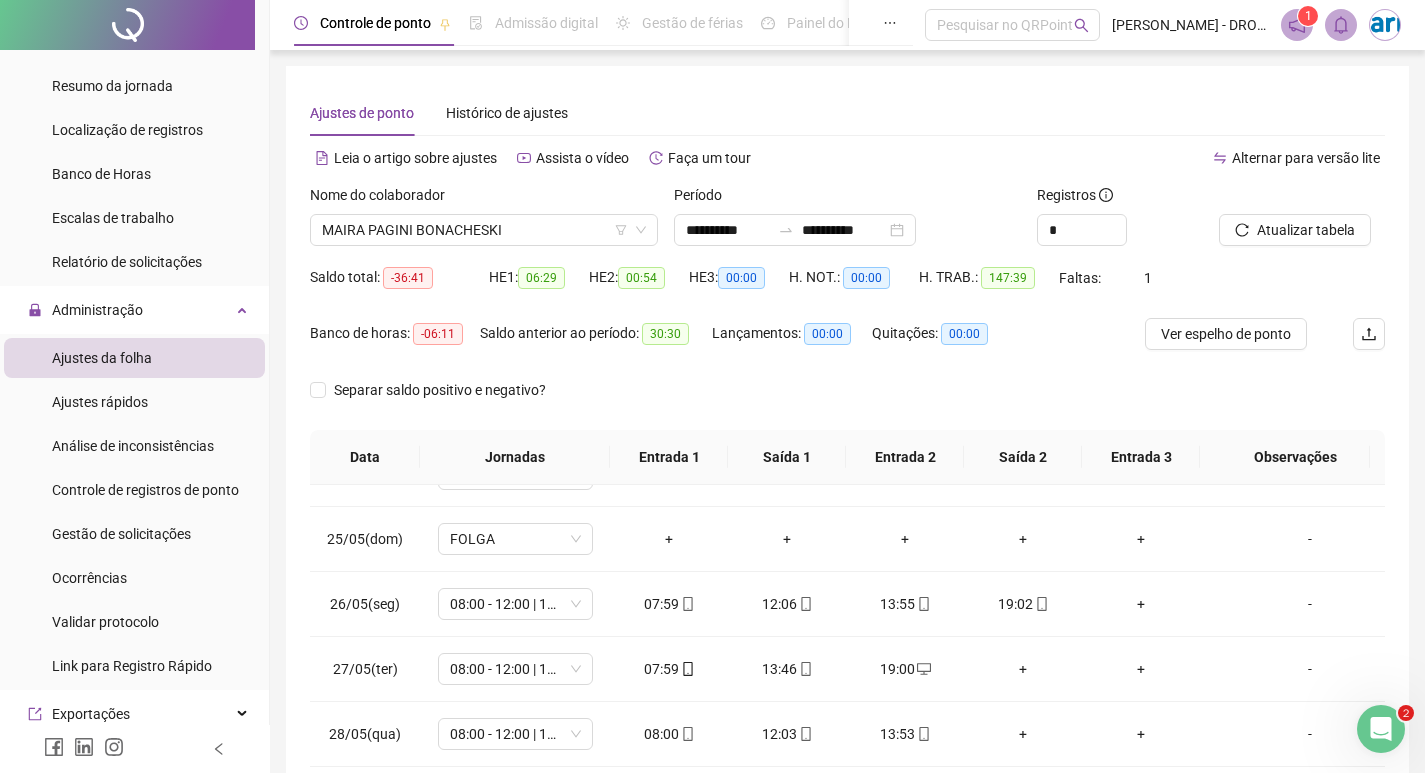 scroll, scrollTop: 249, scrollLeft: 0, axis: vertical 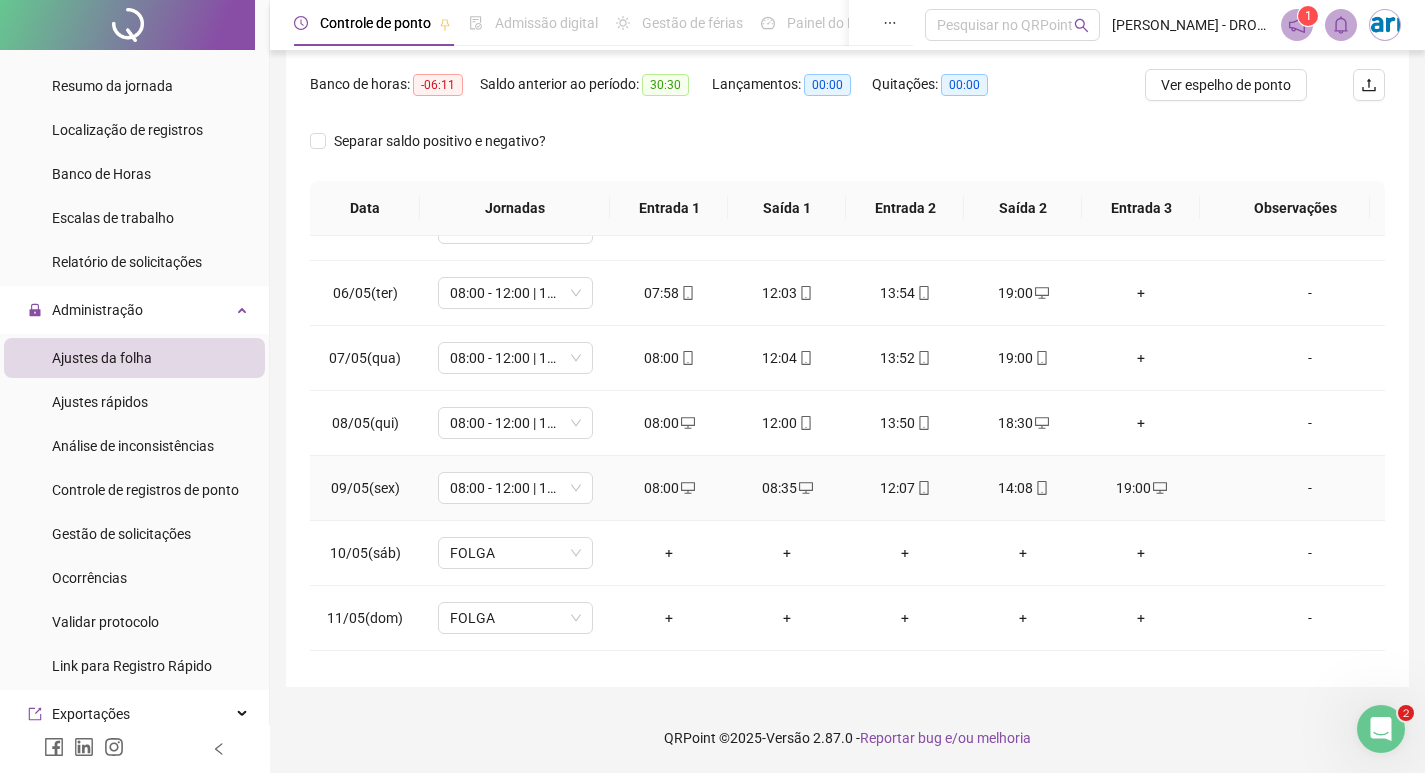 click 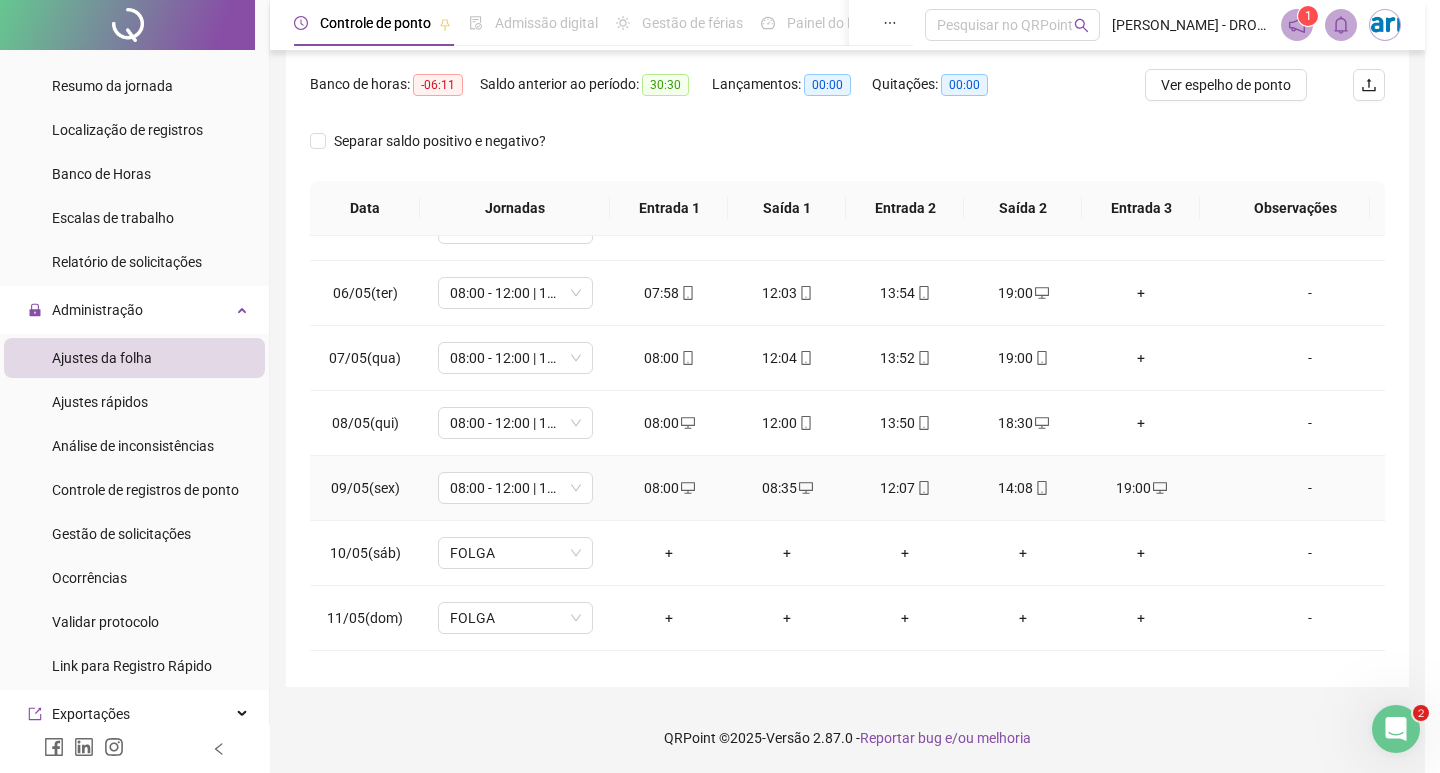 type on "**********" 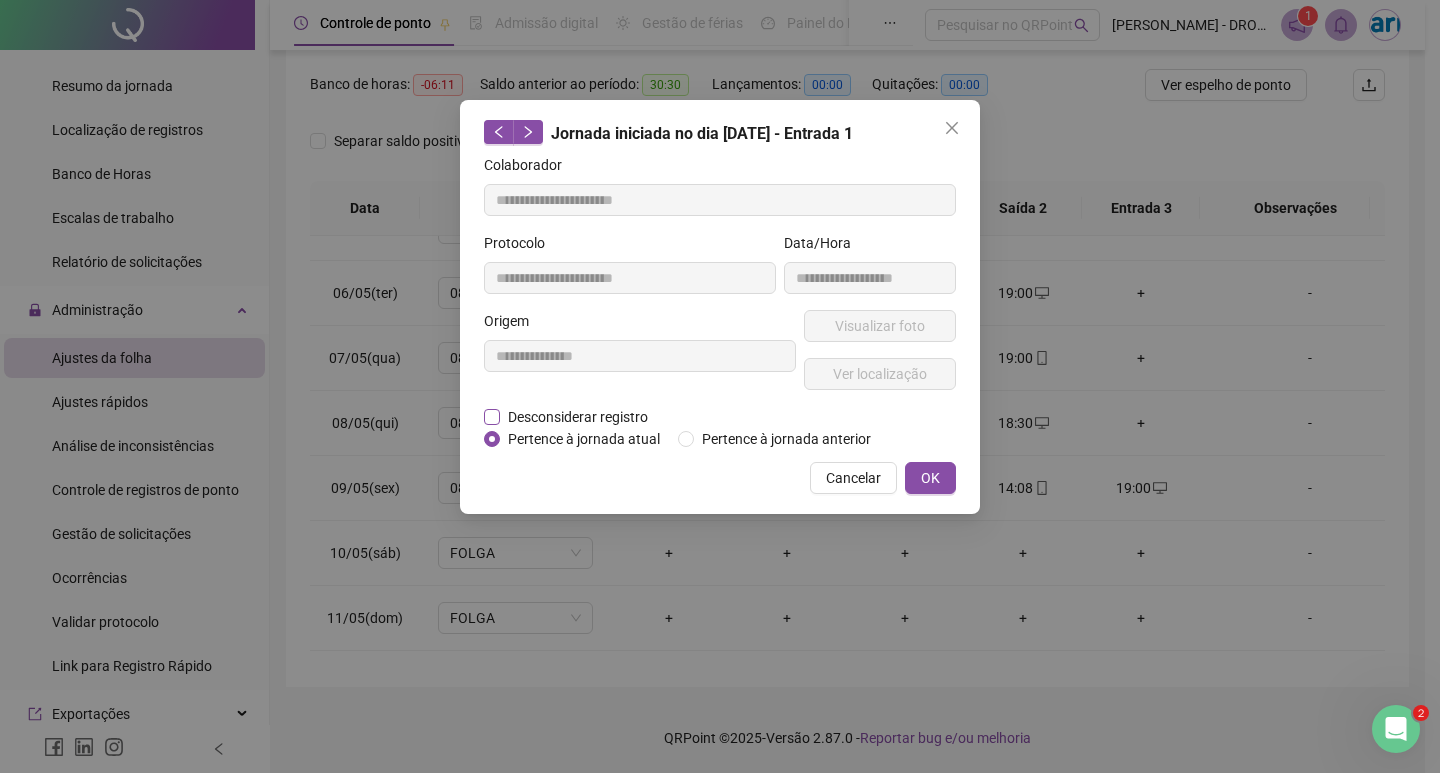 click on "Desconsiderar registro" at bounding box center (578, 417) 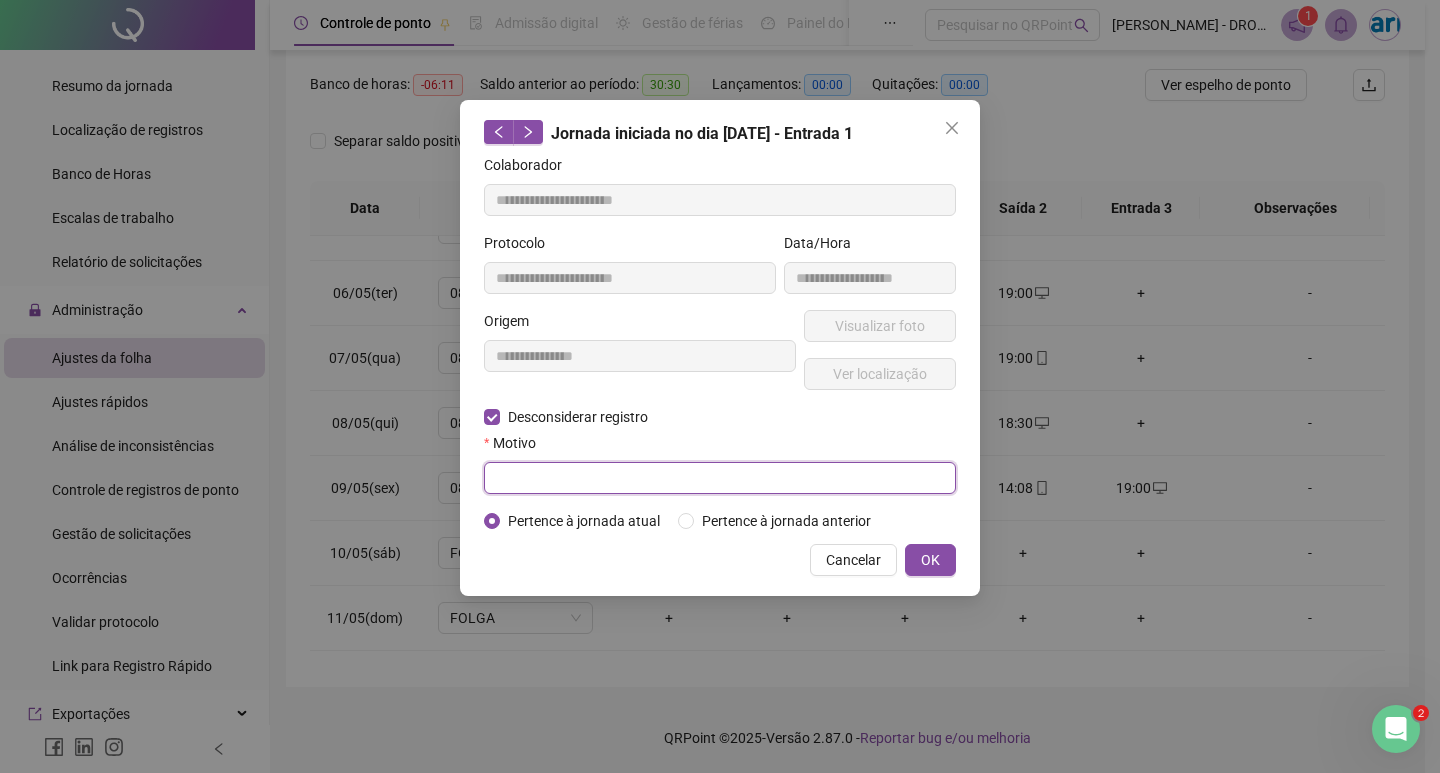 click at bounding box center [720, 478] 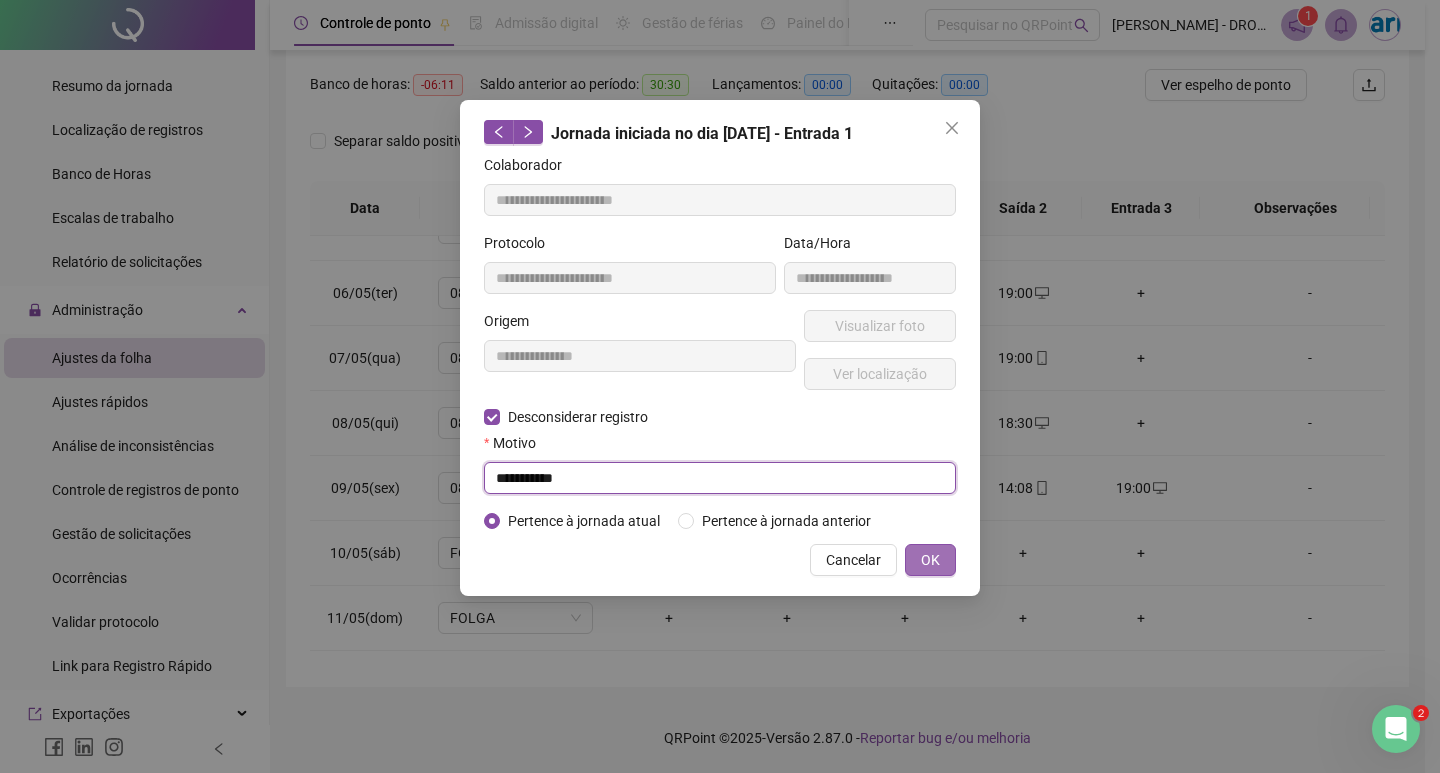 type on "**********" 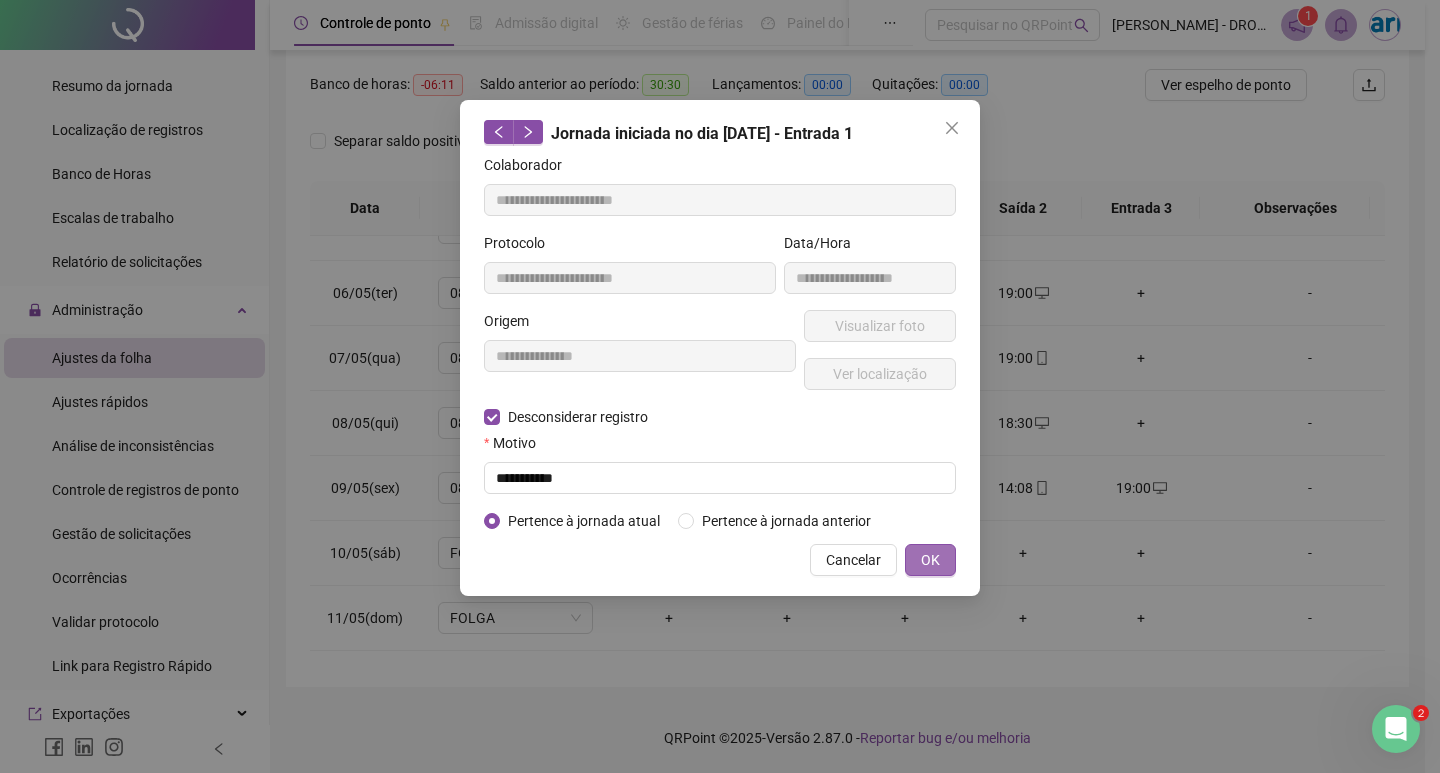 click on "OK" at bounding box center [930, 560] 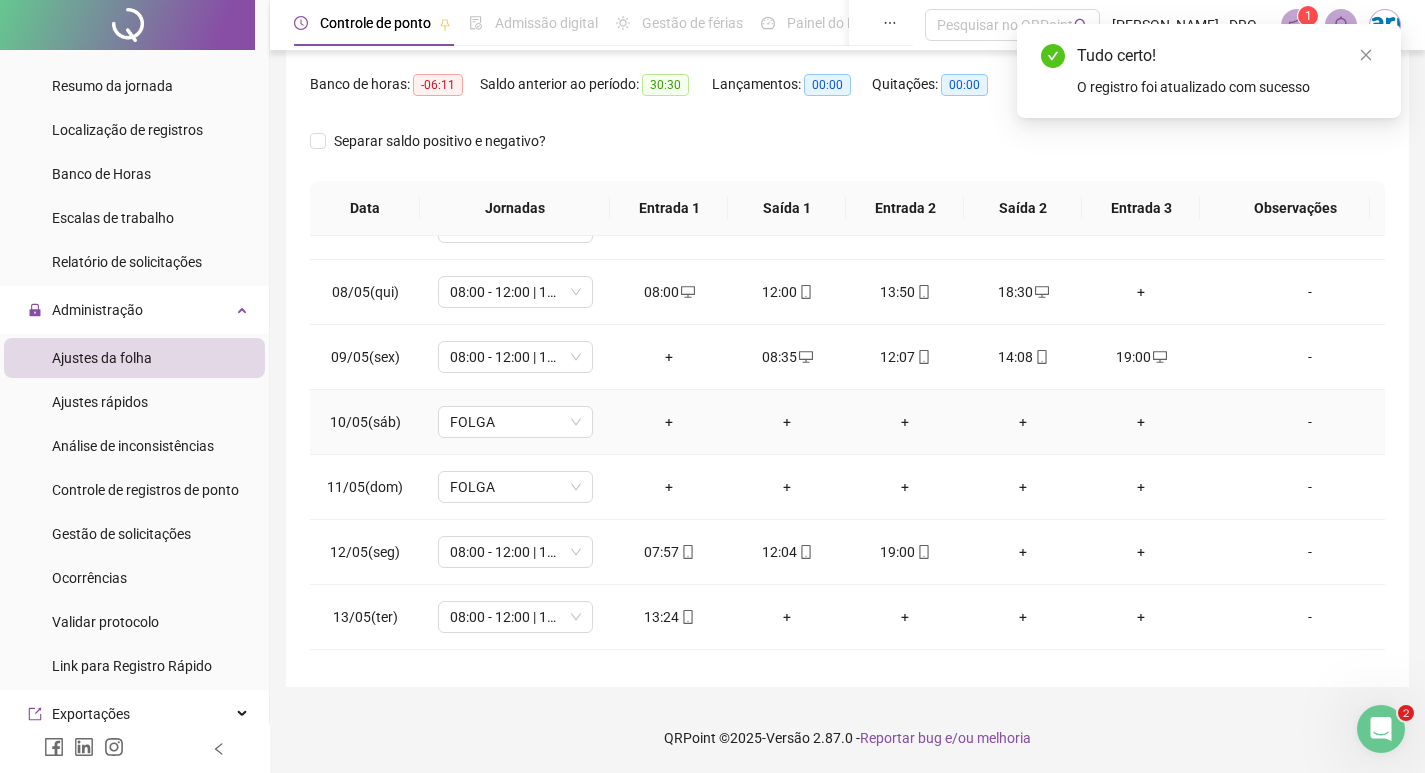 scroll, scrollTop: 600, scrollLeft: 0, axis: vertical 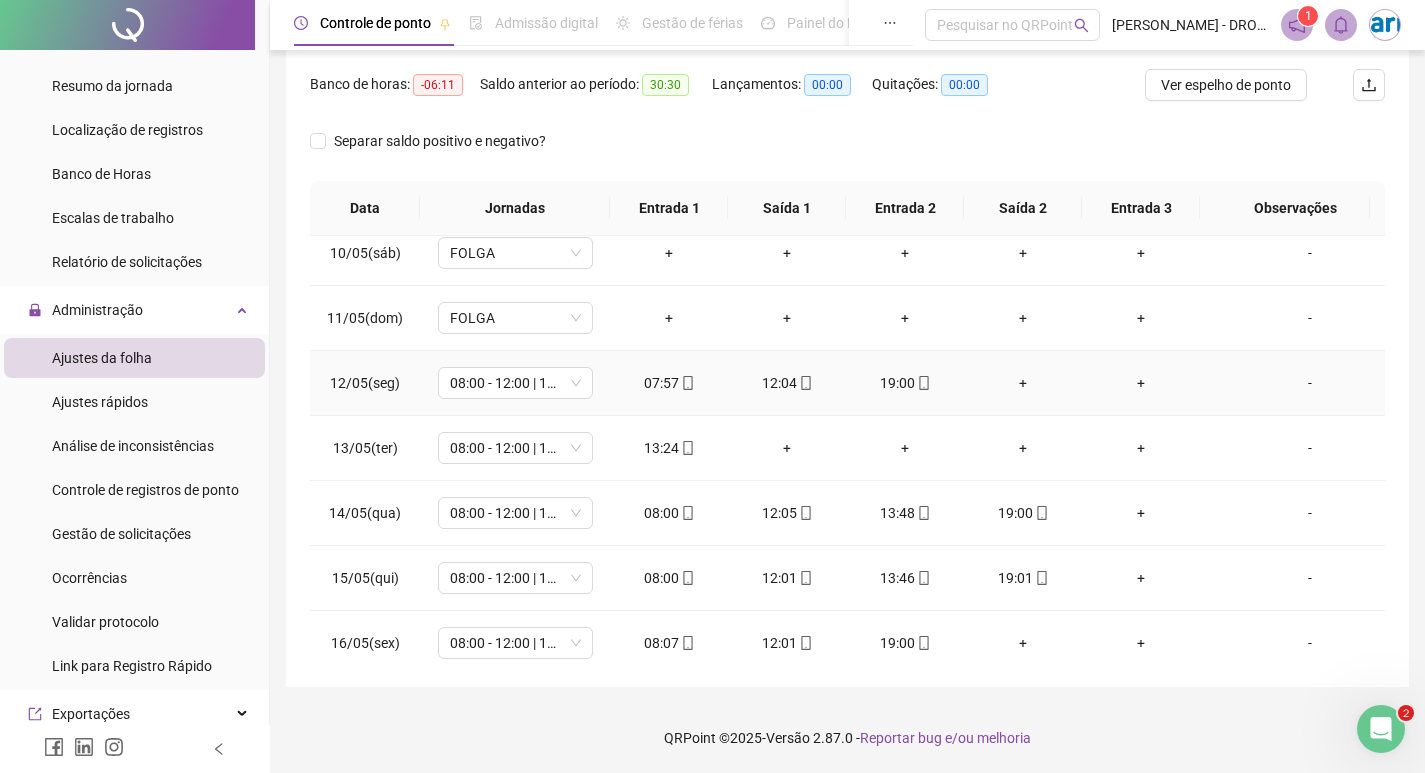 click on "+" at bounding box center [1023, 383] 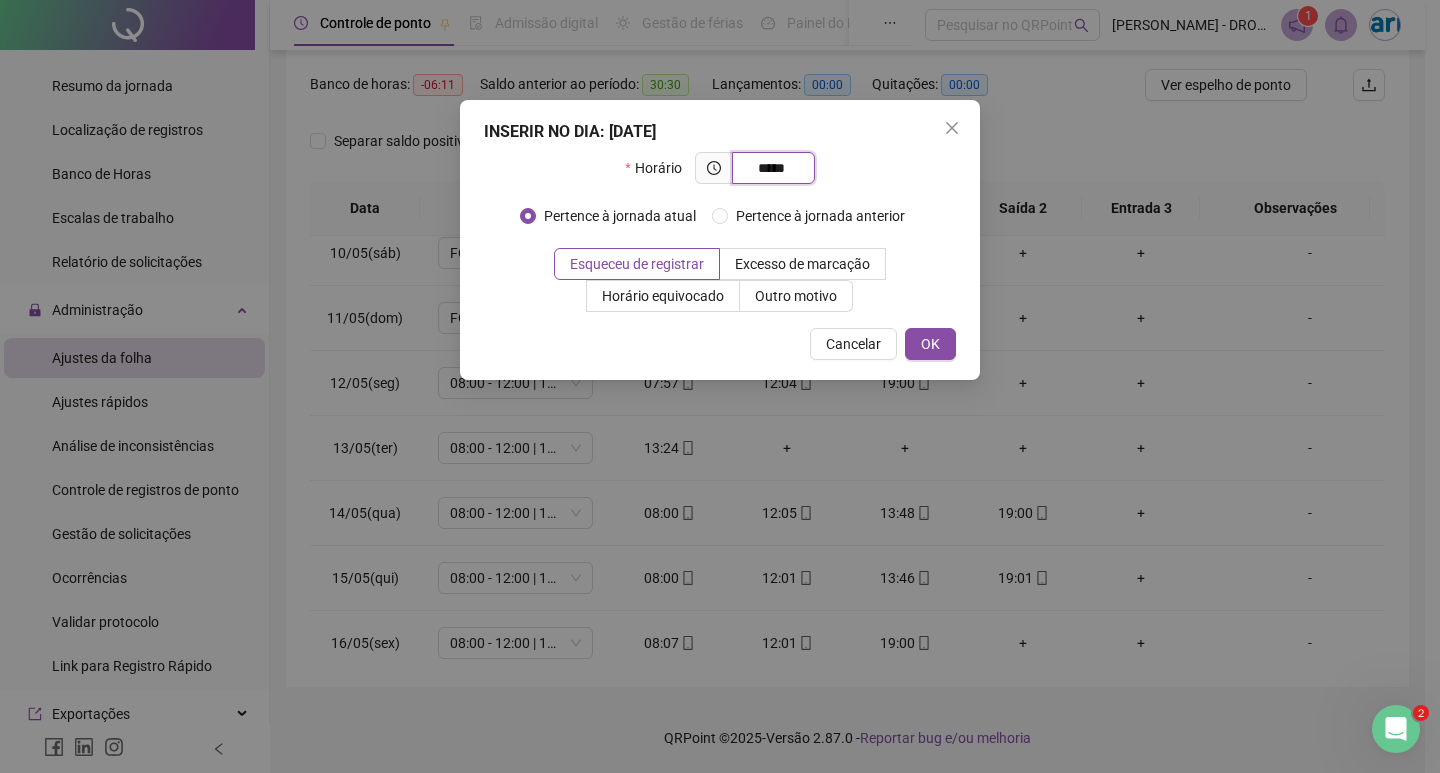 type on "*****" 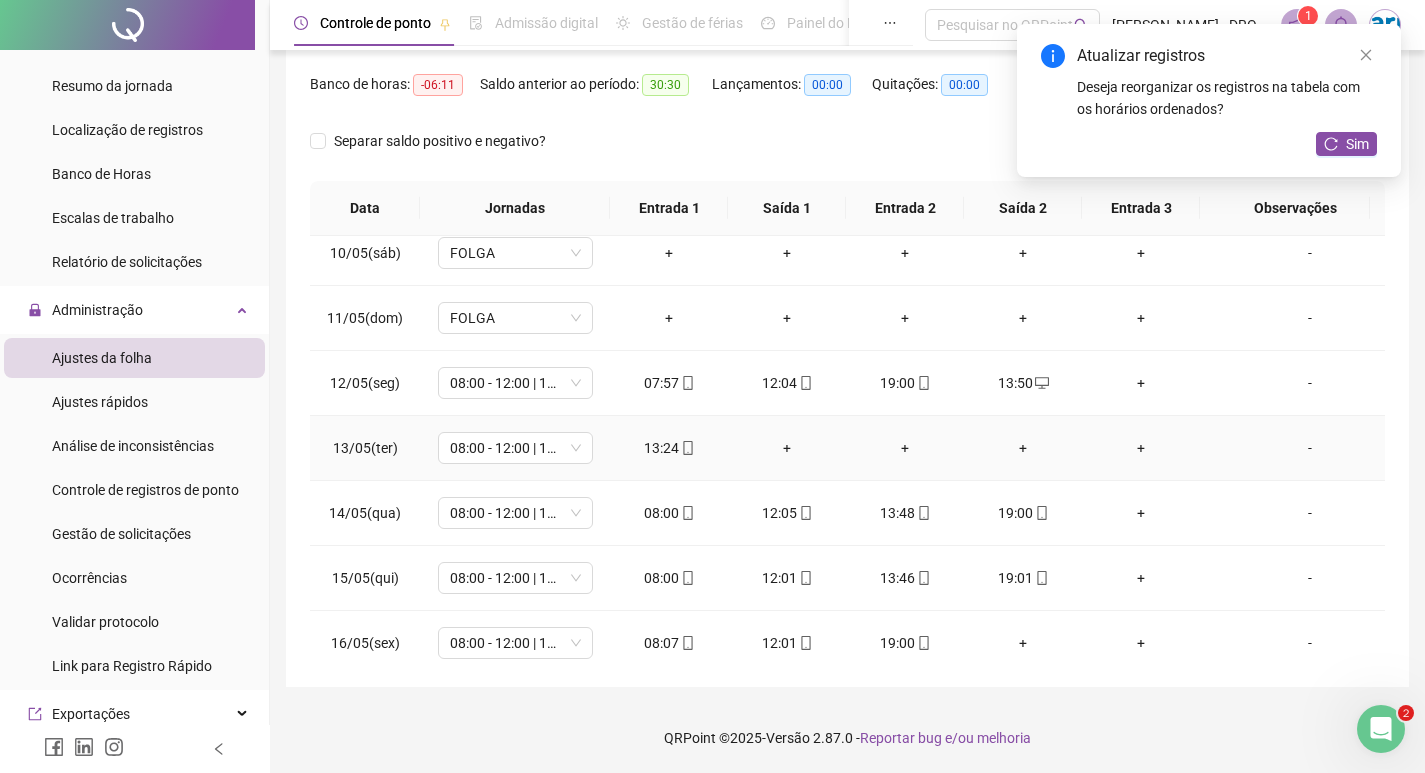 scroll, scrollTop: 700, scrollLeft: 0, axis: vertical 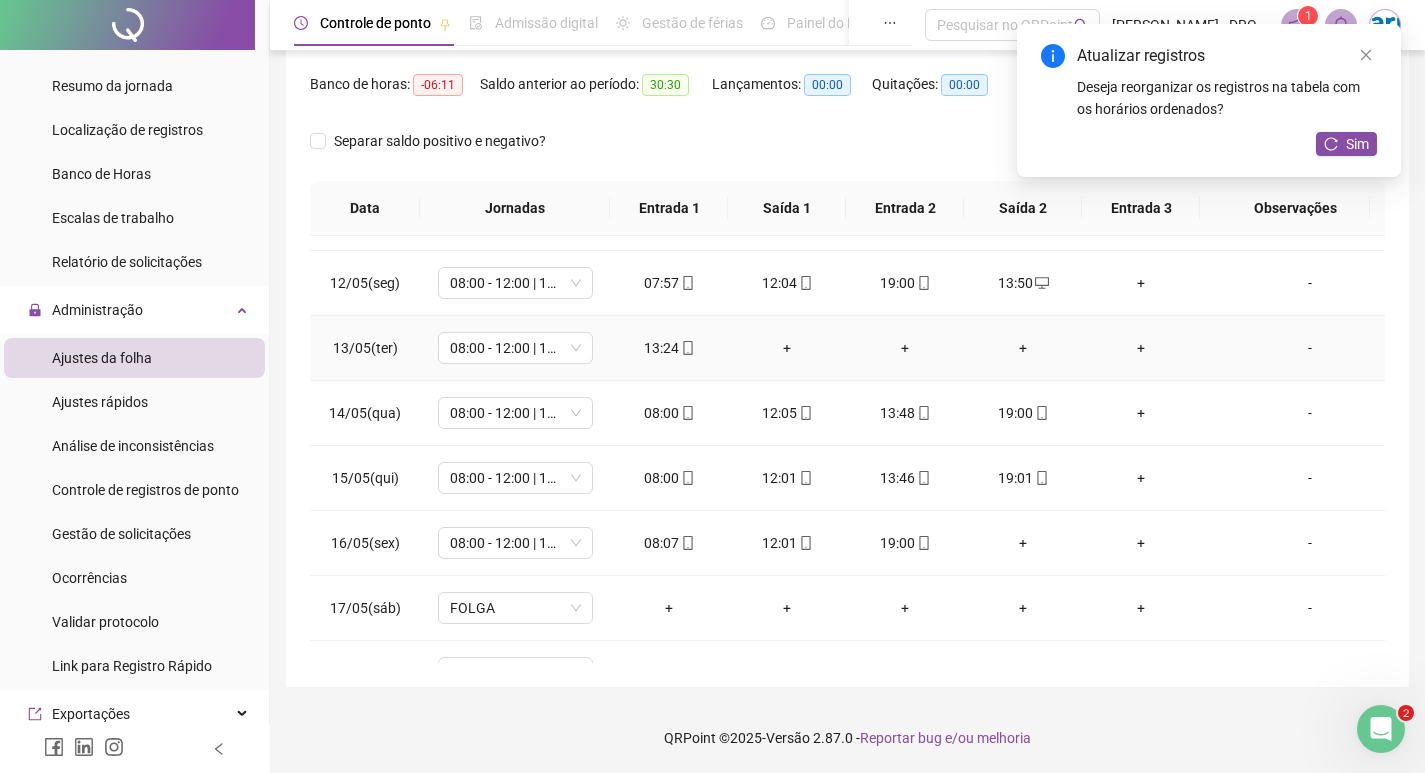 click on "+" at bounding box center [787, 348] 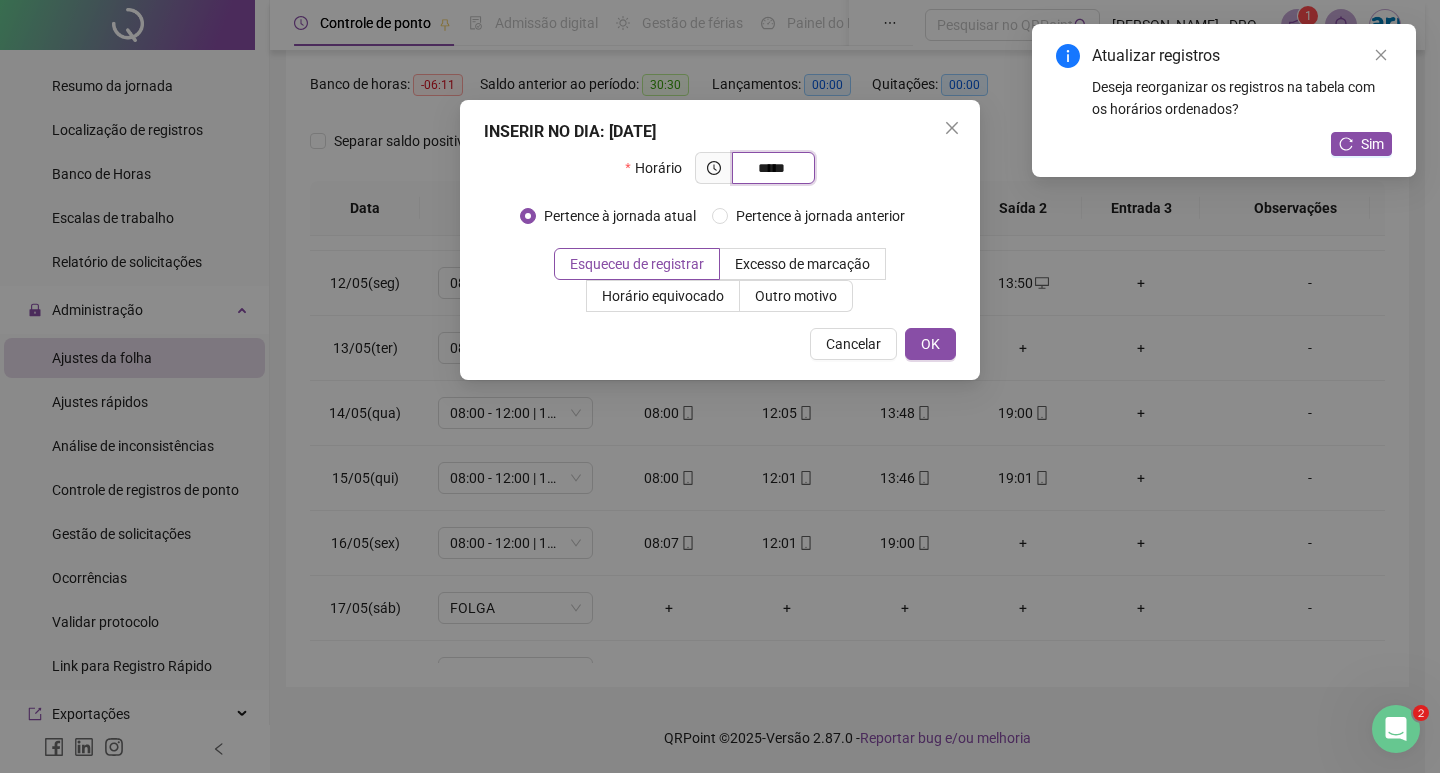 type on "*****" 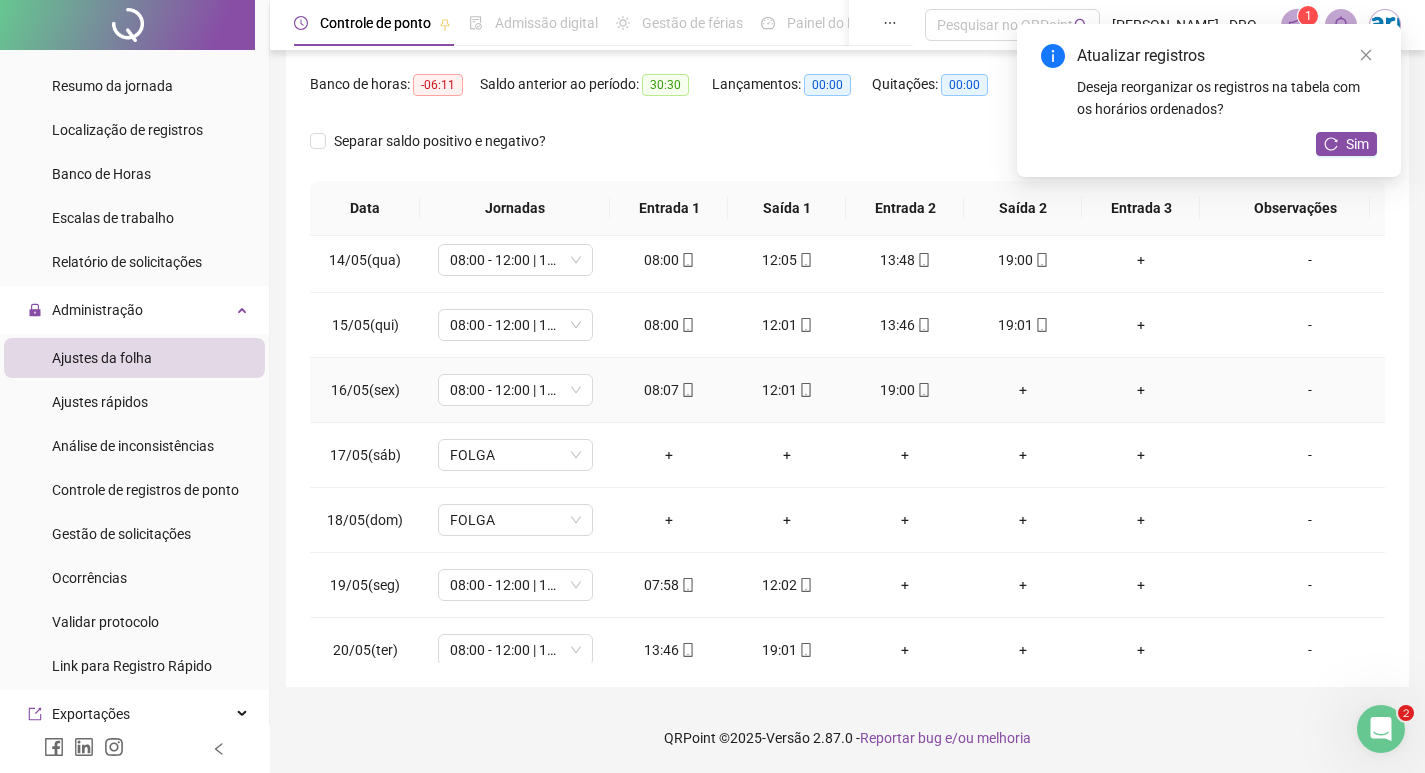 scroll, scrollTop: 900, scrollLeft: 0, axis: vertical 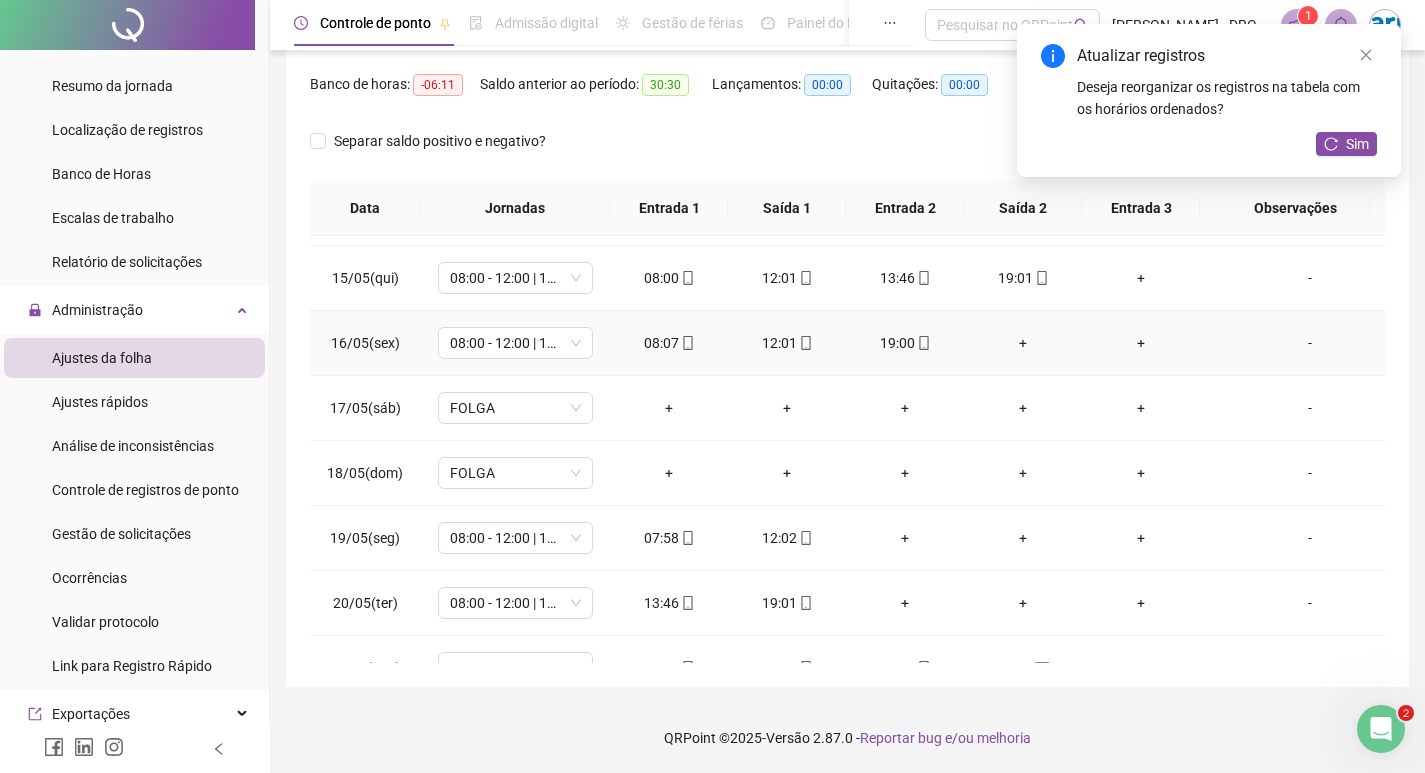 click on "+" at bounding box center (1023, 343) 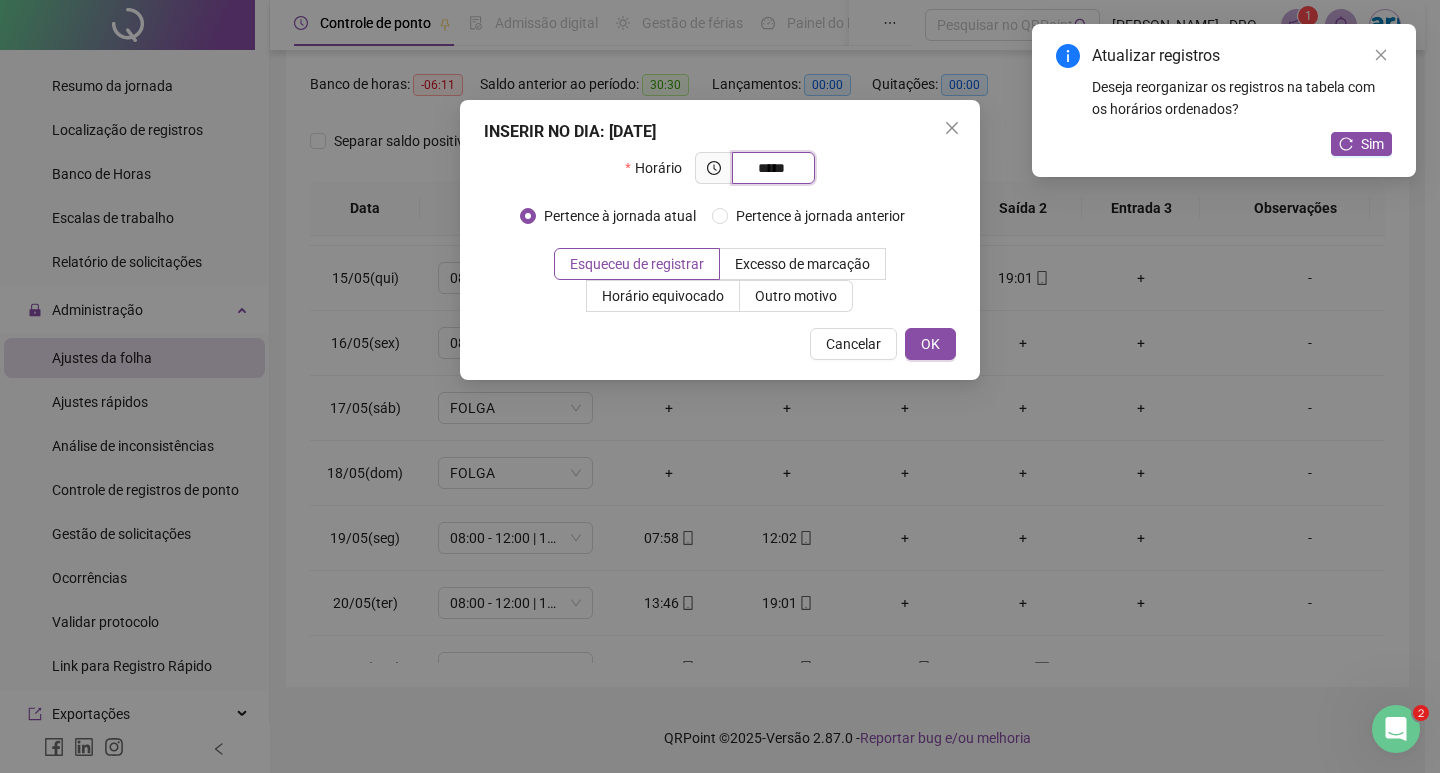 type on "*****" 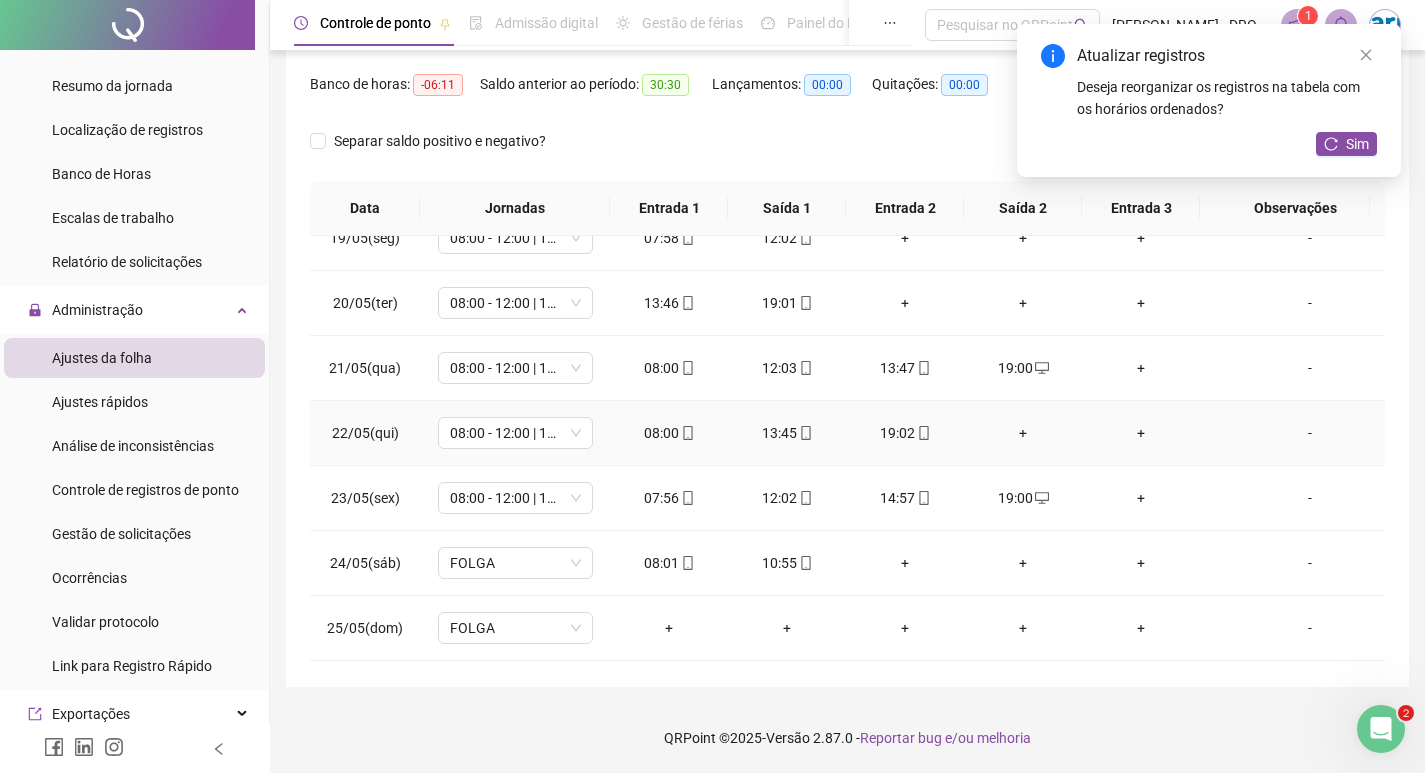 scroll, scrollTop: 1100, scrollLeft: 0, axis: vertical 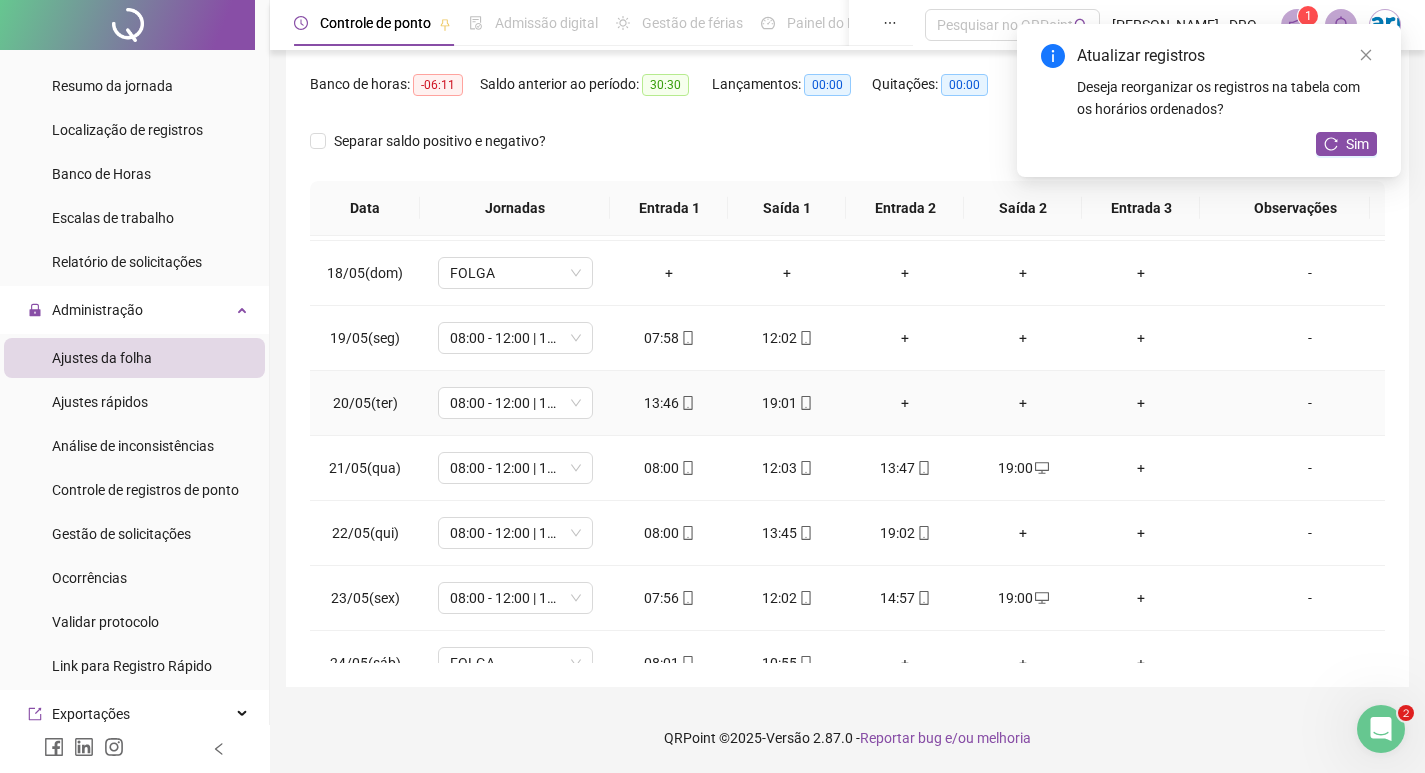 click on "+" at bounding box center (905, 403) 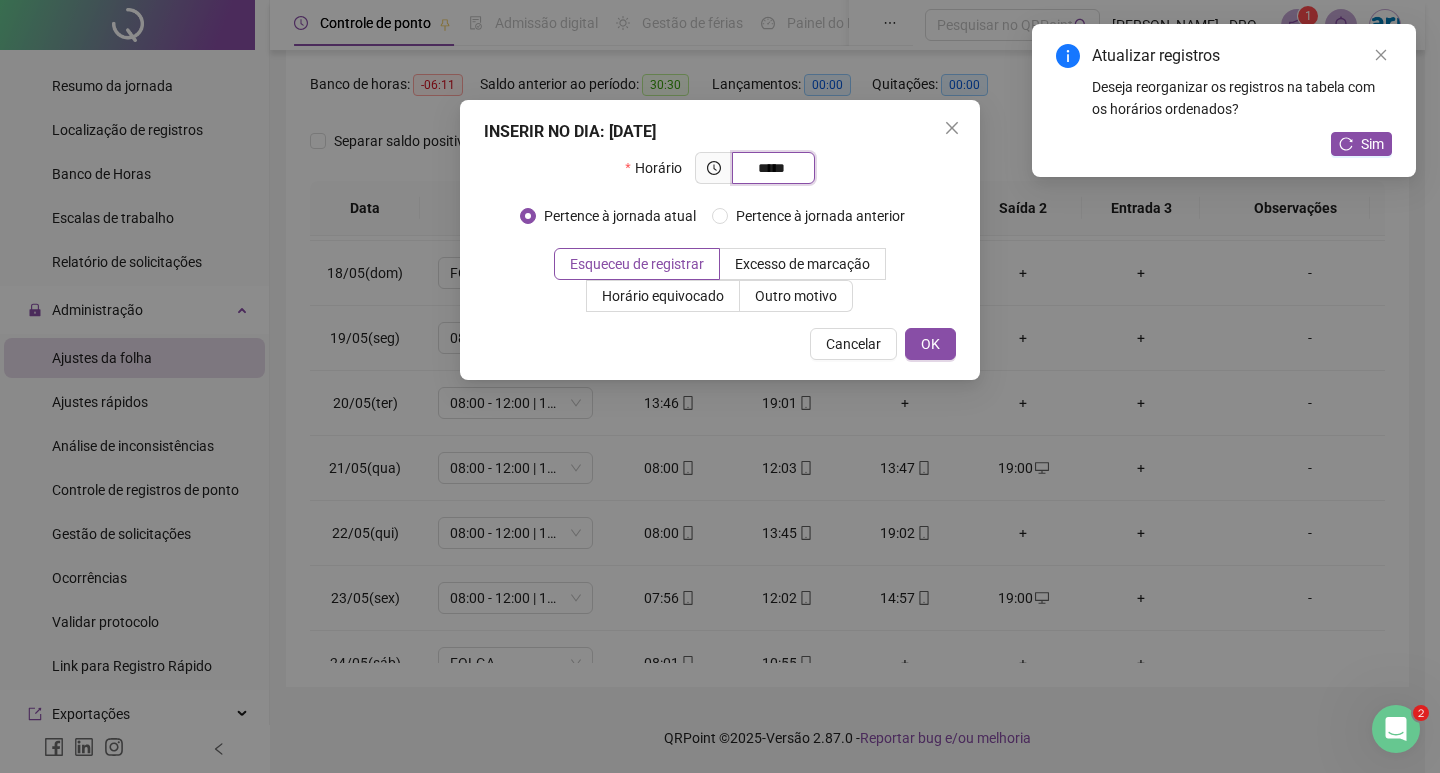 type on "*****" 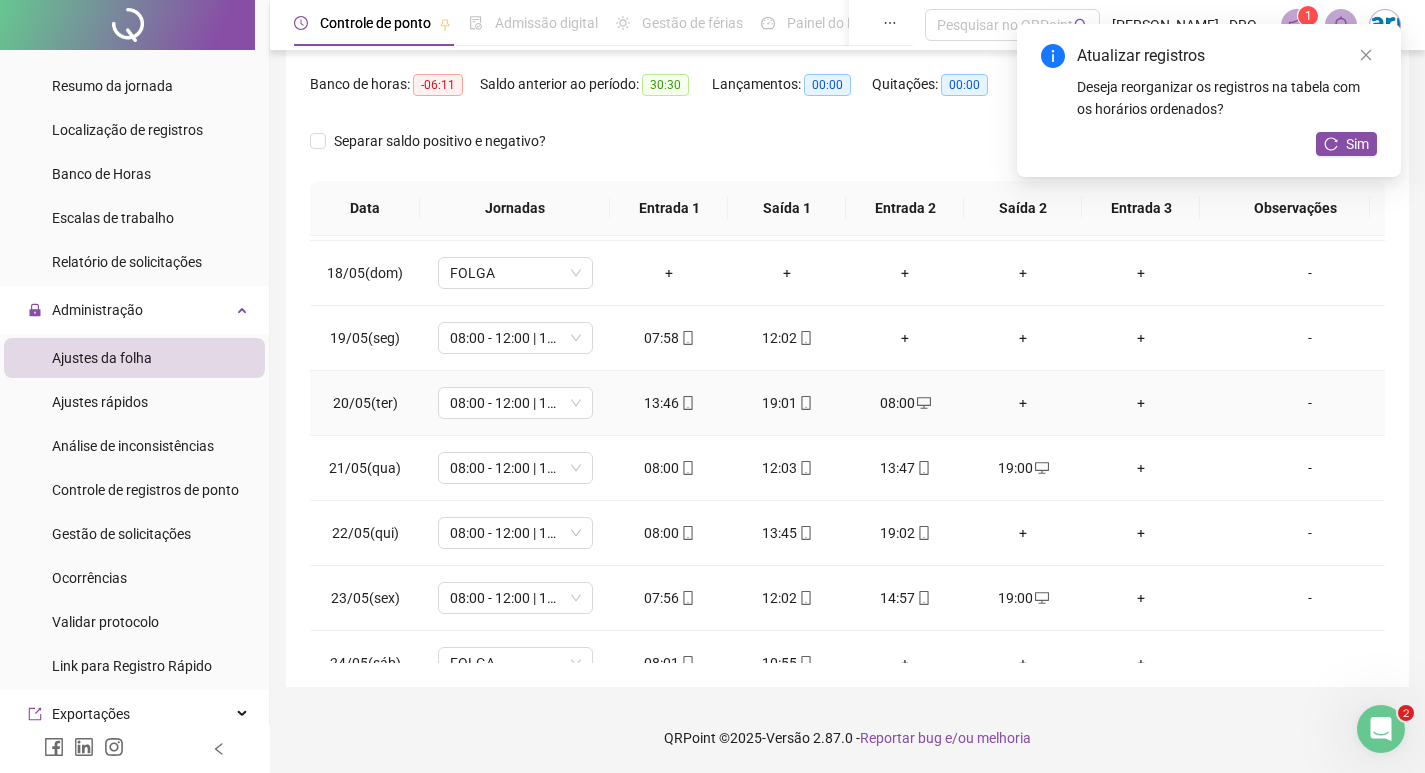 click on "+" at bounding box center [1023, 403] 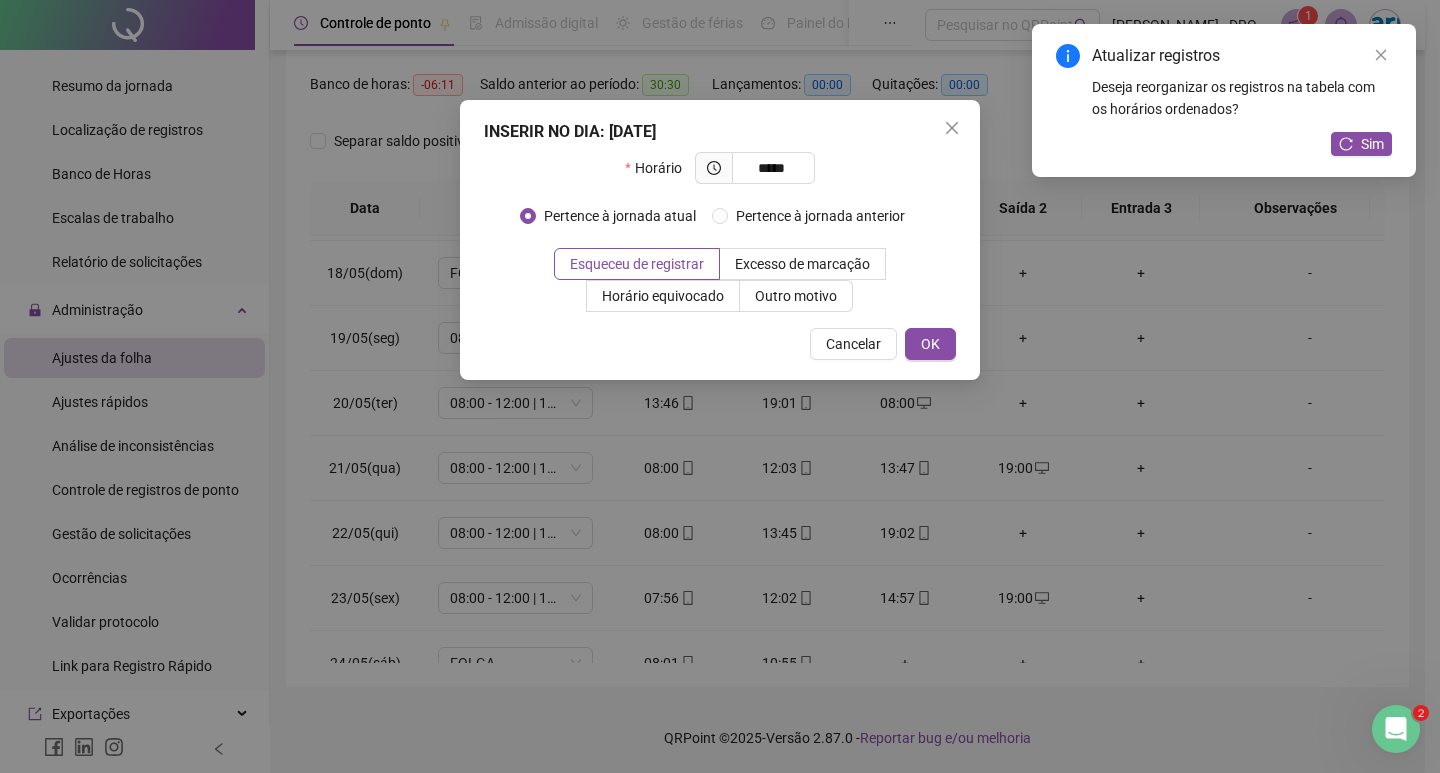 type on "*****" 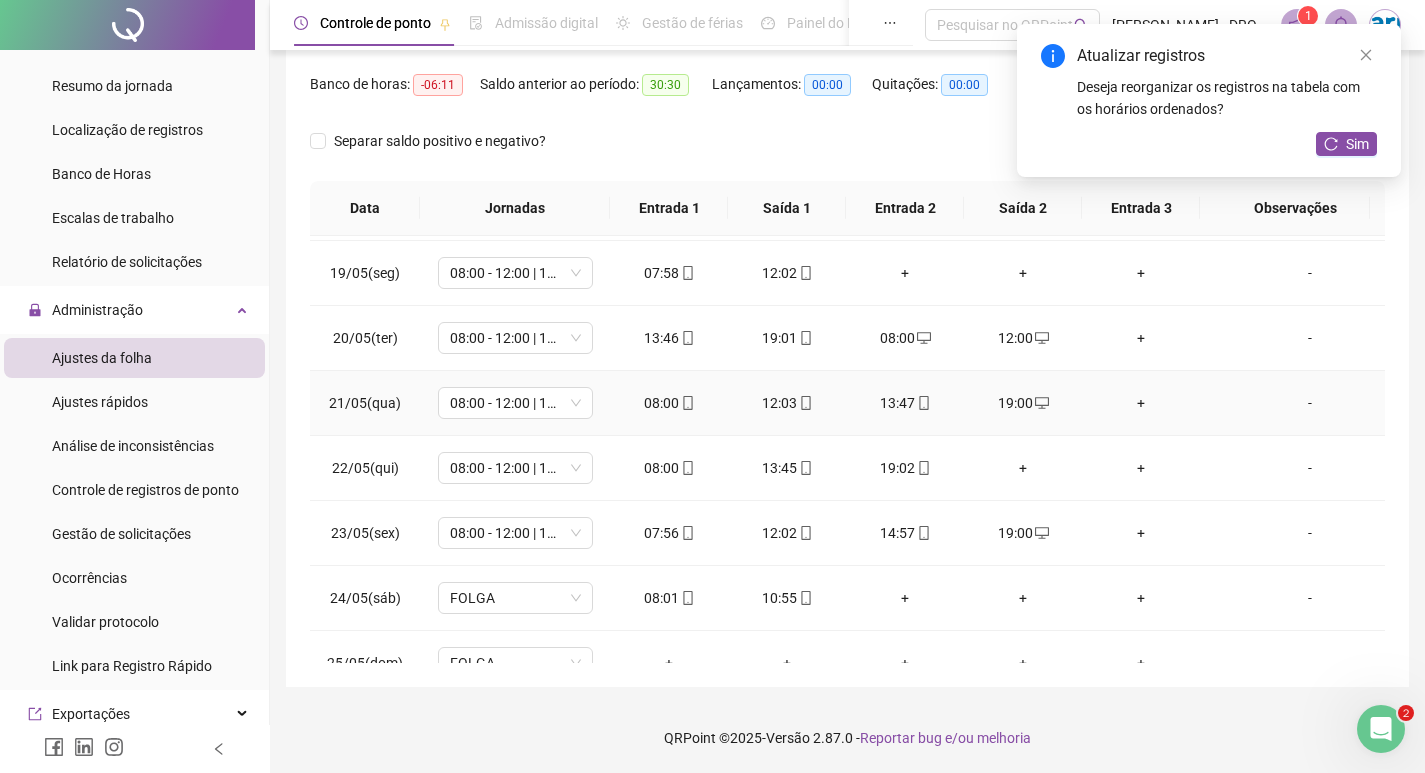 scroll, scrollTop: 1200, scrollLeft: 0, axis: vertical 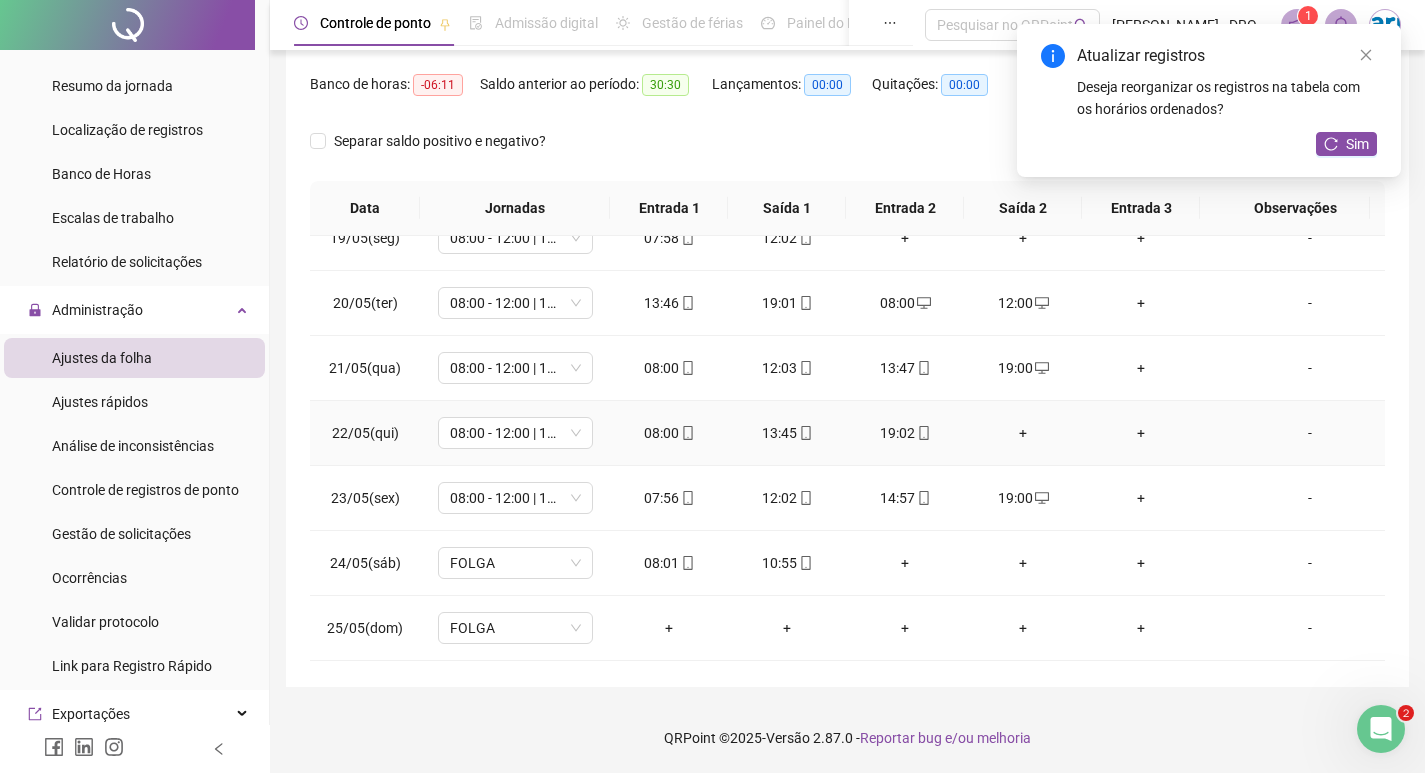 click on "+" at bounding box center (1023, 433) 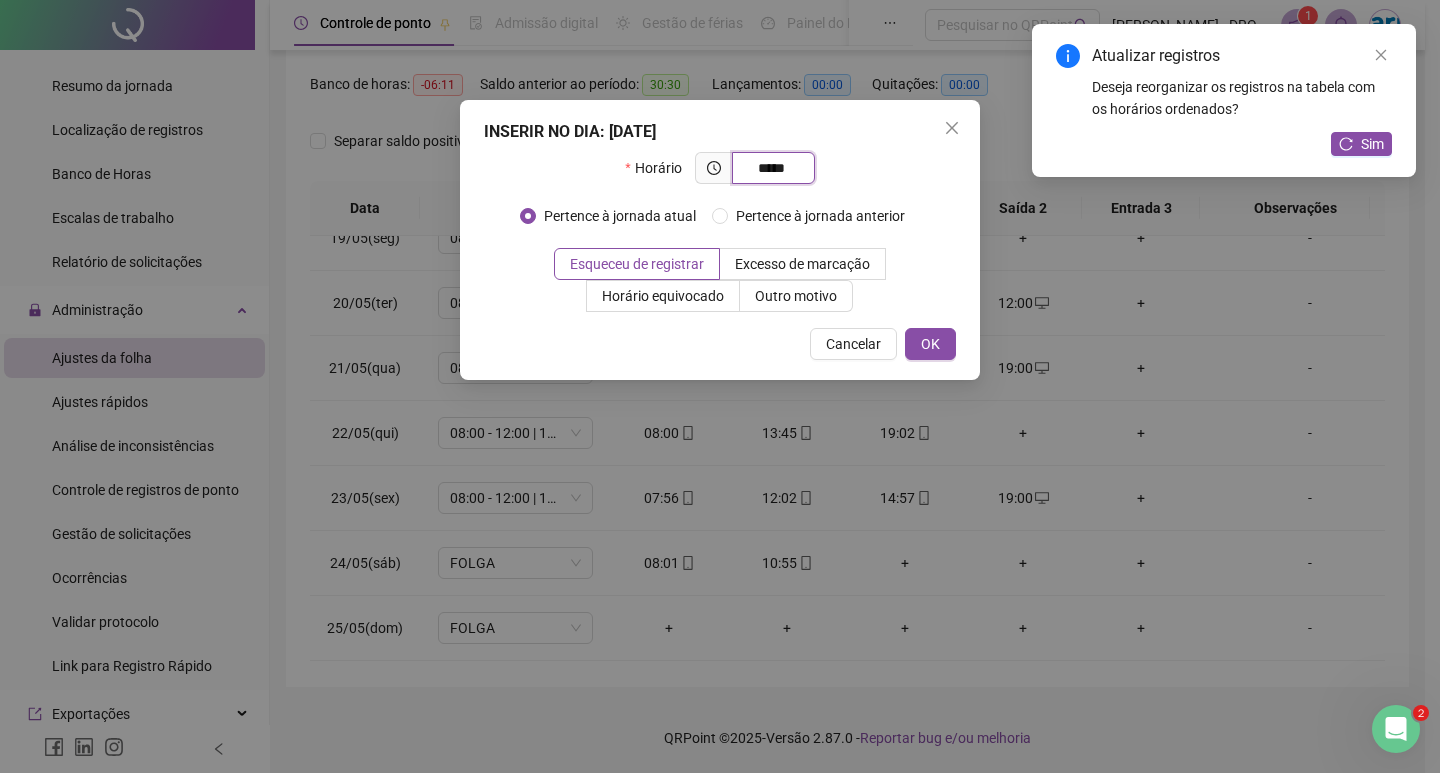 type on "*****" 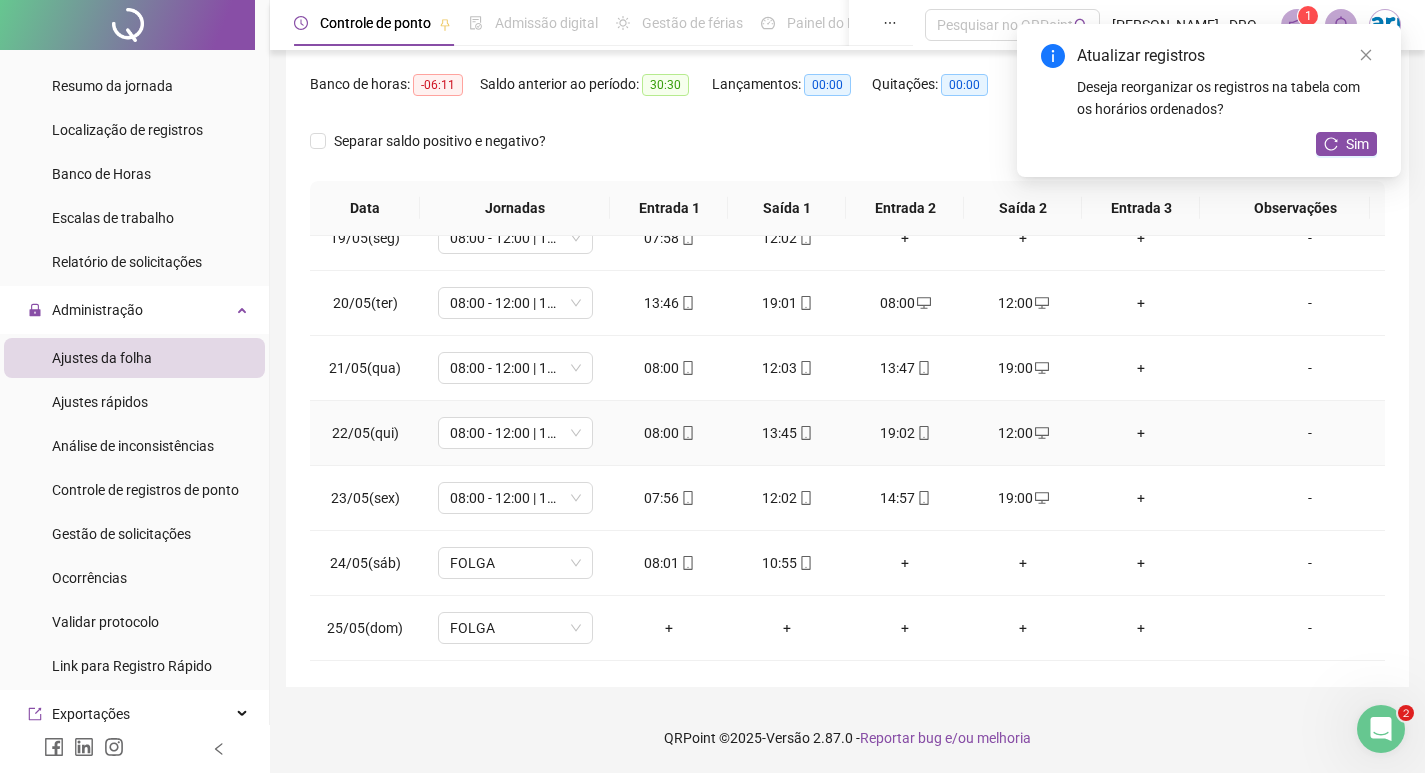 scroll, scrollTop: 1400, scrollLeft: 0, axis: vertical 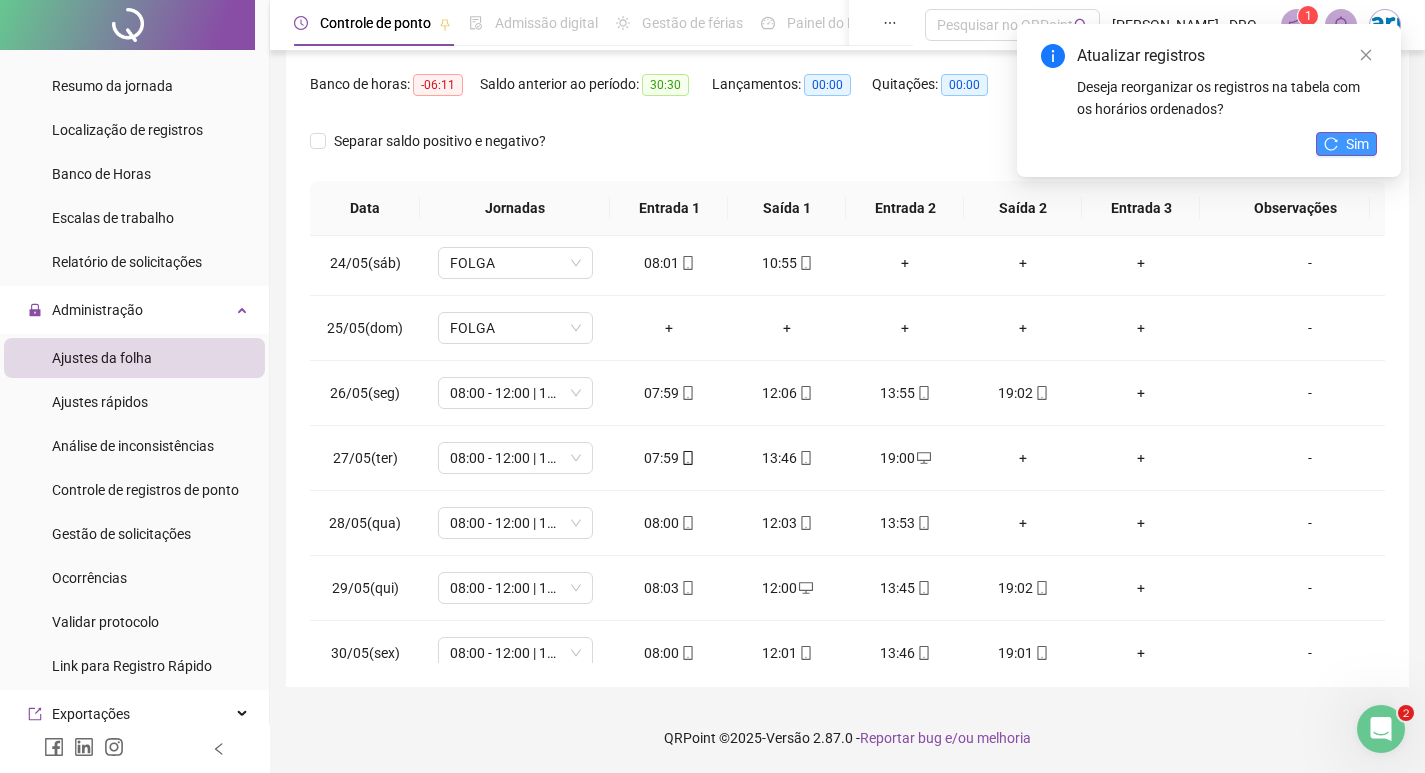click 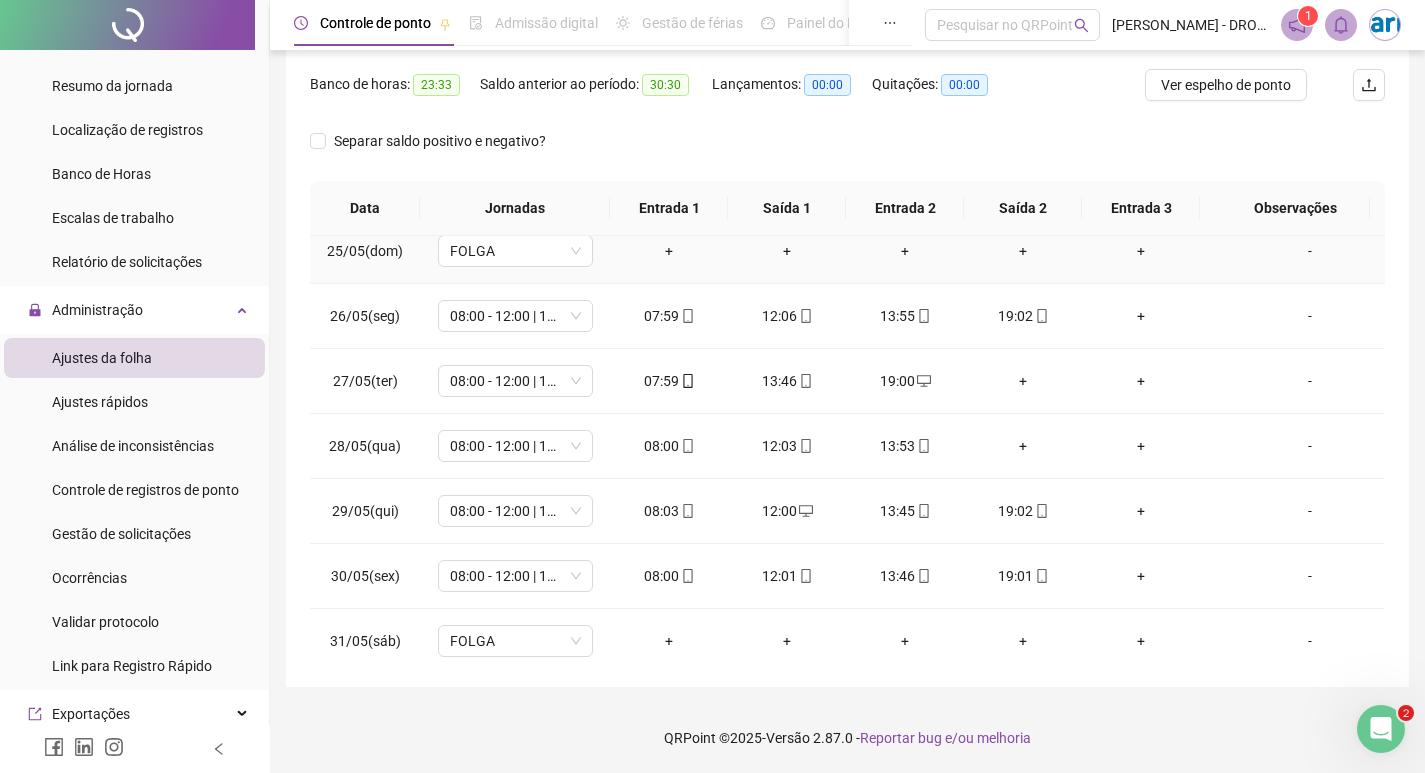 scroll, scrollTop: 1600, scrollLeft: 0, axis: vertical 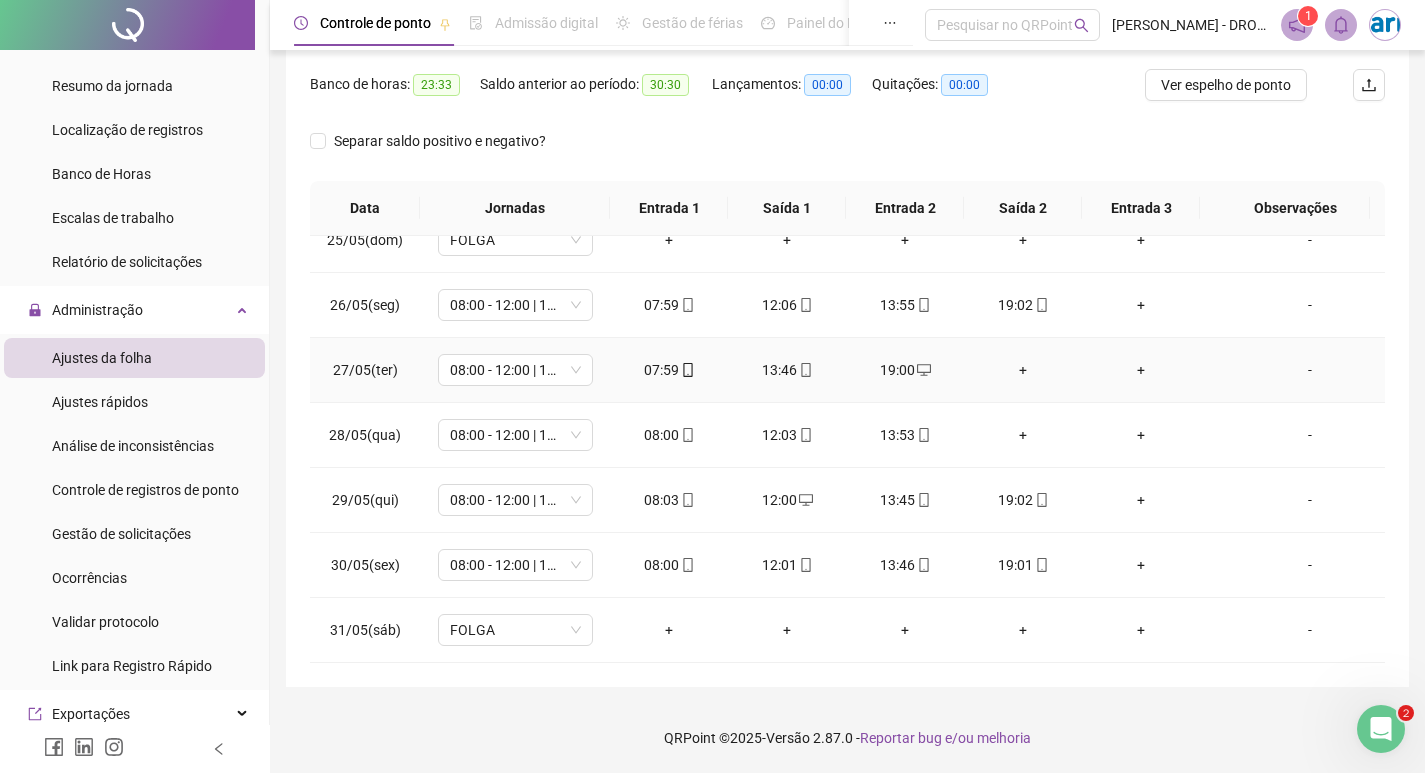 click on "+" at bounding box center [1023, 370] 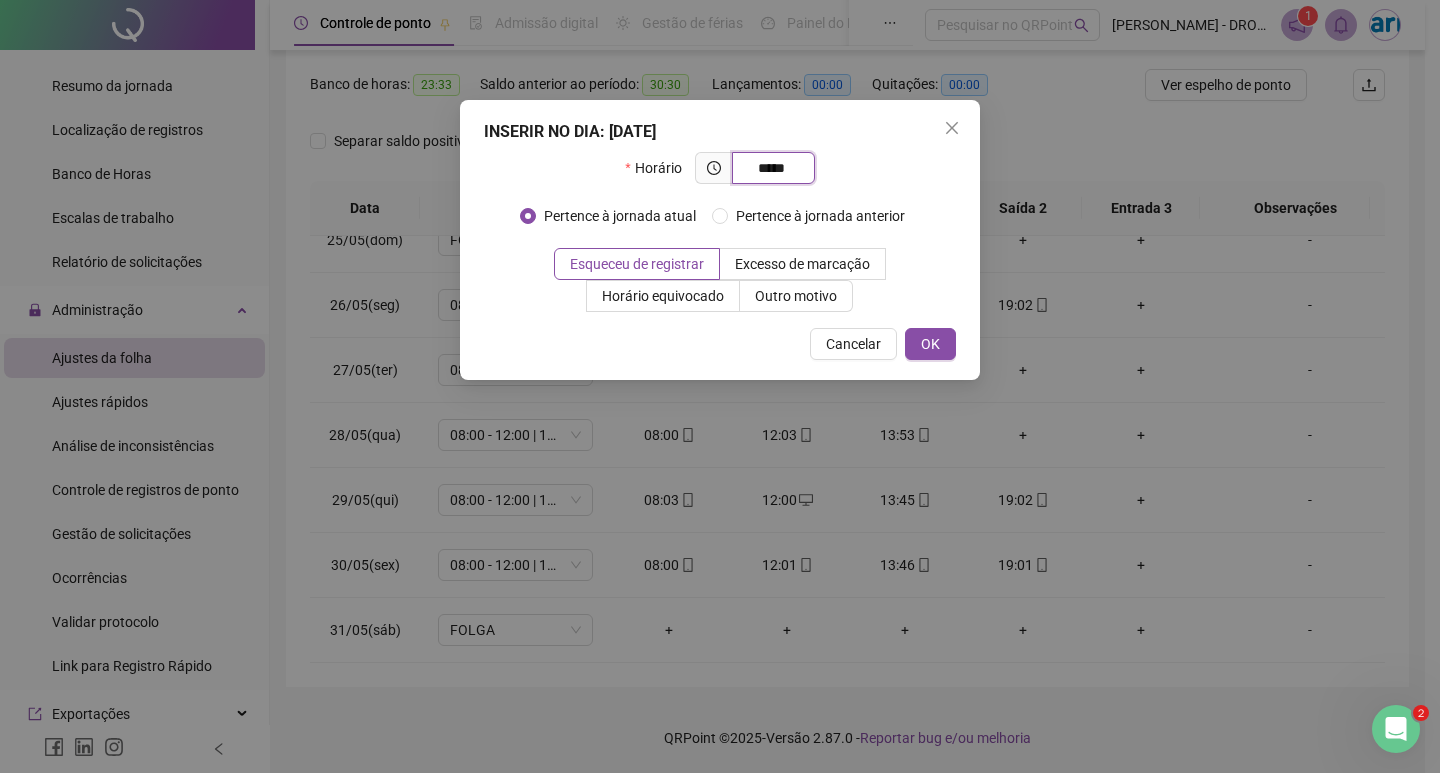 type on "*****" 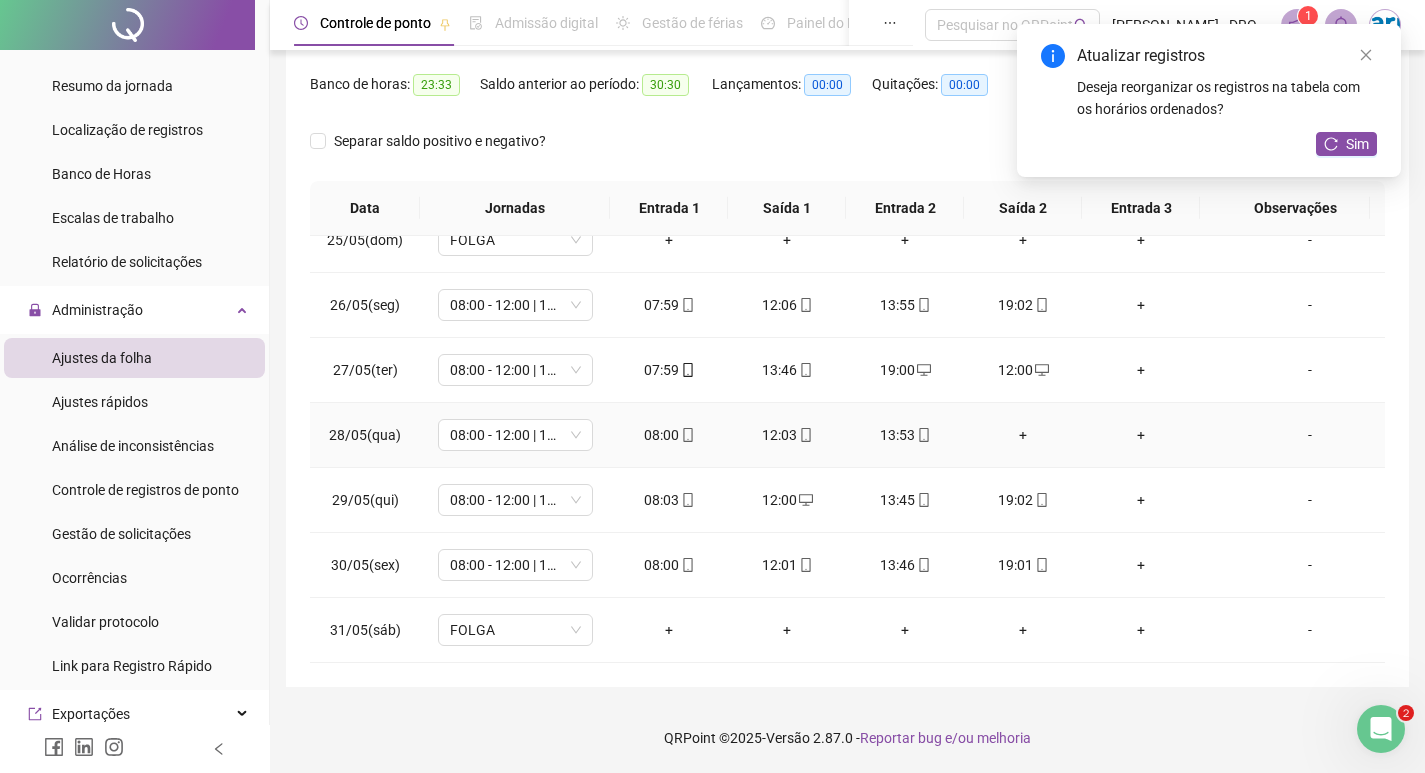 click on "+" at bounding box center (1023, 435) 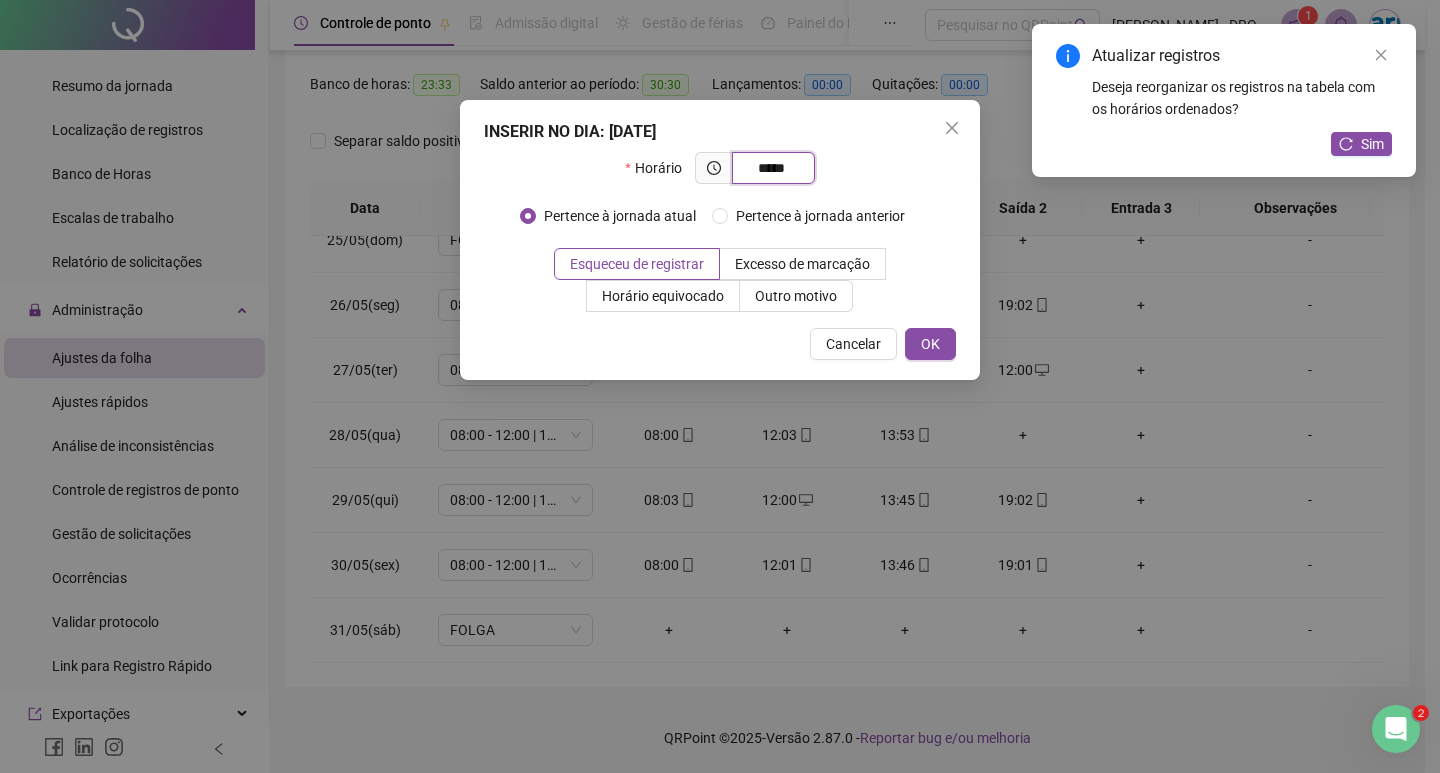 type on "*****" 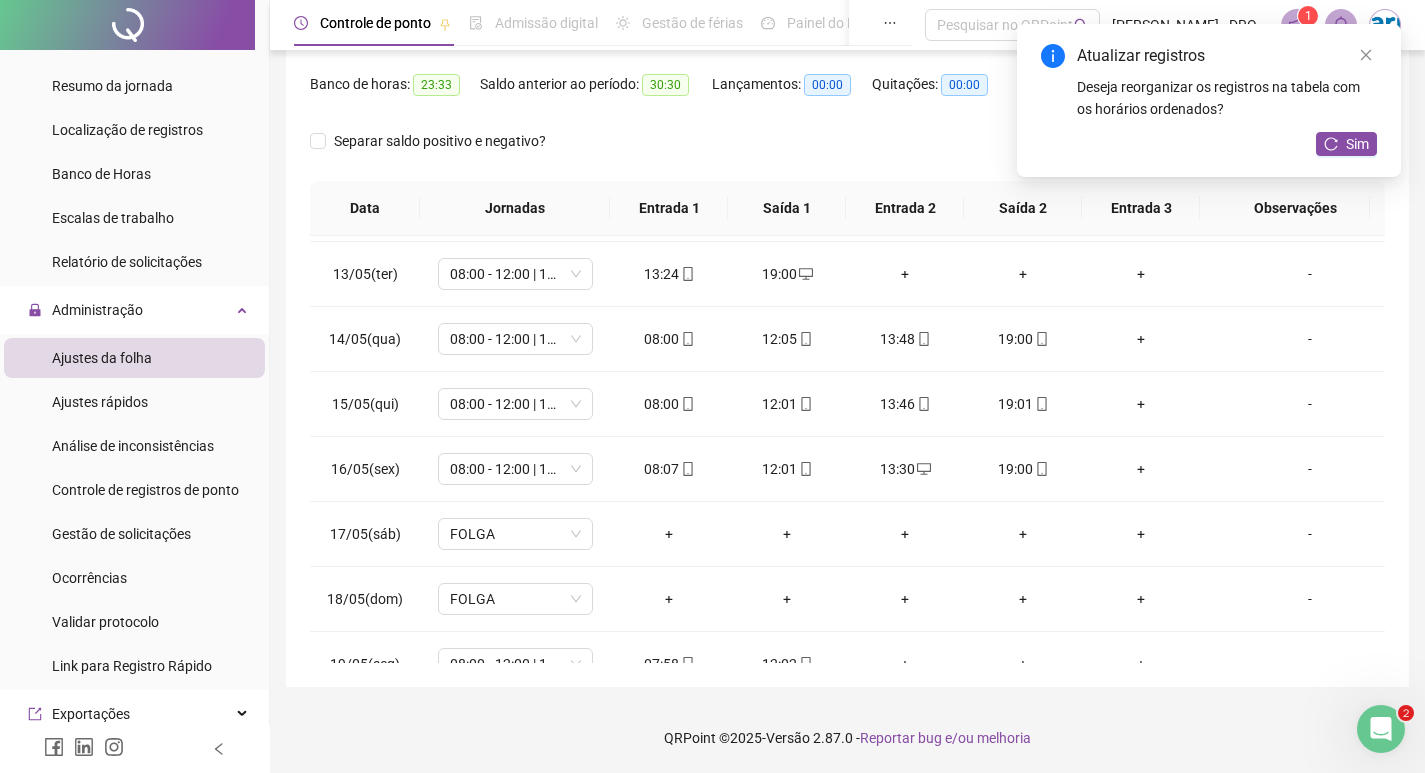 scroll, scrollTop: 603, scrollLeft: 0, axis: vertical 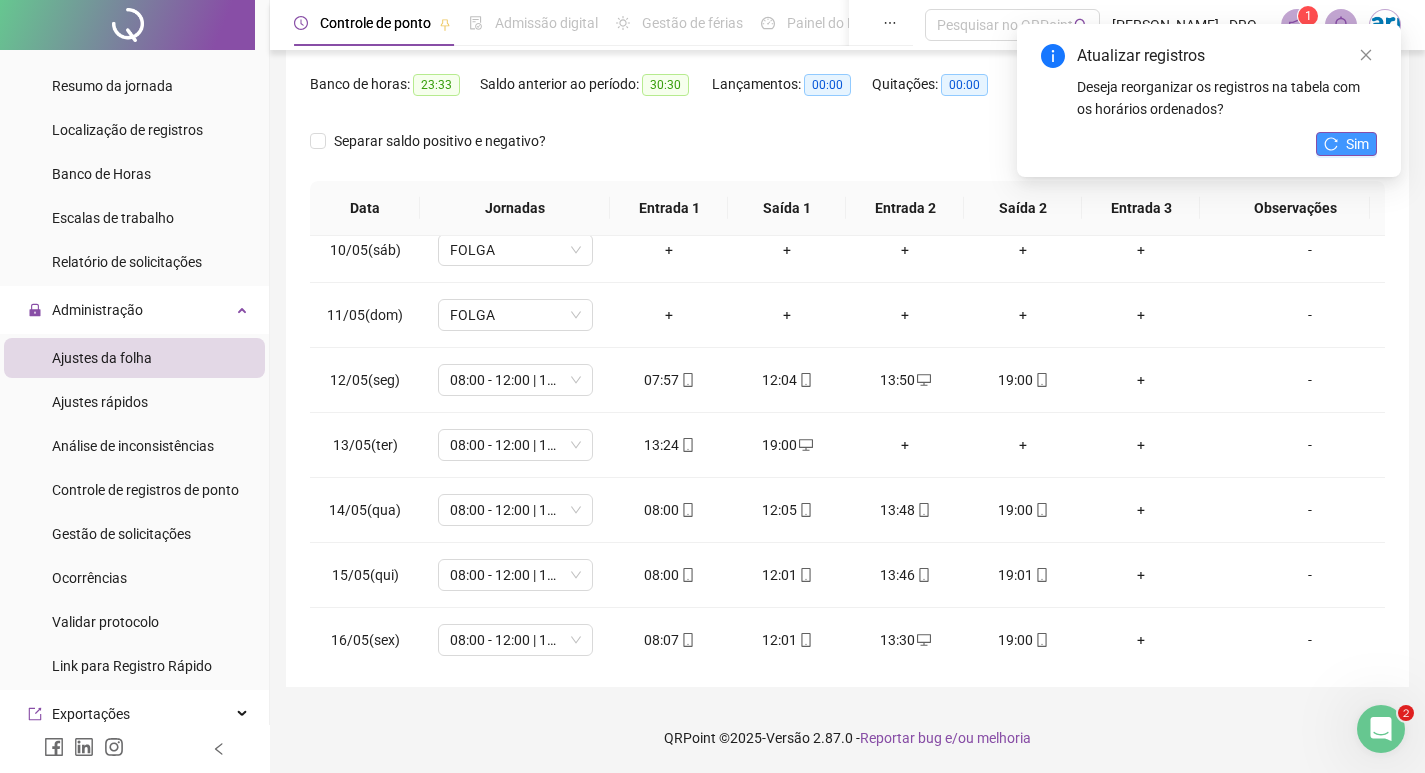 click on "Sim" at bounding box center [1357, 144] 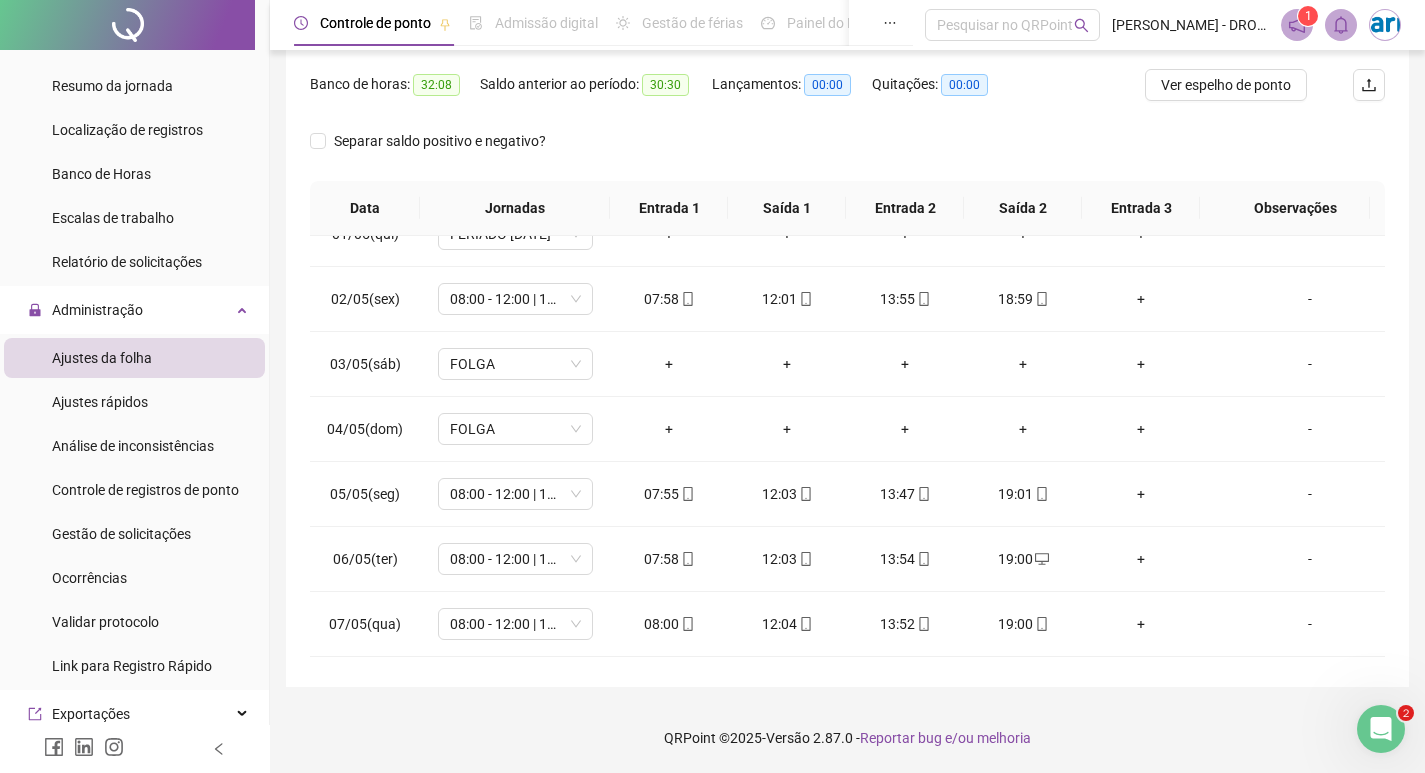 scroll, scrollTop: 0, scrollLeft: 0, axis: both 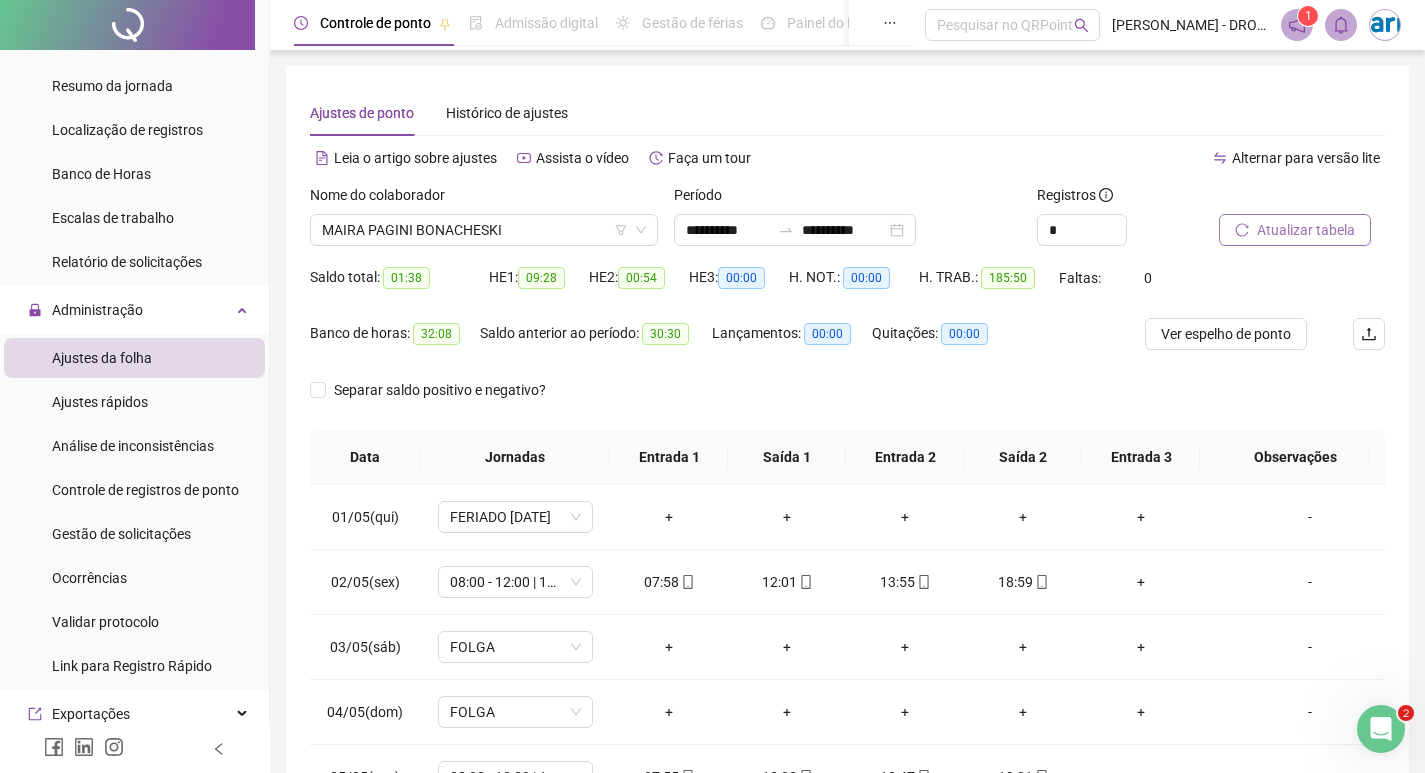 click on "Atualizar tabela" at bounding box center [1306, 230] 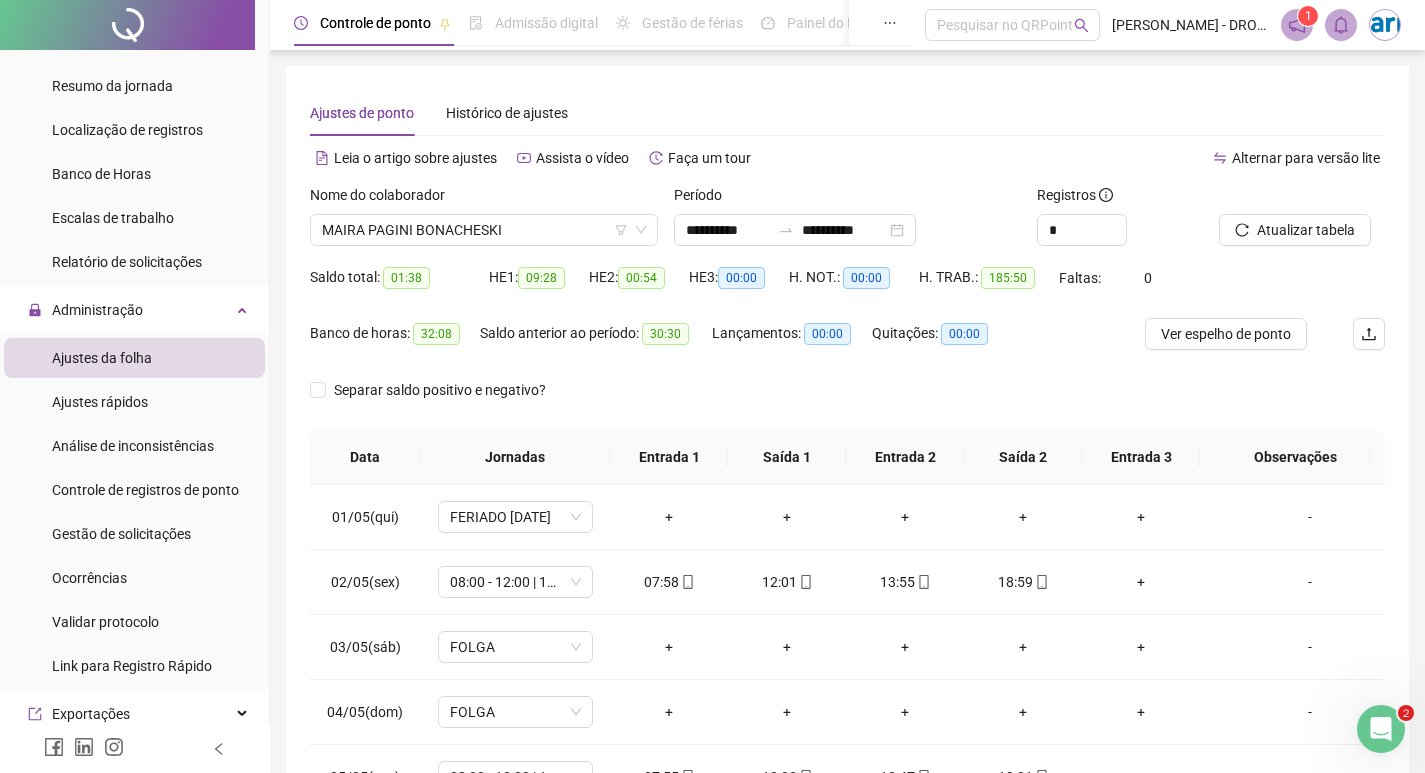 drag, startPoint x: 1195, startPoint y: 326, endPoint x: 1168, endPoint y: 359, distance: 42.638012 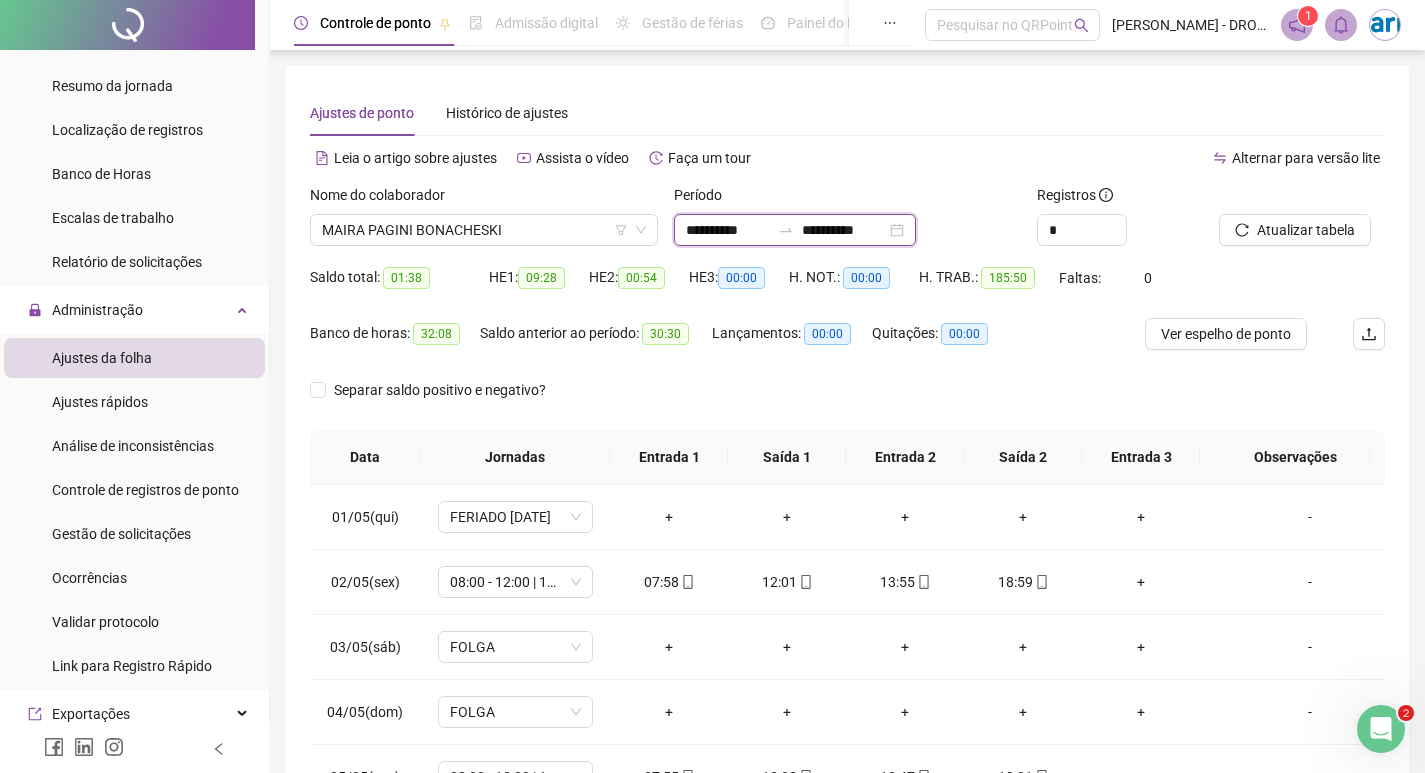 click on "**********" at bounding box center (728, 230) 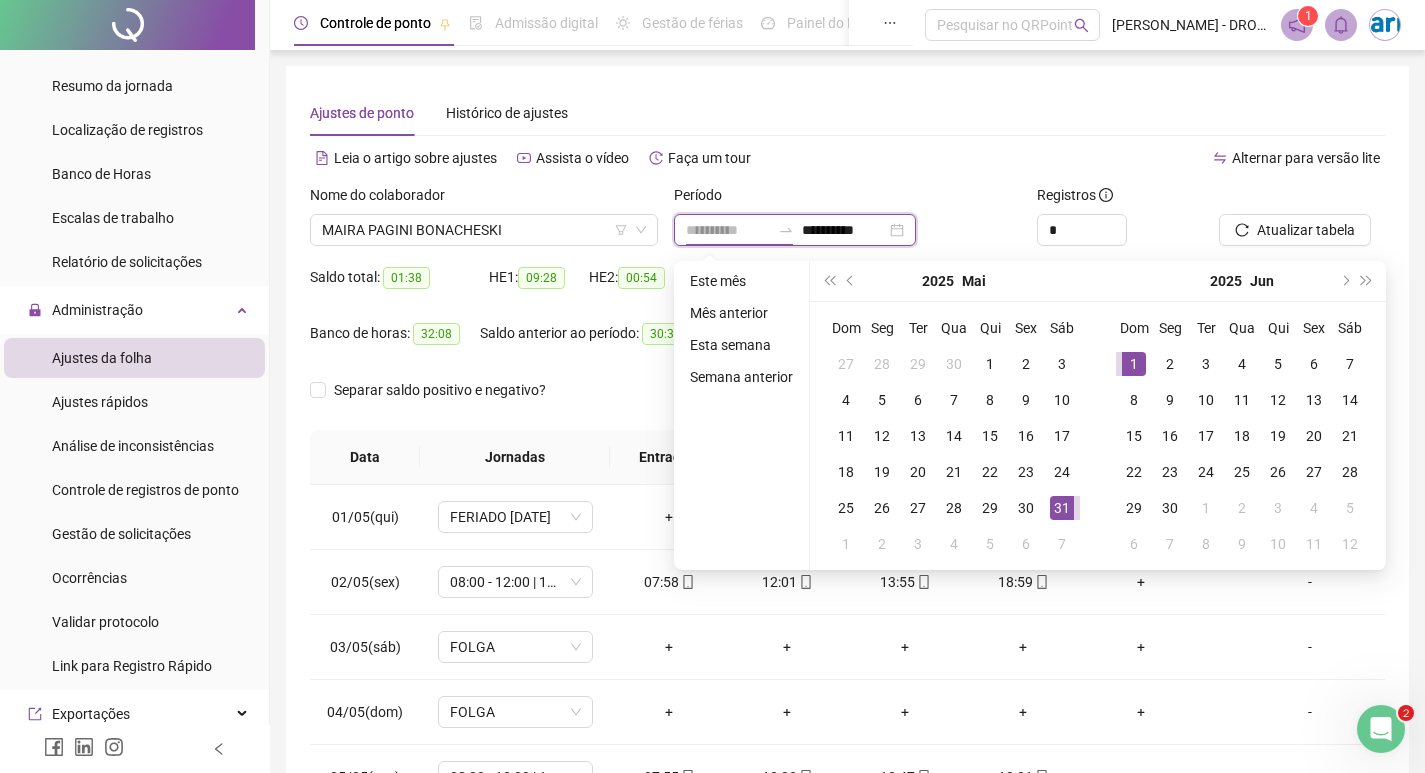 type on "**********" 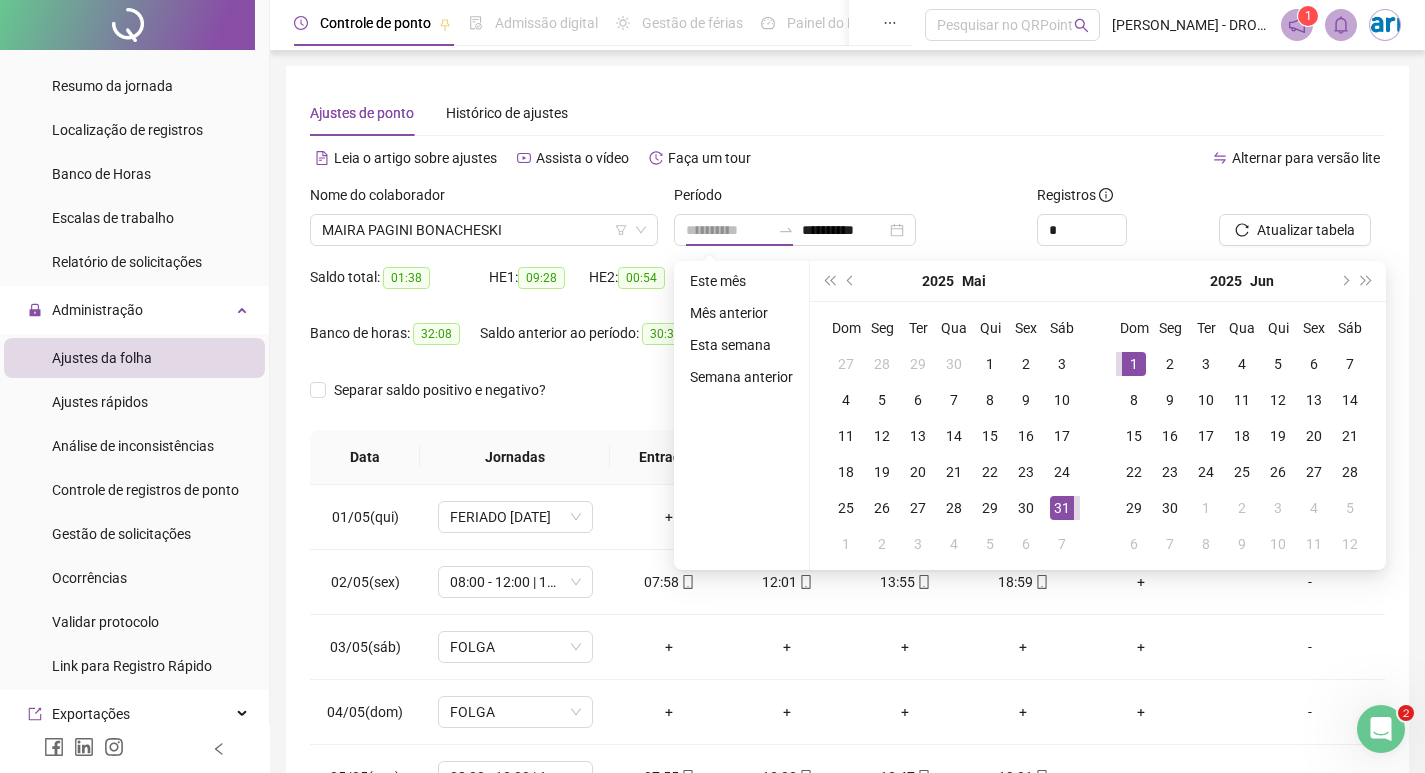 click on "1" at bounding box center (1134, 364) 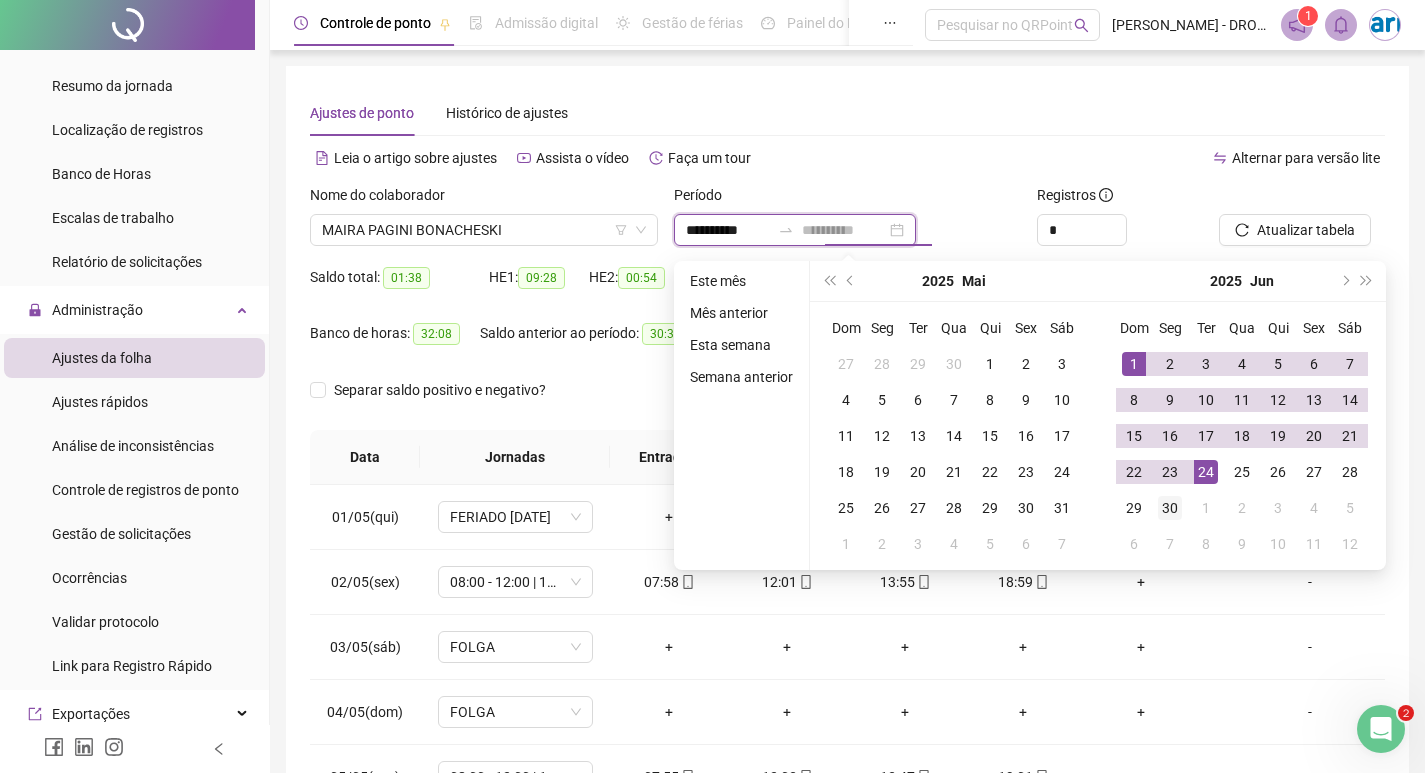type on "**********" 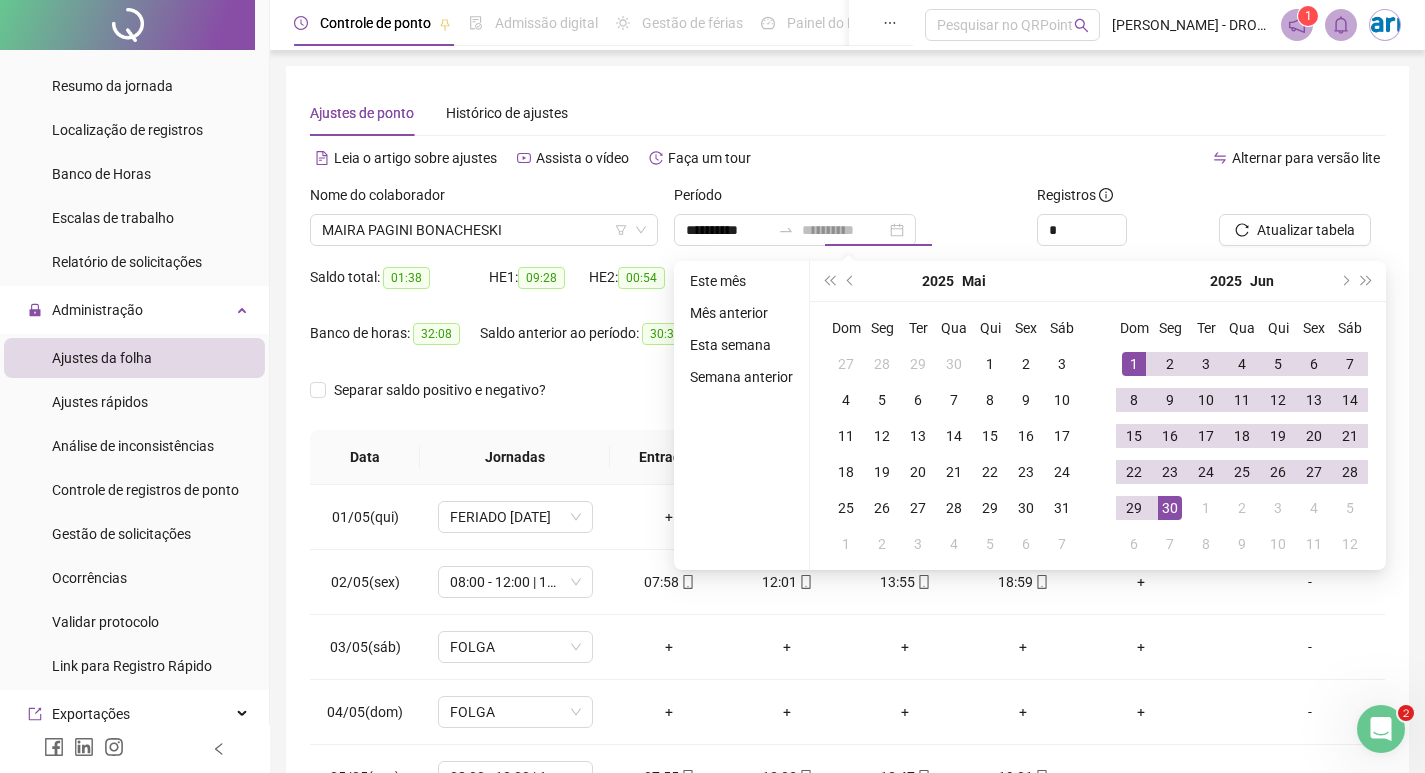 click on "30" at bounding box center [1170, 508] 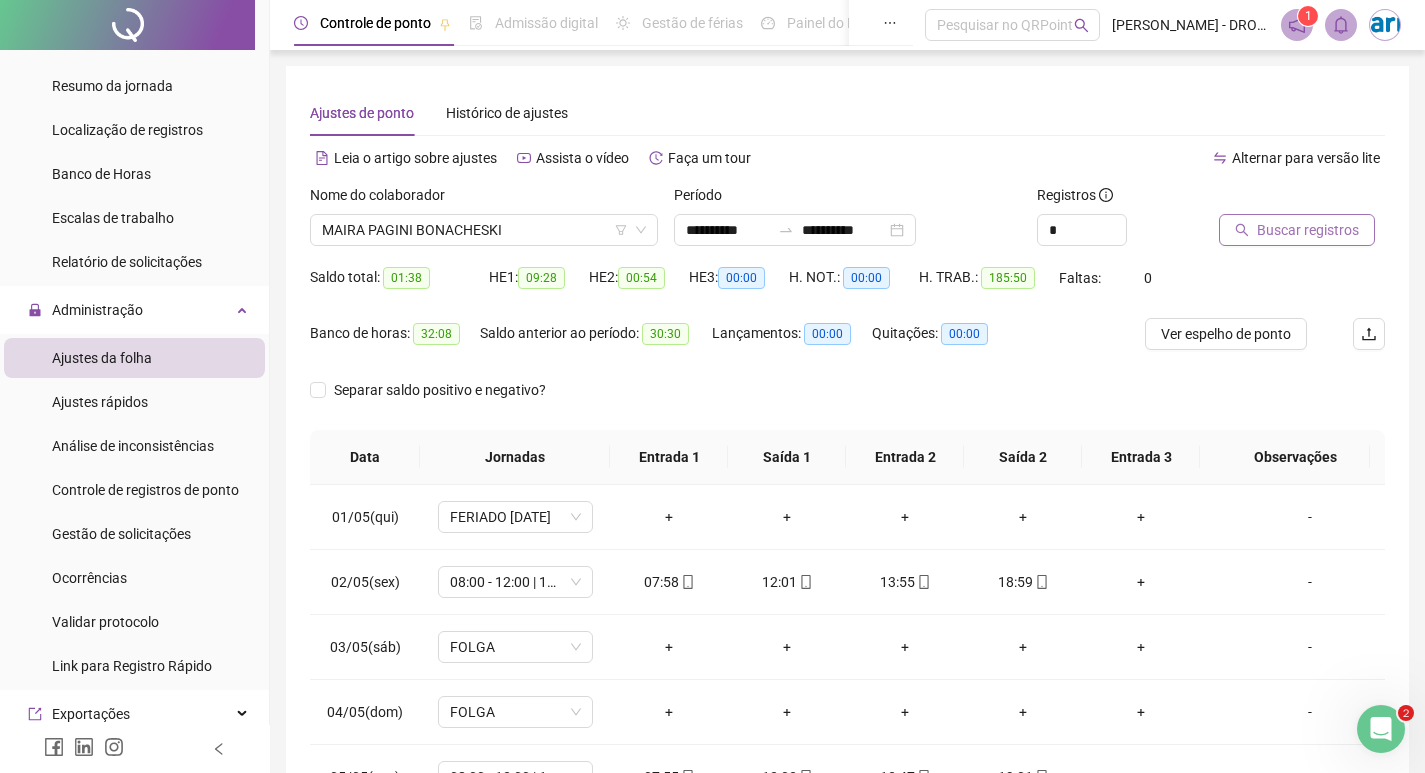 click on "Buscar registros" at bounding box center [1308, 230] 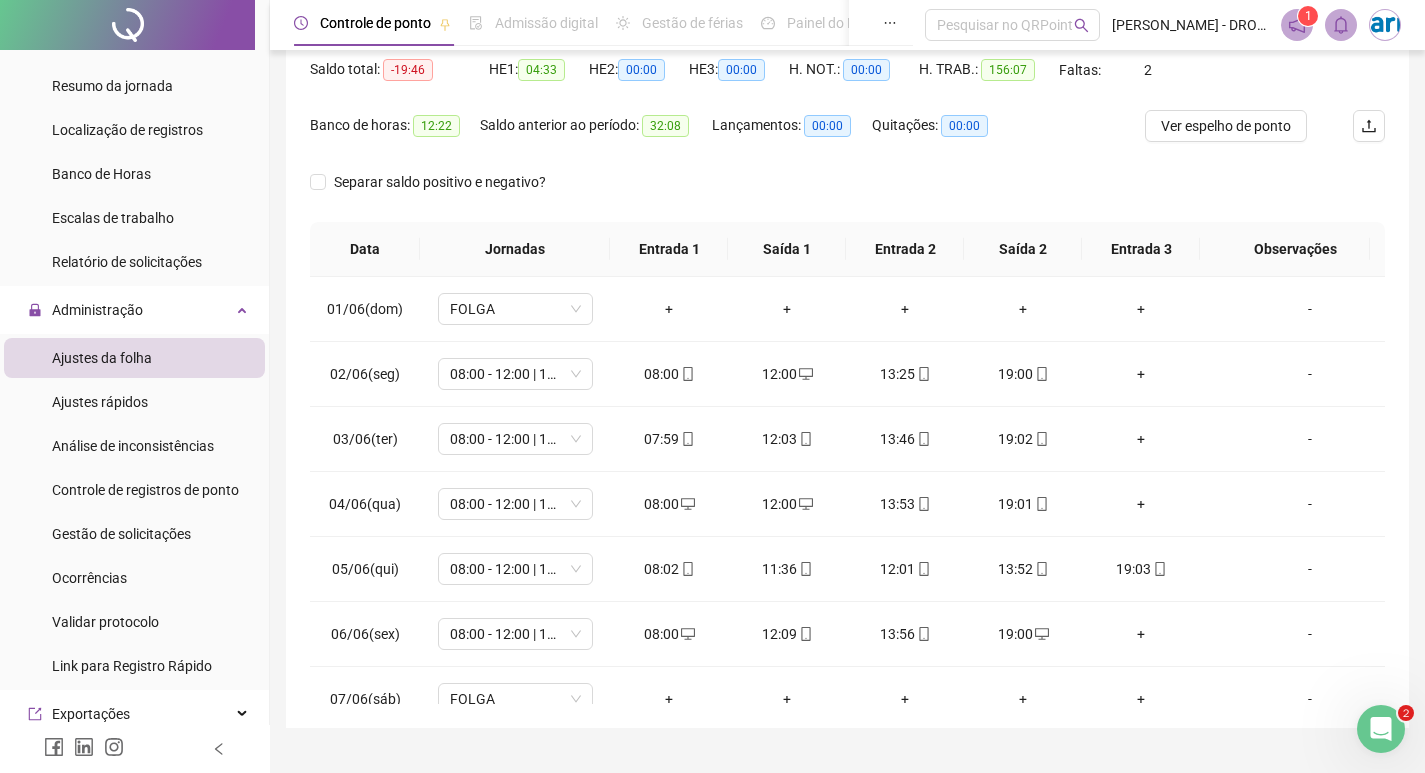 scroll, scrollTop: 249, scrollLeft: 0, axis: vertical 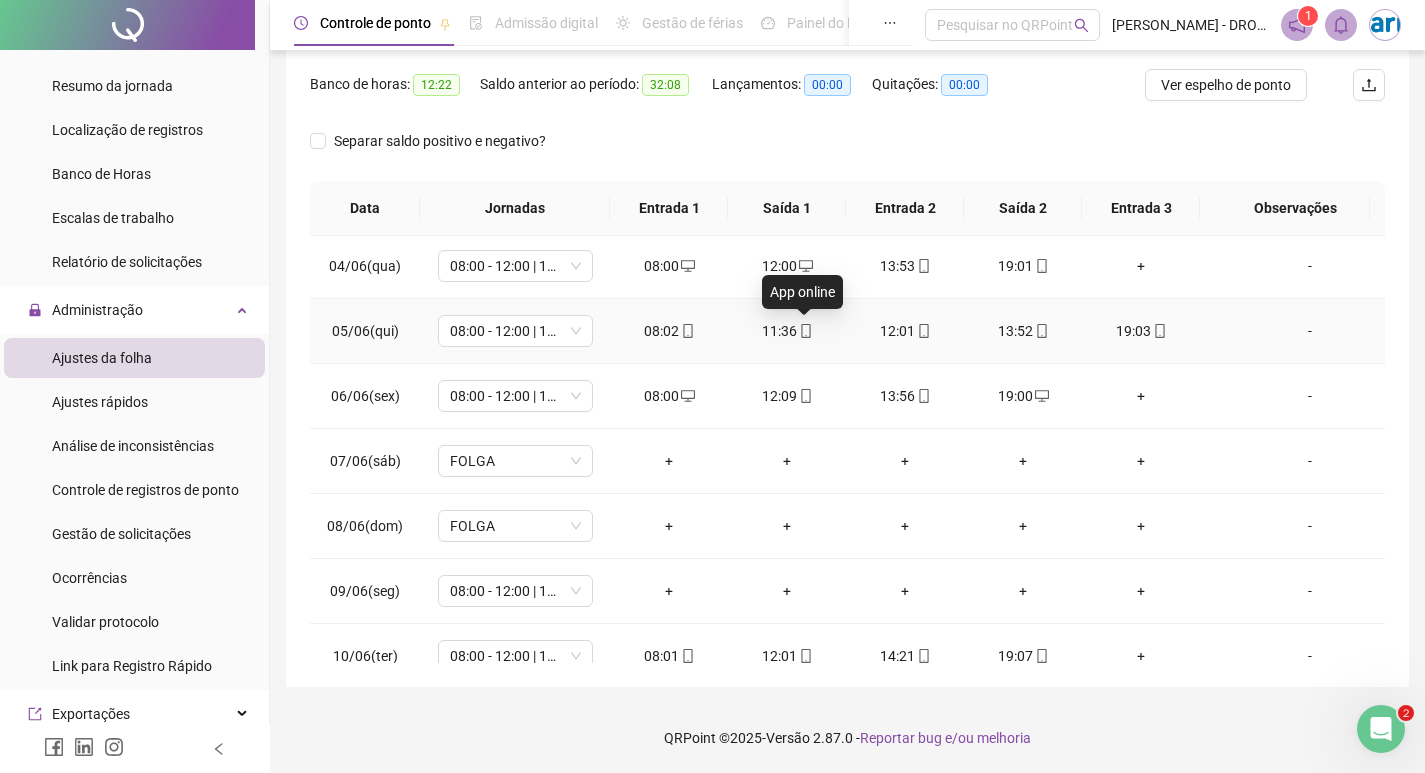 drag, startPoint x: 801, startPoint y: 323, endPoint x: 784, endPoint y: 338, distance: 22.671568 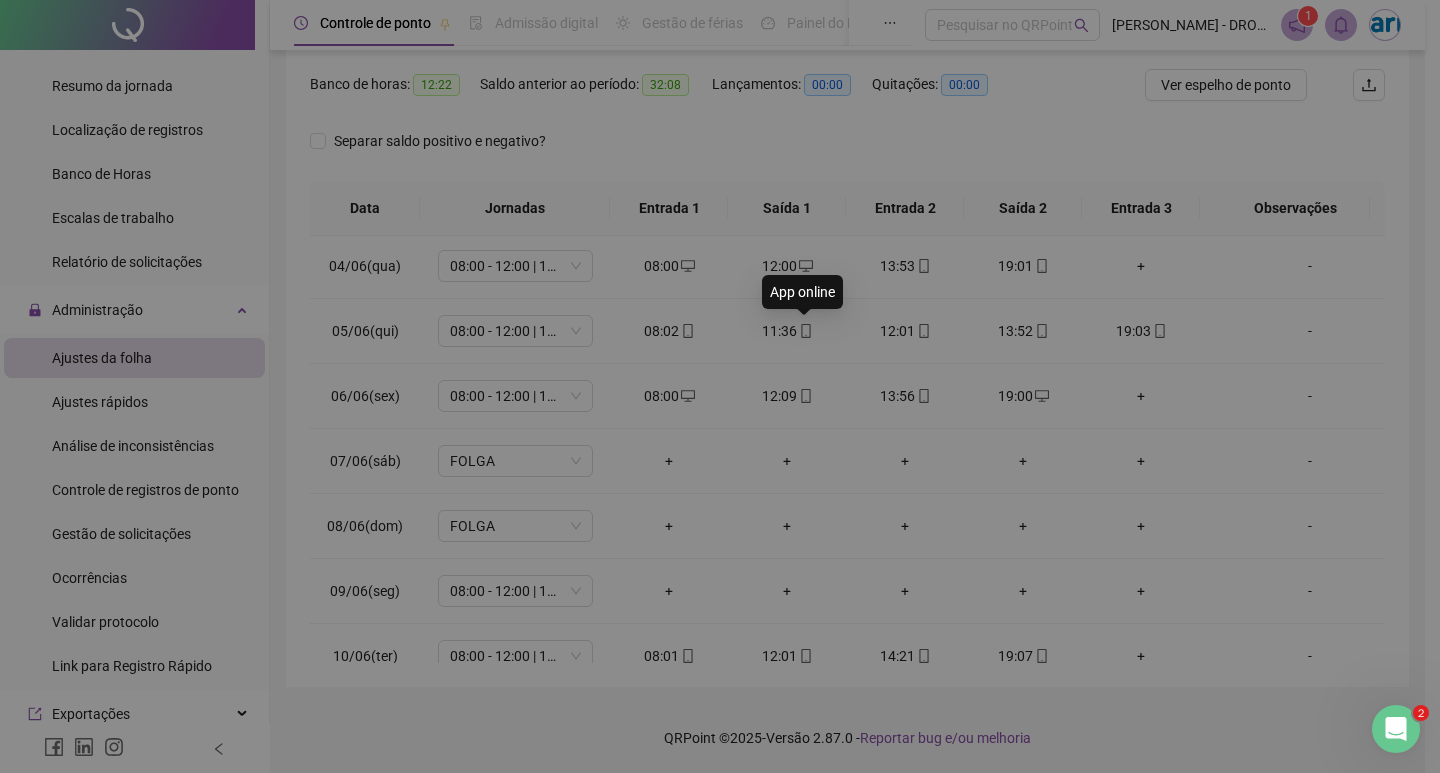 type on "**********" 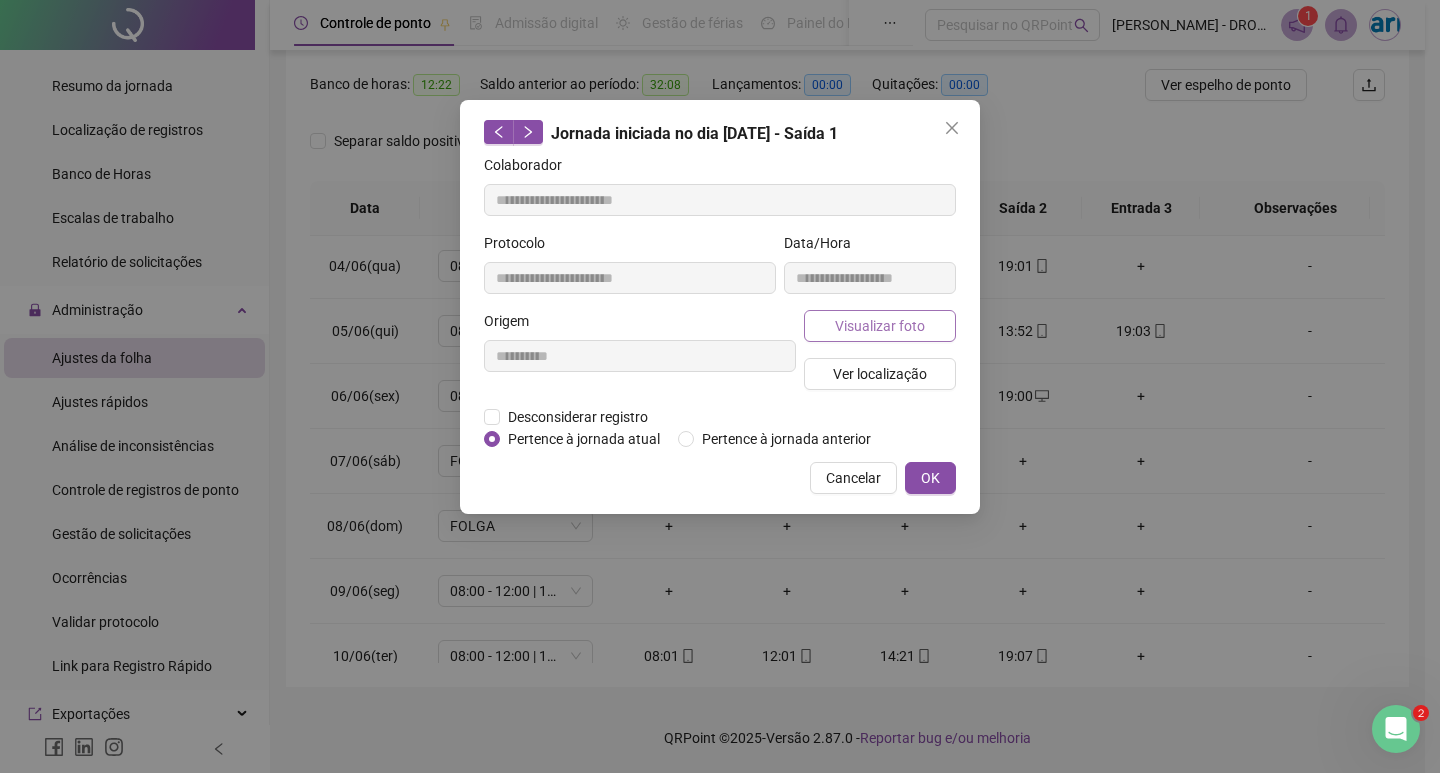 click on "Origem" at bounding box center [640, 325] 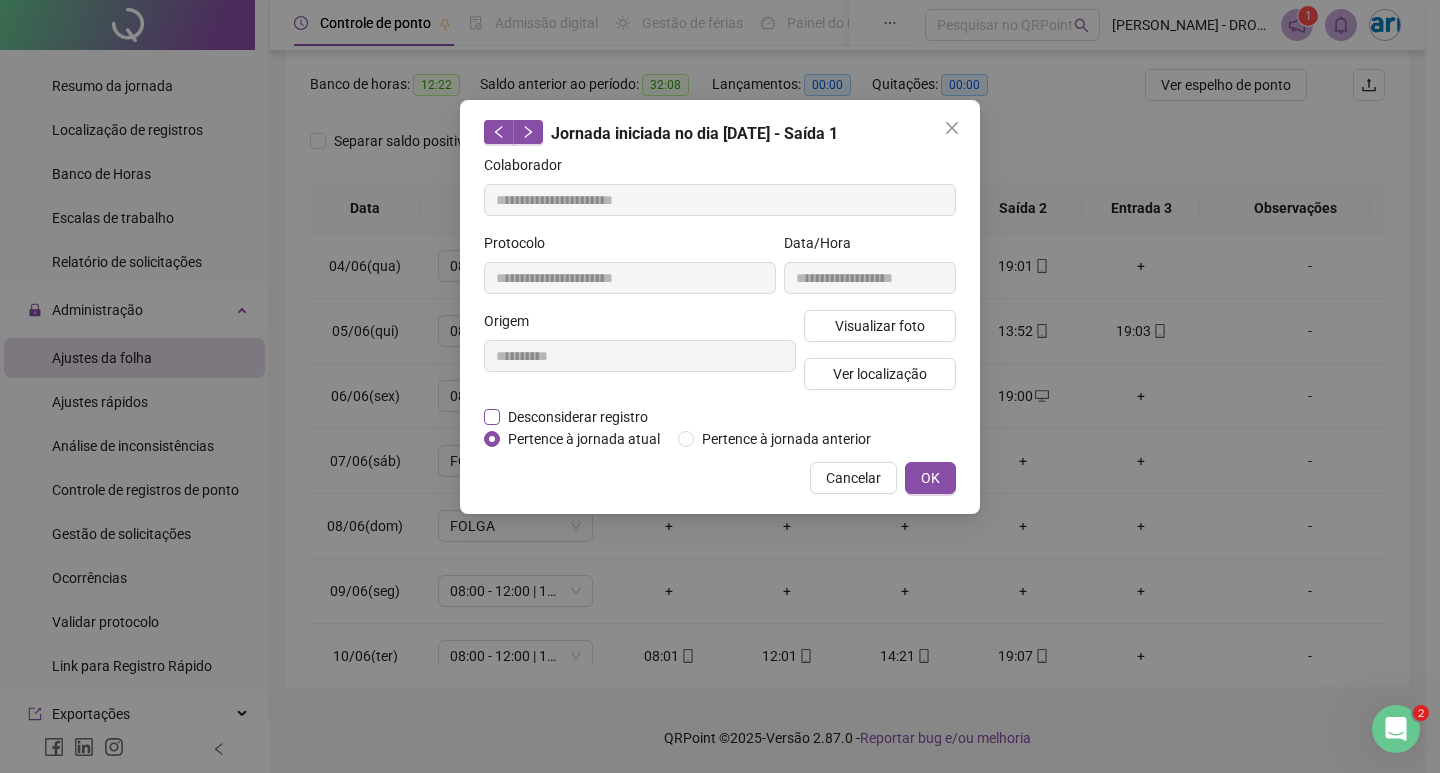 click on "Desconsiderar registro" at bounding box center [578, 417] 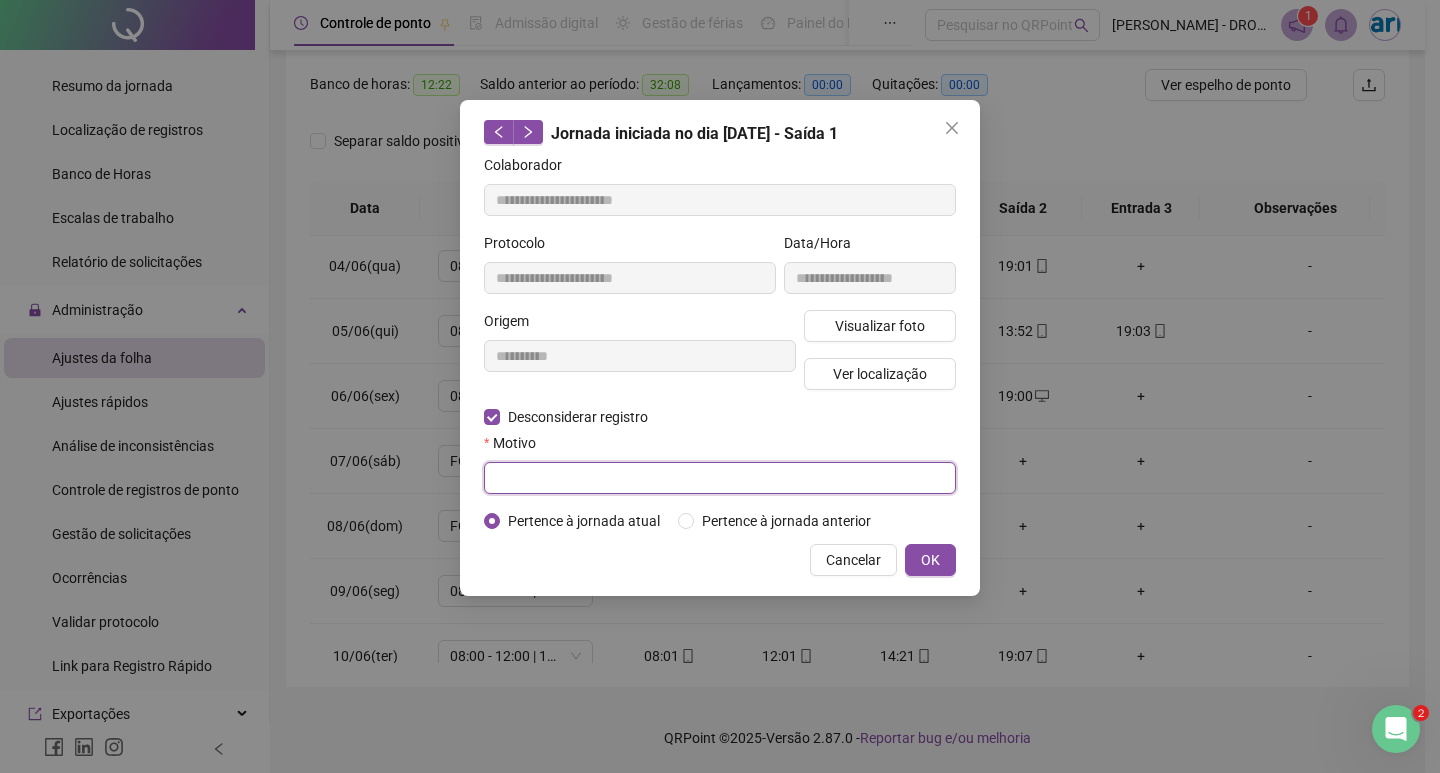 click at bounding box center [720, 478] 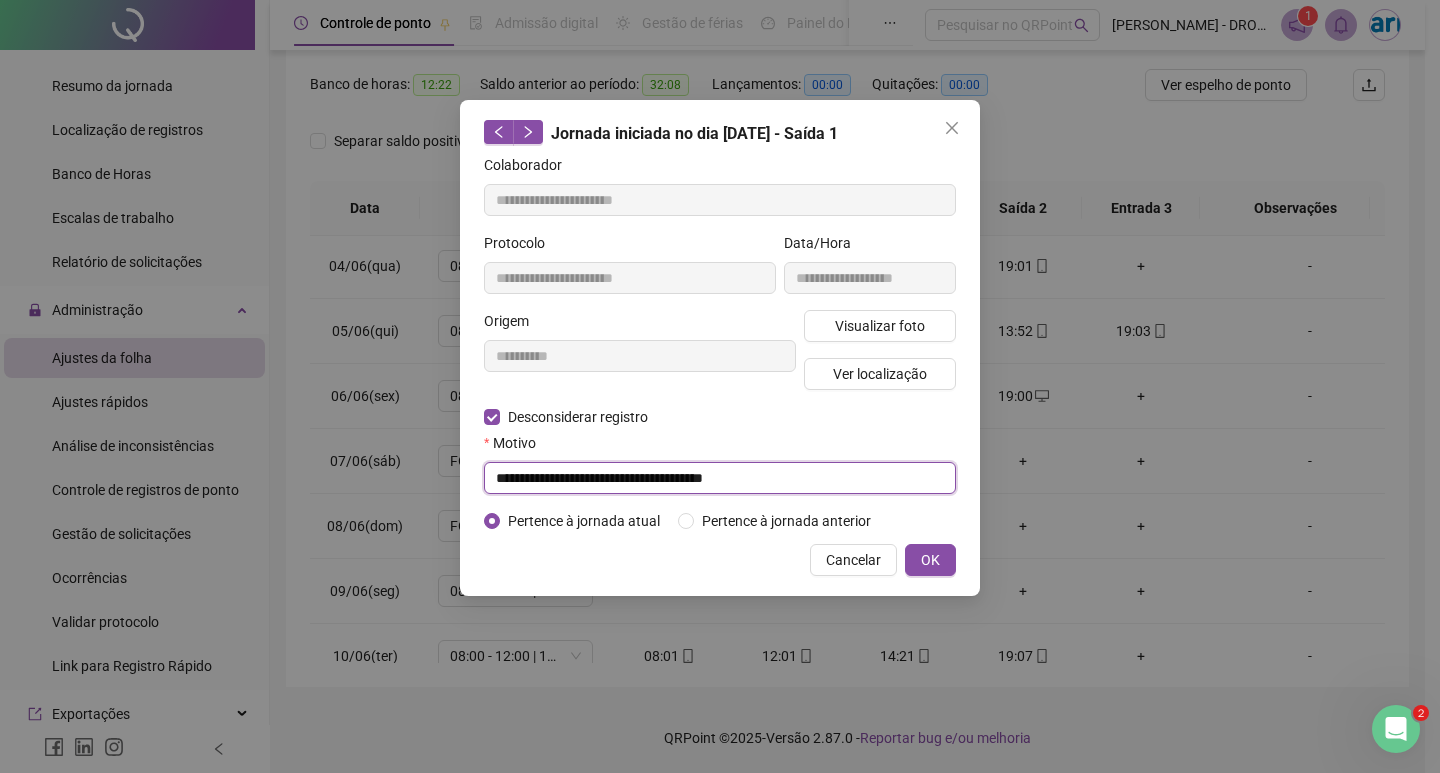 drag, startPoint x: 804, startPoint y: 474, endPoint x: 164, endPoint y: 399, distance: 644.3795 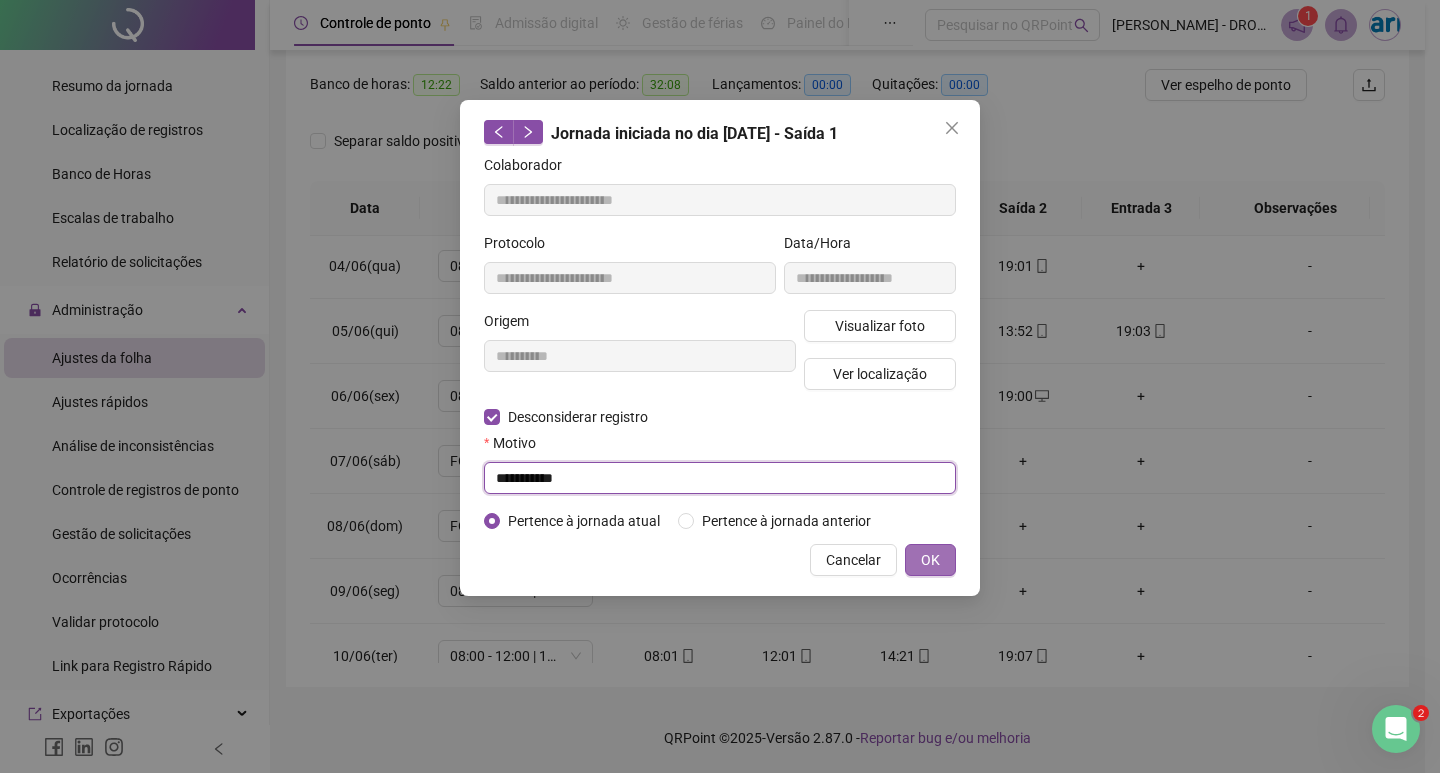 type on "**********" 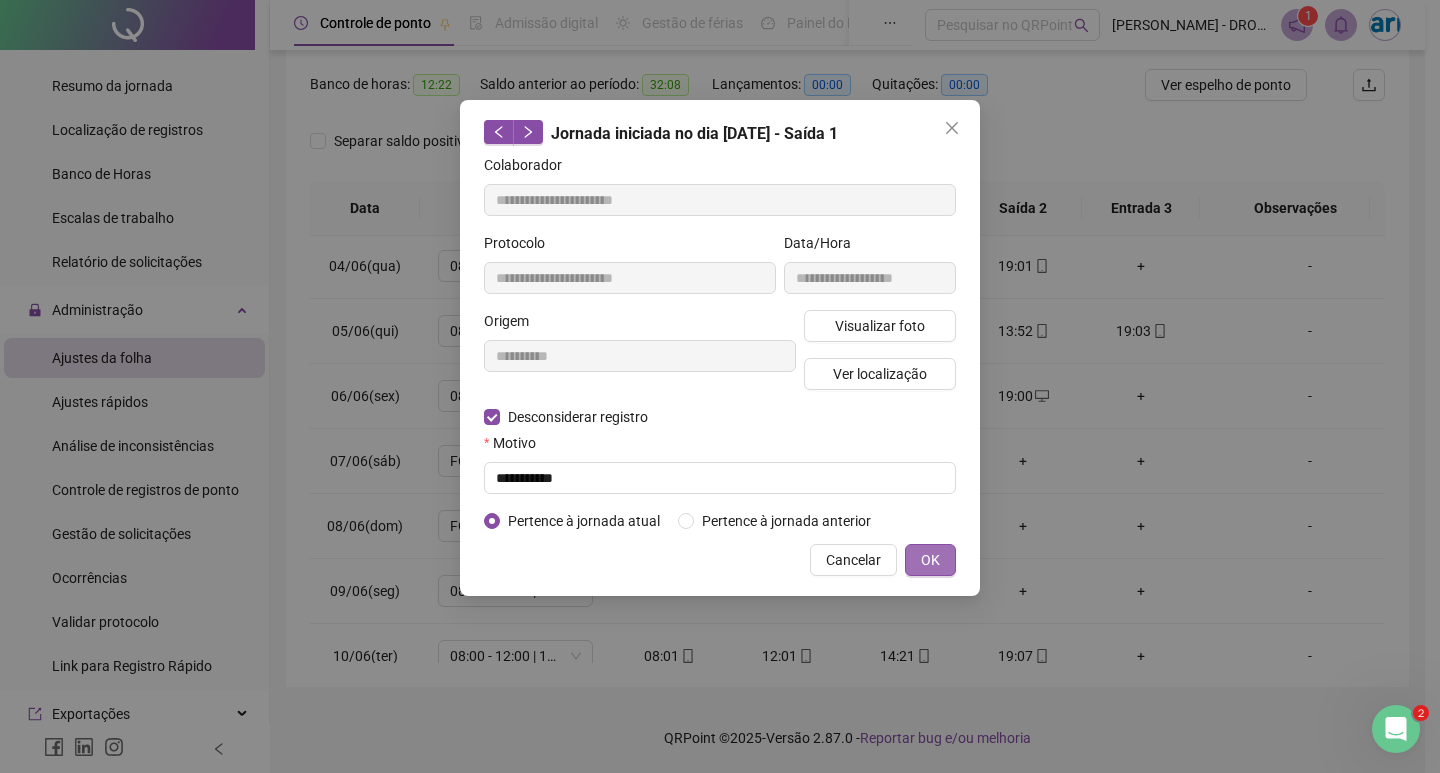 click on "OK" at bounding box center (930, 560) 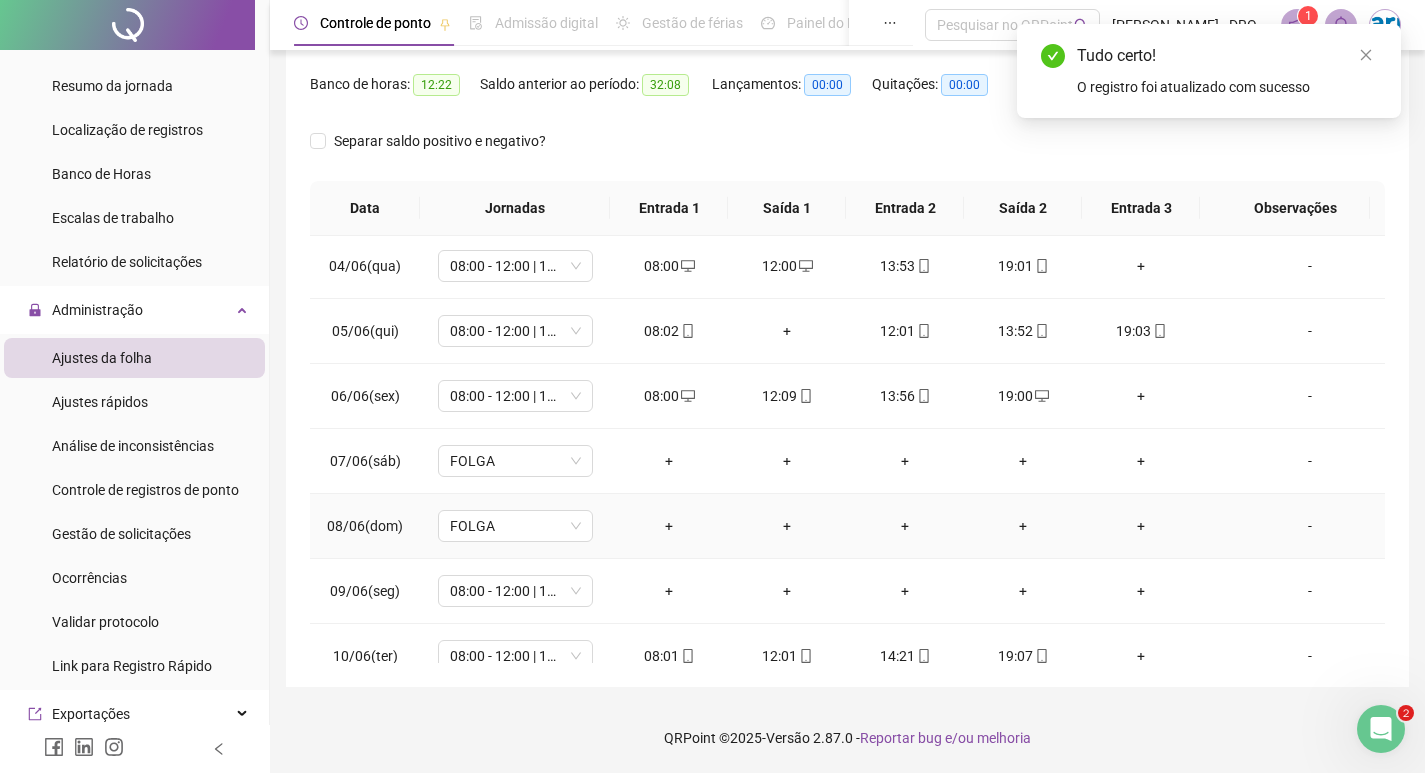scroll, scrollTop: 397, scrollLeft: 0, axis: vertical 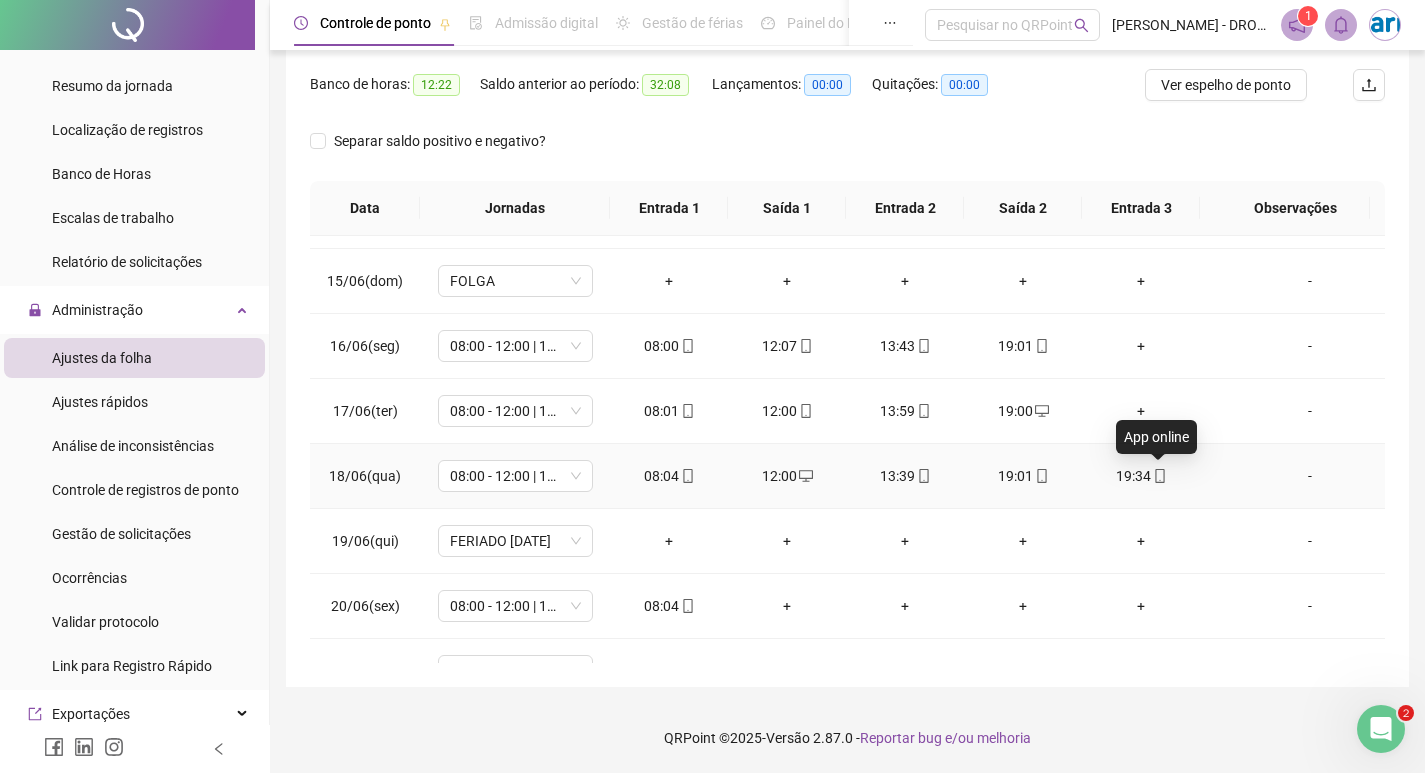 click 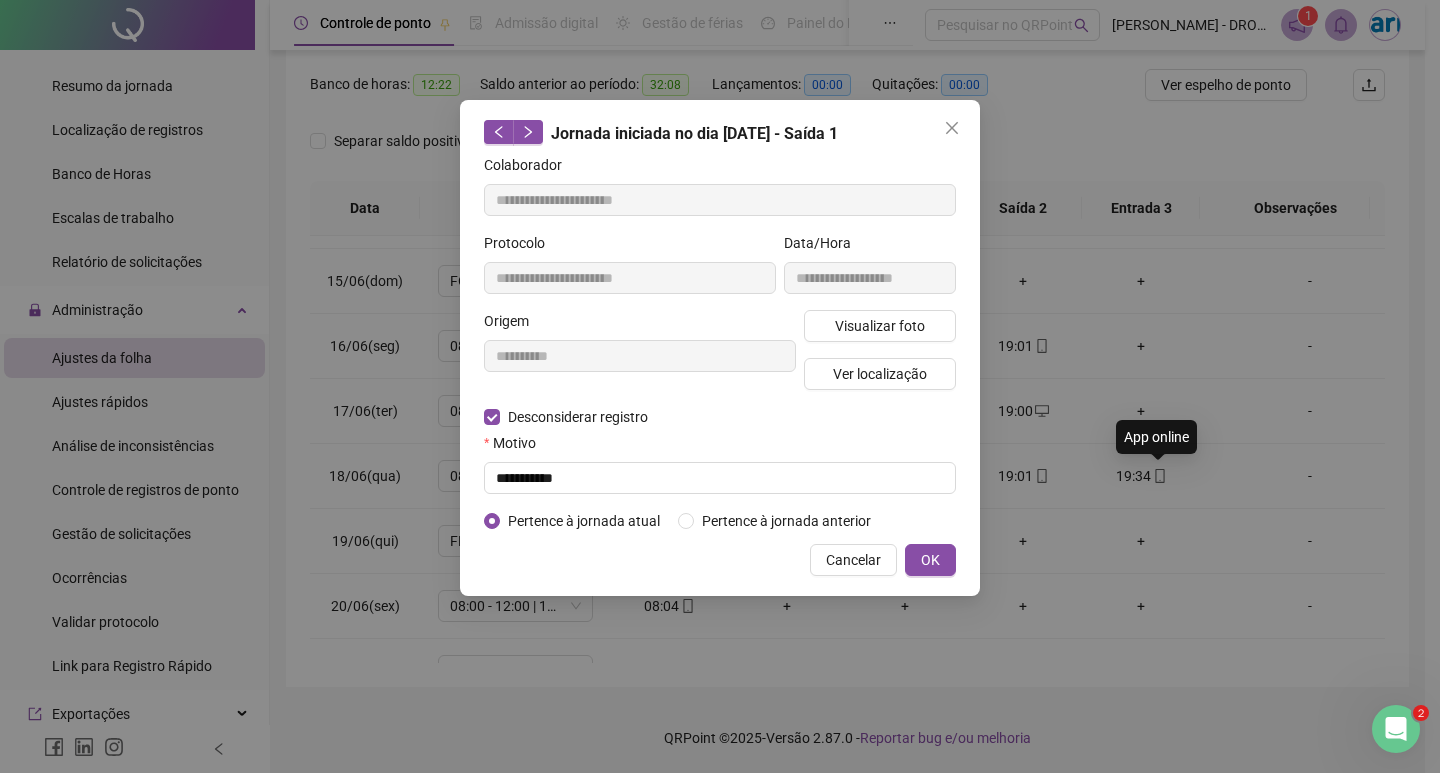 type on "**********" 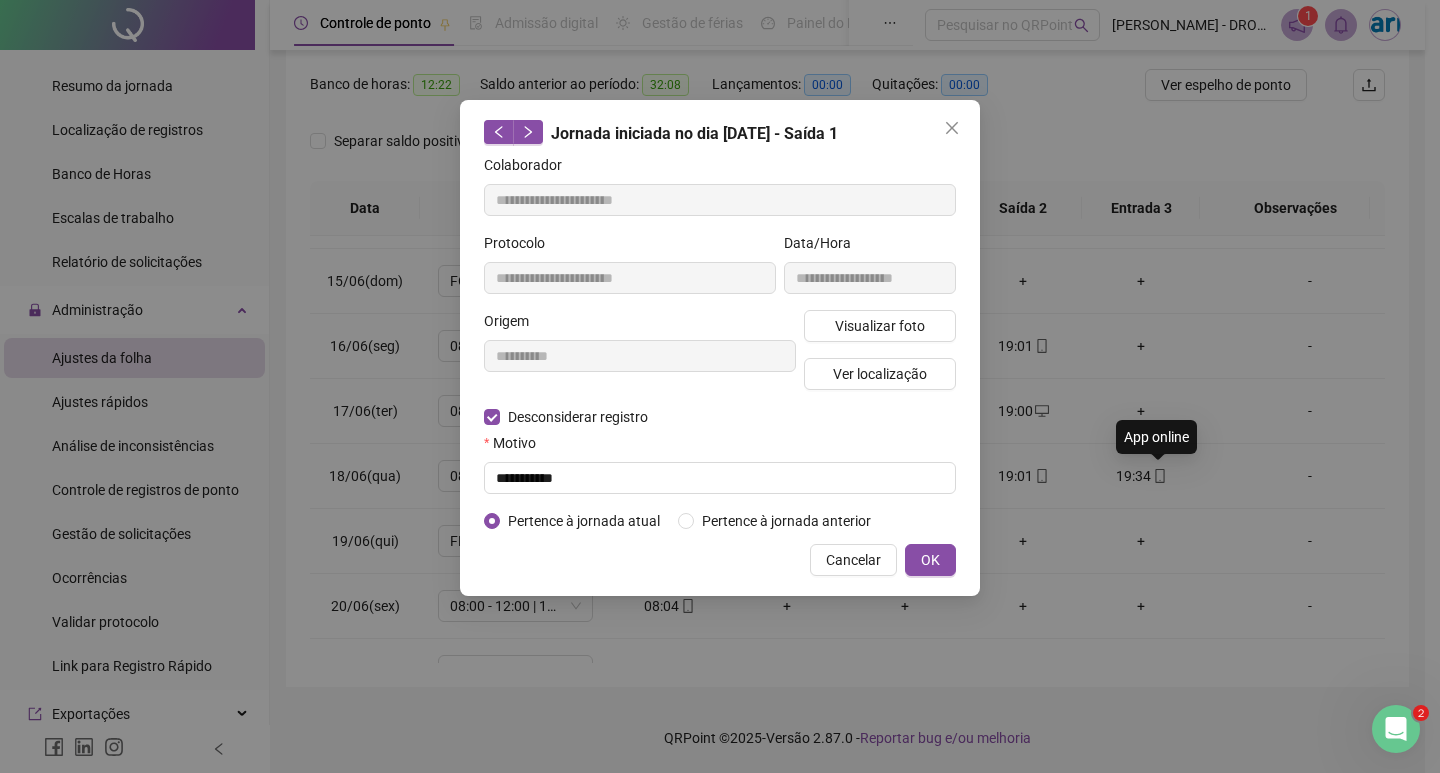 type on "**********" 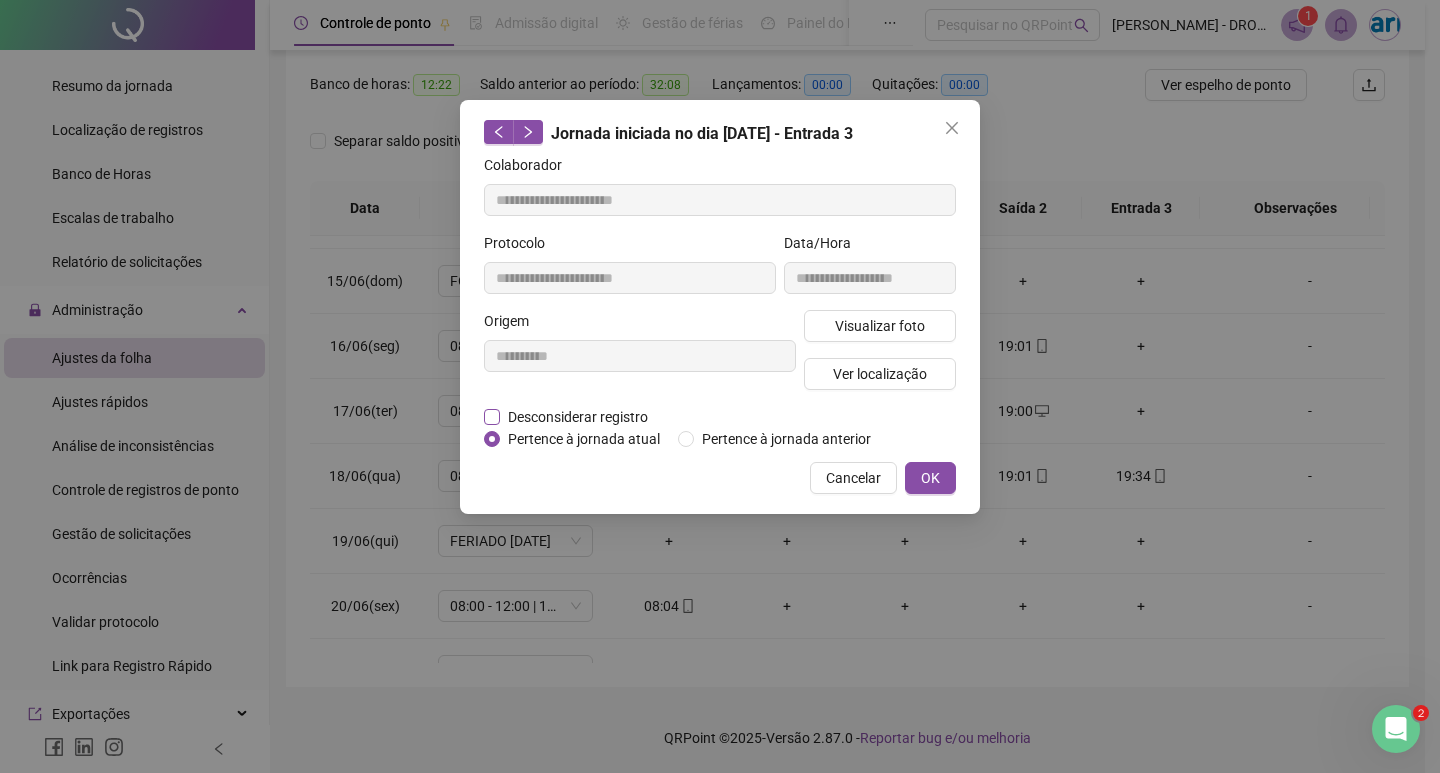 click on "Desconsiderar registro" at bounding box center (578, 417) 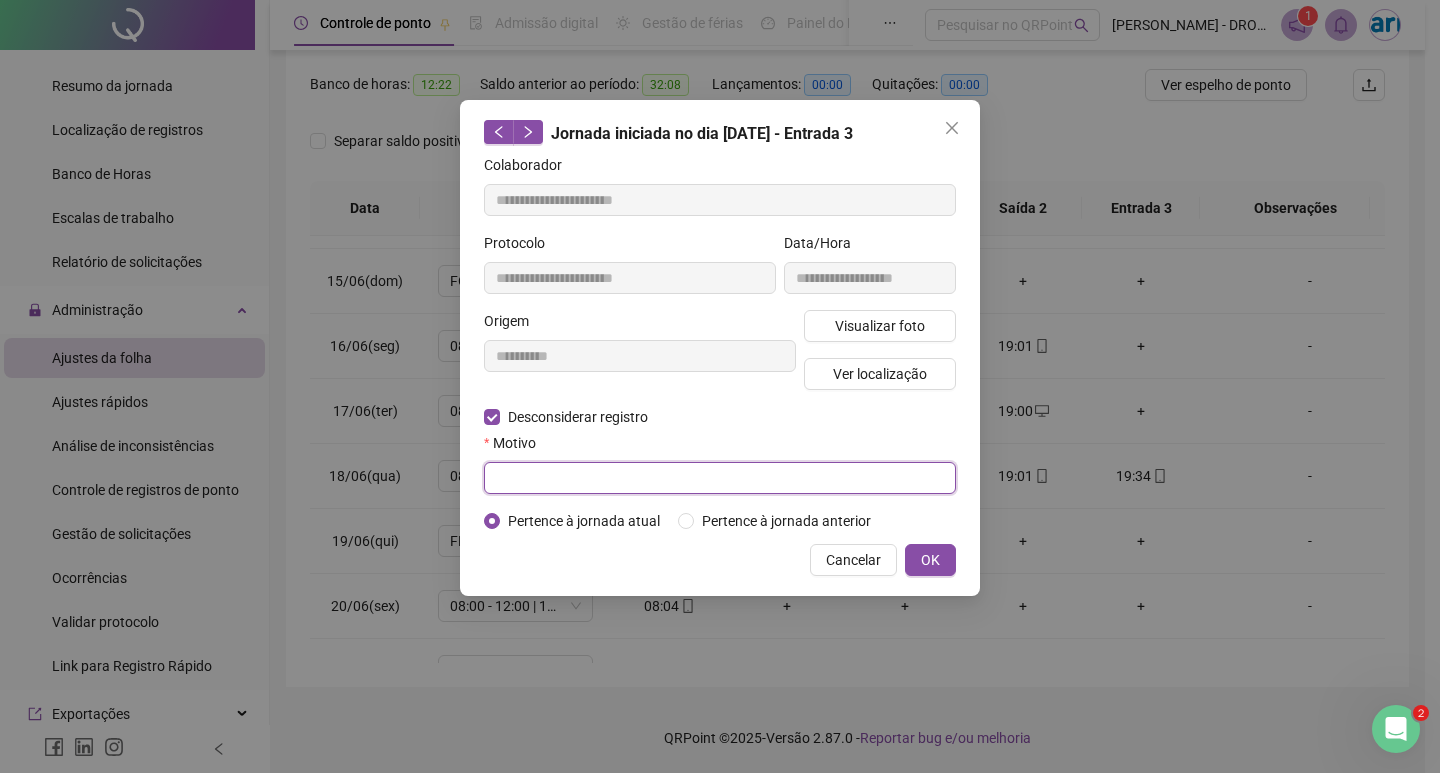 click at bounding box center [720, 478] 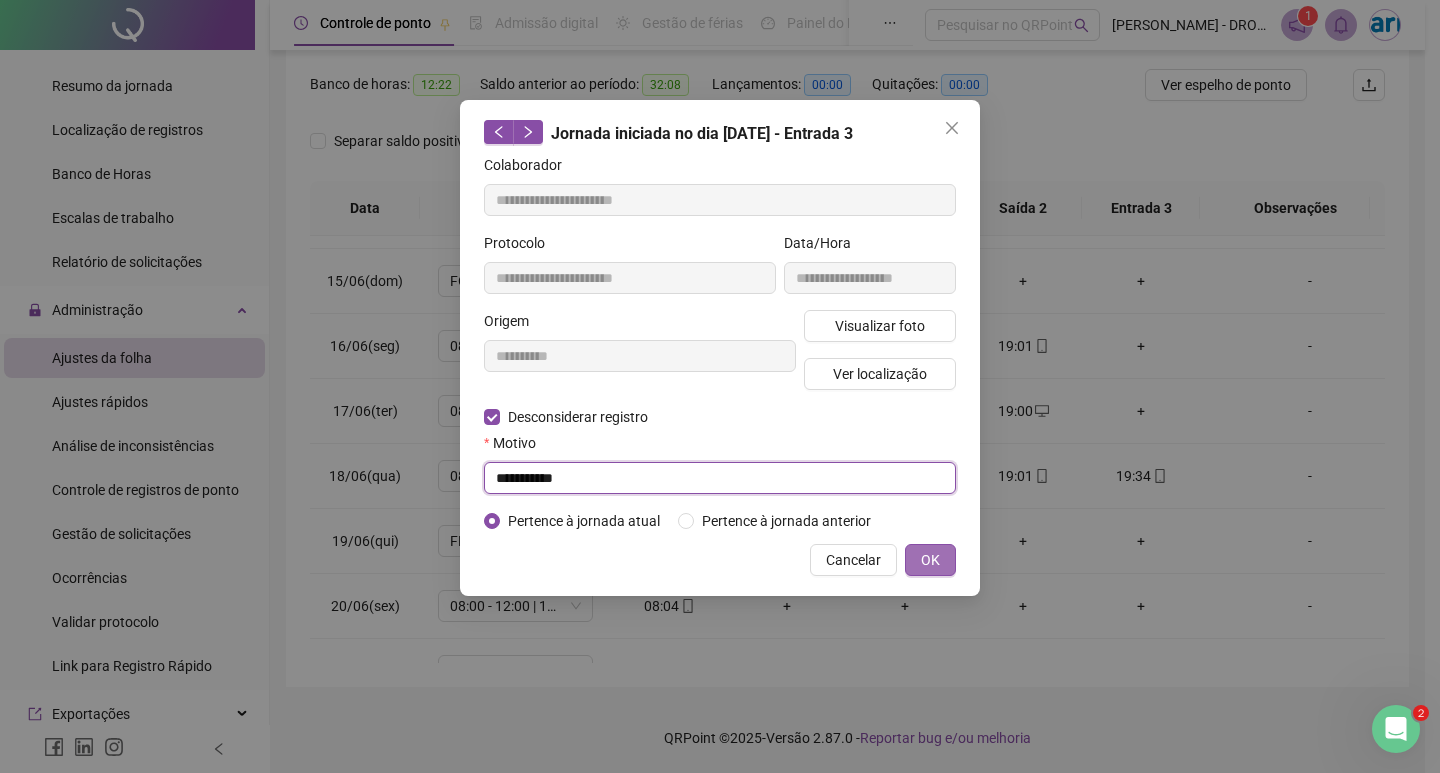 type on "**********" 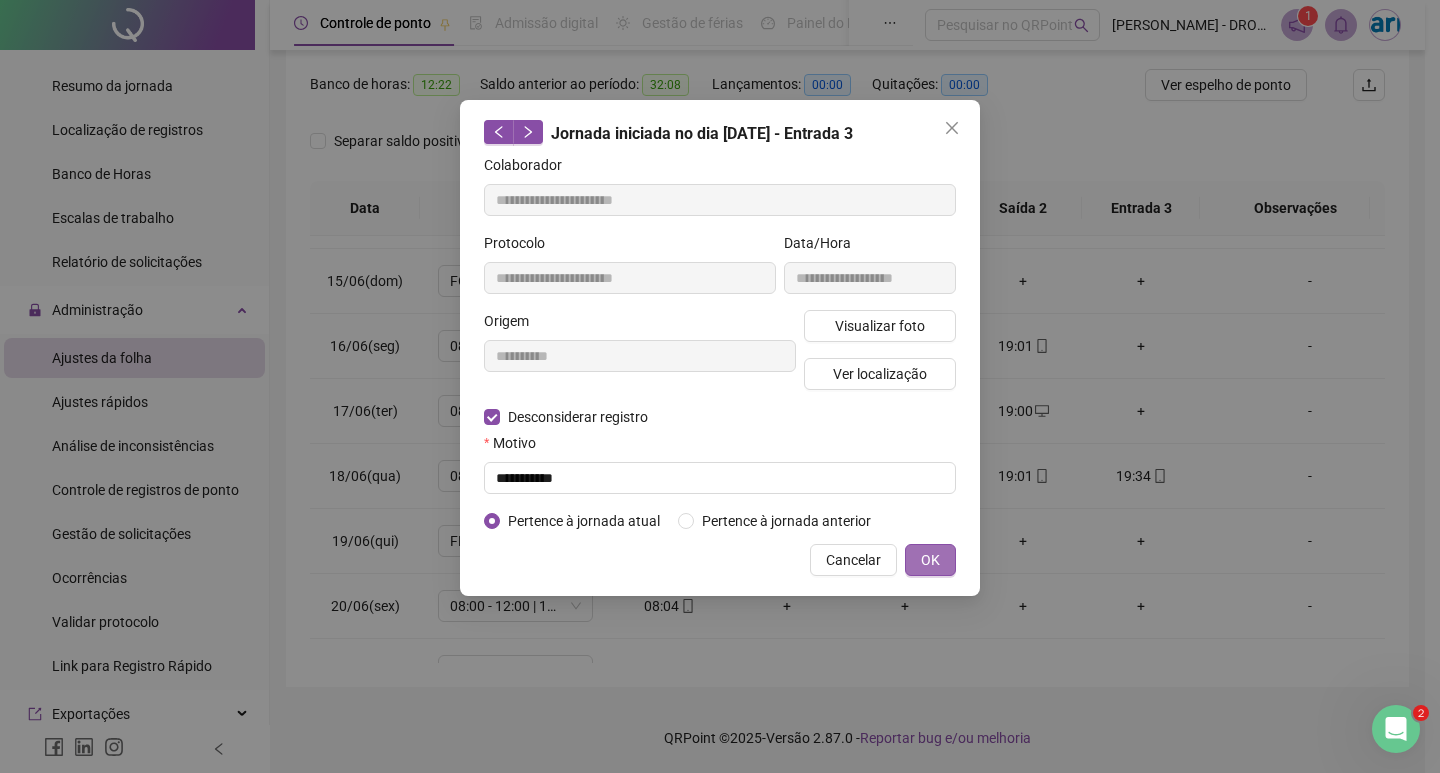 click on "OK" at bounding box center [930, 560] 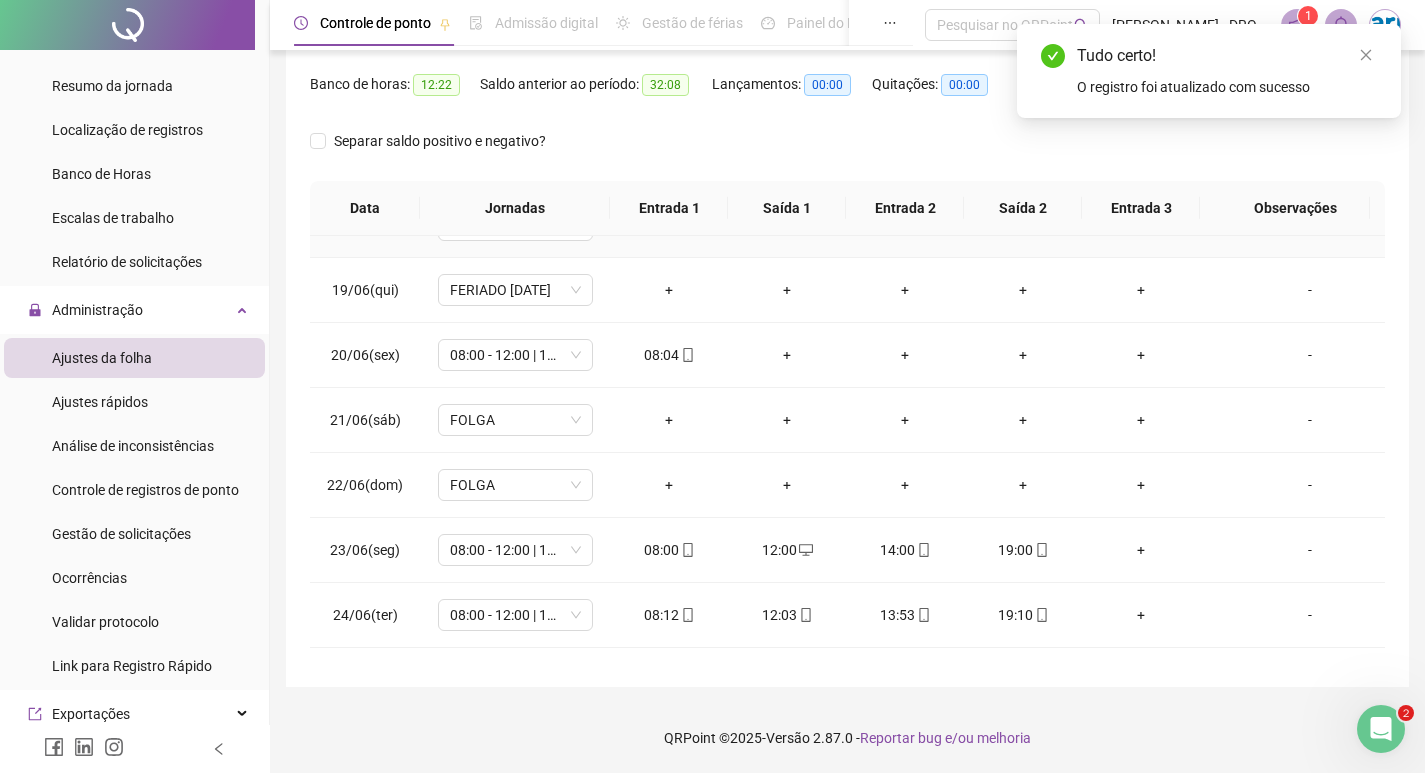 scroll, scrollTop: 1197, scrollLeft: 0, axis: vertical 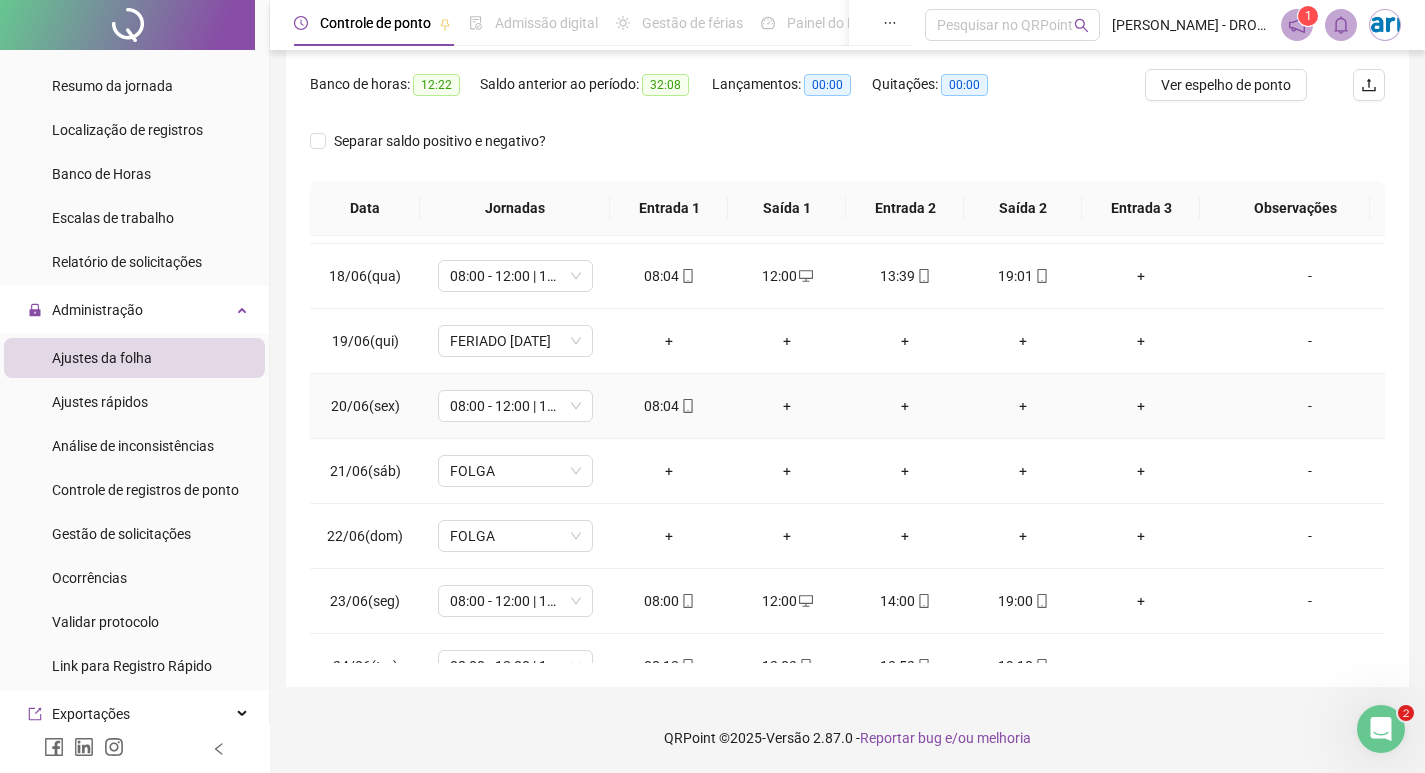 click on "+" at bounding box center (787, 406) 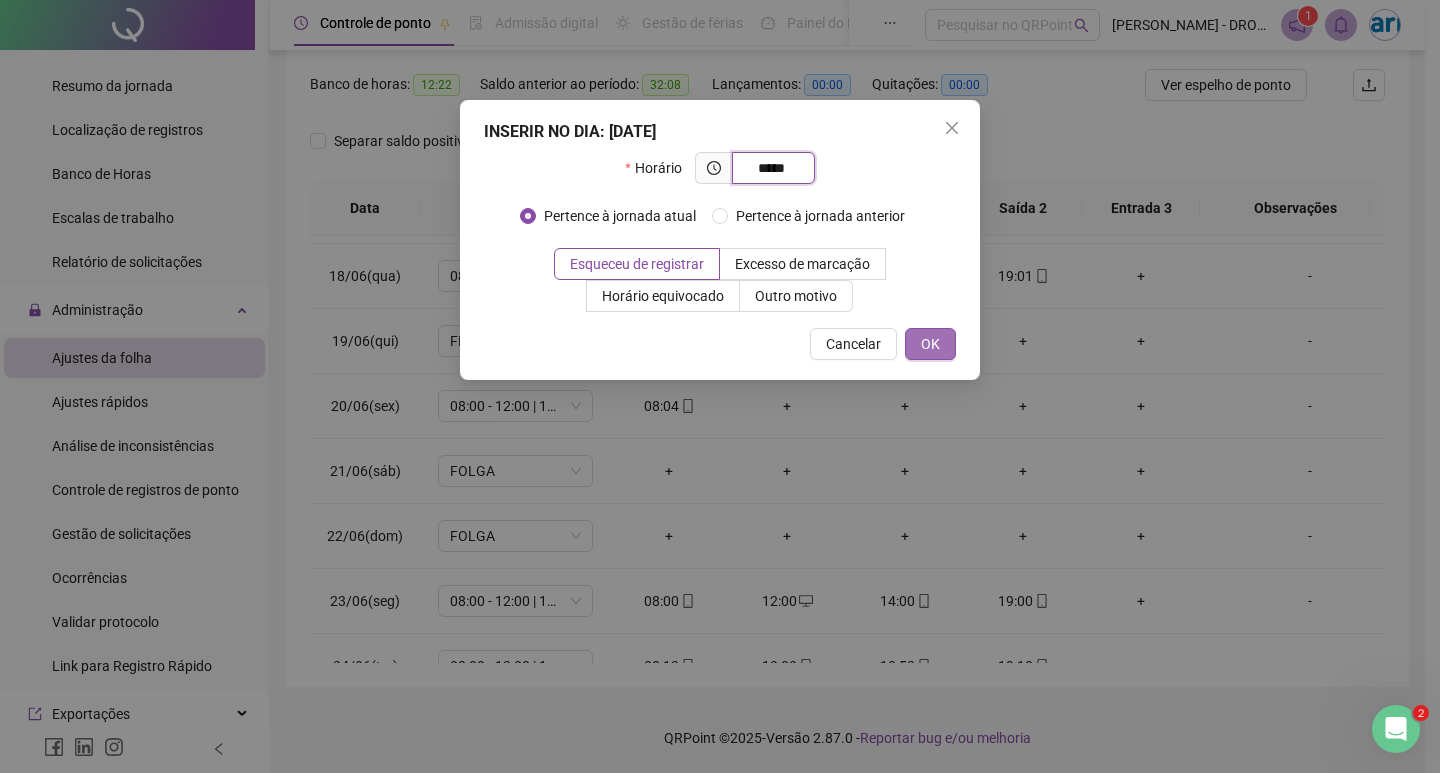 type on "*****" 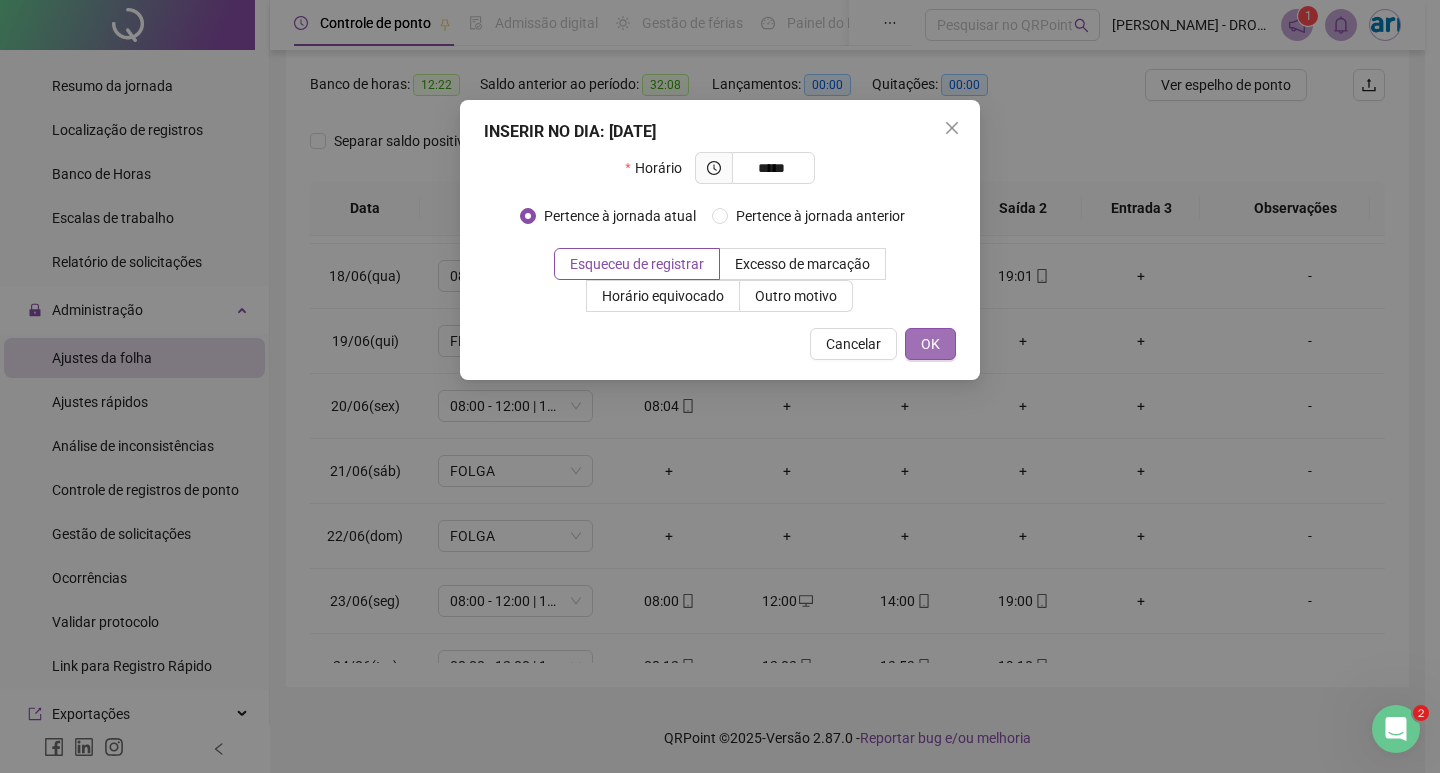click on "OK" at bounding box center [930, 344] 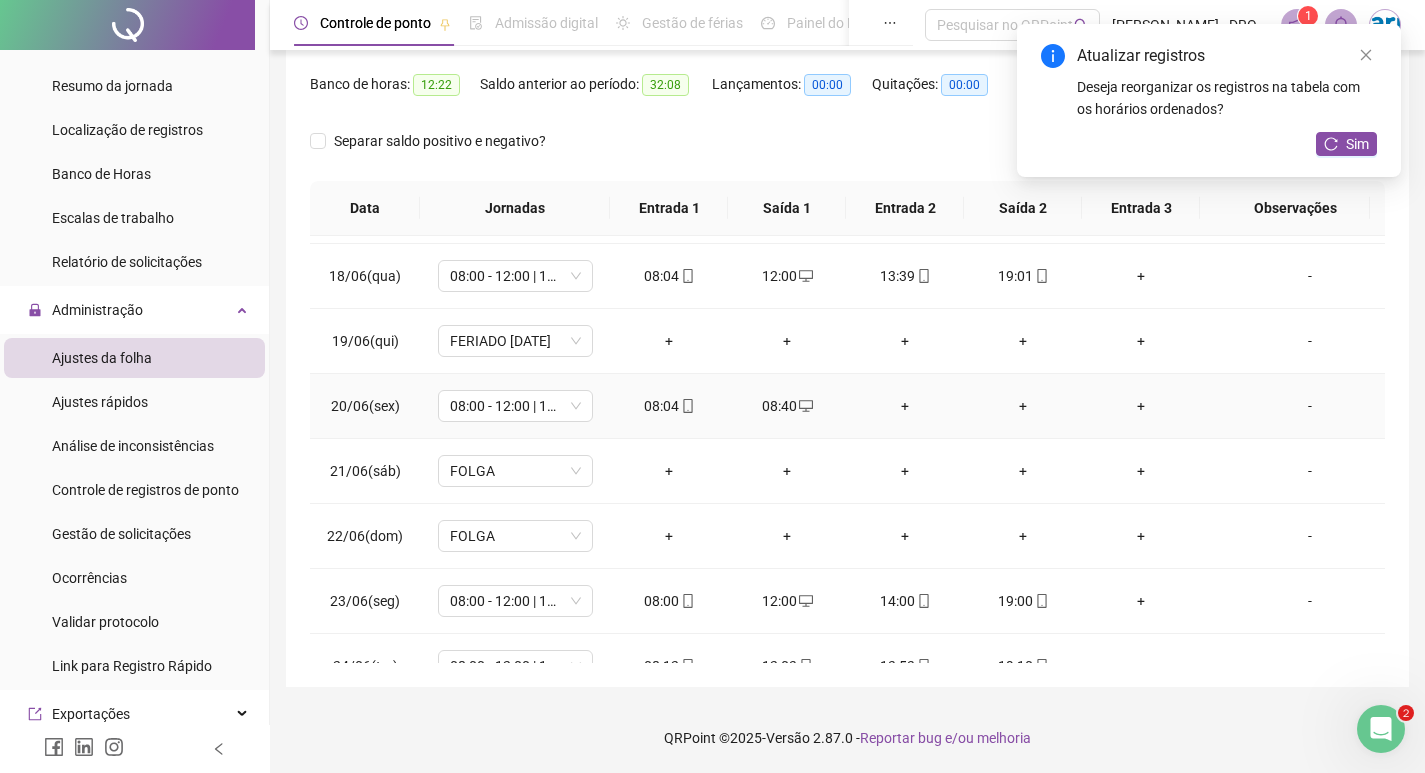 click on "-" at bounding box center [1310, 406] 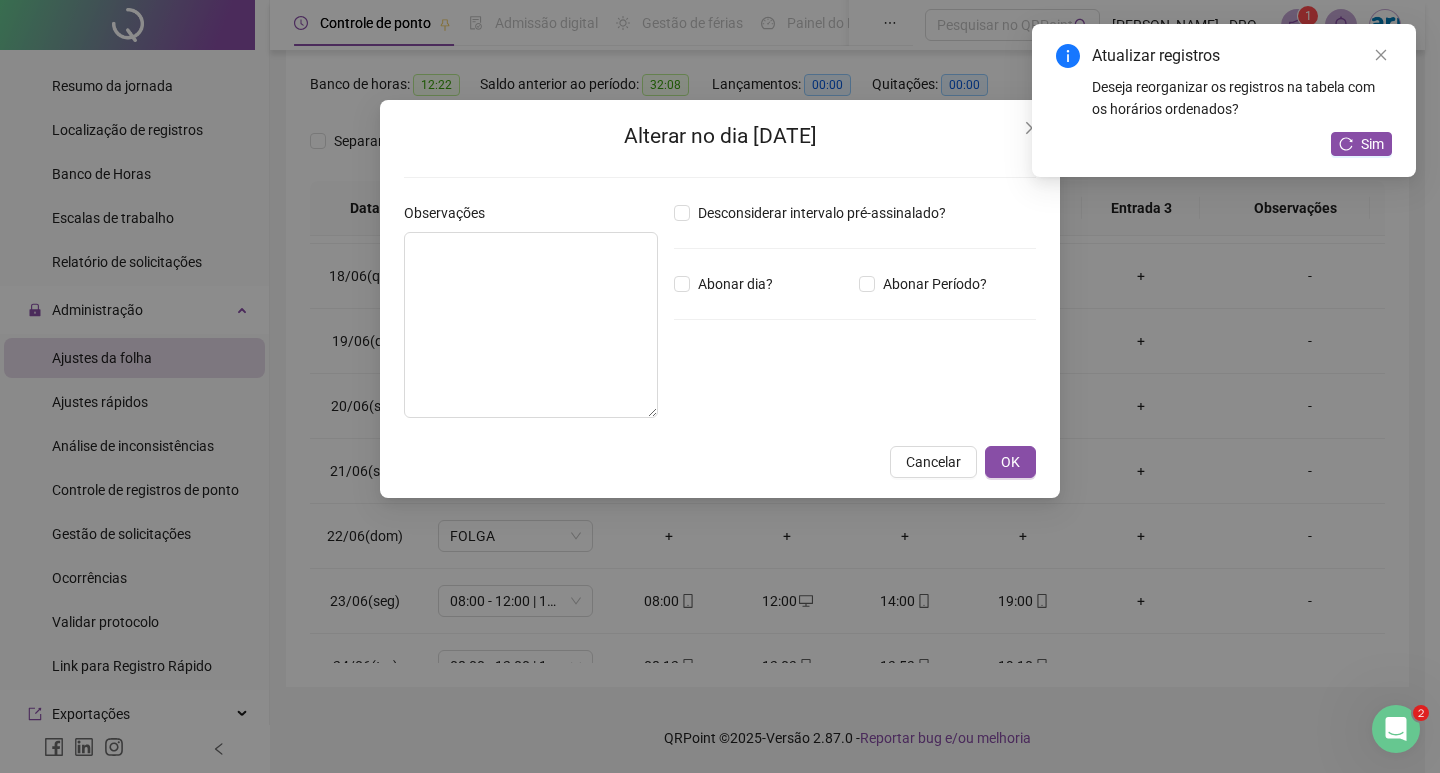 type 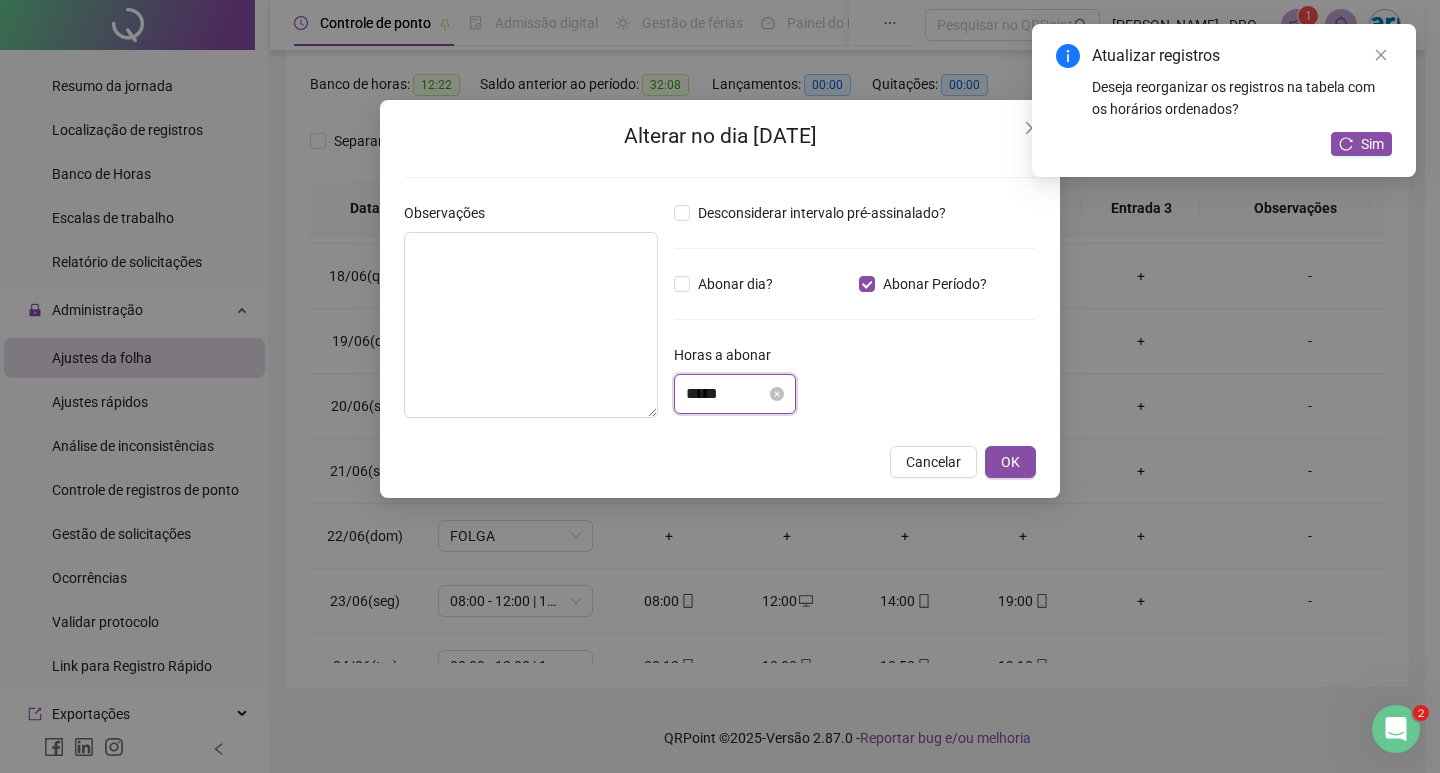 click on "*****" at bounding box center [726, 394] 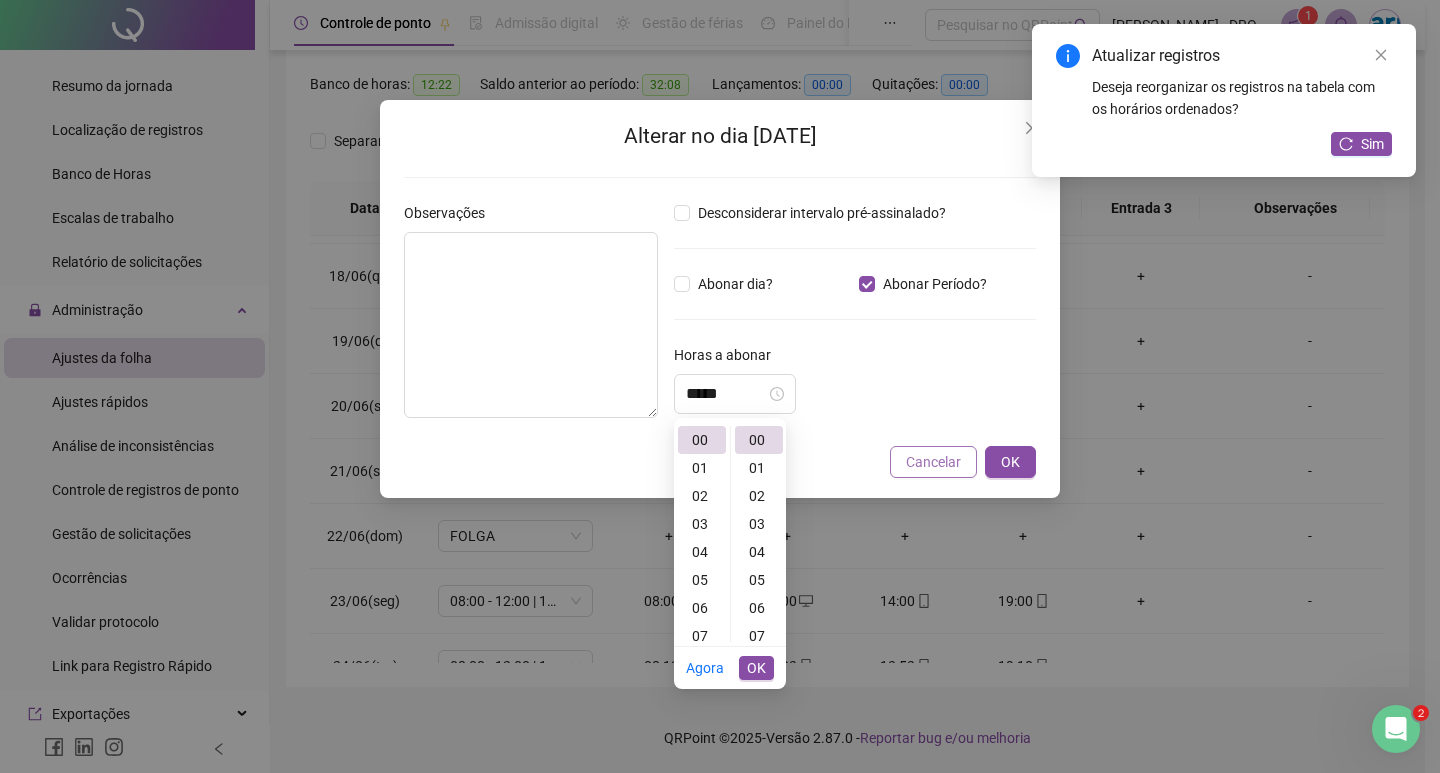 click on "Cancelar" at bounding box center (933, 462) 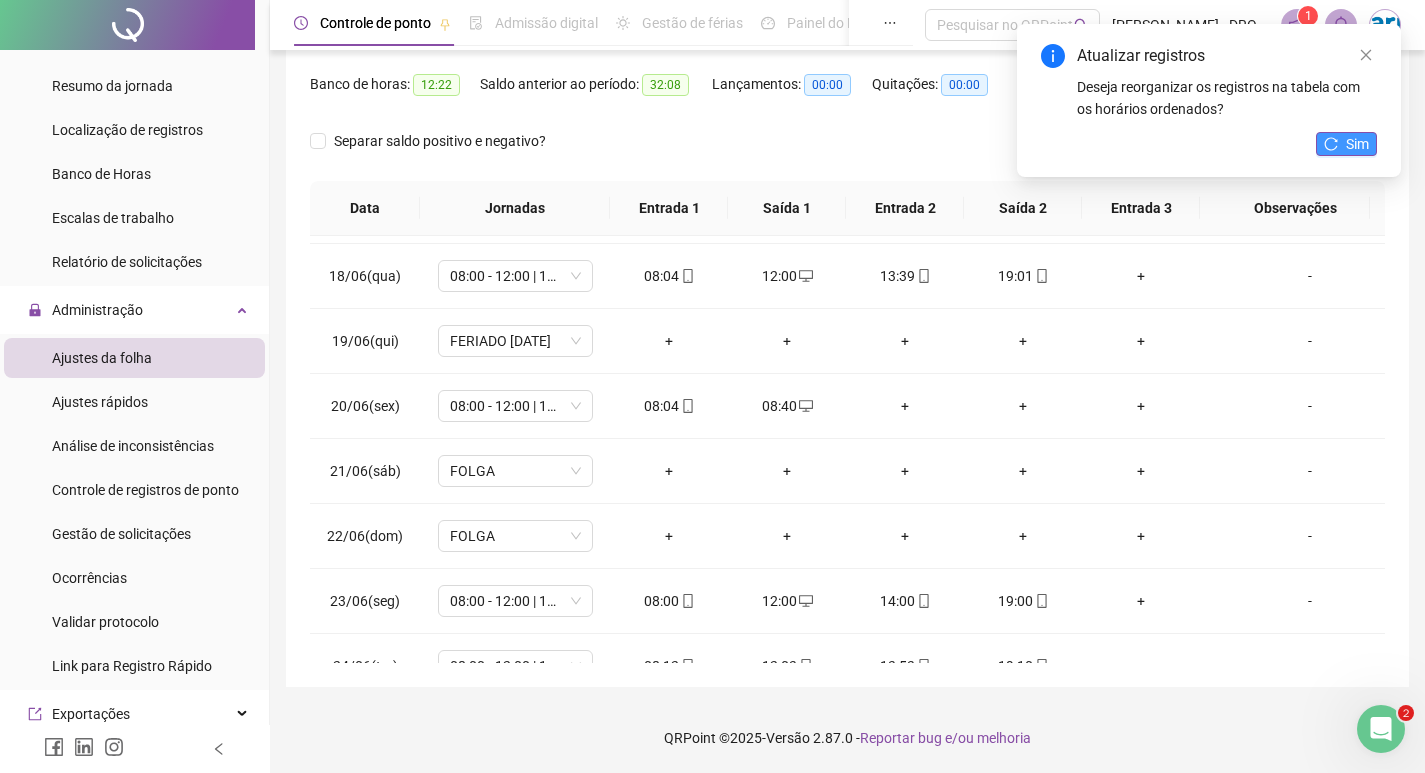 click on "Sim" at bounding box center (1346, 144) 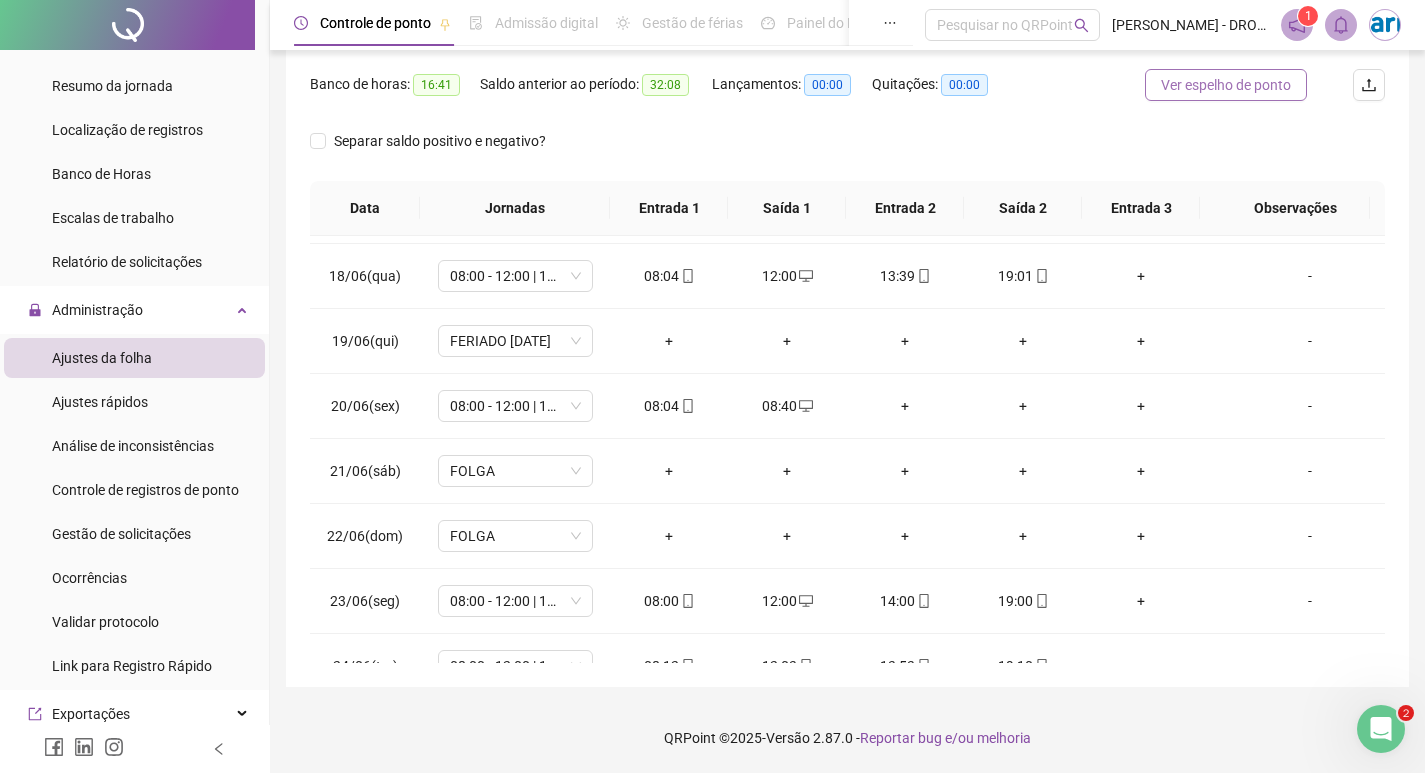 click on "Ver espelho de ponto" at bounding box center (1226, 85) 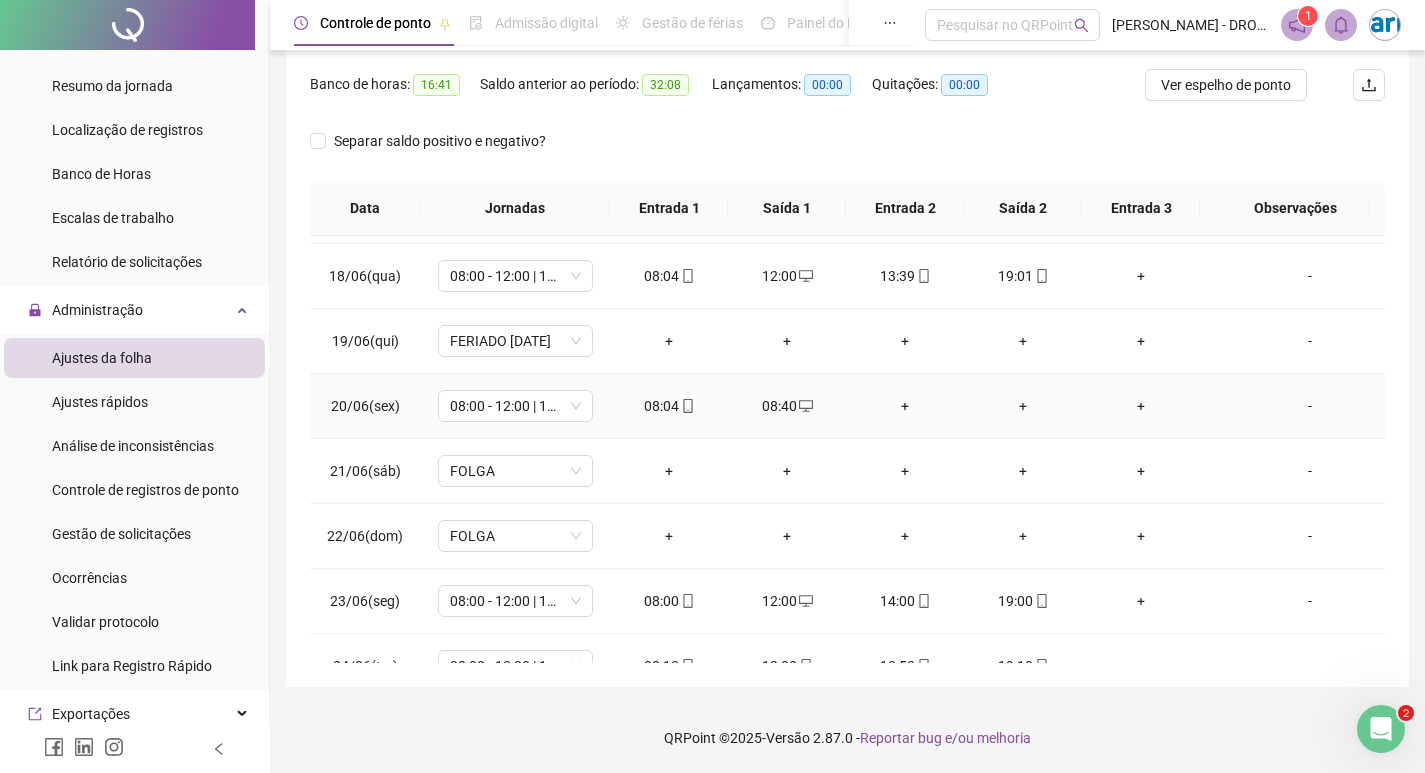 click on "-" at bounding box center (1310, 406) 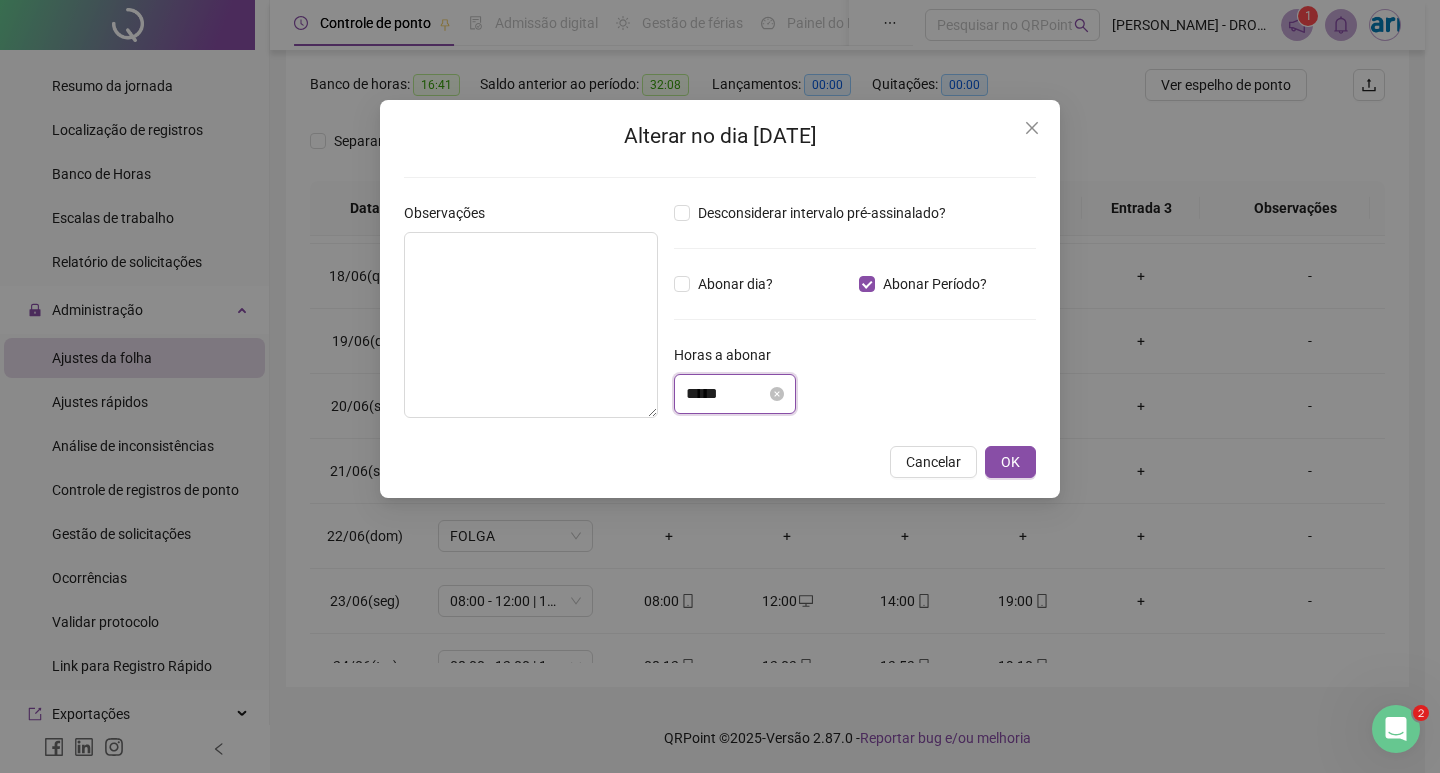 click on "*****" at bounding box center [726, 394] 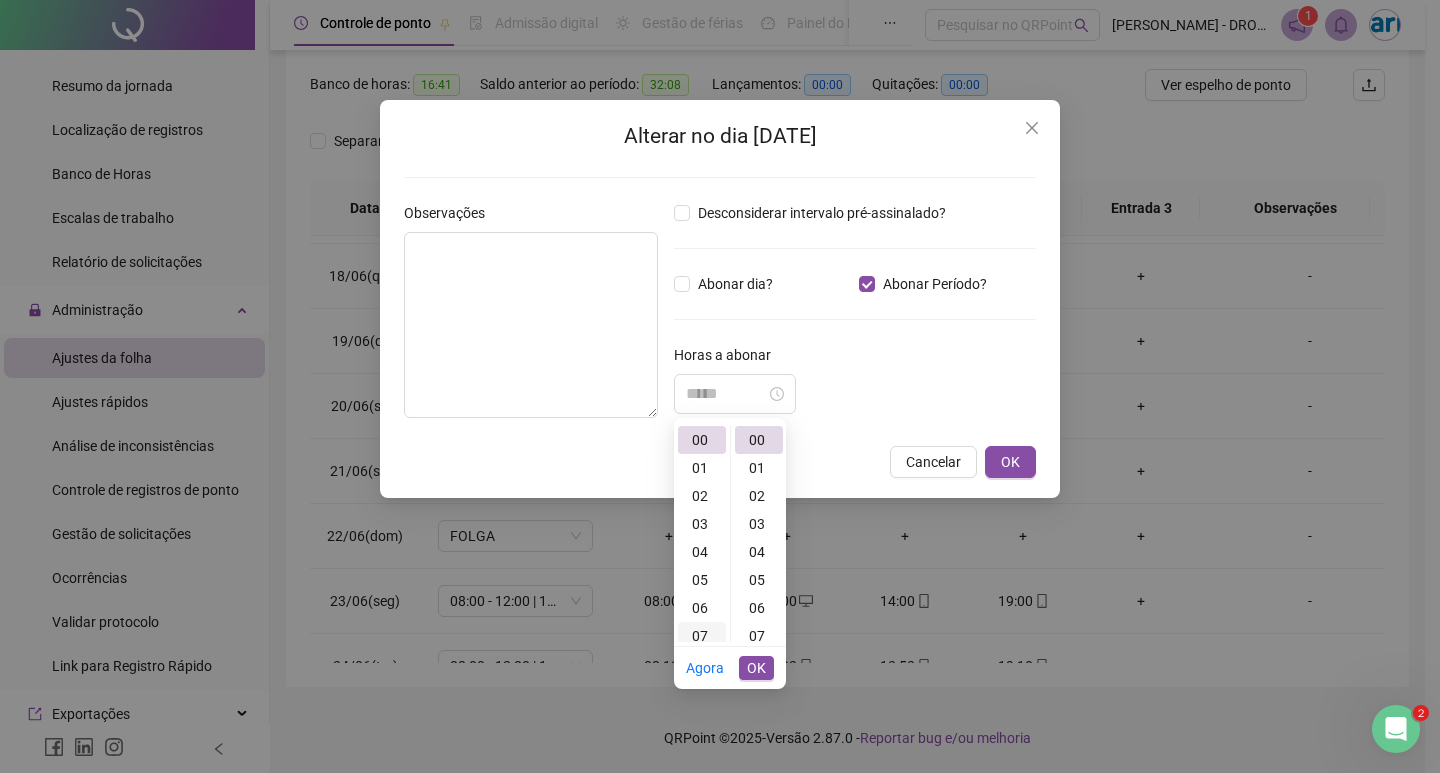 click on "07" at bounding box center (702, 636) 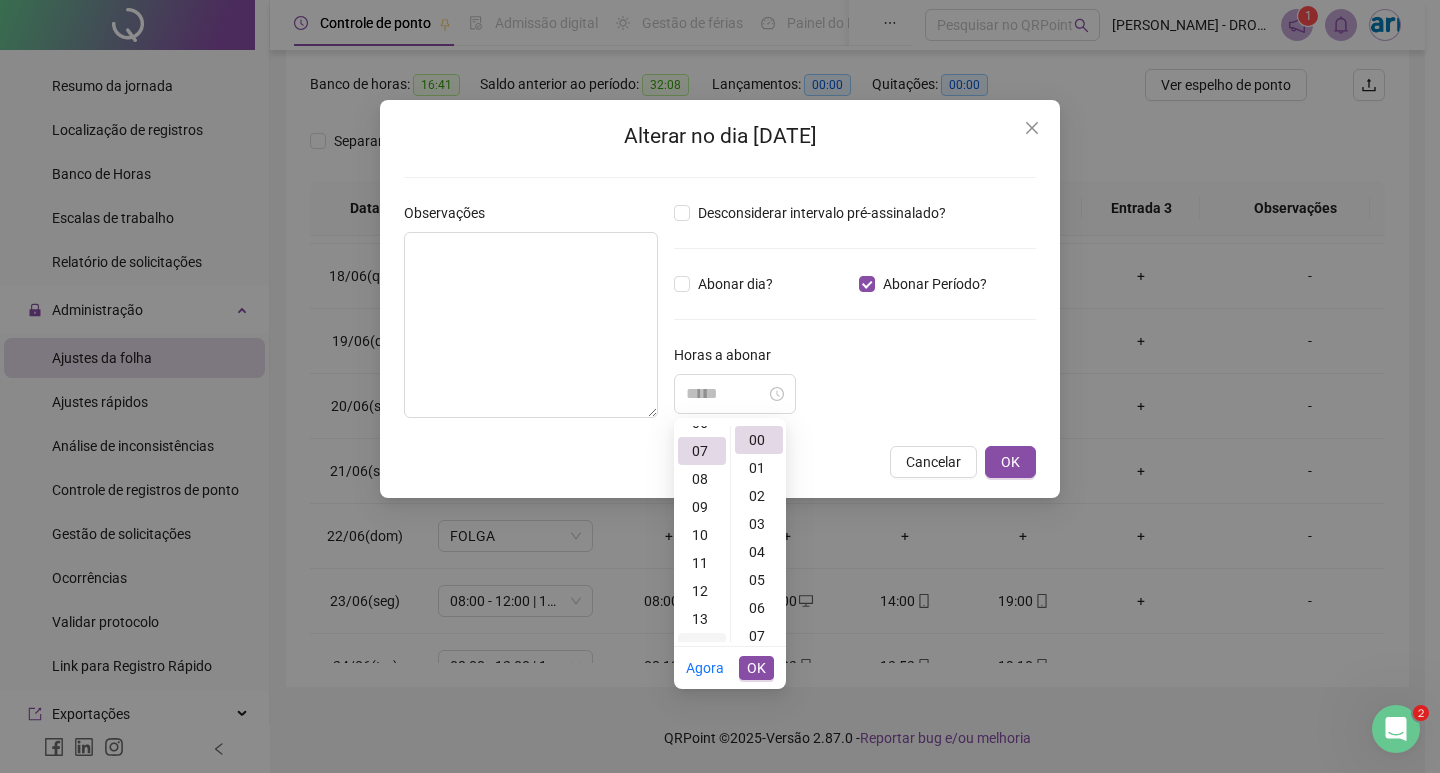 scroll, scrollTop: 196, scrollLeft: 0, axis: vertical 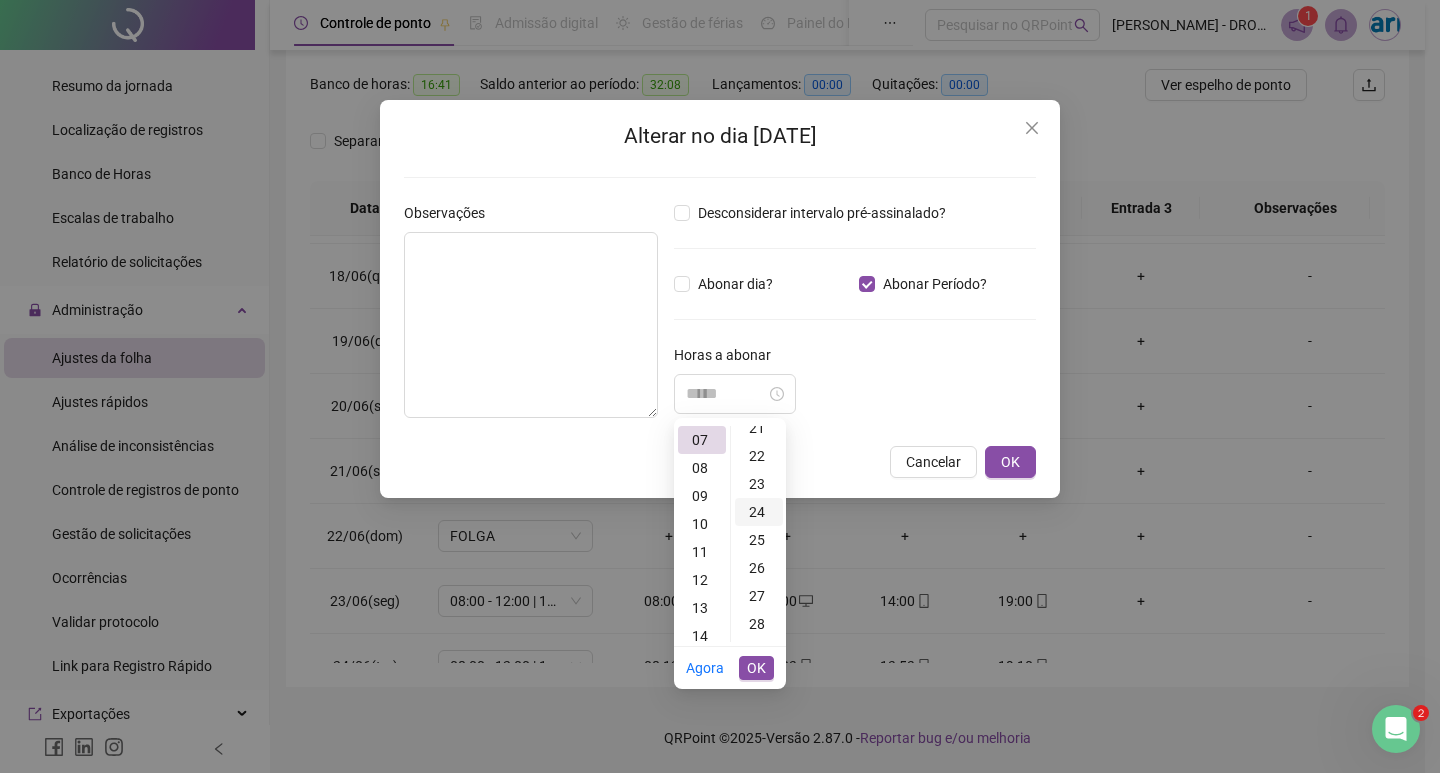 click on "24" at bounding box center [759, 512] 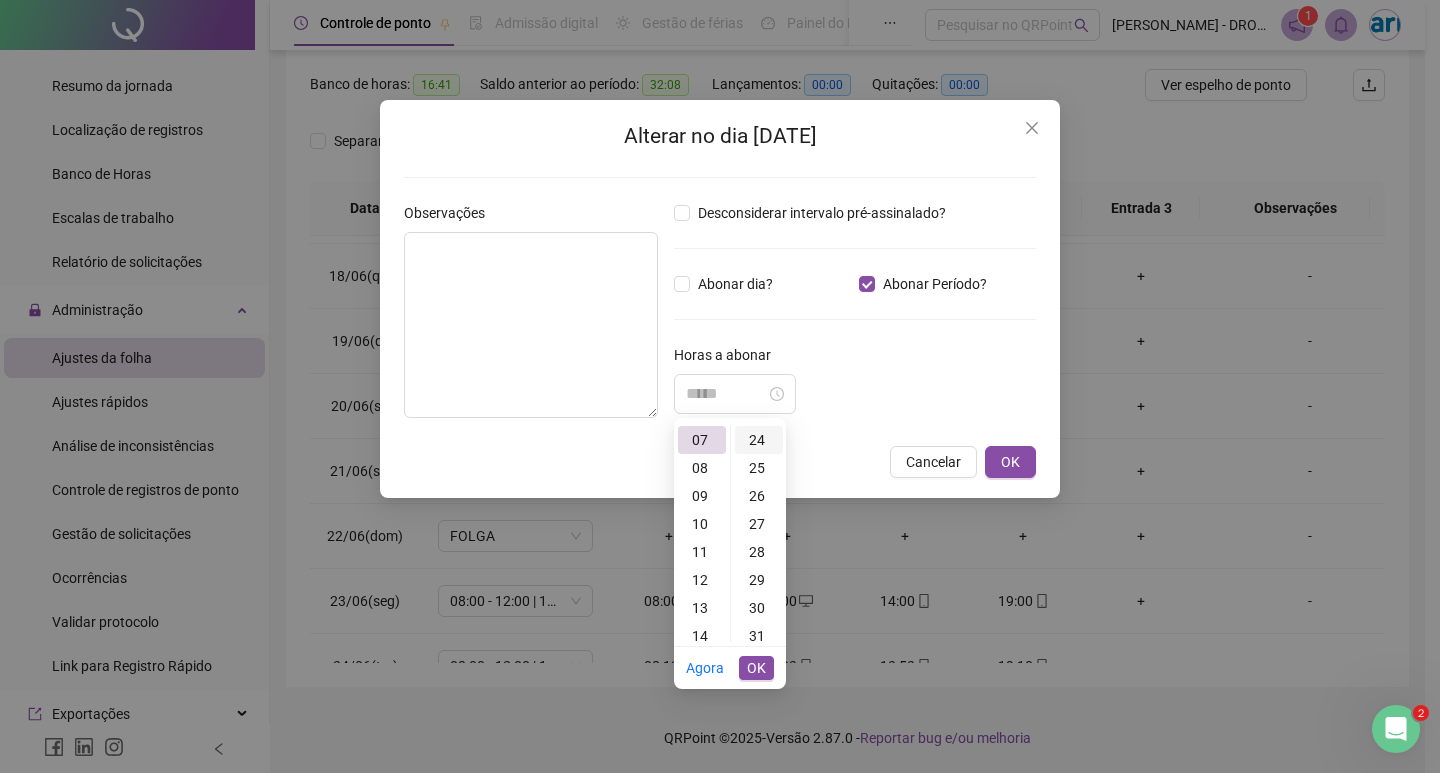 click on "24" at bounding box center (759, 440) 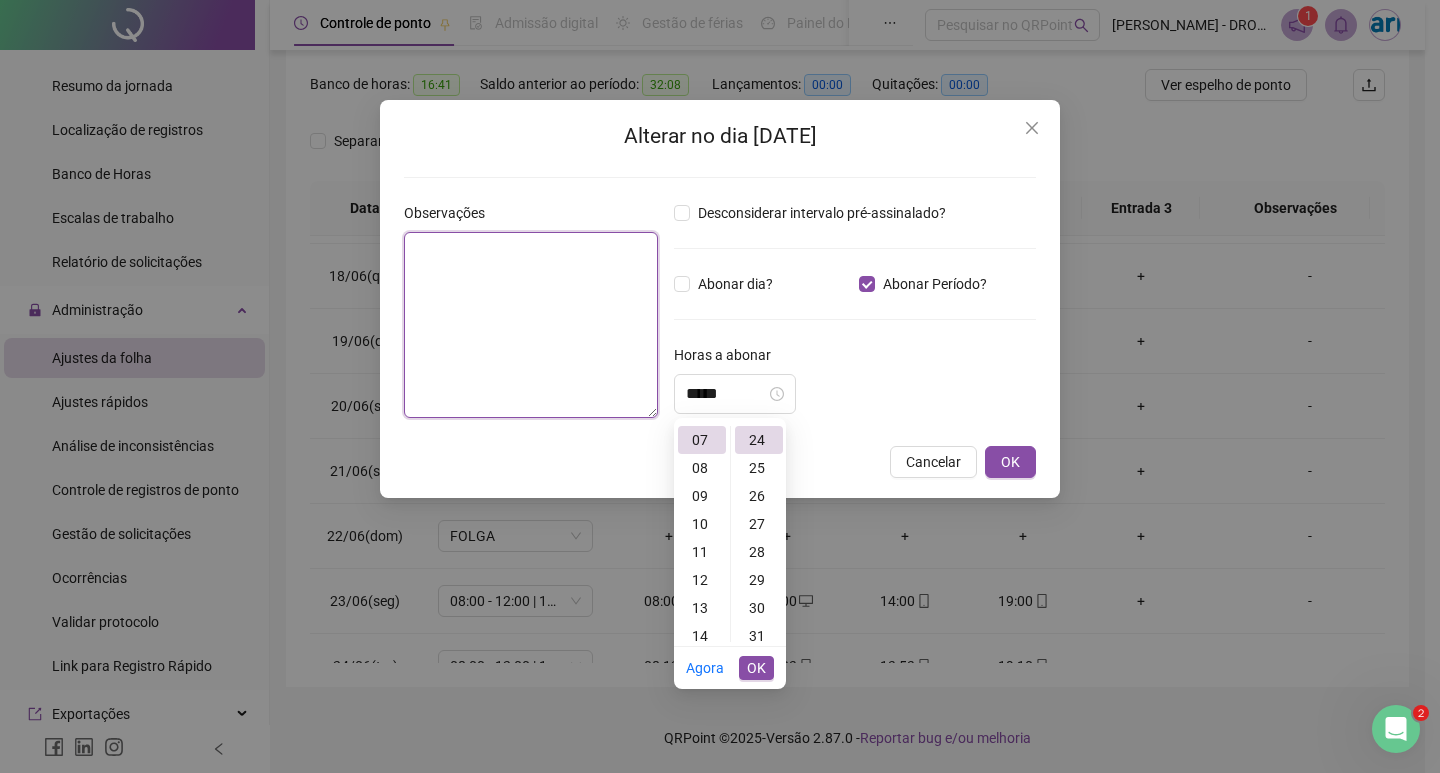 type on "*****" 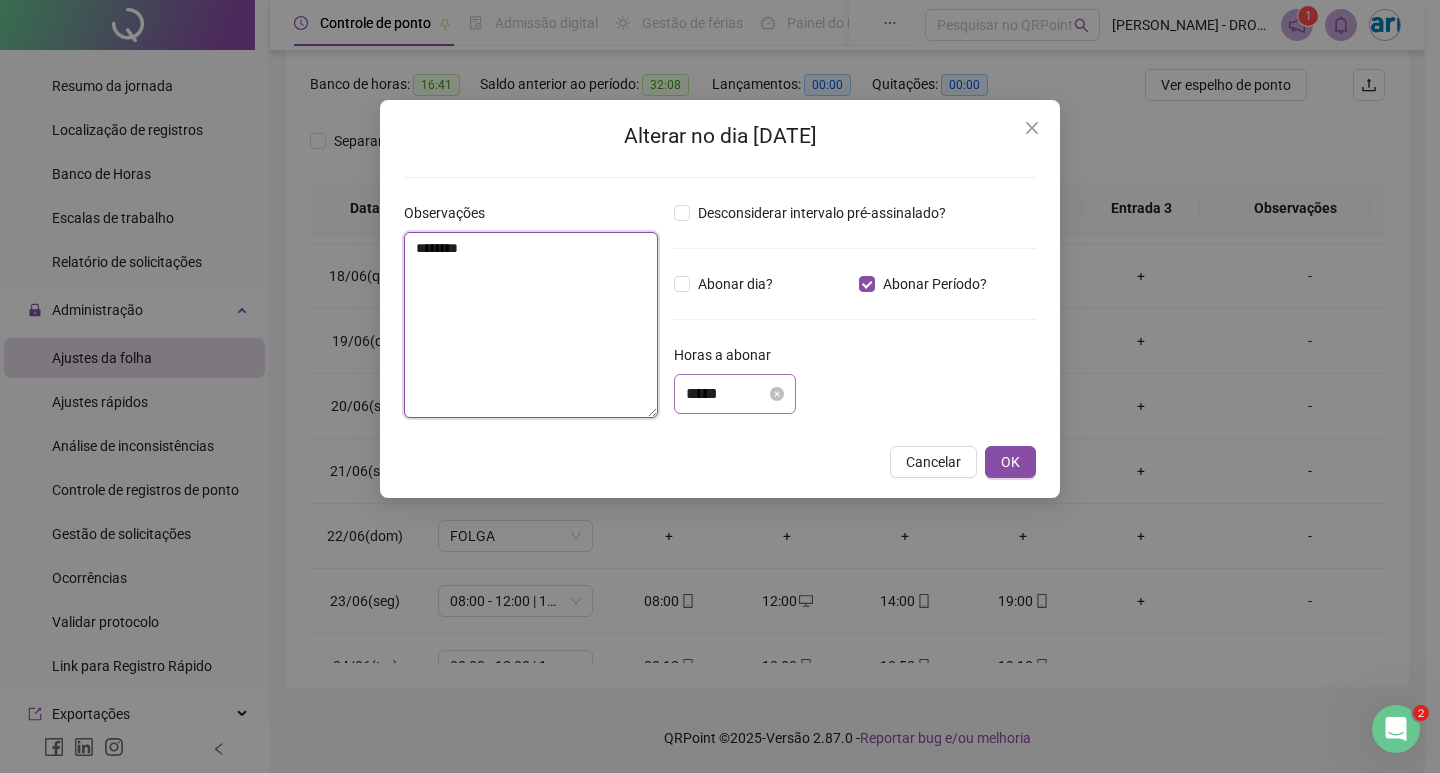 type on "********" 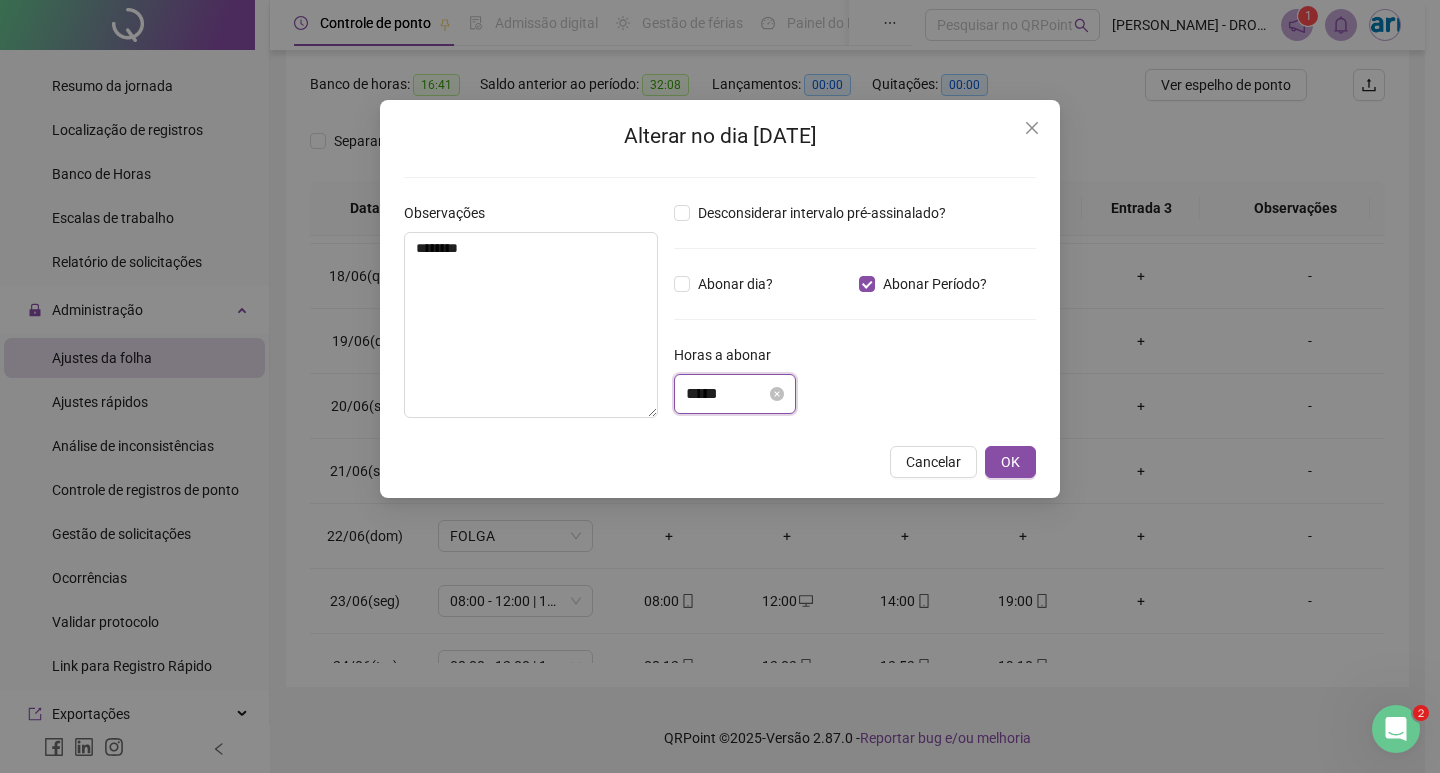 click on "*****" at bounding box center (726, 394) 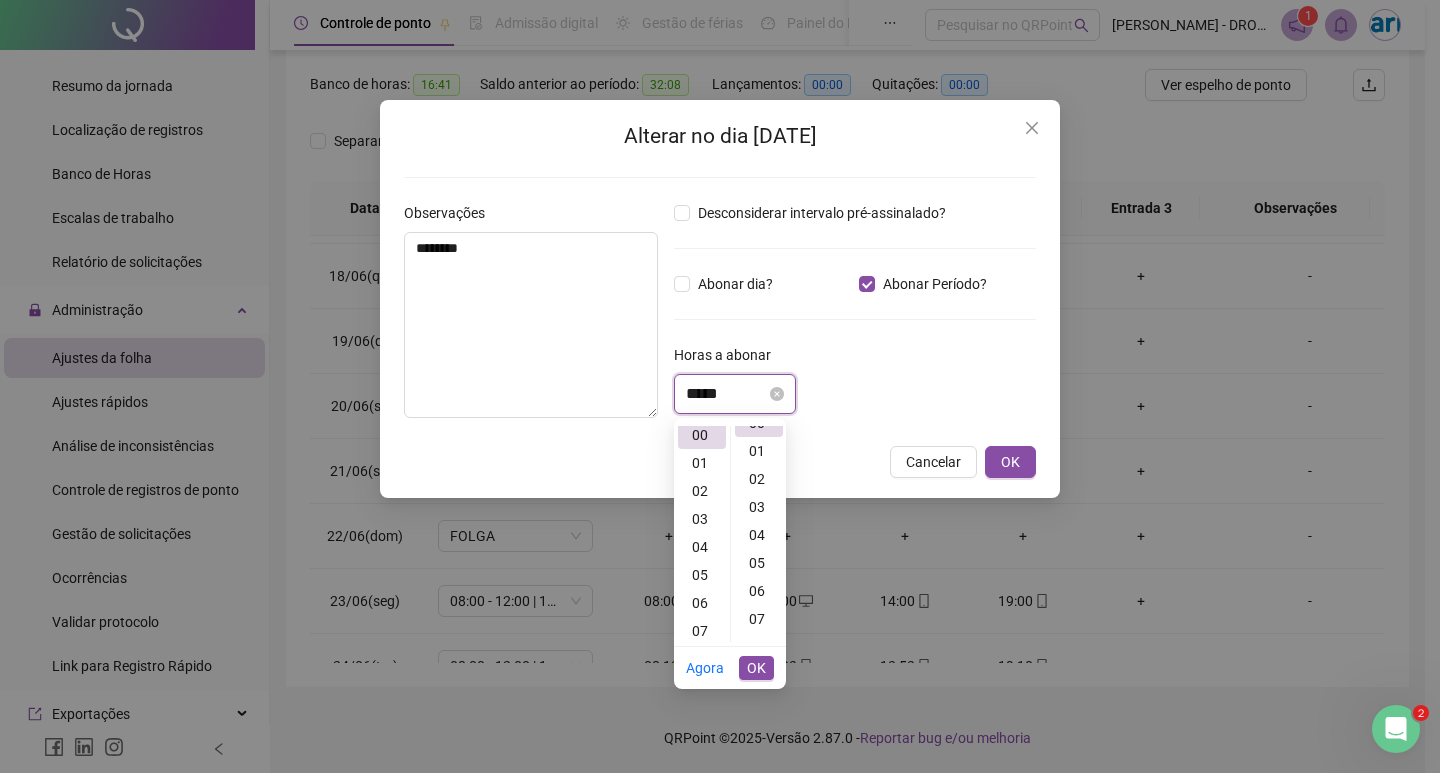 scroll, scrollTop: 0, scrollLeft: 0, axis: both 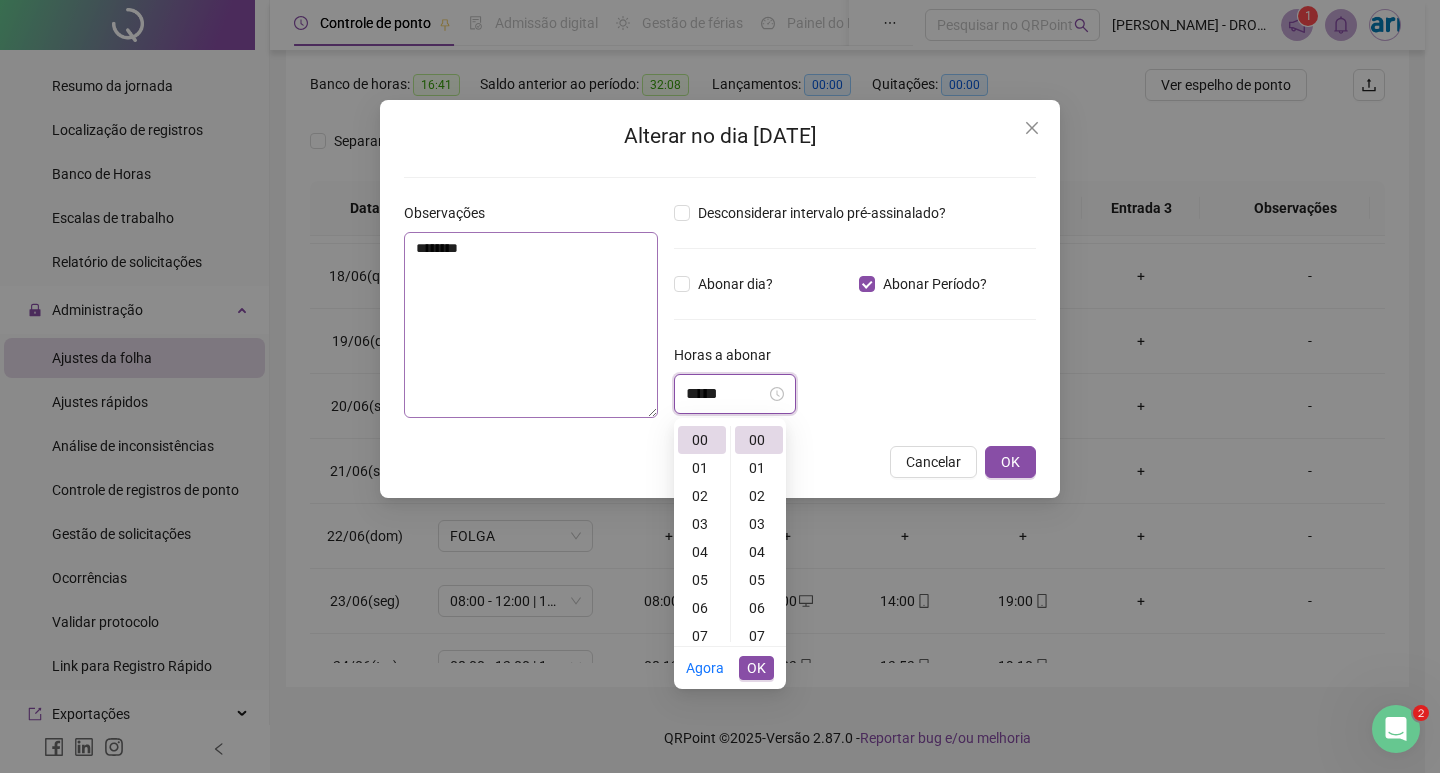 click on "Observações ******** Desconsiderar intervalo pré-assinalado? Abonar dia? Abonar Período? Horas a abonar ***** Aplicar regime de compensação" at bounding box center [720, 318] 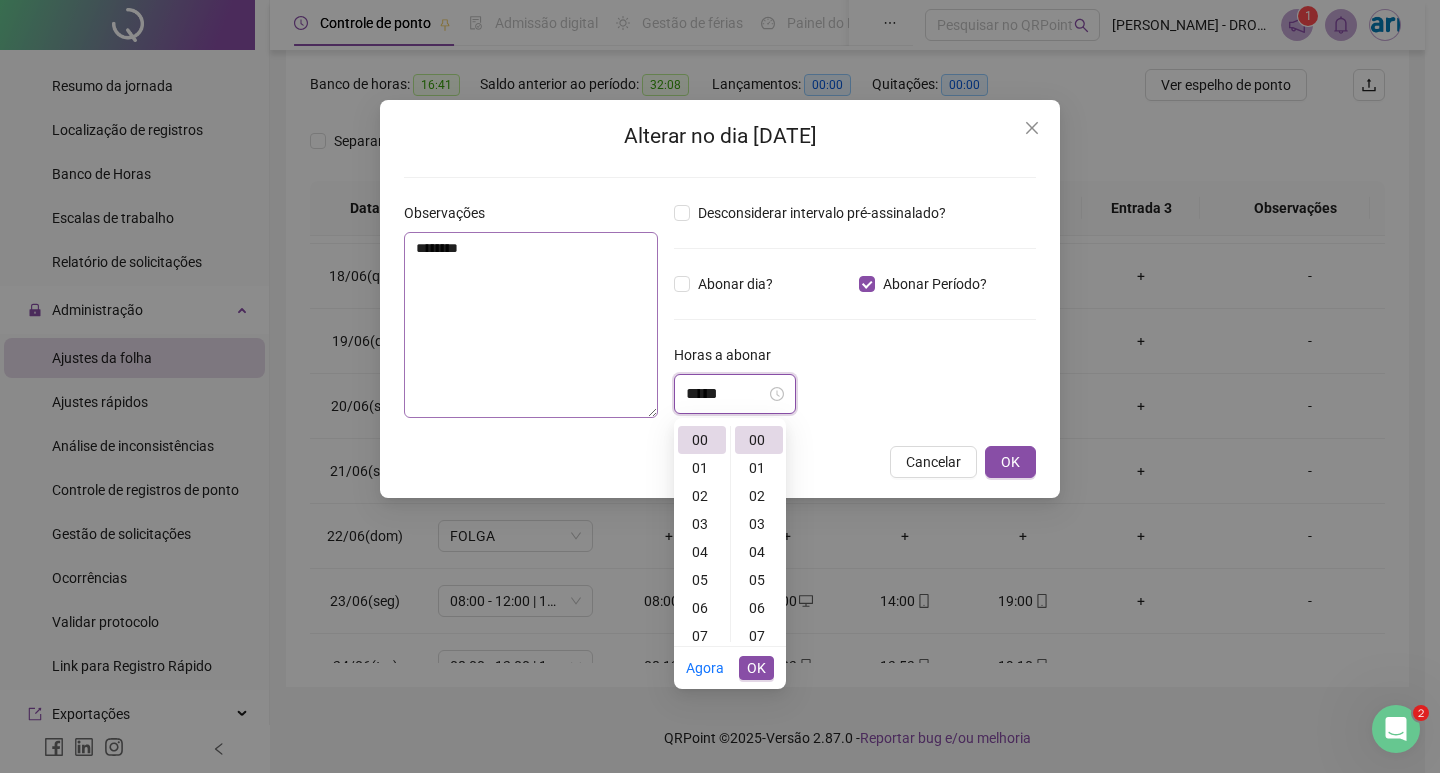 scroll, scrollTop: 196, scrollLeft: 0, axis: vertical 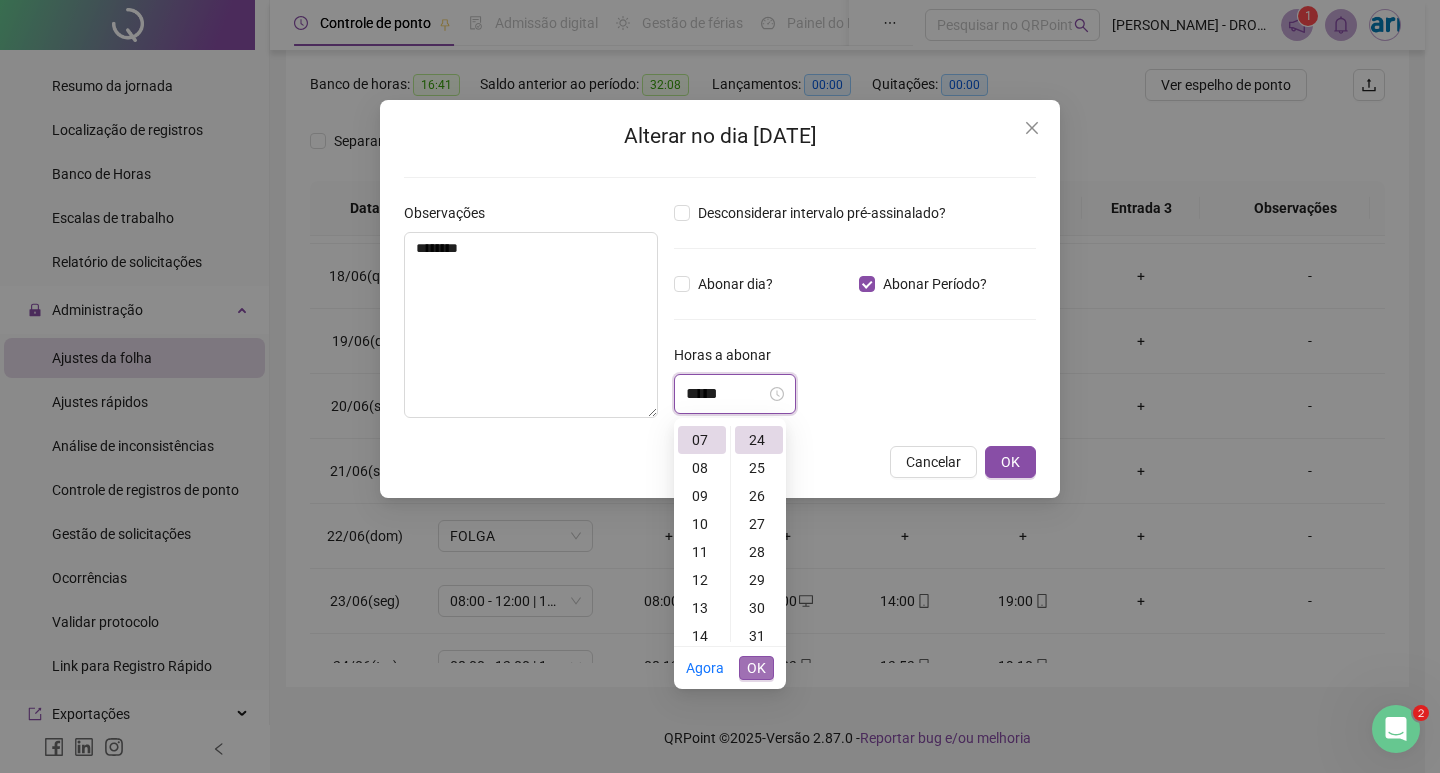 type on "*****" 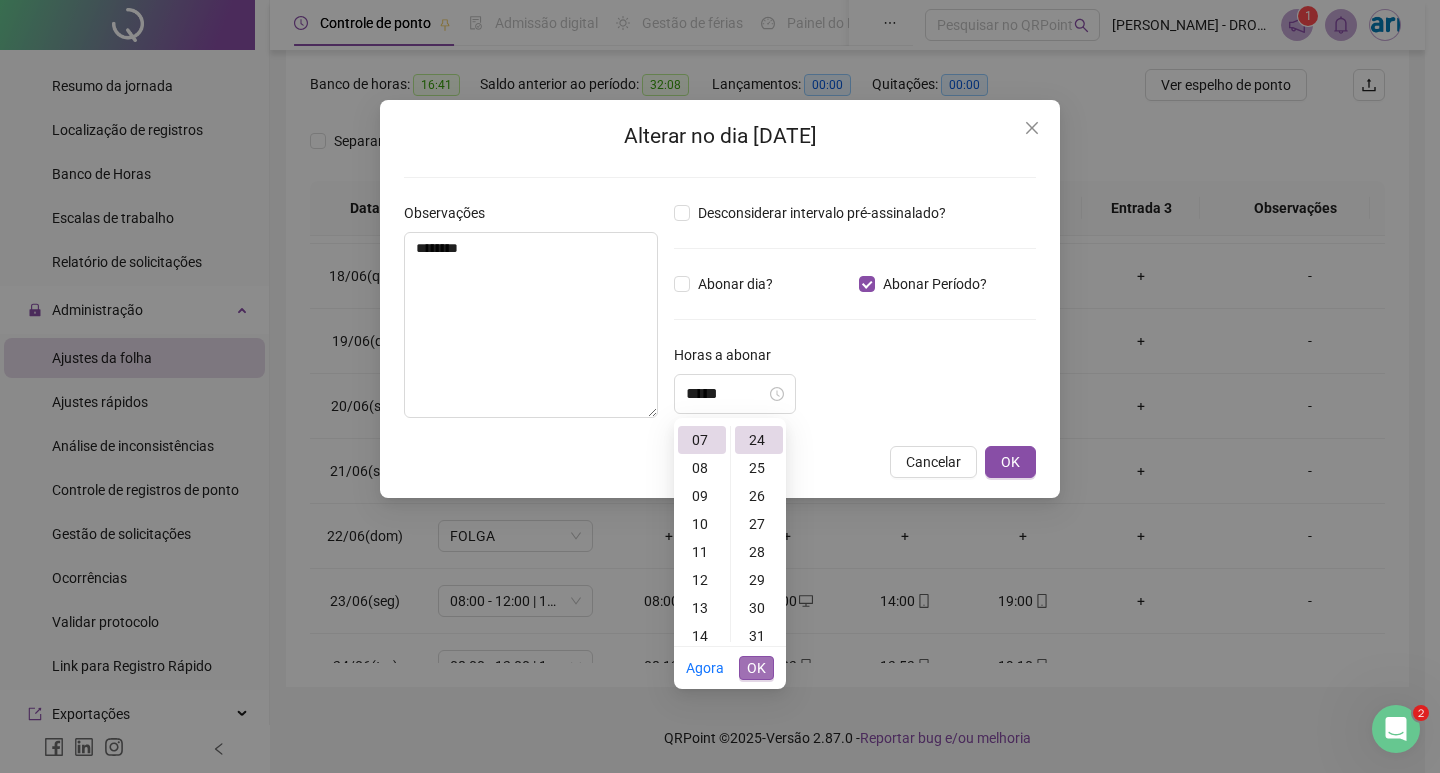 click on "OK" at bounding box center [756, 668] 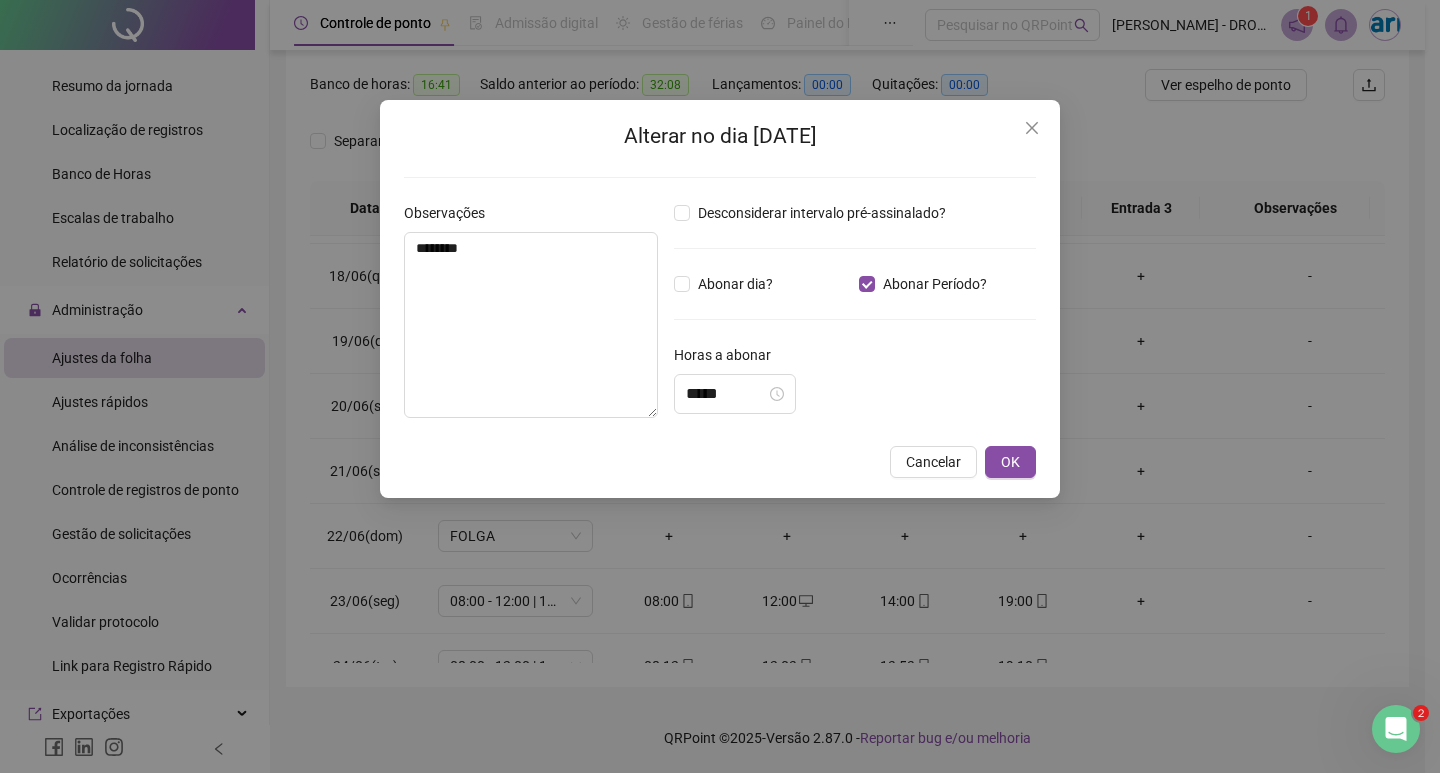 click on "OK" at bounding box center (1010, 462) 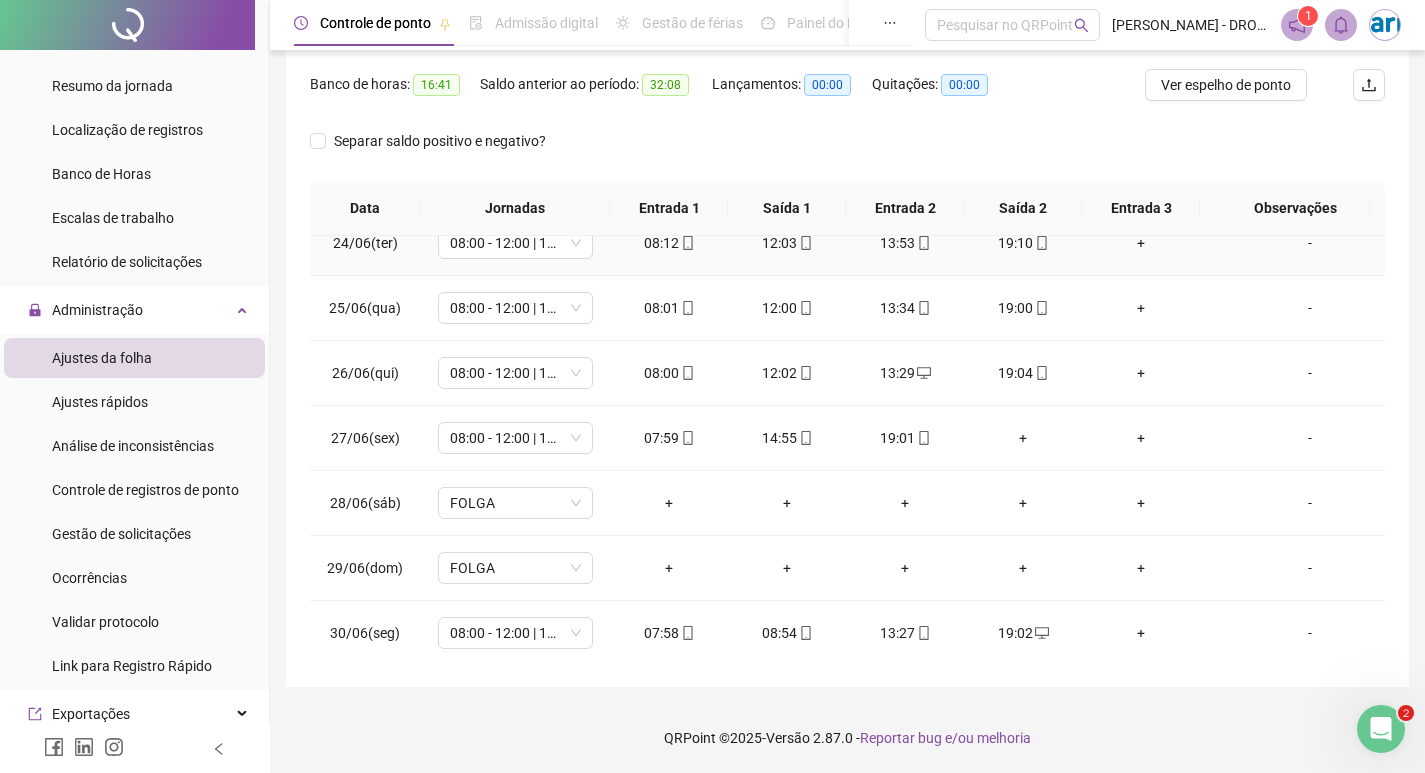 scroll, scrollTop: 1538, scrollLeft: 0, axis: vertical 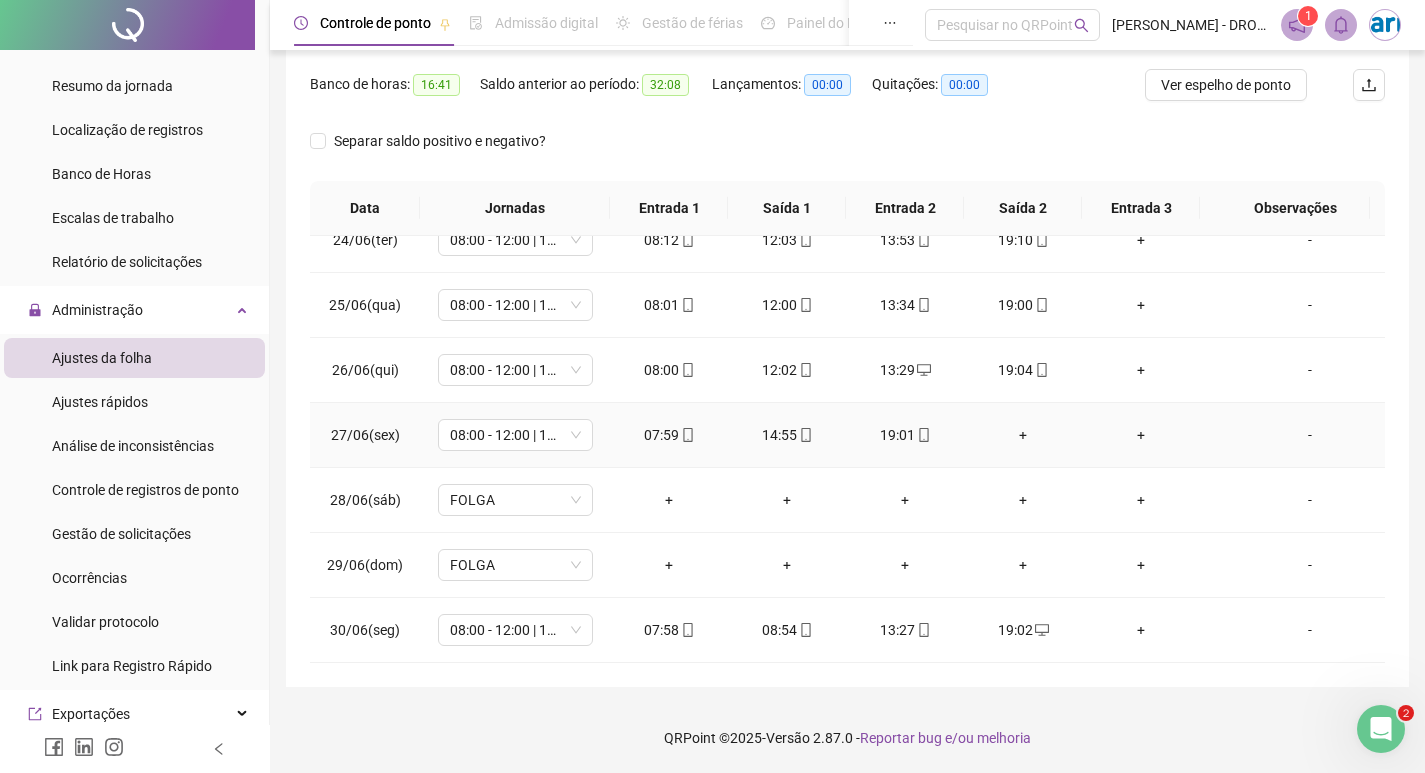 click on "+" at bounding box center [1023, 435] 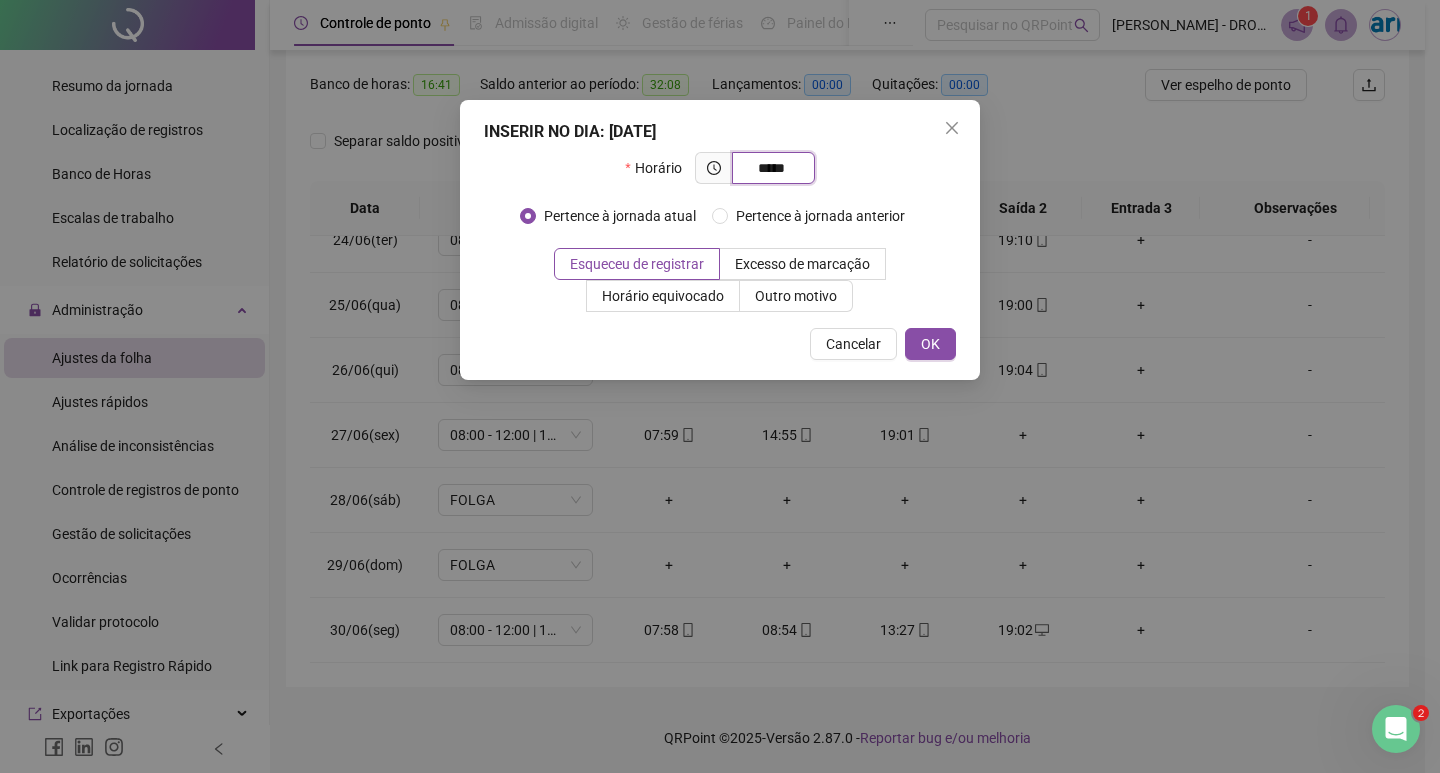 type on "*****" 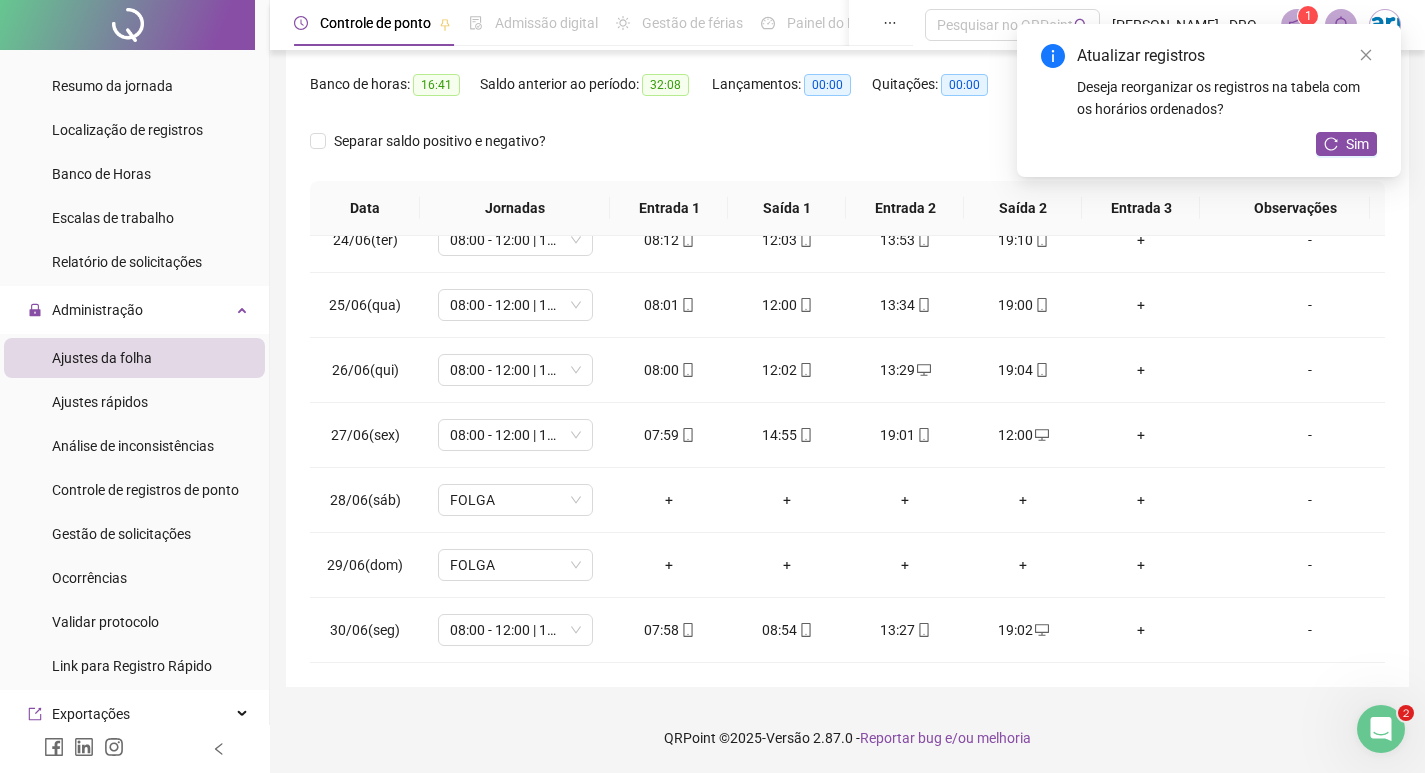 click 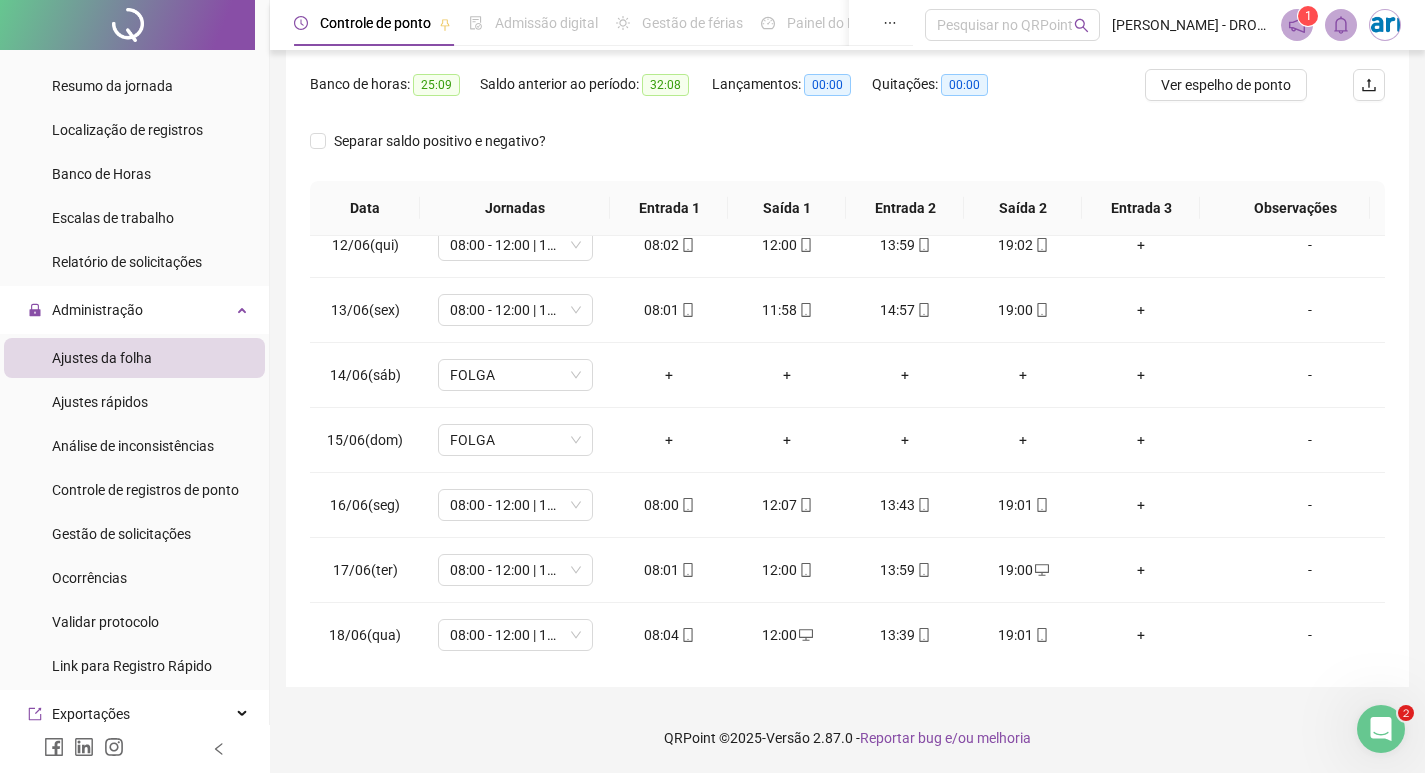 scroll, scrollTop: 0, scrollLeft: 0, axis: both 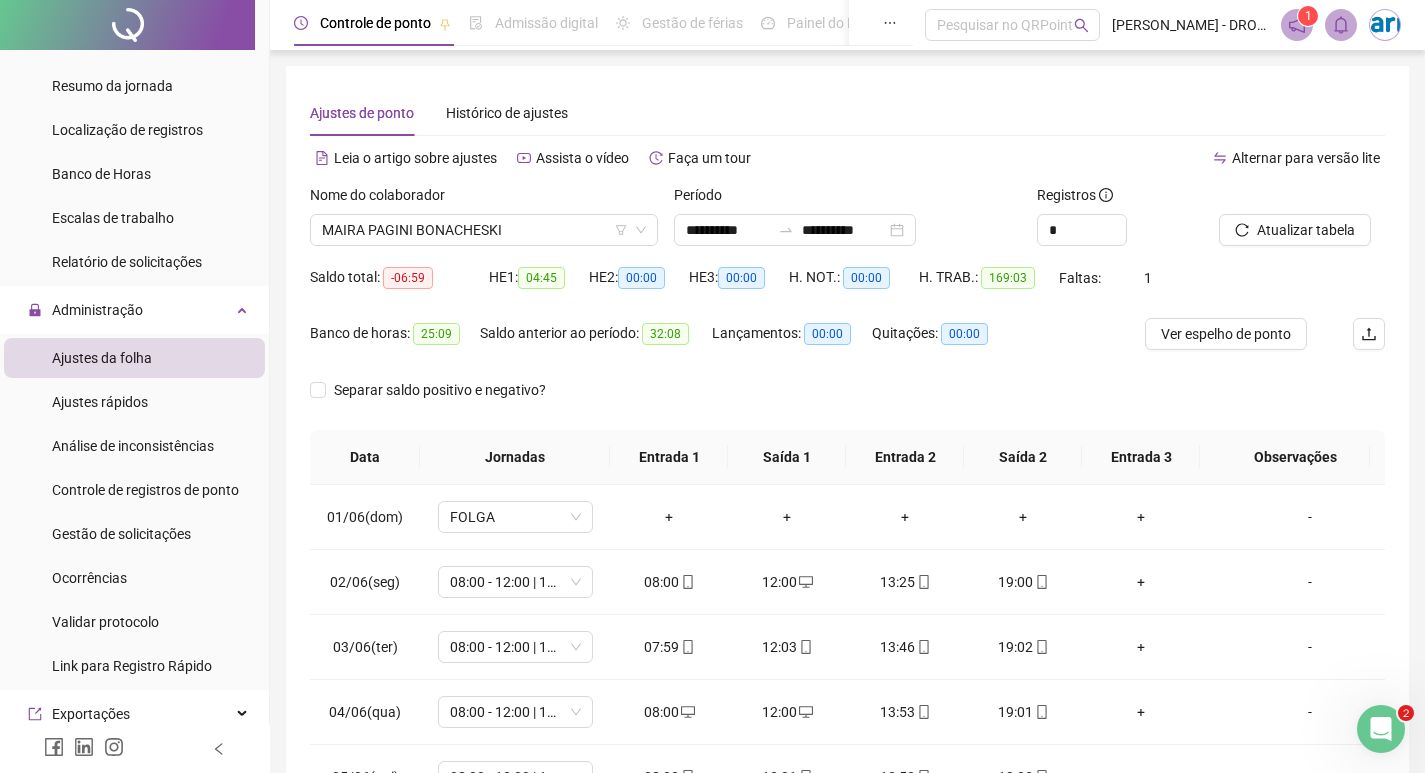 click on "Ver espelho de ponto" at bounding box center [1226, 334] 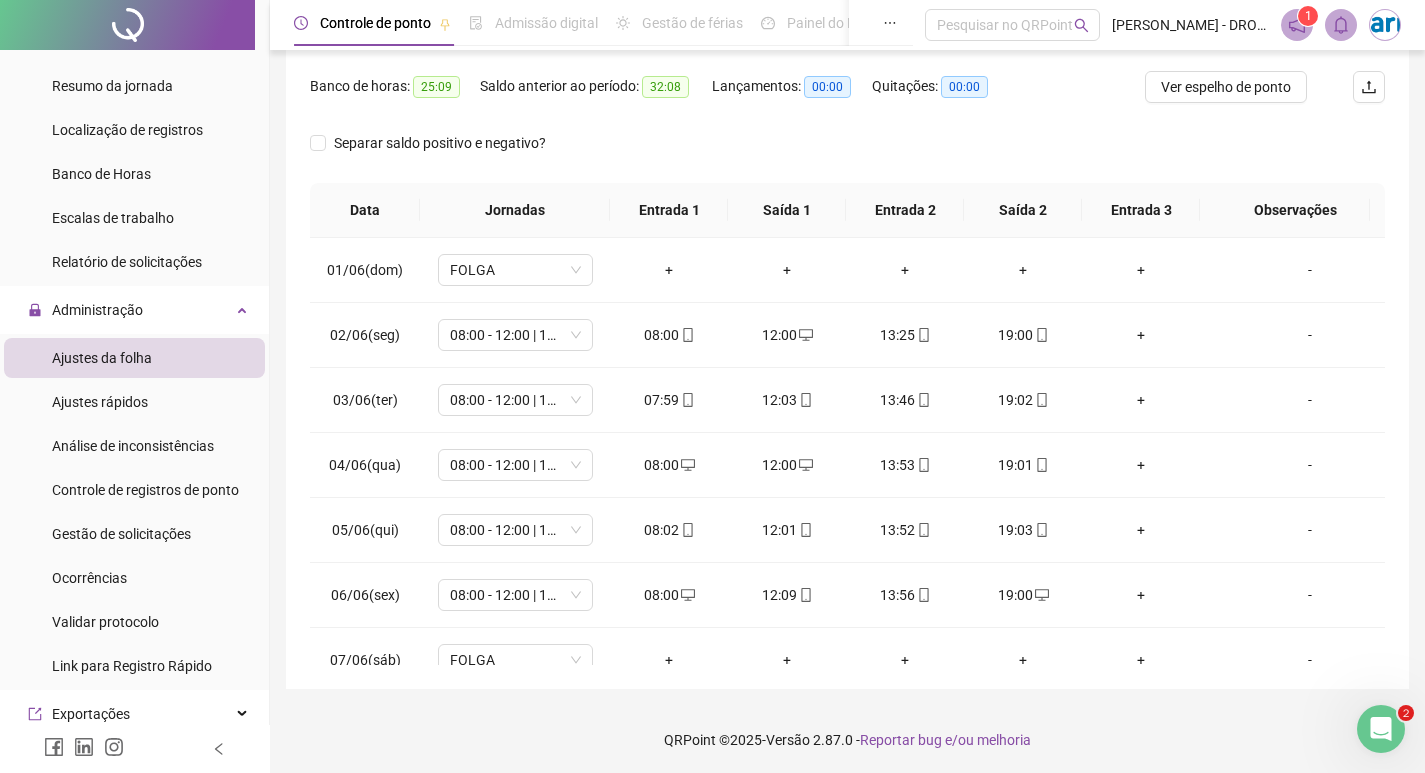 scroll, scrollTop: 249, scrollLeft: 0, axis: vertical 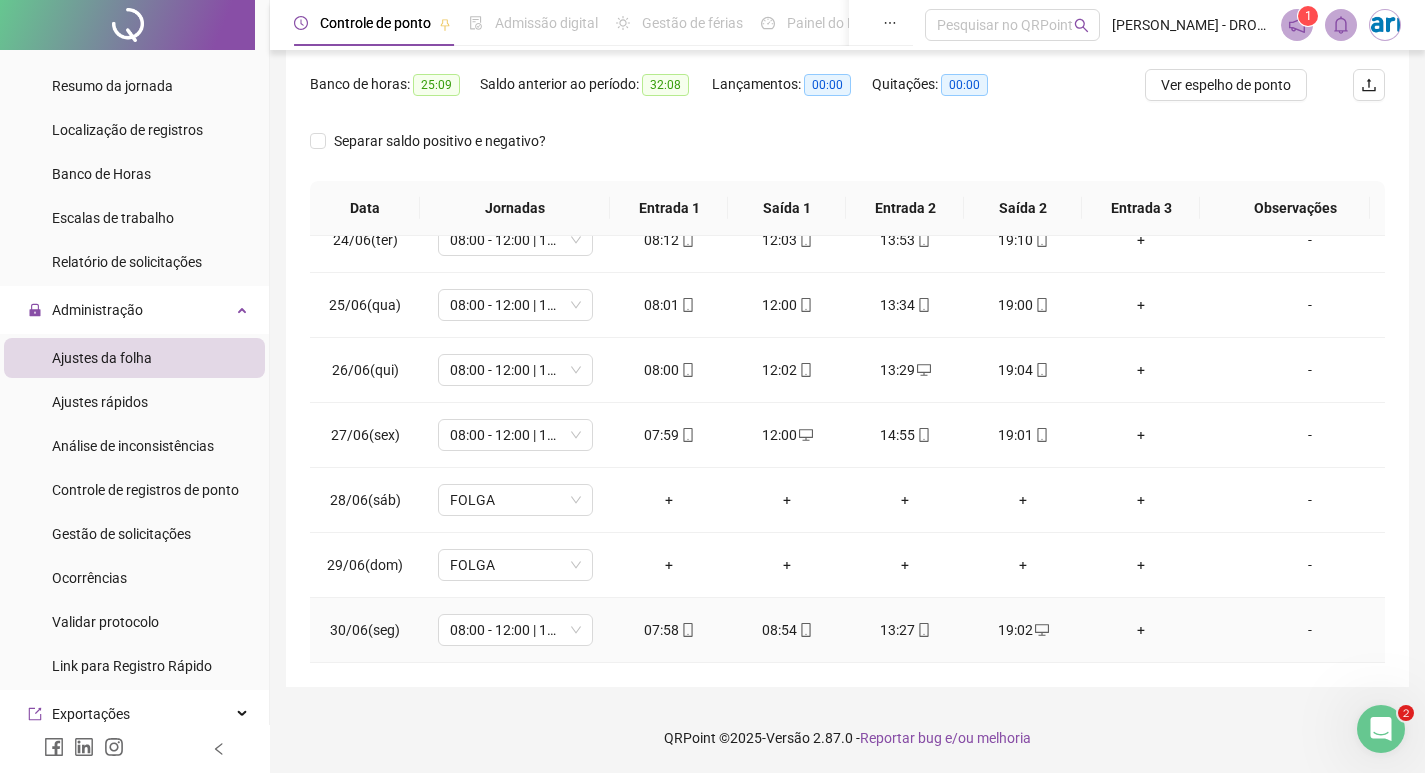click on "+" at bounding box center [1141, 630] 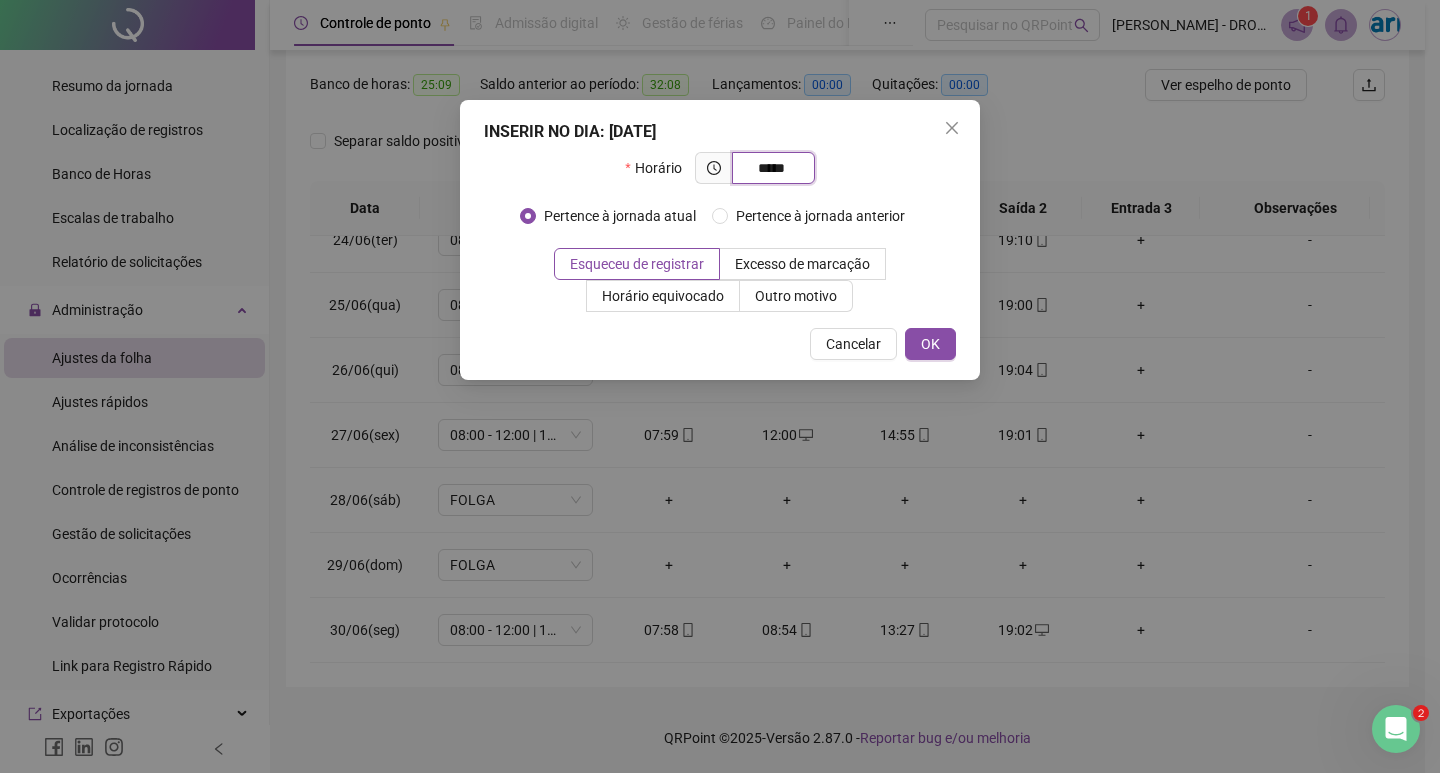 type on "*****" 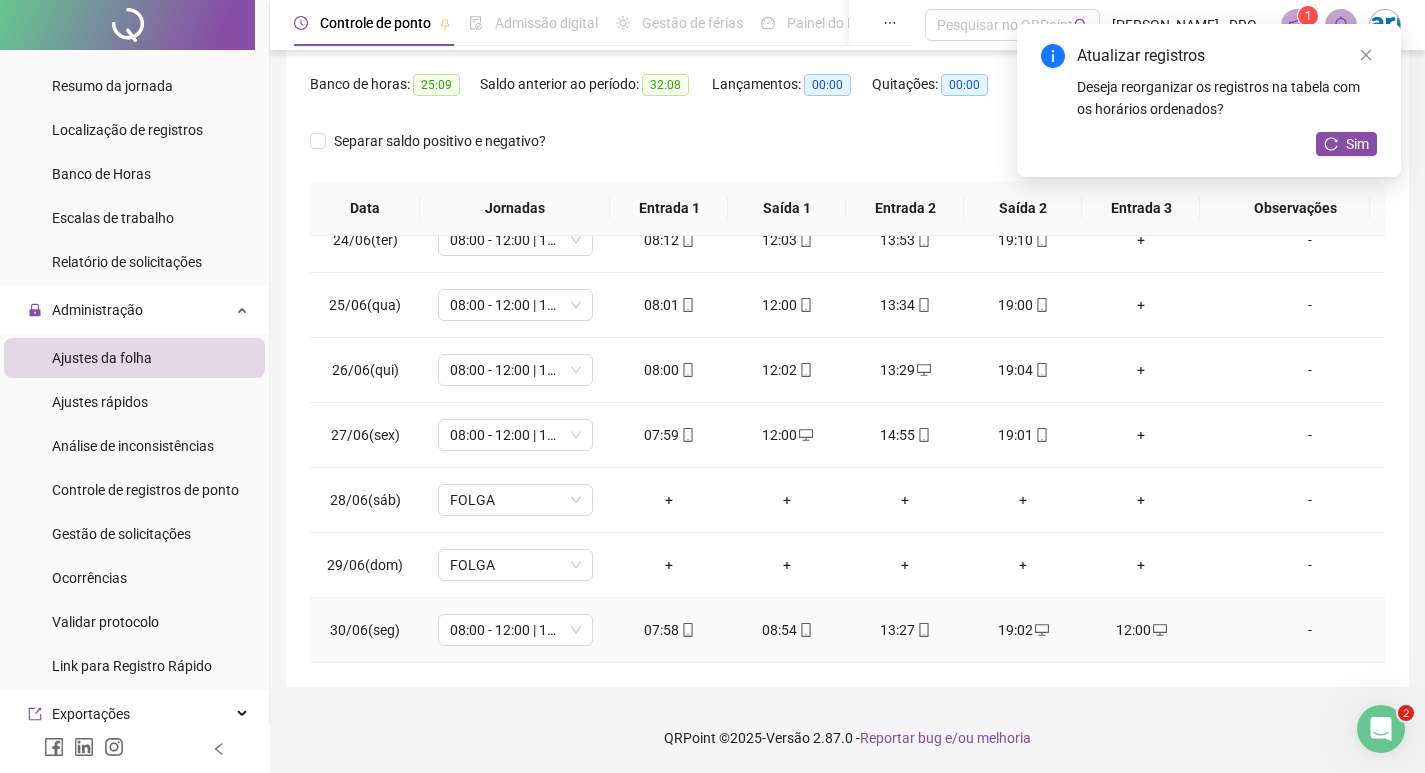 click 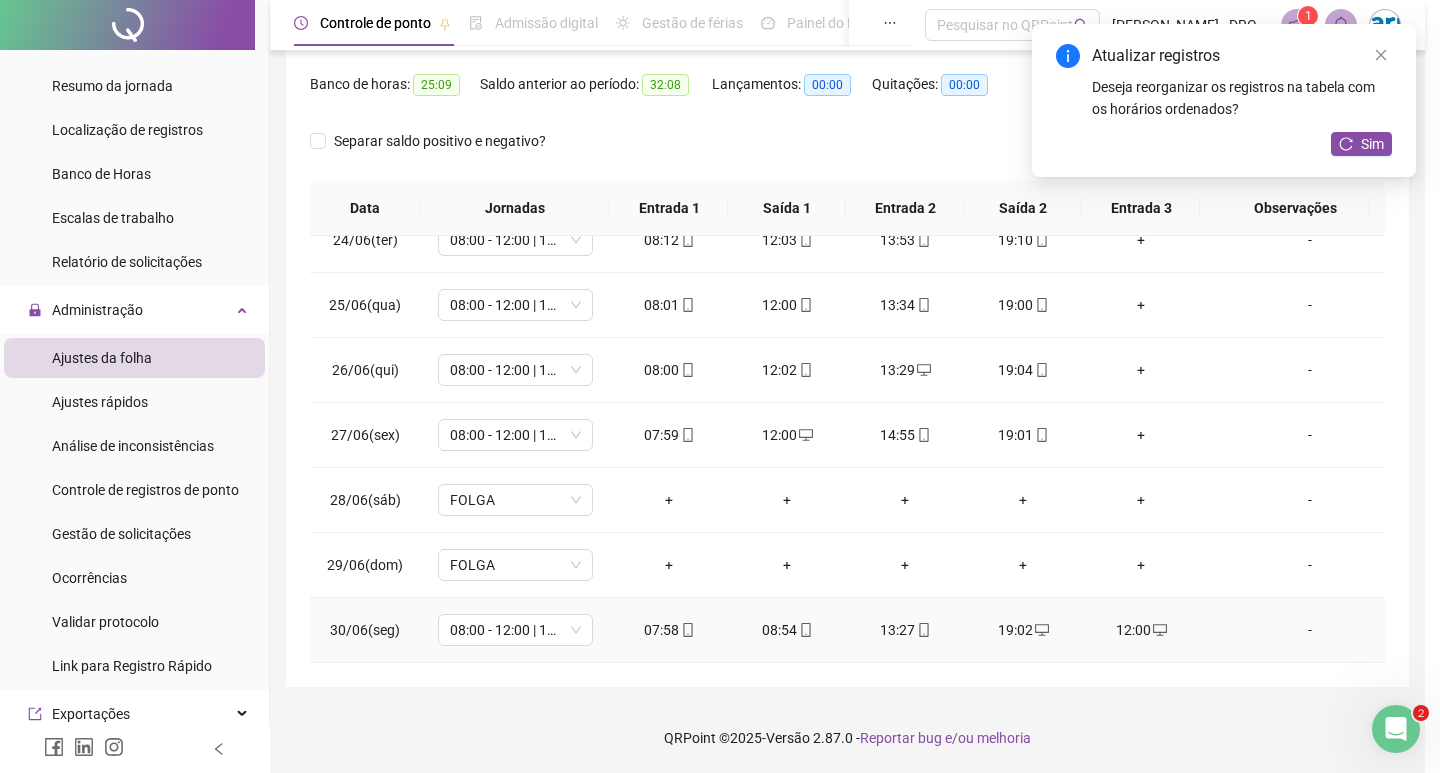 type on "**********" 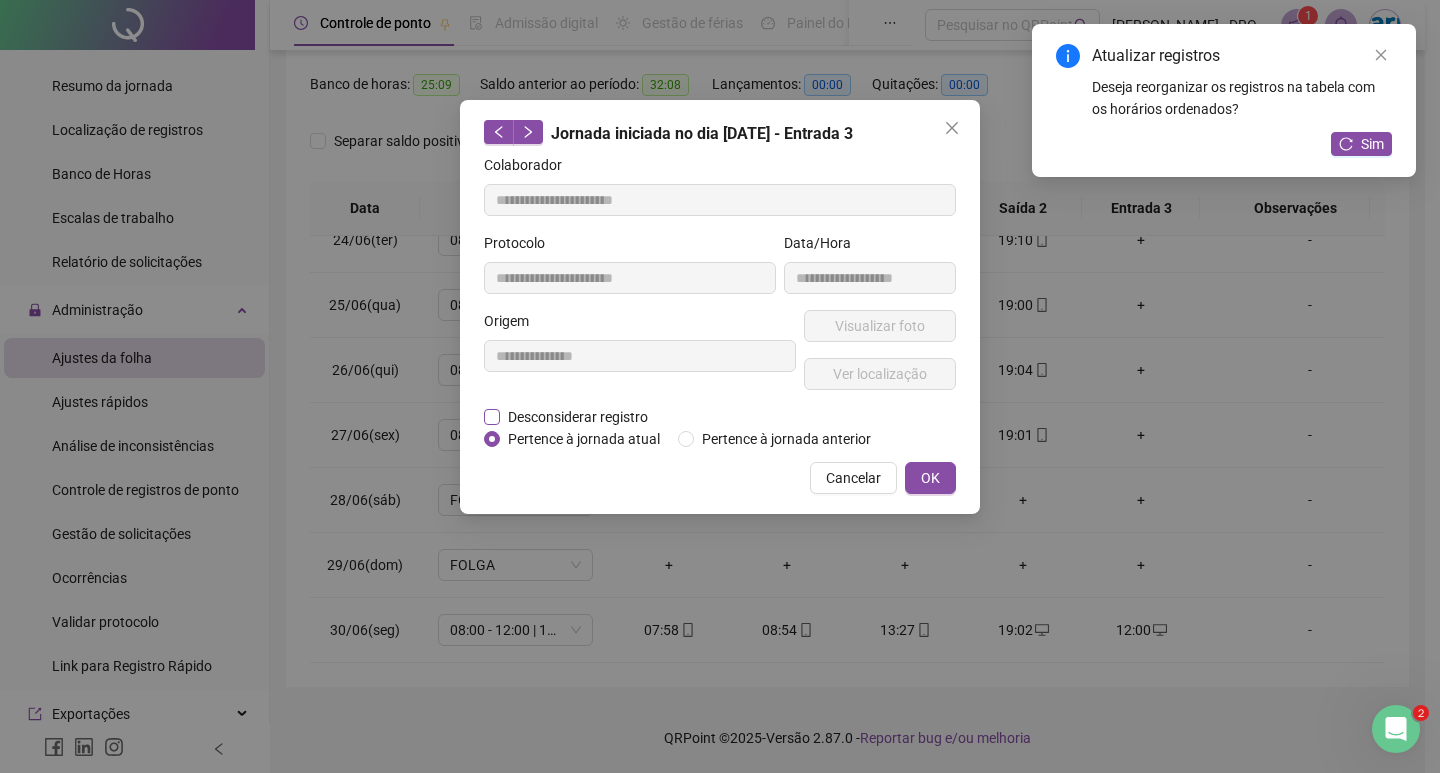 click on "Desconsiderar registro" at bounding box center [578, 417] 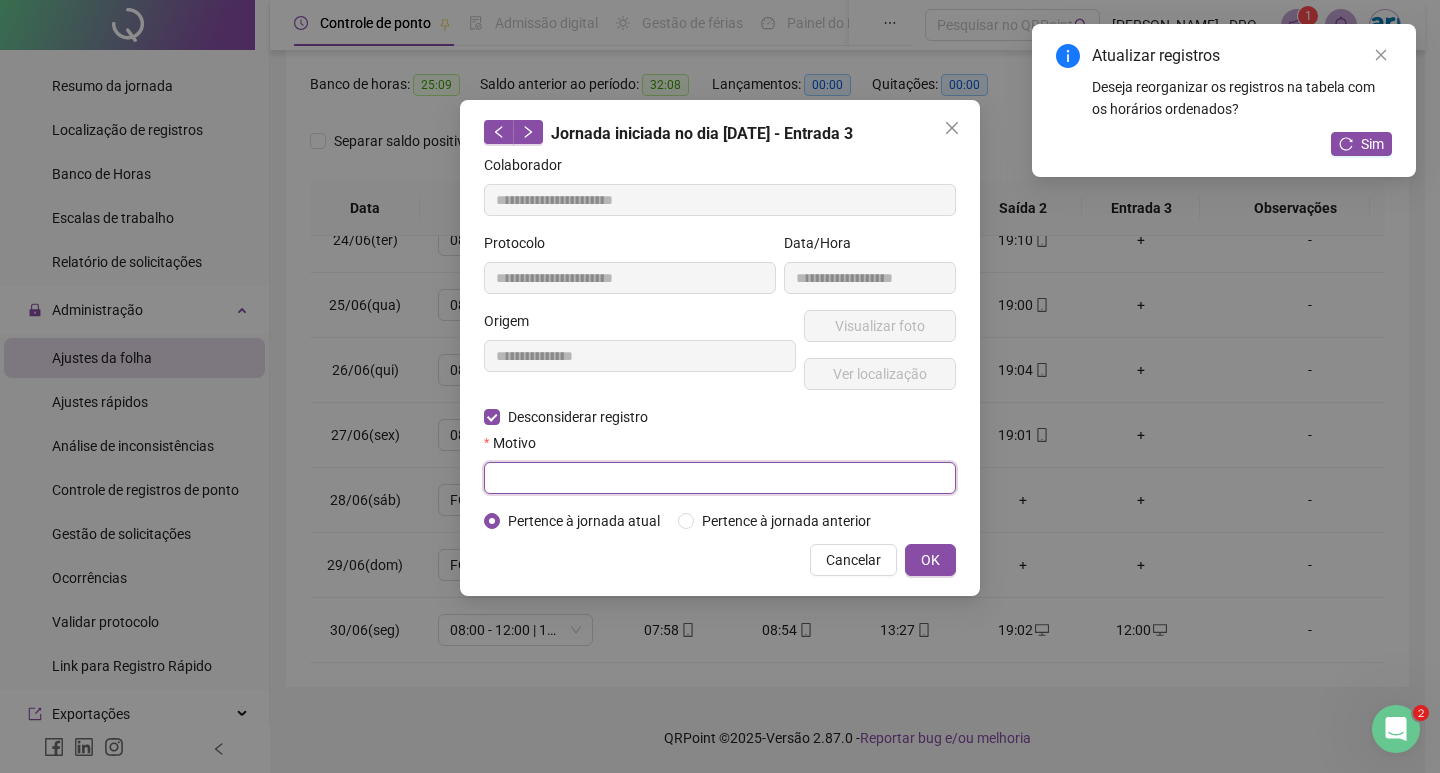 click at bounding box center (720, 478) 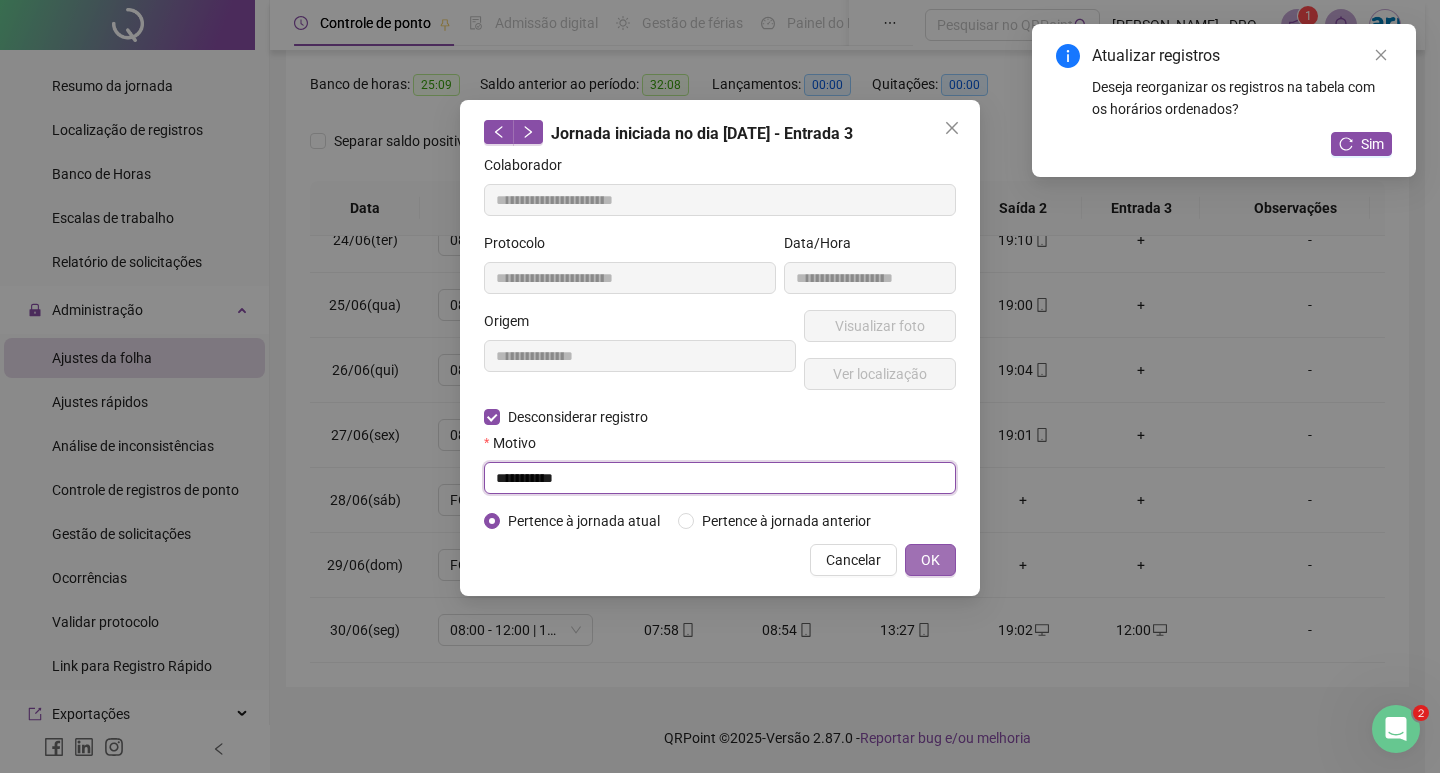 type on "**********" 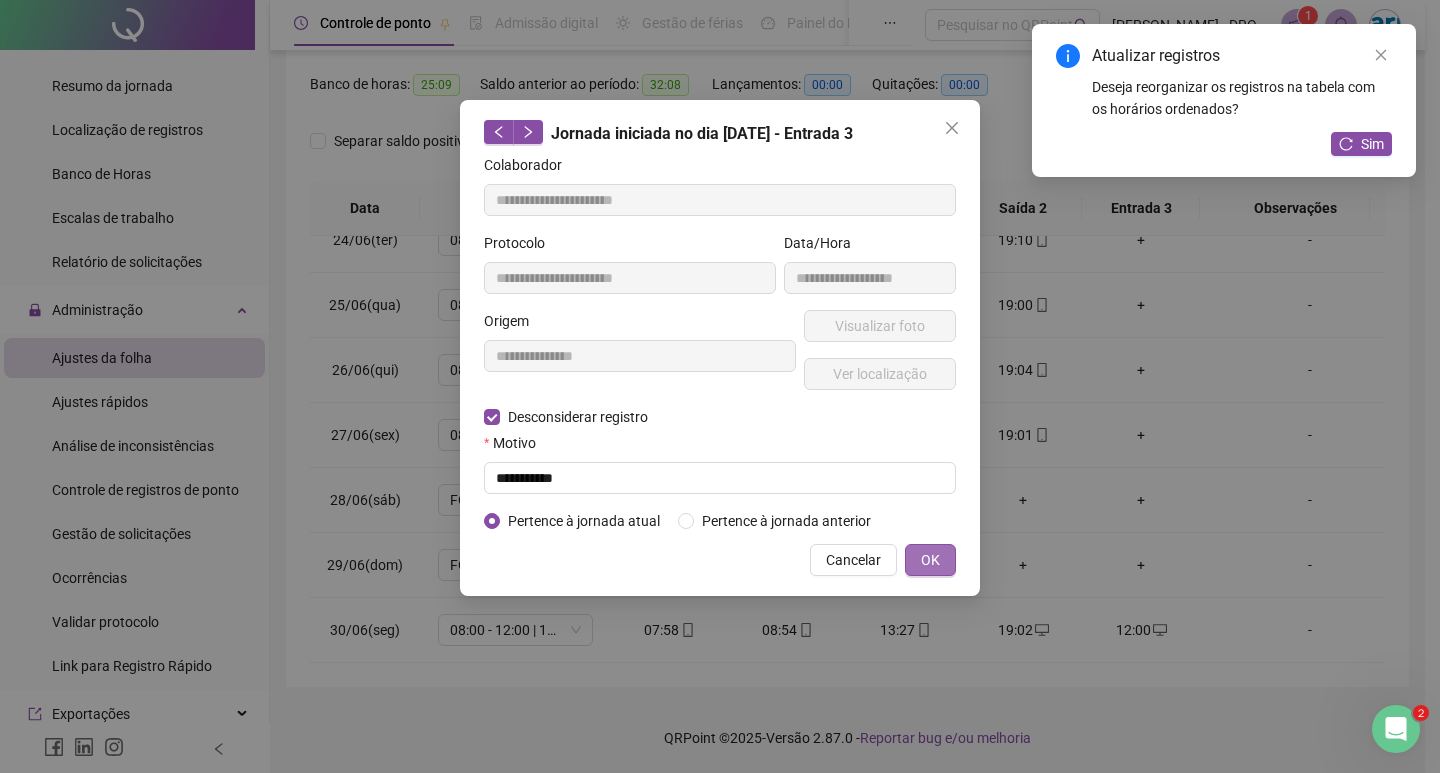 click on "OK" at bounding box center [930, 560] 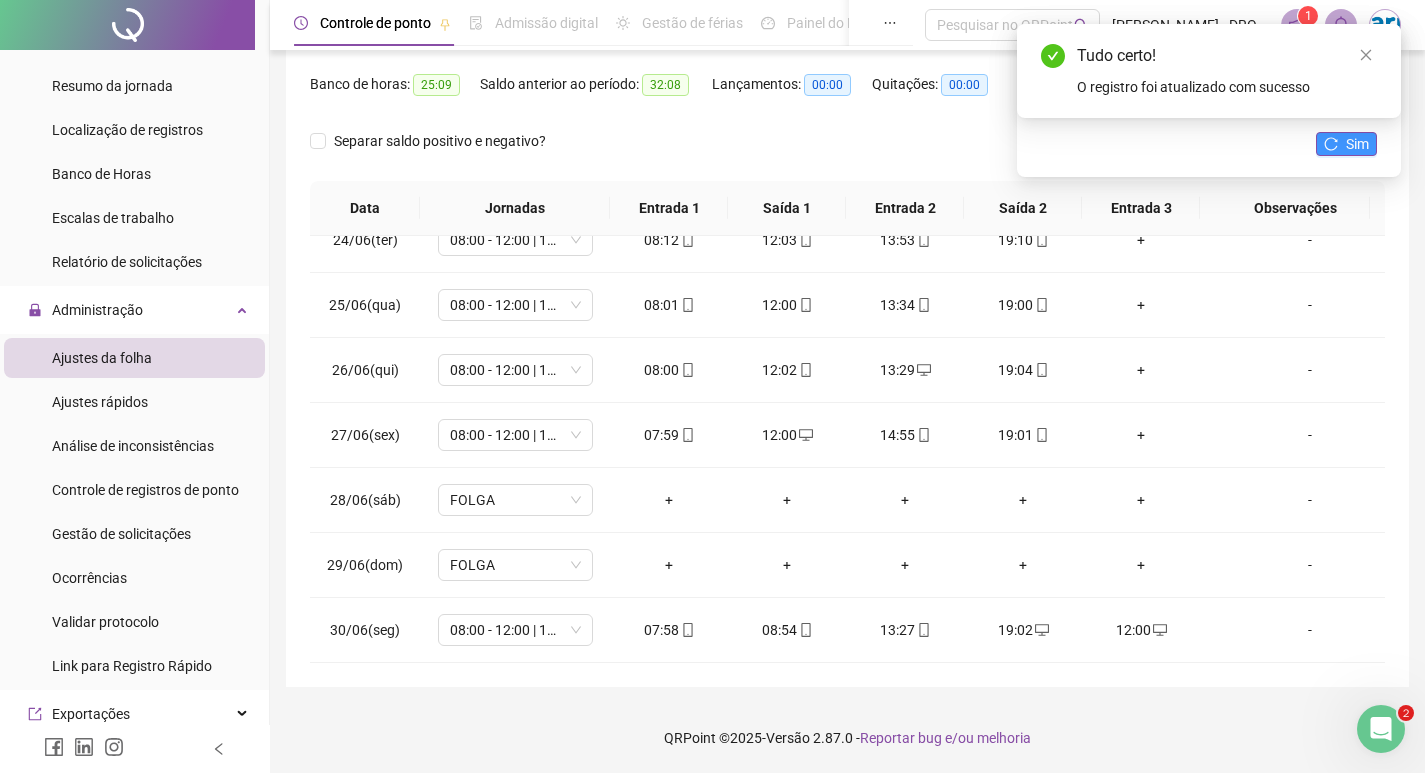click on "Sim" at bounding box center [1357, 144] 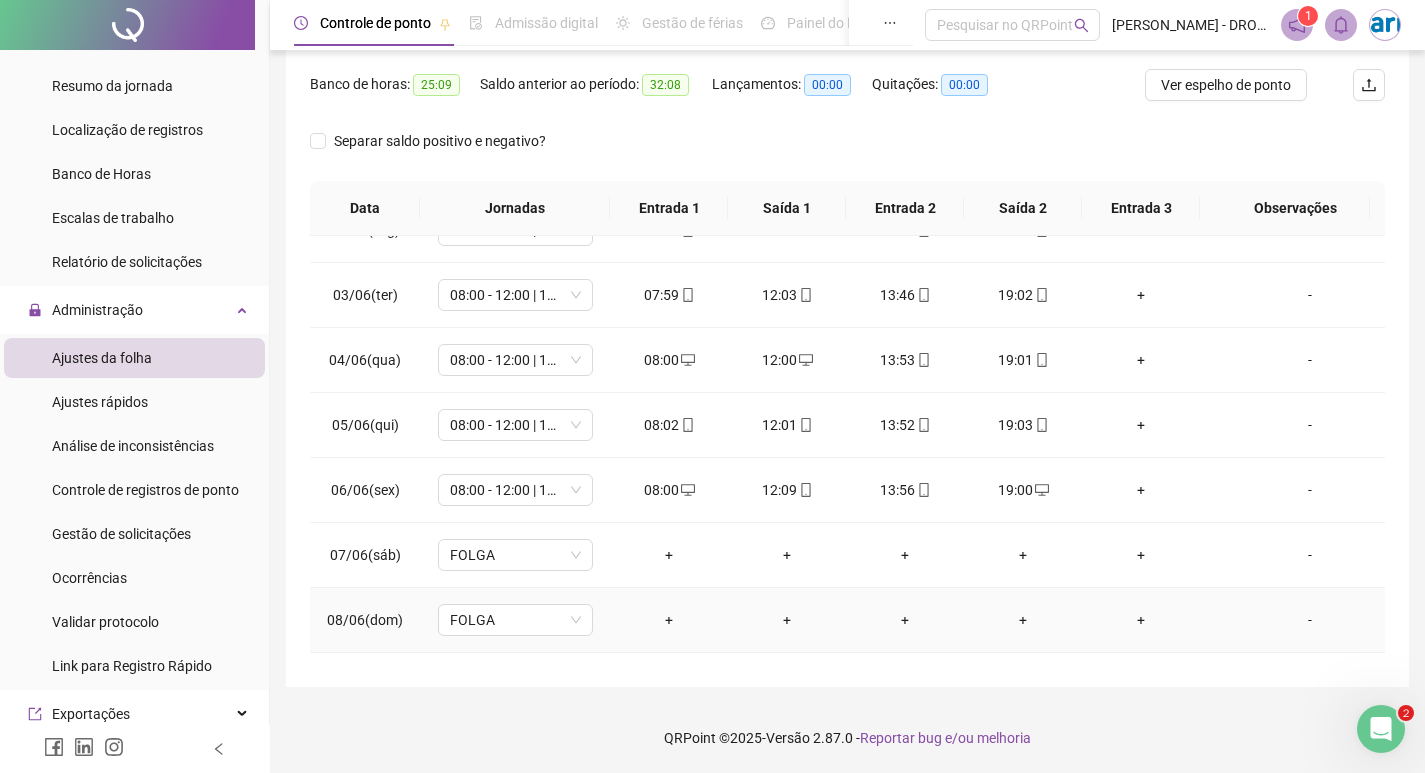 scroll, scrollTop: 0, scrollLeft: 0, axis: both 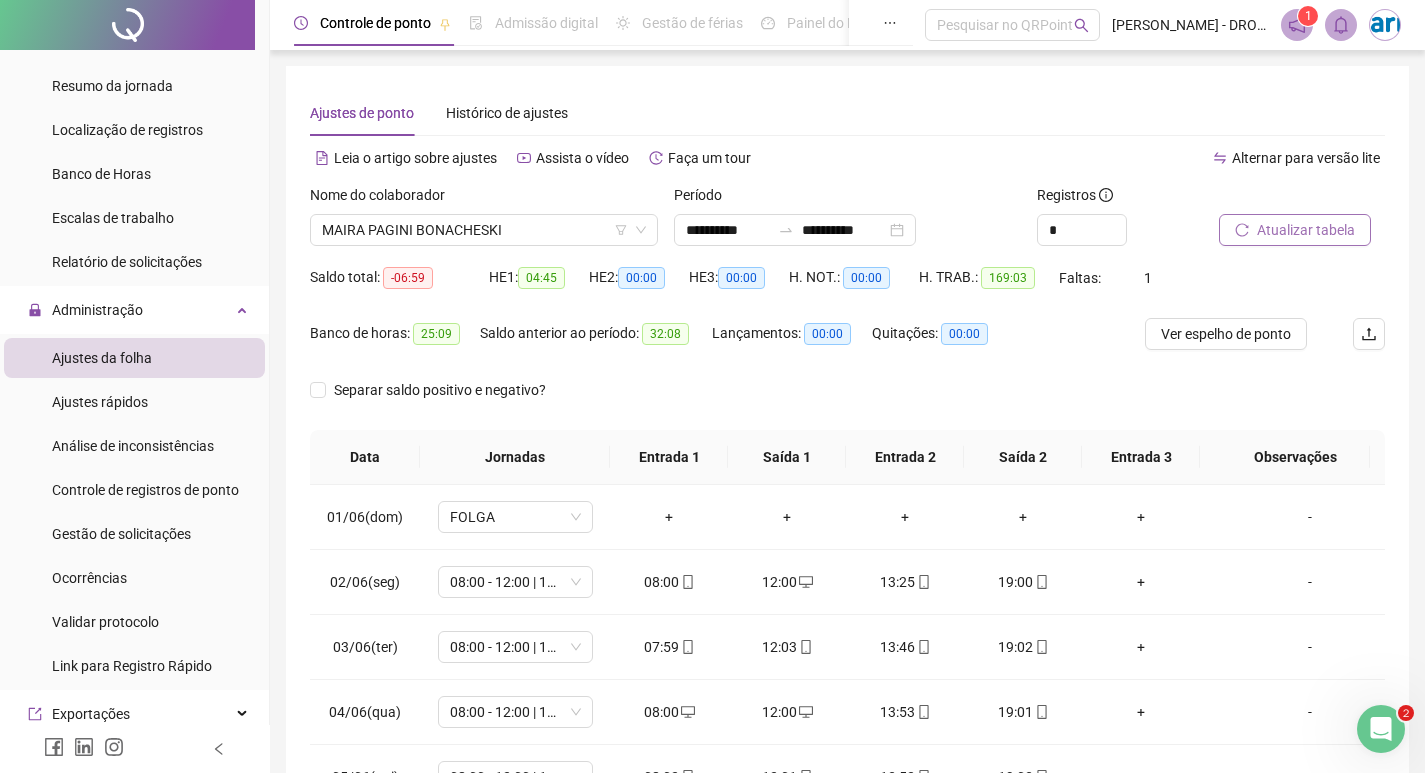 click on "Atualizar tabela" at bounding box center (1306, 230) 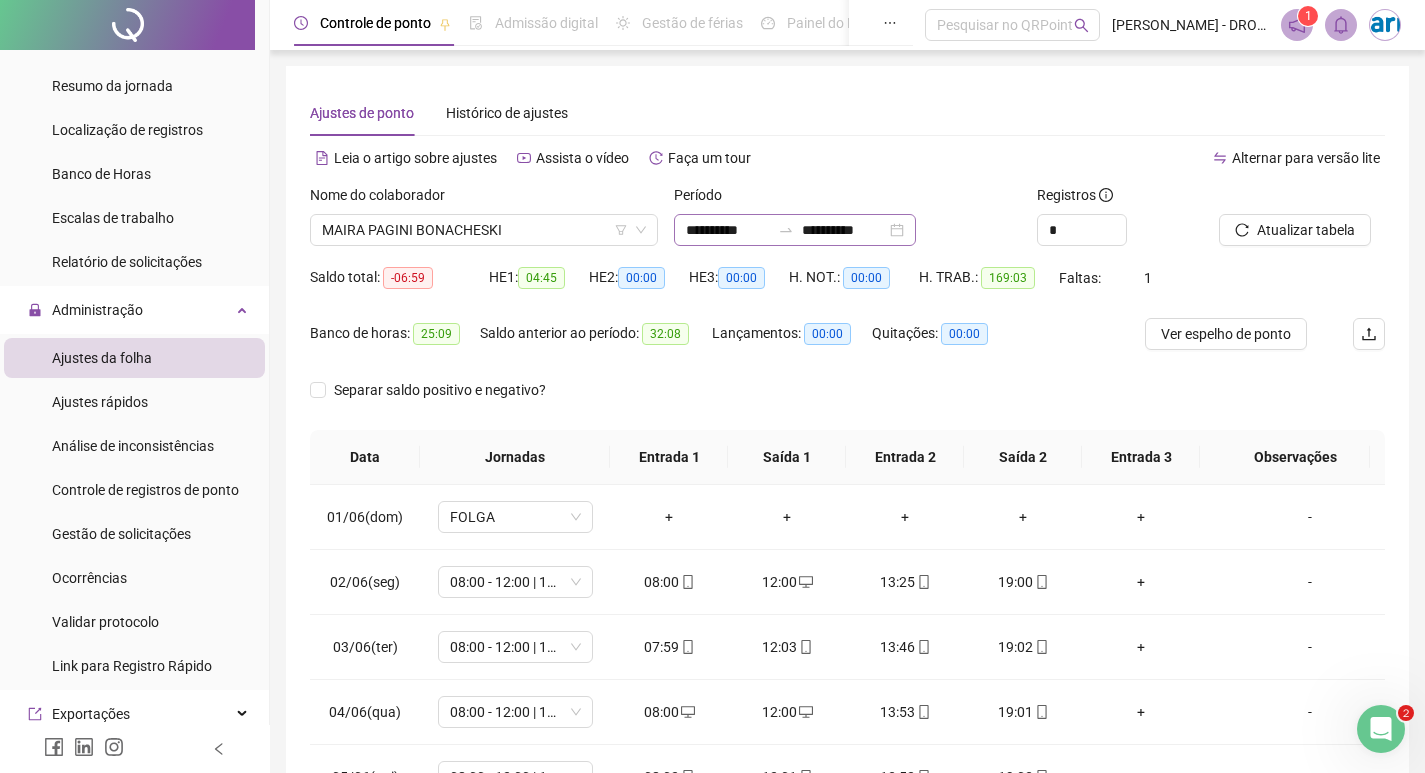 click on "**********" at bounding box center [795, 230] 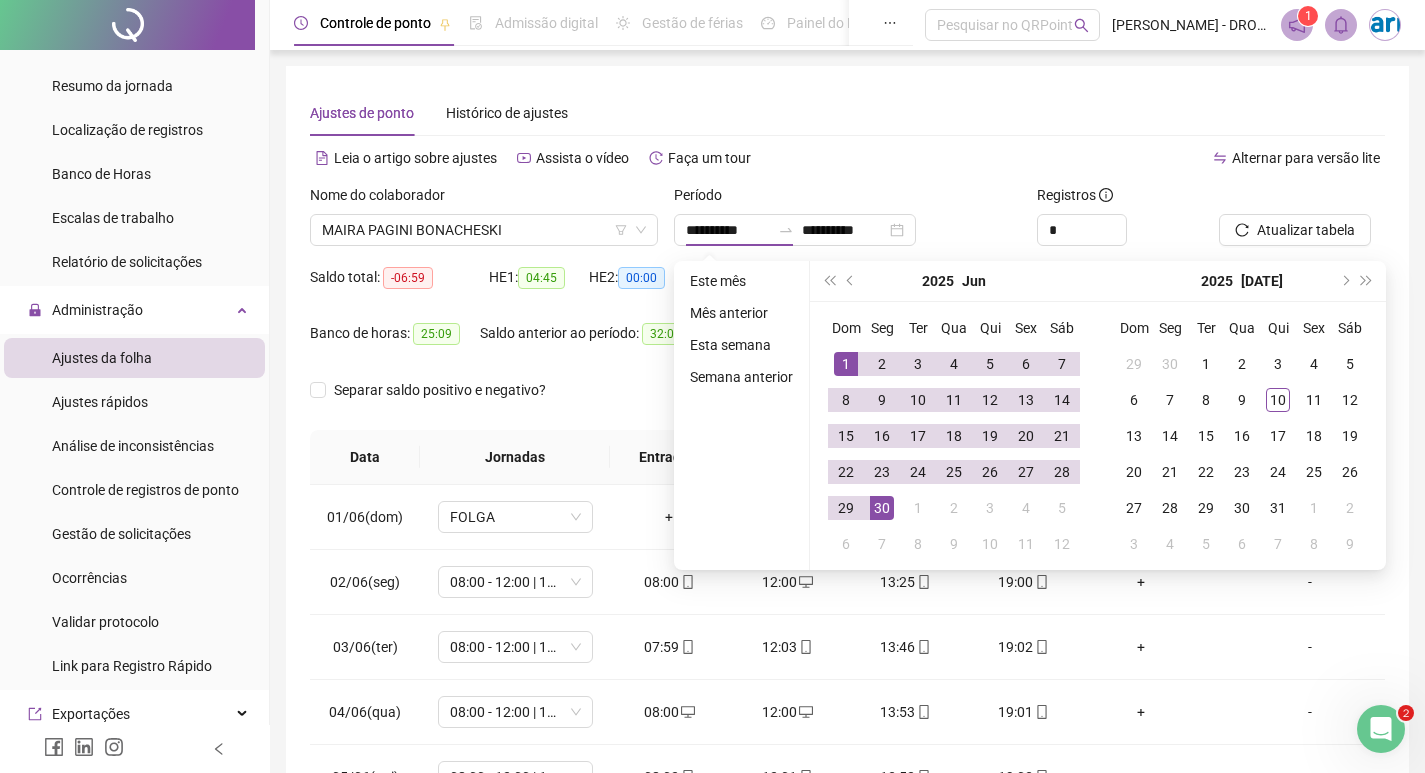click on "Alternar para versão lite" at bounding box center (1117, 158) 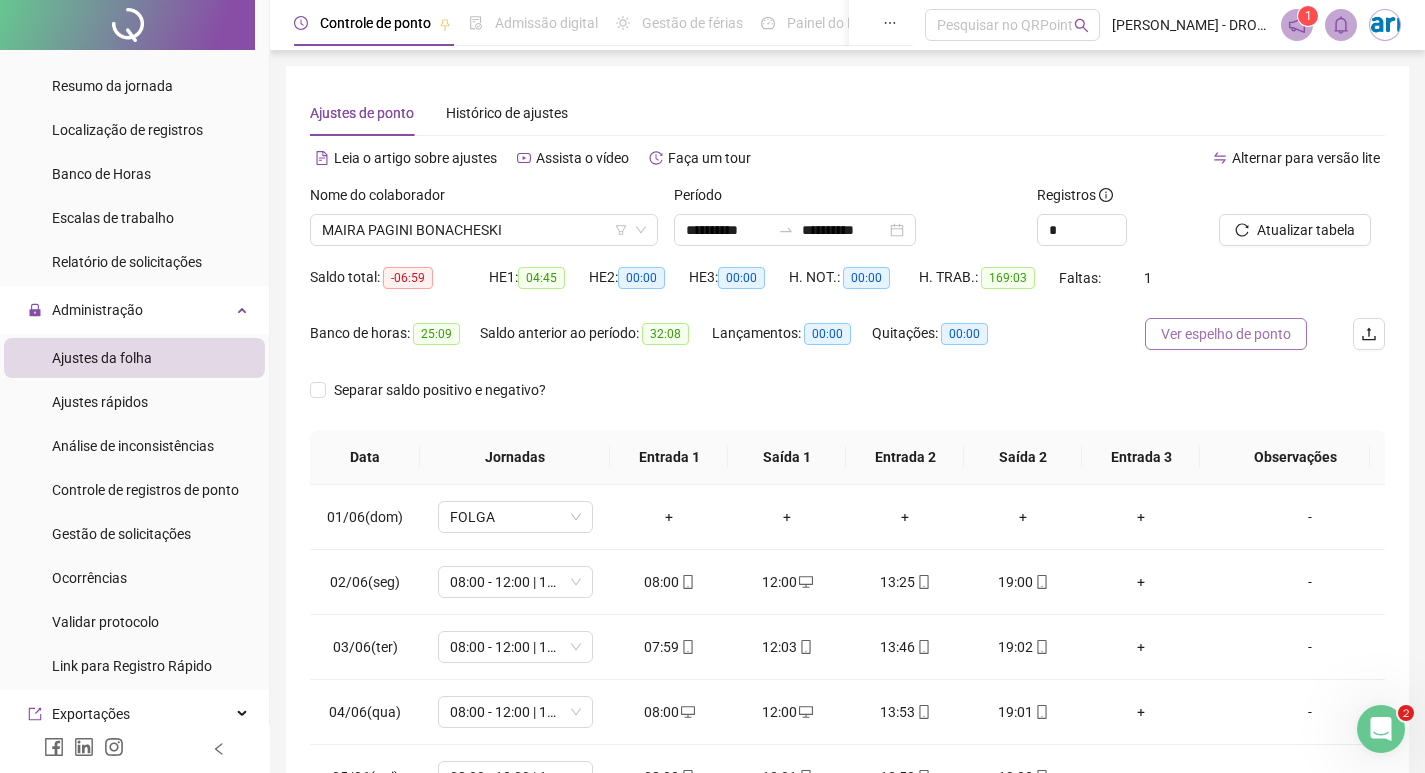 click on "Ver espelho de ponto" at bounding box center (1226, 334) 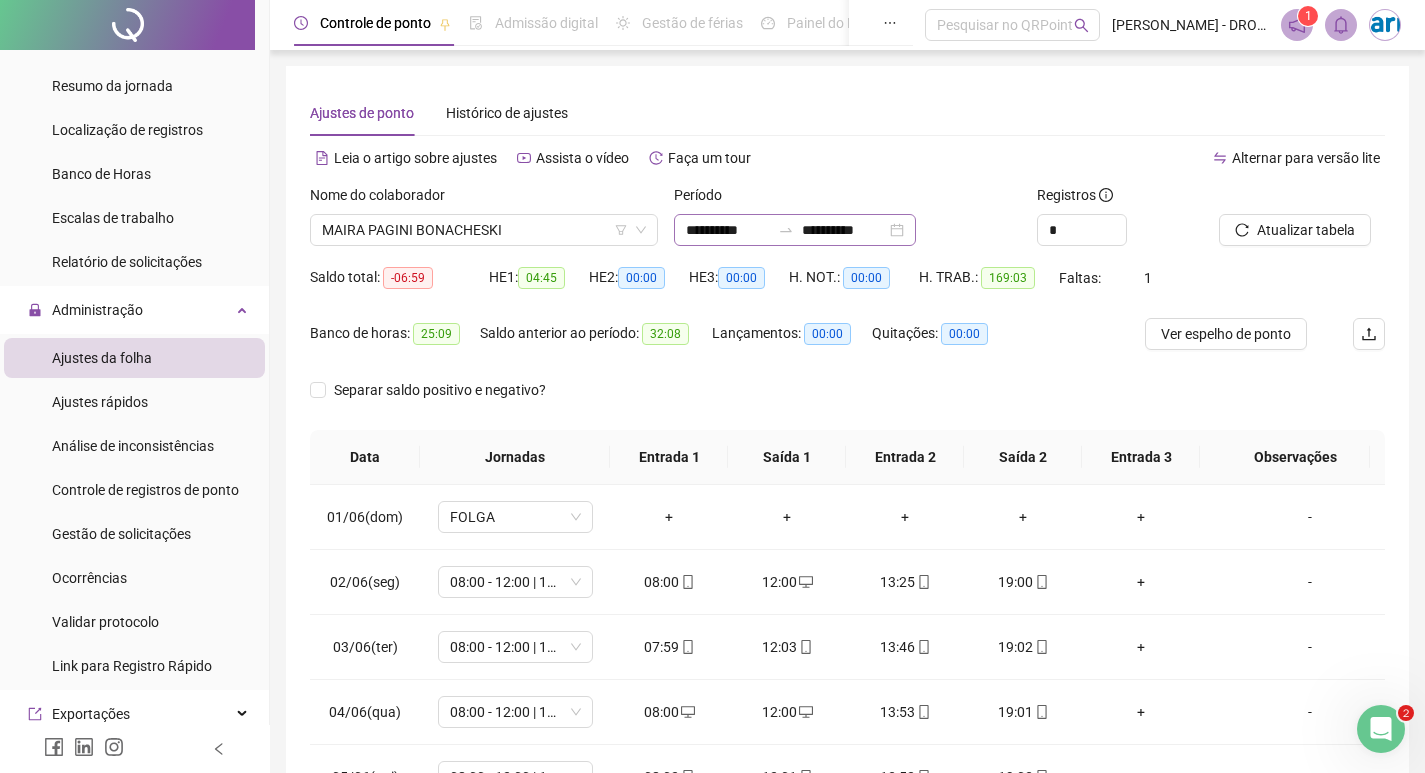 click on "**********" at bounding box center [795, 230] 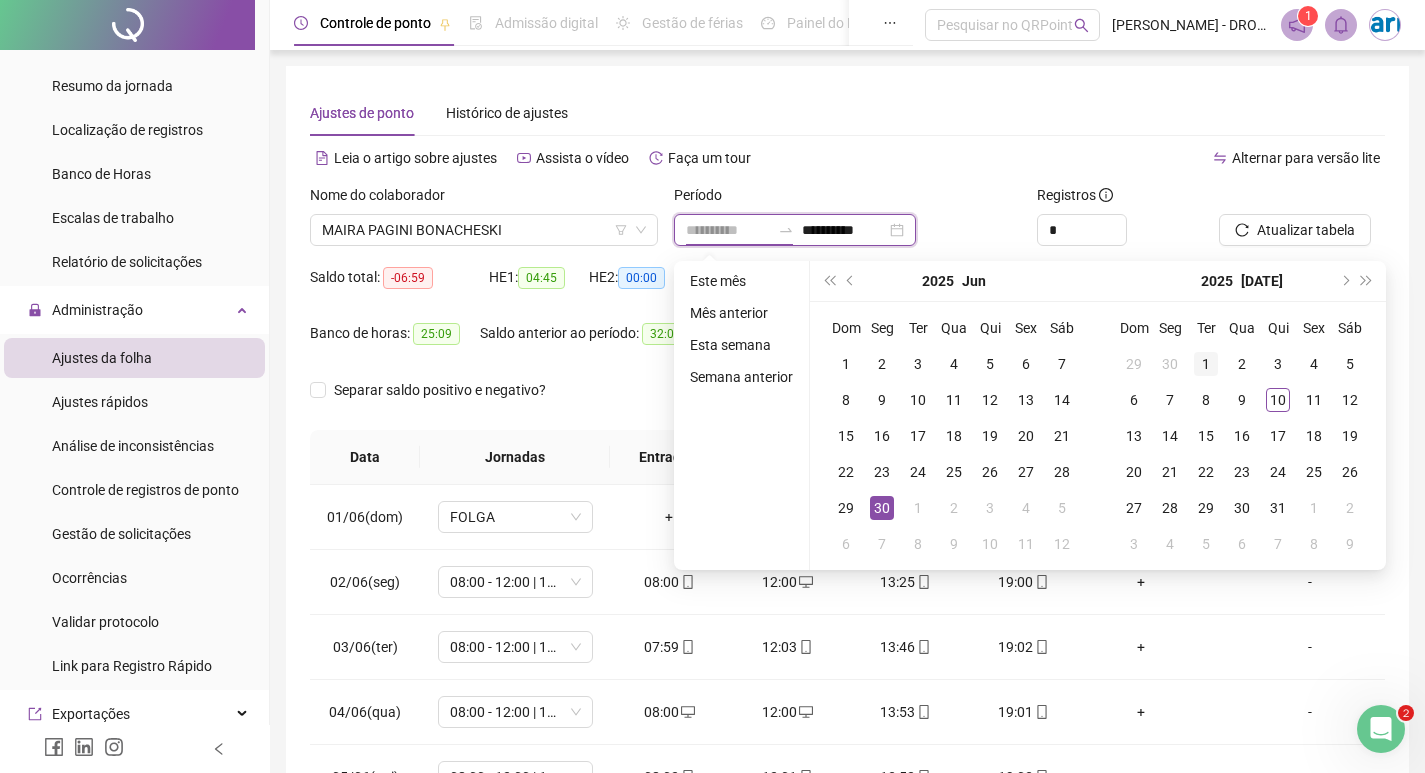 type on "**********" 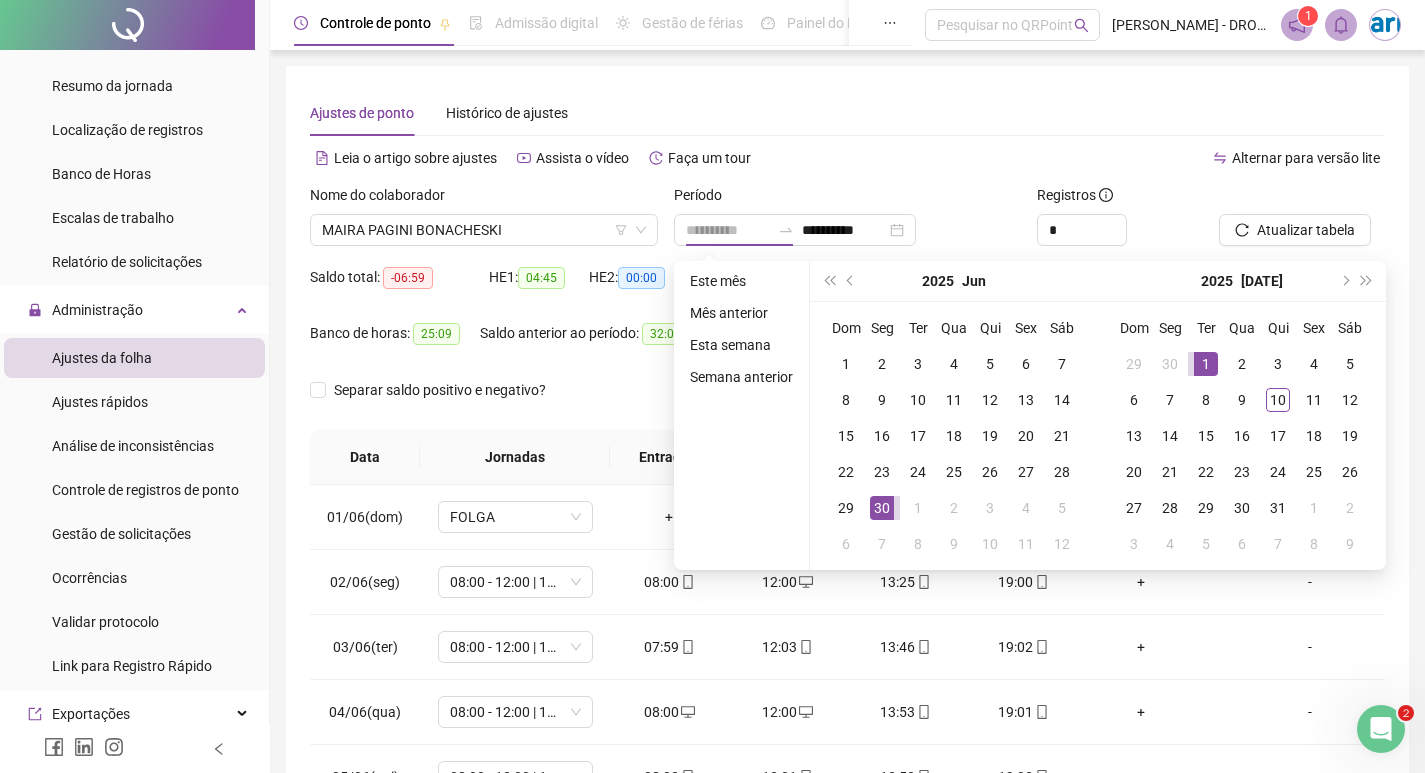 click on "1" at bounding box center [1206, 364] 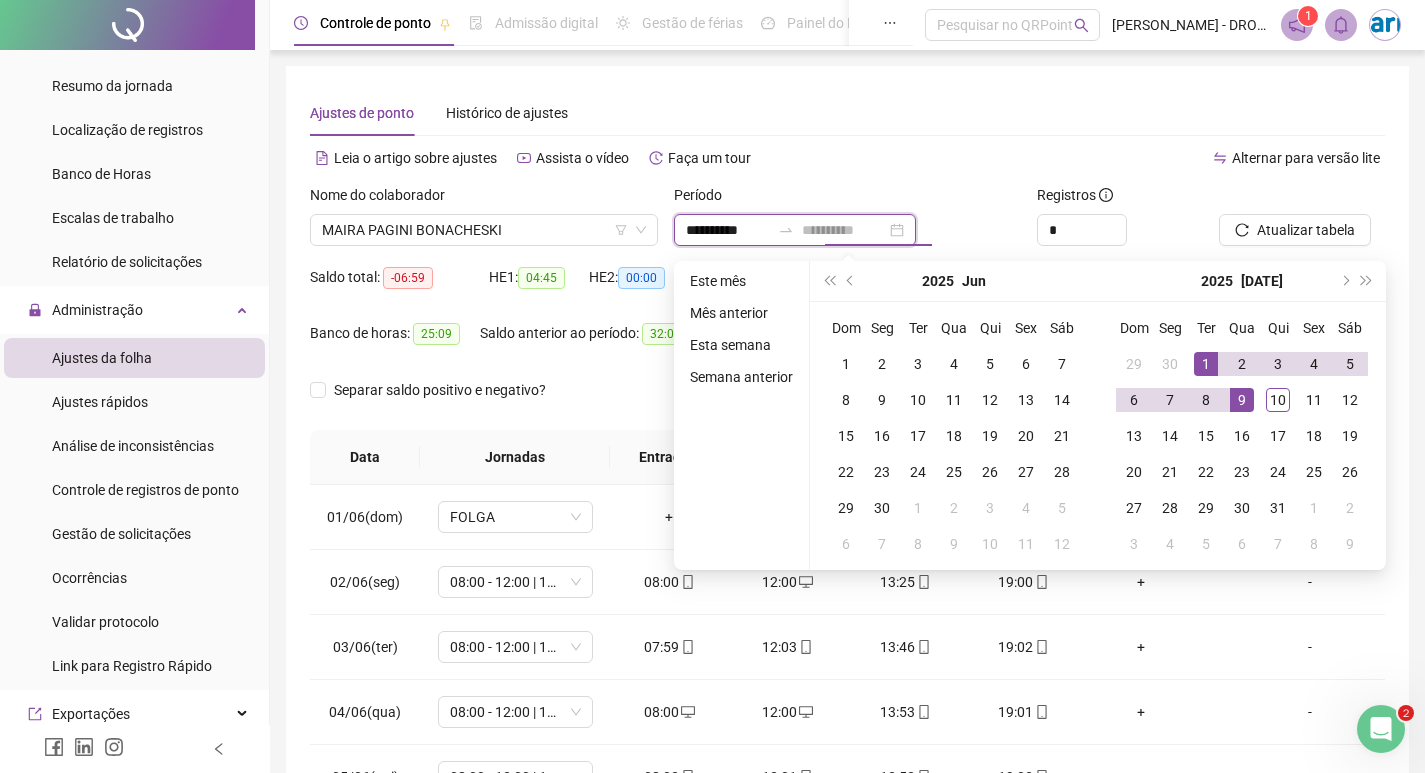 type on "**********" 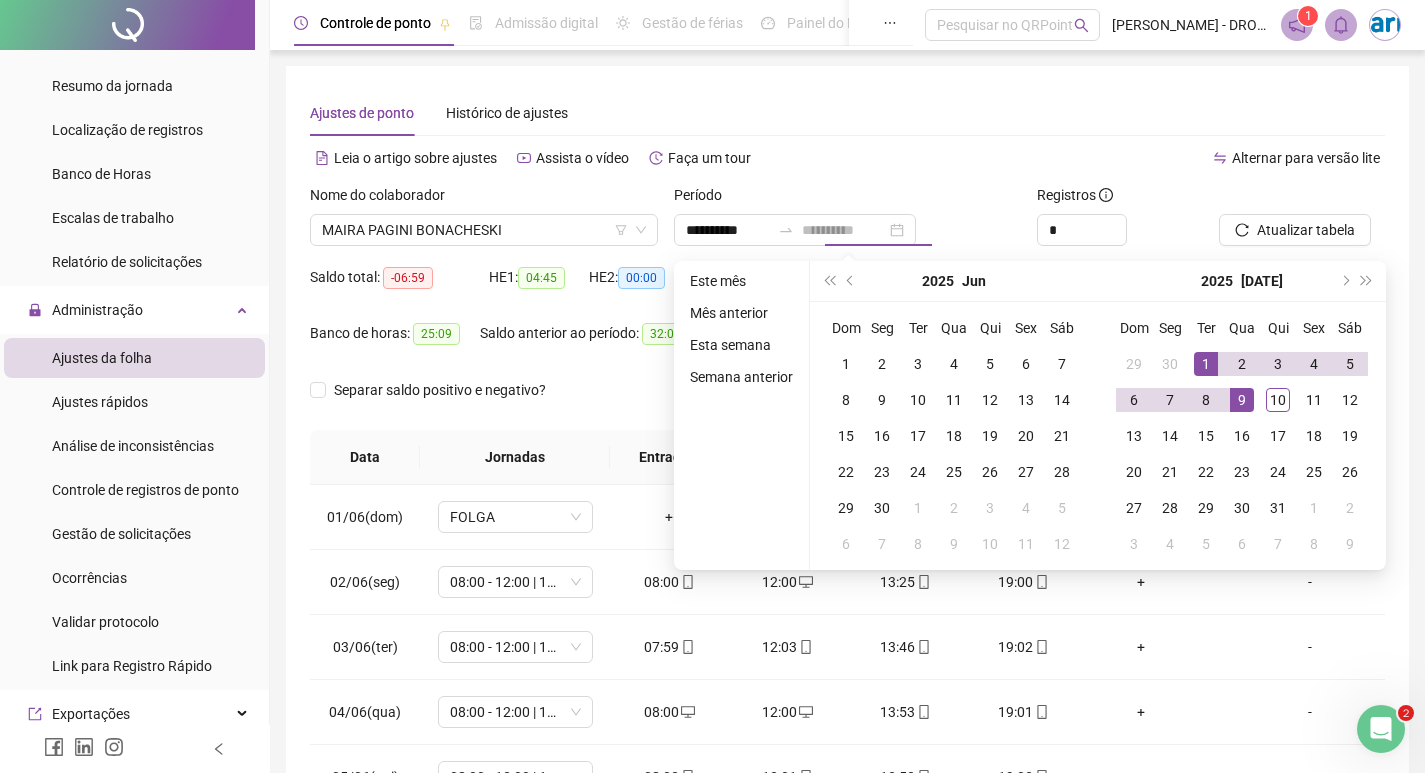 click on "9" at bounding box center (1242, 400) 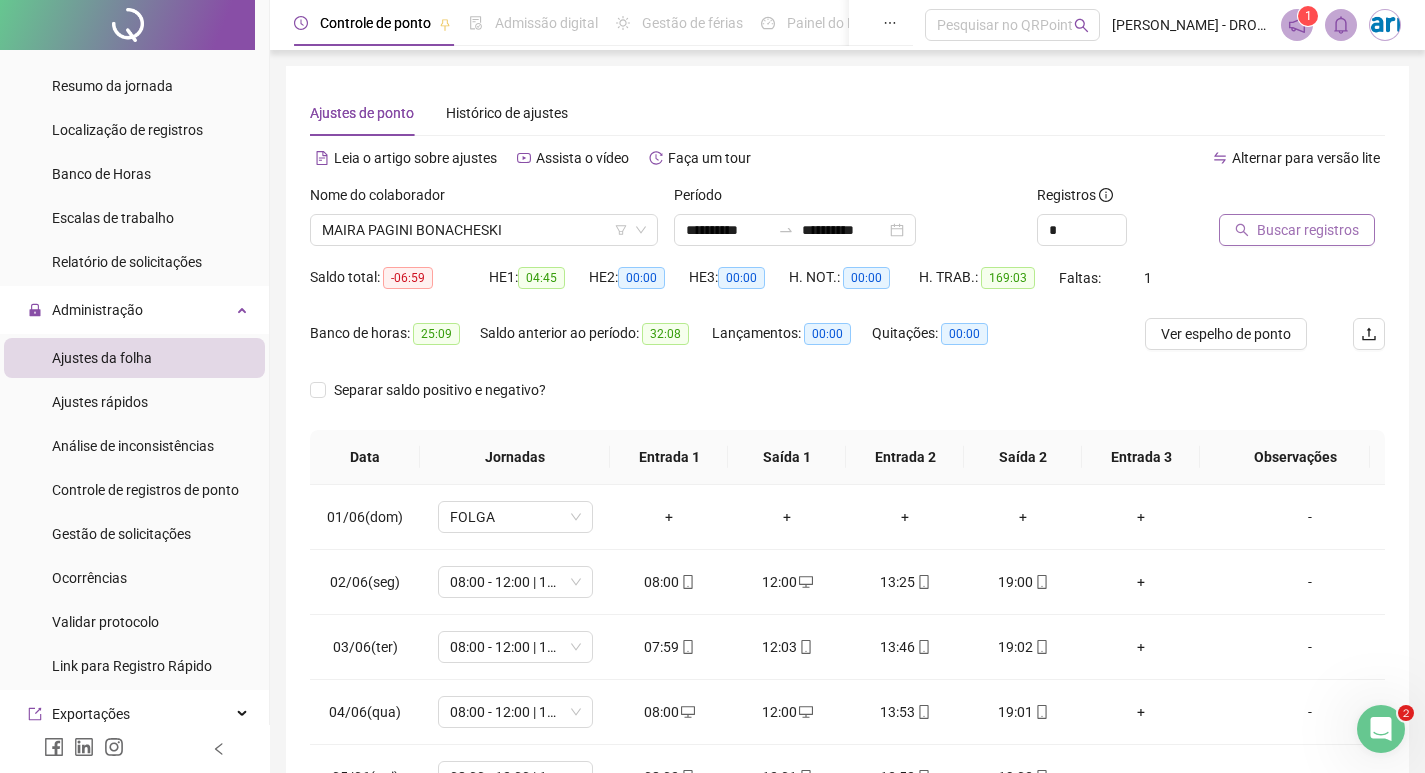 click on "Buscar registros" at bounding box center [1308, 230] 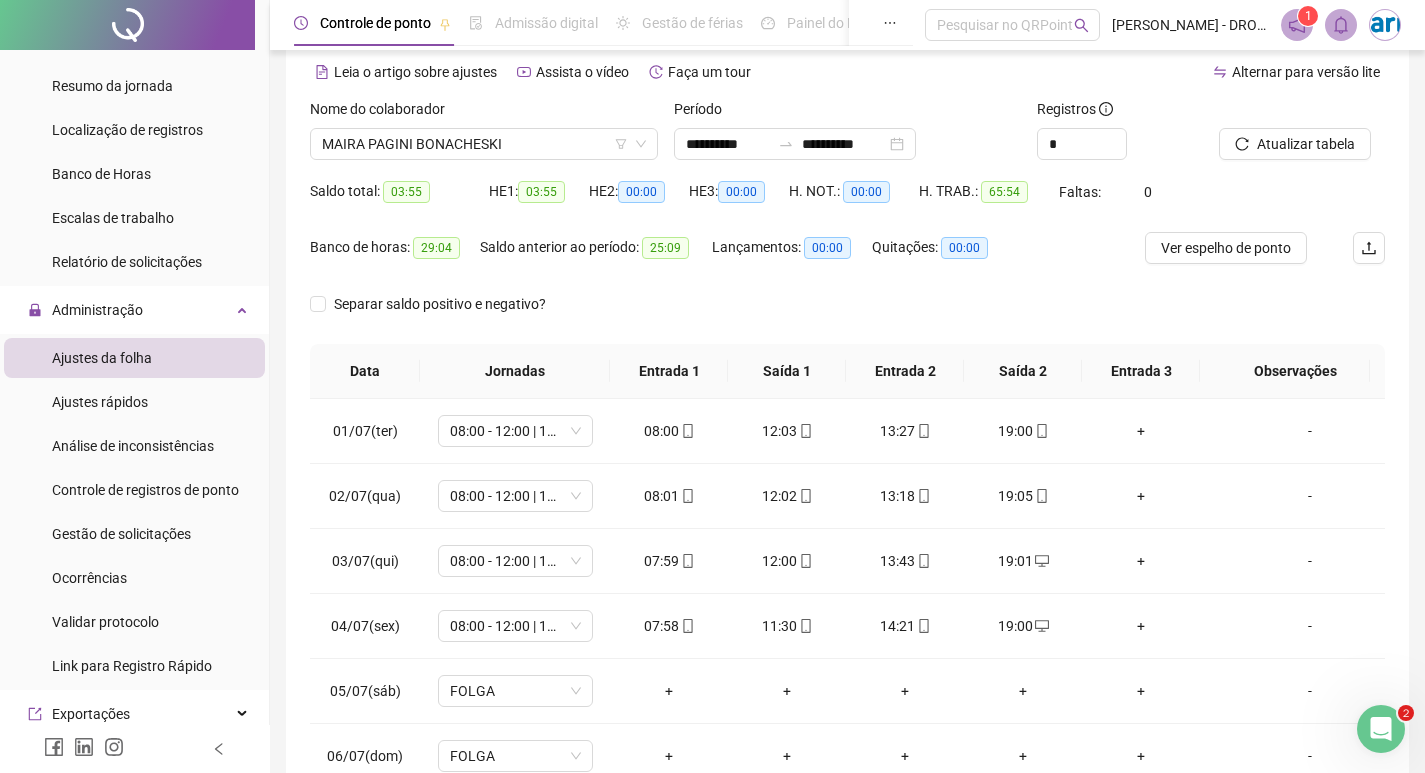 scroll, scrollTop: 249, scrollLeft: 0, axis: vertical 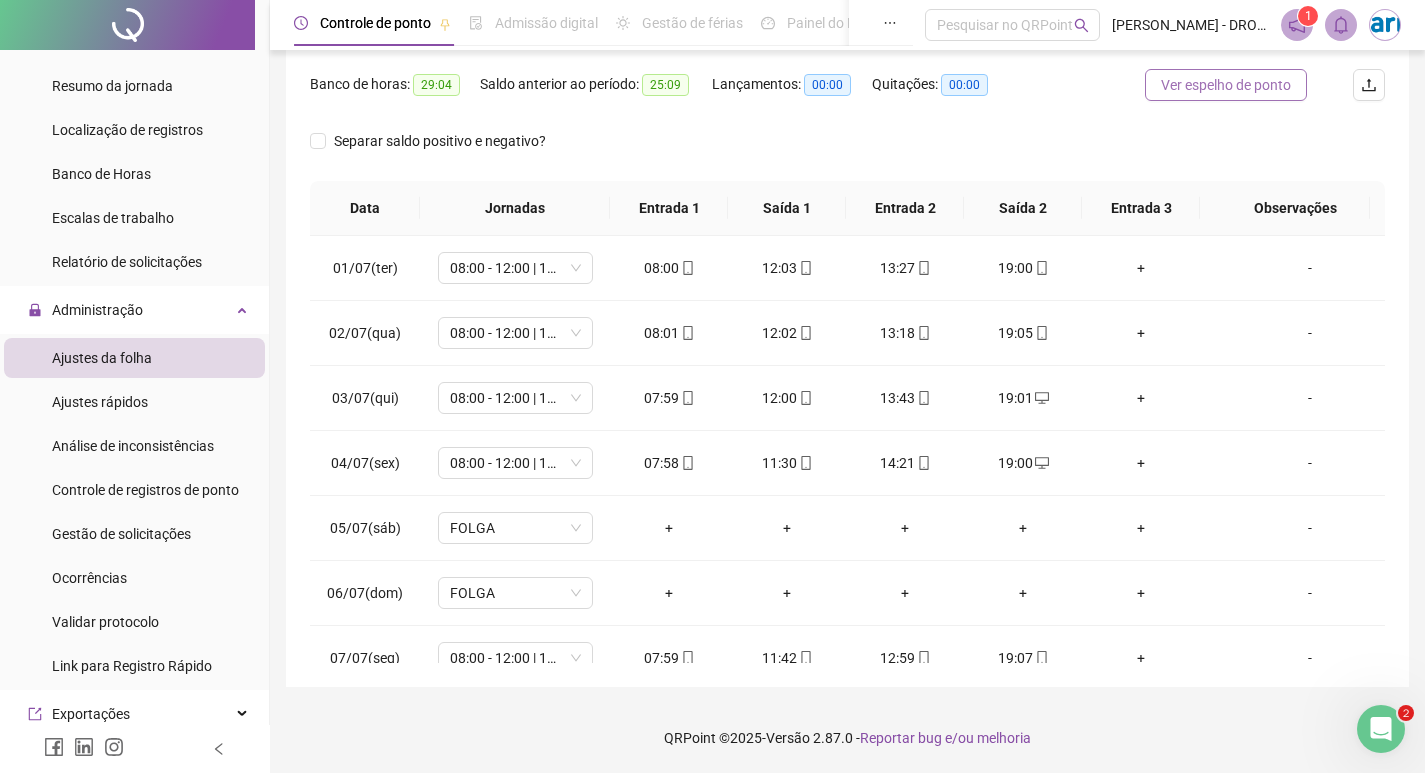 click on "Ver espelho de ponto" at bounding box center [1226, 85] 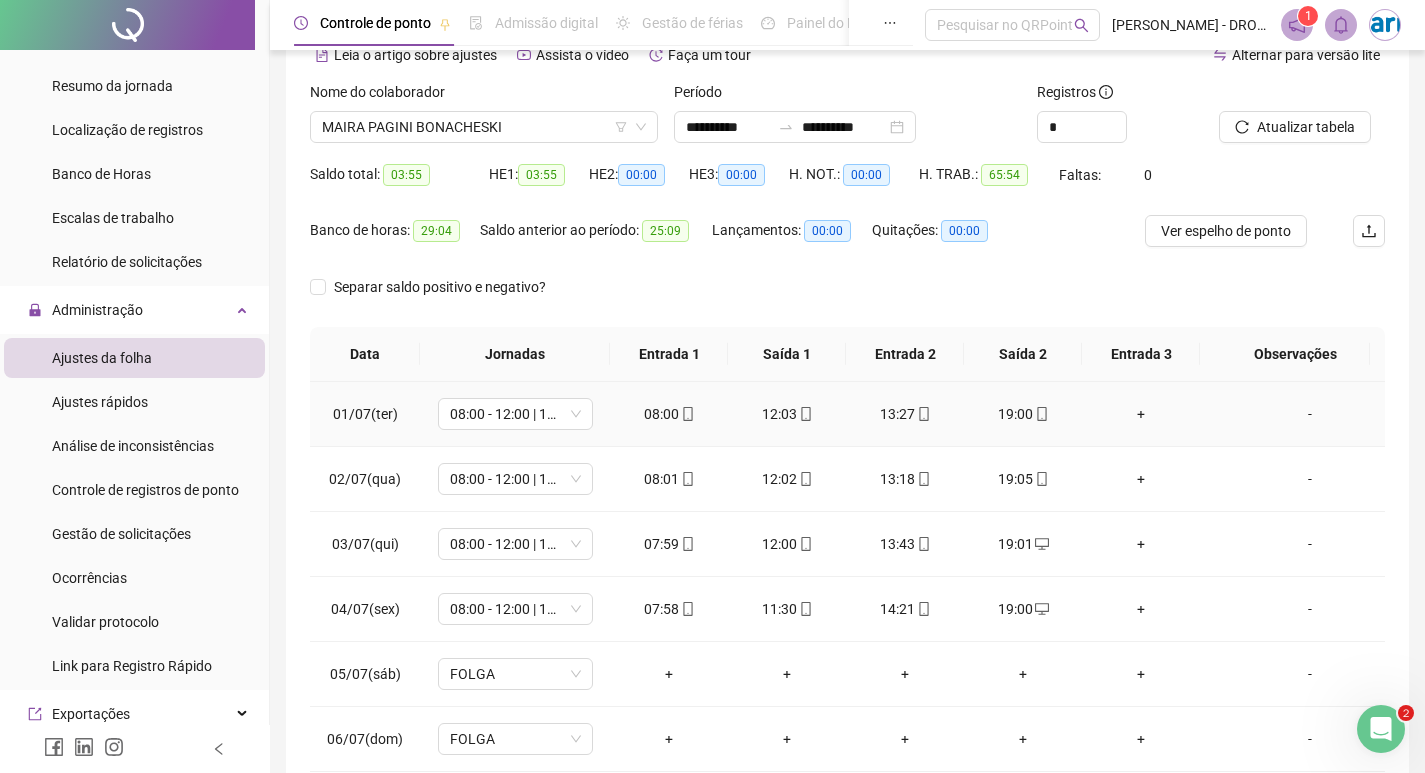 scroll, scrollTop: 0, scrollLeft: 0, axis: both 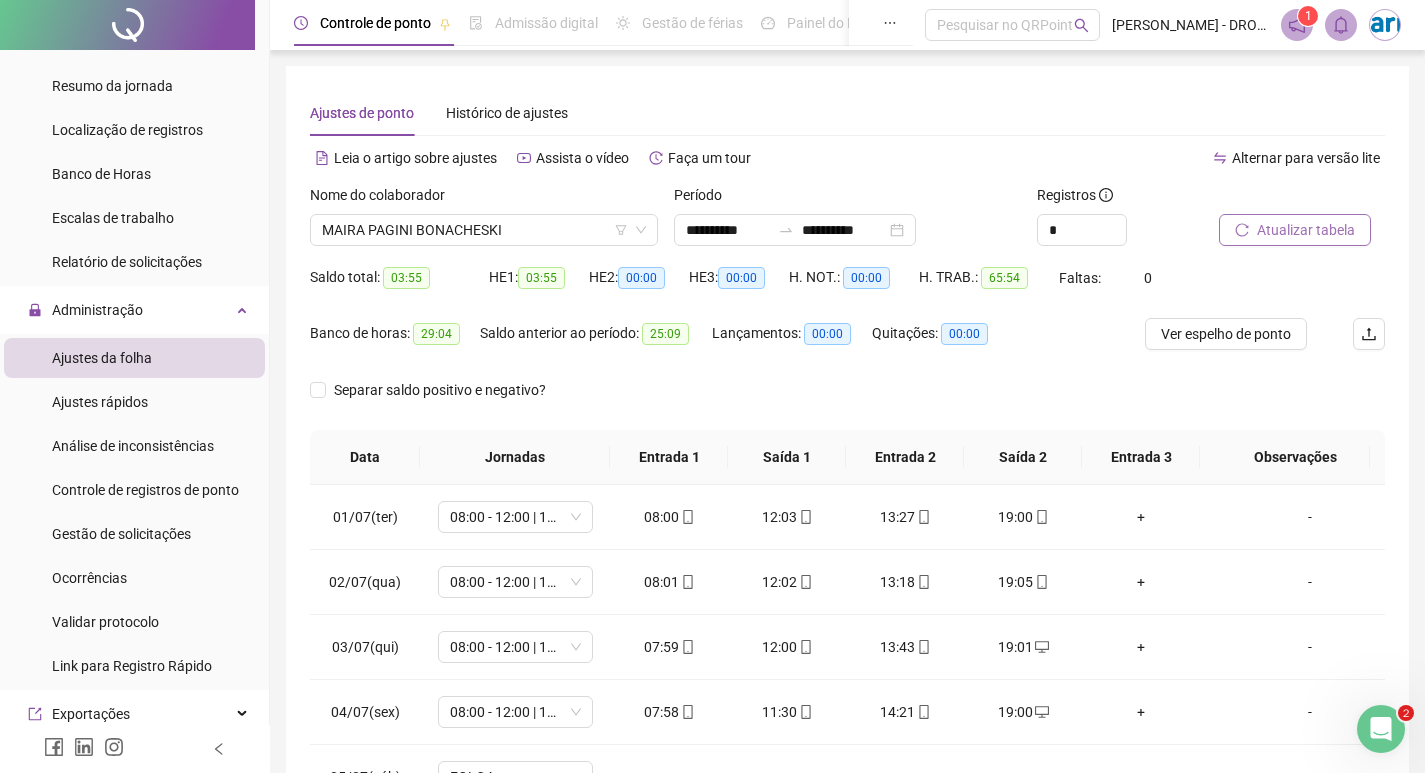 click on "Atualizar tabela" at bounding box center (1306, 230) 